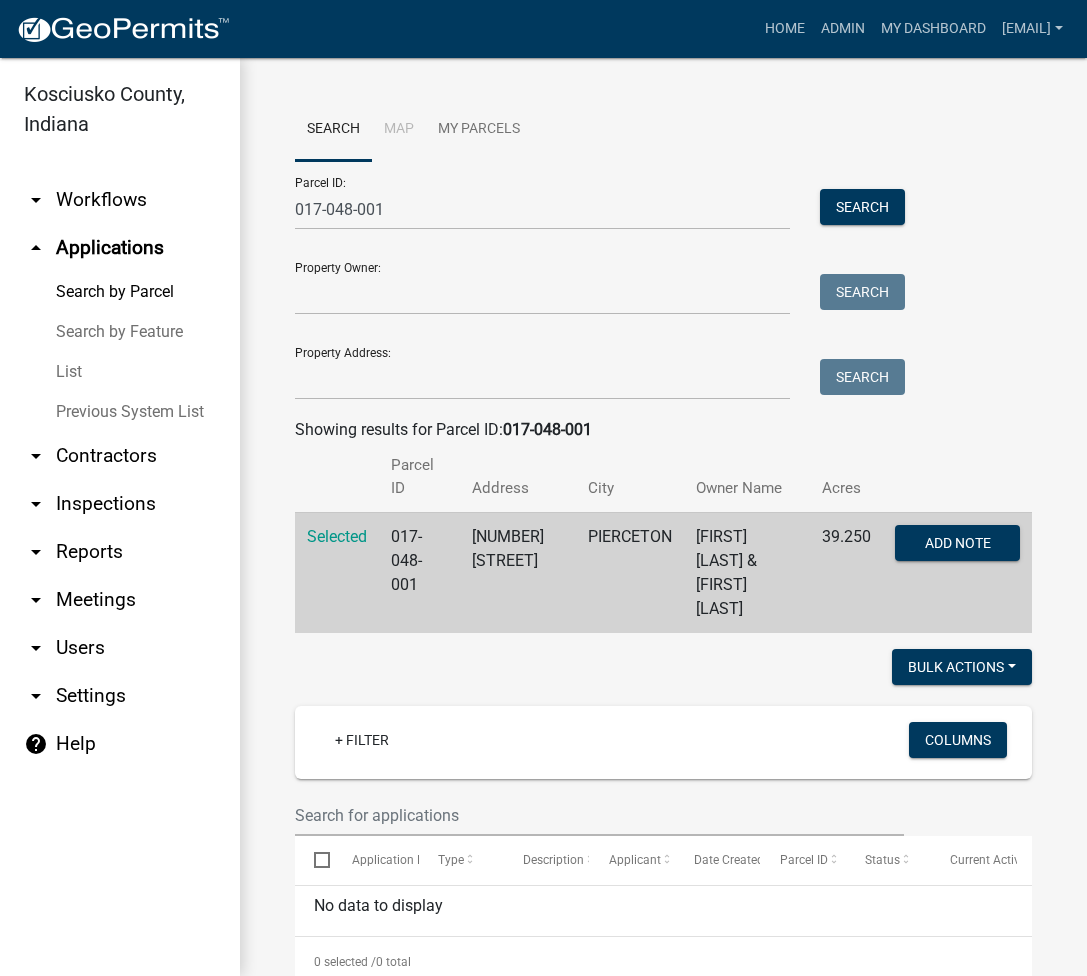 scroll, scrollTop: 0, scrollLeft: 0, axis: both 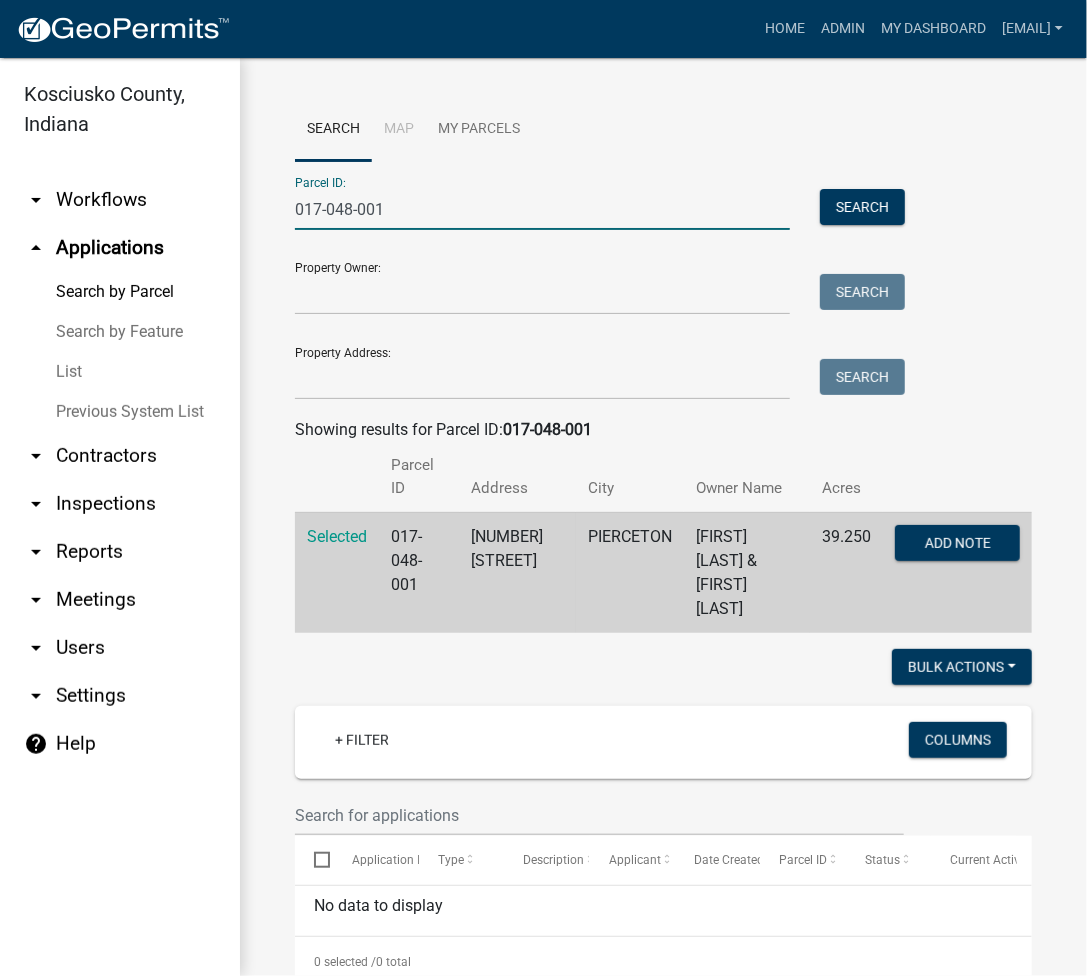 drag, startPoint x: 403, startPoint y: 209, endPoint x: 240, endPoint y: 289, distance: 181.57367 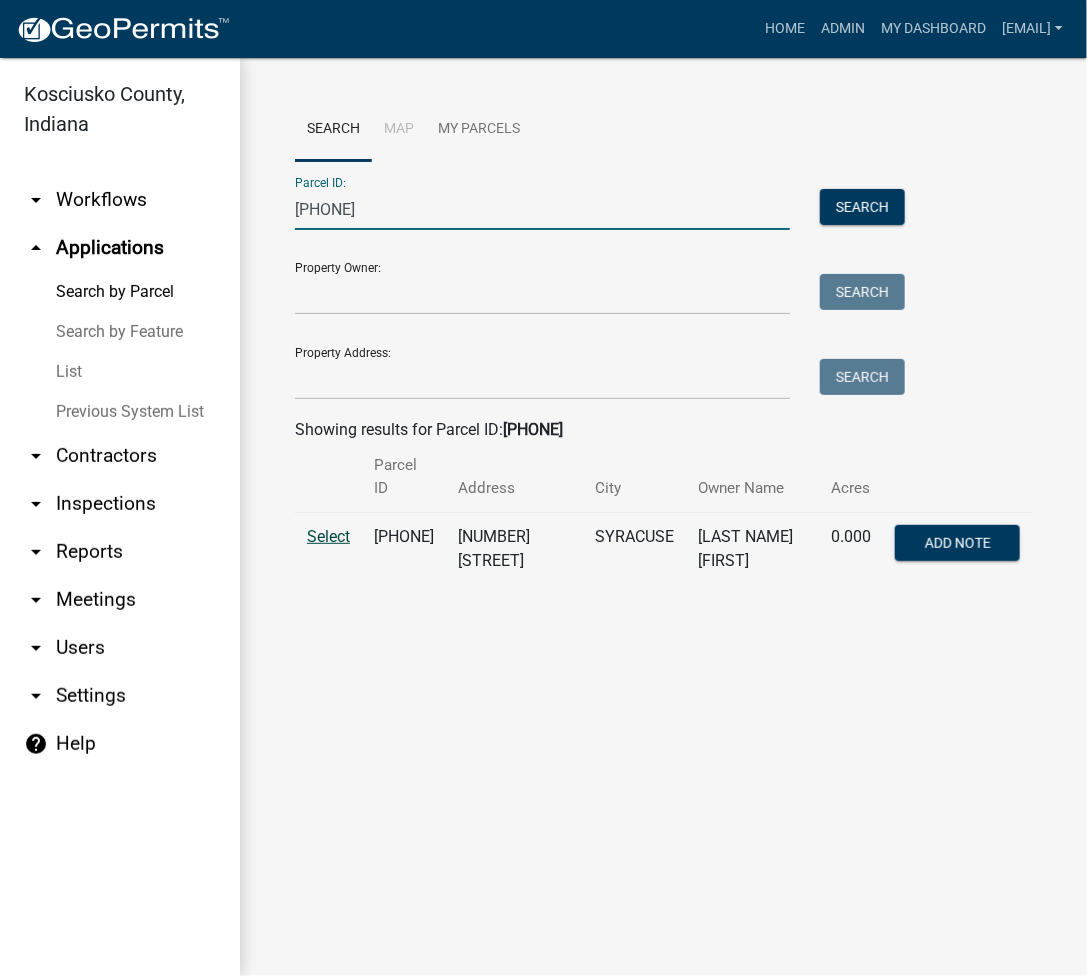 type on "[PHONE]" 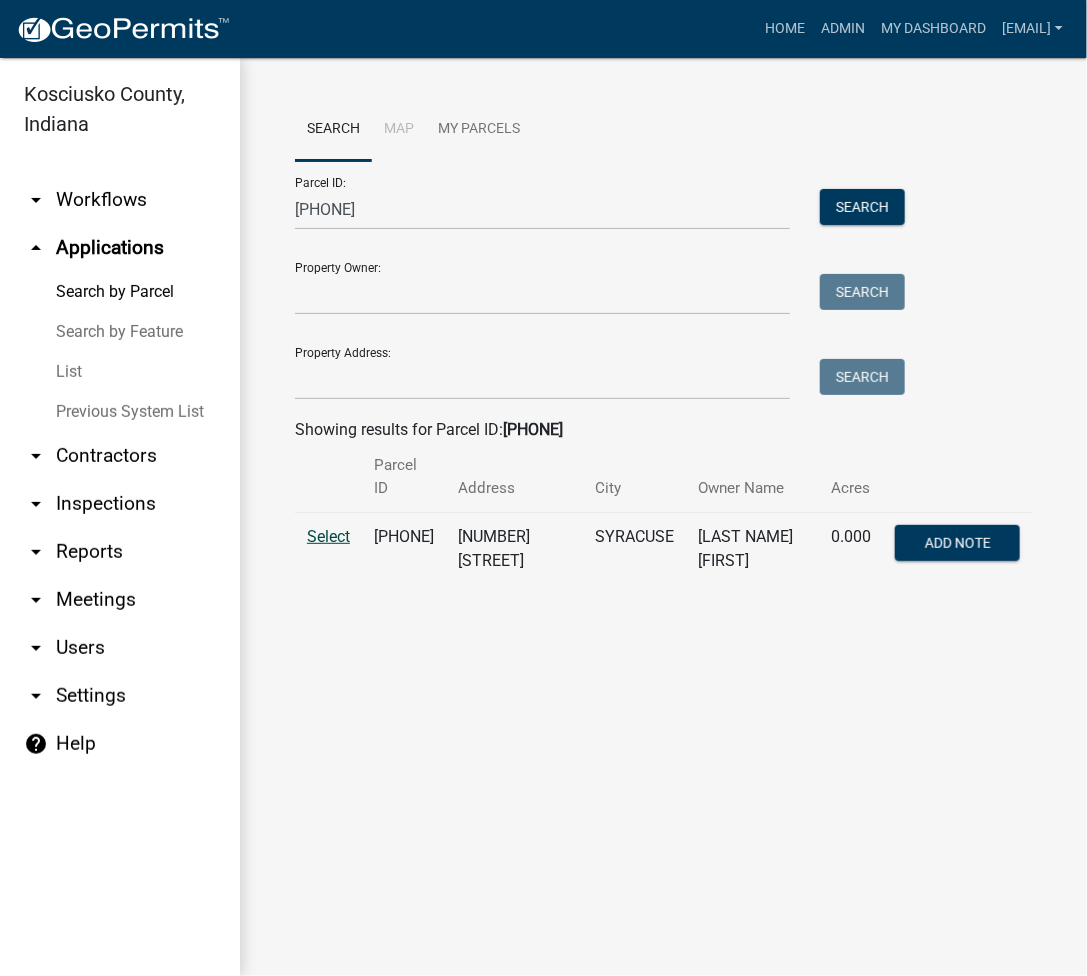 click on "Select" at bounding box center (328, 536) 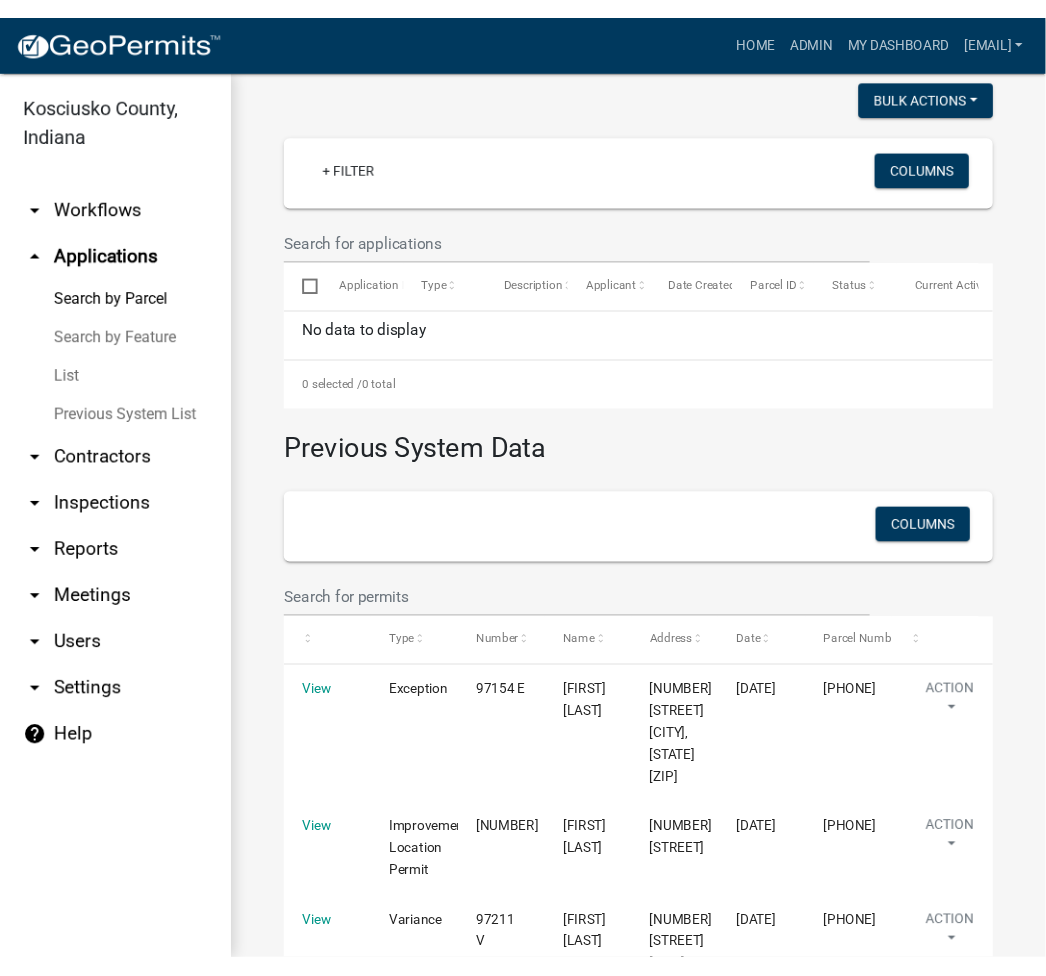 scroll, scrollTop: 798, scrollLeft: 0, axis: vertical 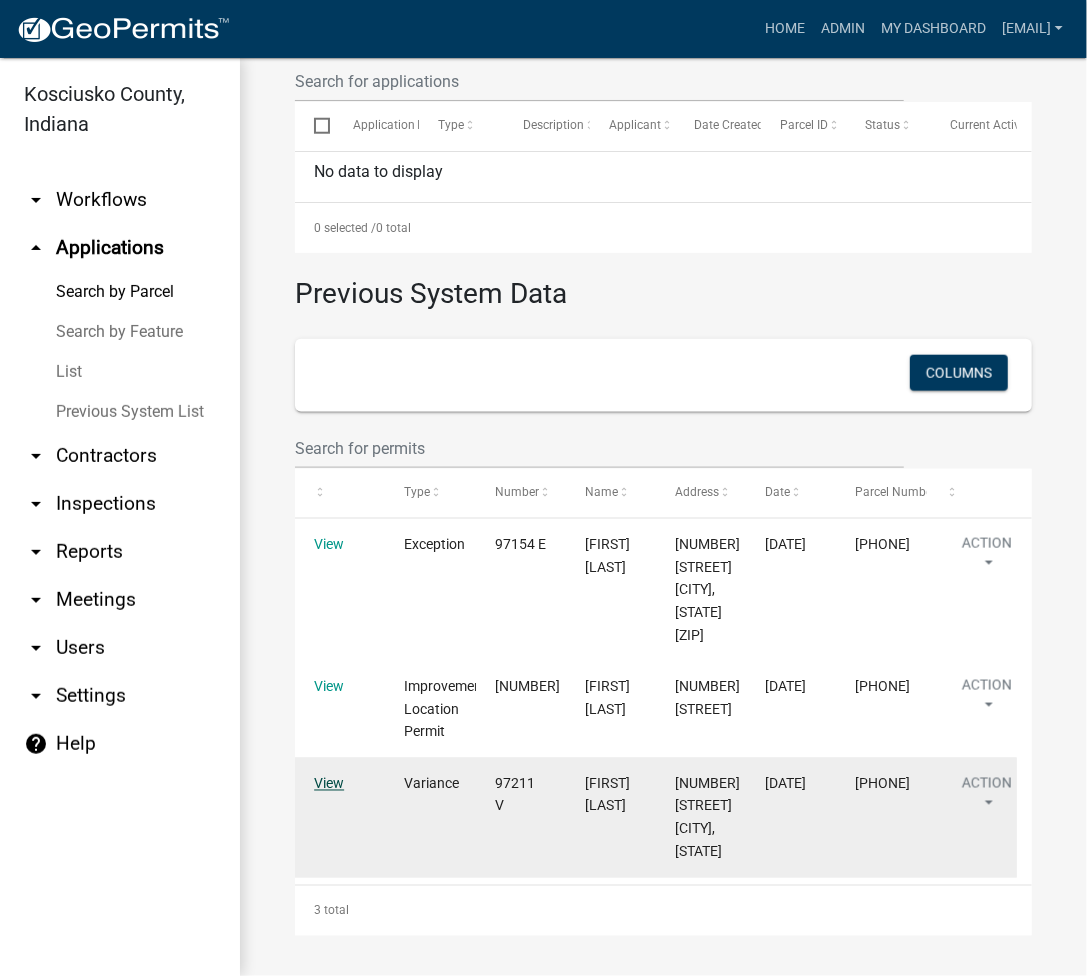 click on "View" at bounding box center [329, 784] 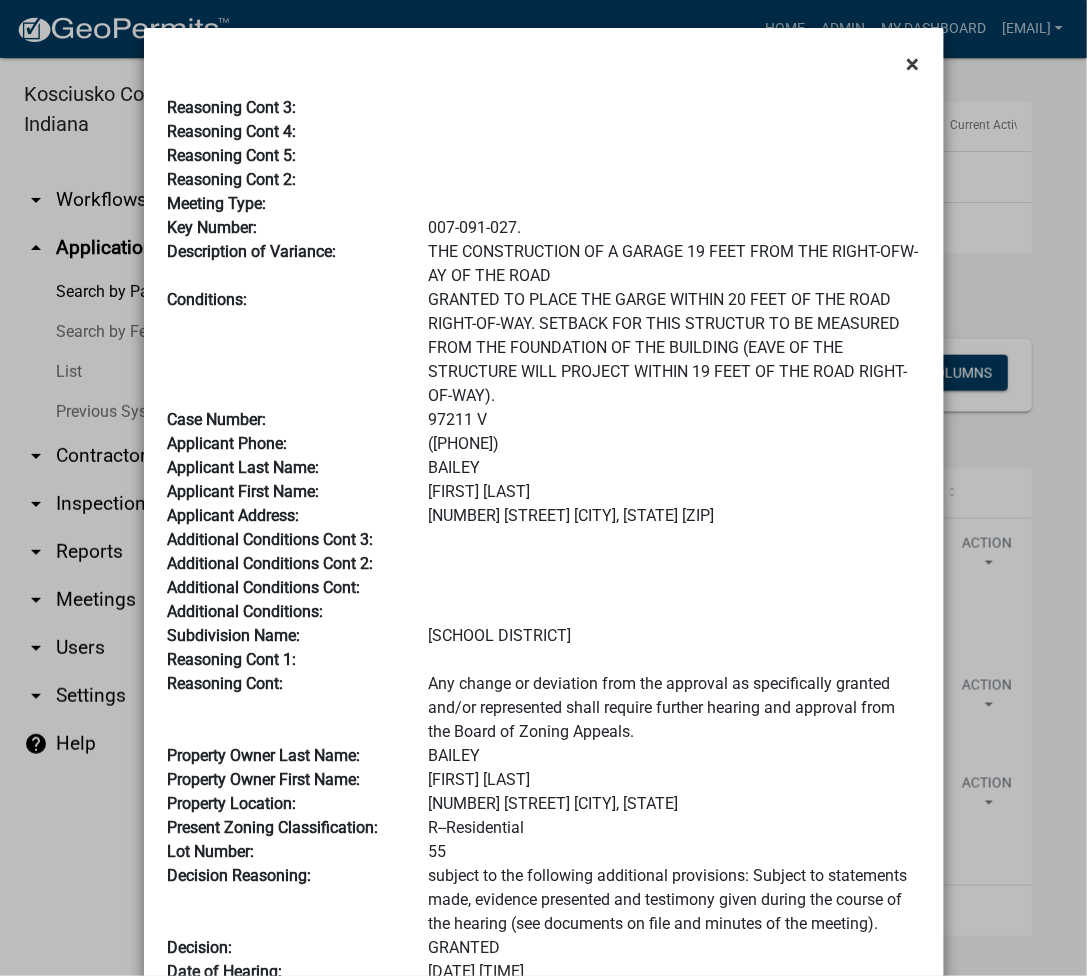 click on "×" 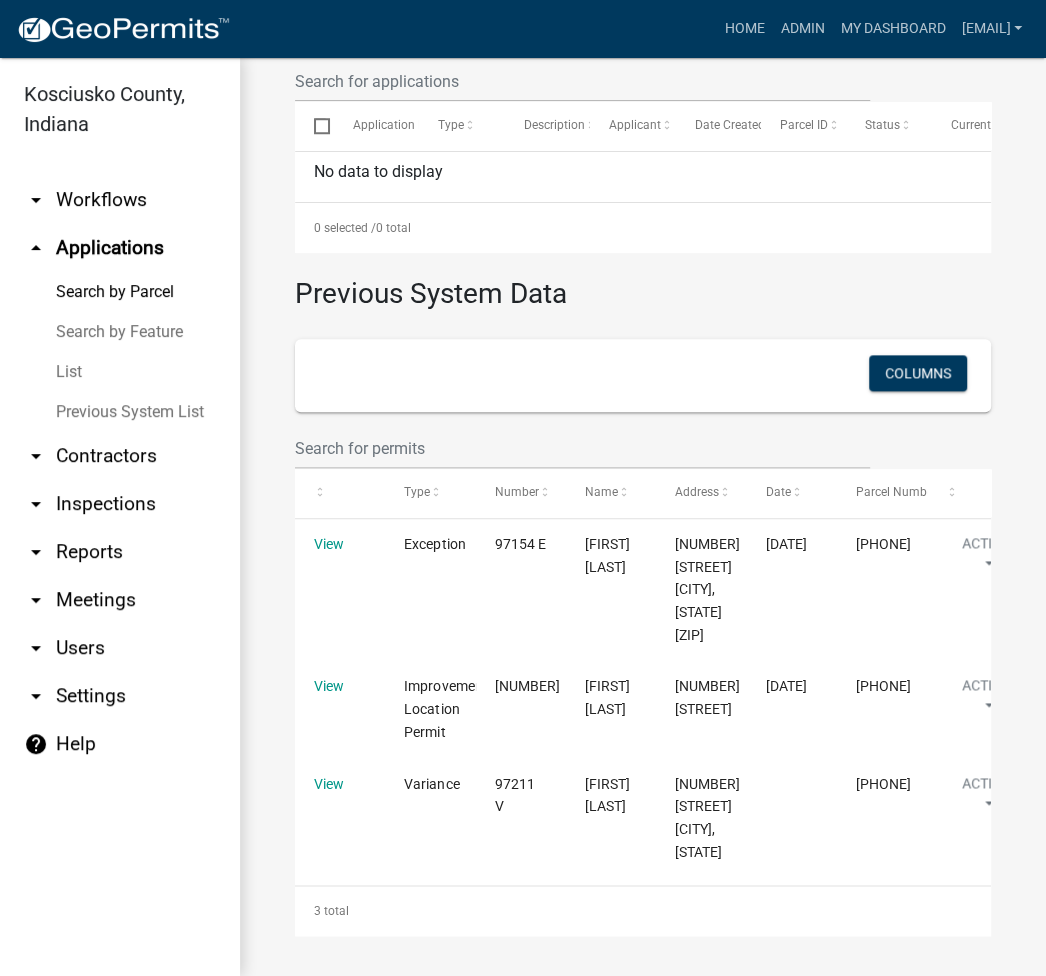 scroll, scrollTop: 822, scrollLeft: 0, axis: vertical 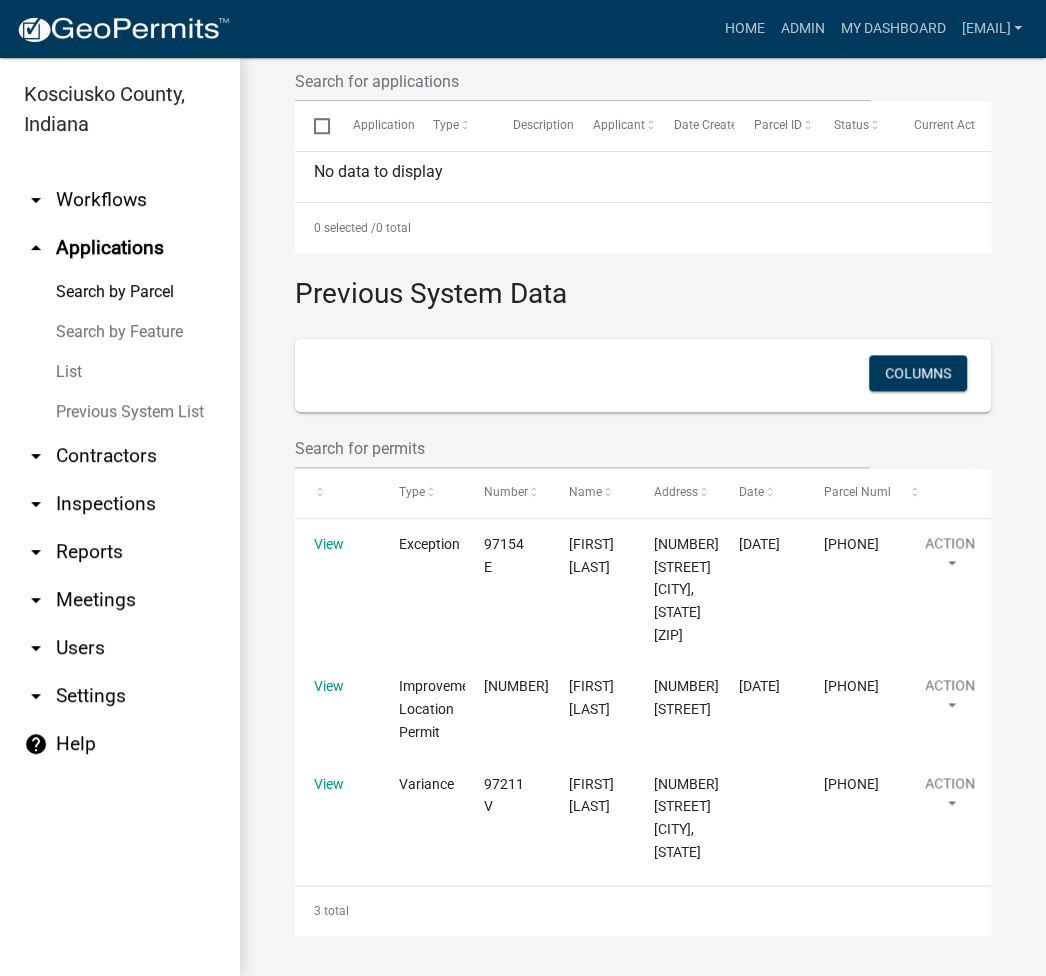 click on "List" at bounding box center (120, 372) 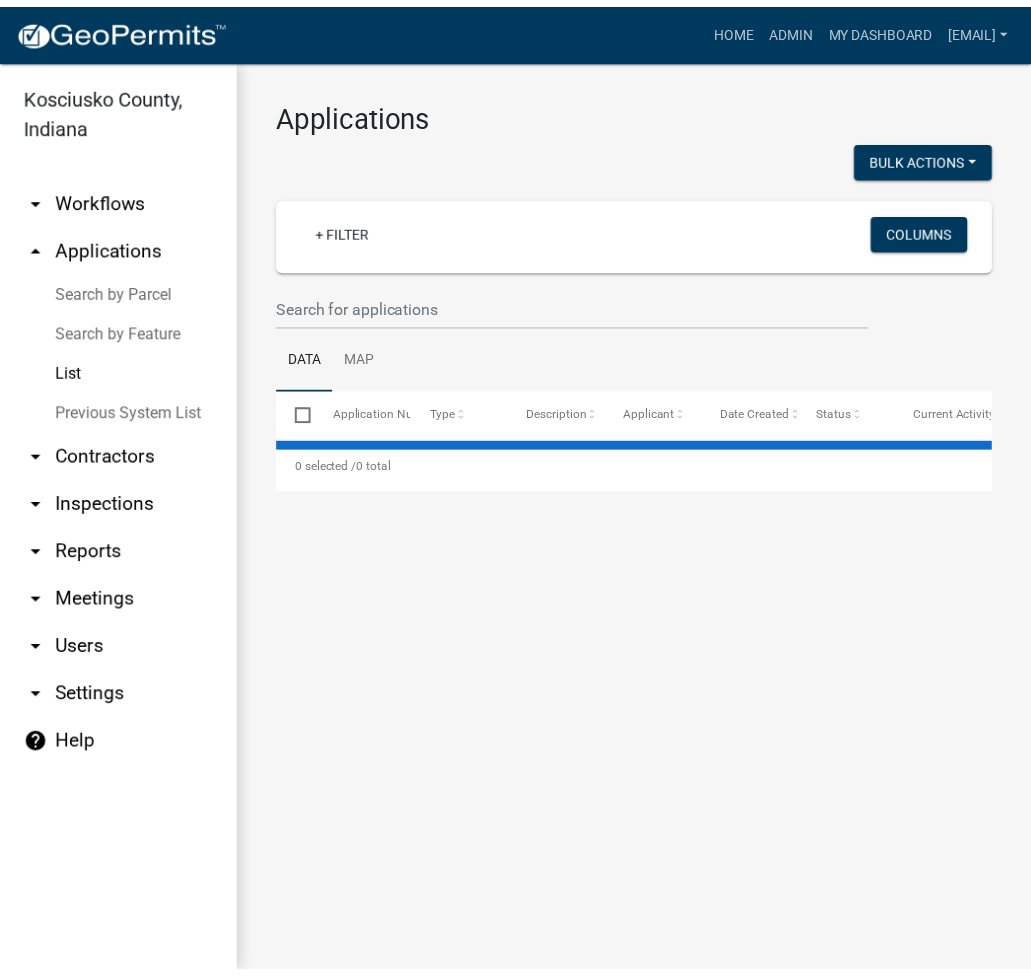 scroll, scrollTop: 0, scrollLeft: 0, axis: both 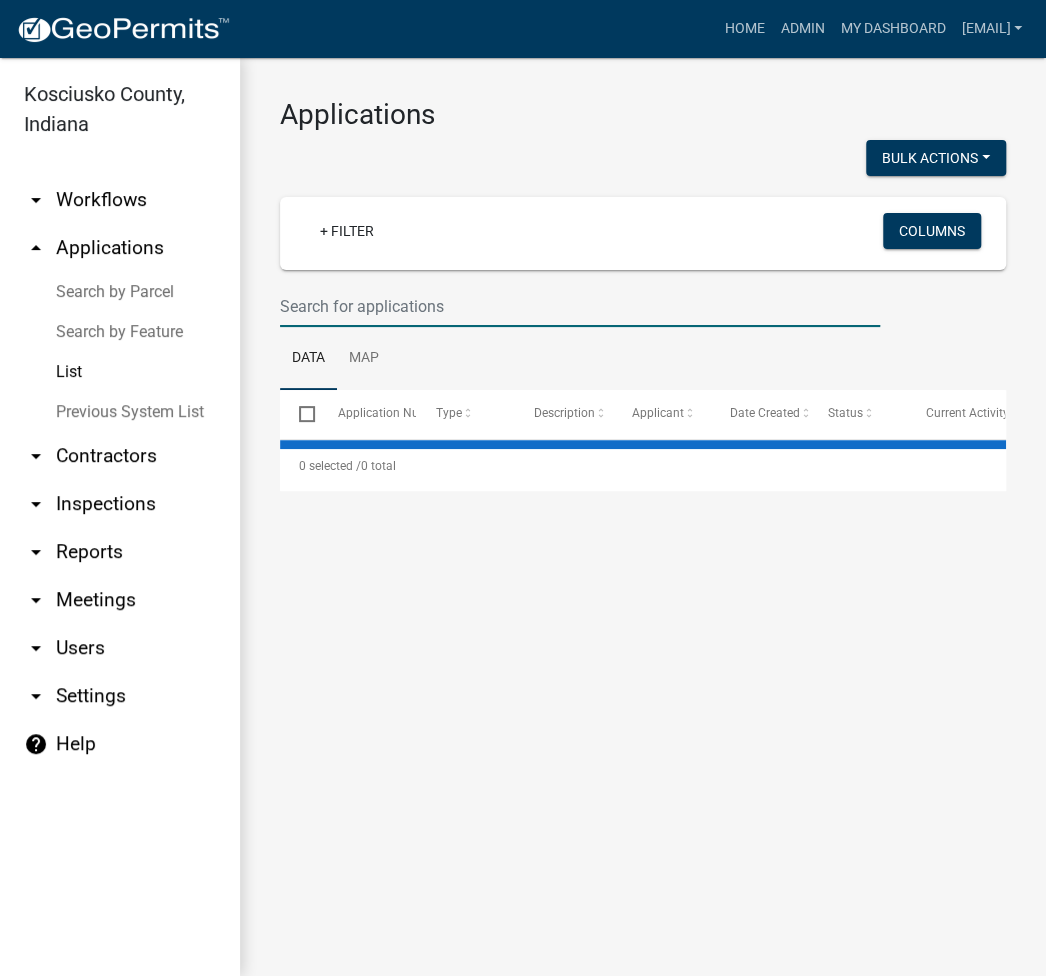 click at bounding box center (580, 306) 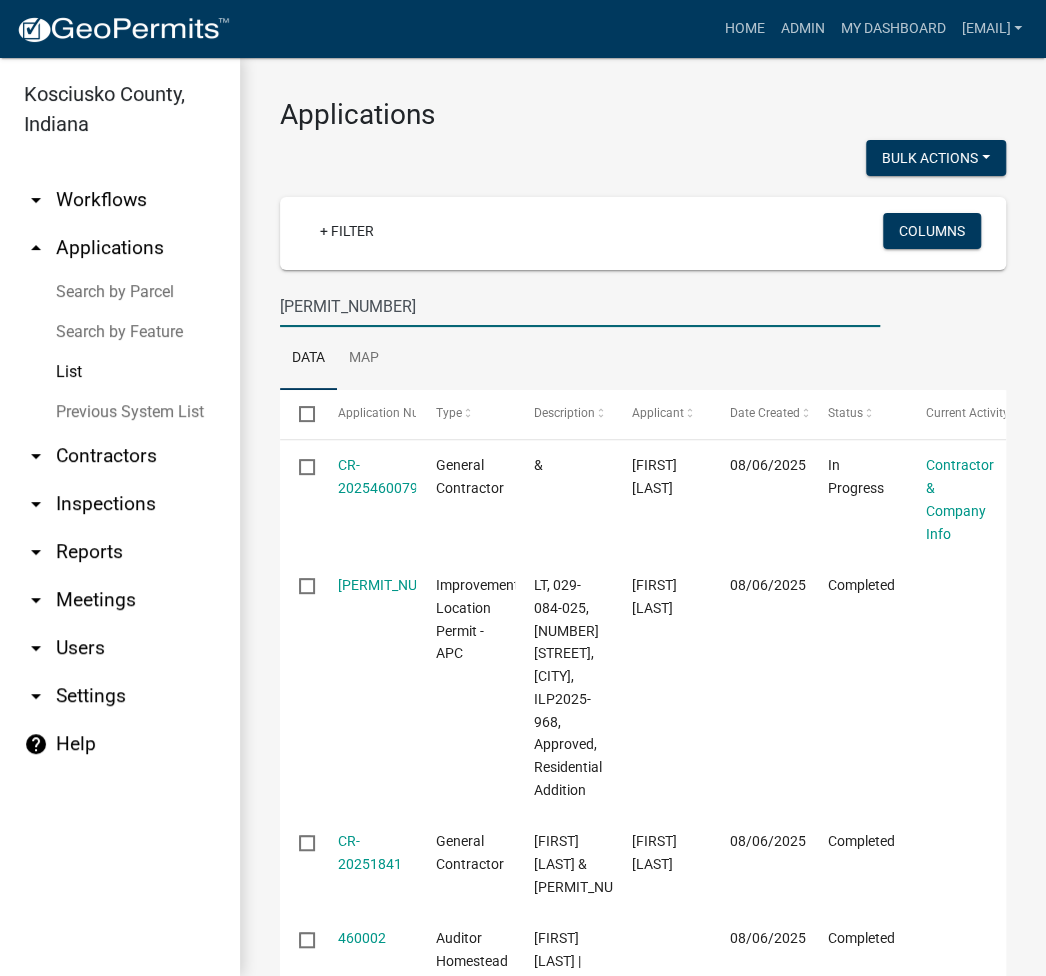 type on "2025-558" 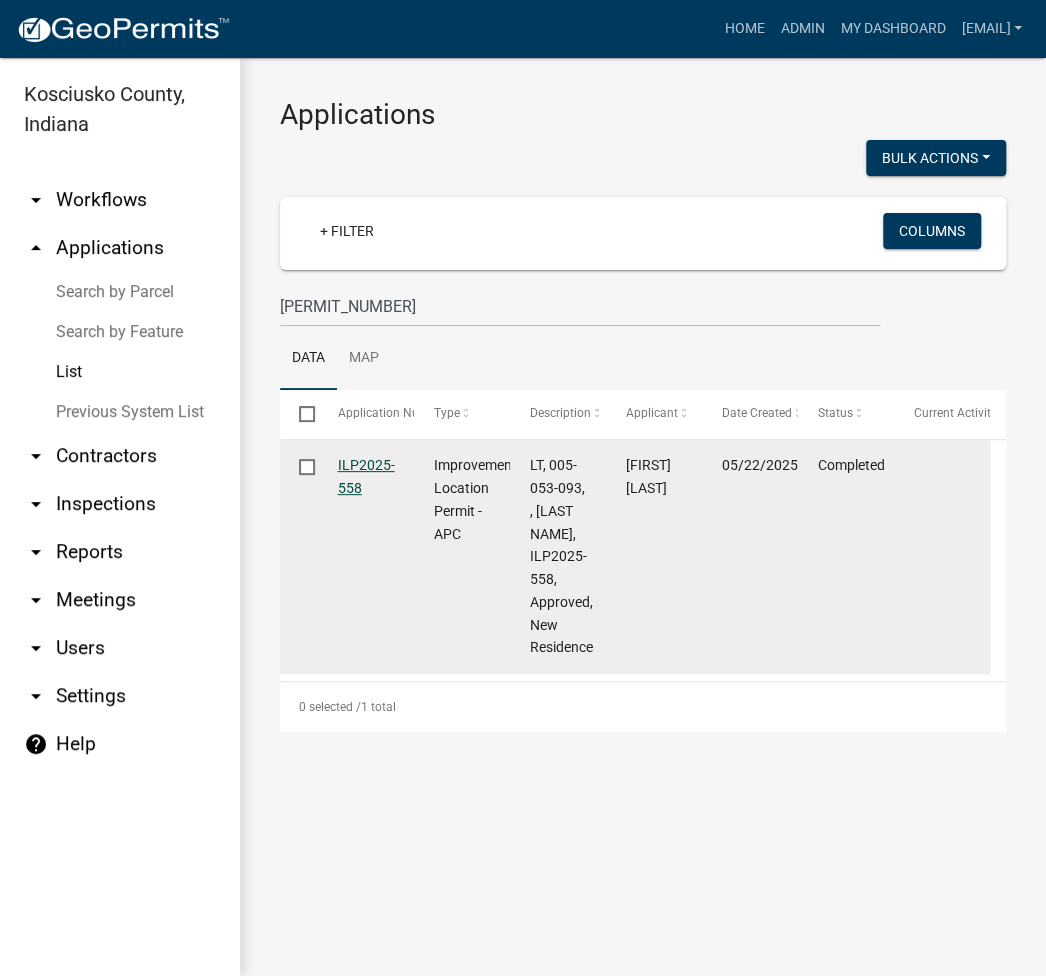 click on "ILP2025-558" 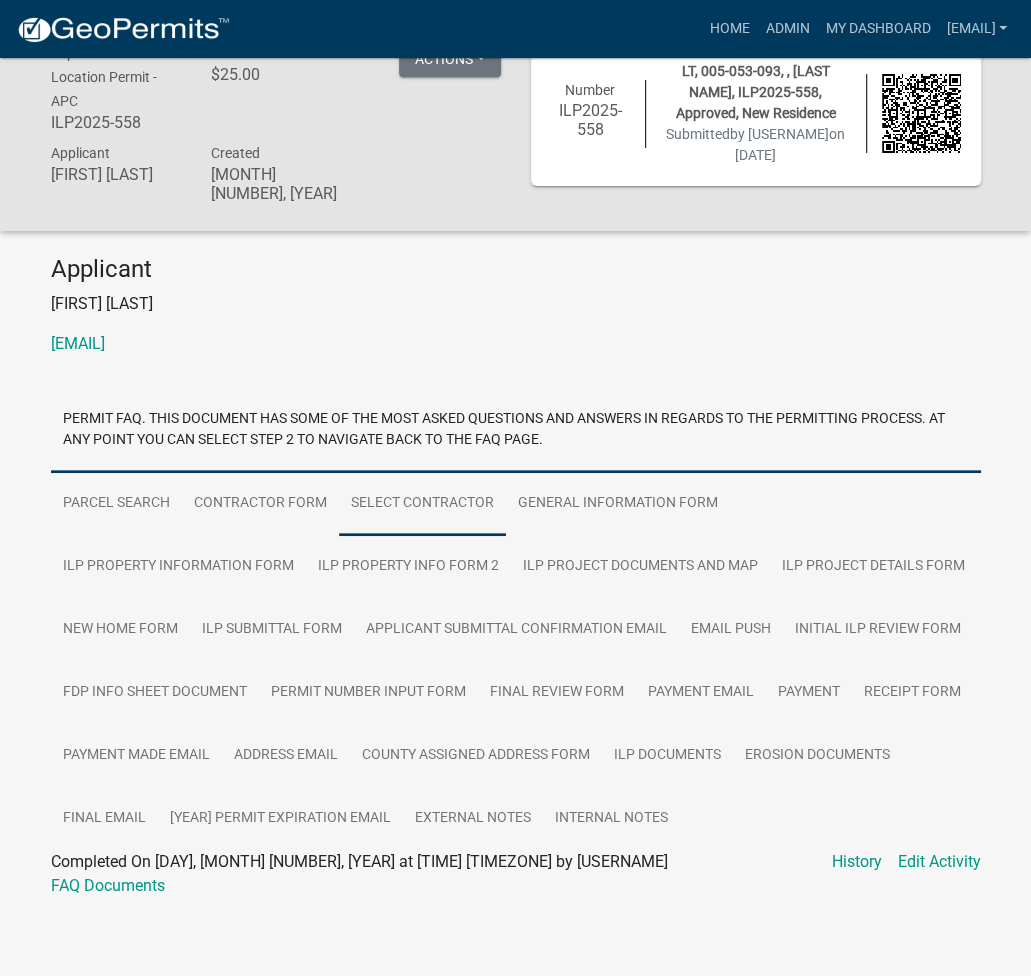 scroll, scrollTop: 58, scrollLeft: 0, axis: vertical 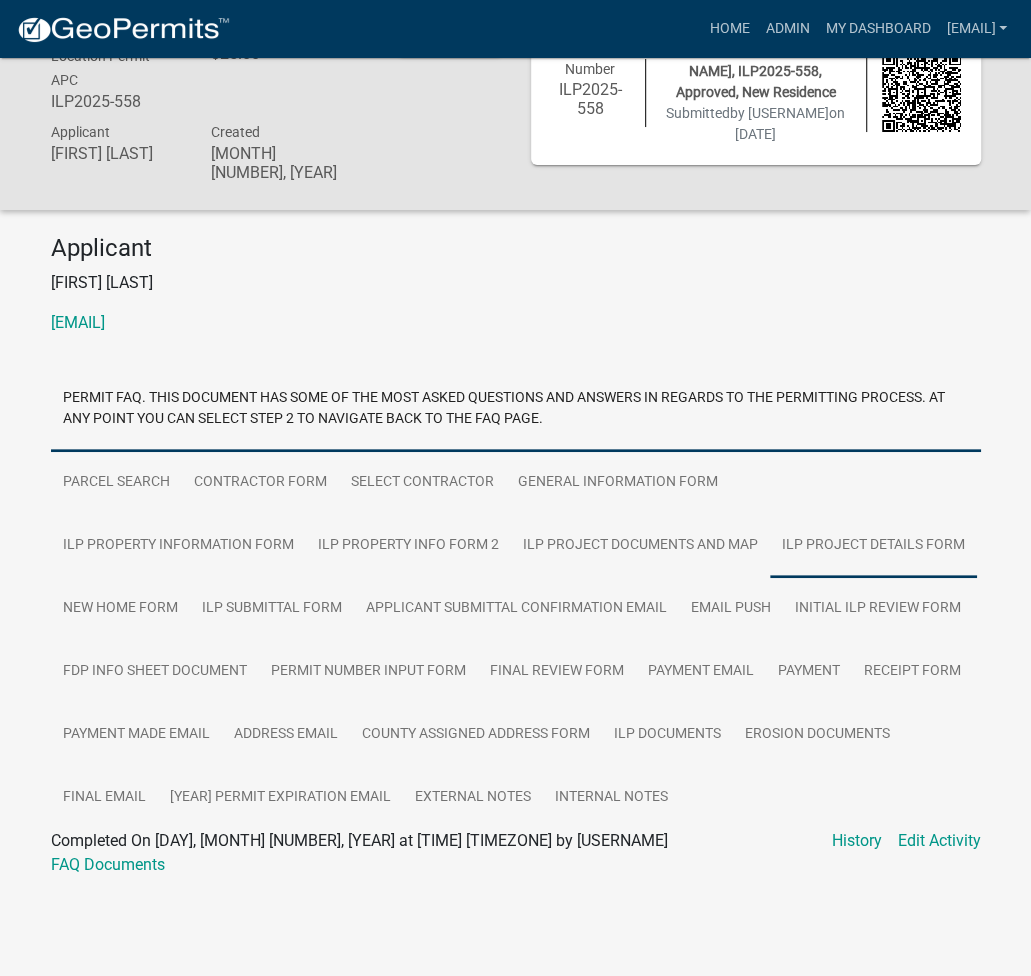 click on "ILP Project Details Form" at bounding box center (873, 546) 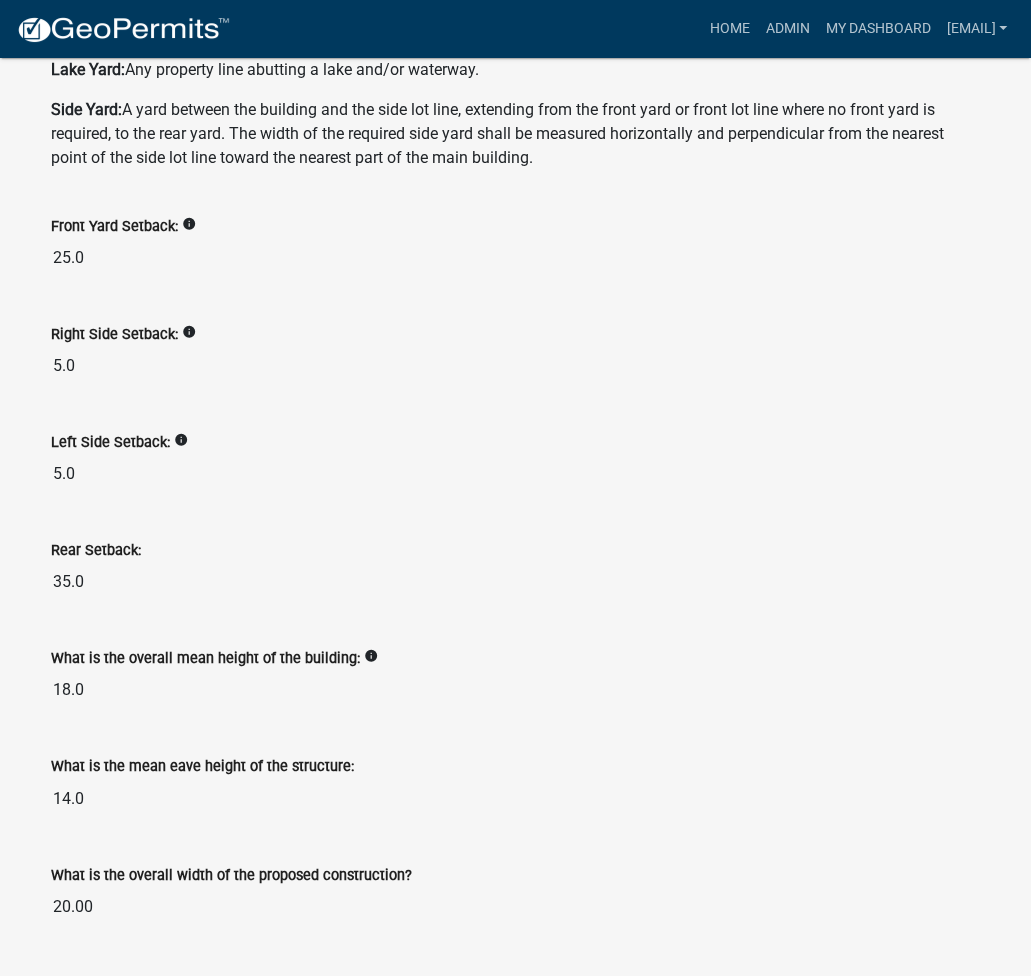 scroll, scrollTop: 181, scrollLeft: 0, axis: vertical 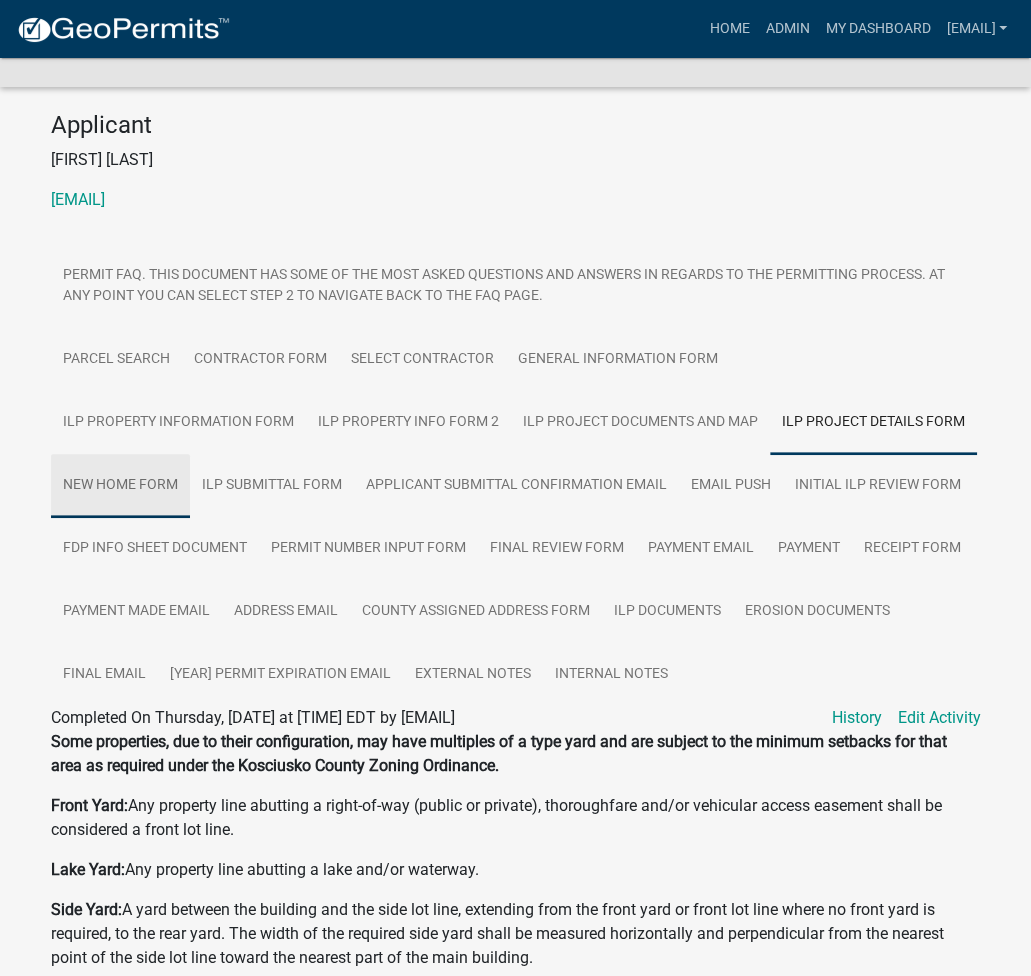 click on "New Home Form" at bounding box center [120, 486] 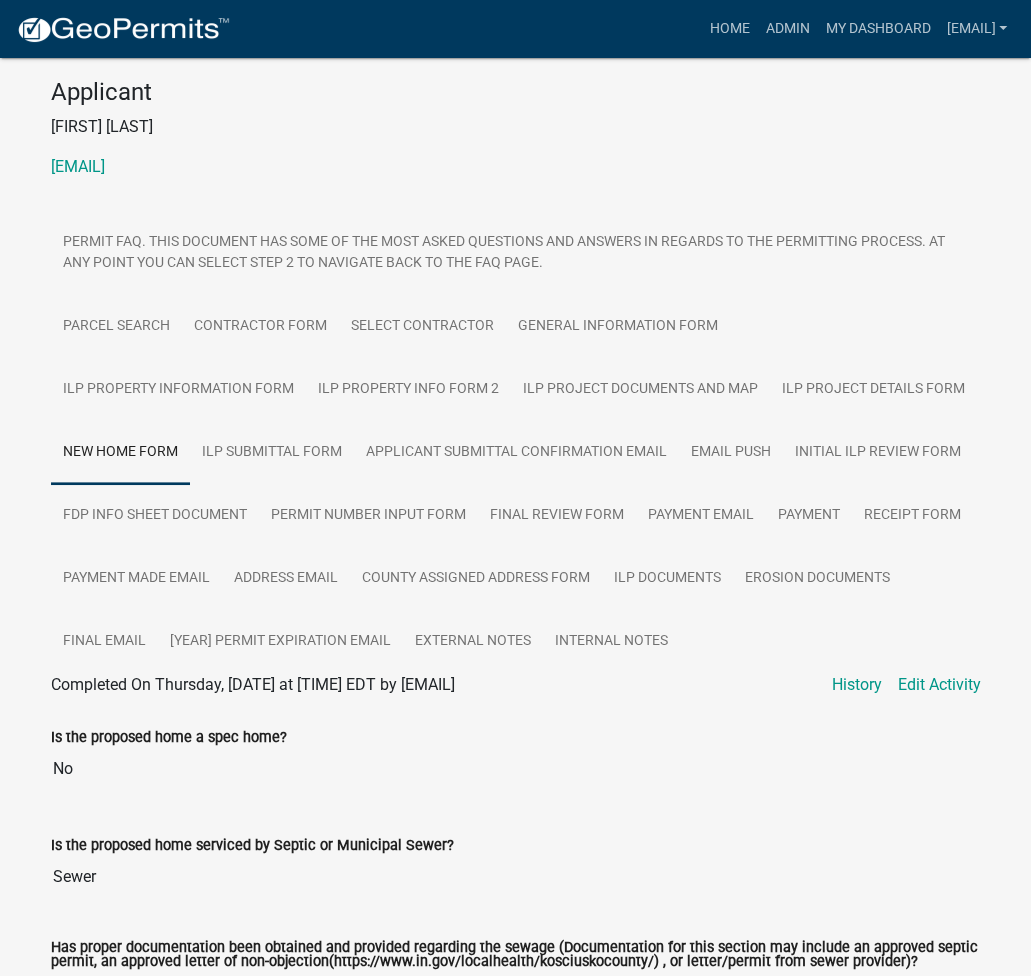 scroll, scrollTop: 125, scrollLeft: 0, axis: vertical 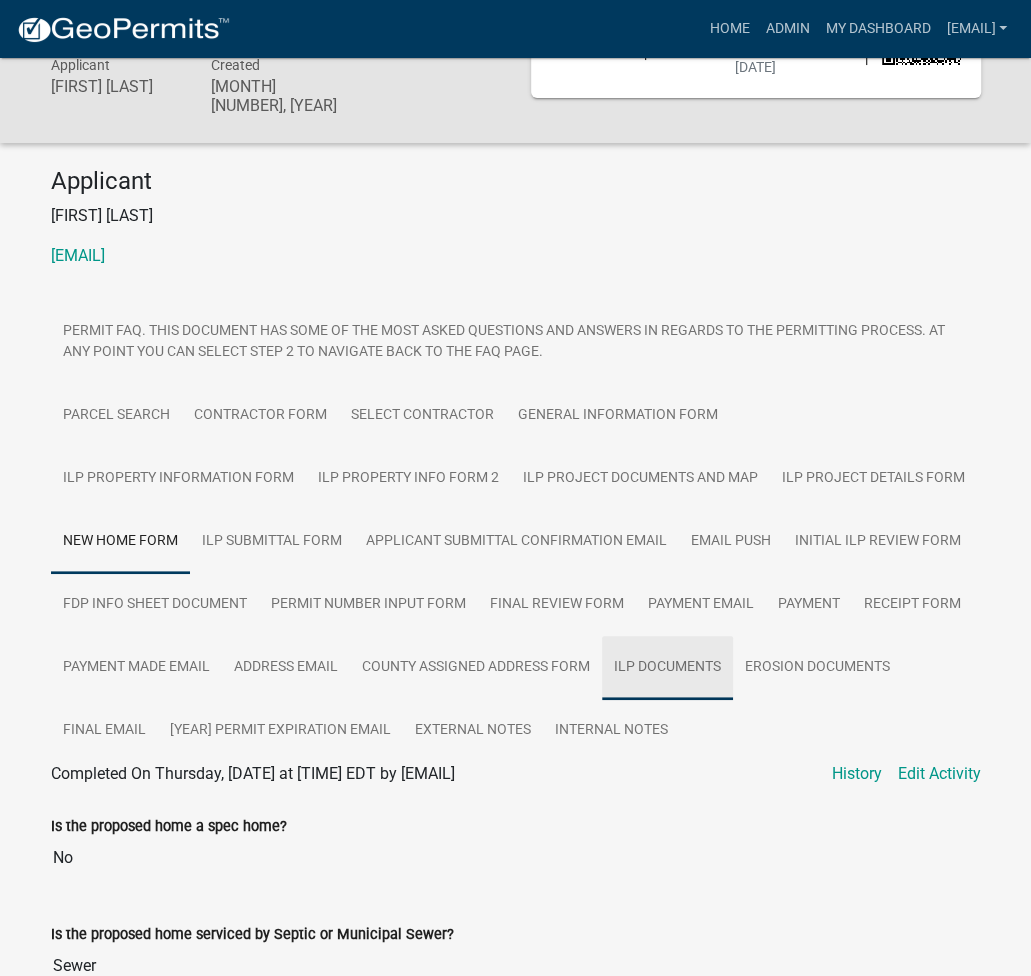 click on "ILP Documents" at bounding box center (667, 668) 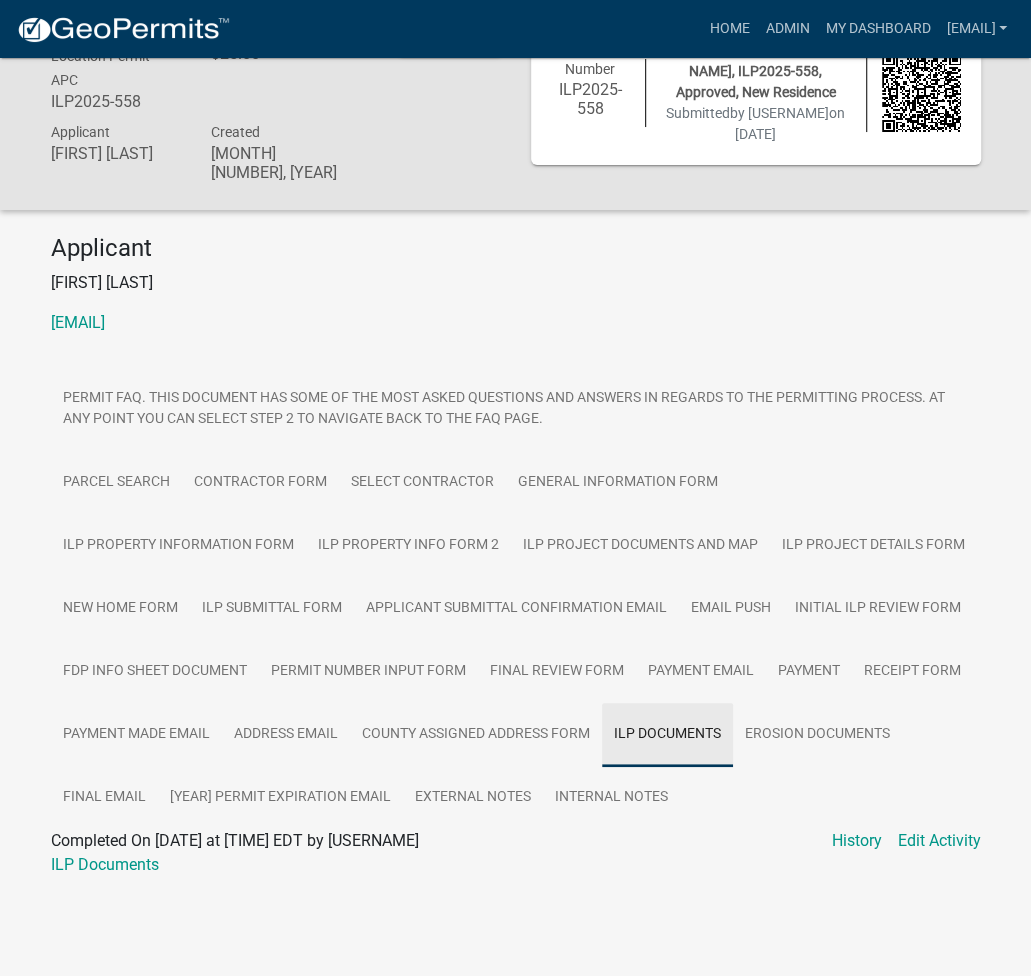 scroll, scrollTop: 58, scrollLeft: 0, axis: vertical 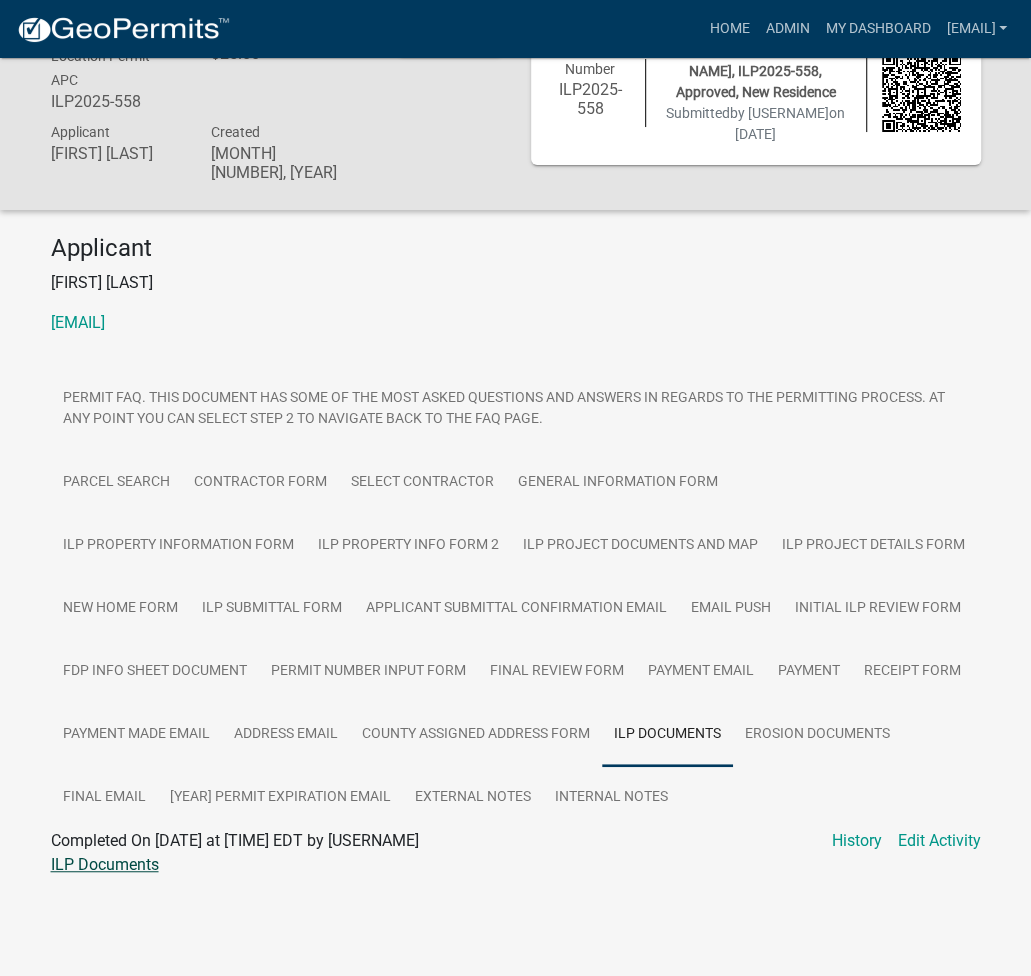 click on "ILP Documents" 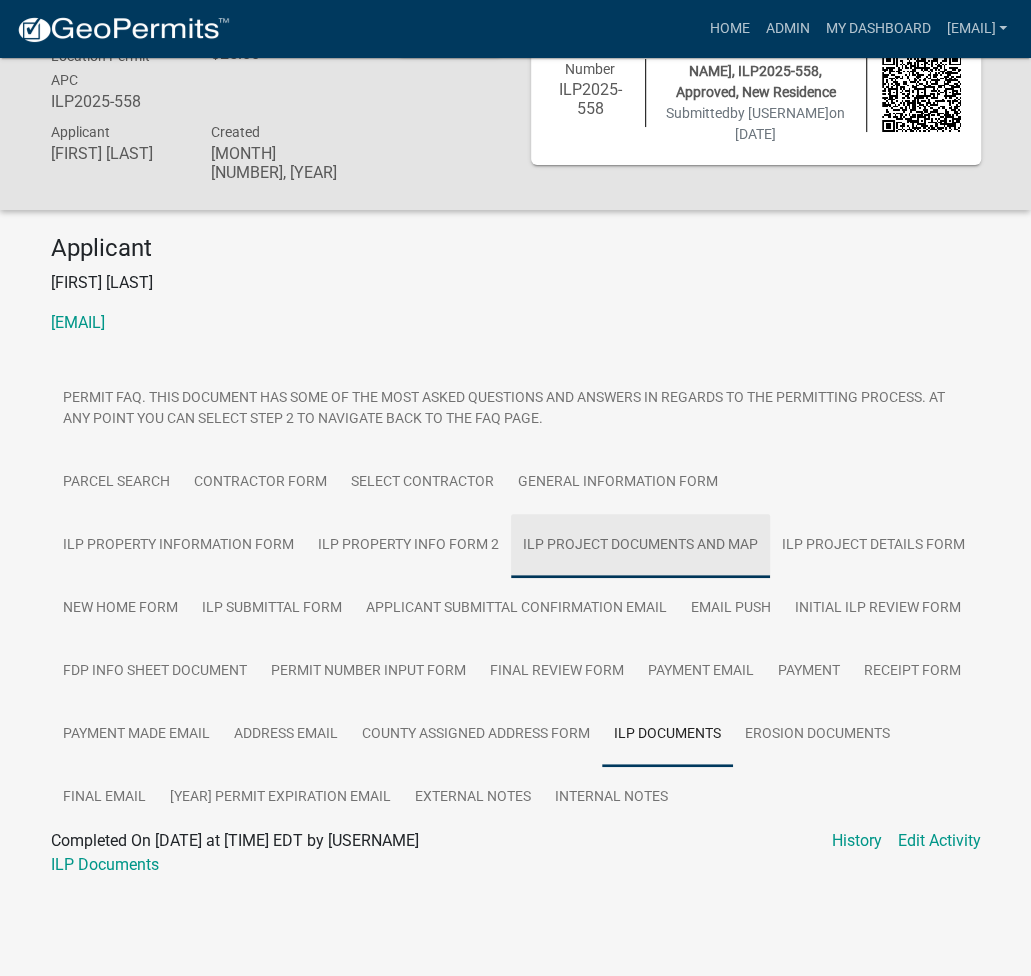click on "ILP Project Documents and Map" at bounding box center (640, 546) 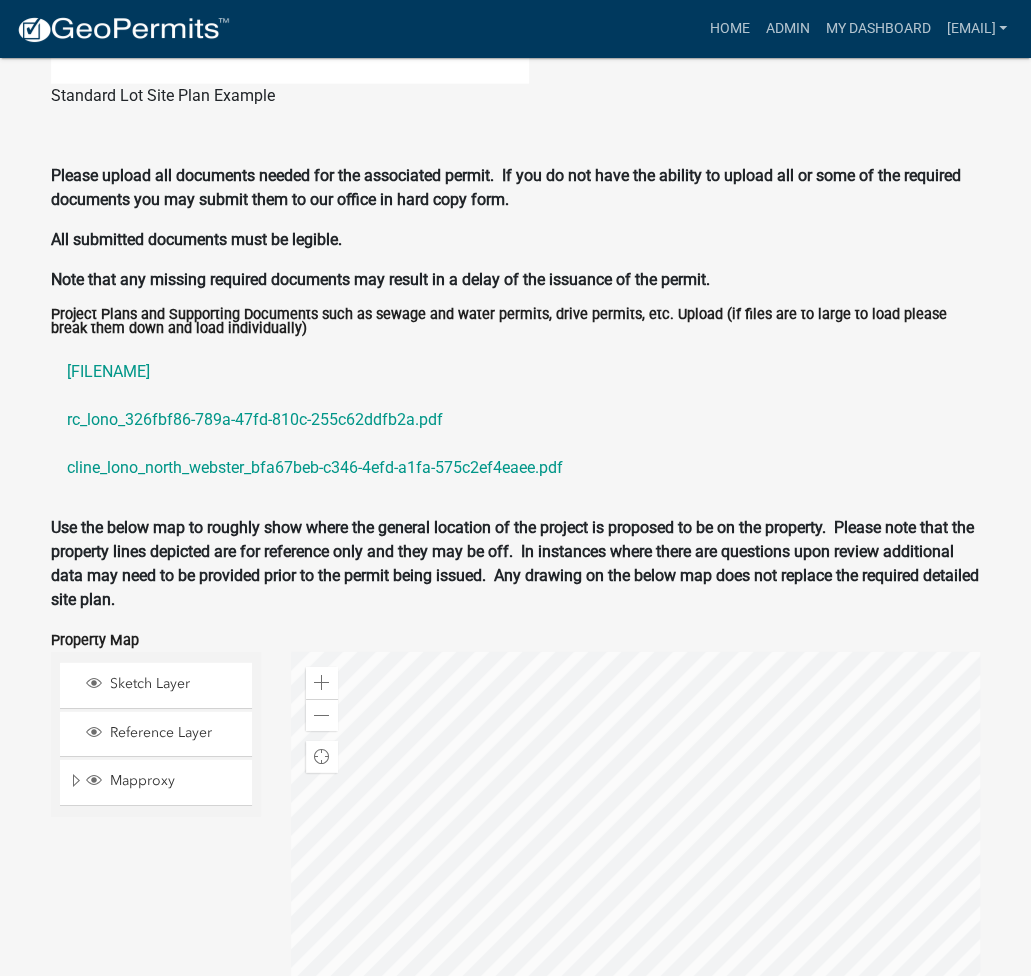 scroll, scrollTop: 2396, scrollLeft: 0, axis: vertical 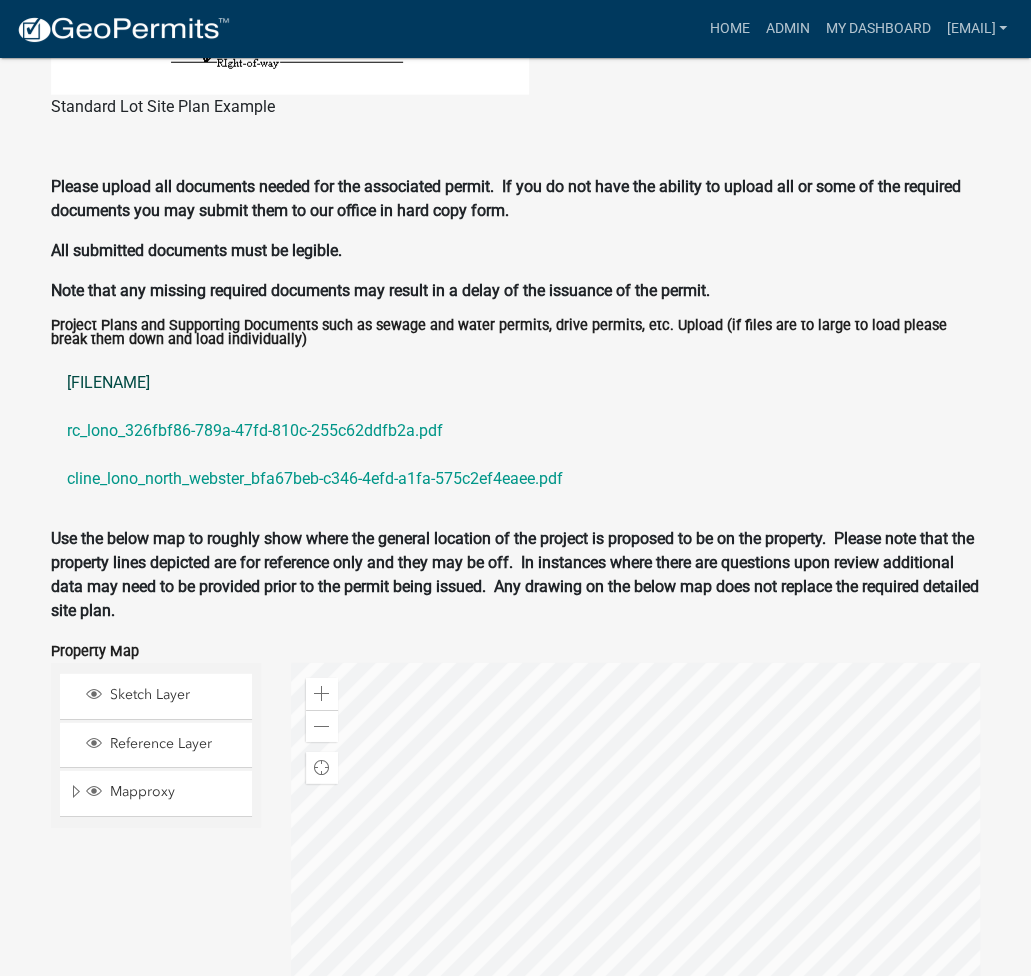 click on "cline_updated_site_e11b8595-e47e-4140-b13b-9384063f4cb8.pdf" 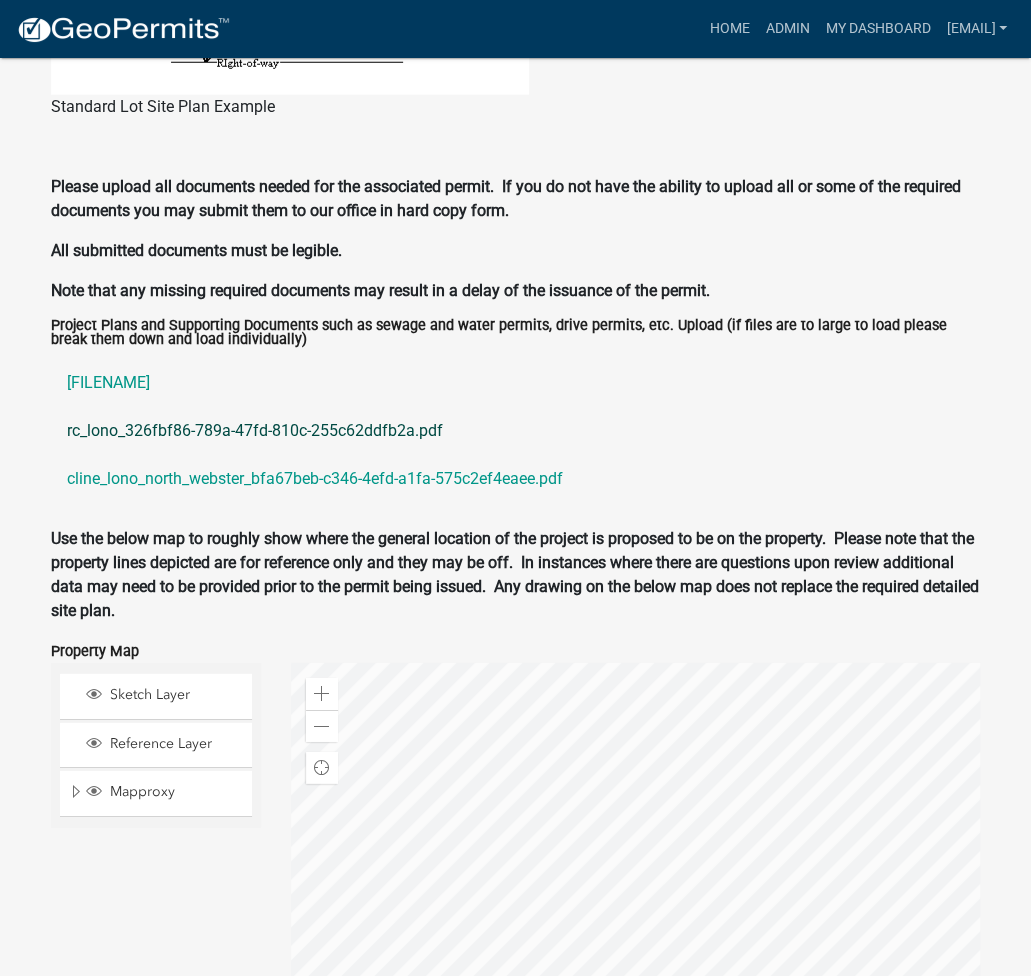 click on "rc_lono_326fbf86-789a-47fd-810c-255c62ddfb2a.pdf" 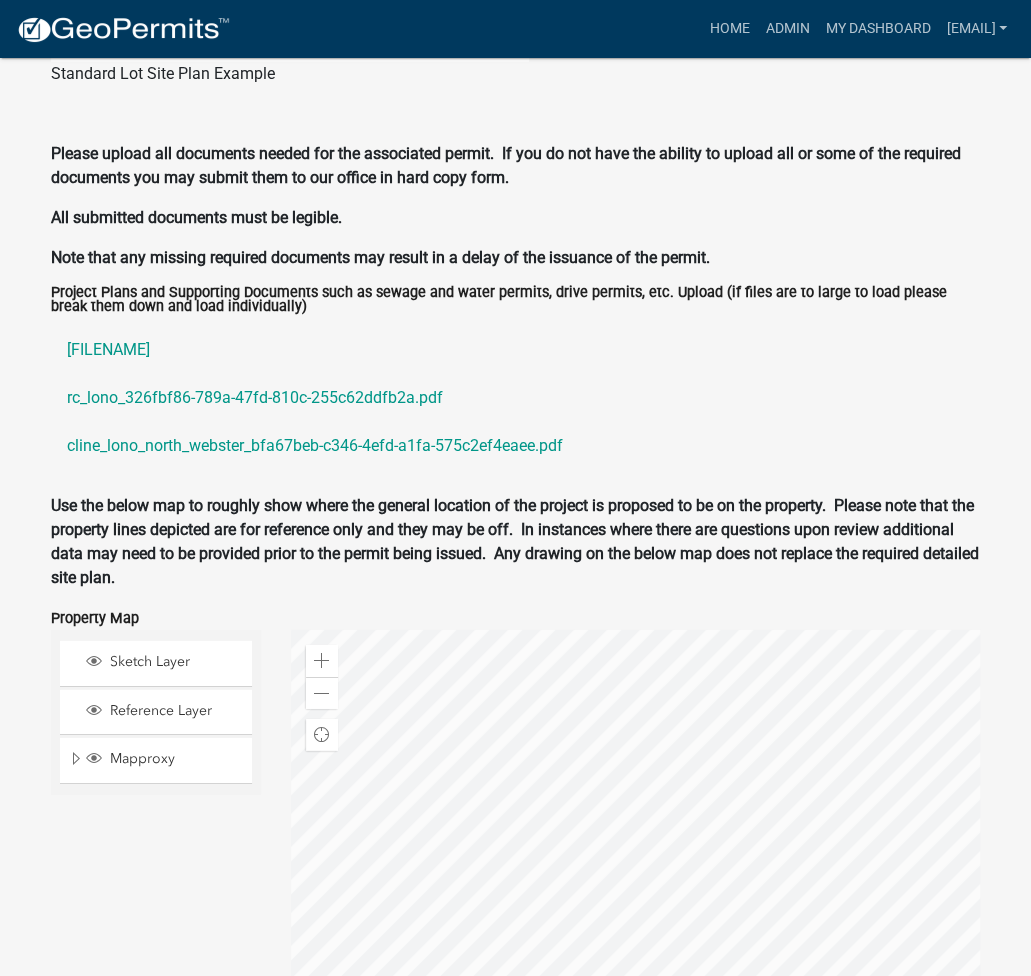 scroll, scrollTop: 2662, scrollLeft: 0, axis: vertical 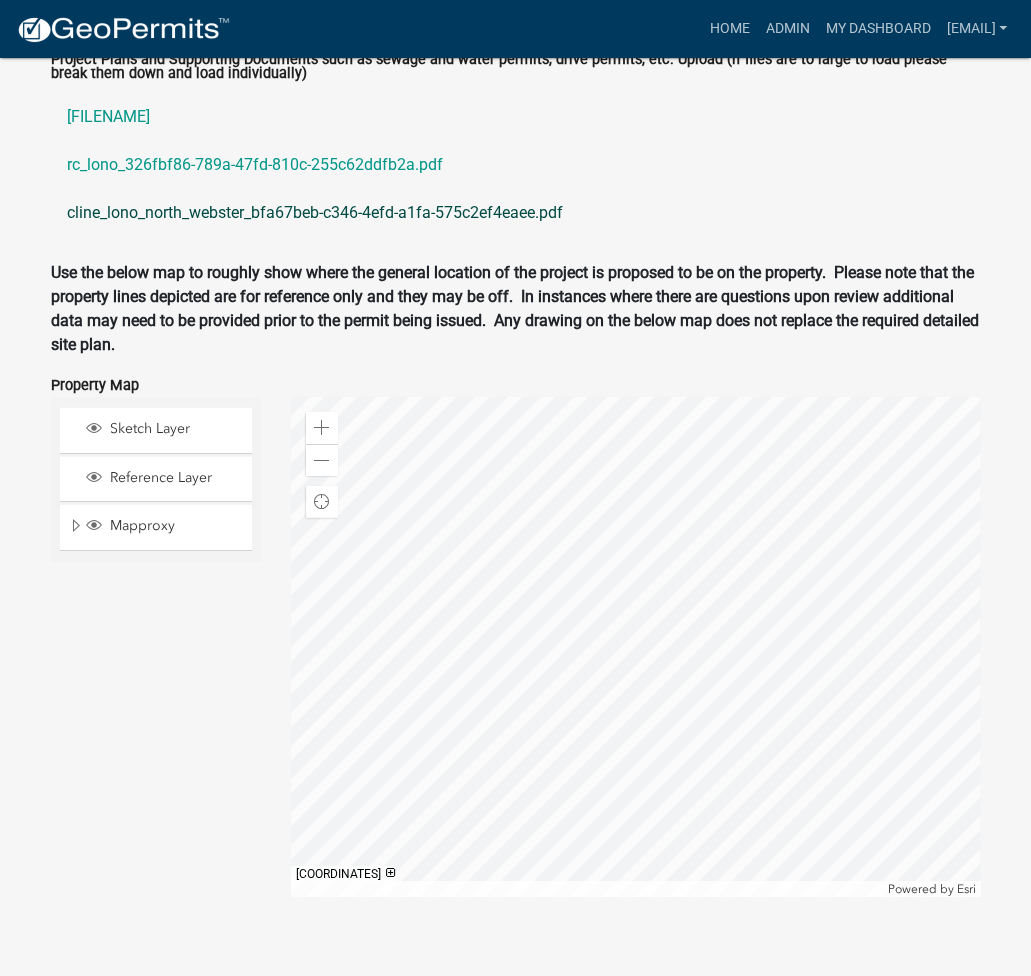 click on "cline_lono_north_webster_bfa67beb-c346-4efd-a1fa-575c2ef4eaee.pdf" 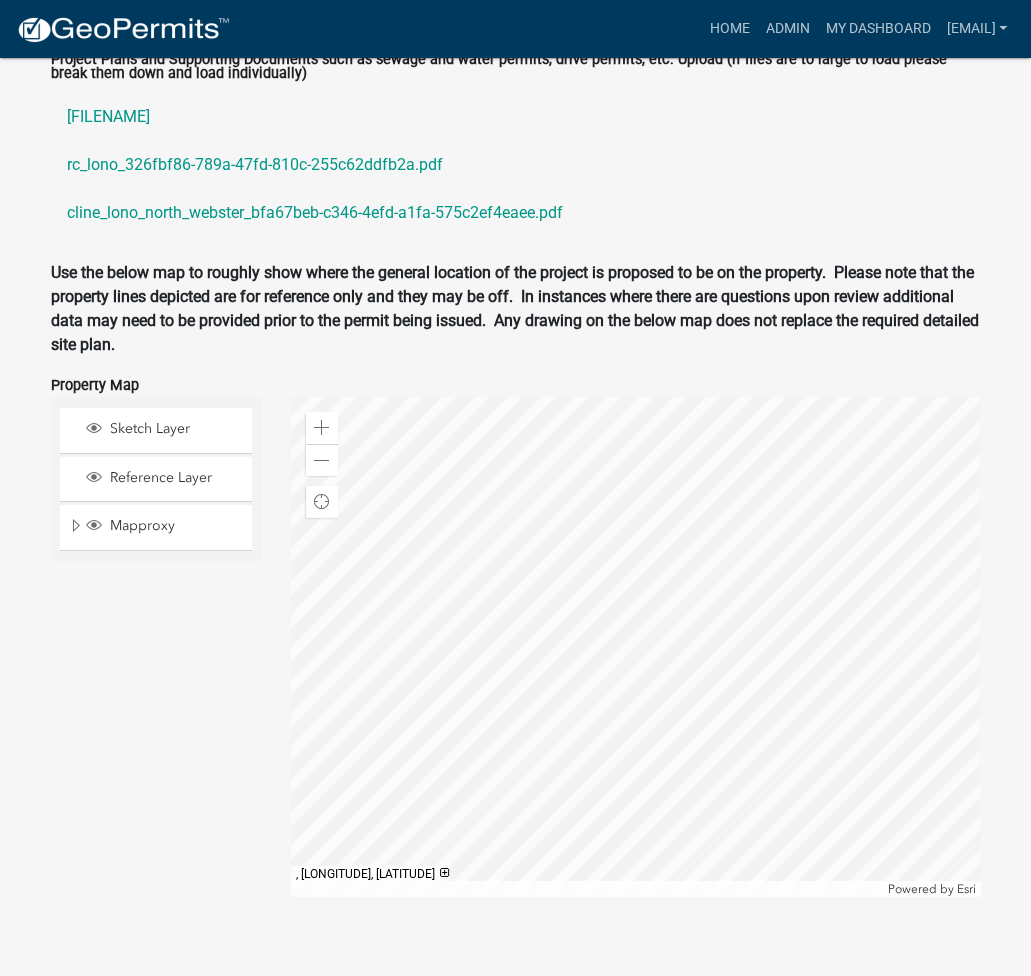 click on "more_horiz  Home  Admin  My Dashboard   ltaylor@kcgov.com  Admin Account Contractor Profile Logout" 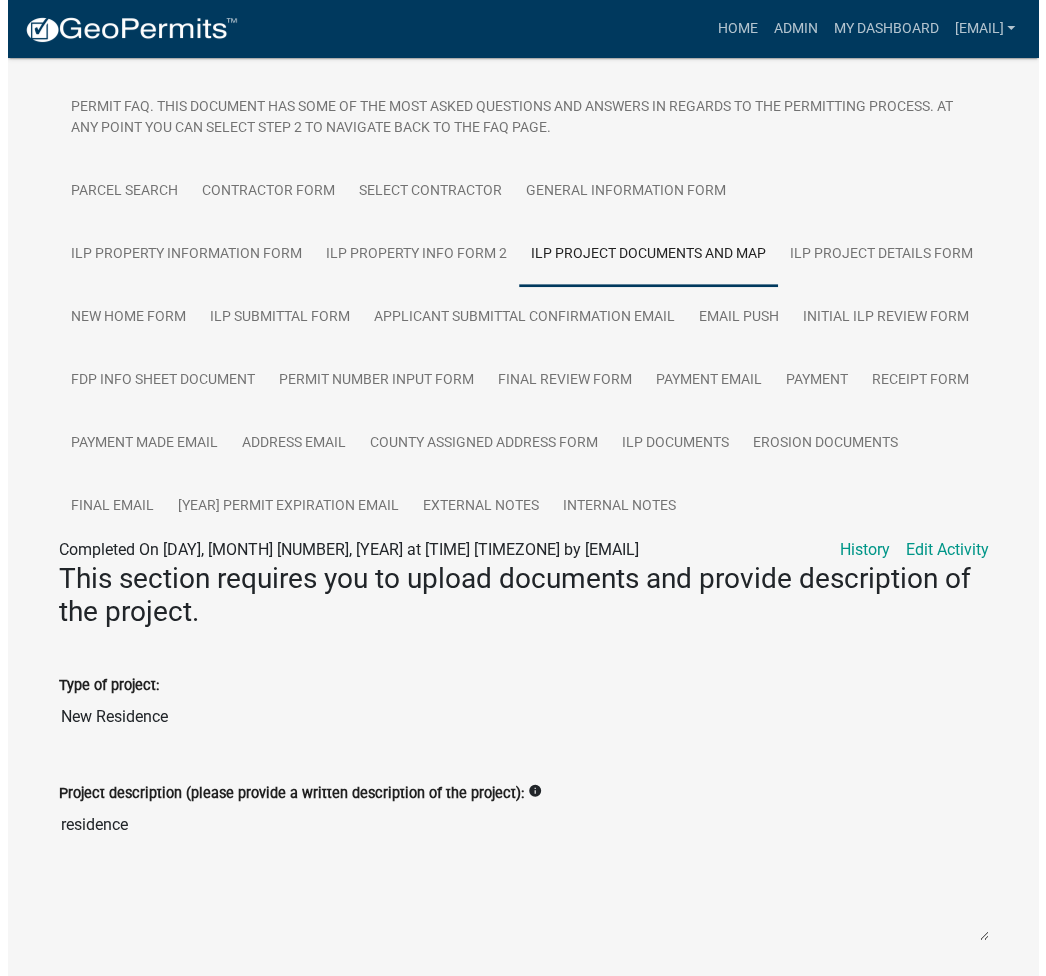 scroll, scrollTop: 0, scrollLeft: 0, axis: both 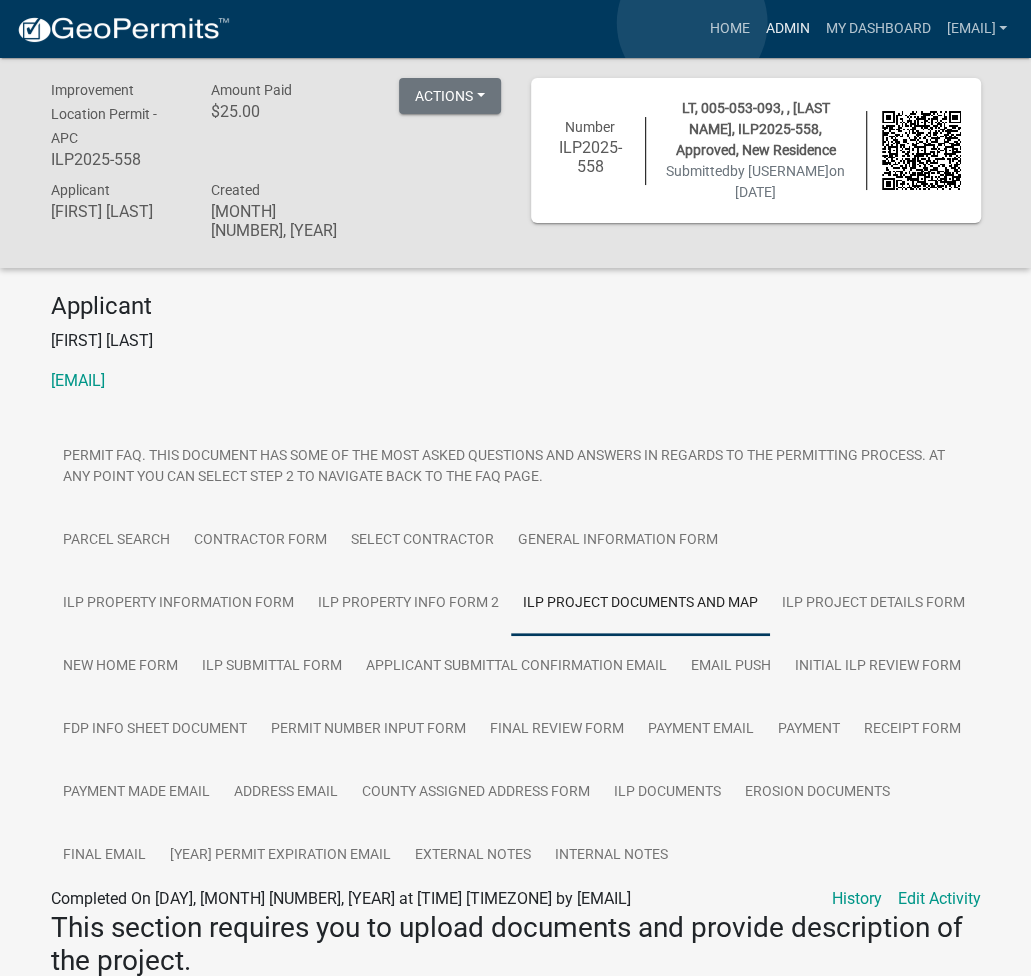 click on "Admin" at bounding box center [787, 29] 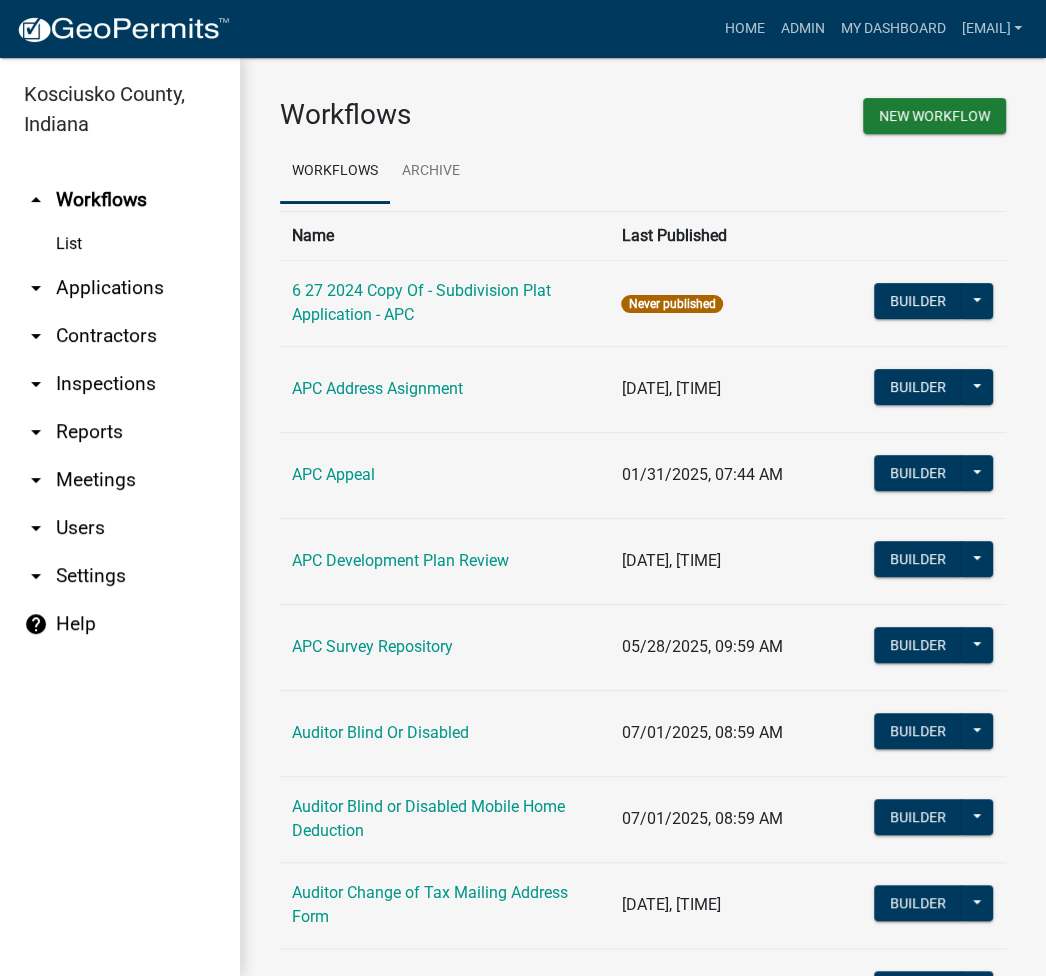 click on "arrow_drop_down   Applications" at bounding box center [120, 288] 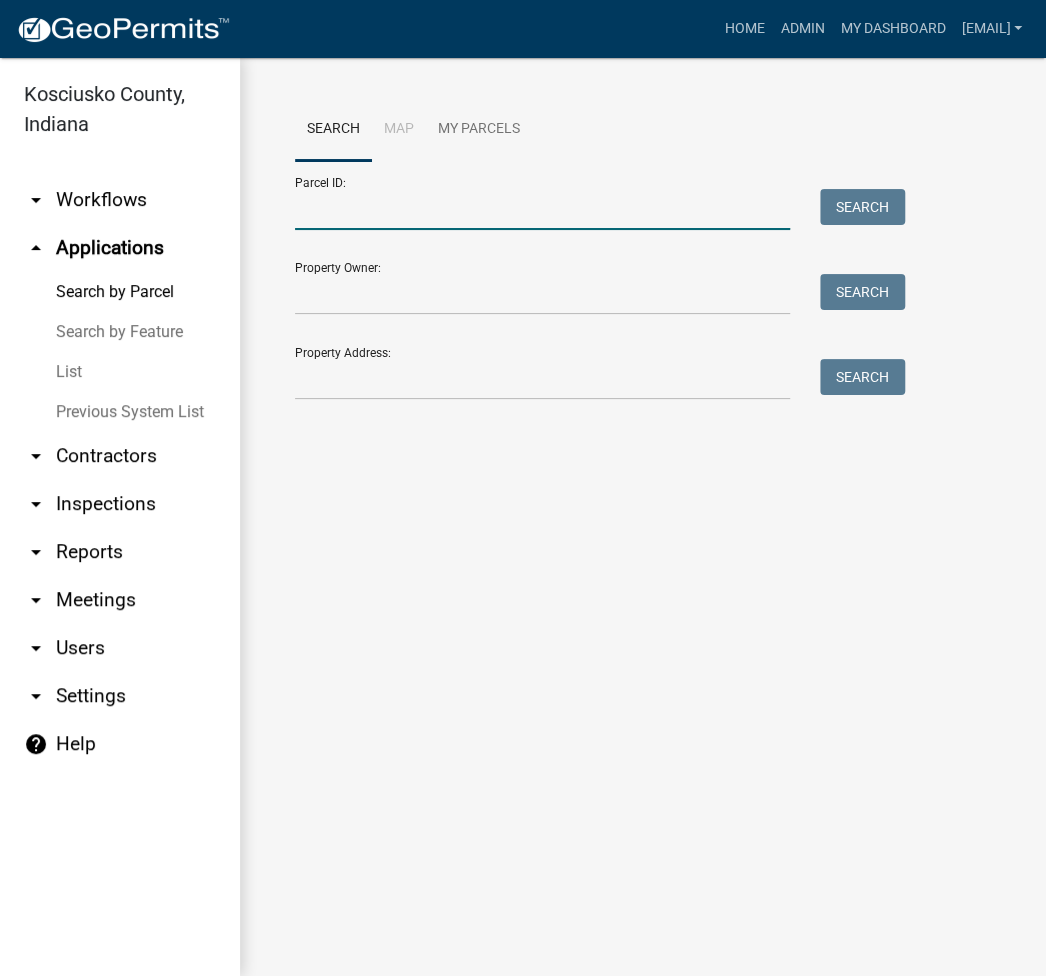 click on "Parcel ID:" at bounding box center [542, 209] 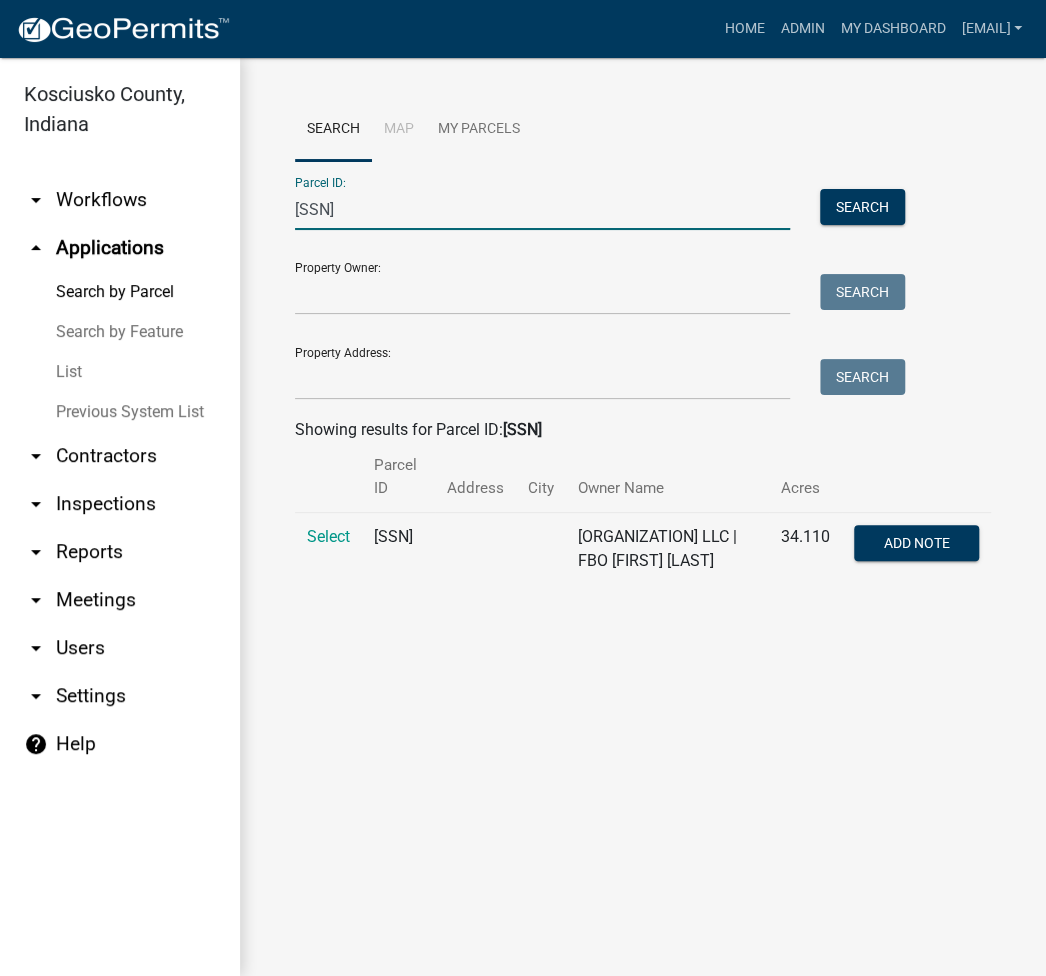 type on "009-086-020" 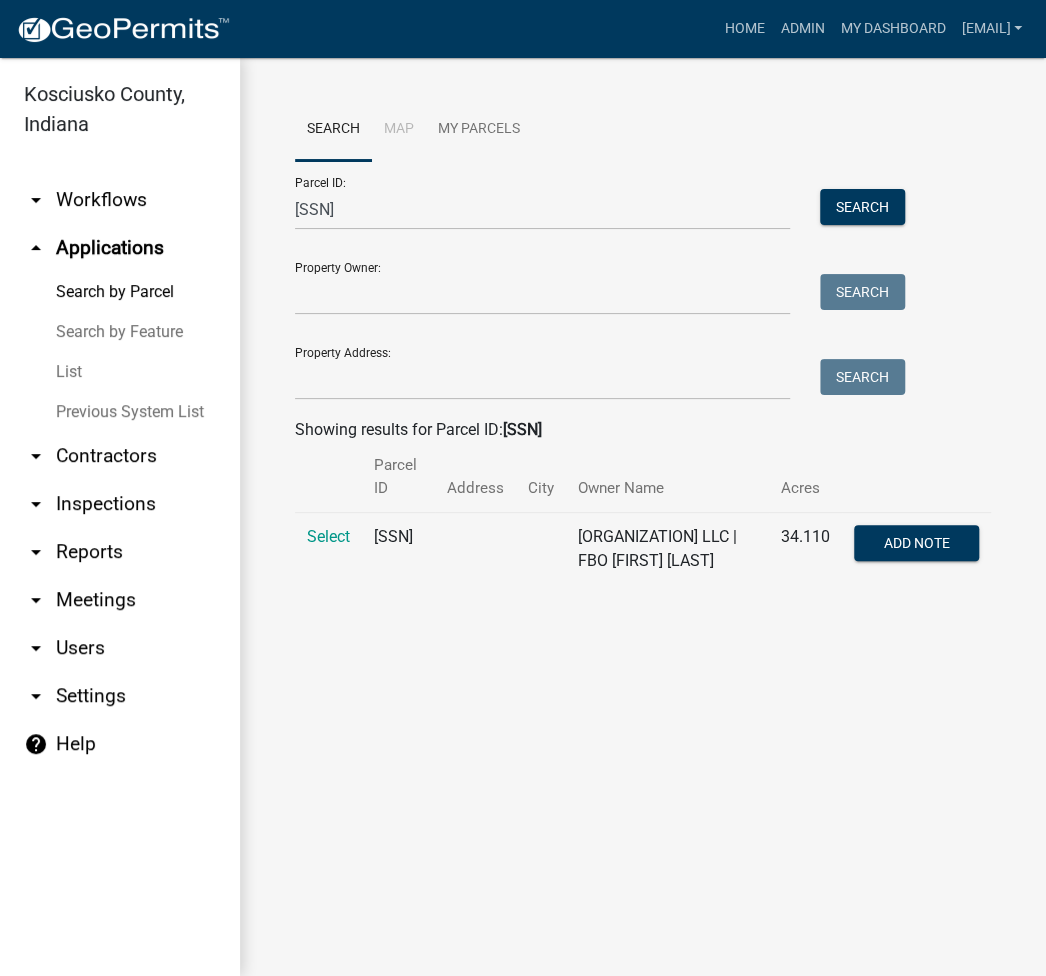 click on "Select" at bounding box center (328, 536) 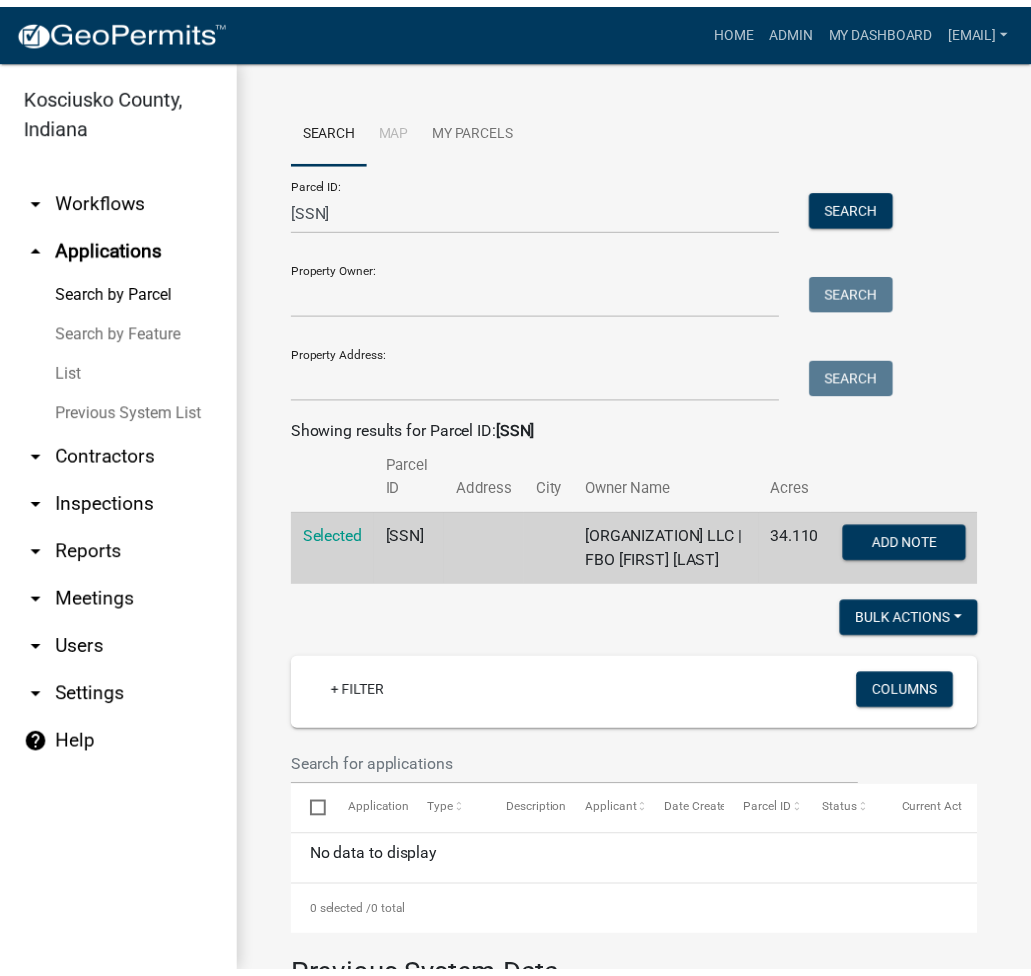 scroll, scrollTop: 392, scrollLeft: 0, axis: vertical 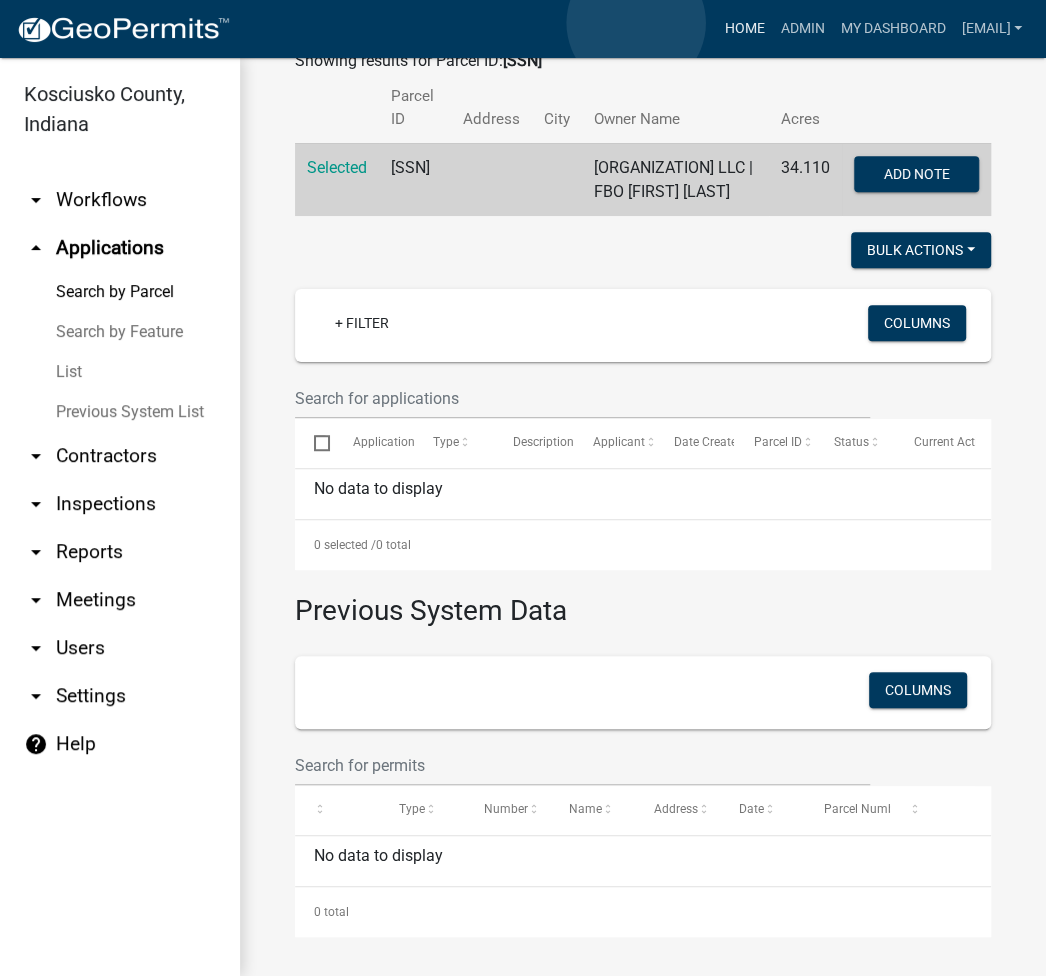 click on "Home" at bounding box center (744, 29) 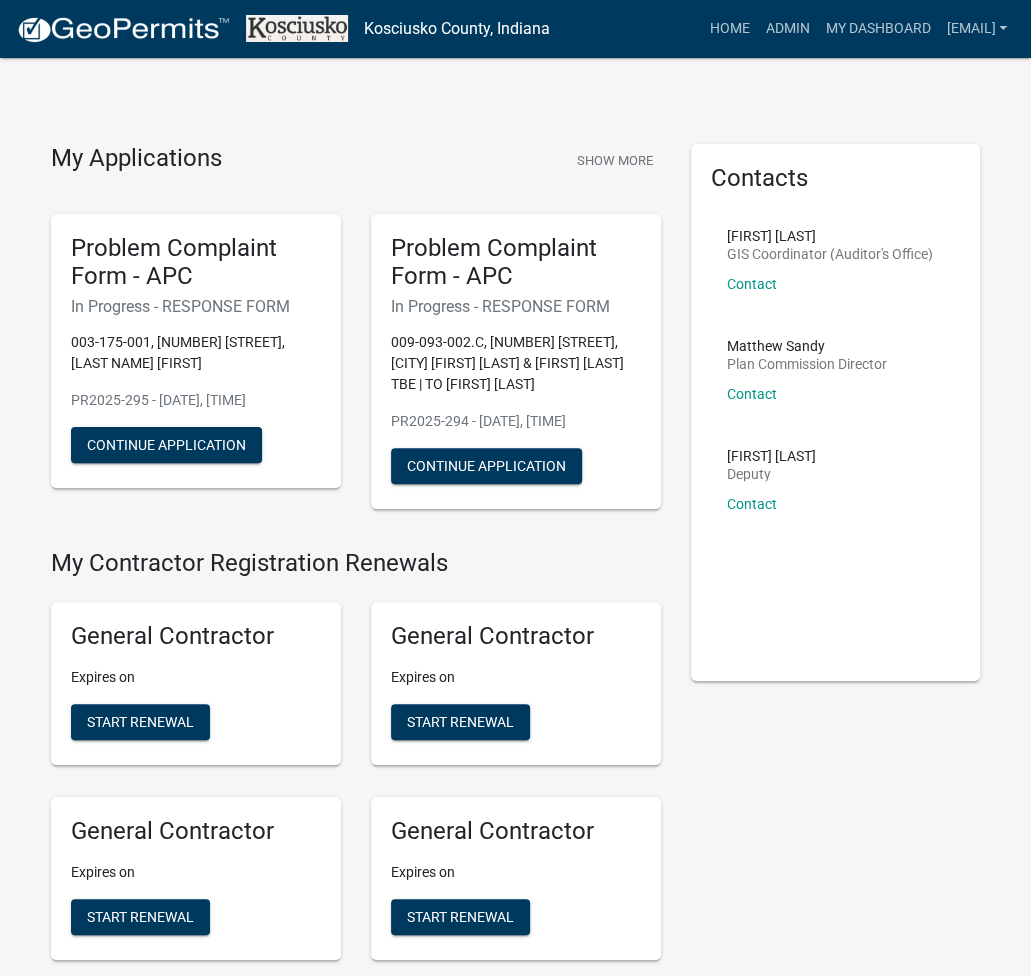 scroll, scrollTop: 747, scrollLeft: 0, axis: vertical 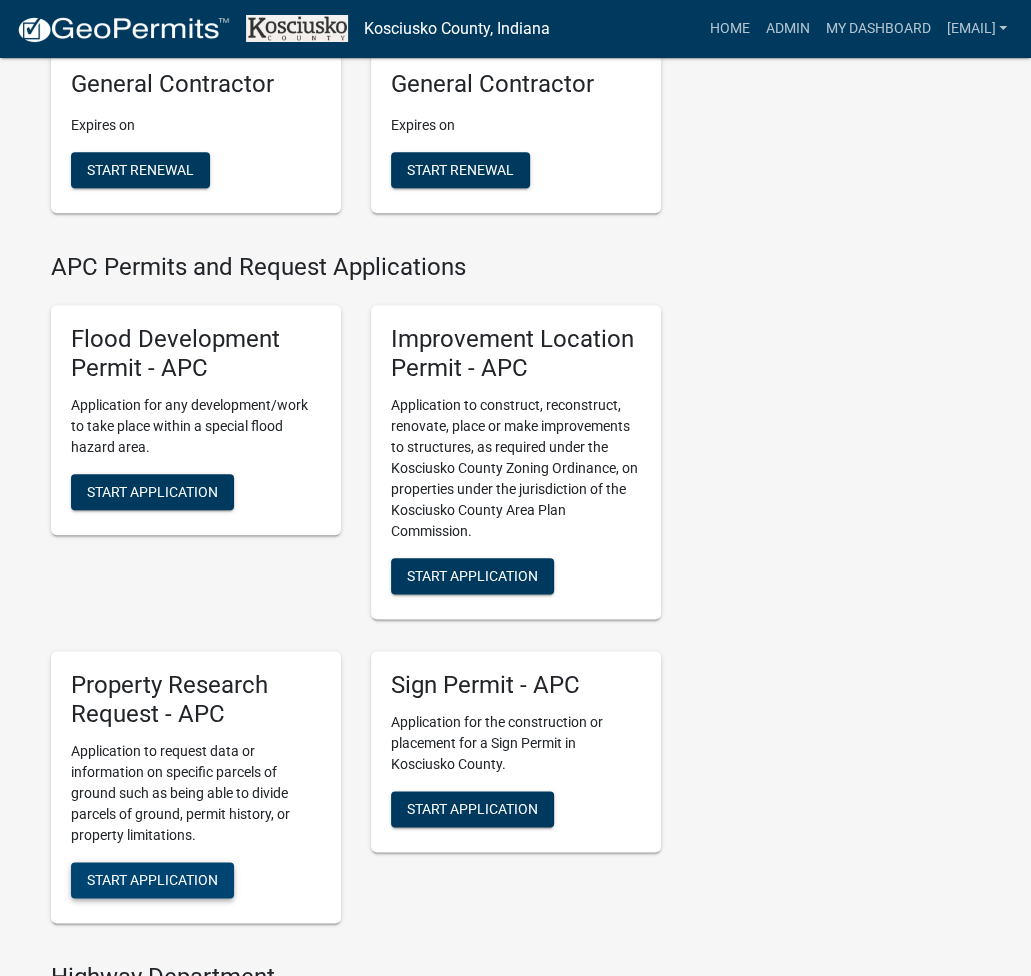 click on "Start Application" at bounding box center [152, 879] 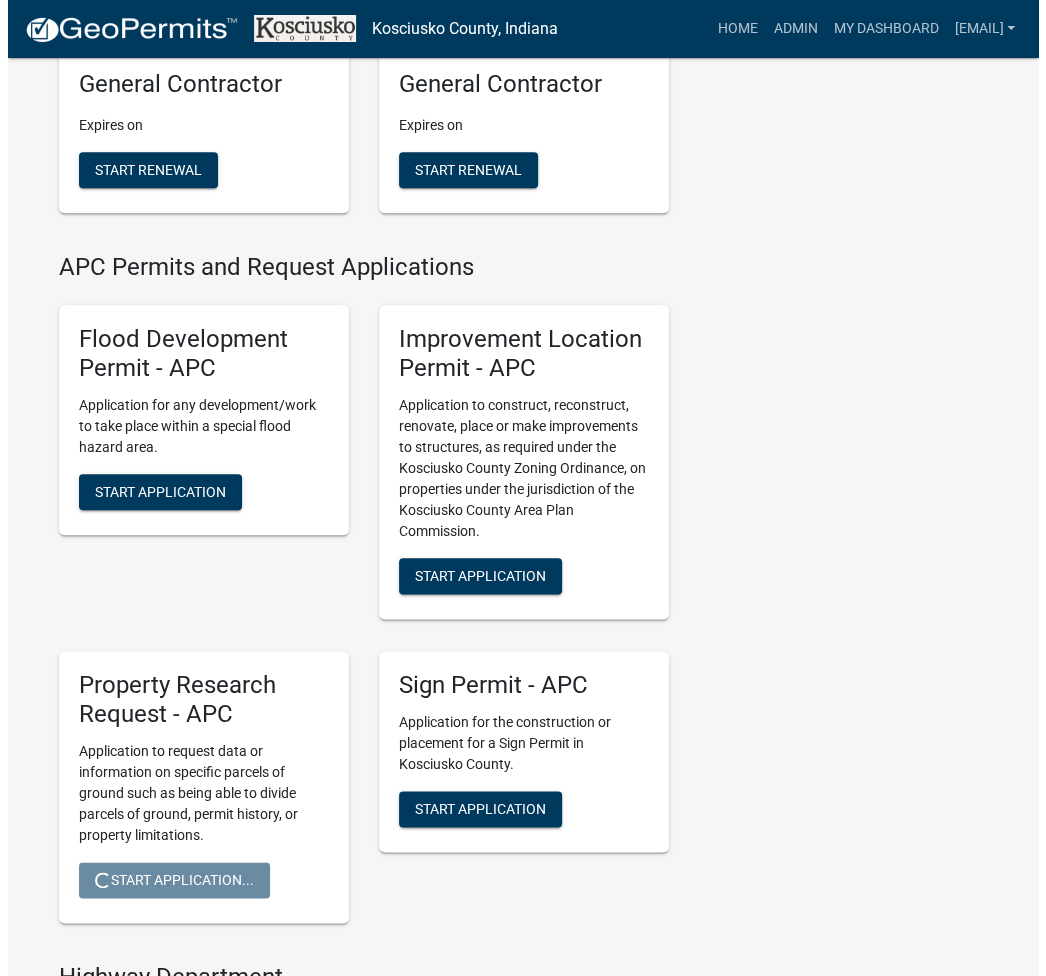 scroll, scrollTop: 0, scrollLeft: 0, axis: both 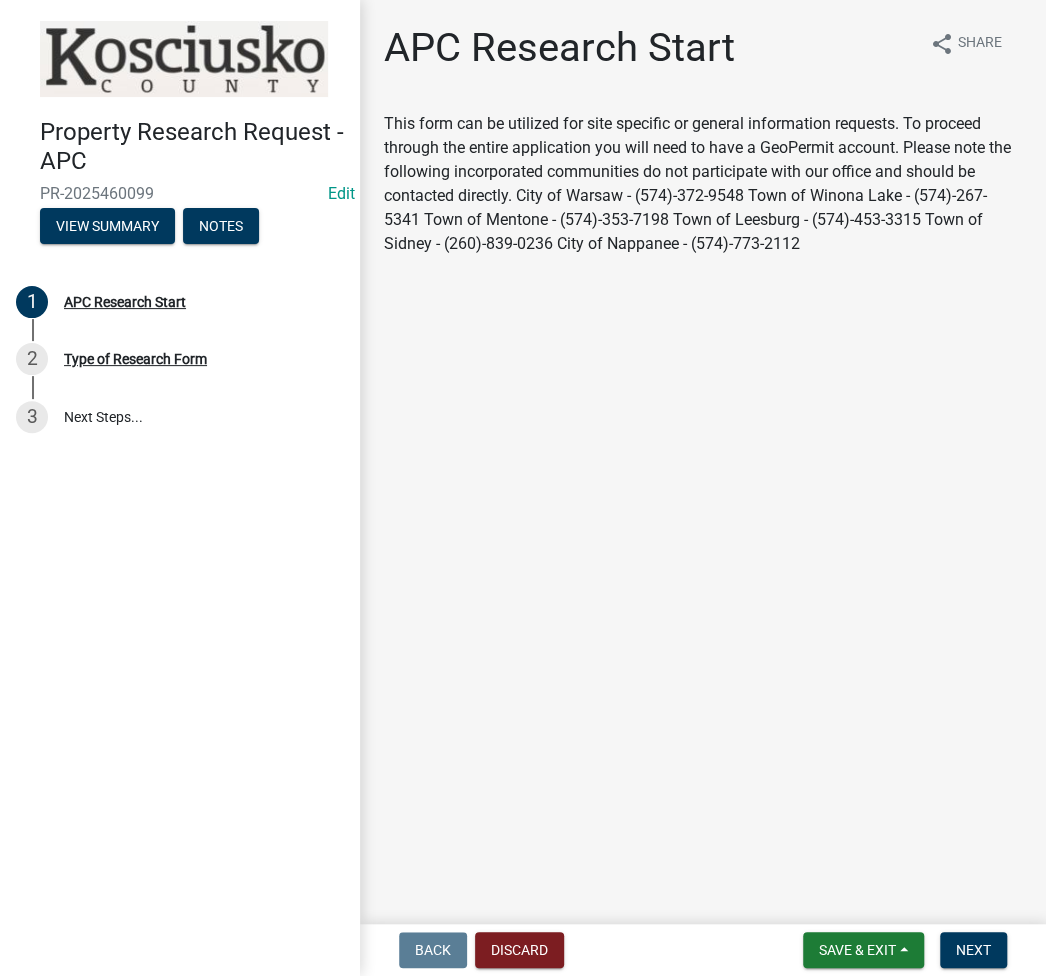 click on "Back  Discard   Save & Exit  Save  Save & Exit   Next" at bounding box center (703, 950) 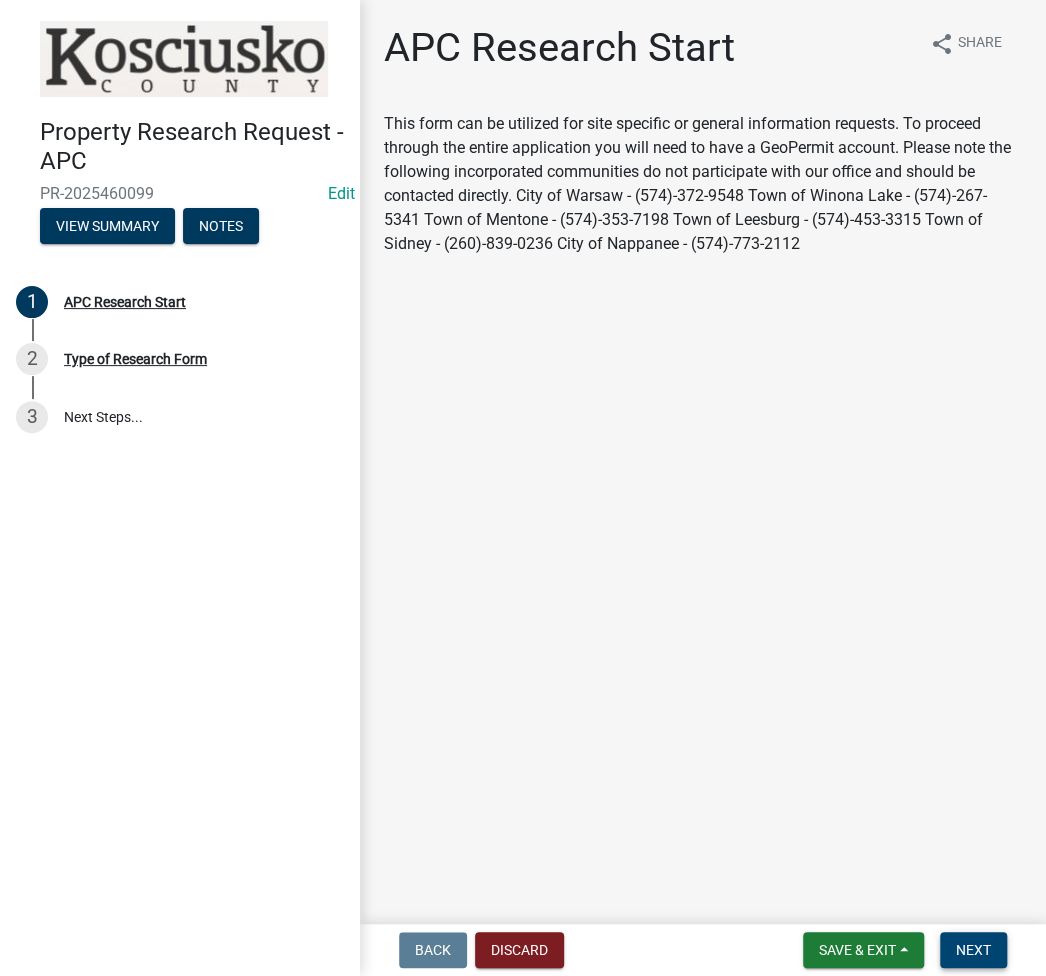 click on "Next" at bounding box center [973, 950] 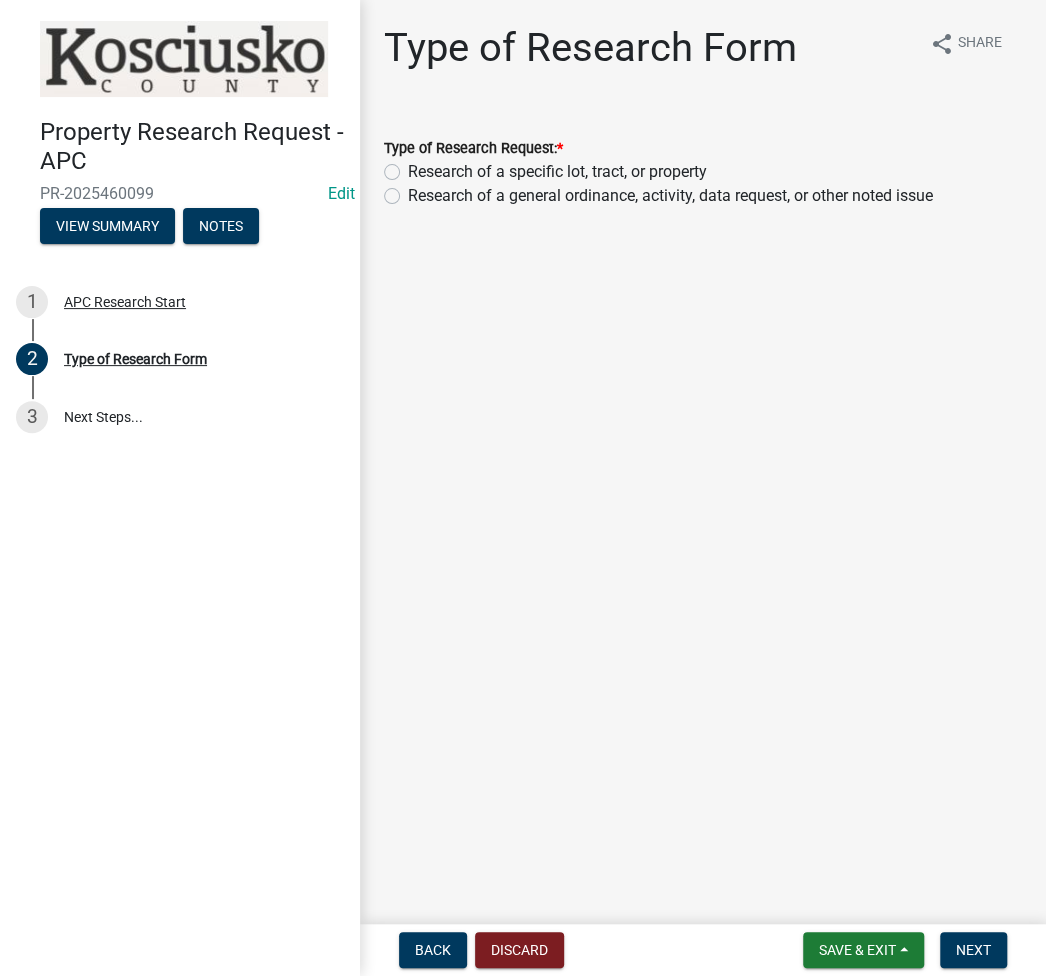 click on "Research of a specific lot, tract, or property" 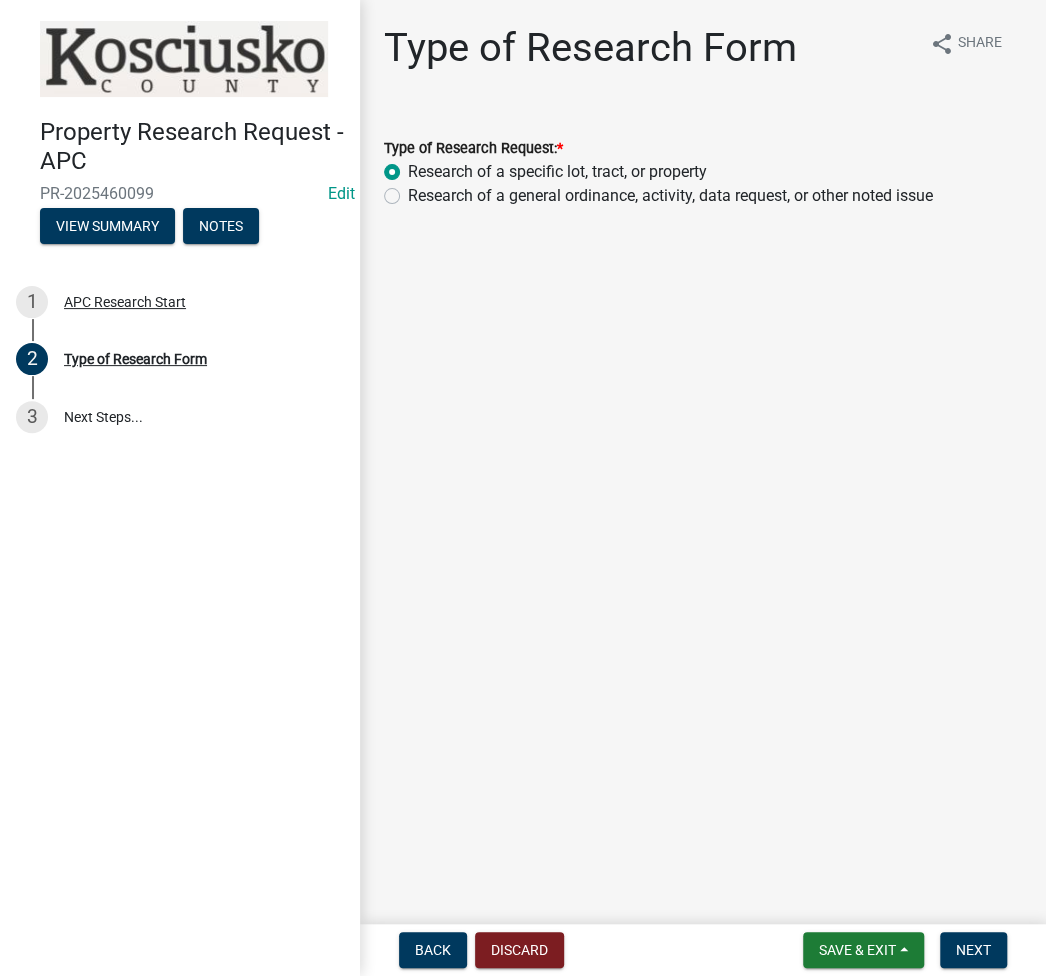 radio on "true" 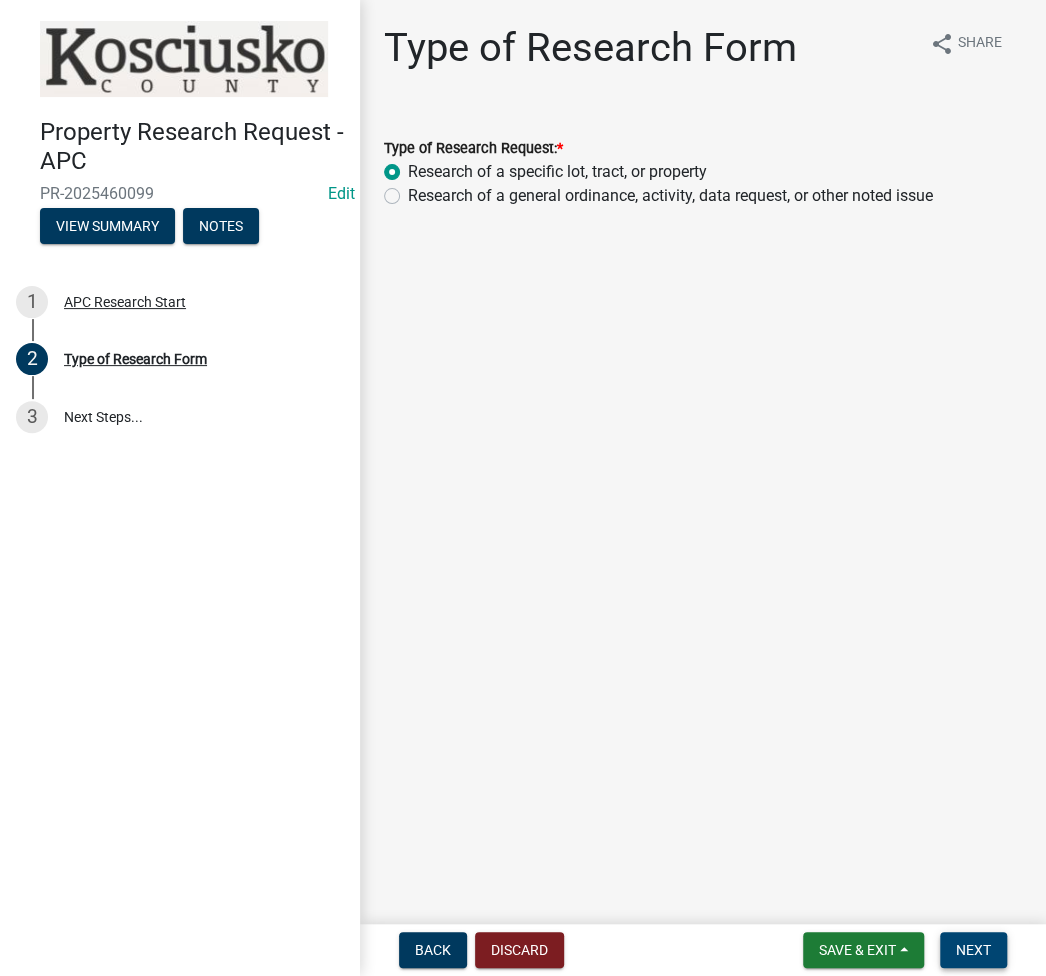 click on "Next" at bounding box center (973, 950) 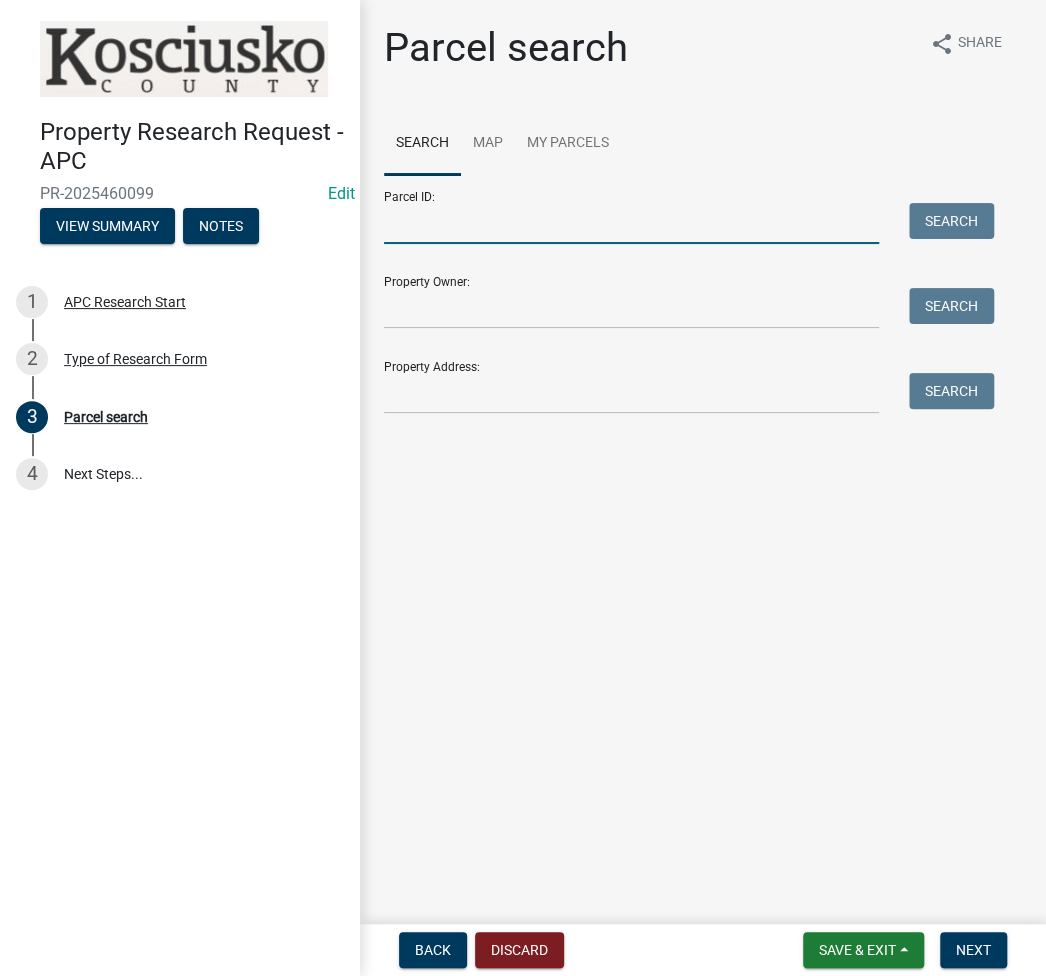 click on "Parcel ID:" at bounding box center (631, 223) 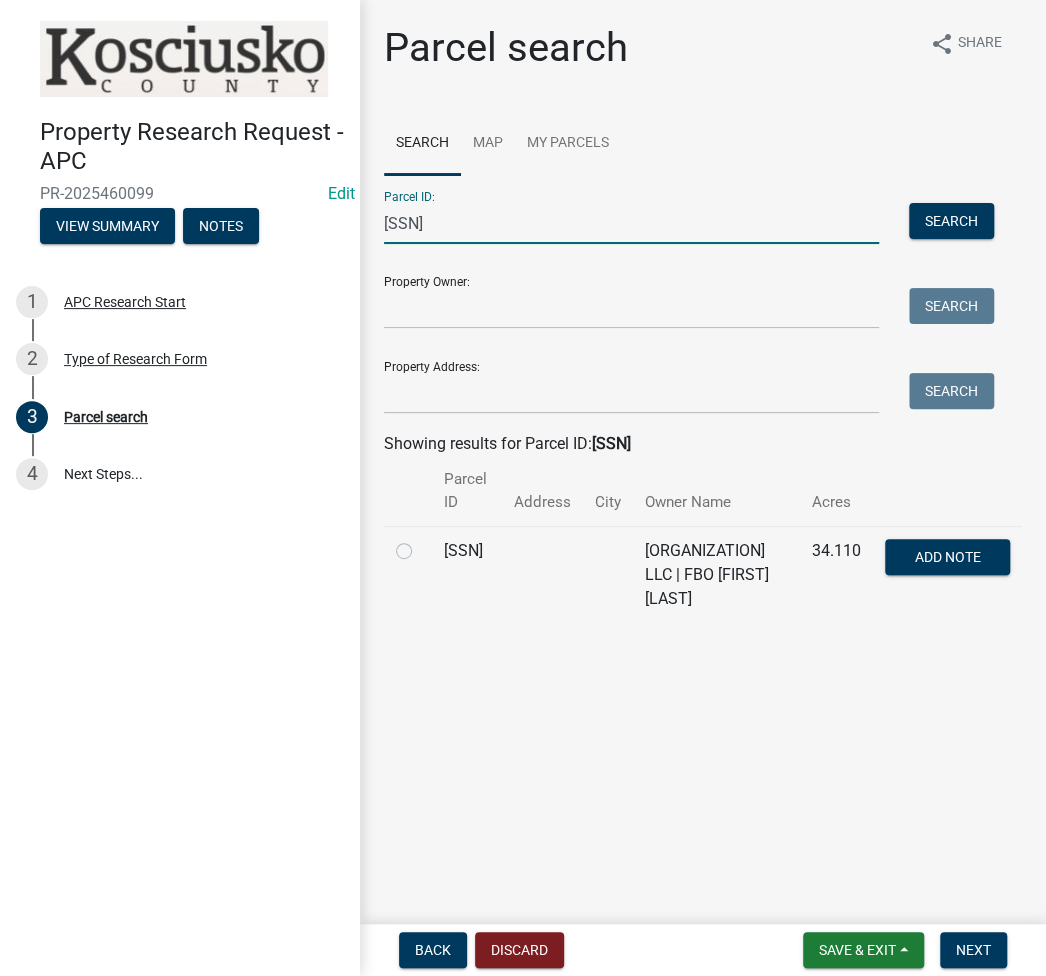 type on "009-086-020" 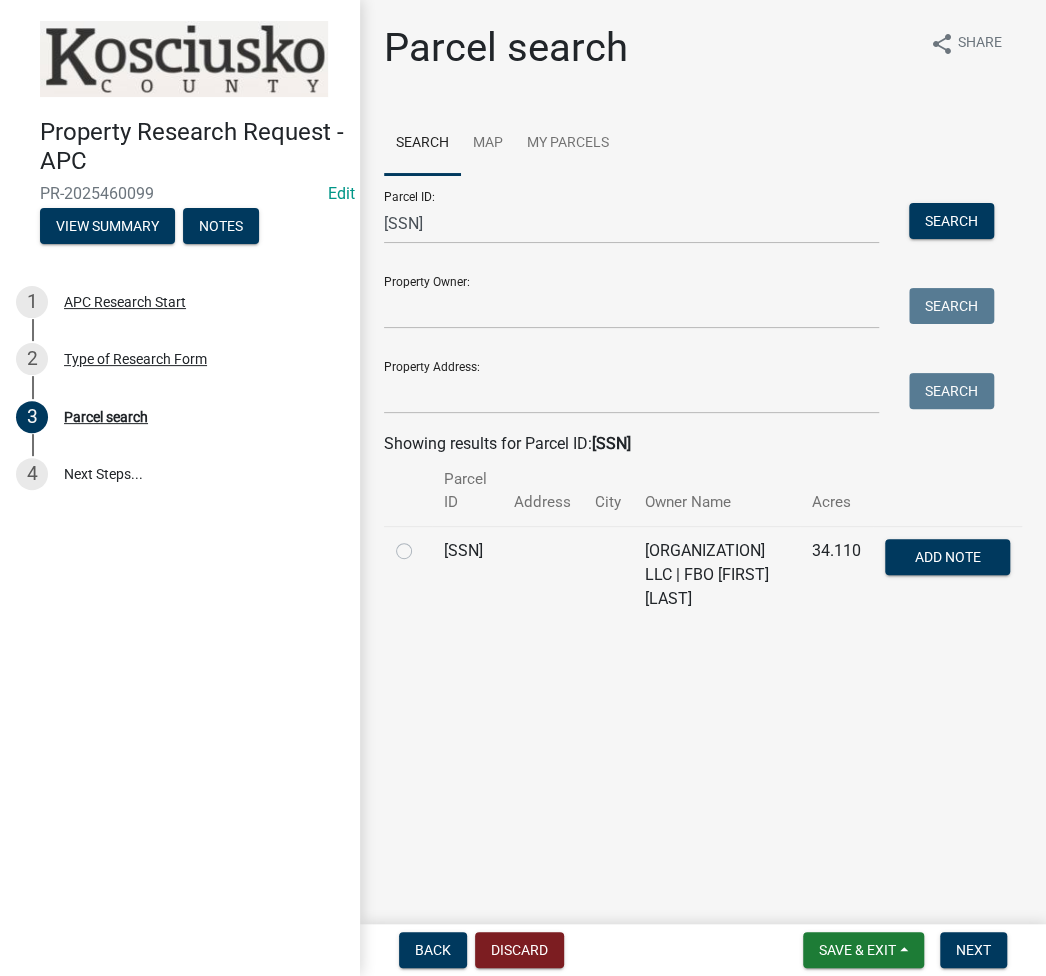 click 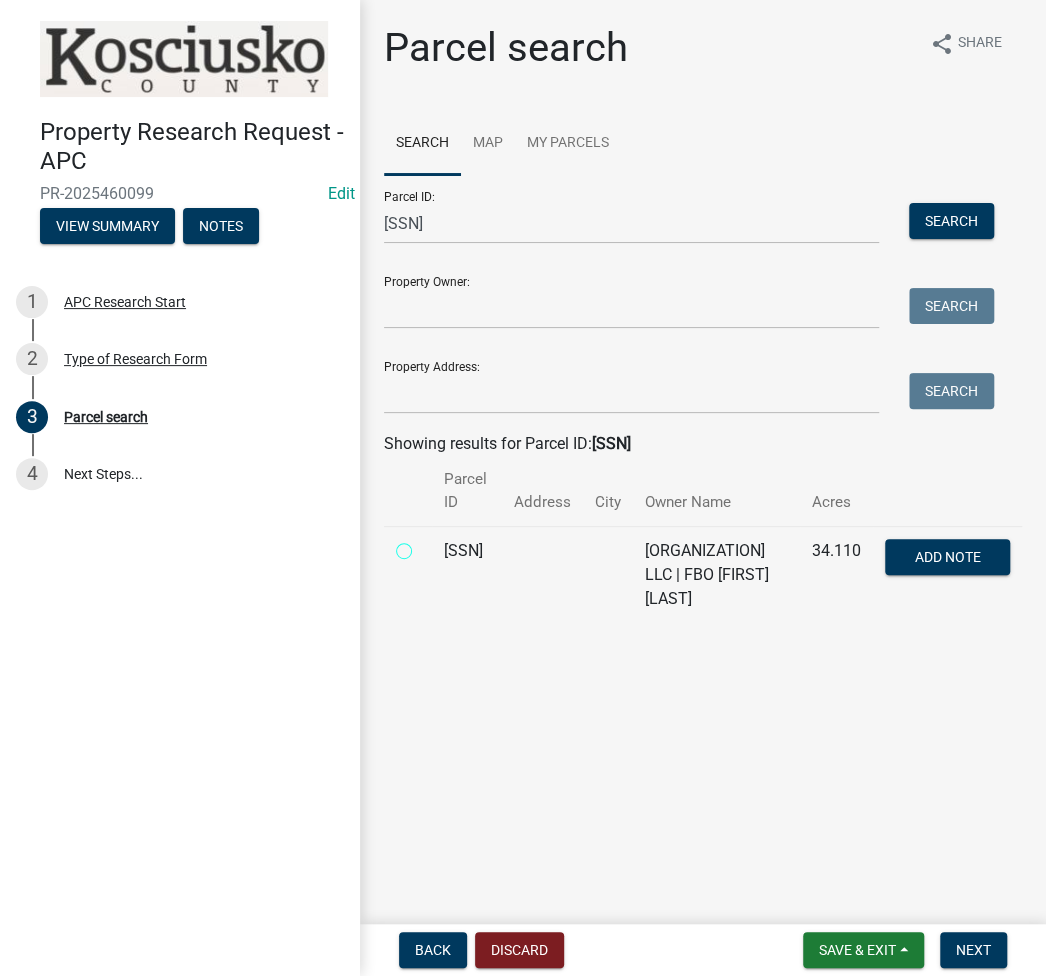 click at bounding box center [426, 545] 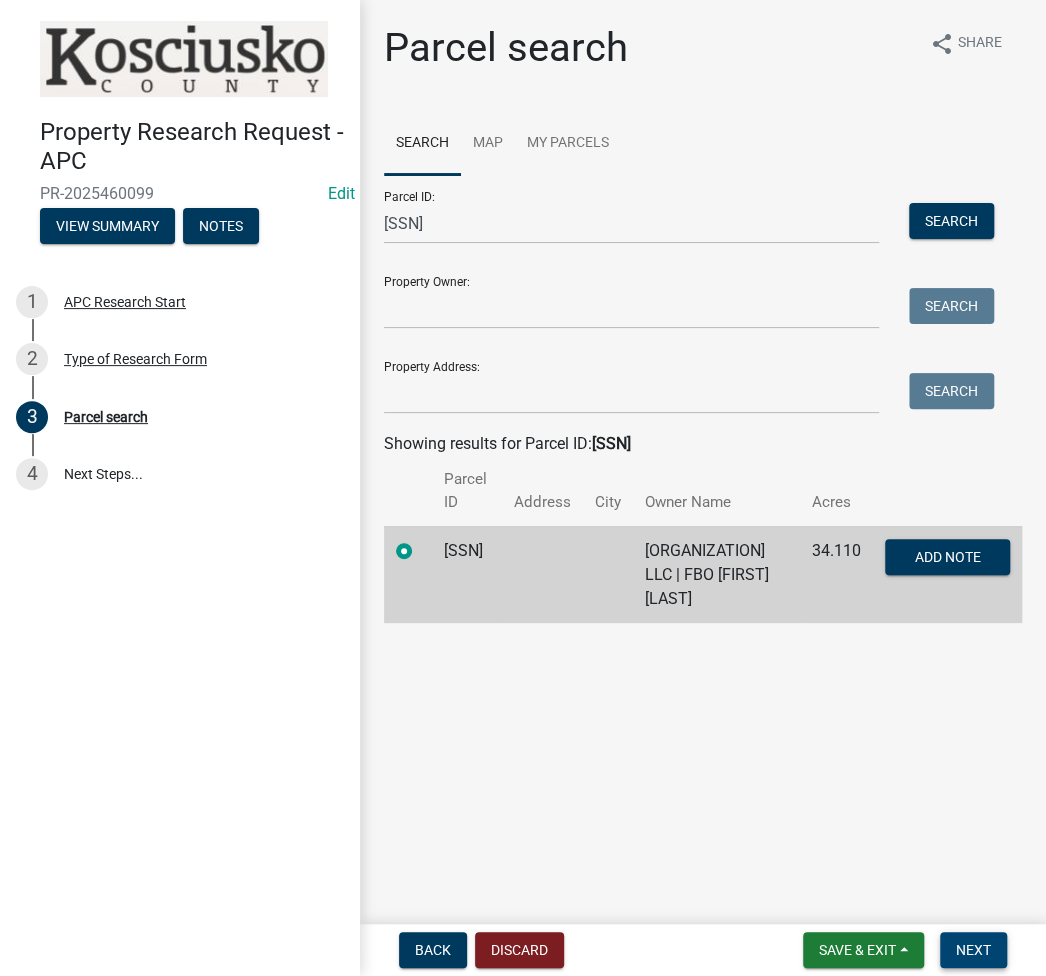 click on "Next" at bounding box center (973, 950) 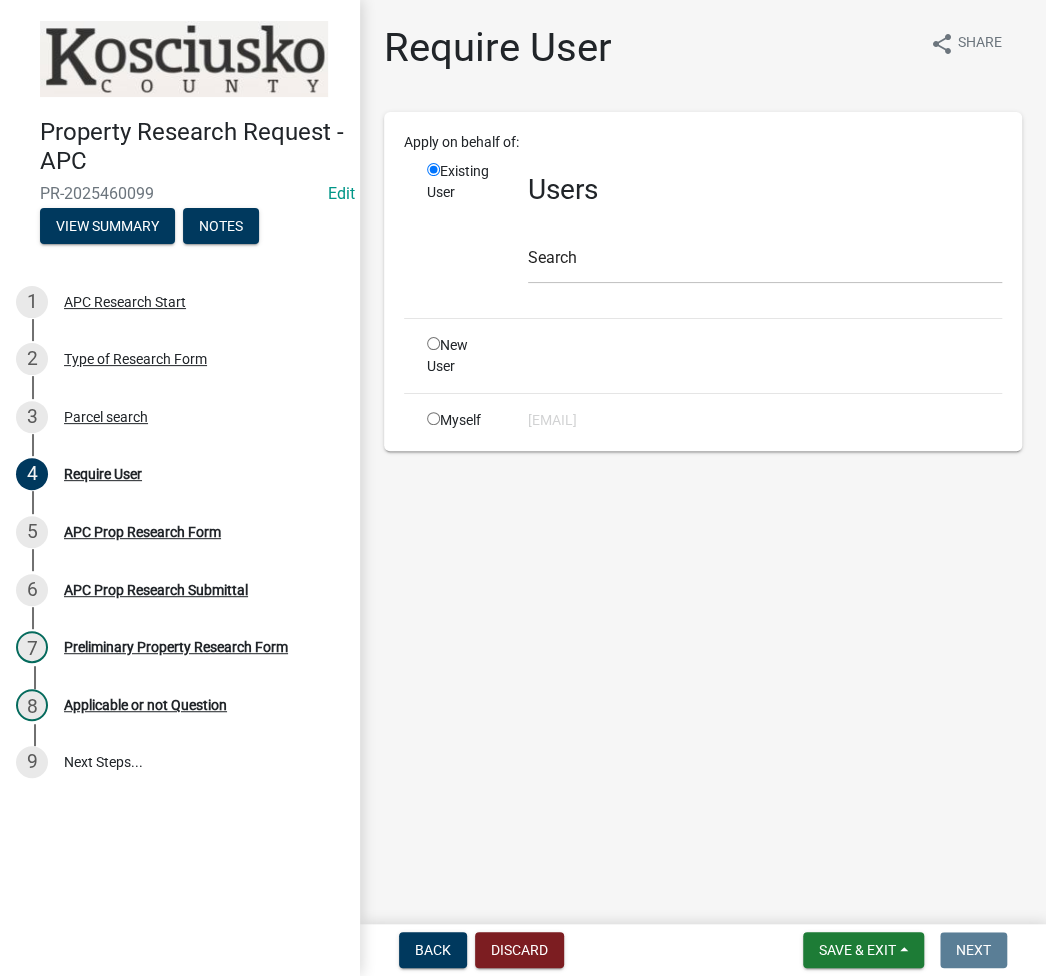 click 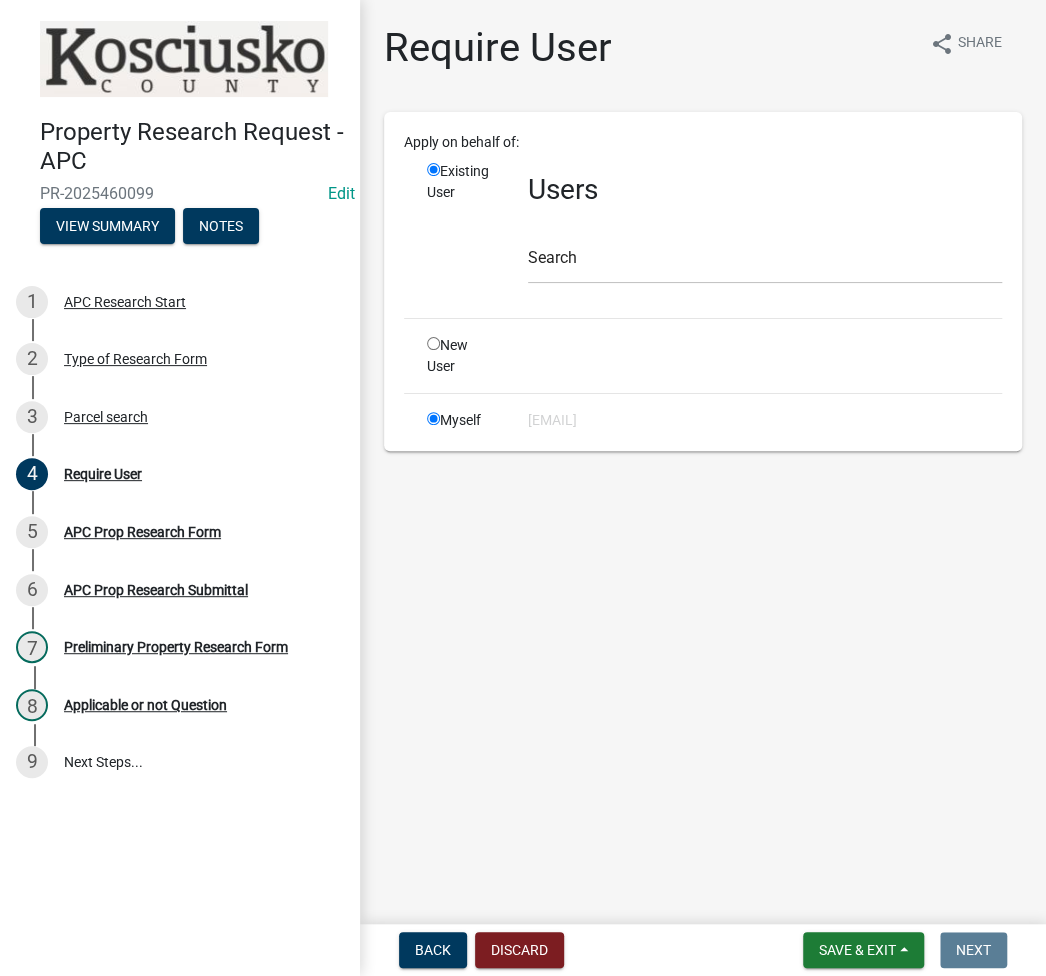 radio on "false" 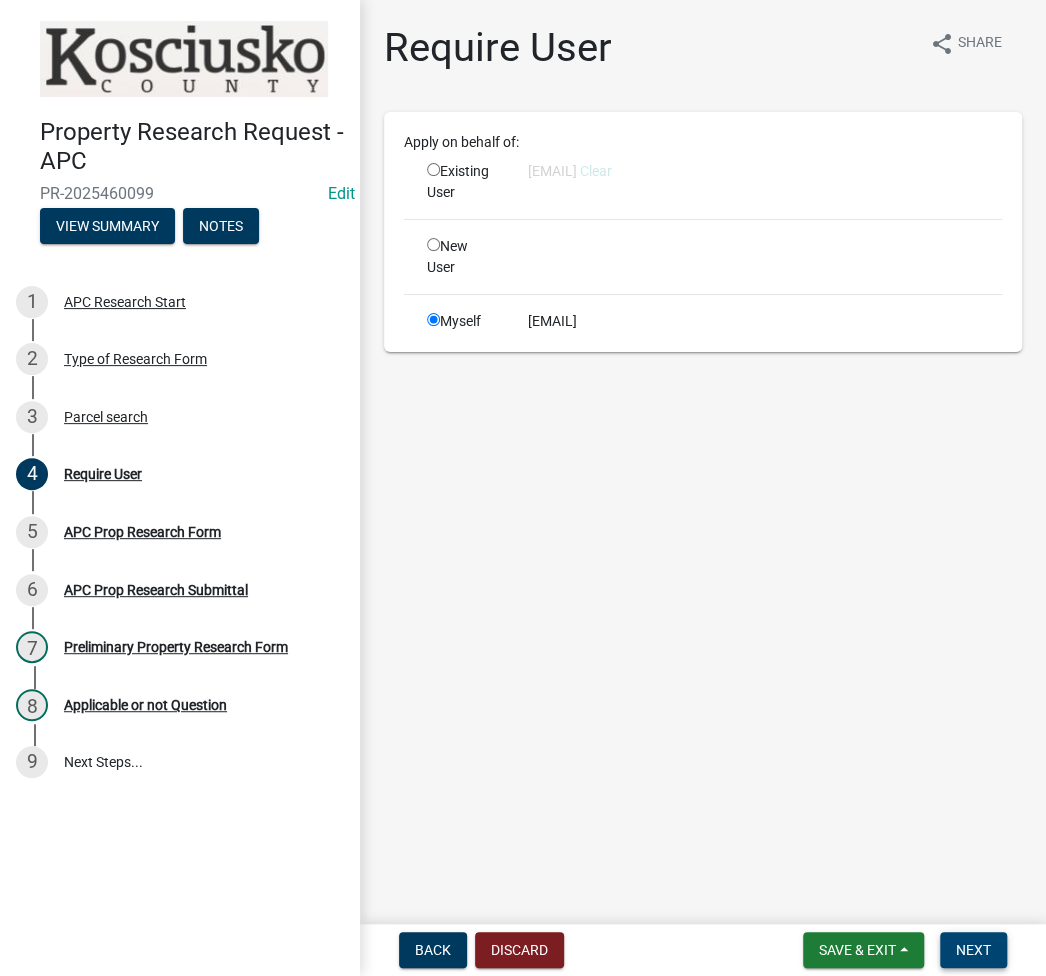click on "Next" at bounding box center [973, 950] 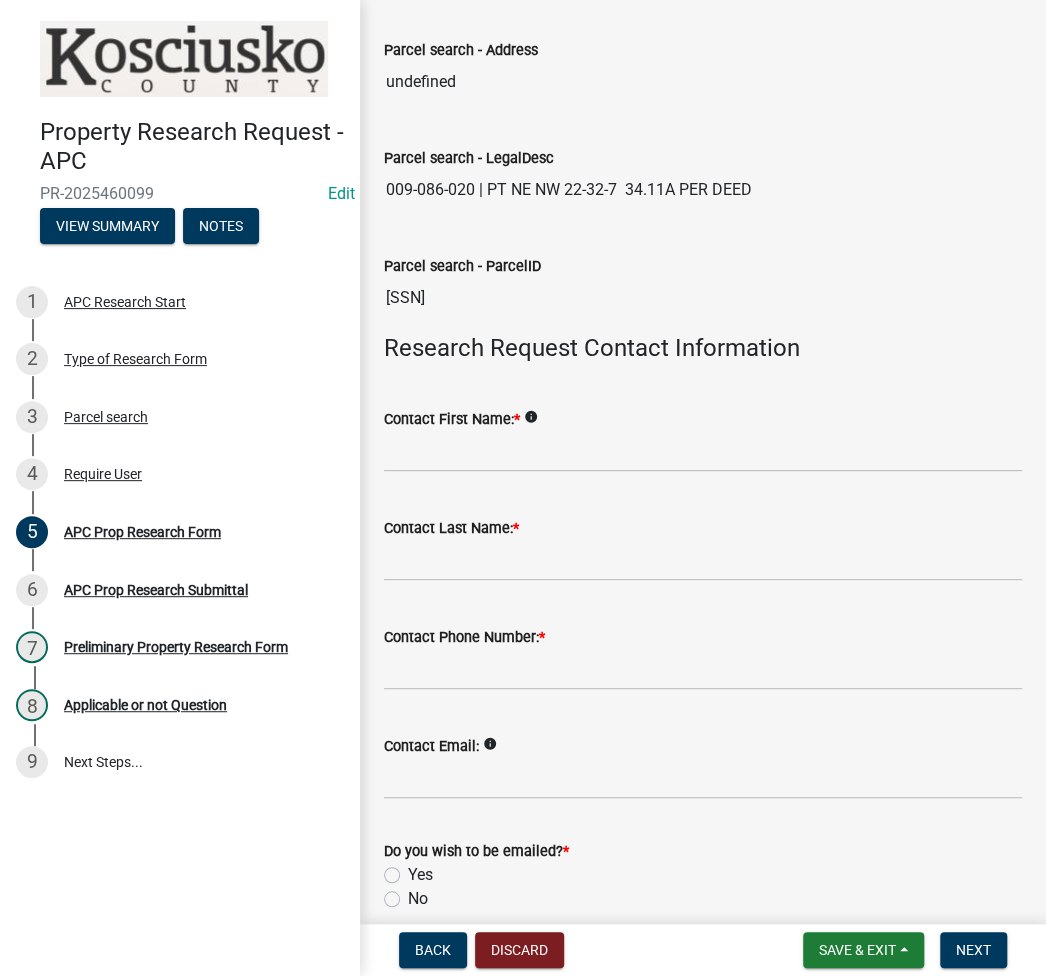 scroll, scrollTop: 266, scrollLeft: 0, axis: vertical 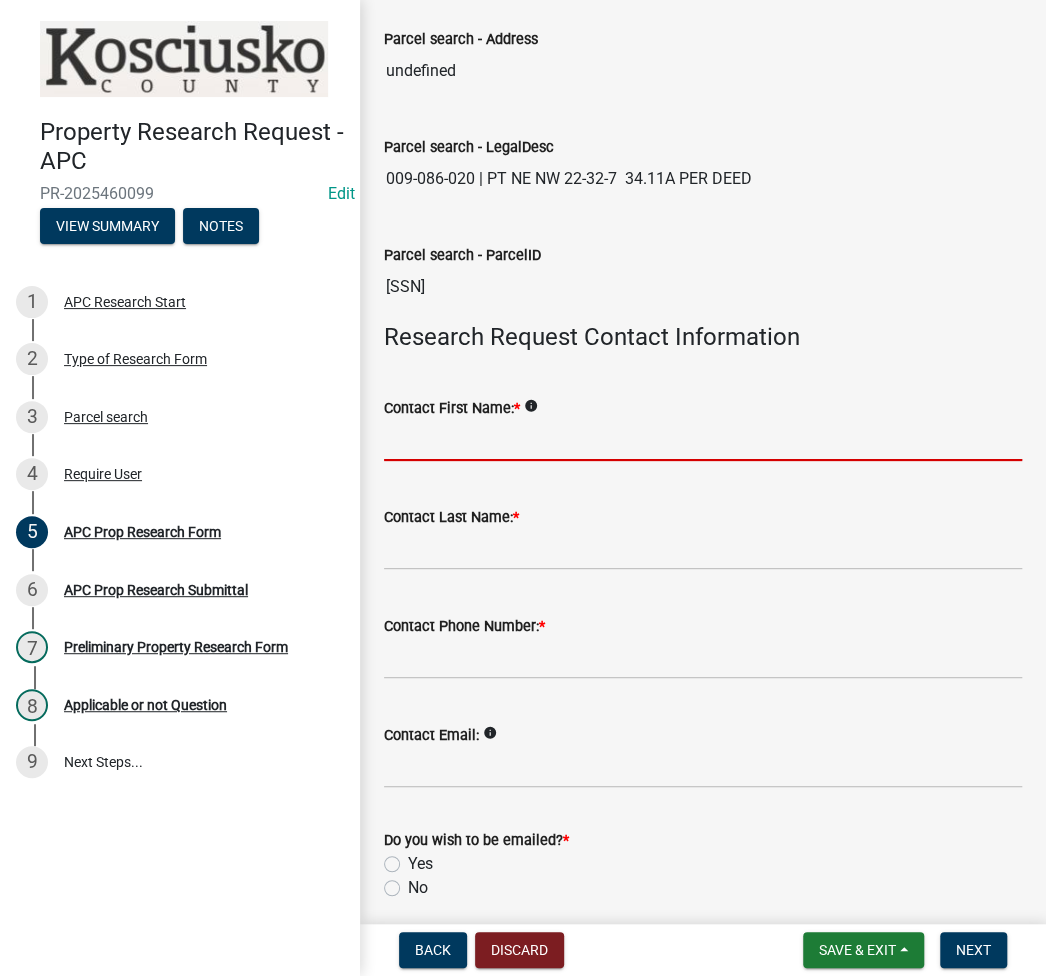 click on "Contact First Name:  *" at bounding box center [703, 440] 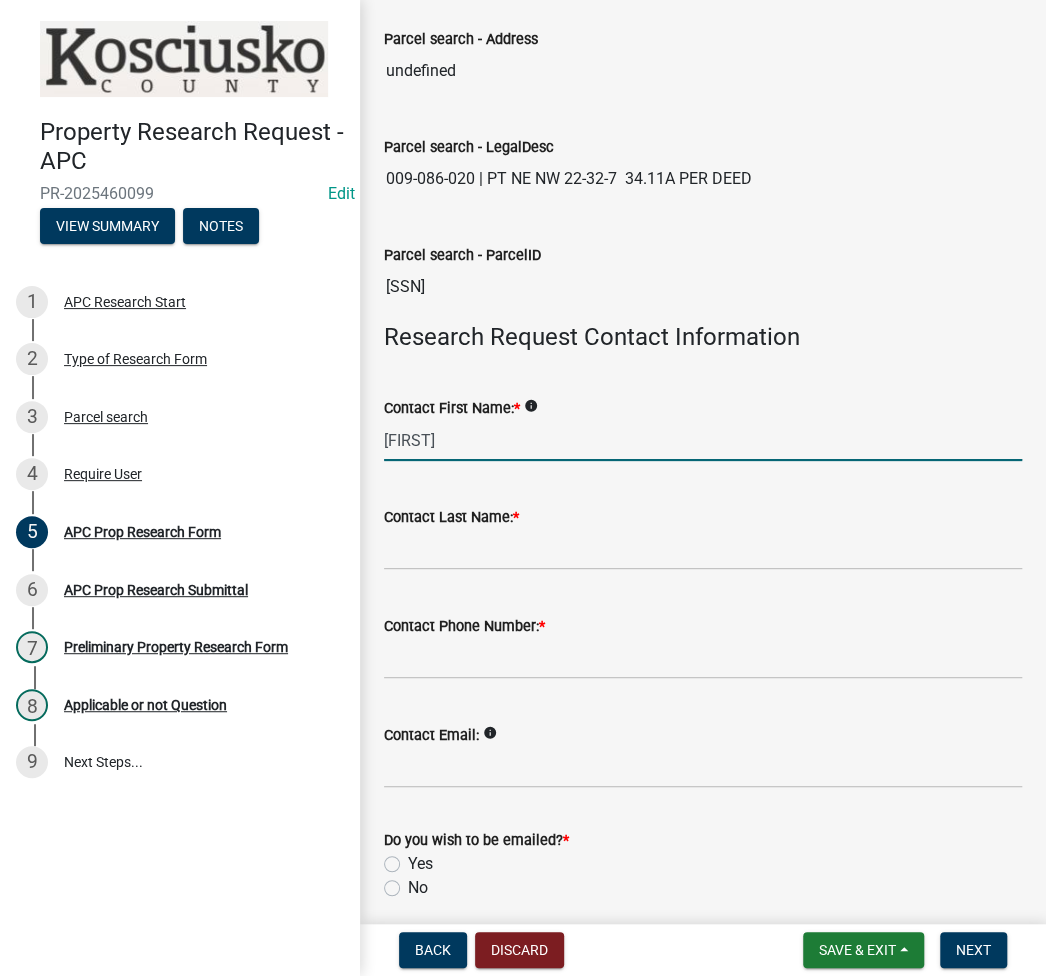 type on "Tina" 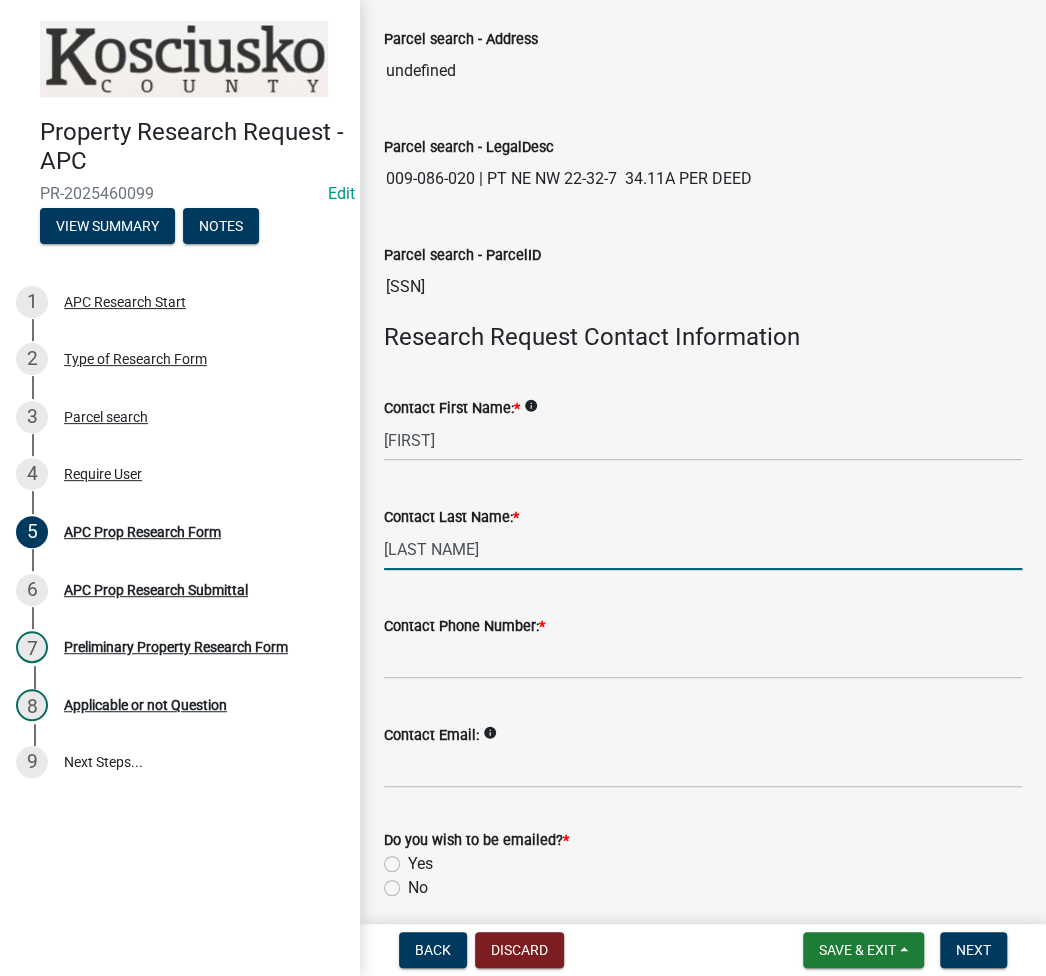 type on "Owens" 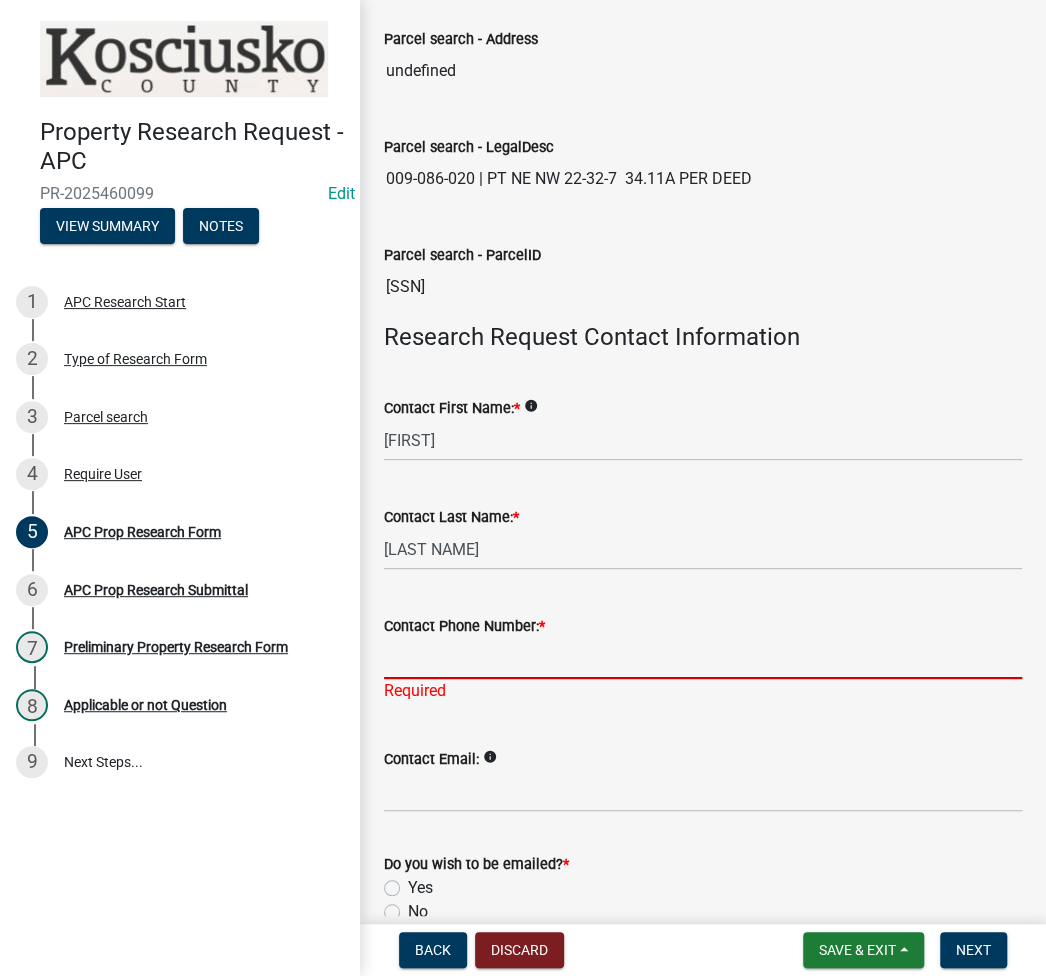 paste on "574-269-1148" 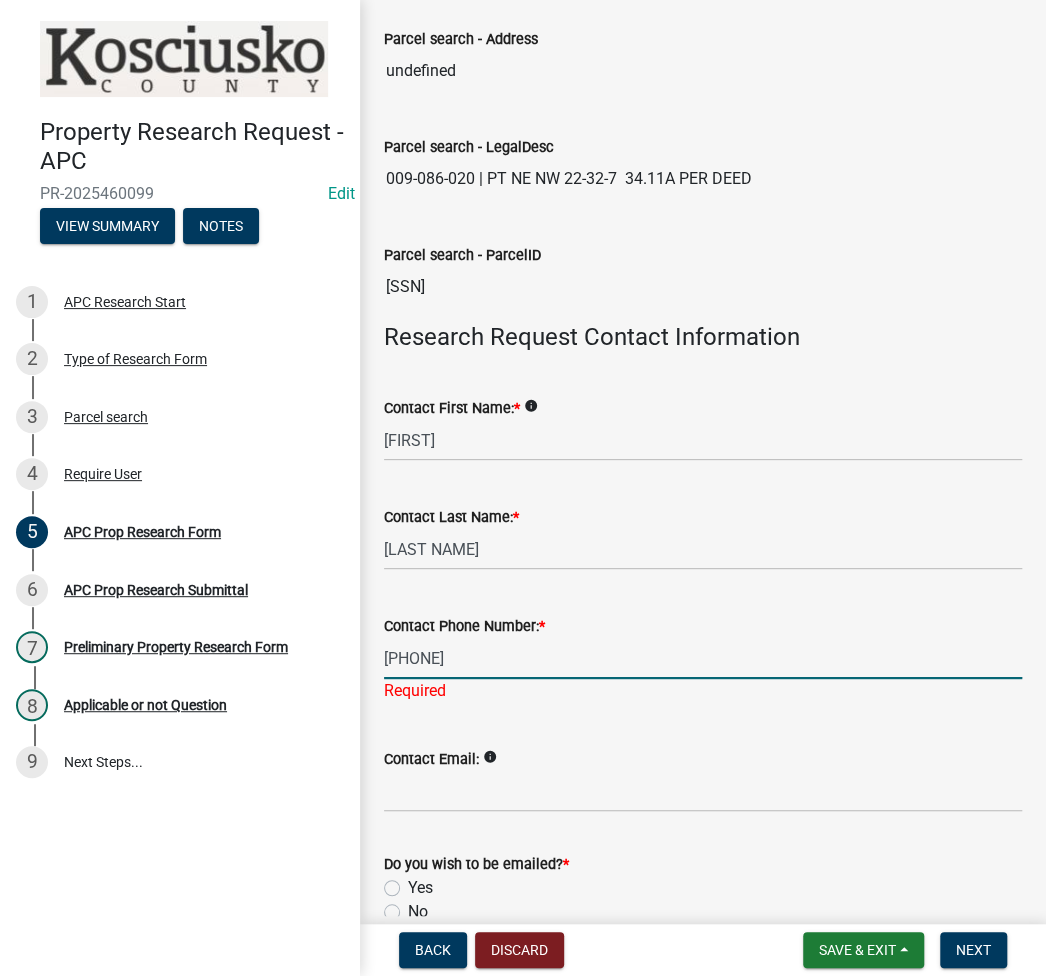scroll, scrollTop: 583, scrollLeft: 0, axis: vertical 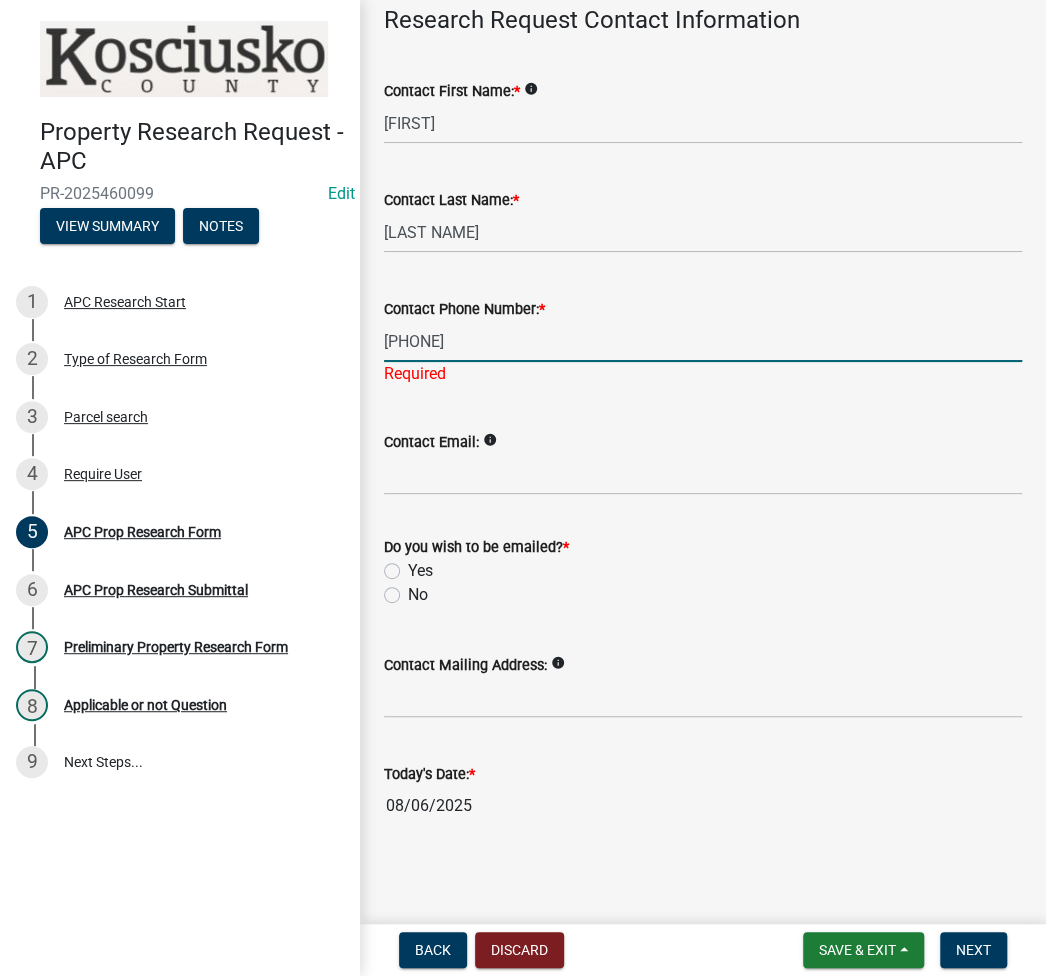 type on "574-269-1148" 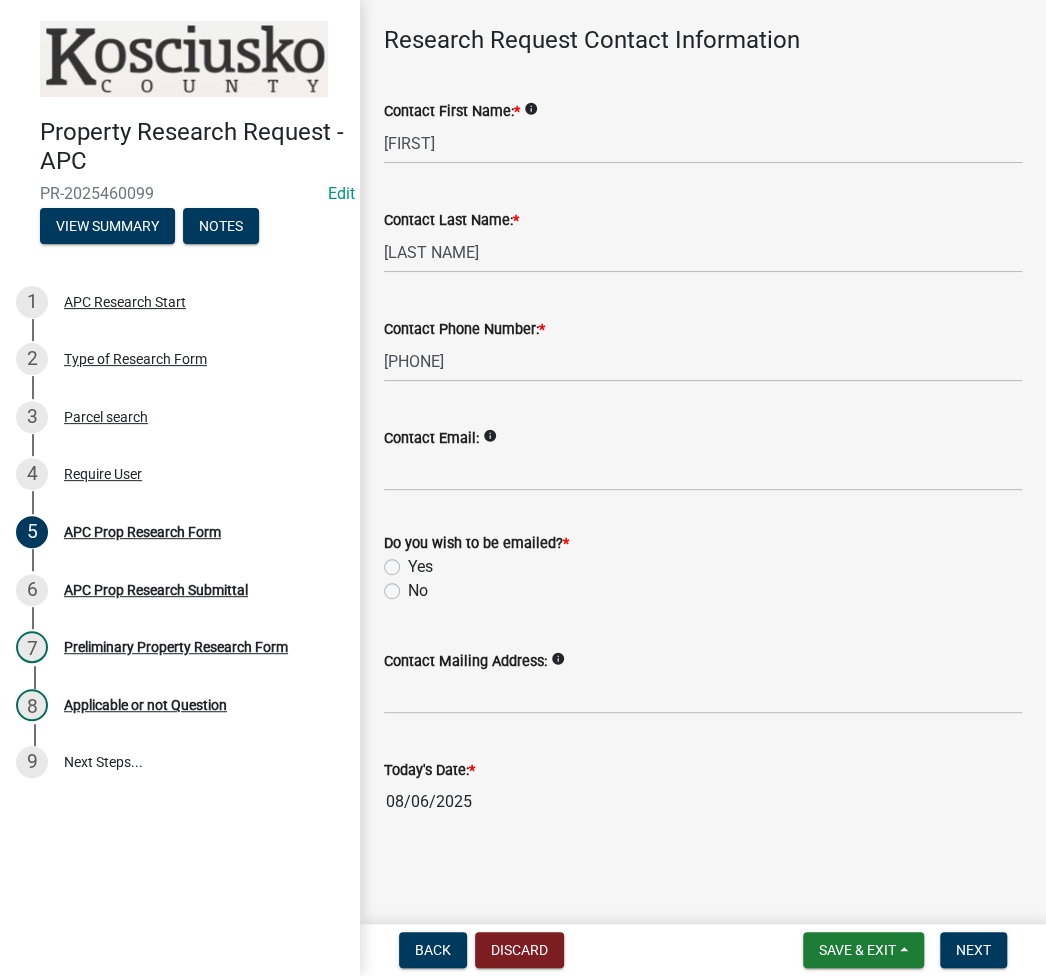 click on "Yes" 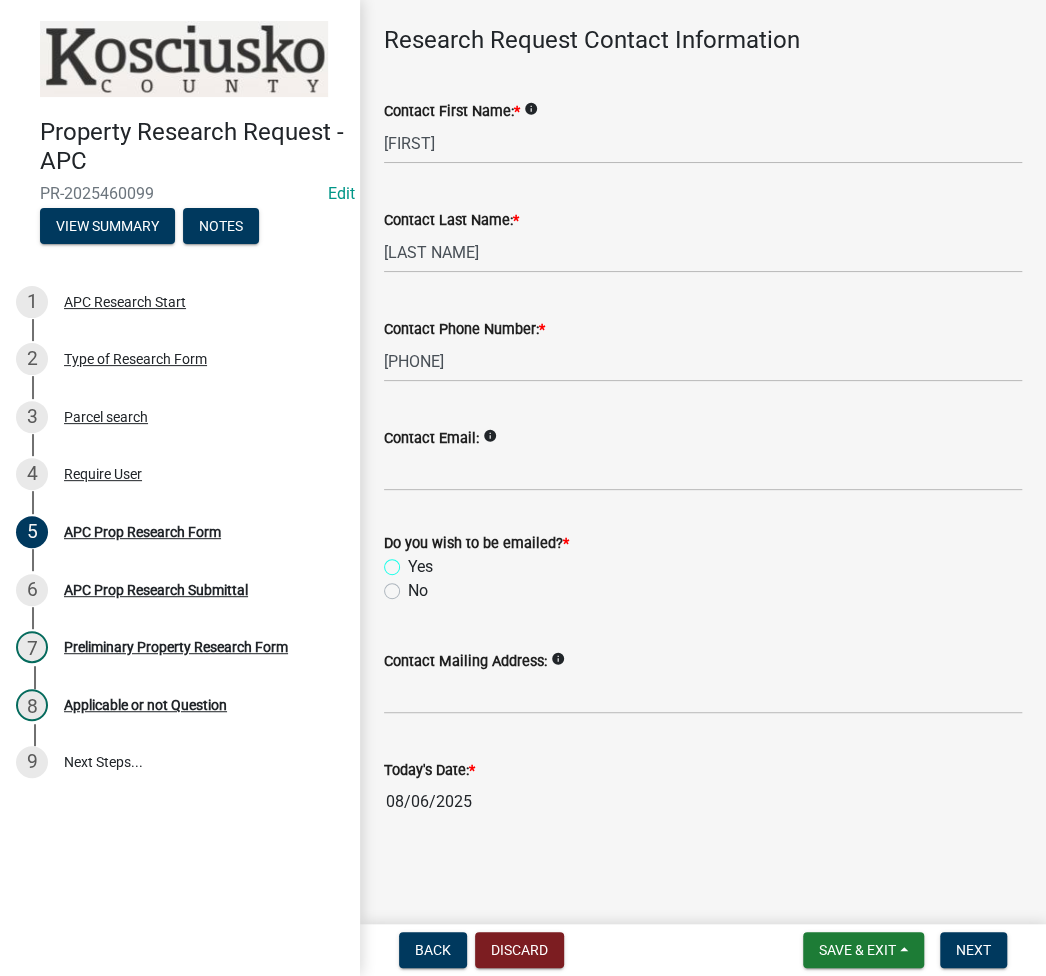 click on "Yes" at bounding box center (414, 561) 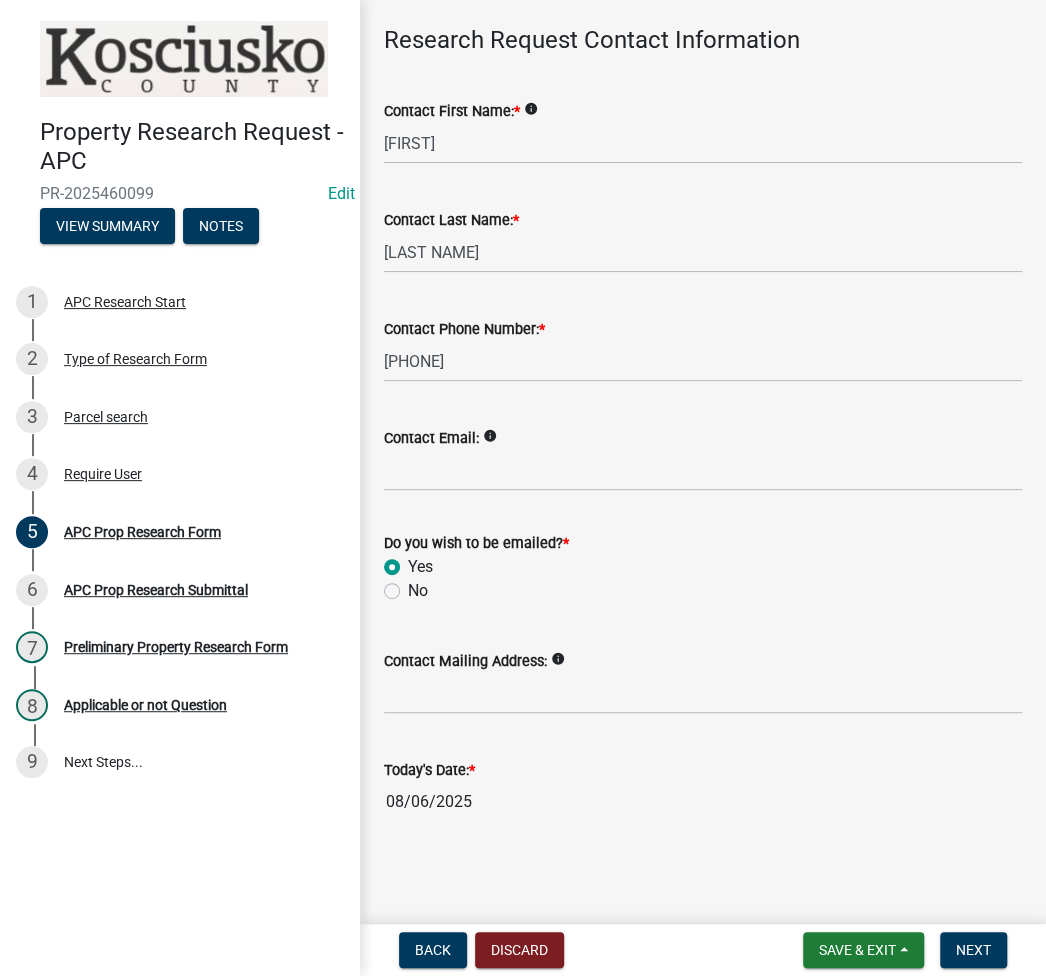 radio on "true" 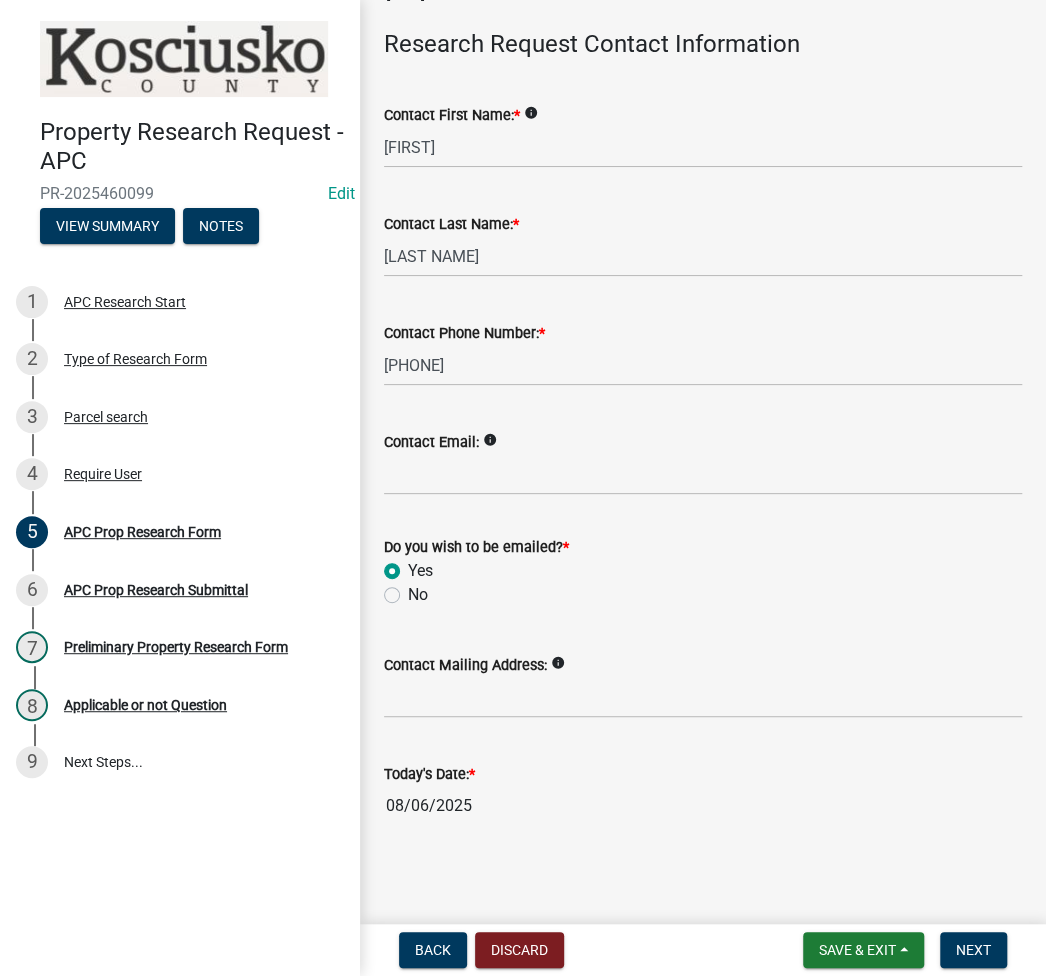 click on "Contact Mailing Address:   info" 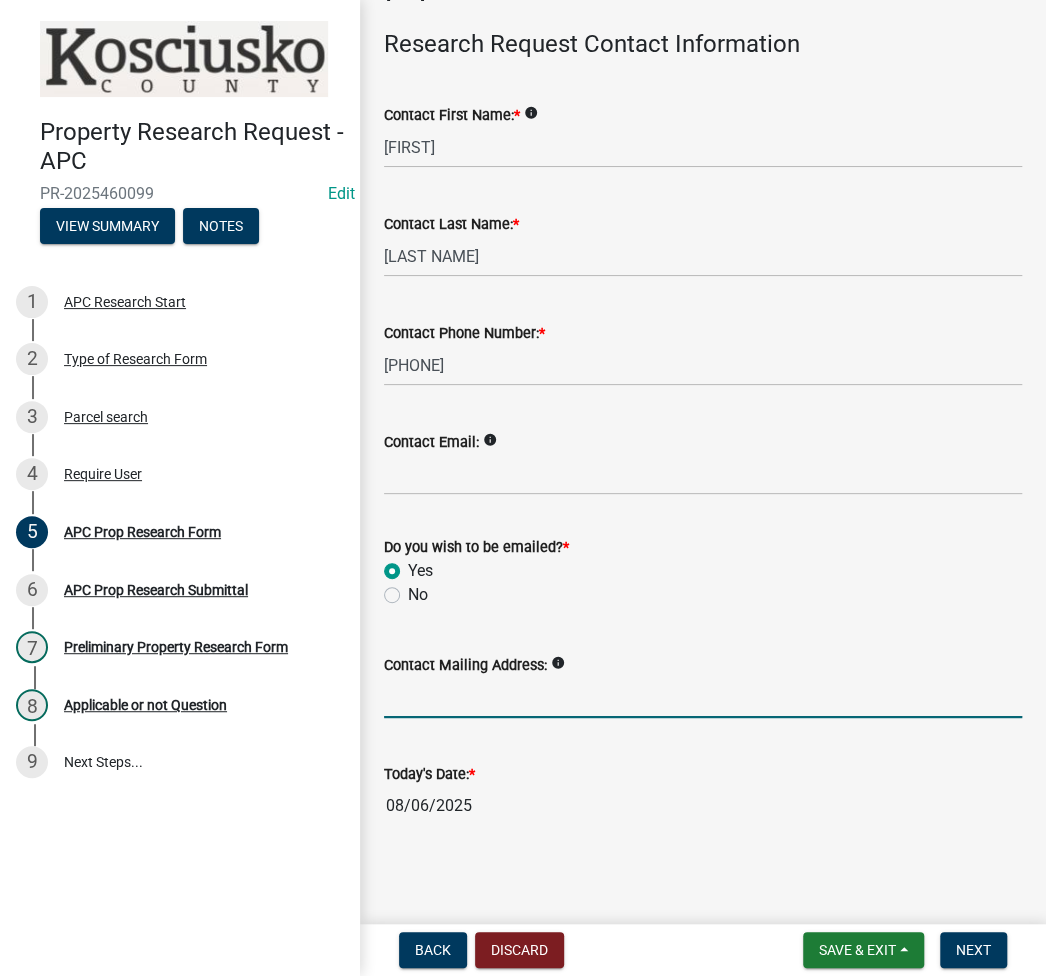 paste on "mail@jkasurvey.com" 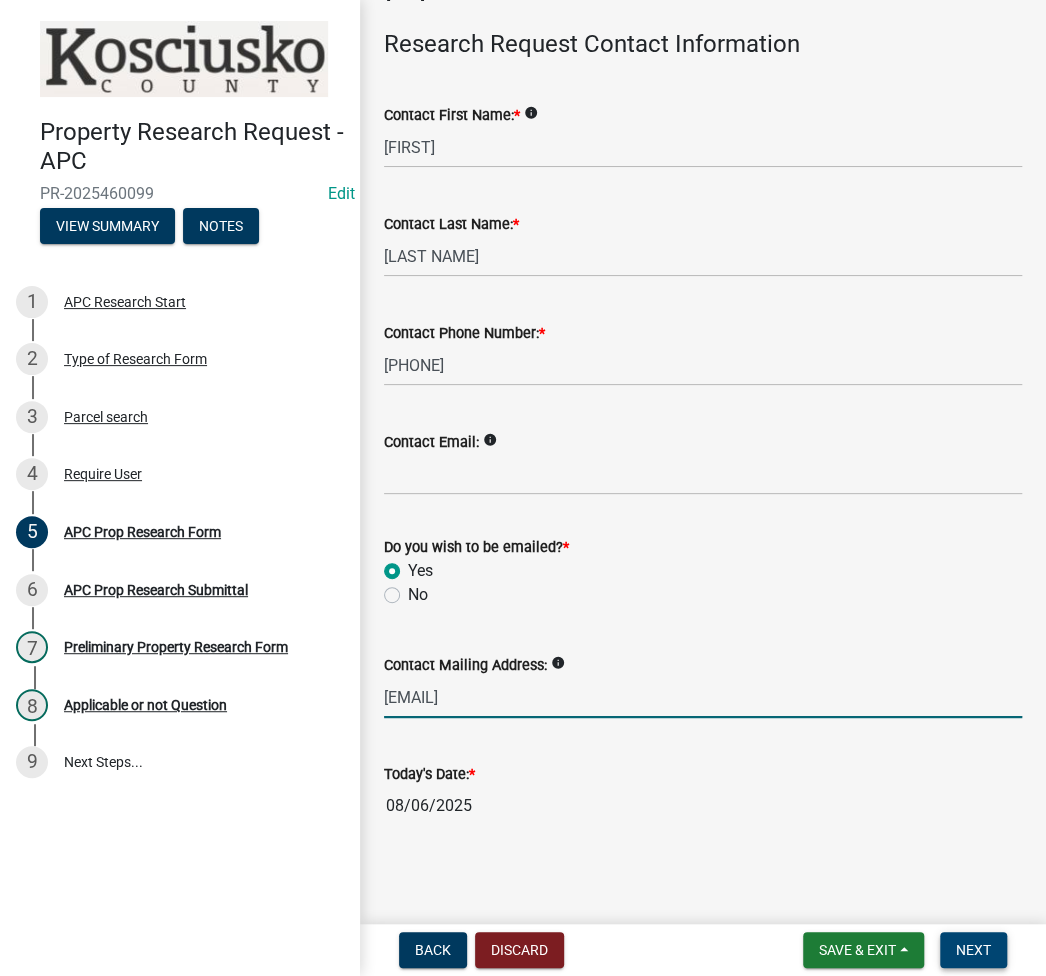 type on "mail@jkasurvey.com" 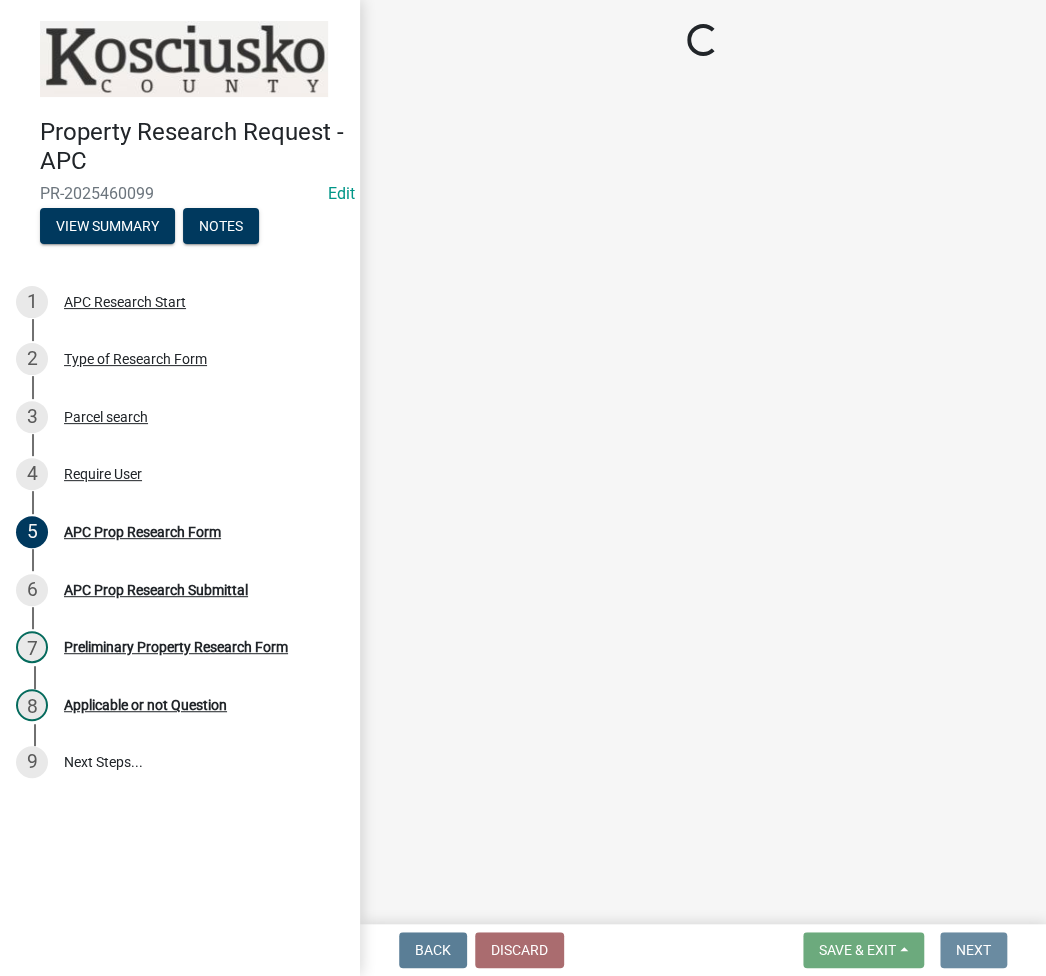 scroll, scrollTop: 0, scrollLeft: 0, axis: both 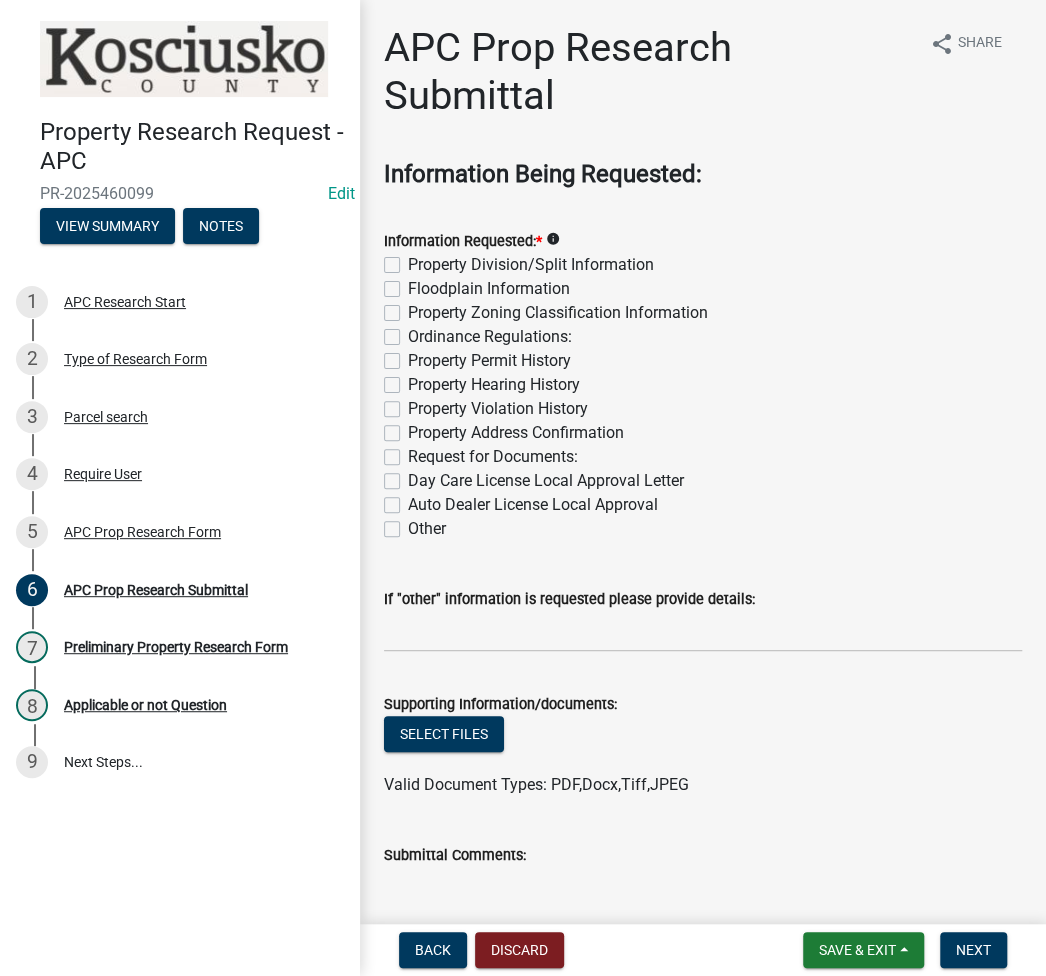 click on "Property Division/Split Information" 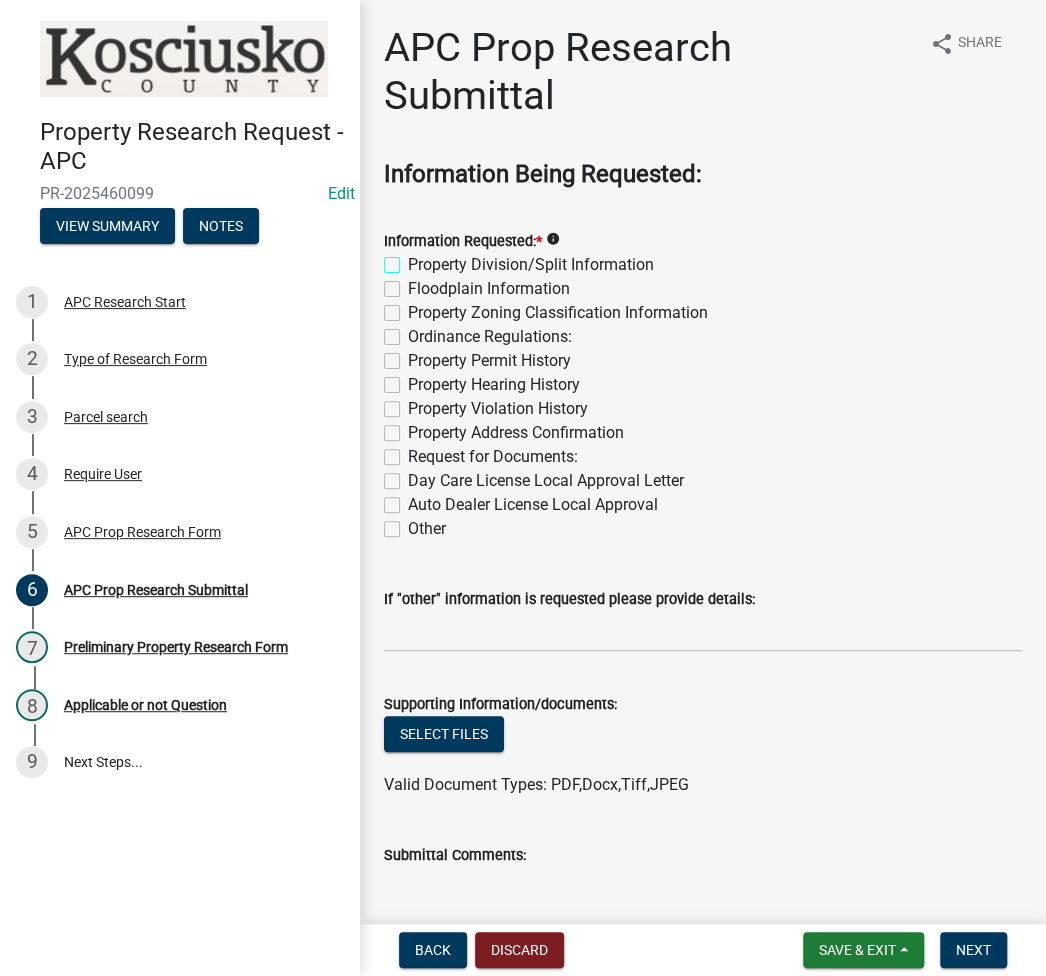 click on "Property Division/Split Information" at bounding box center (414, 259) 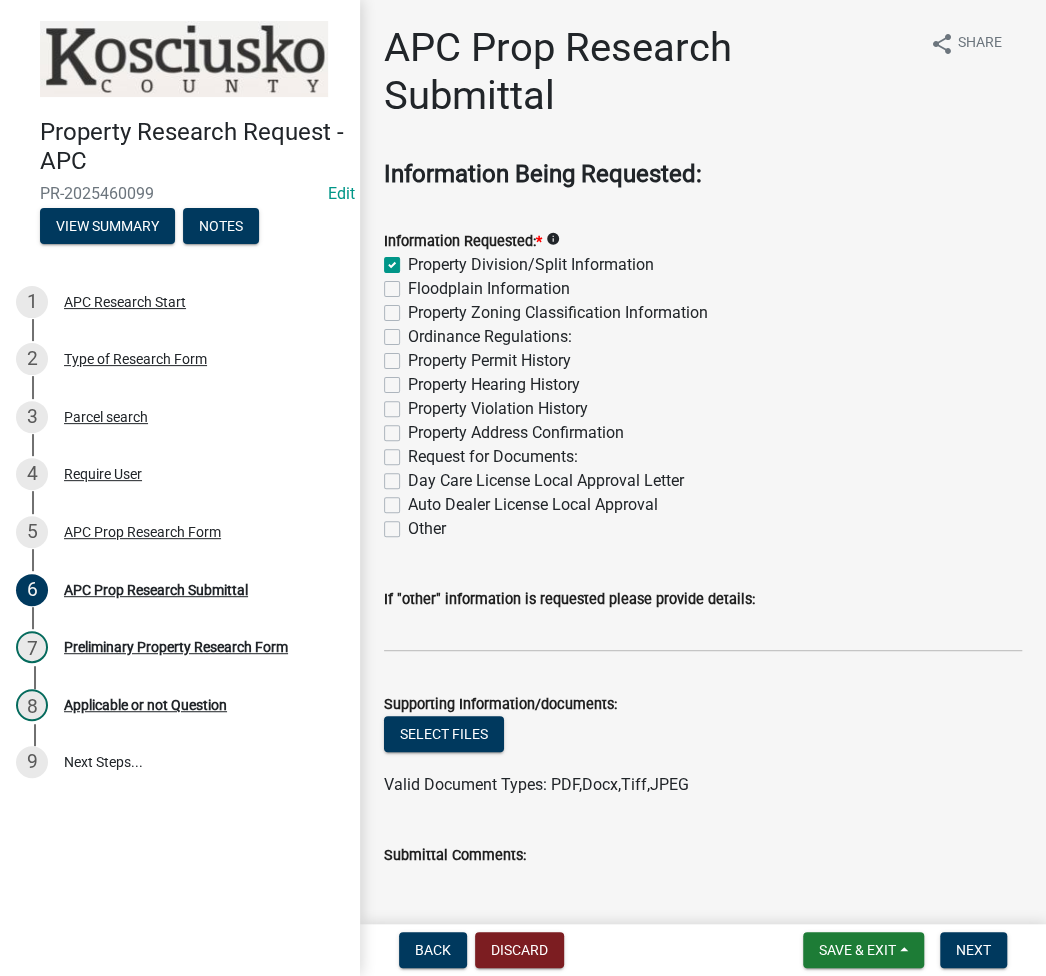 checkbox on "true" 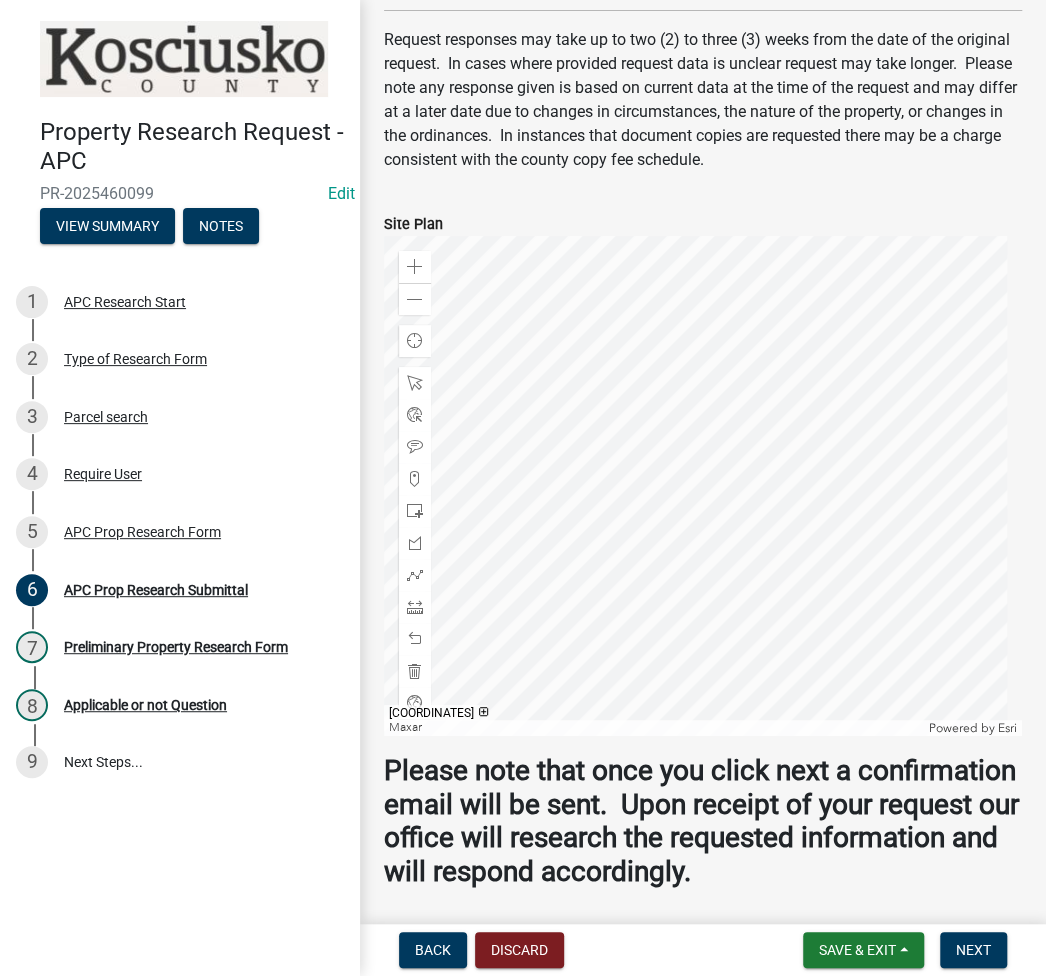 scroll, scrollTop: 1132, scrollLeft: 0, axis: vertical 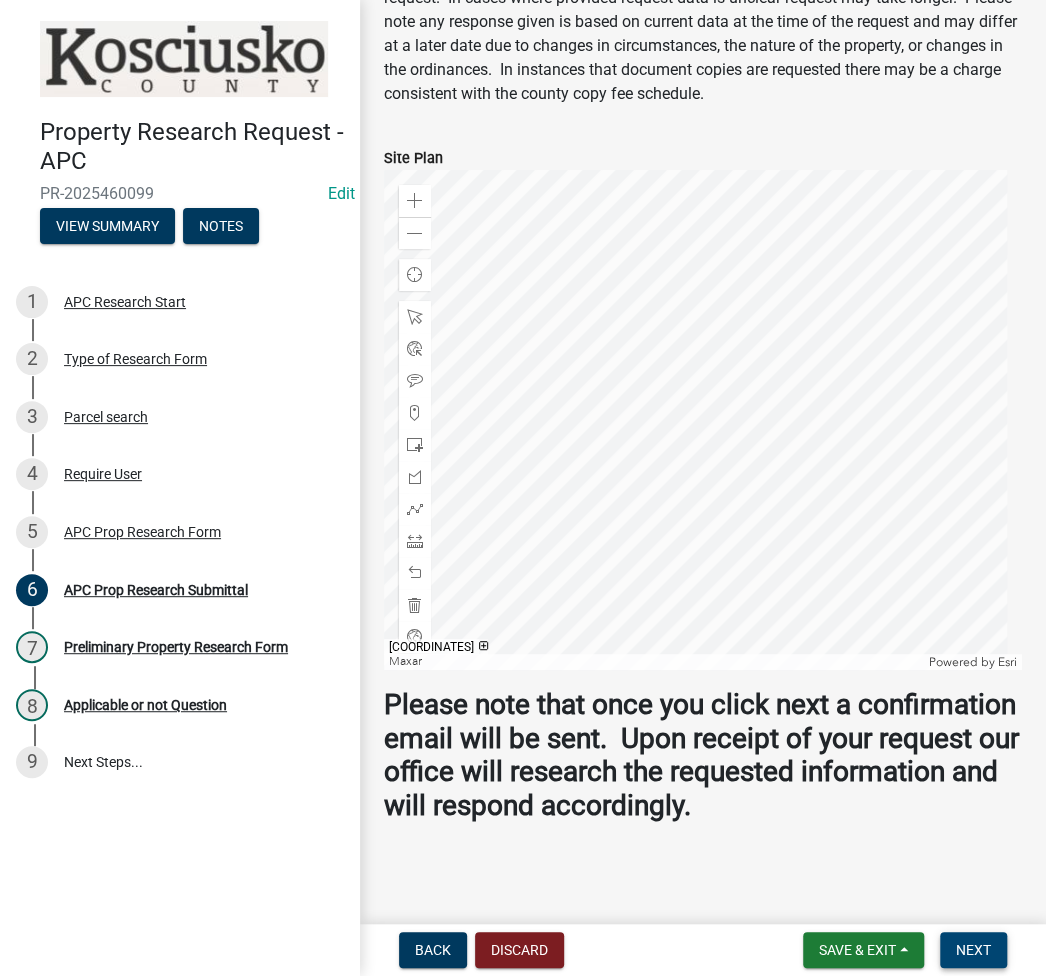 click on "Next" at bounding box center (973, 950) 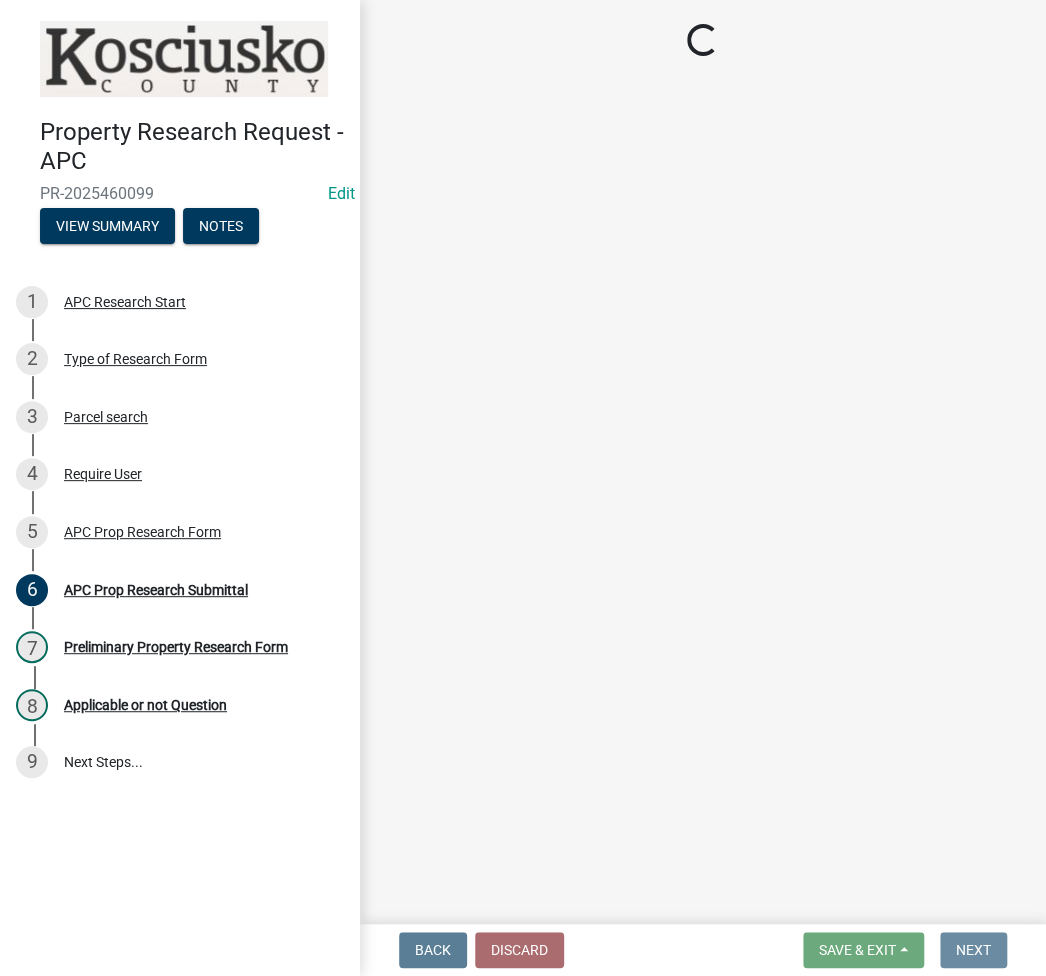 scroll, scrollTop: 0, scrollLeft: 0, axis: both 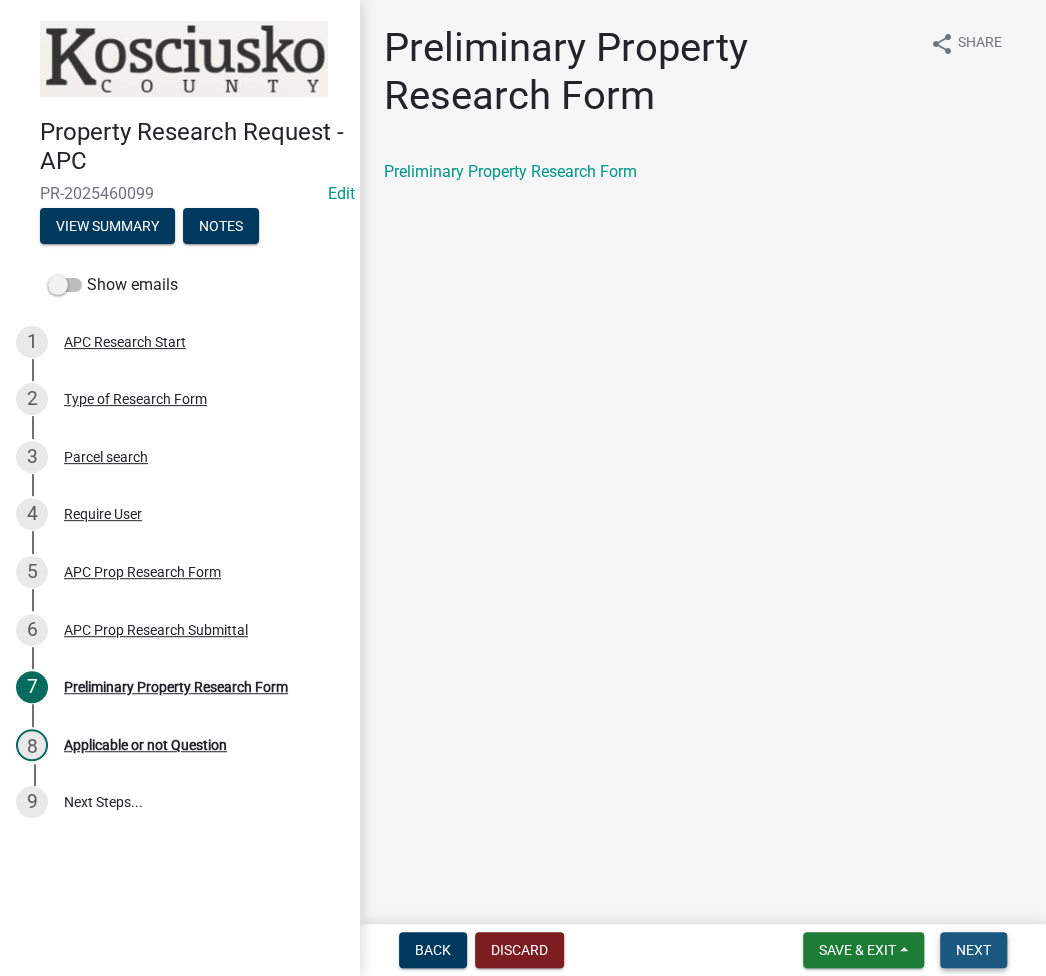 click on "Next" at bounding box center (973, 950) 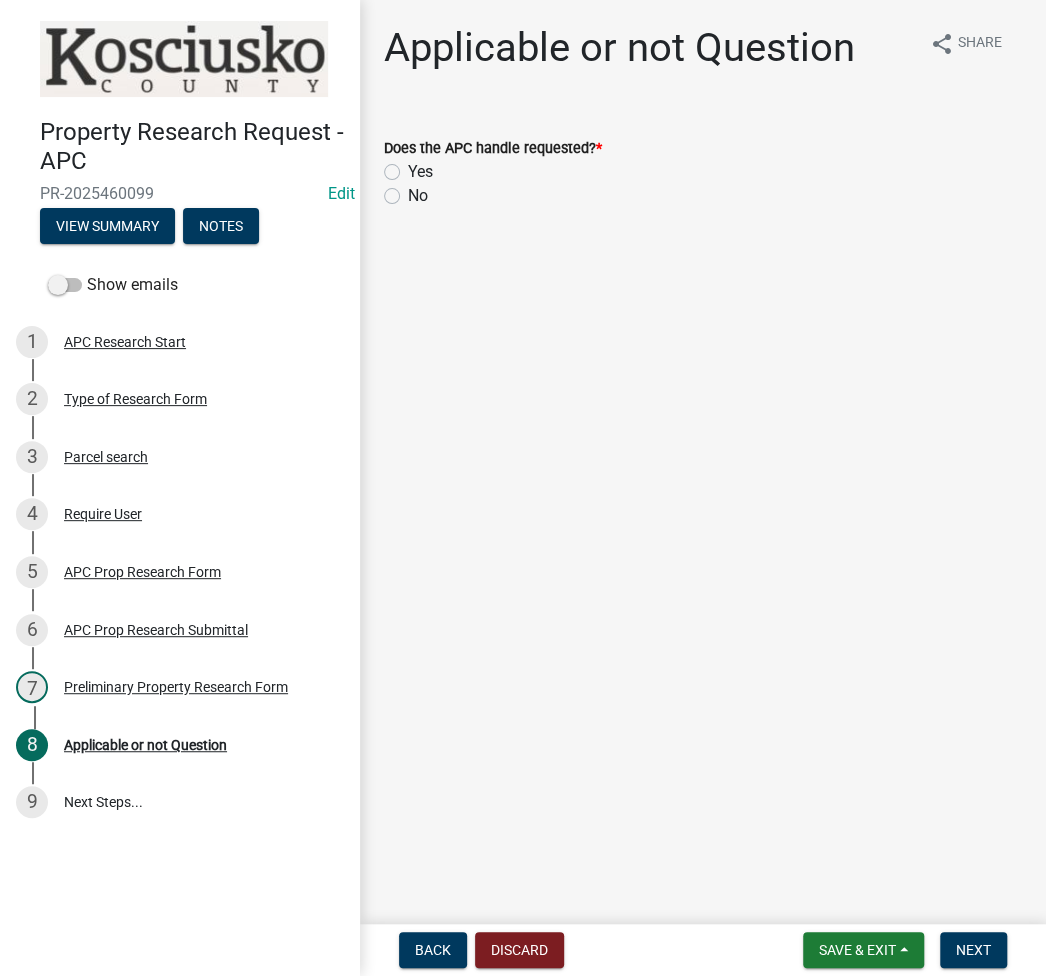 click on "Yes" 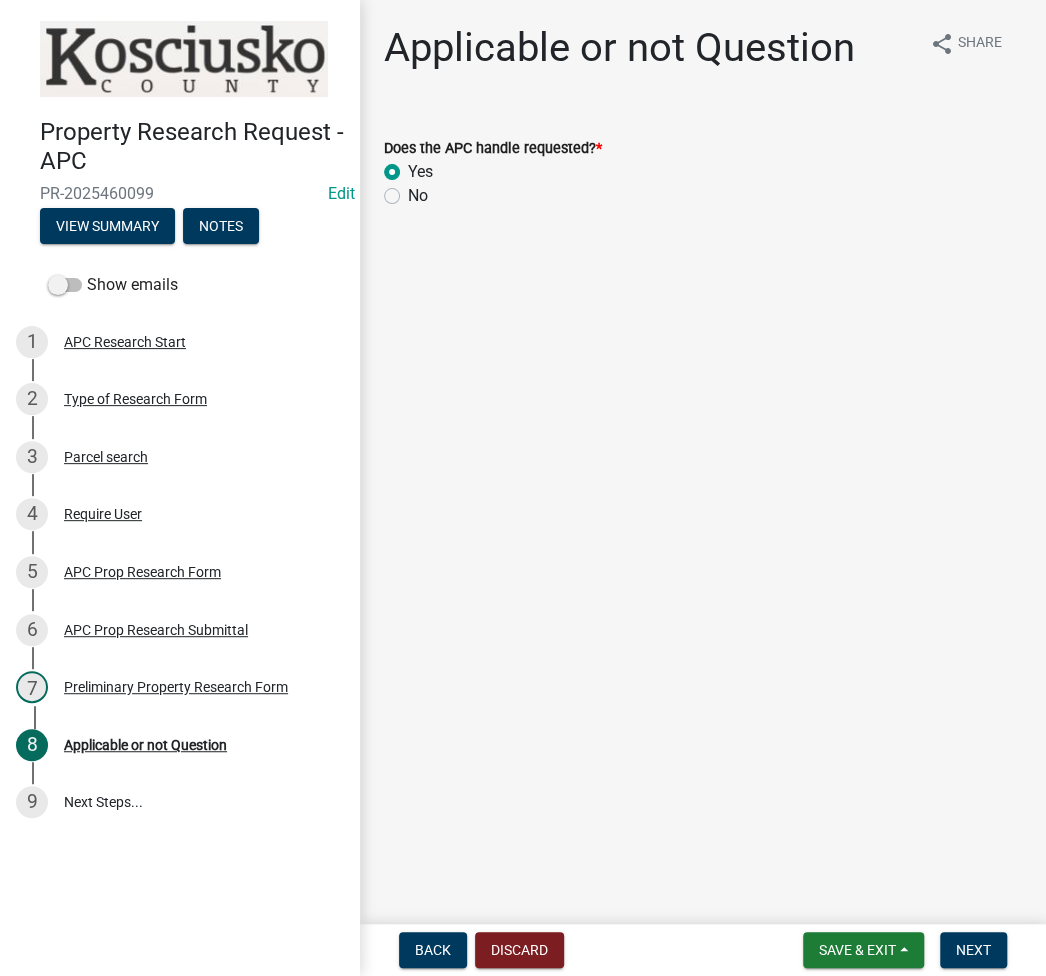 radio on "true" 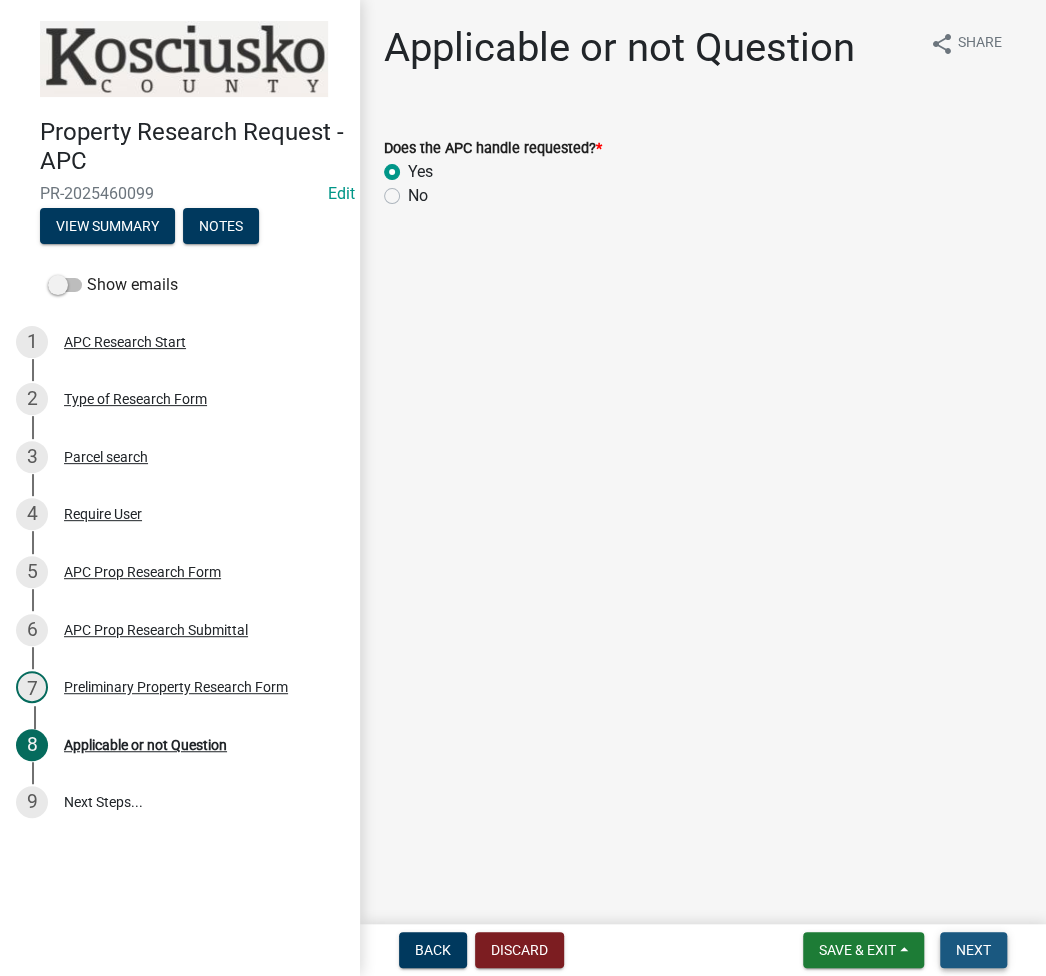 click on "Next" at bounding box center [973, 950] 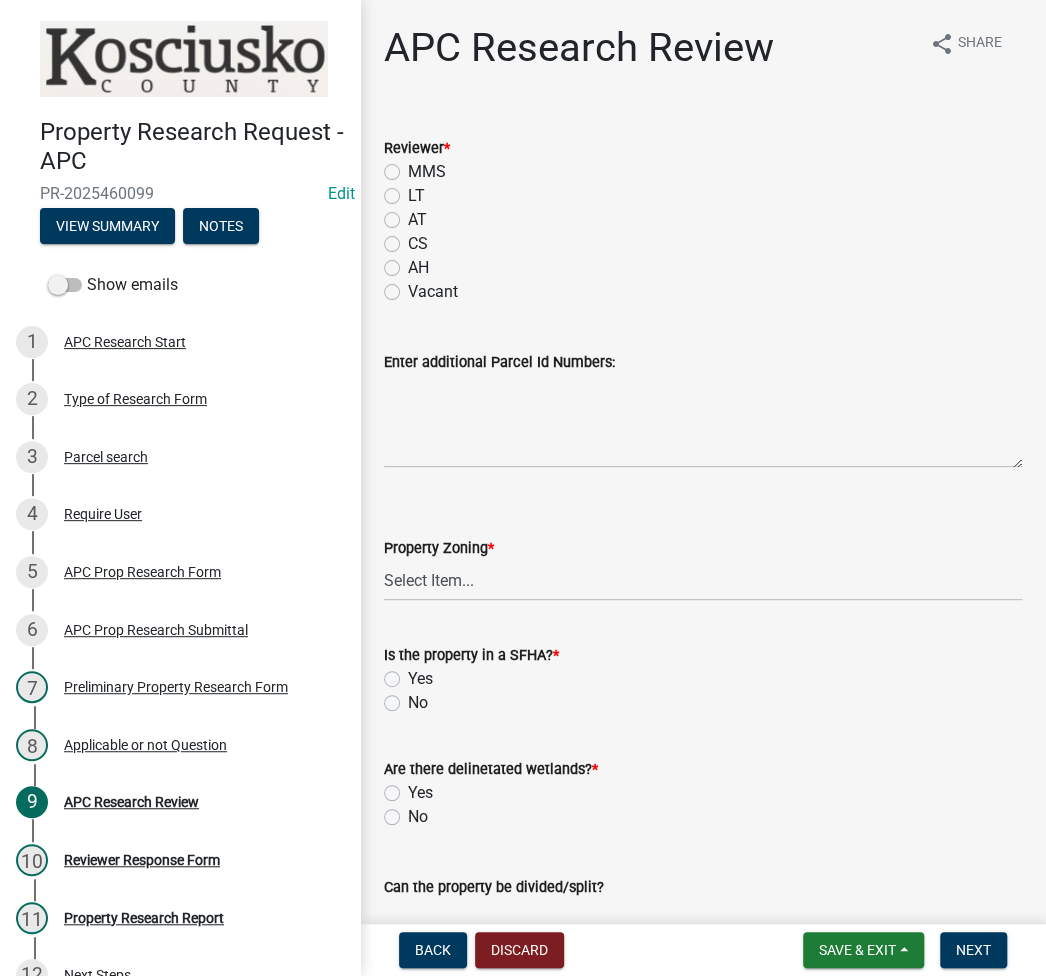click on "LT" 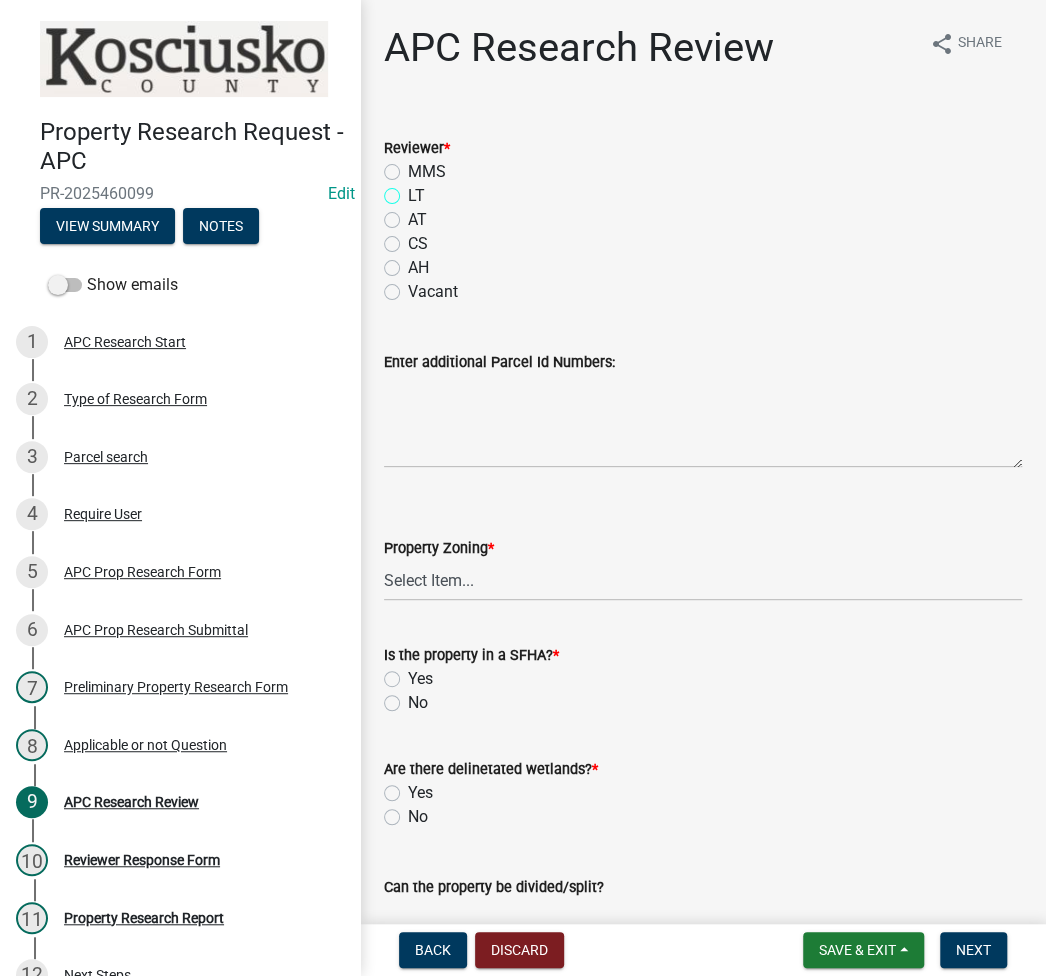 click on "LT" at bounding box center [414, 190] 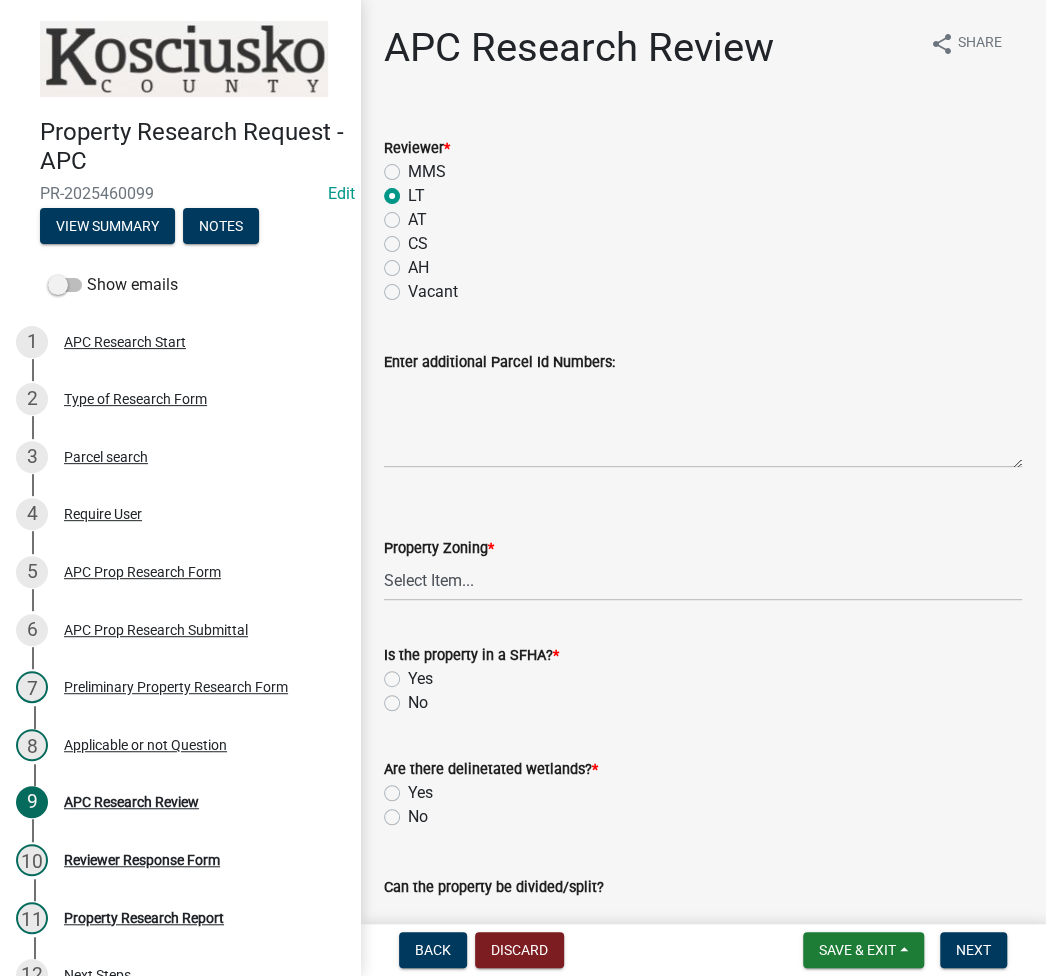 radio on "true" 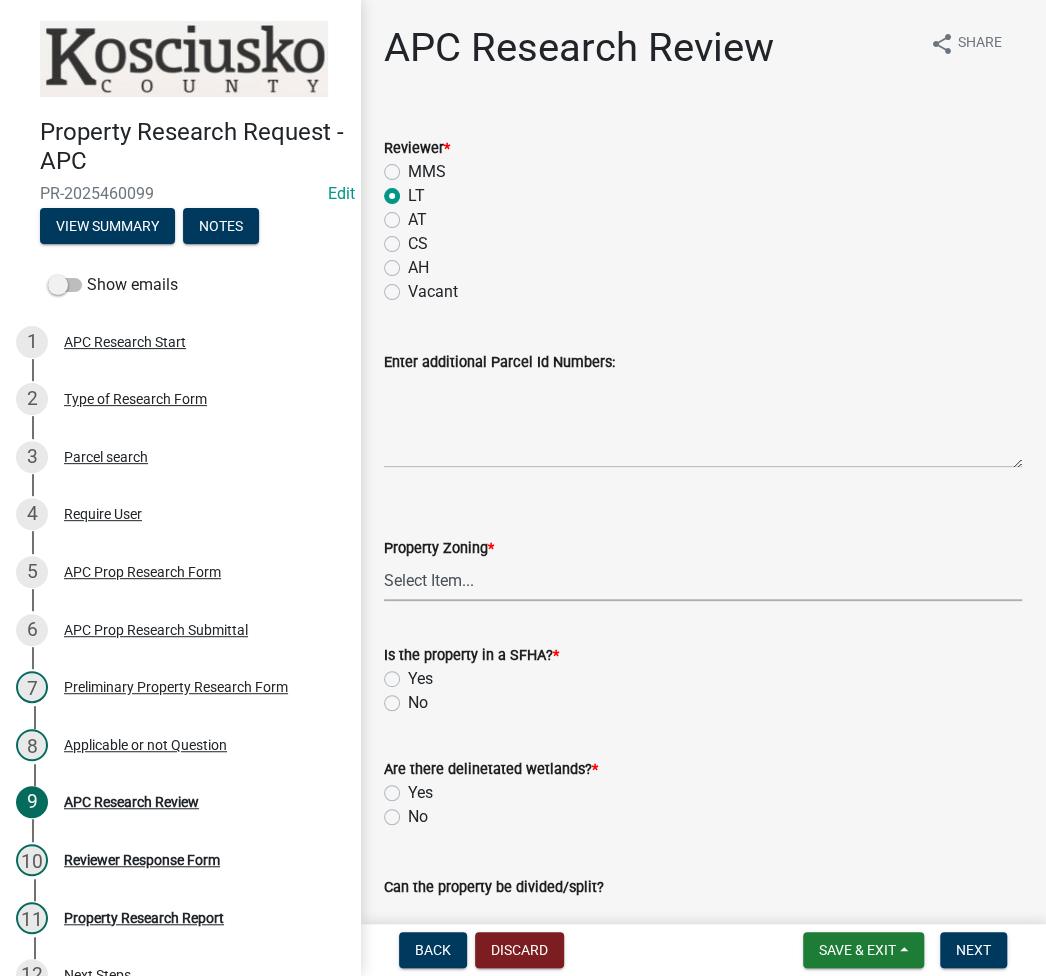 click on "Select Item...   Agricultural   Agricultural 2   Residential   Commercial   Industrial 1   Industrial 2   Industrial 3   Public Use   Environmental" at bounding box center [703, 580] 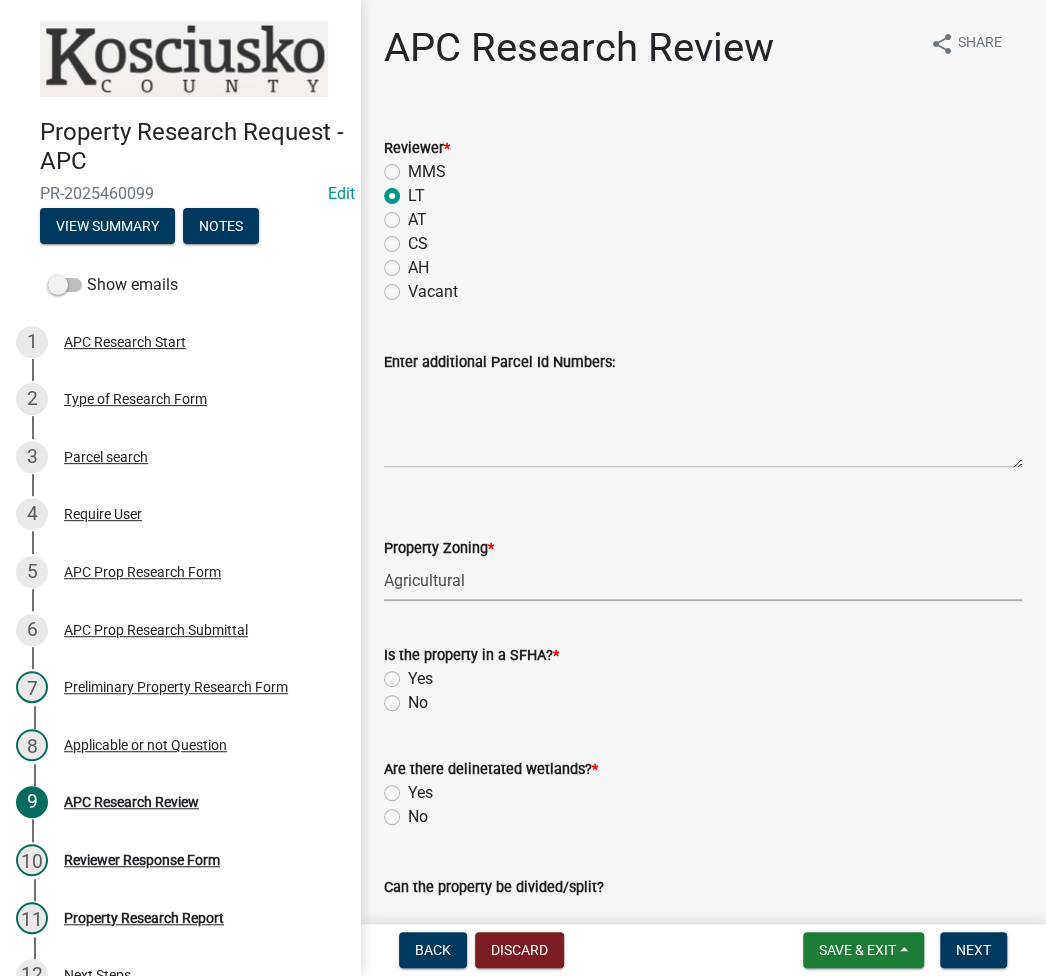 click on "Select Item...   Agricultural   Agricultural 2   Residential   Commercial   Industrial 1   Industrial 2   Industrial 3   Public Use   Environmental" at bounding box center (703, 580) 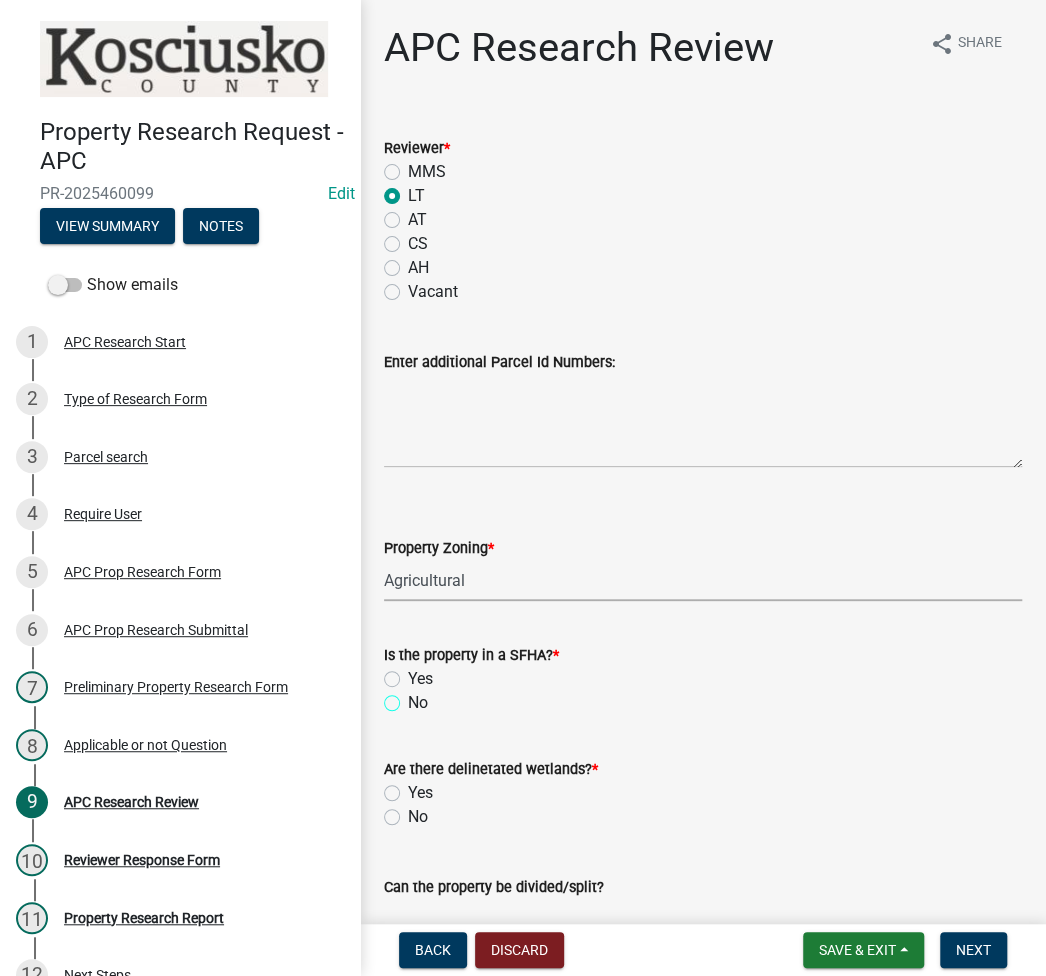 click on "No" at bounding box center (414, 697) 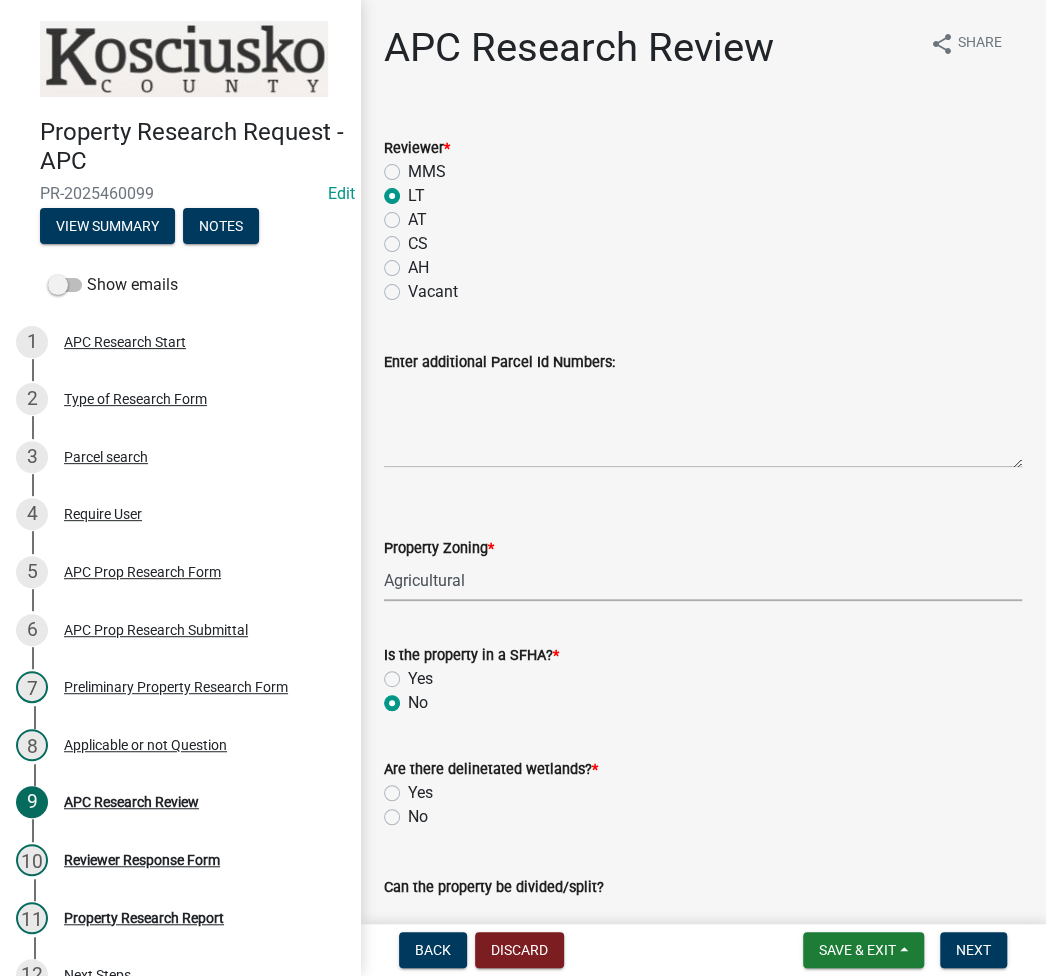 radio on "true" 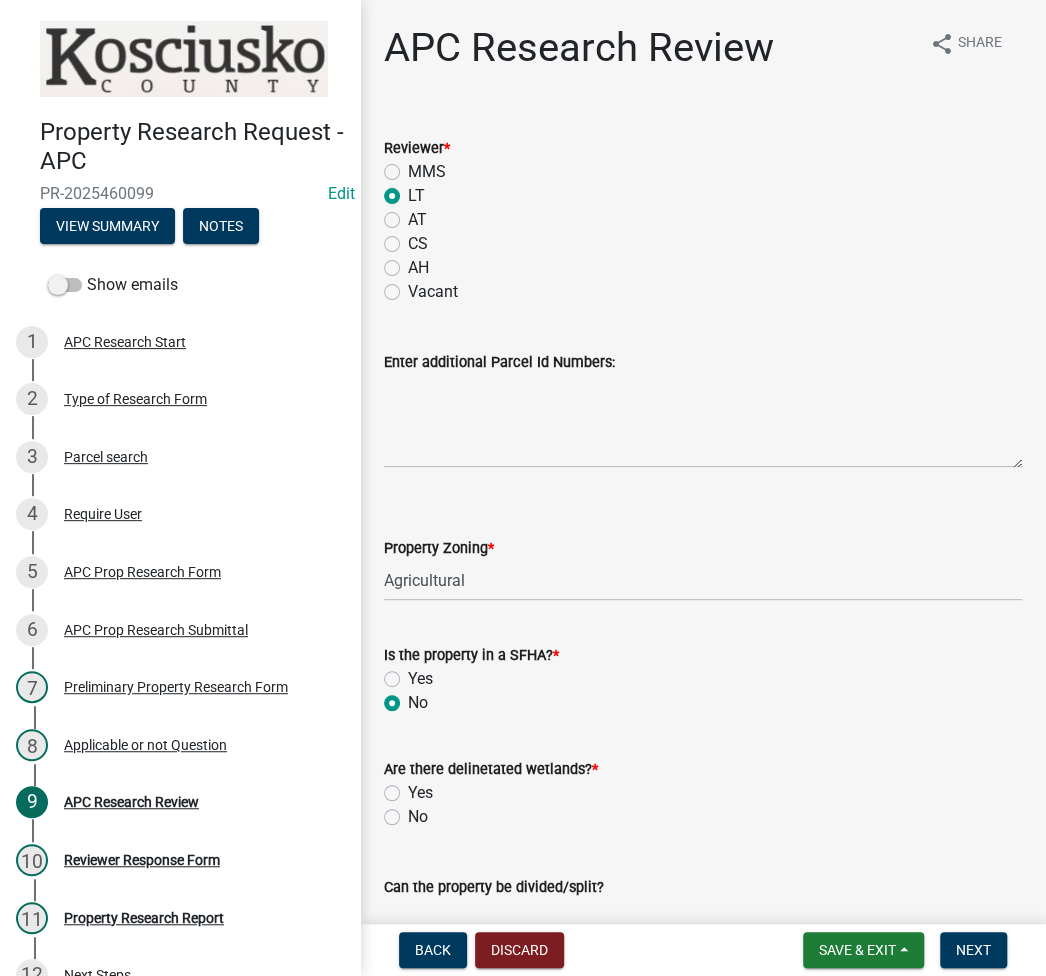 click on "No" 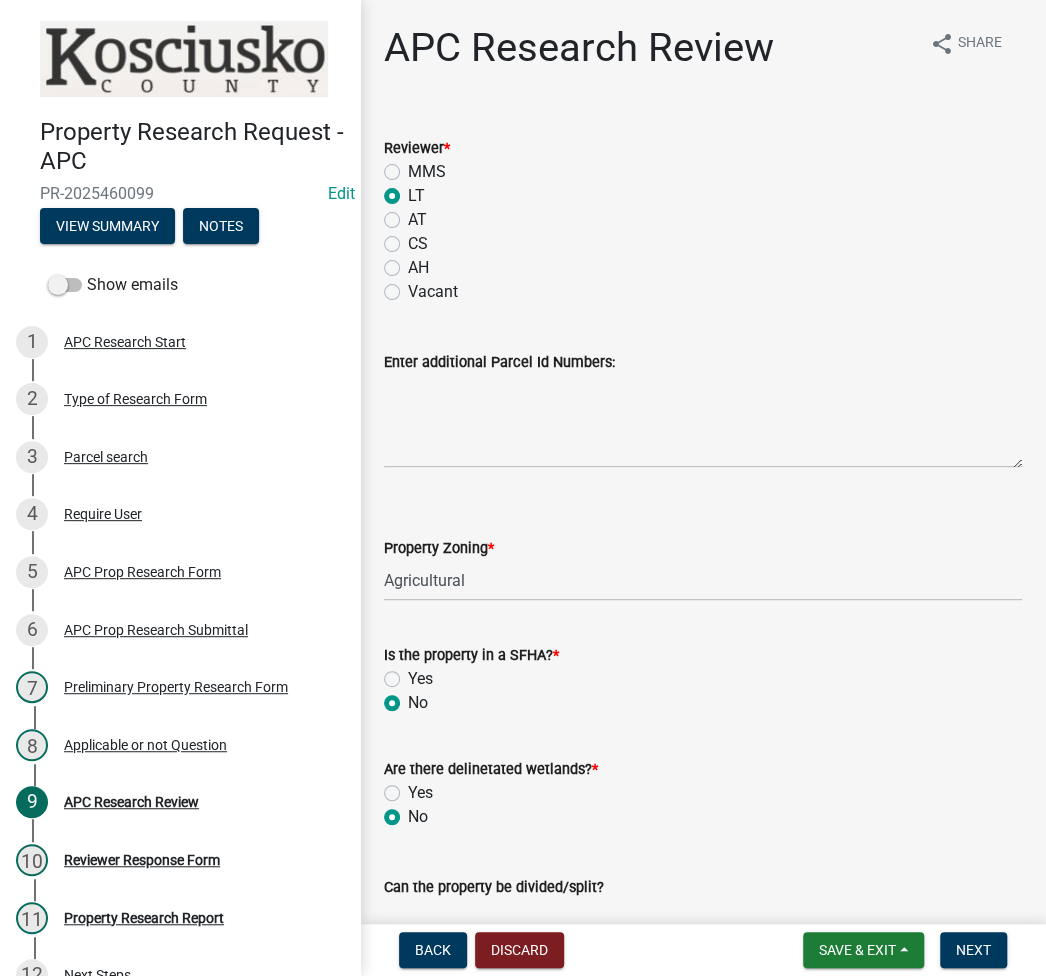 radio on "true" 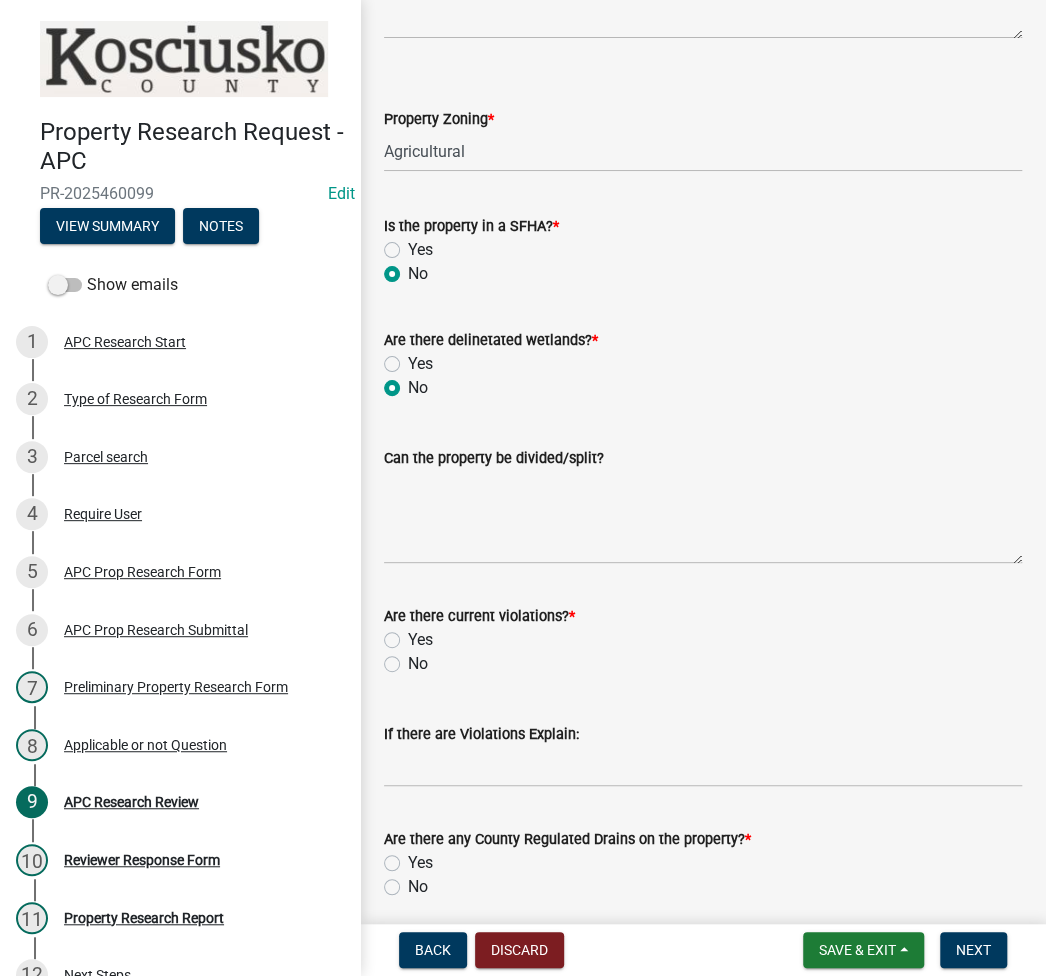 scroll, scrollTop: 533, scrollLeft: 0, axis: vertical 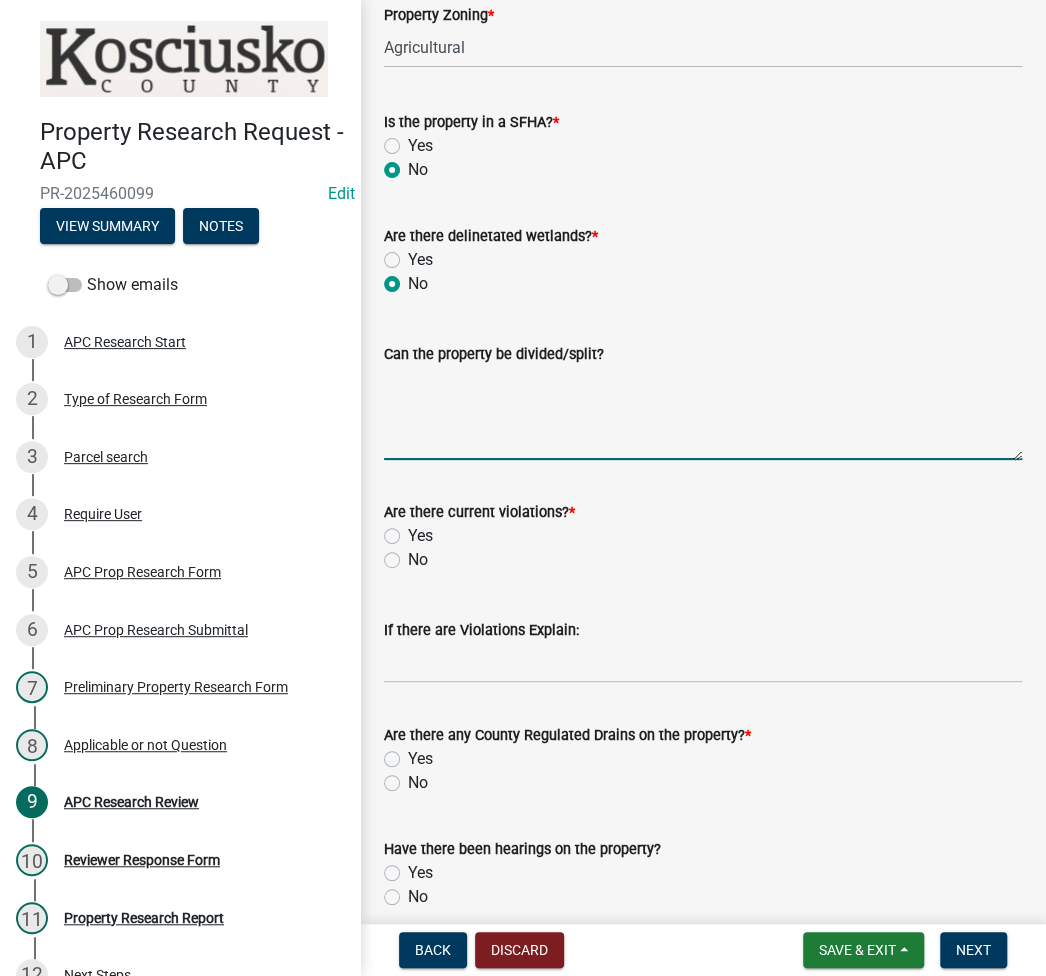 click on "Can the property be divided/split?" at bounding box center [703, 413] 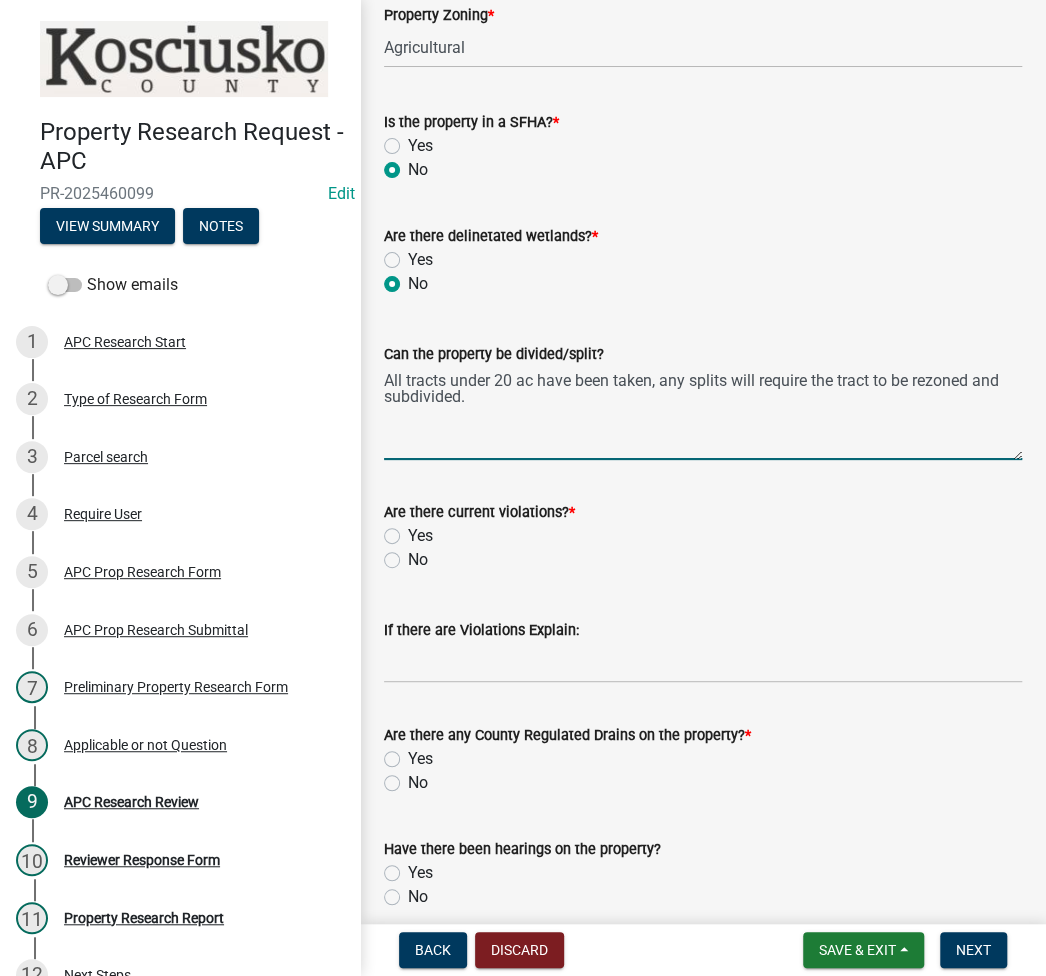 type on "All tracts under 20 ac have been taken, any splits will require the tract to be rezoned and subdivided." 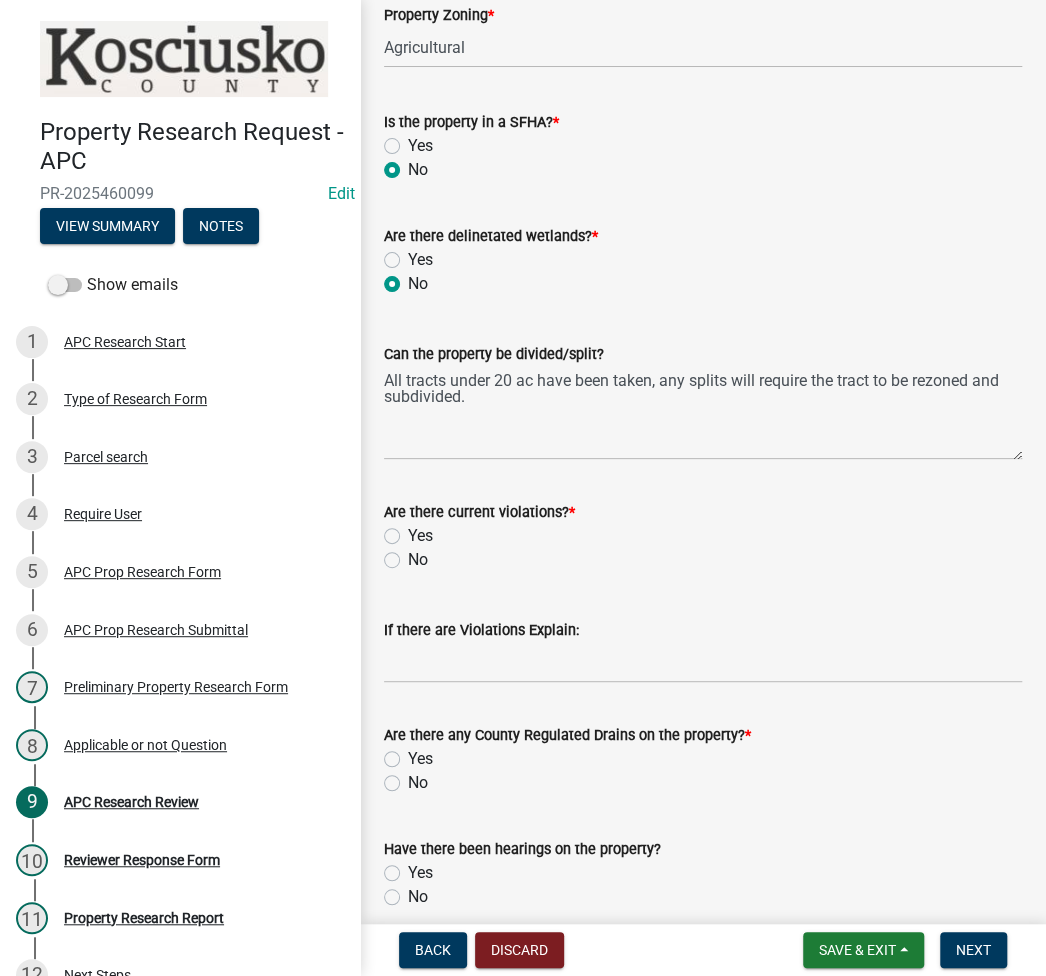 click on "No" 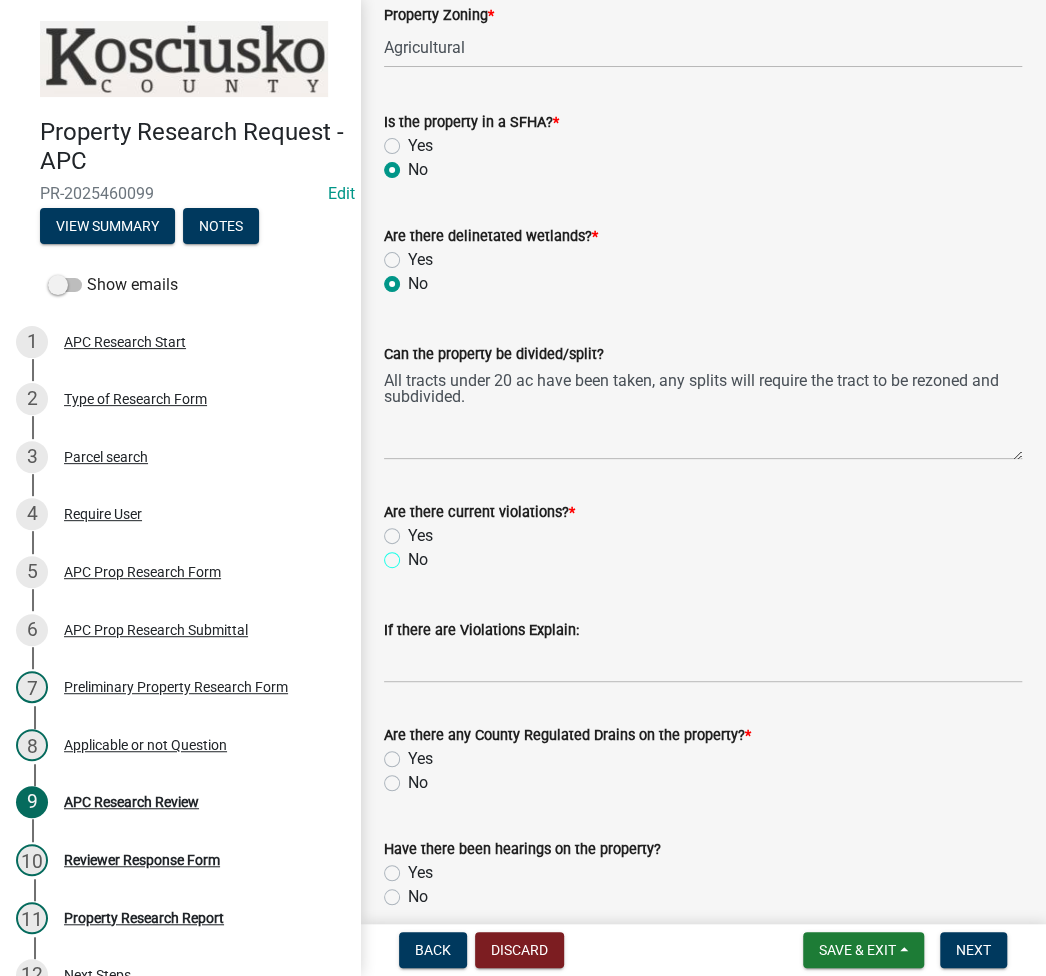 click on "No" at bounding box center (414, 554) 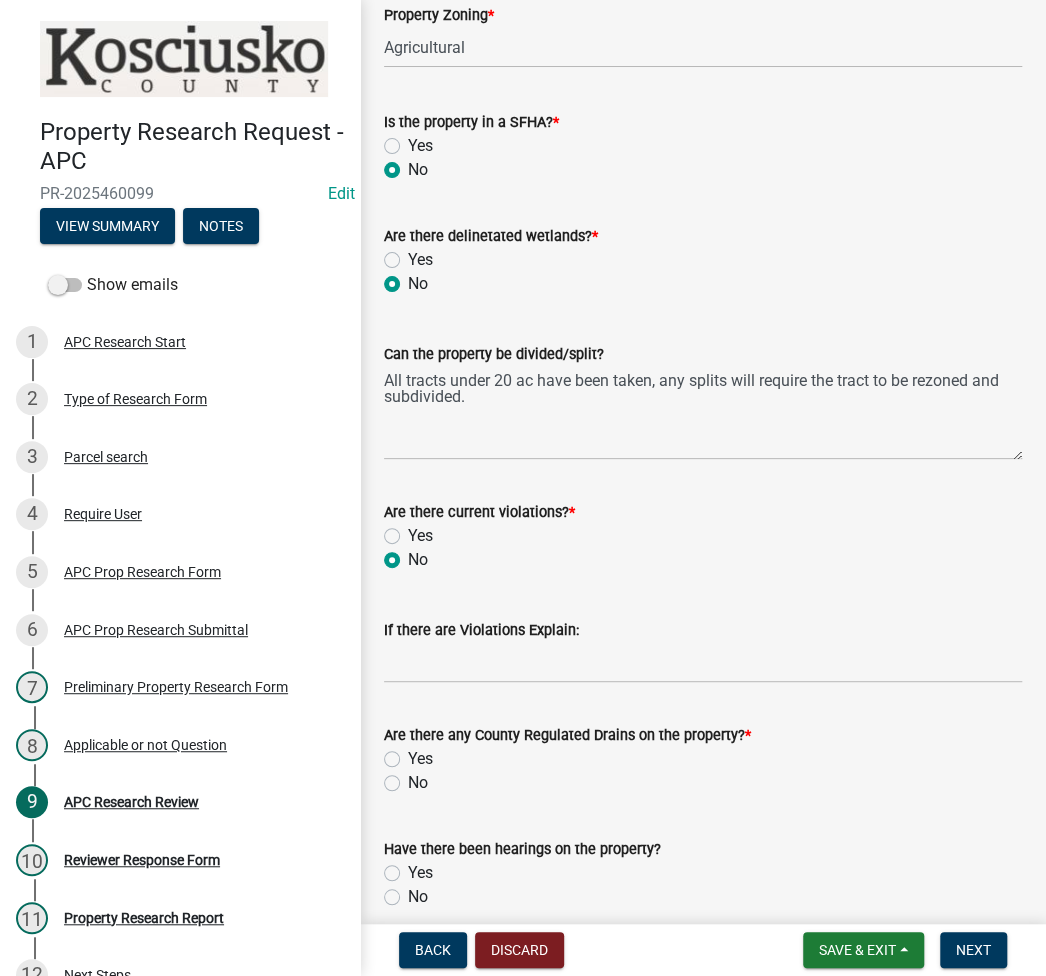 radio on "true" 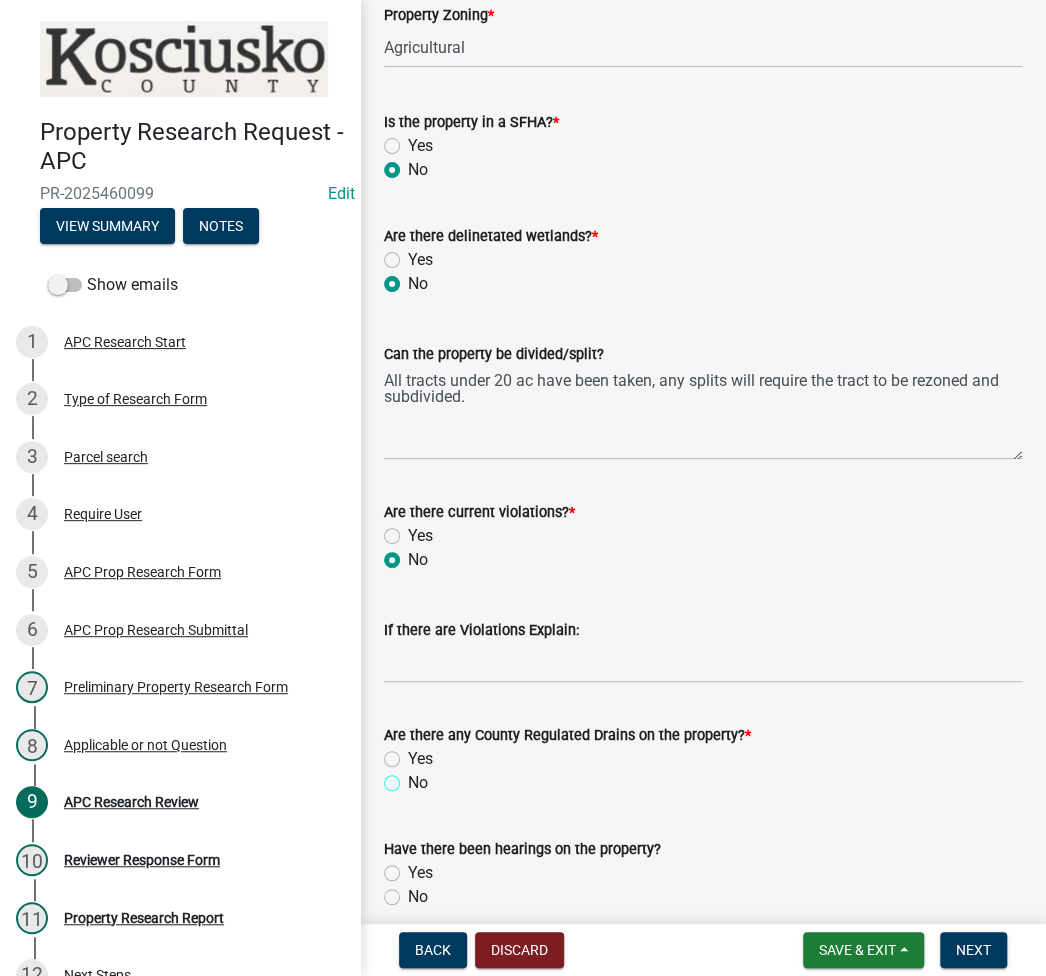 click on "No" at bounding box center (414, 777) 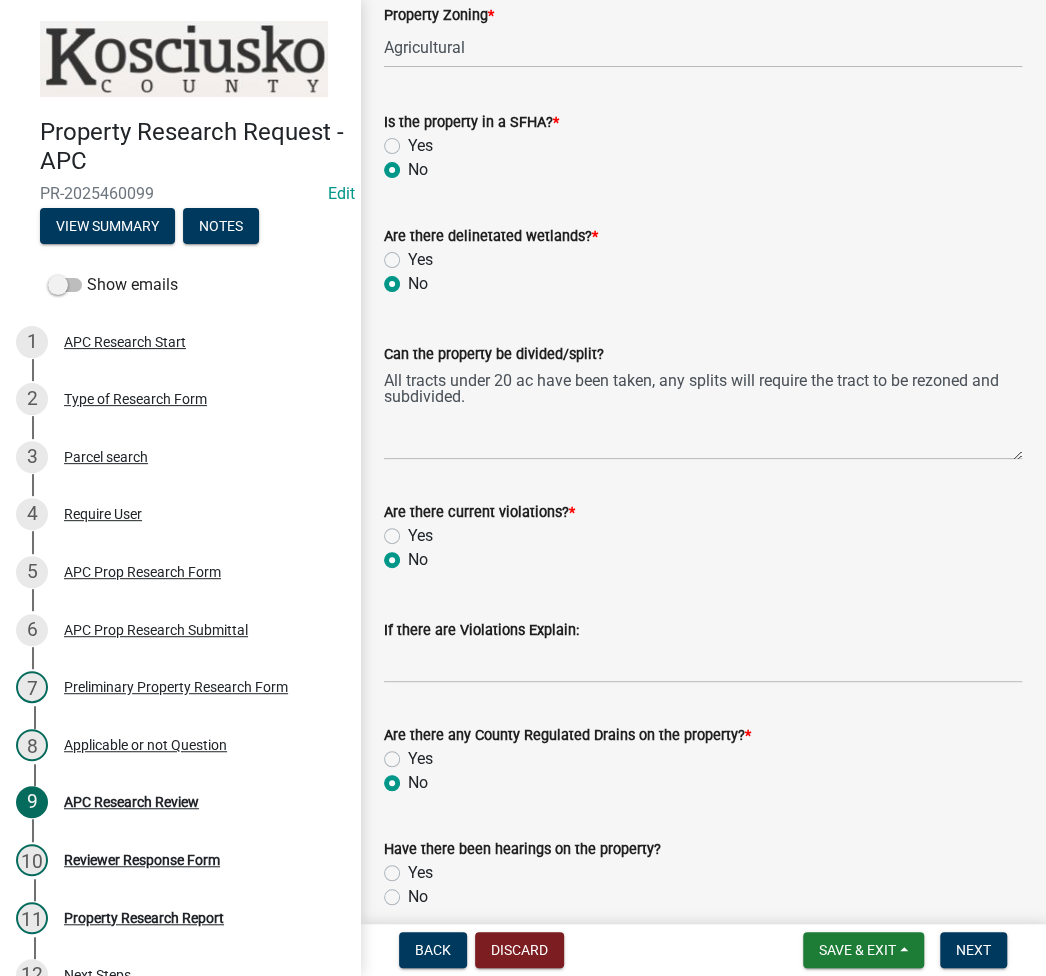 radio on "true" 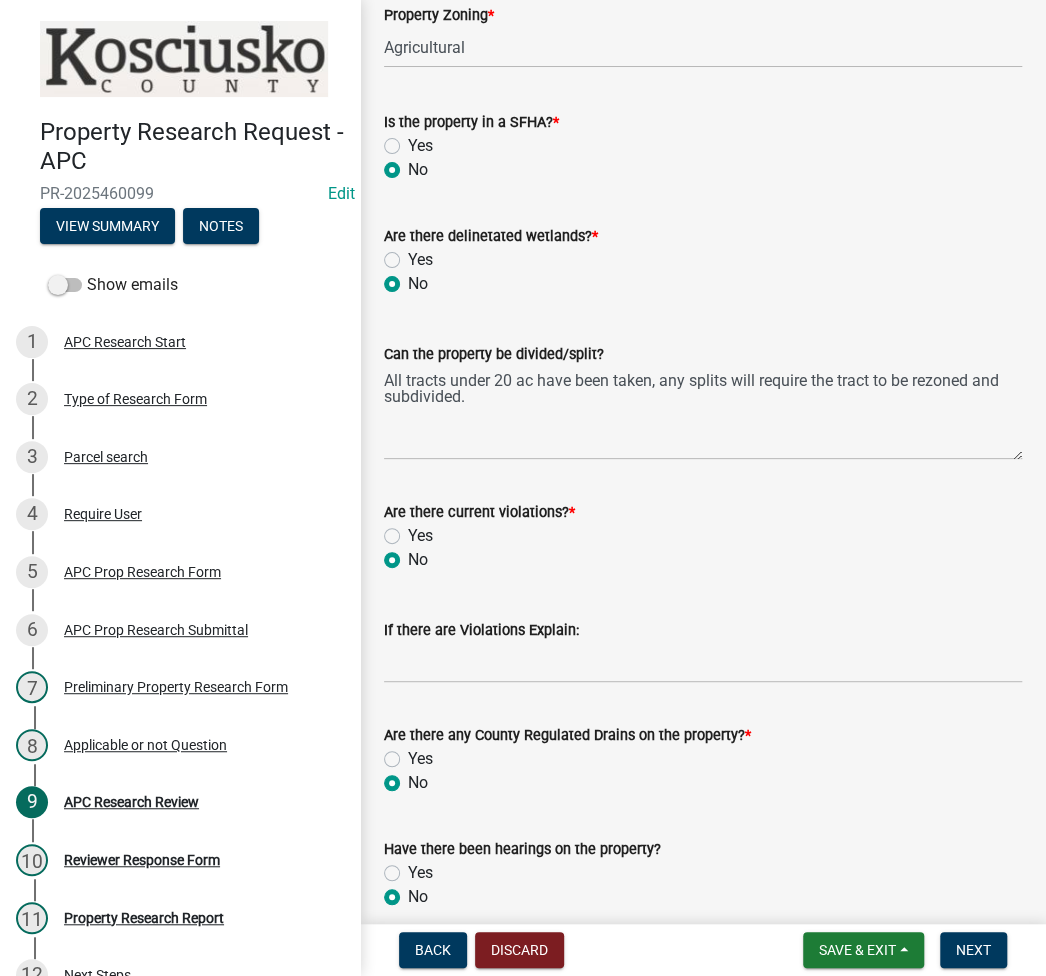 radio on "true" 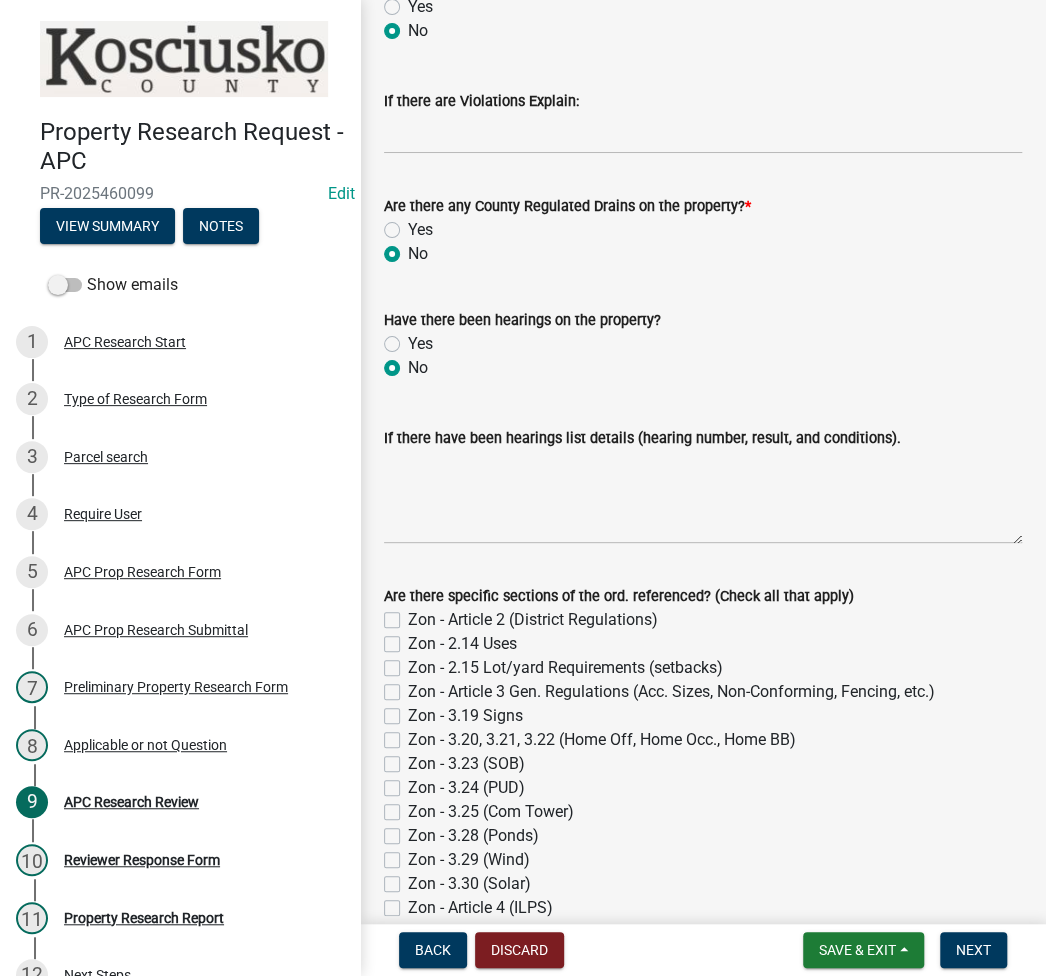 scroll, scrollTop: 1066, scrollLeft: 0, axis: vertical 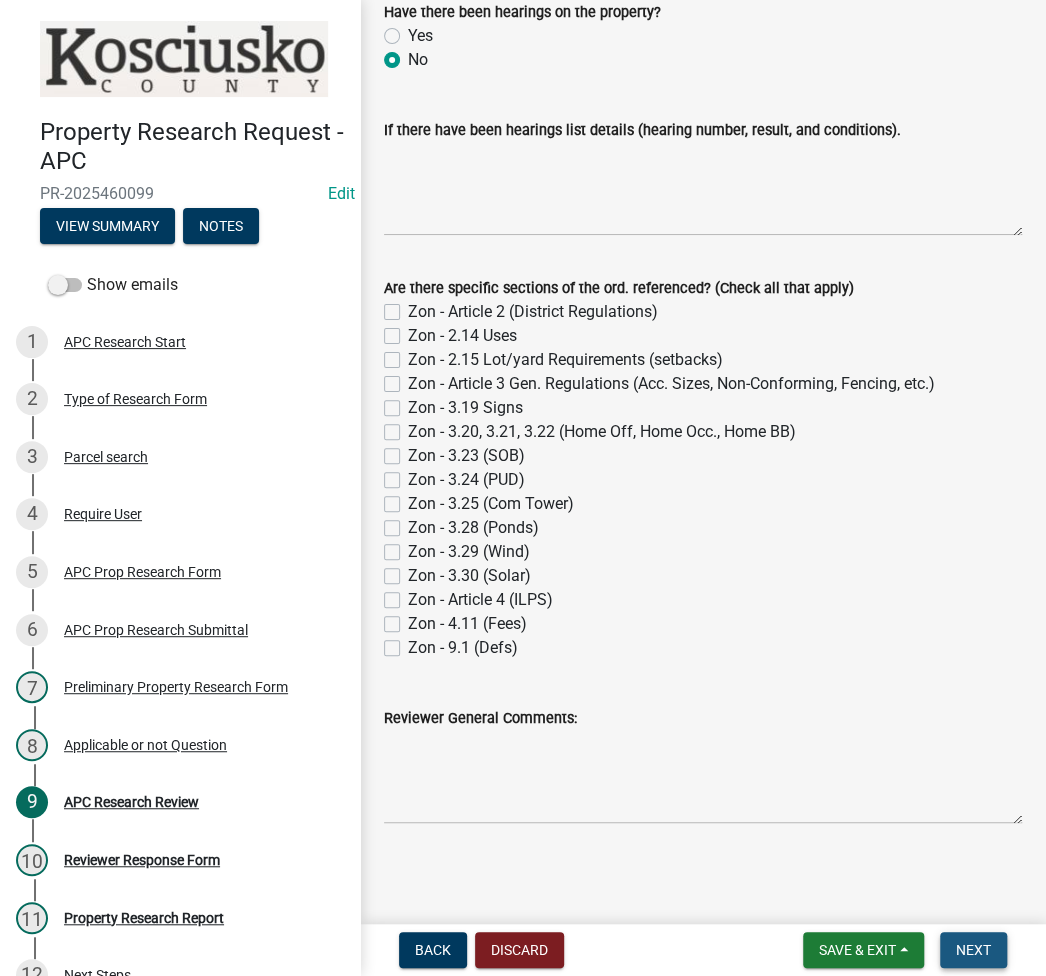 click on "Next" at bounding box center (973, 950) 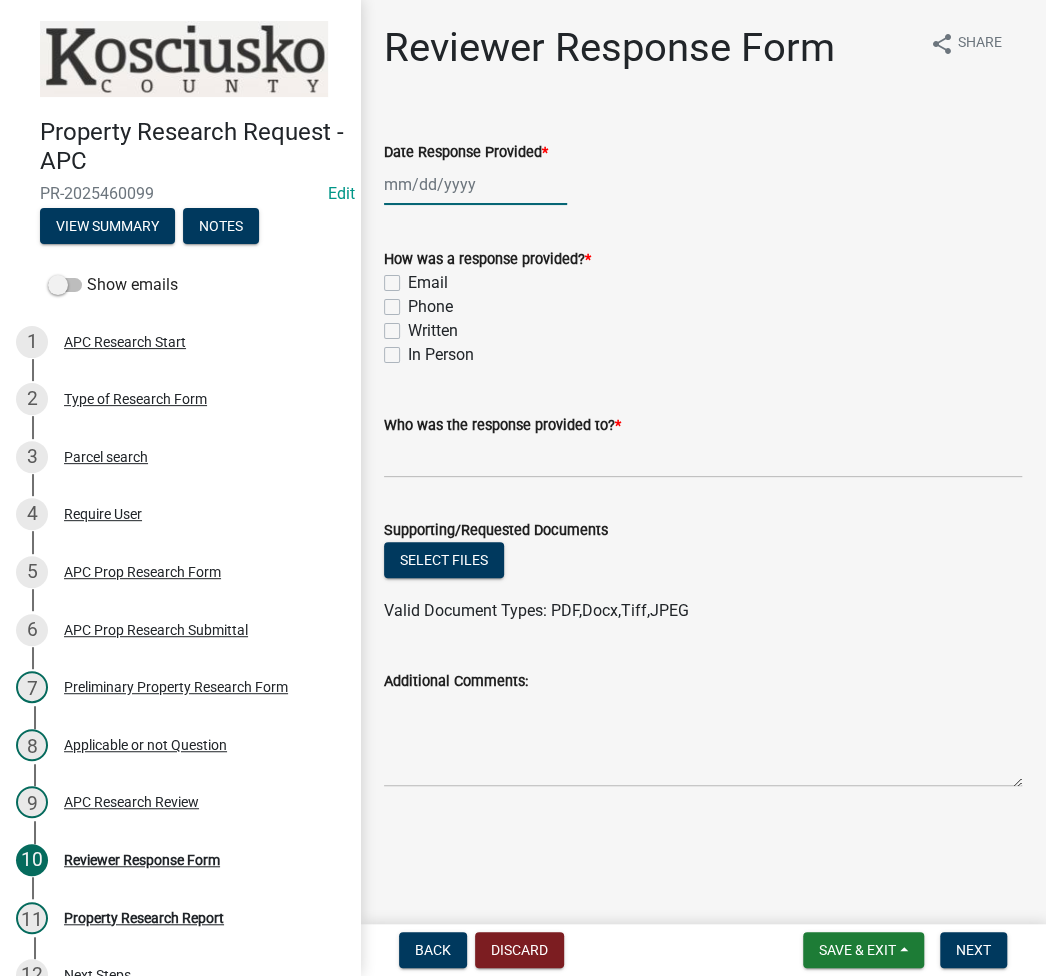 click 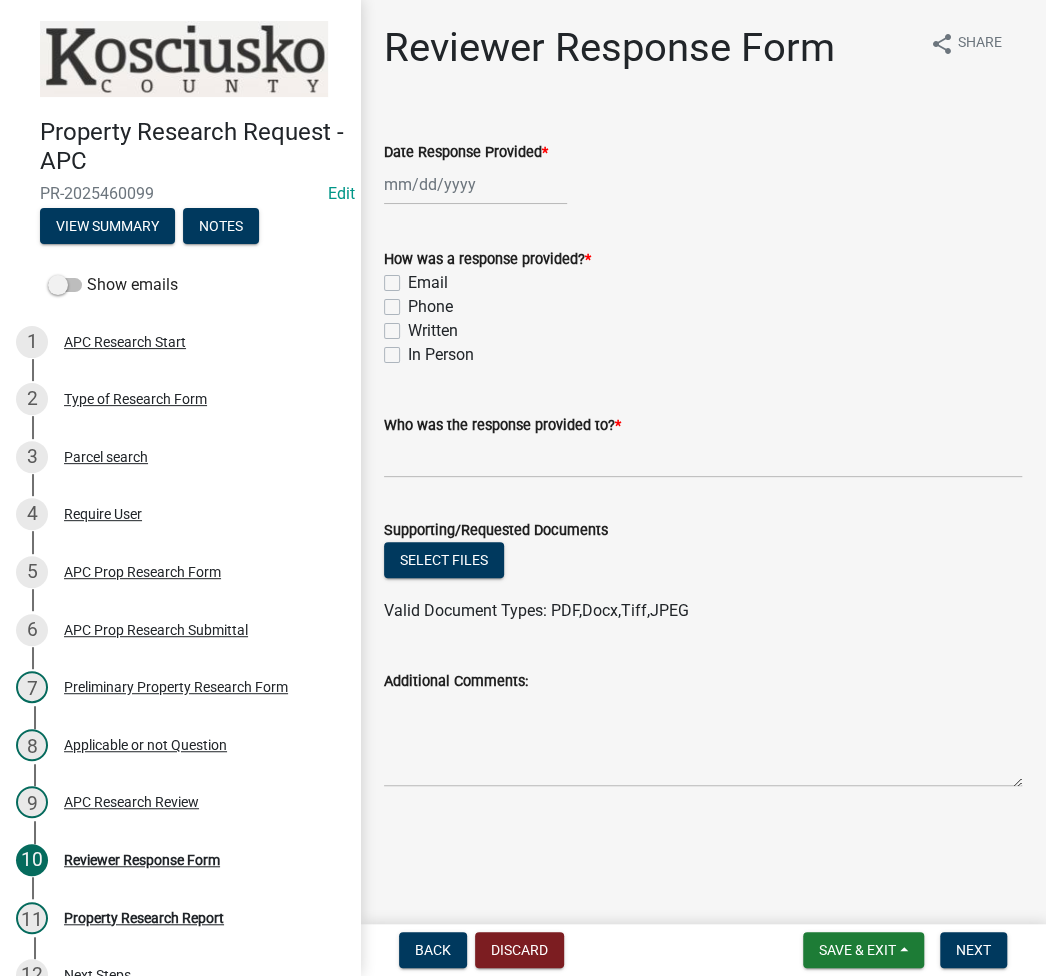 select on "8" 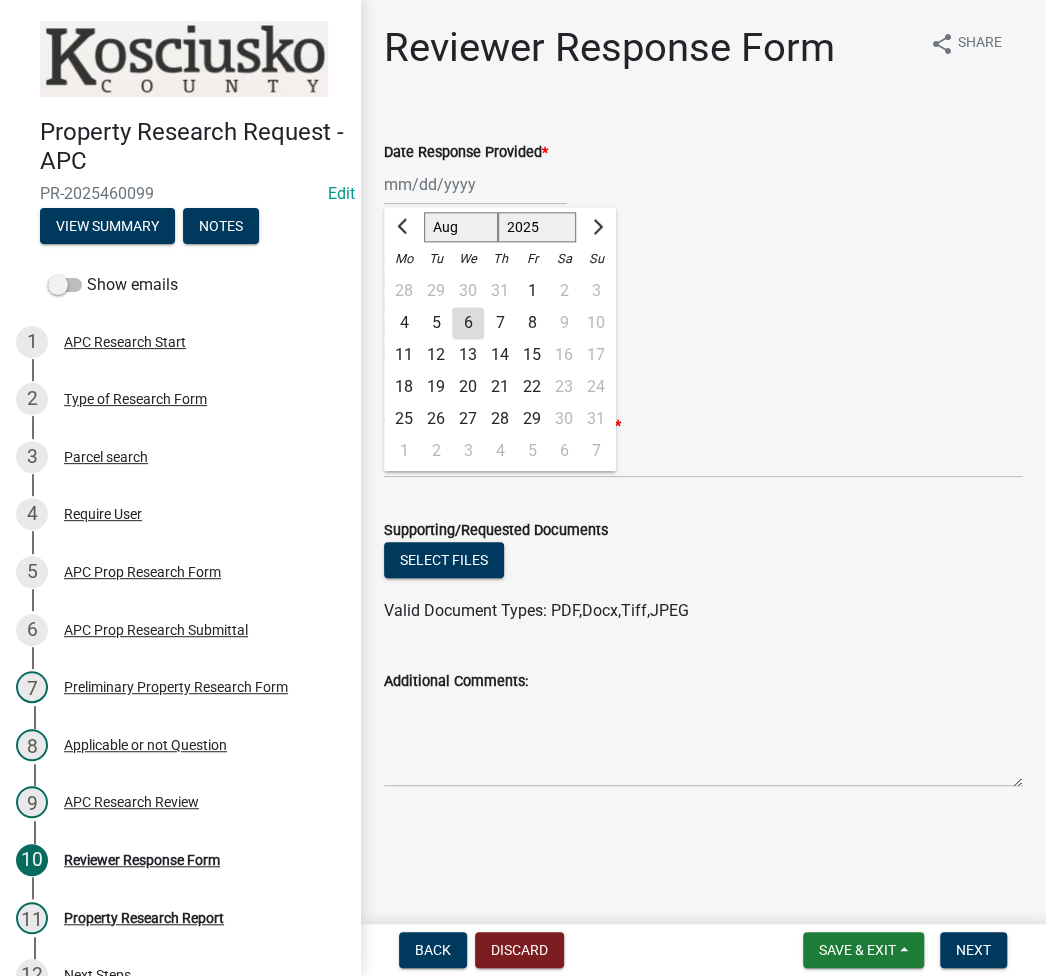 click on "6" 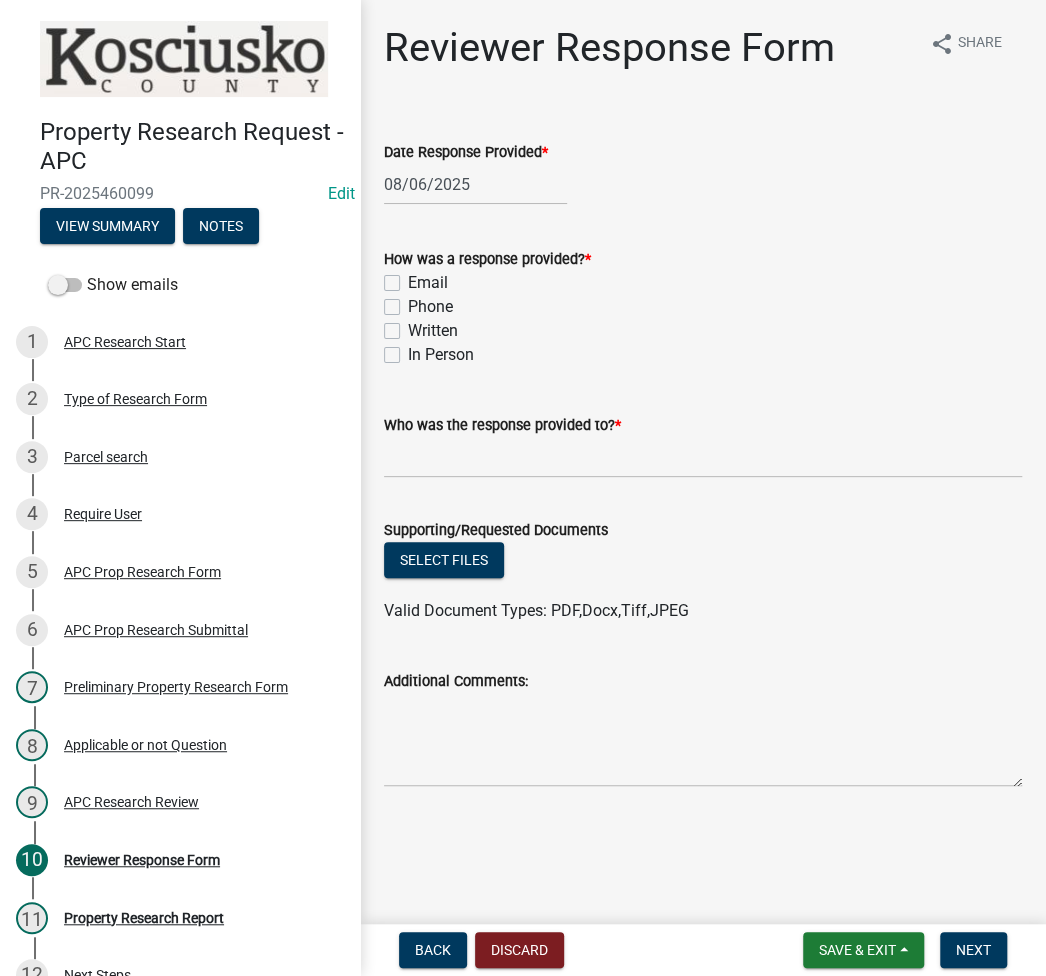 click on "Email" 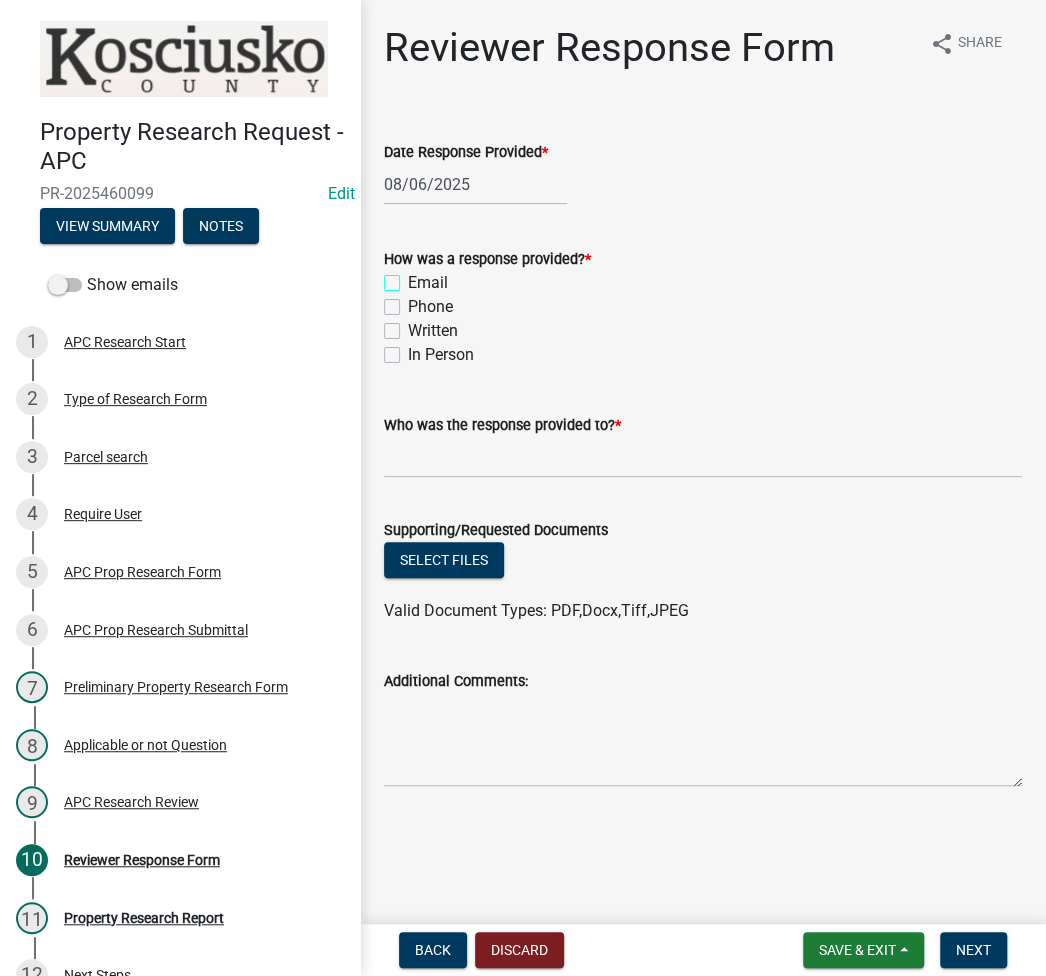 click on "Email" at bounding box center [414, 277] 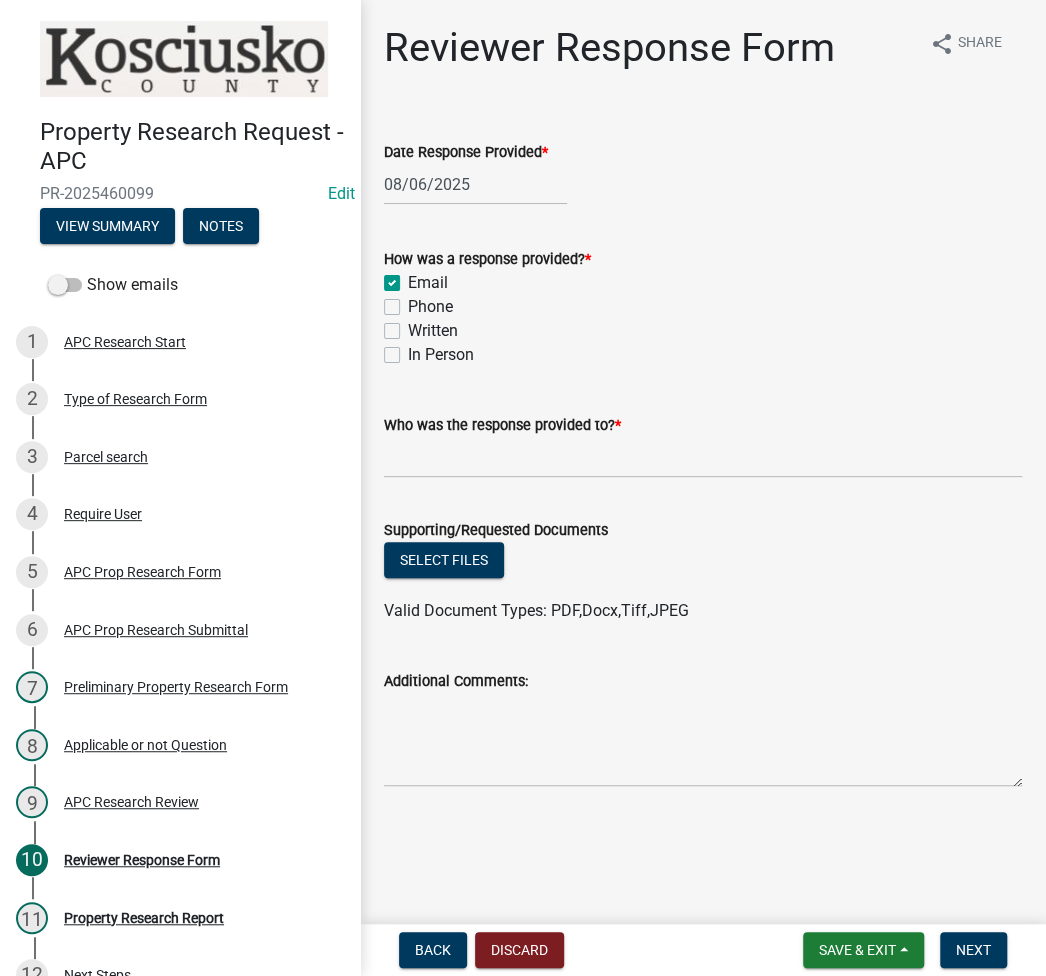 checkbox on "true" 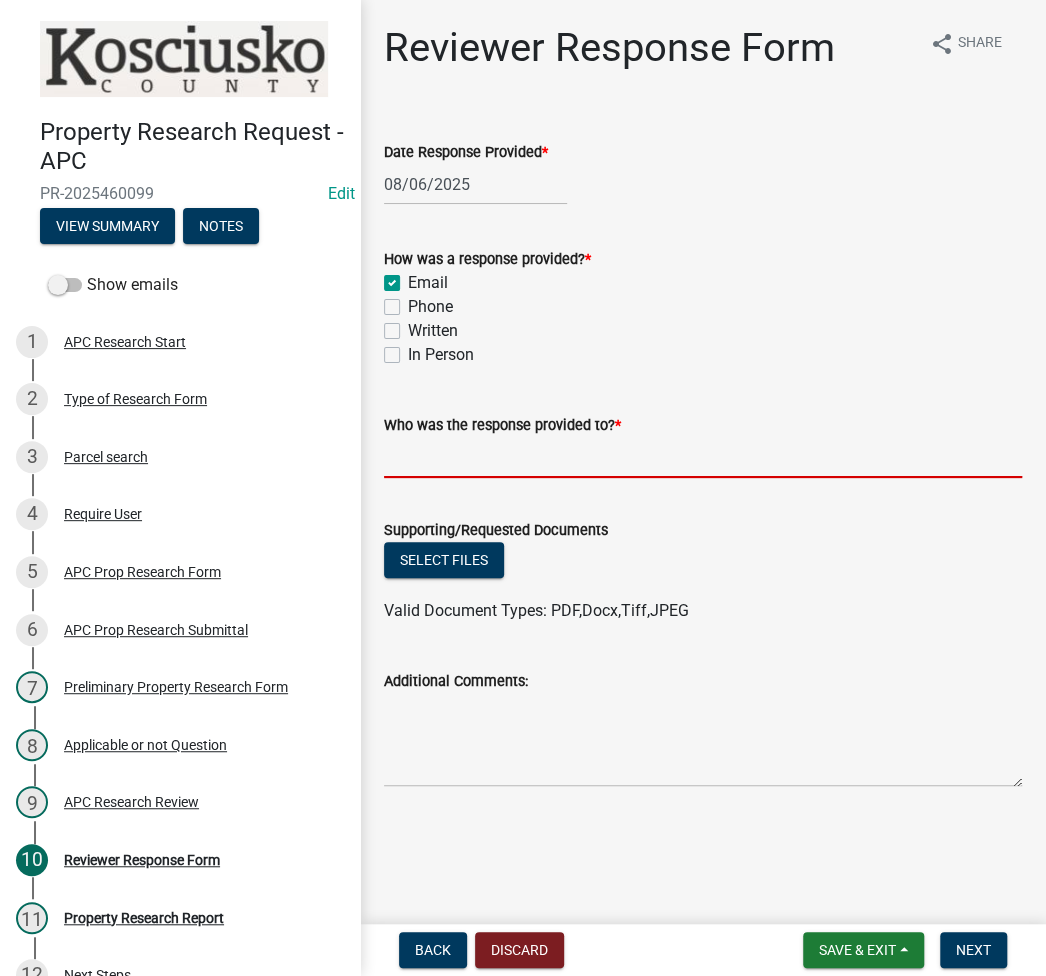 click on "Who was the response provided to?  *" at bounding box center (703, 457) 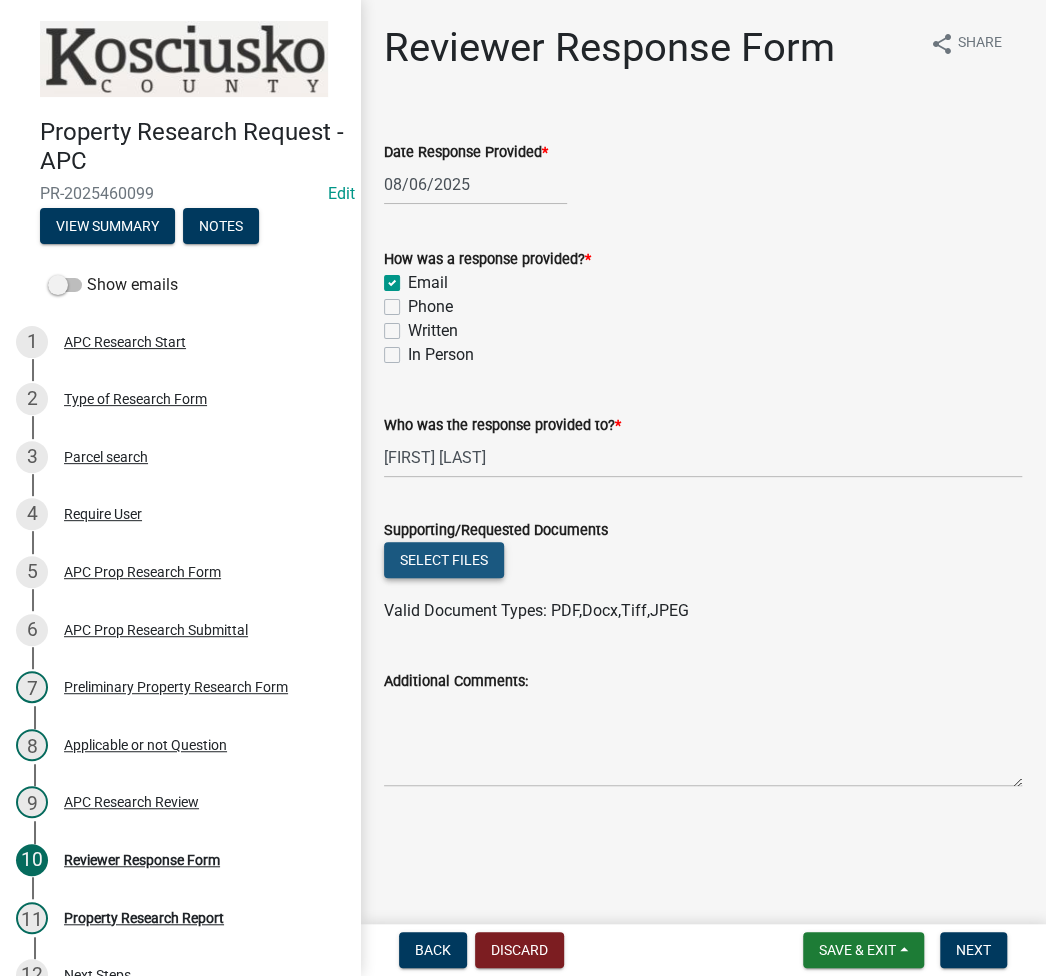 click on "Select files" 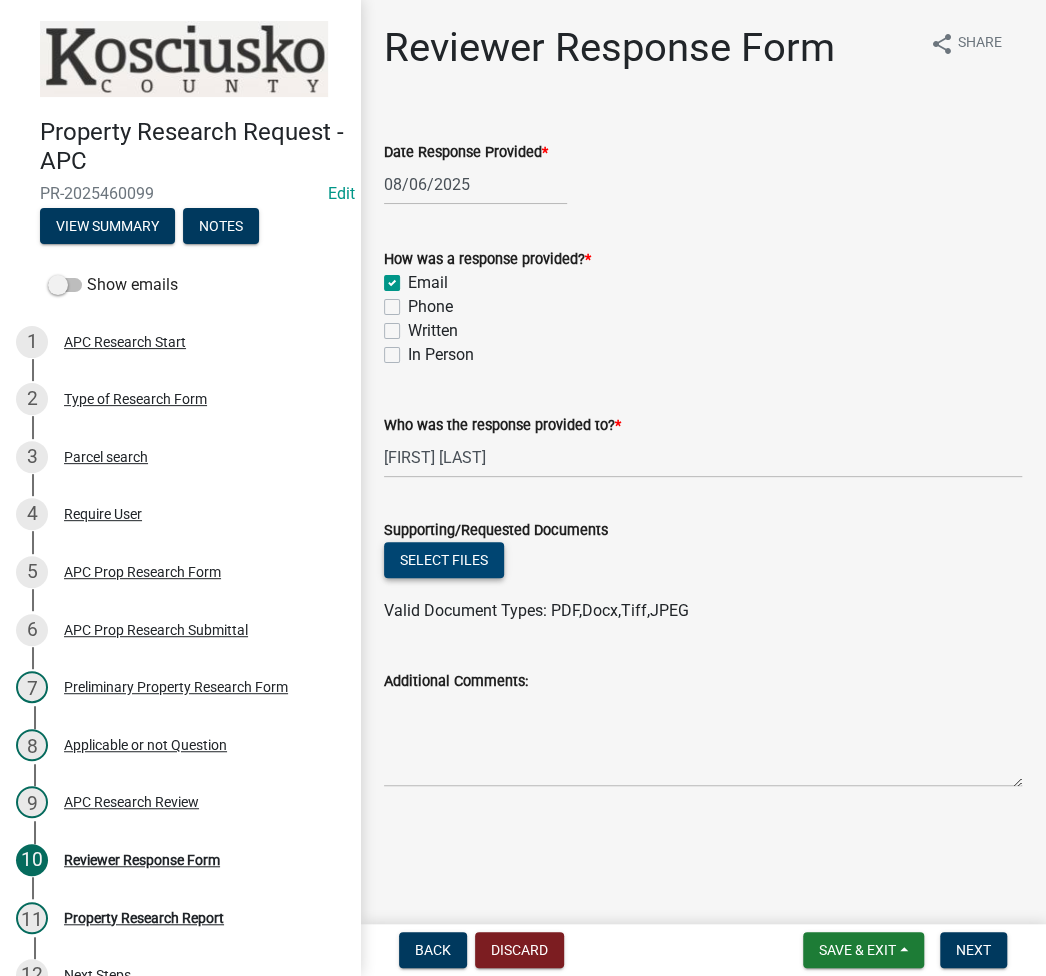 click on "Select files" 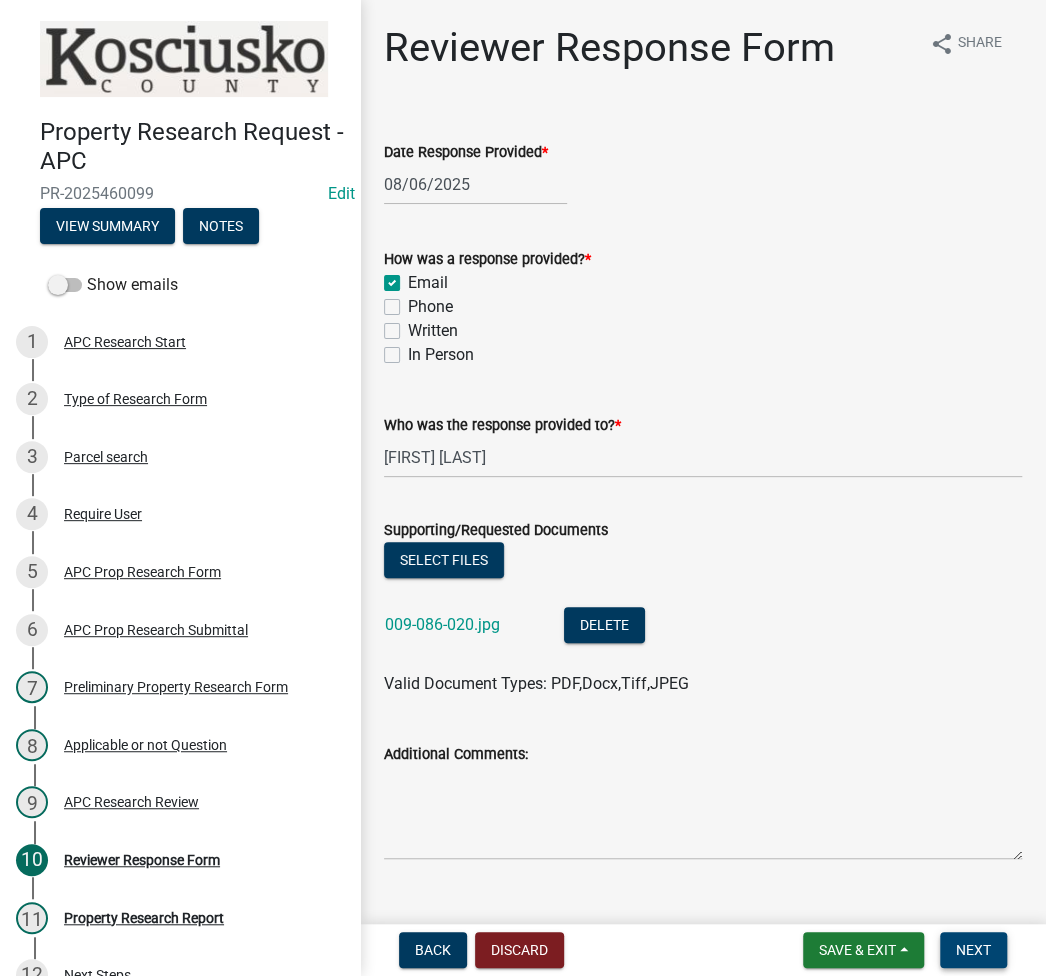 click on "Next" at bounding box center [973, 950] 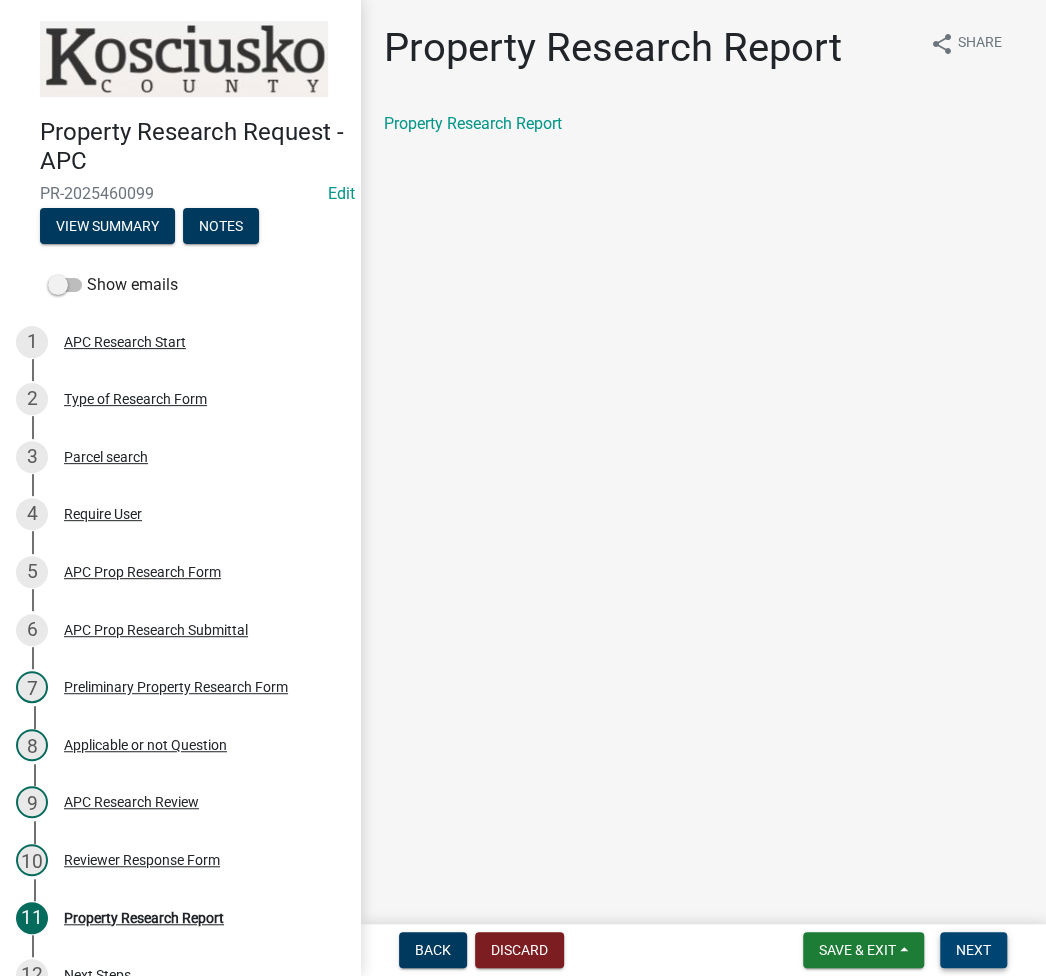 click on "Next" at bounding box center (973, 950) 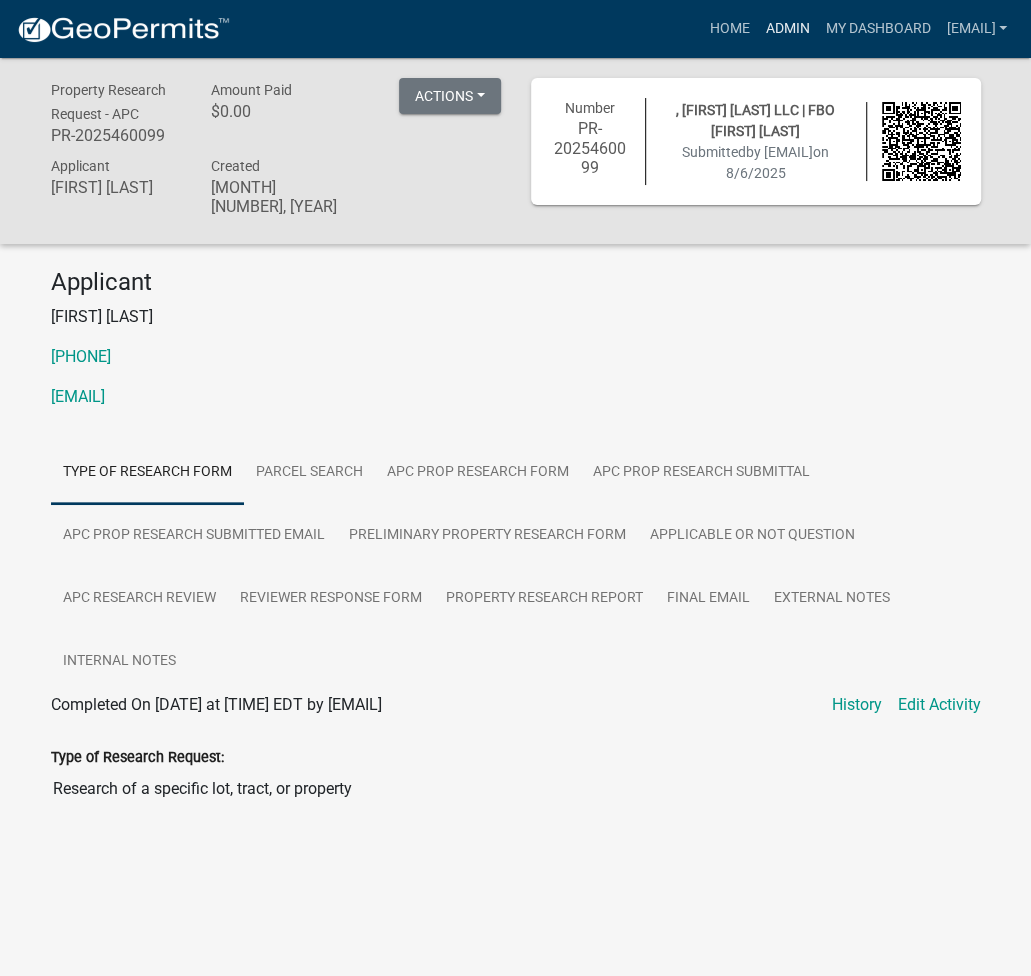 click on "Admin" at bounding box center [787, 29] 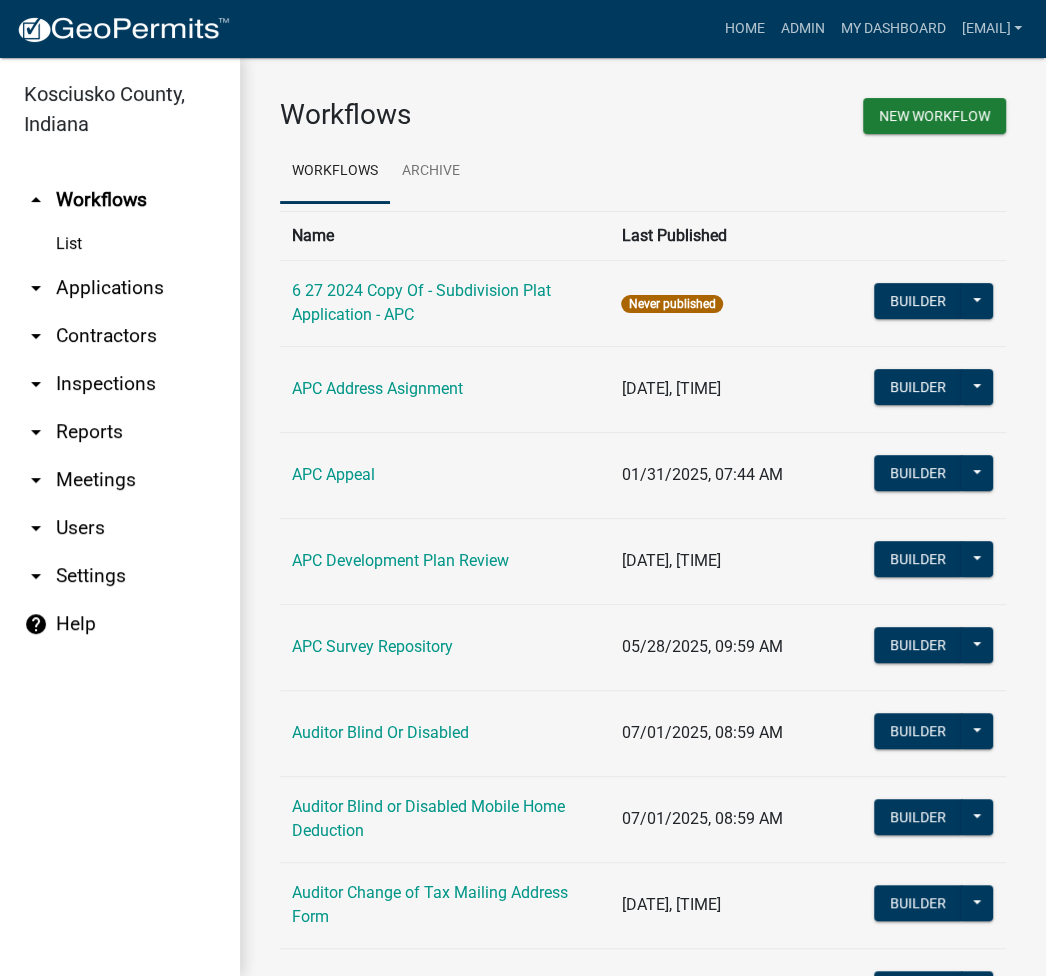 click on "arrow_drop_down   Applications" at bounding box center [120, 288] 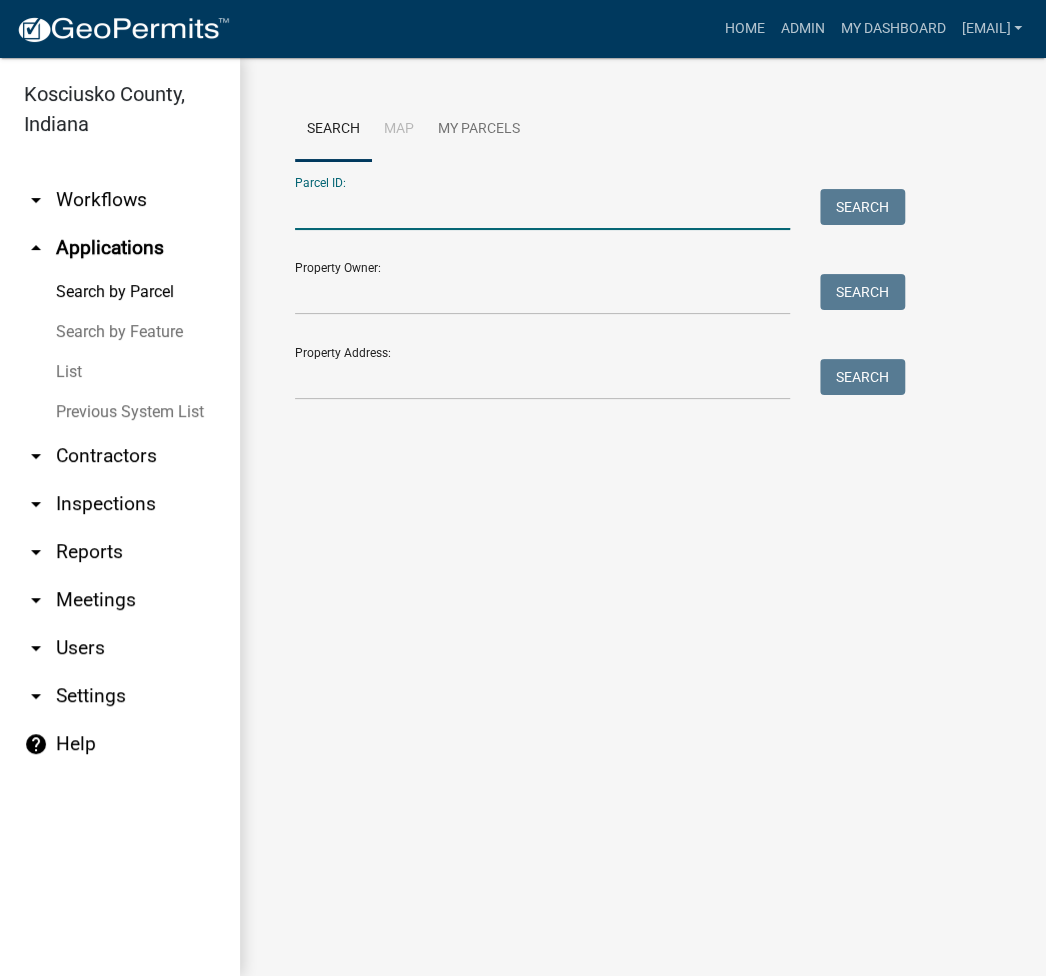 click on "Parcel ID:" at bounding box center [542, 209] 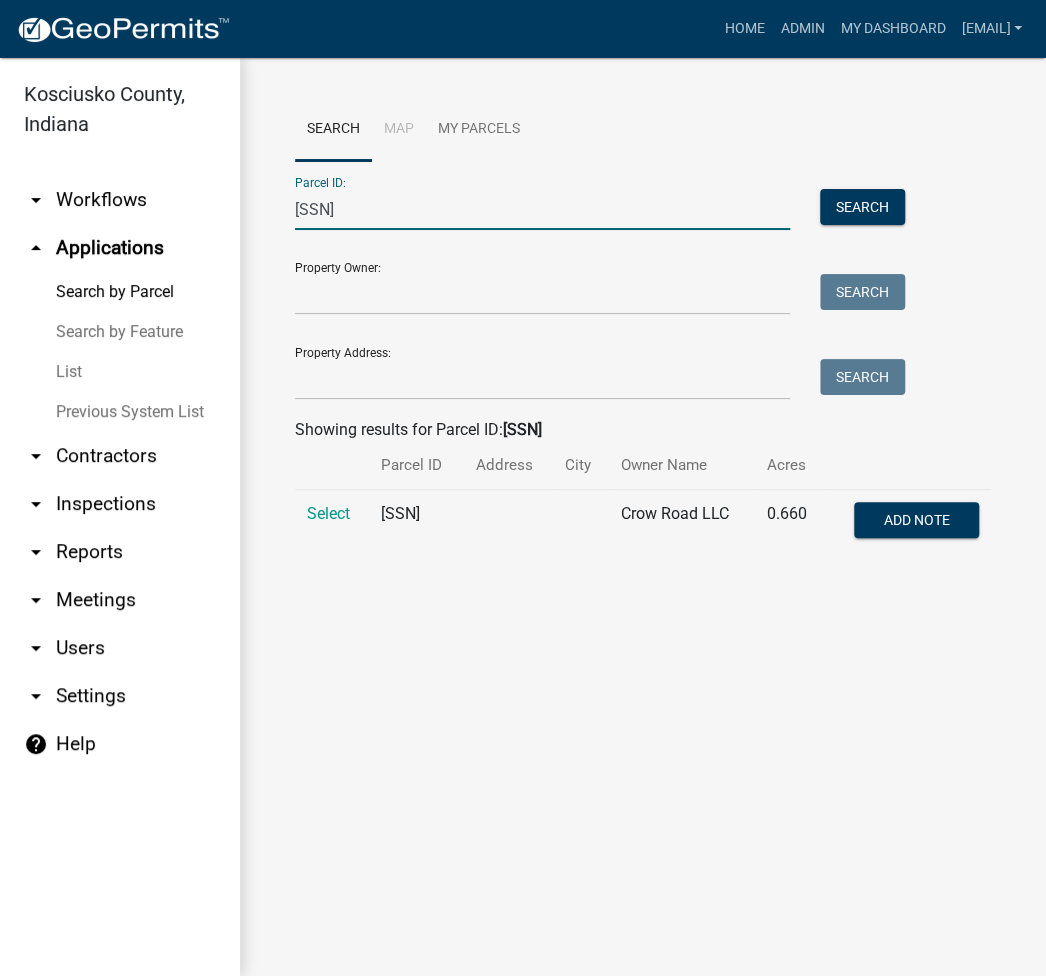 type on "007-053-219" 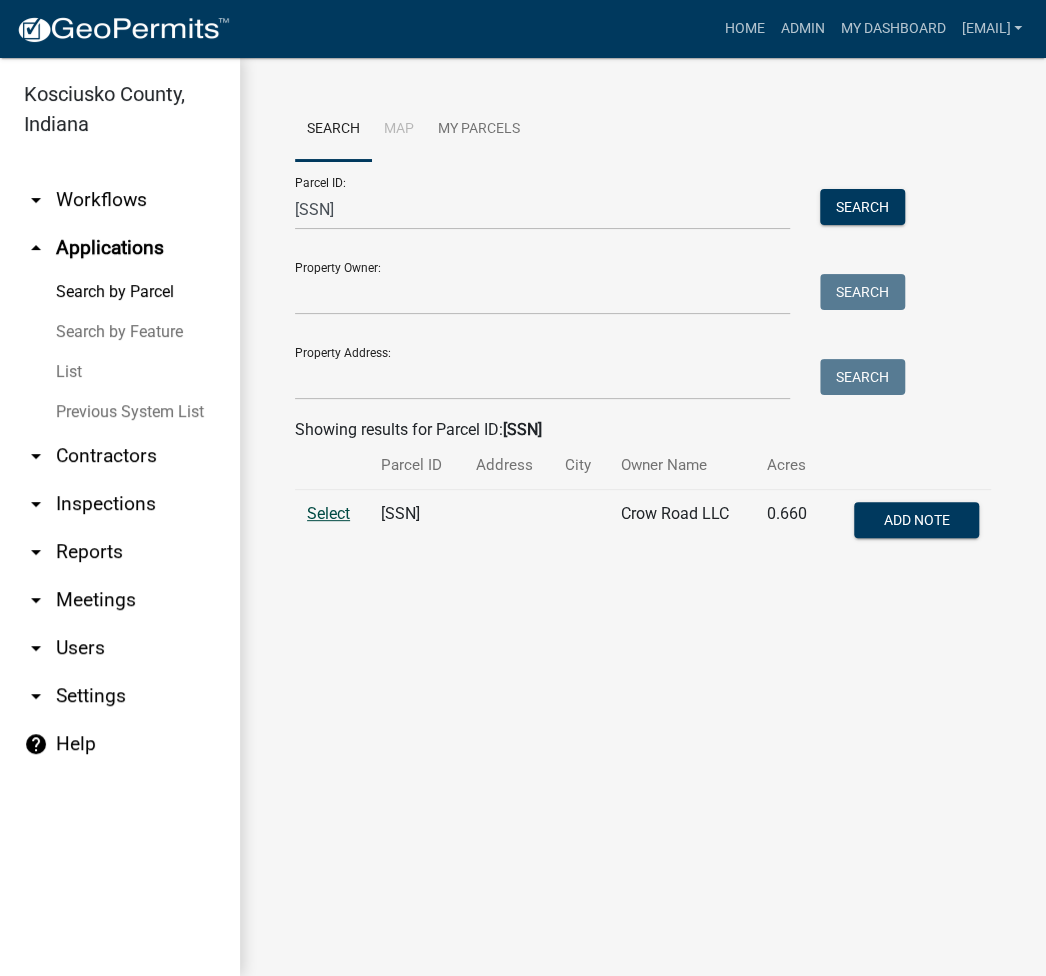 click on "Select" at bounding box center (328, 513) 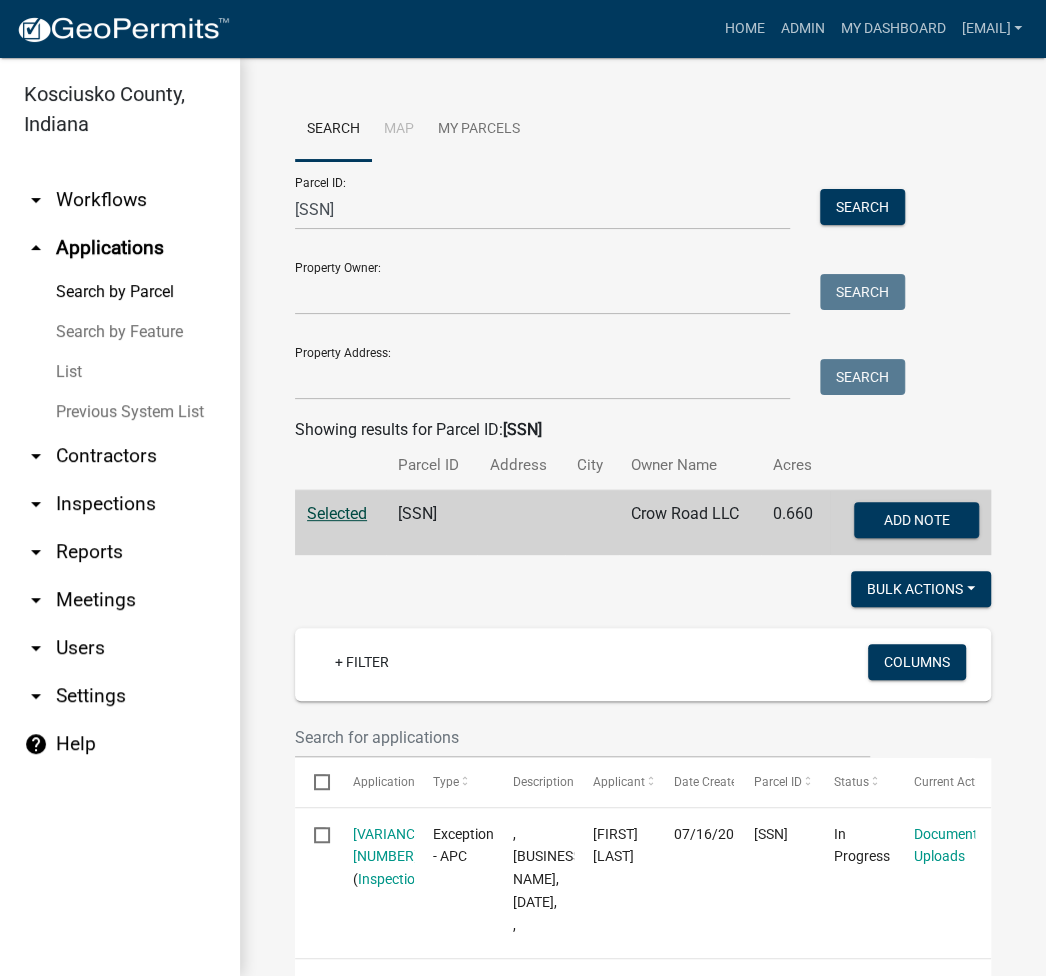 scroll, scrollTop: 533, scrollLeft: 0, axis: vertical 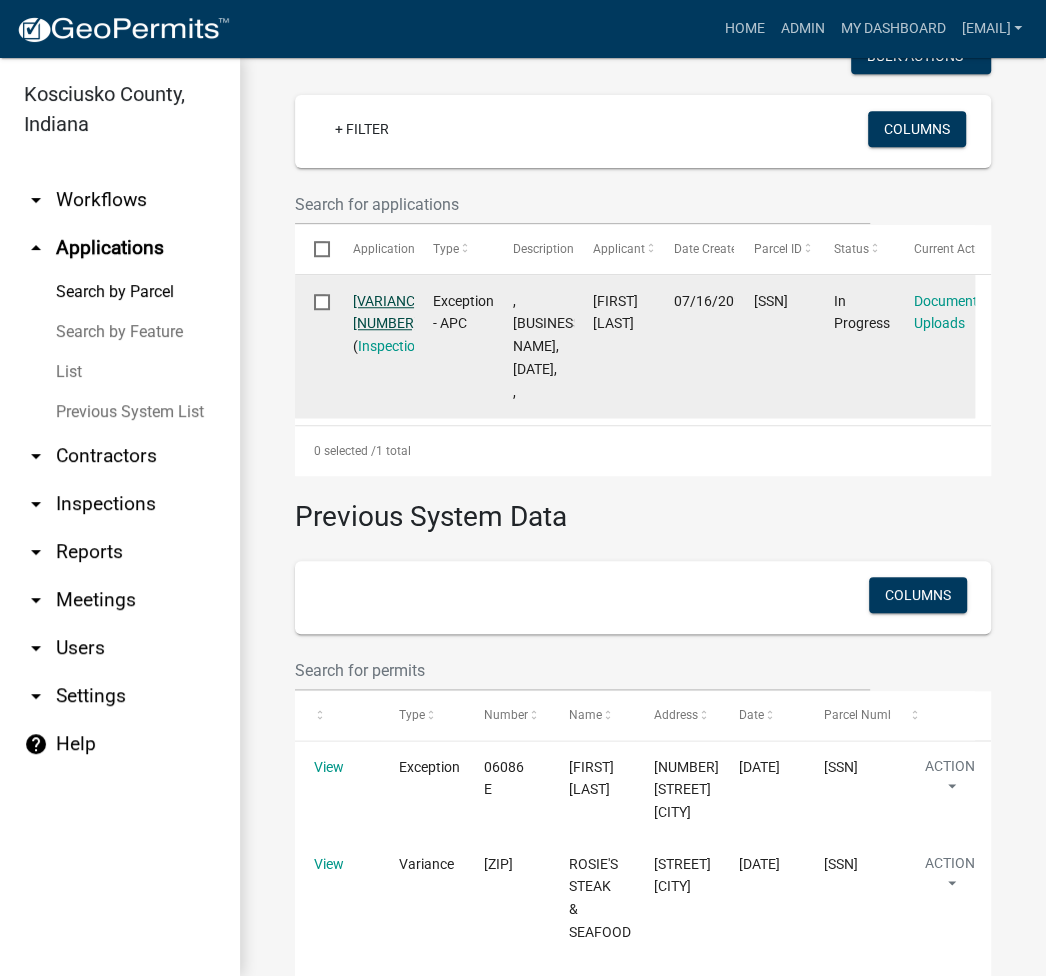 click on "EX-2025-79 1 1" 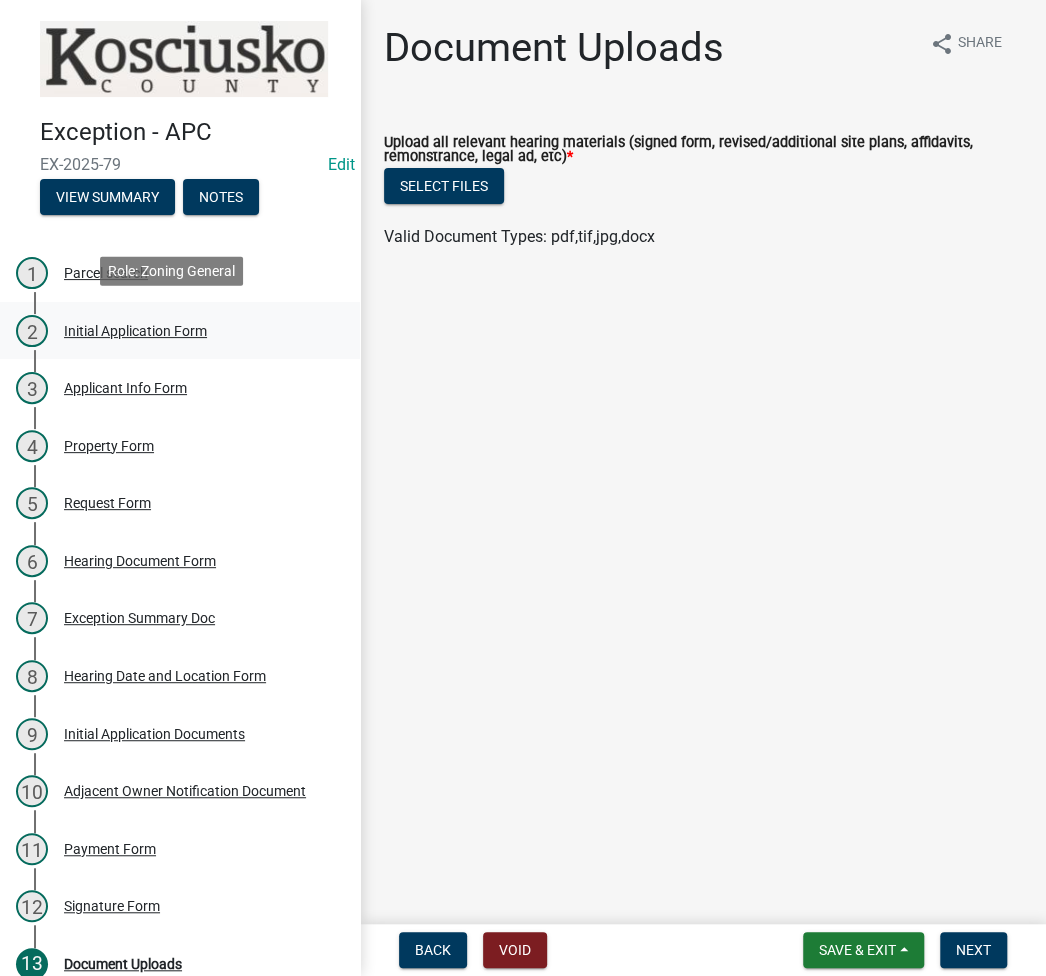 scroll, scrollTop: 192, scrollLeft: 0, axis: vertical 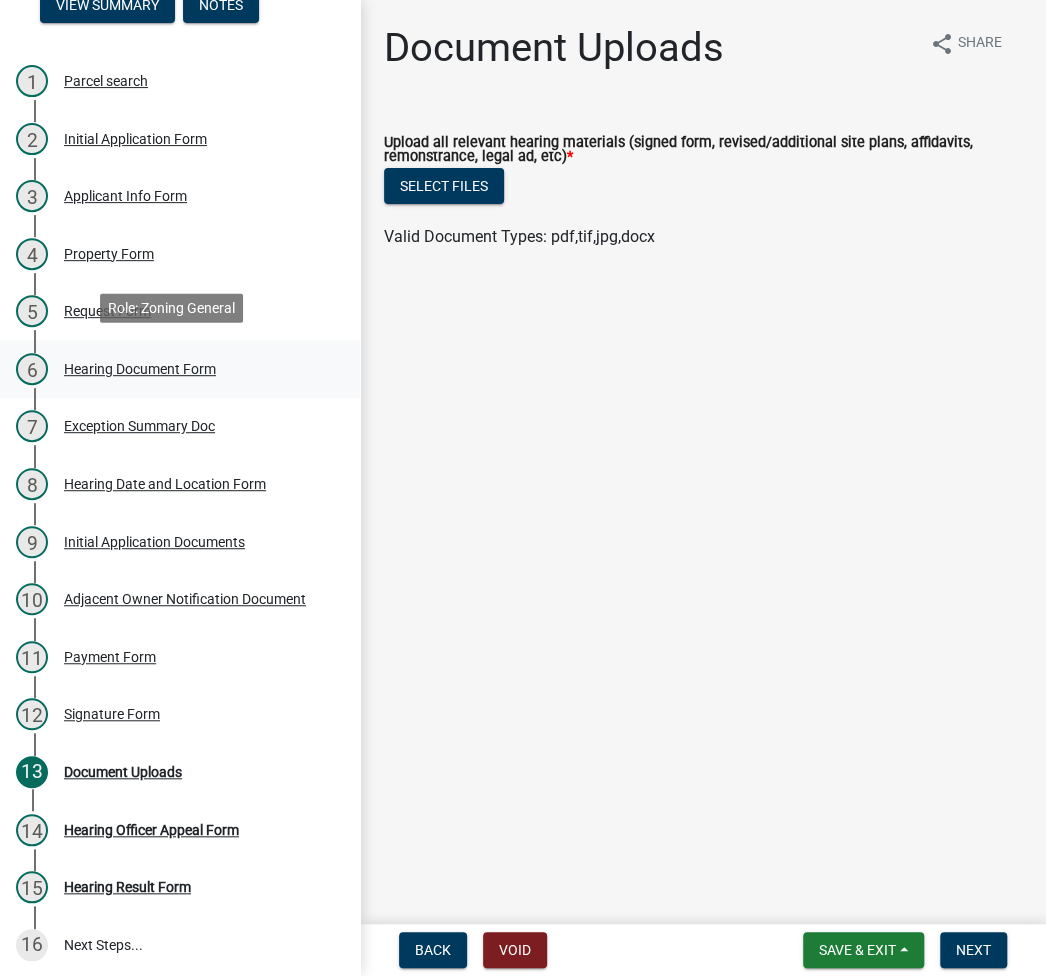 click on "Hearing Document Form" at bounding box center [140, 369] 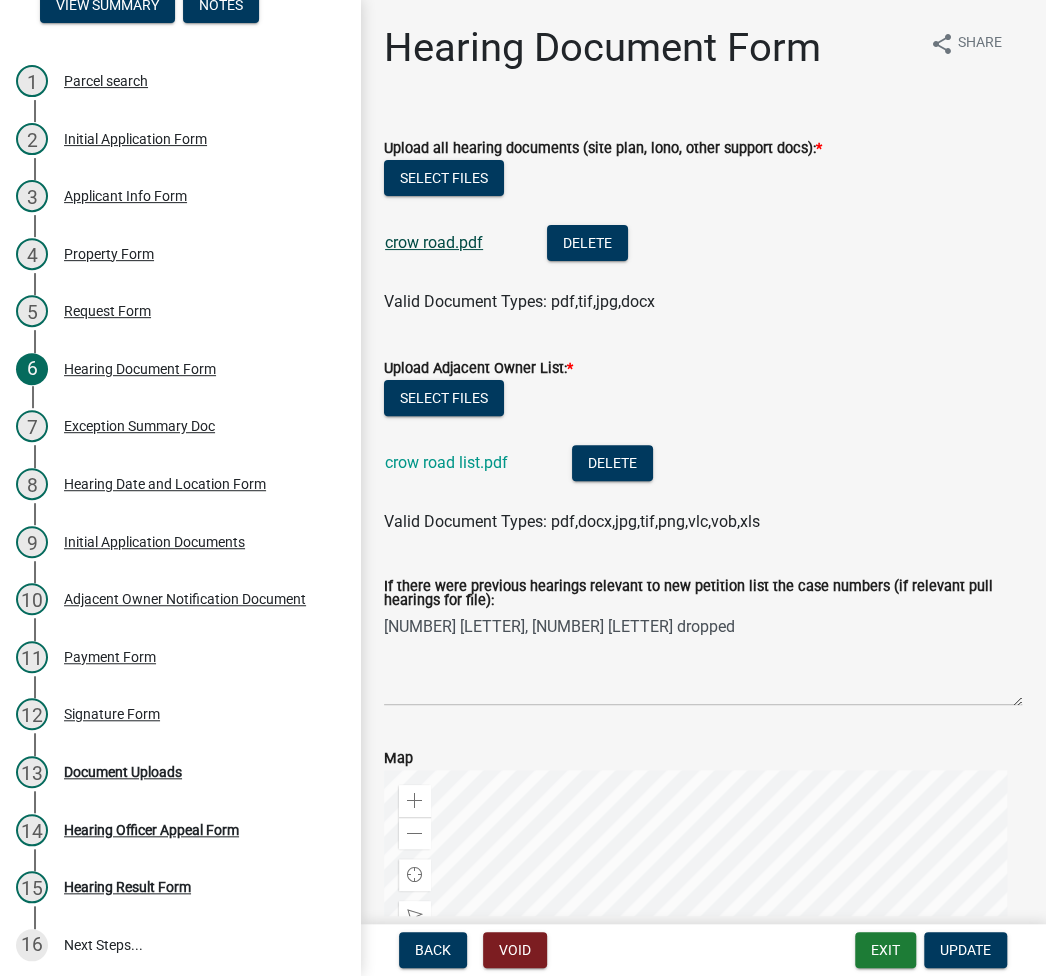 click on "crow road.pdf" 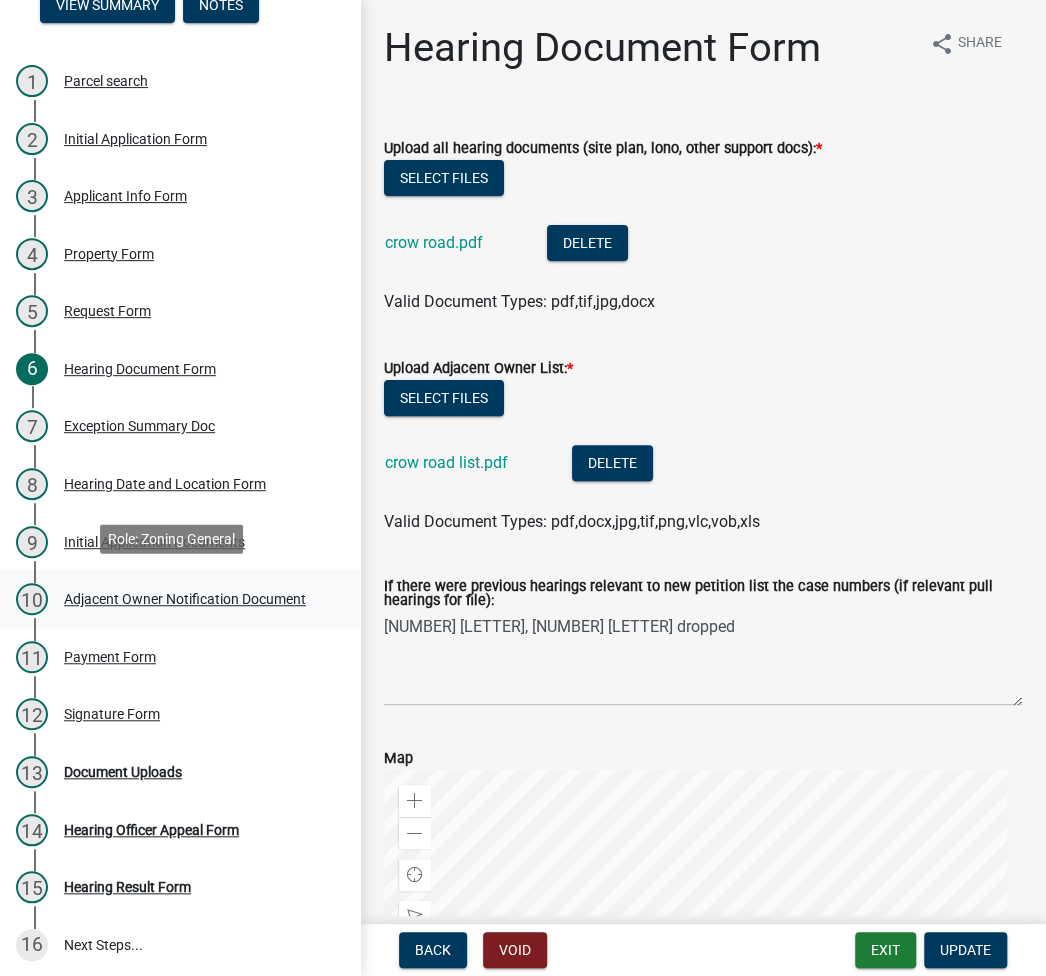 click on "Adjacent Owner Notification Document" at bounding box center (185, 599) 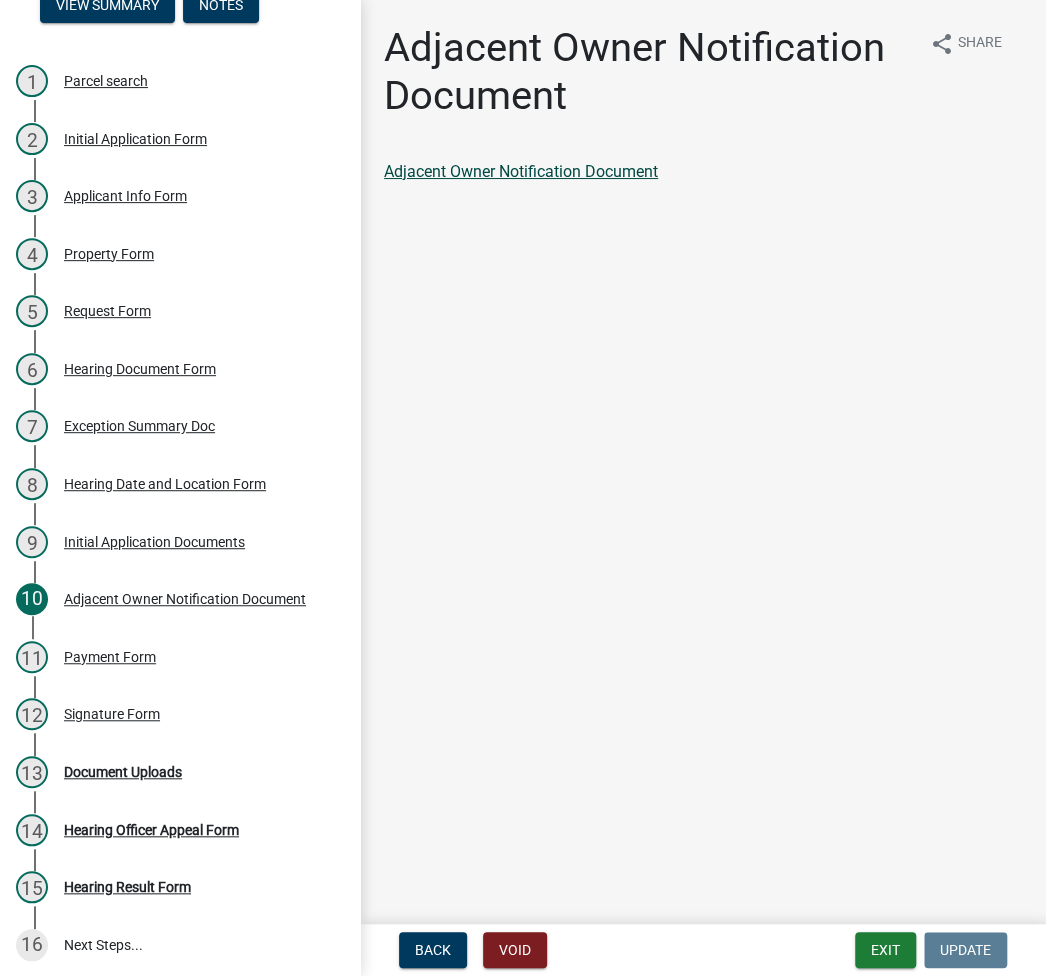 click on "Adjacent Owner Notification Document" 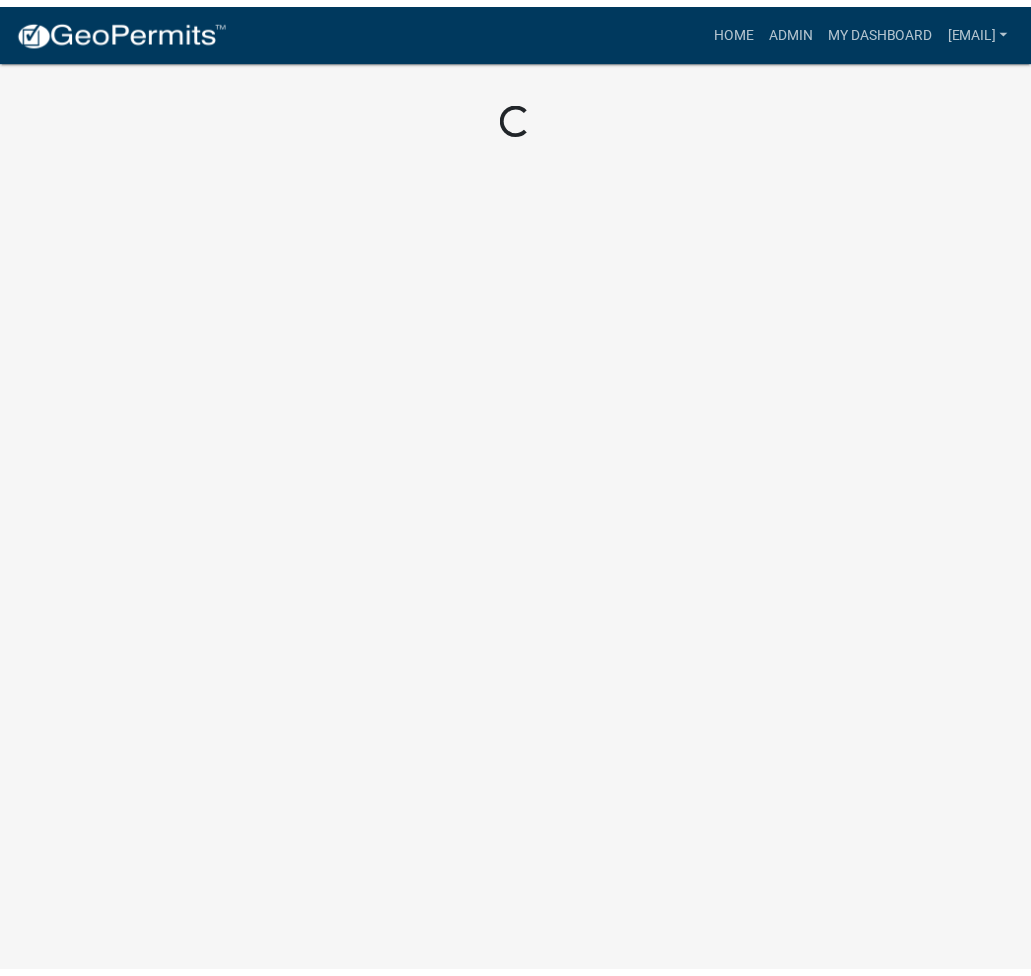 scroll, scrollTop: 0, scrollLeft: 0, axis: both 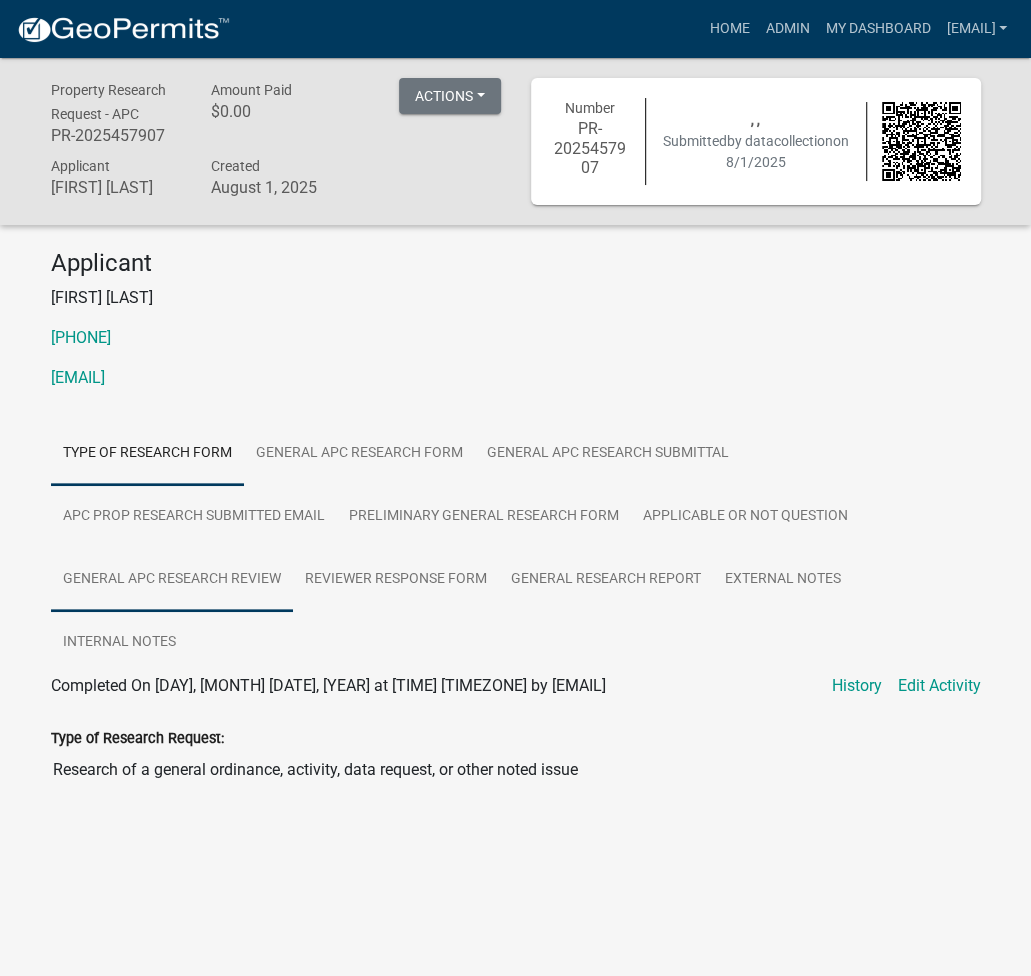 click on "General APC Research Review" at bounding box center (172, 580) 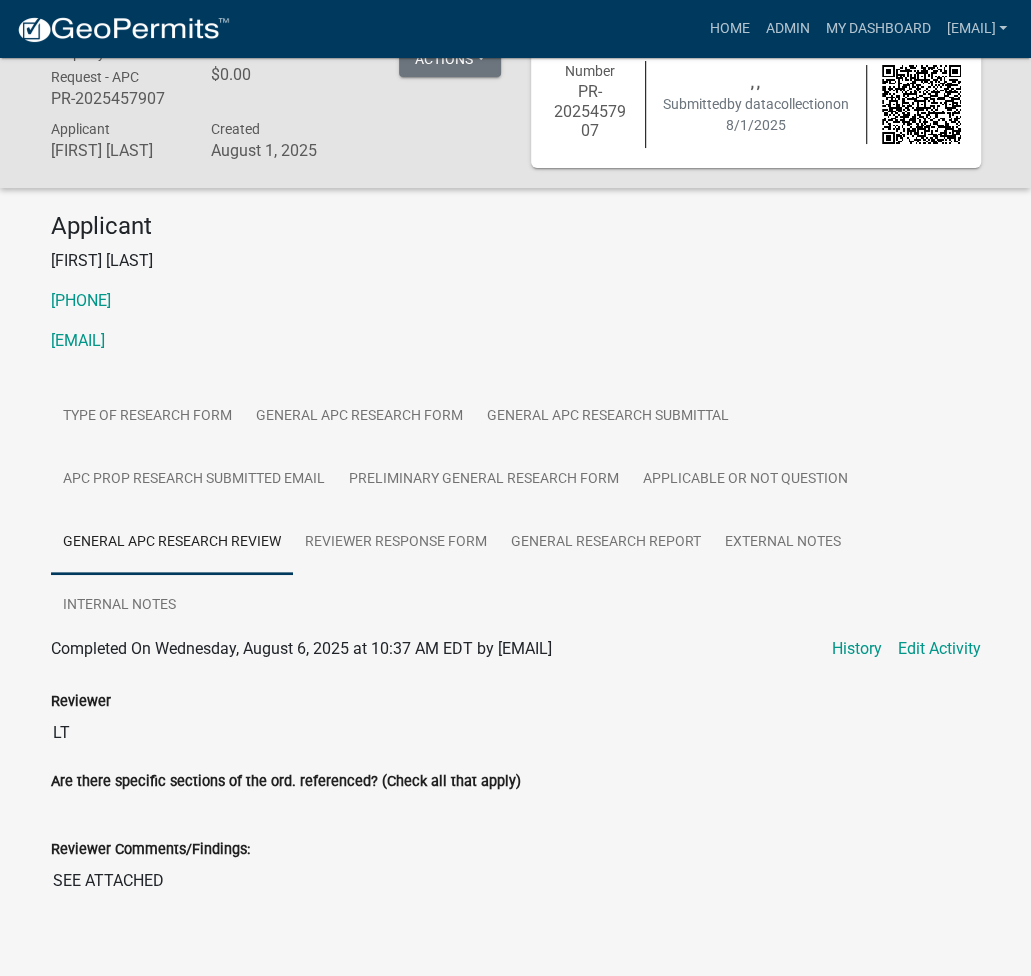 scroll, scrollTop: 0, scrollLeft: 0, axis: both 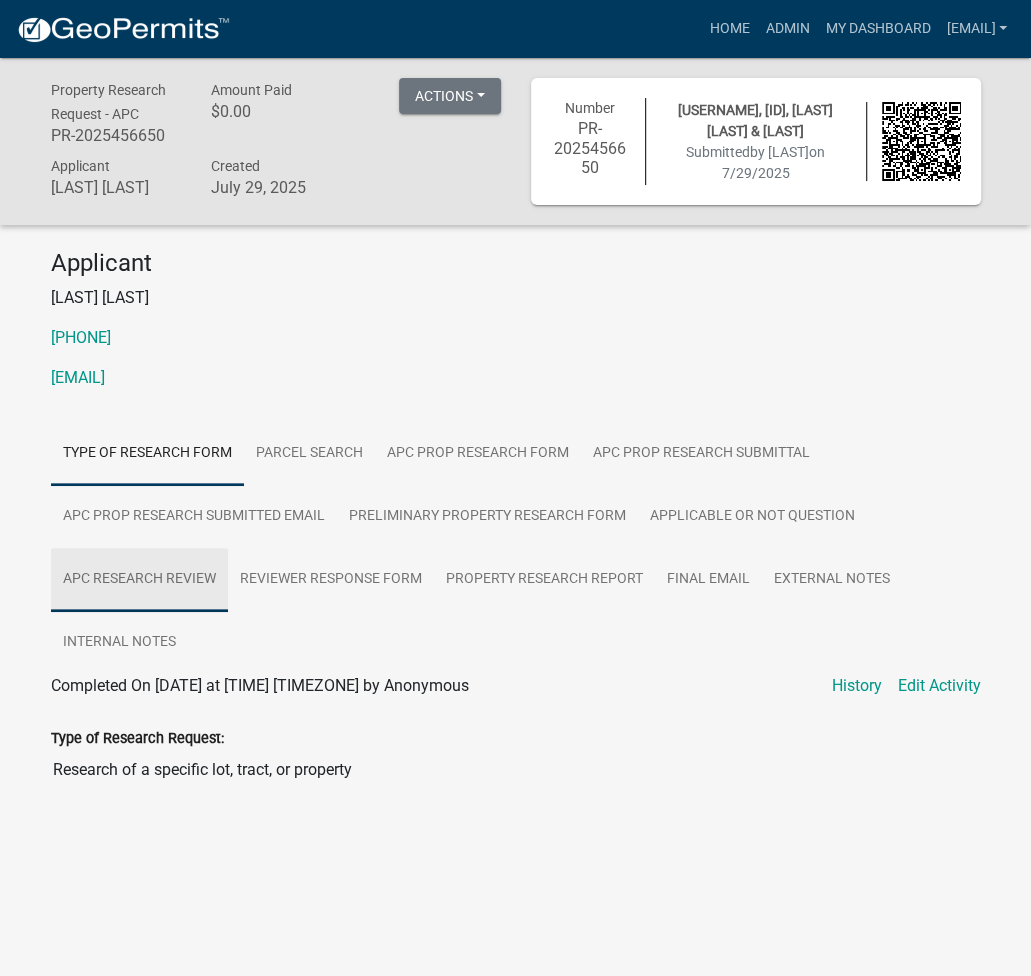 click on "APC Research Review" at bounding box center (139, 580) 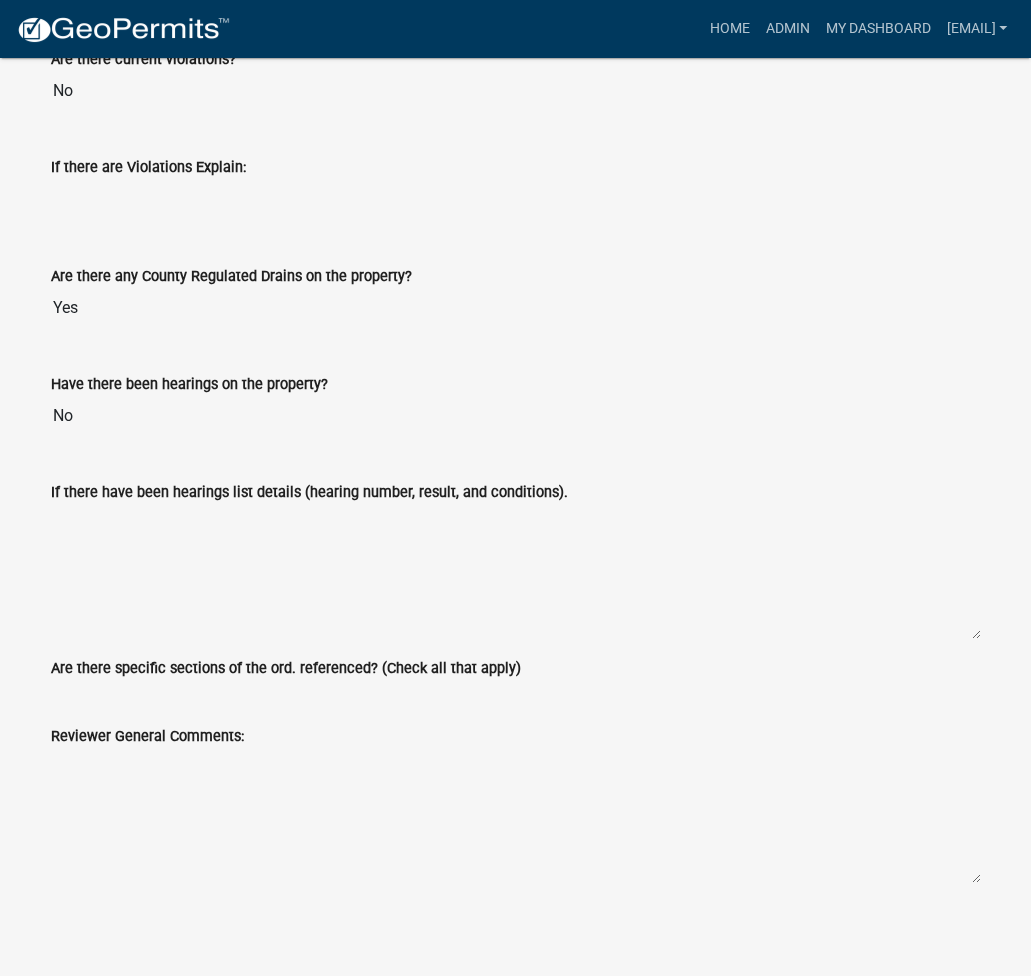 scroll, scrollTop: 0, scrollLeft: 0, axis: both 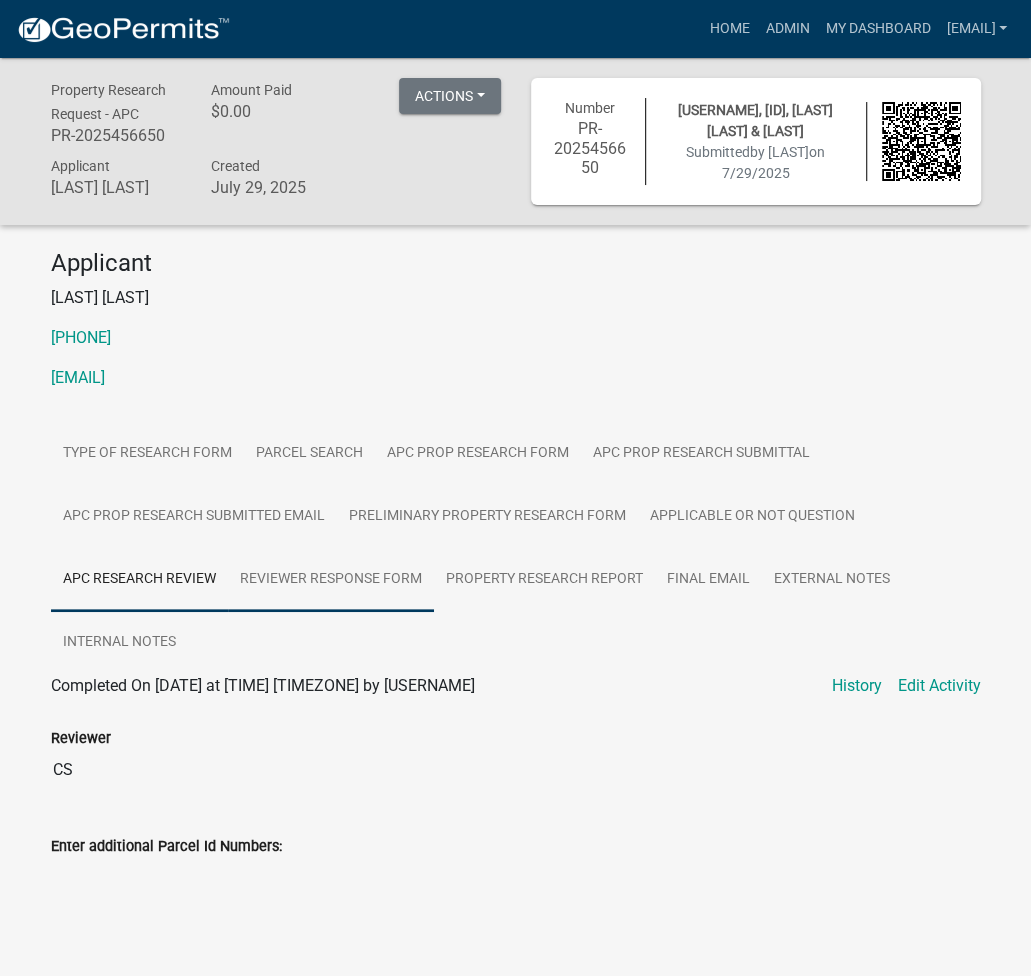 click on "Reviewer Response Form" at bounding box center [331, 580] 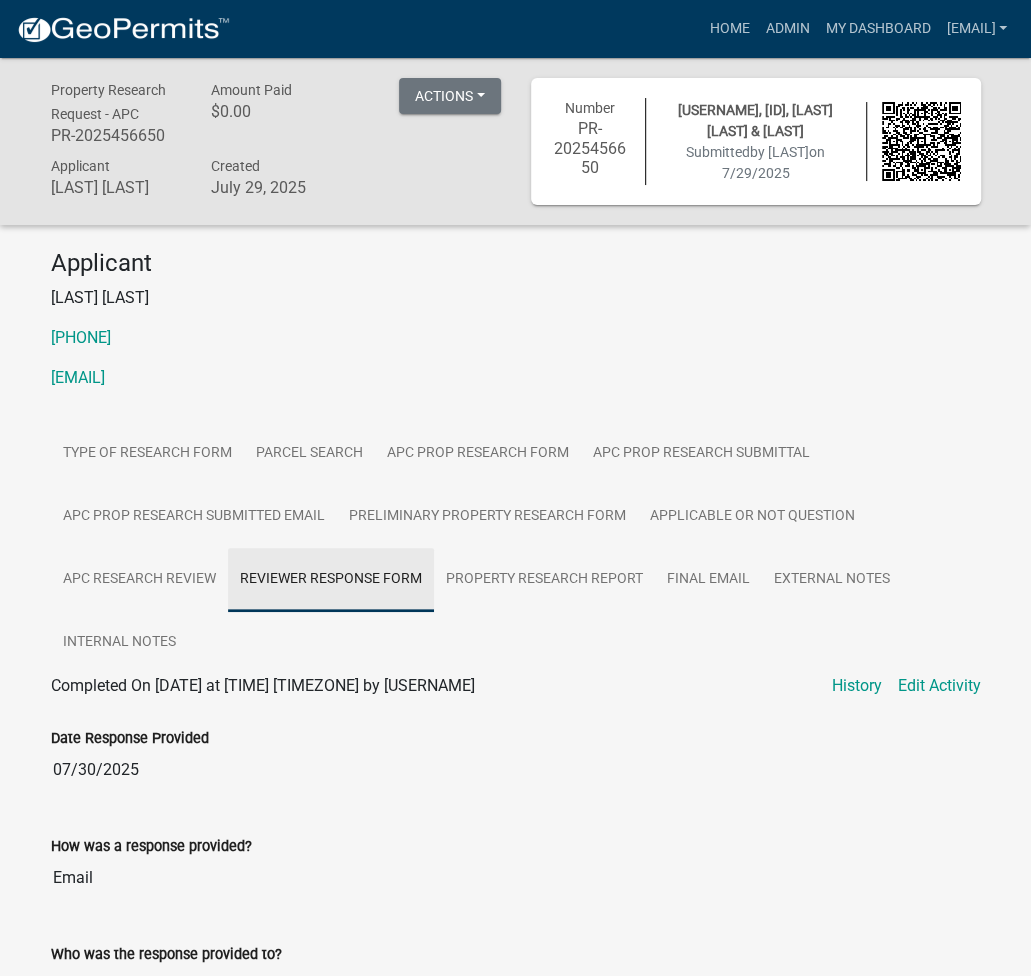 scroll, scrollTop: 435, scrollLeft: 0, axis: vertical 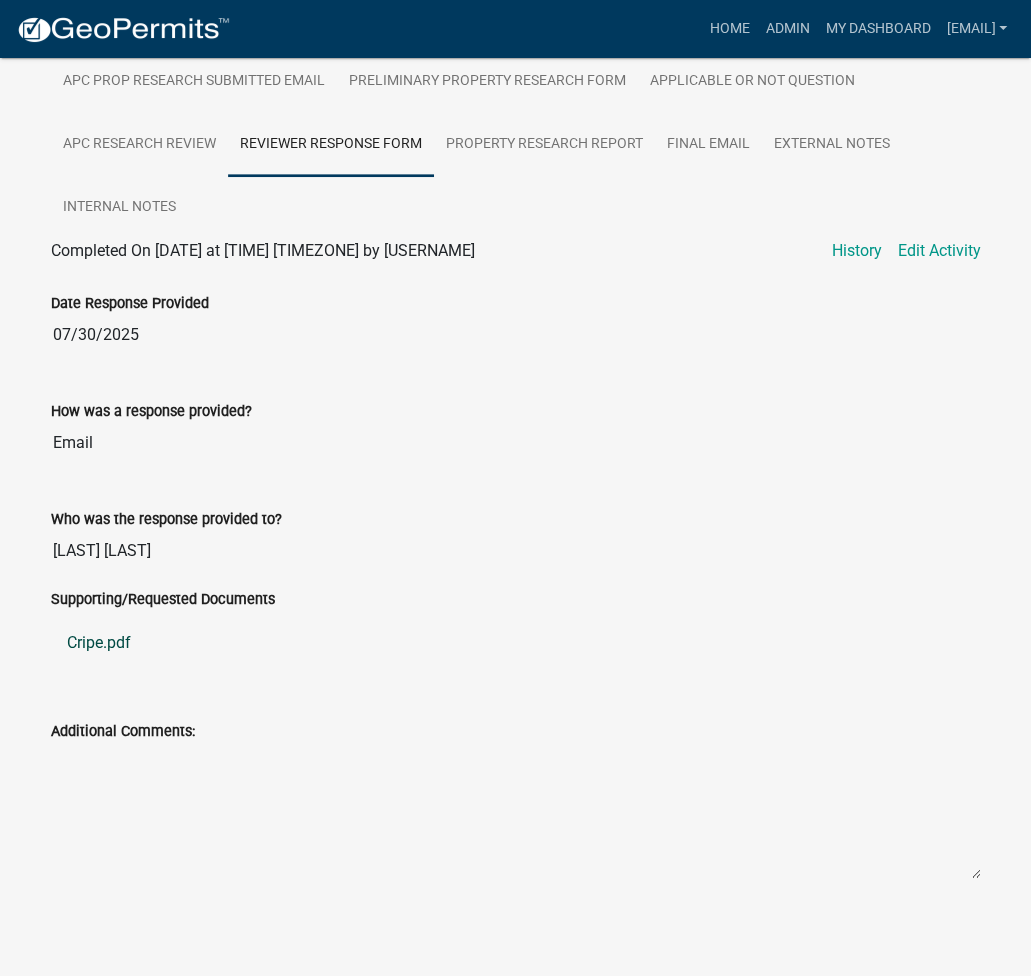 click on "Cripe.pdf" 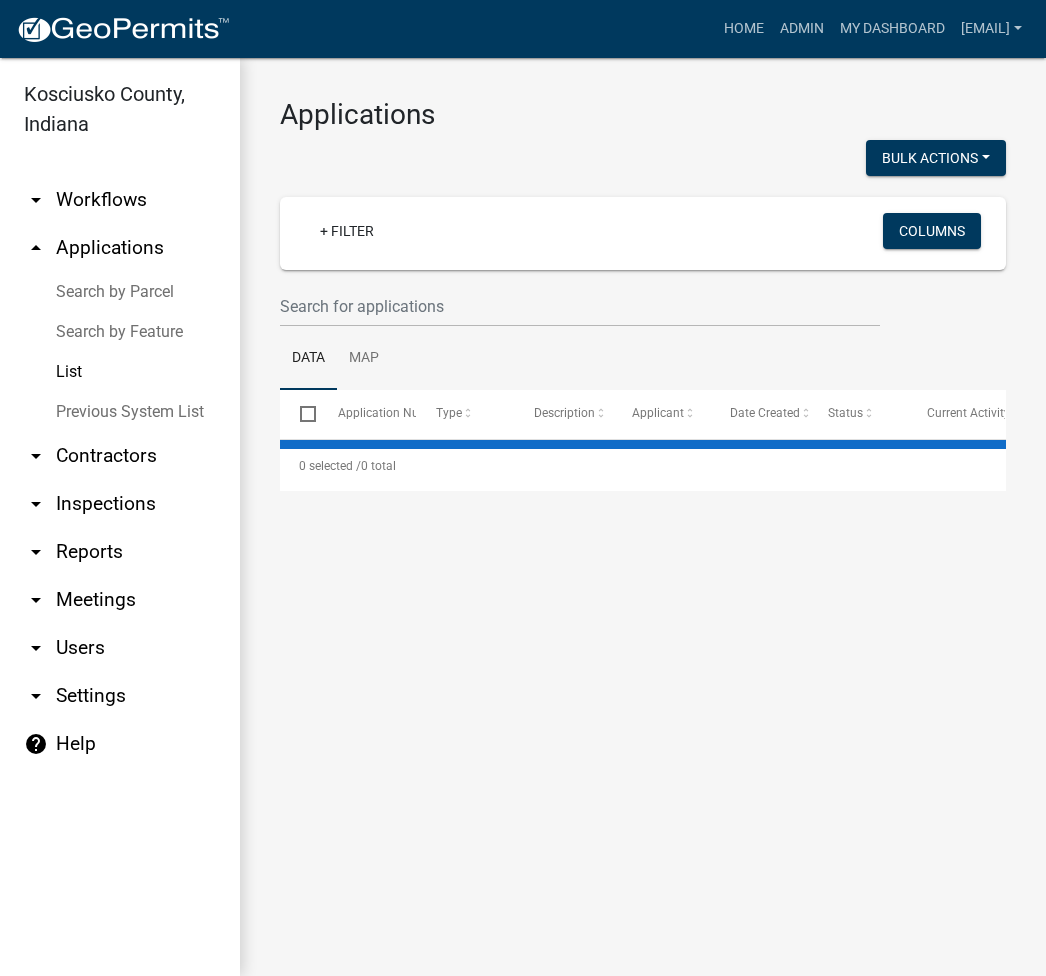 scroll, scrollTop: 0, scrollLeft: 0, axis: both 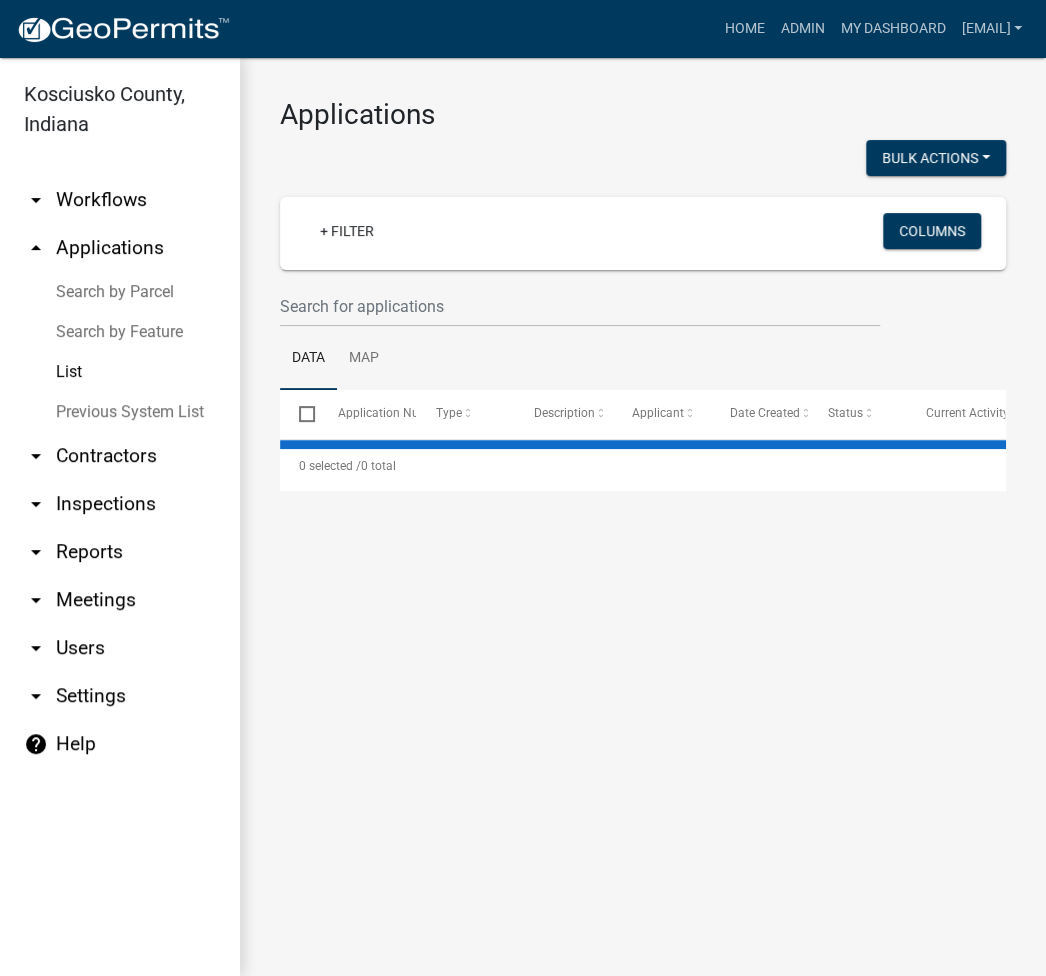 select on "3: 100" 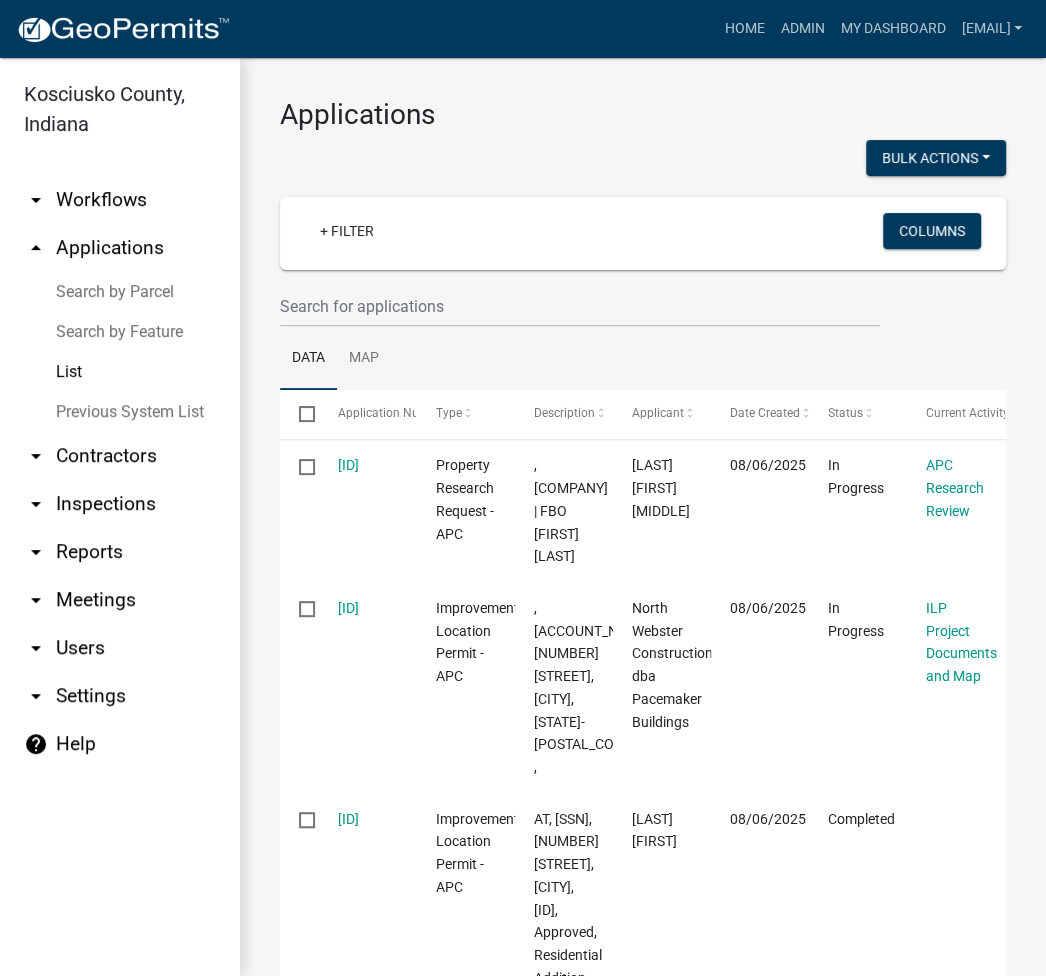 click on "Search by Parcel" at bounding box center [120, 292] 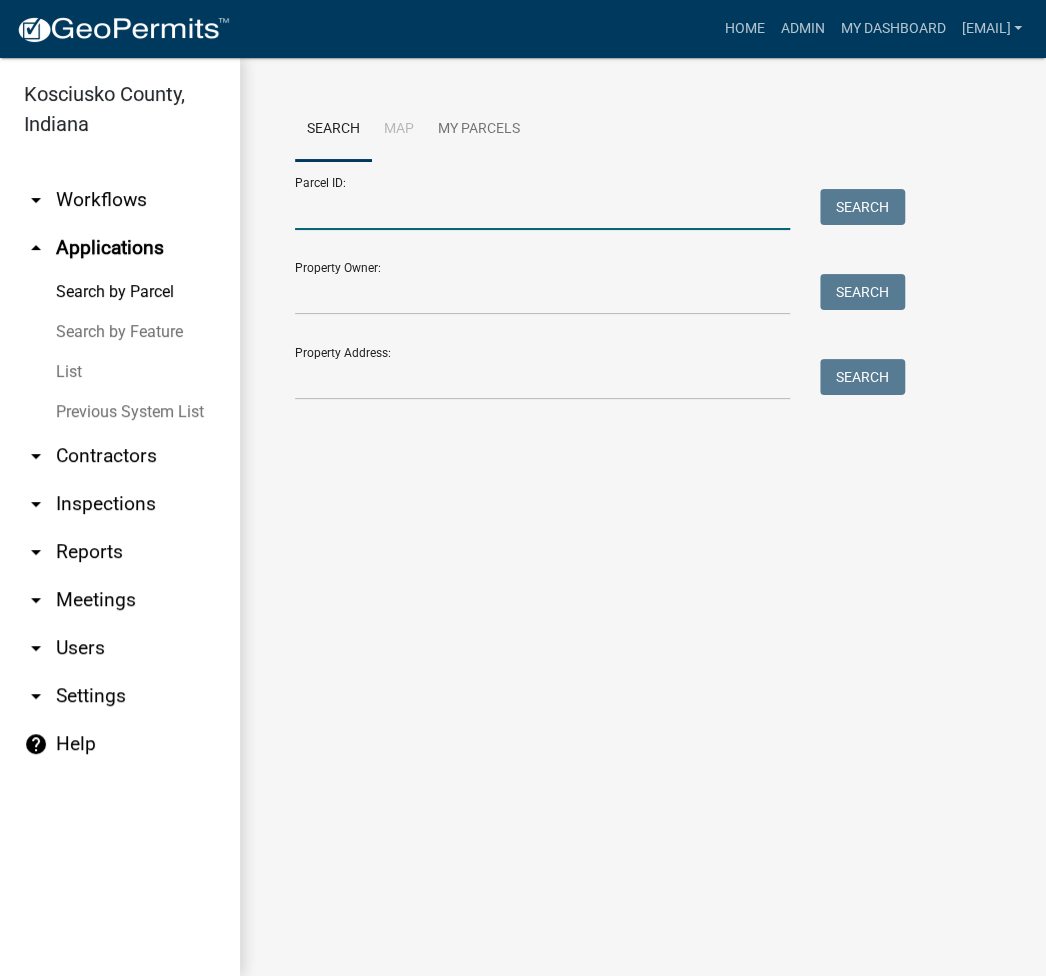 click on "Parcel ID:" at bounding box center (542, 209) 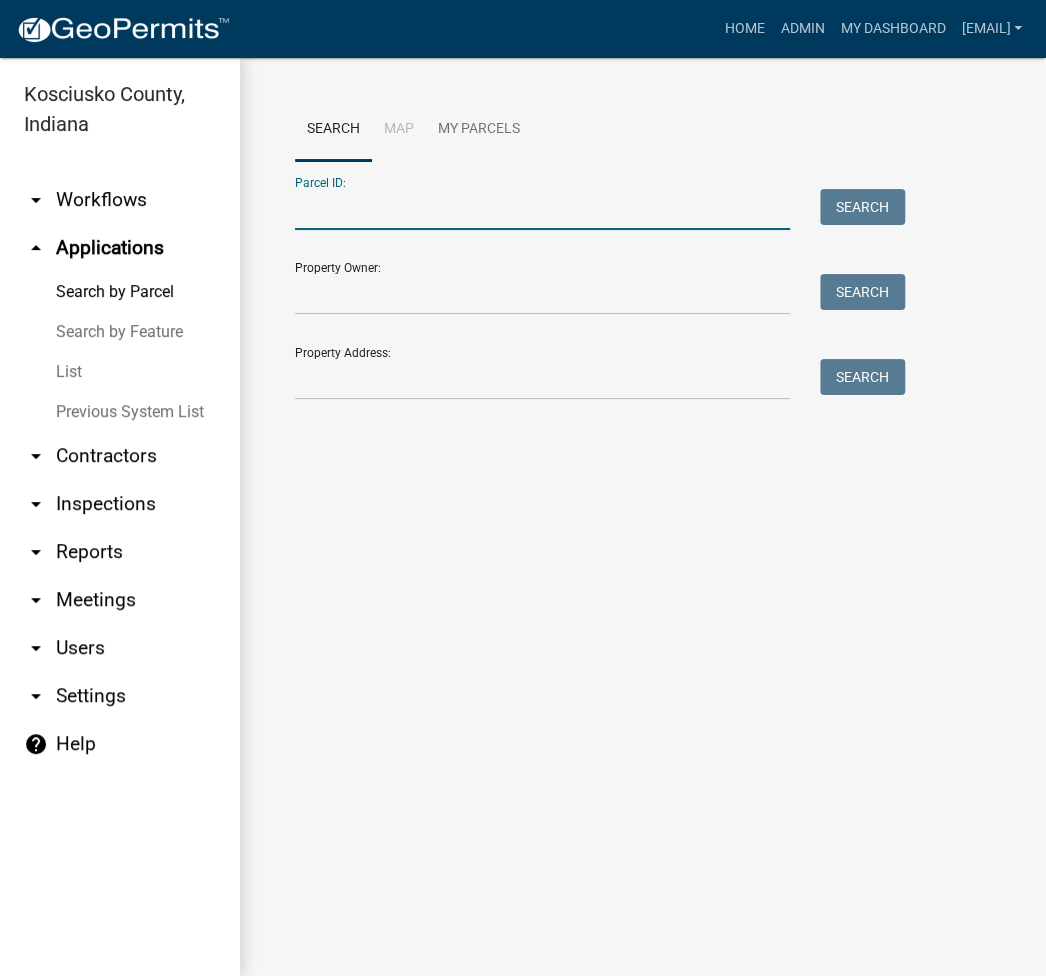 paste on "[EMAIL]" 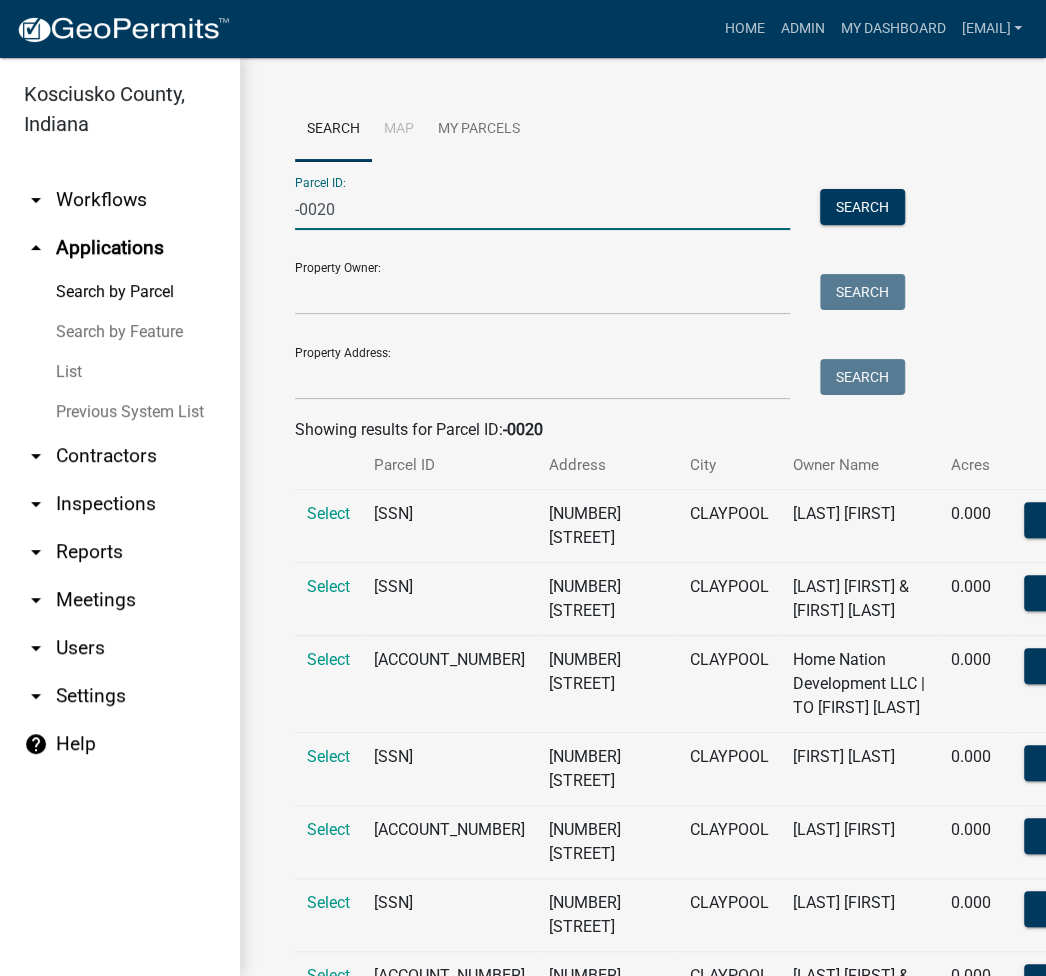 drag, startPoint x: 462, startPoint y: 200, endPoint x: 431, endPoint y: 201, distance: 31.016125 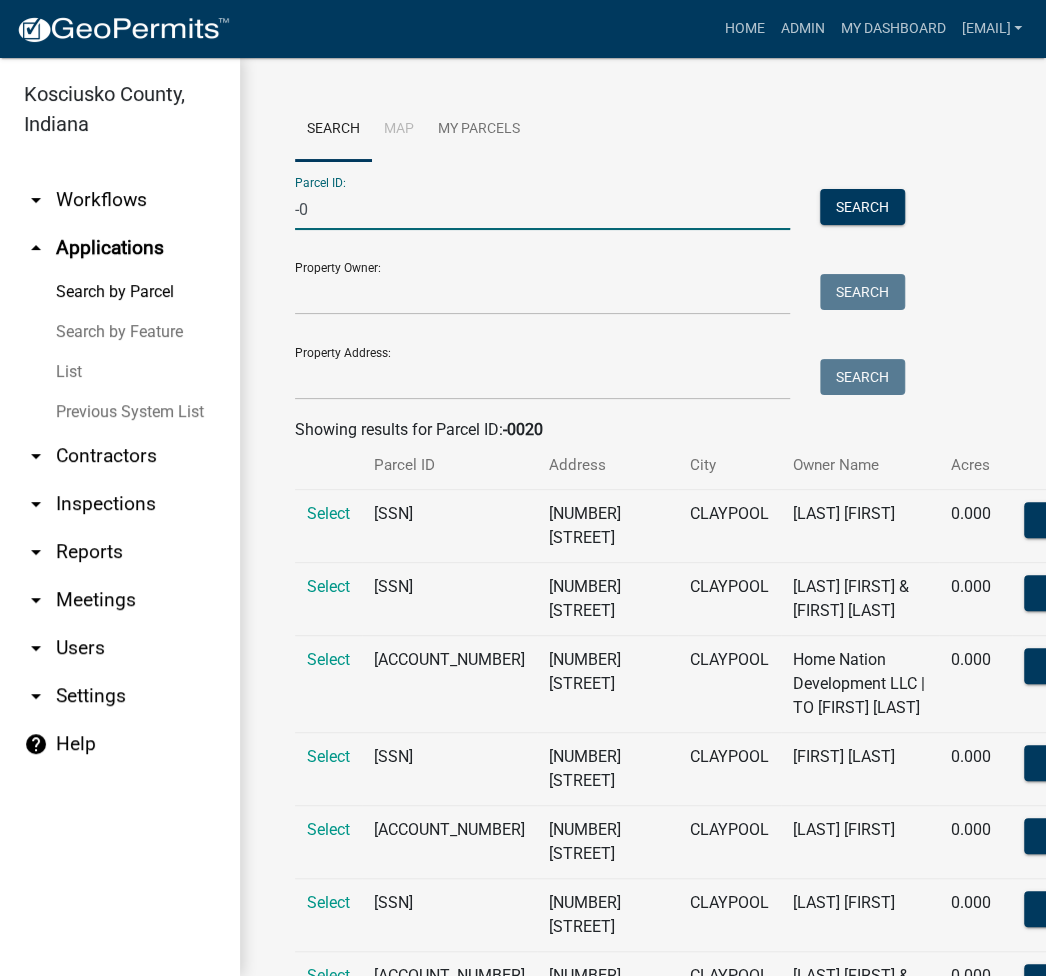 type on "-" 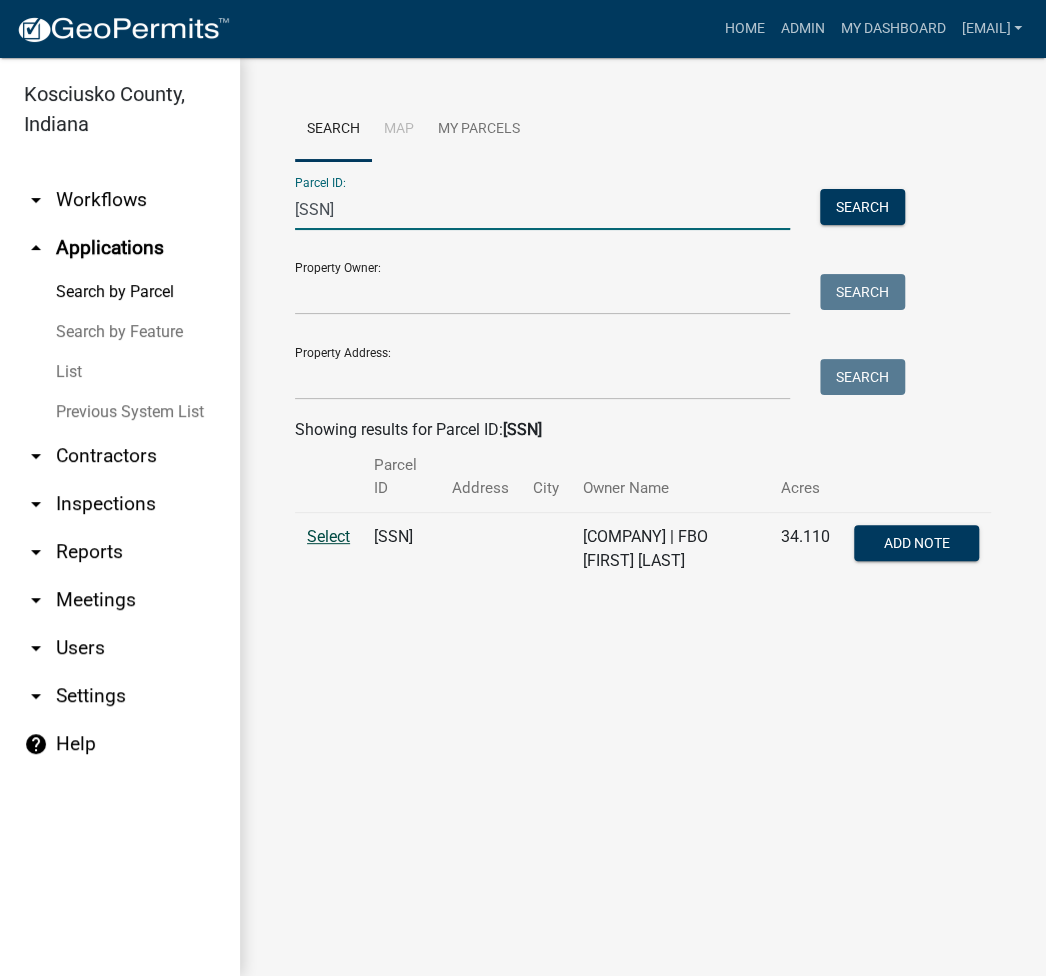 type on "[SSN]" 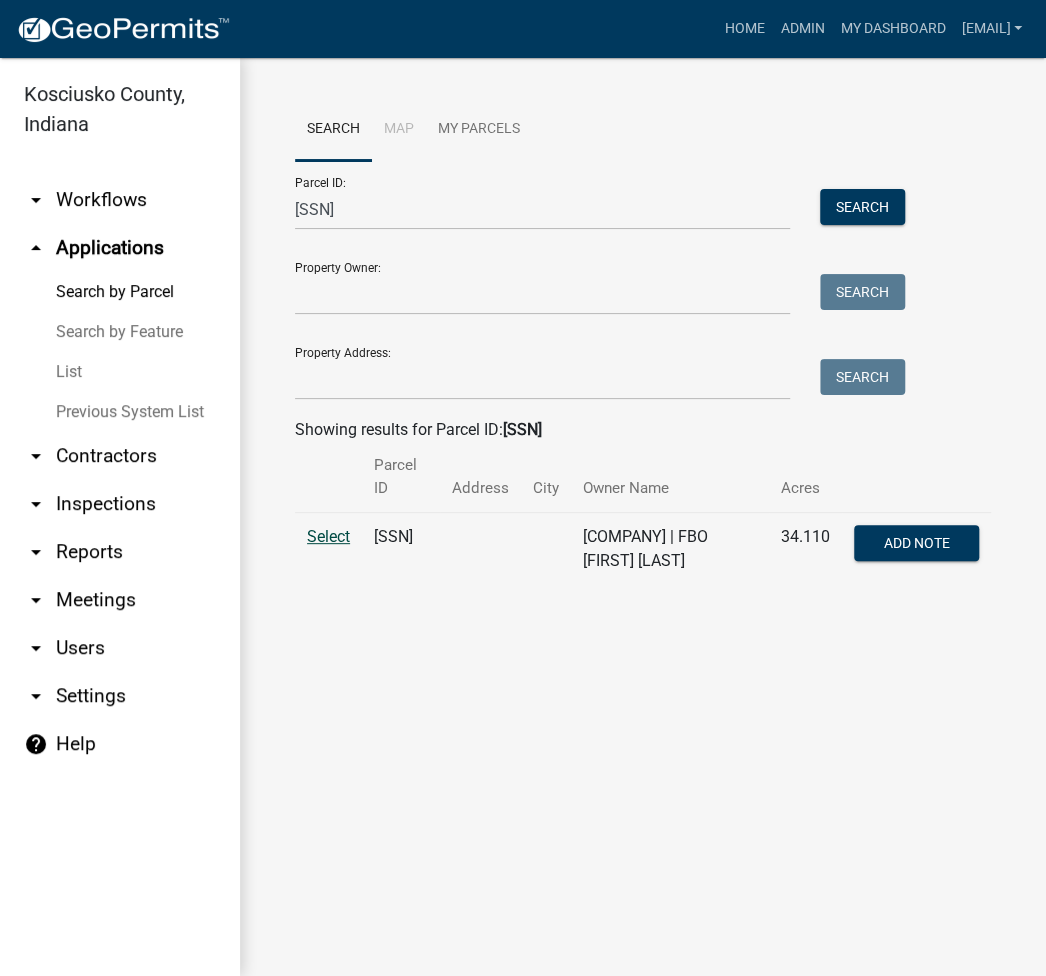 click on "Select" at bounding box center [328, 536] 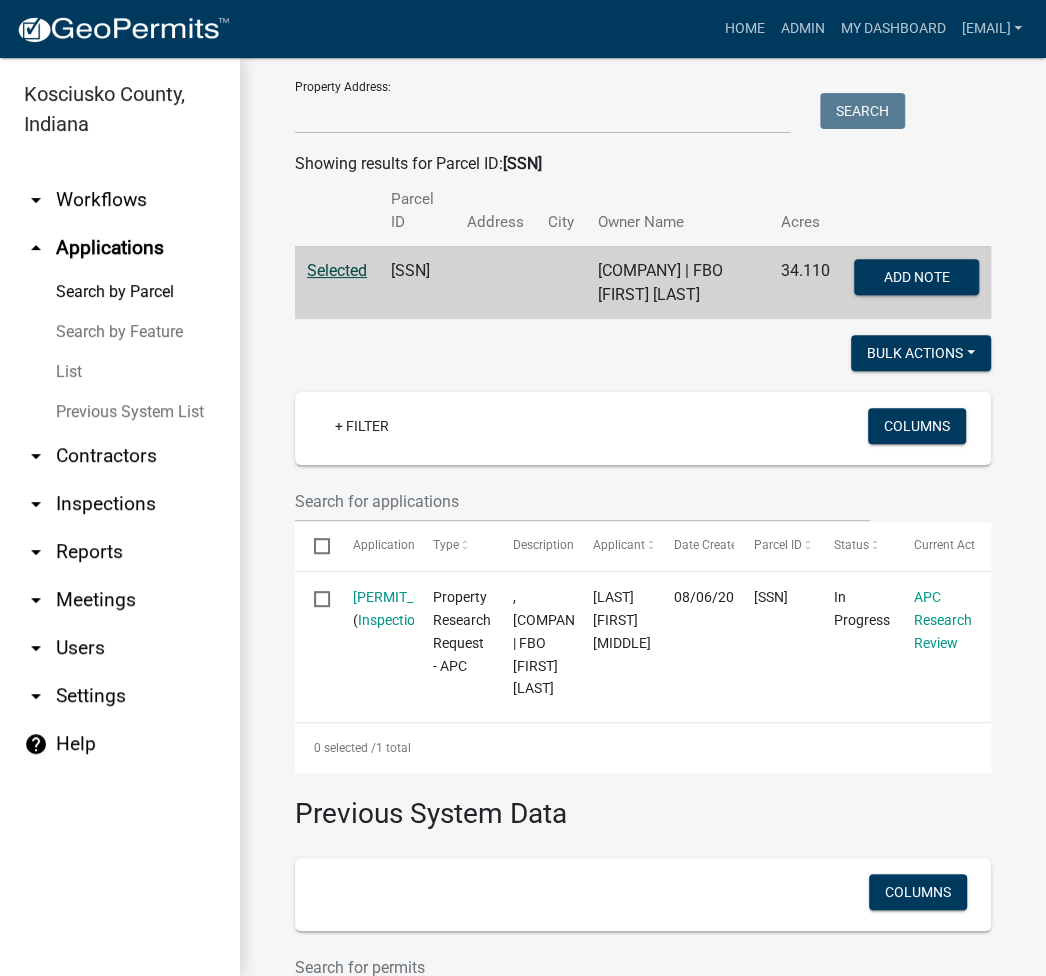 scroll, scrollTop: 605, scrollLeft: 0, axis: vertical 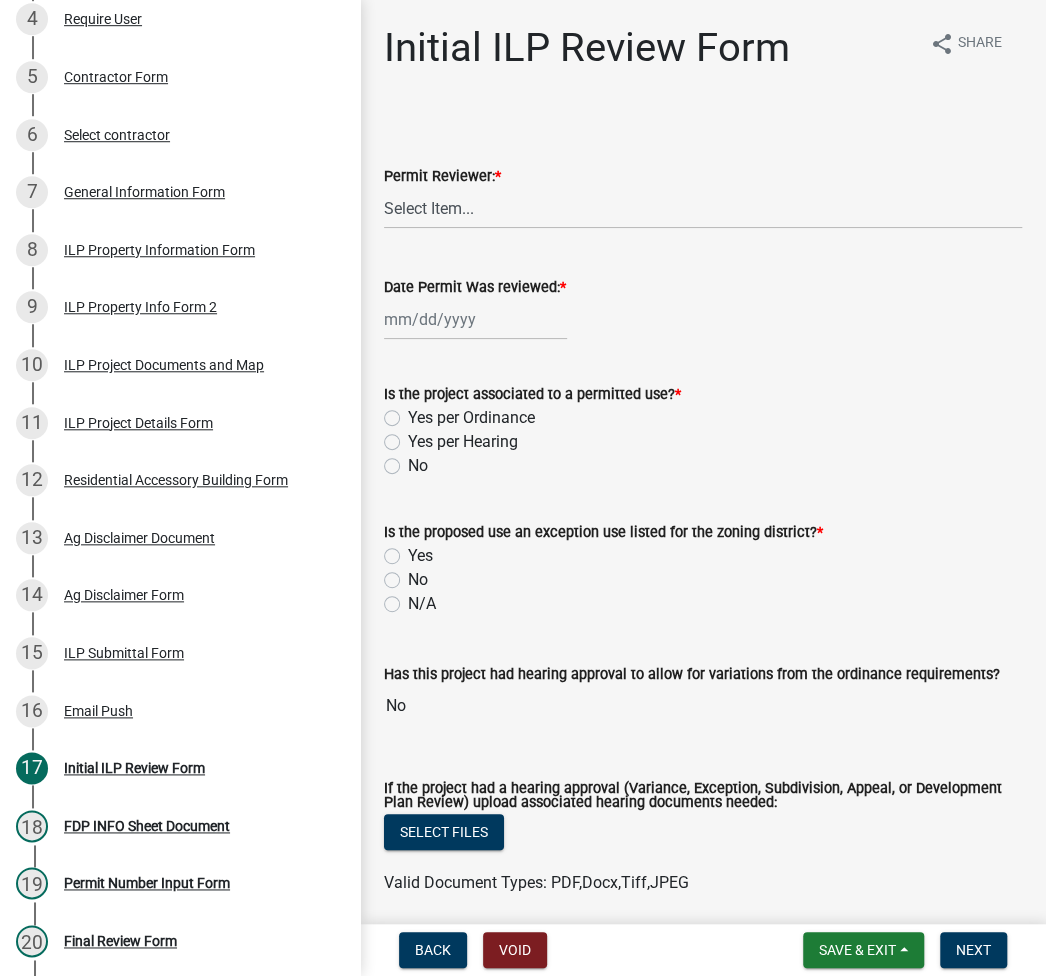click on "Permit Reviewer:  *" 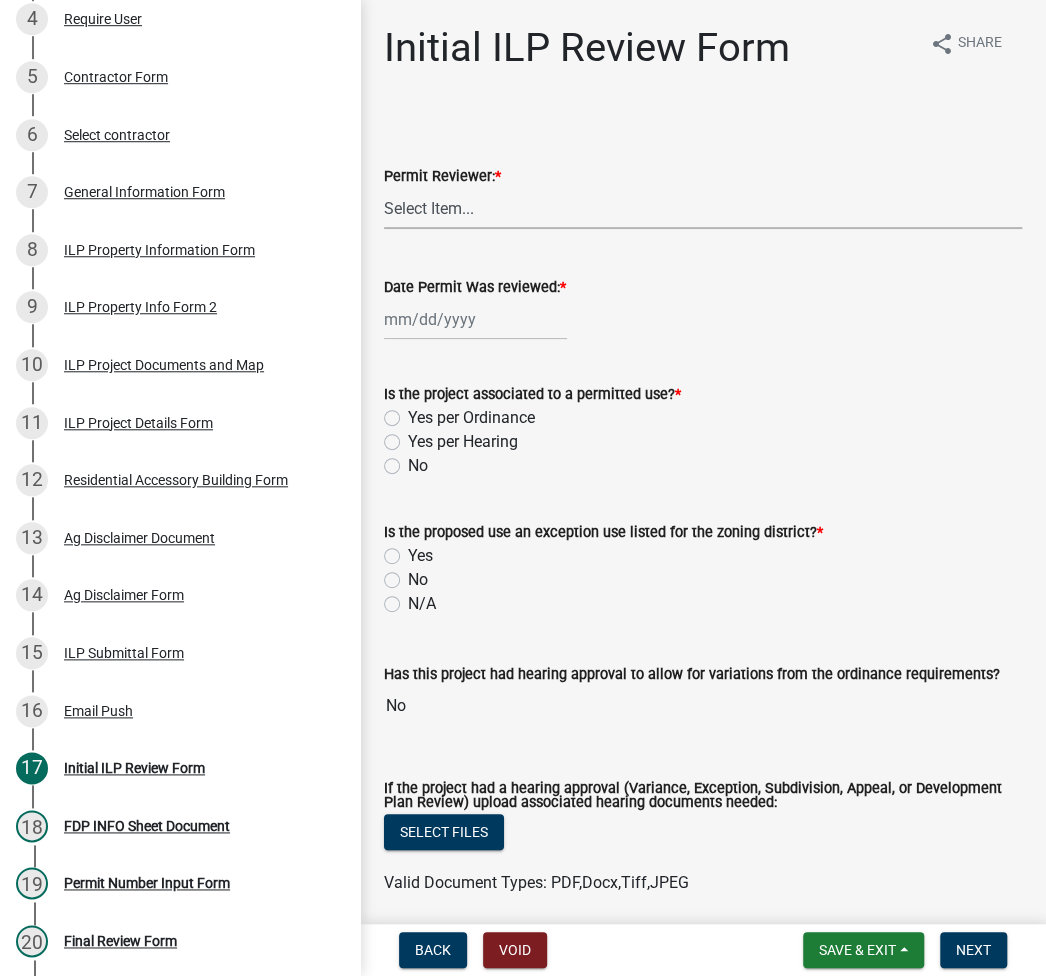 click on "Select Item...   MMS   LT   AT   CS   AH   Vacant" at bounding box center (703, 208) 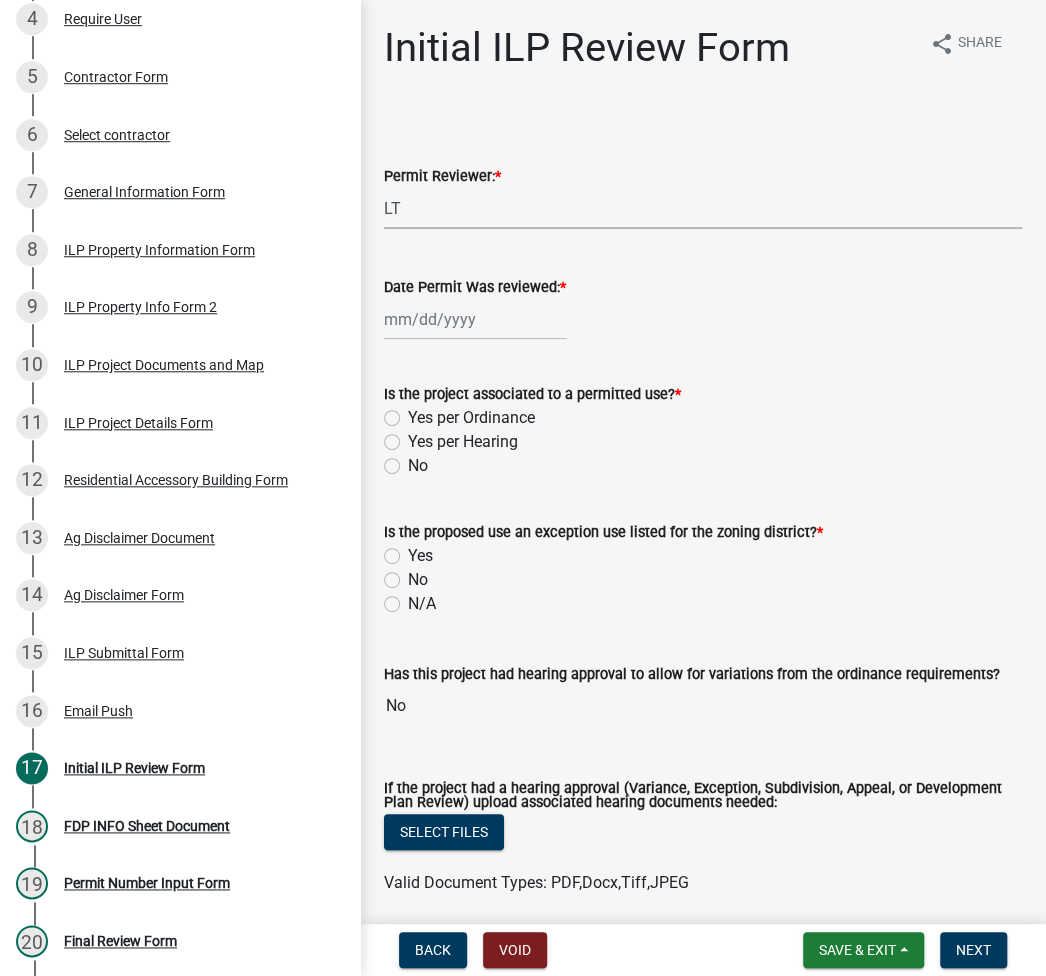 click on "Select Item...   MMS   LT   AT   CS   AH   Vacant" at bounding box center [703, 208] 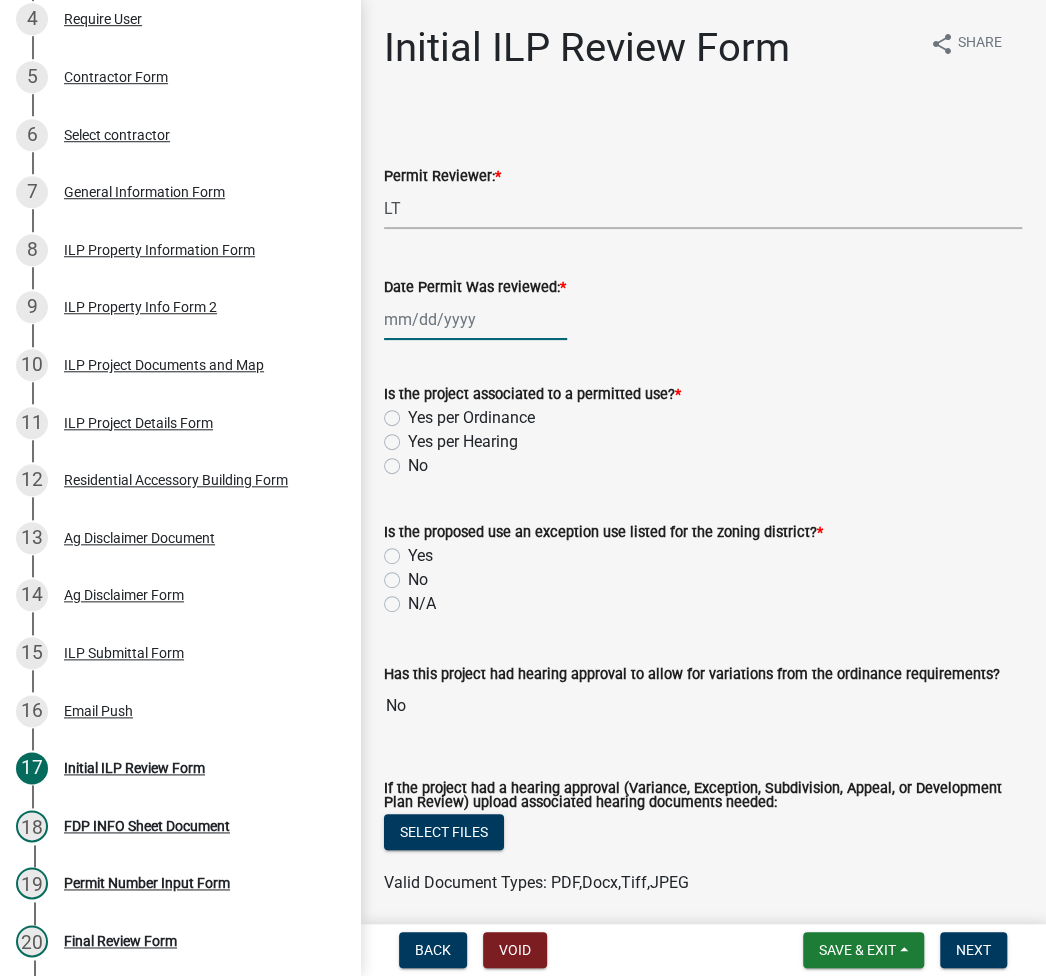 click 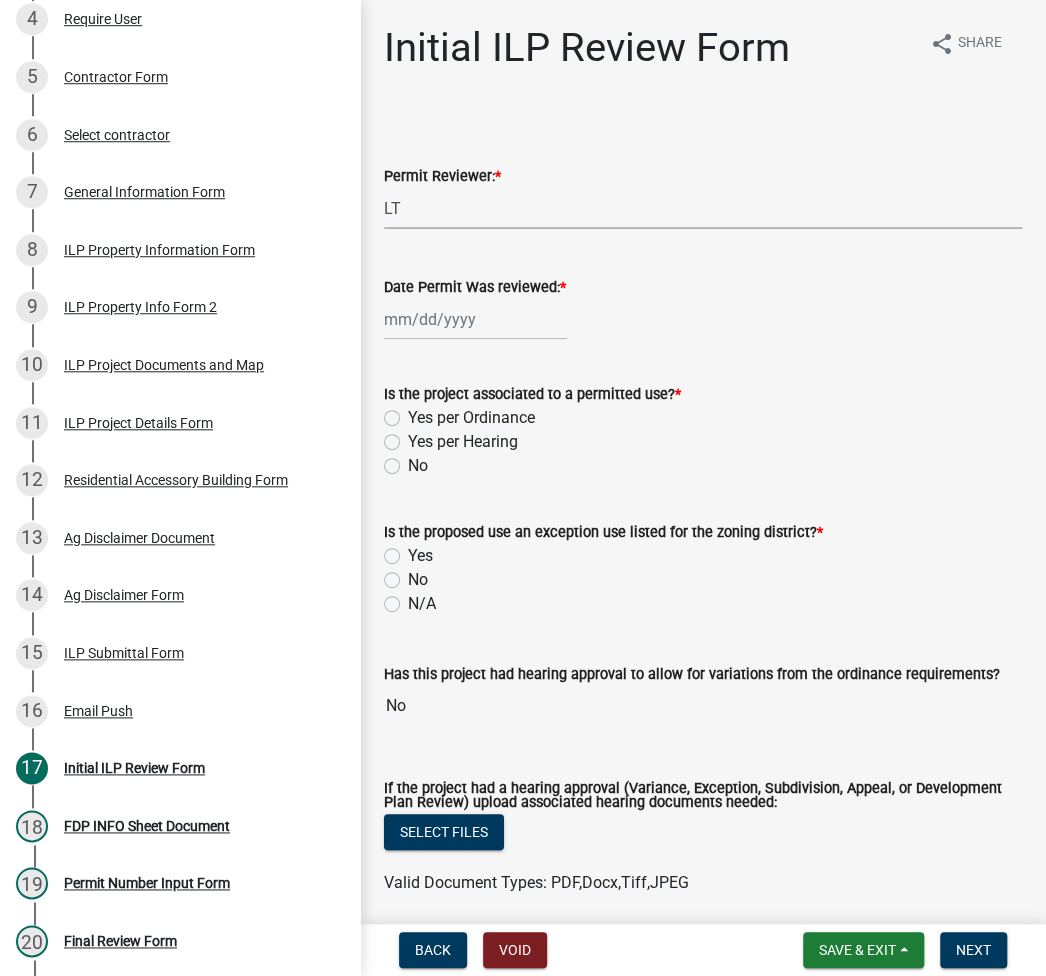 select on "8" 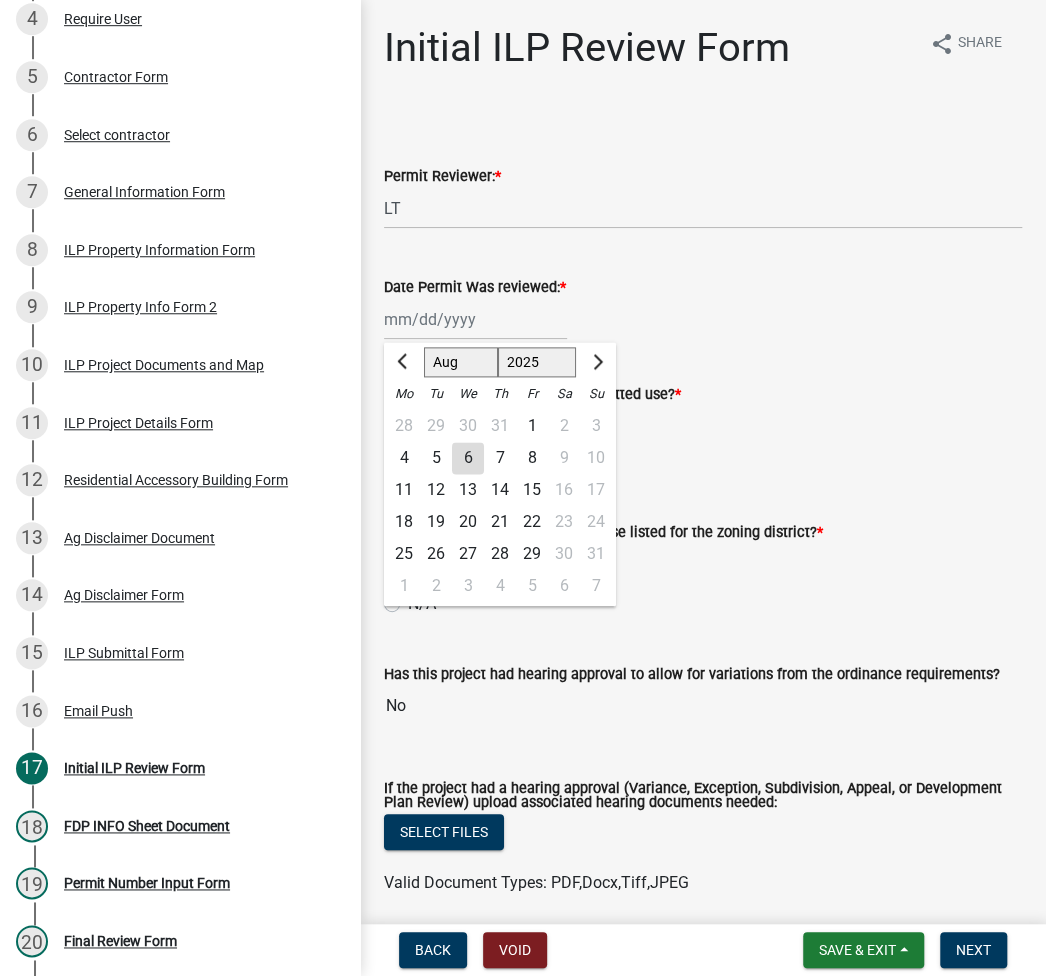 click on "6" 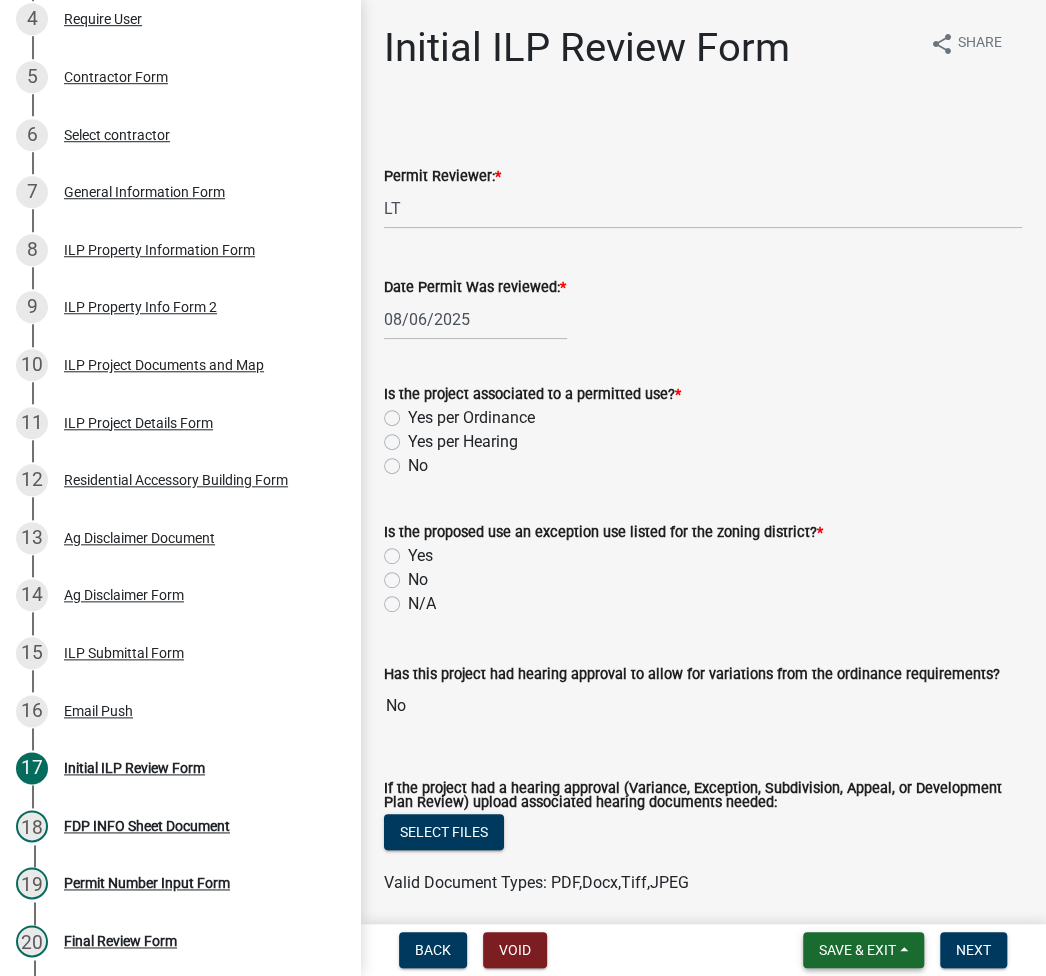 click on "Save & Exit" at bounding box center [857, 950] 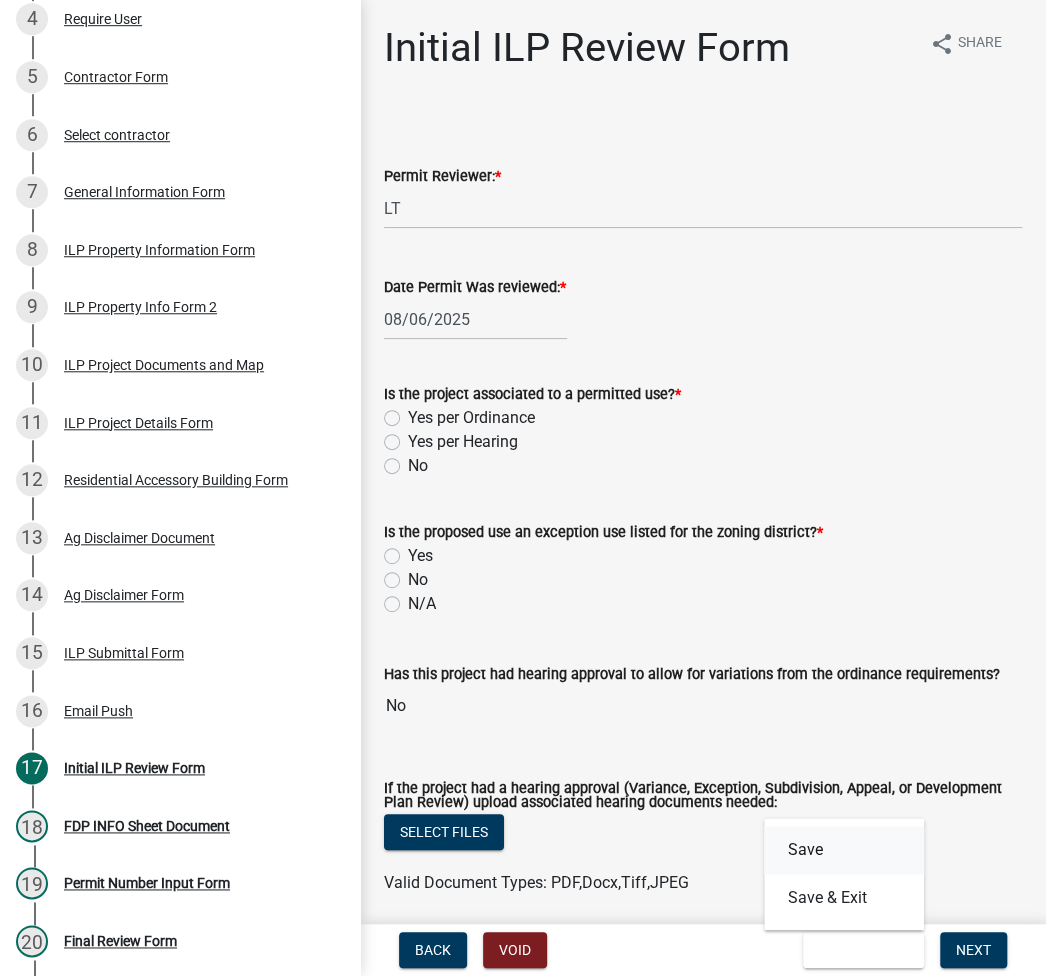 click on "Save" at bounding box center (844, 850) 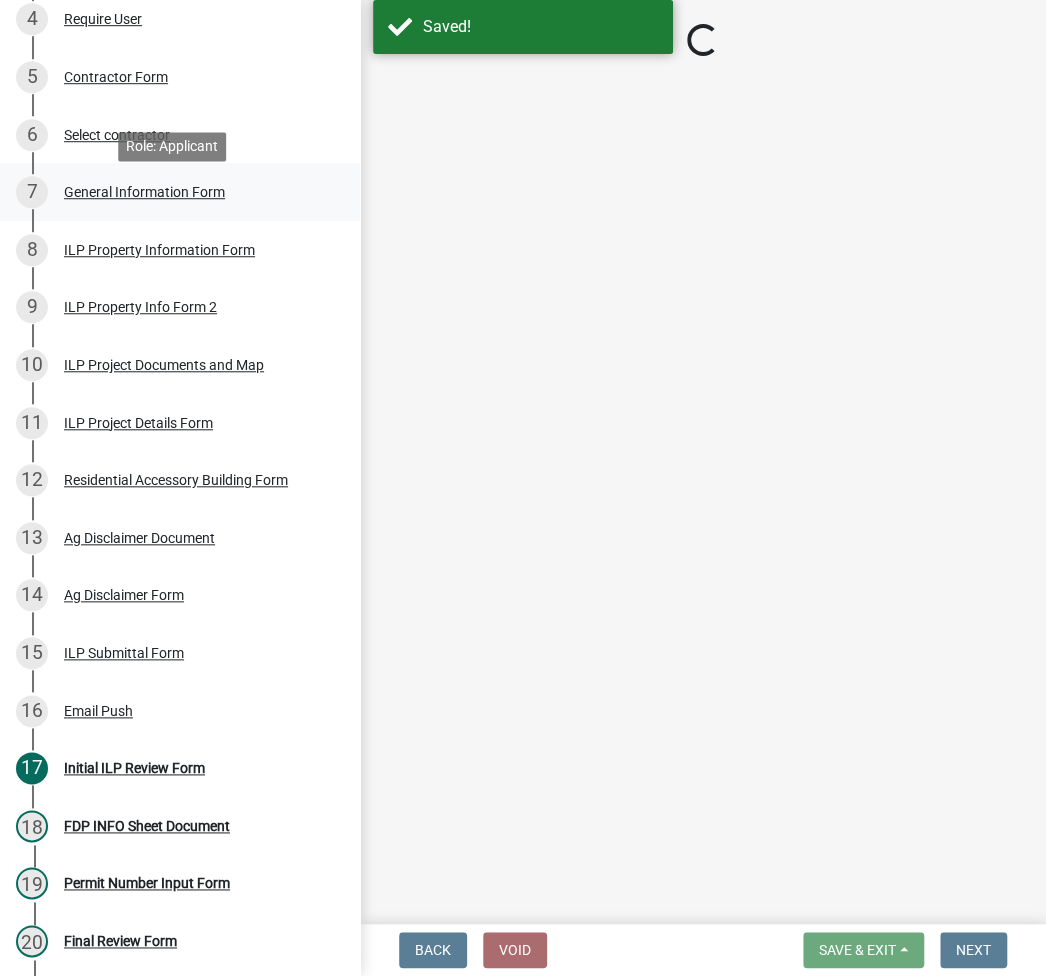 select on "fc758b50-acba-4166-9f24-5248f0f78016" 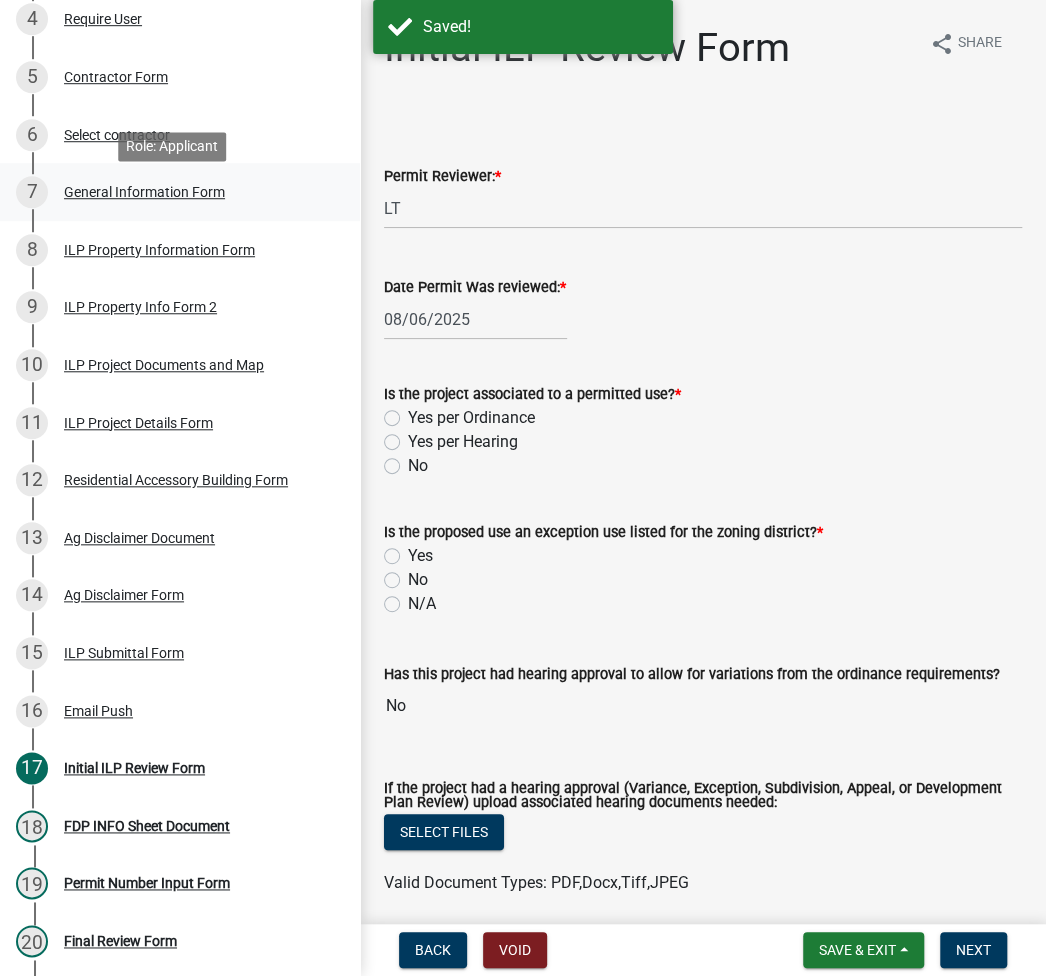click on "General Information Form" at bounding box center [144, 192] 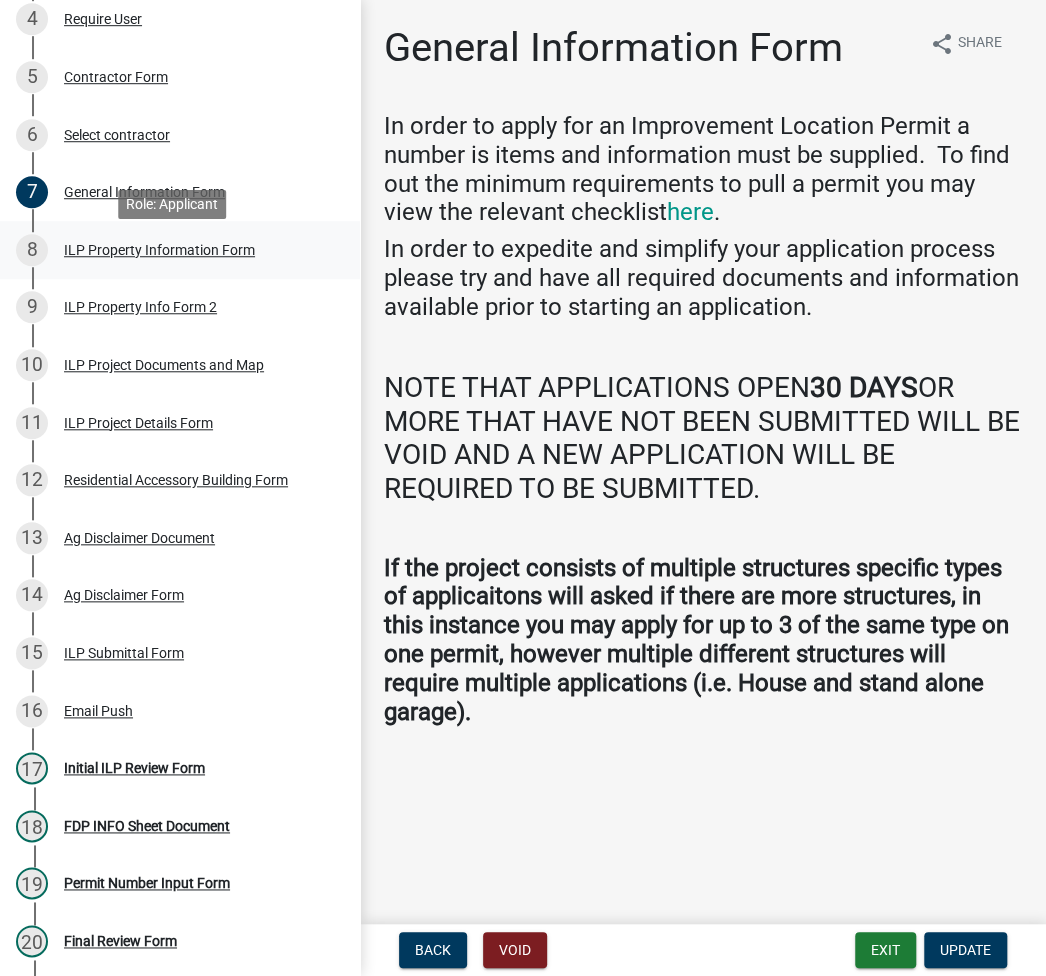 click on "ILP Property Information Form" at bounding box center (159, 250) 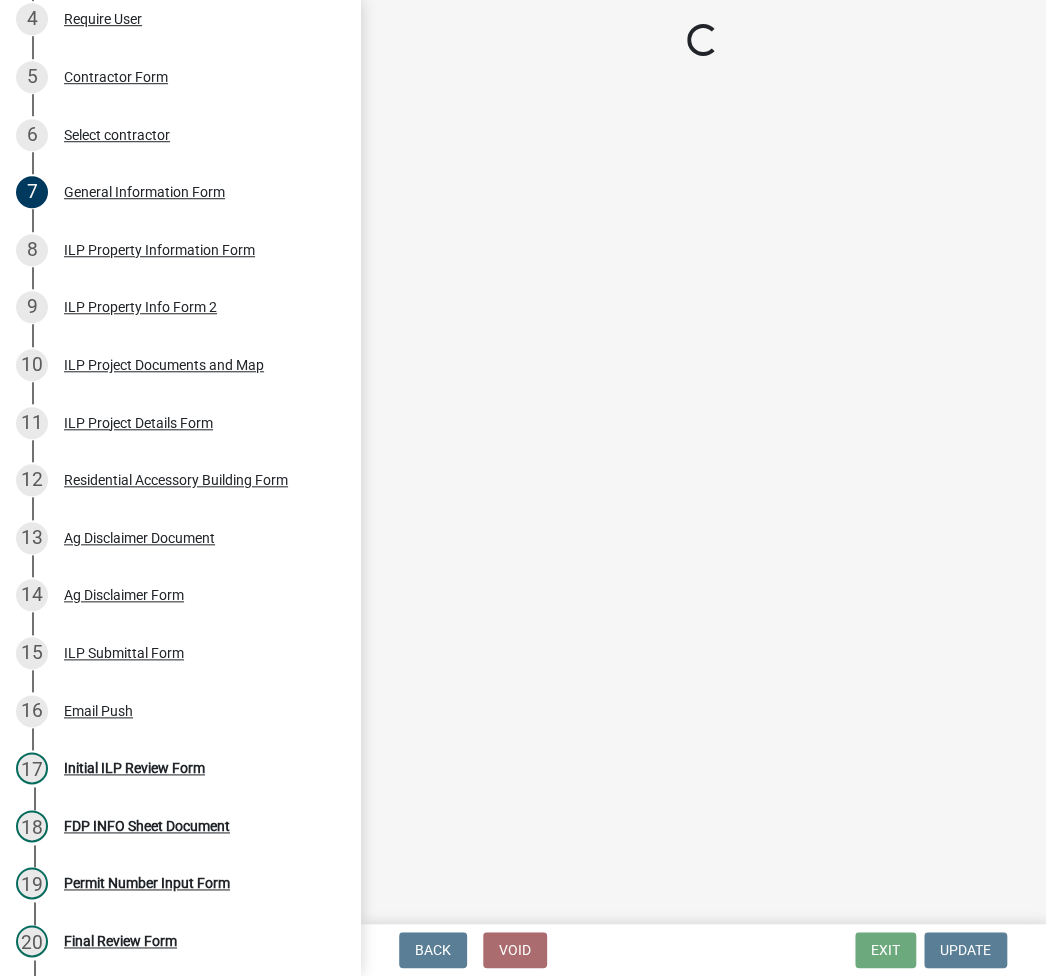 select on "ce5e5af6-c6c5-4687-8c03-18a23ec22597" 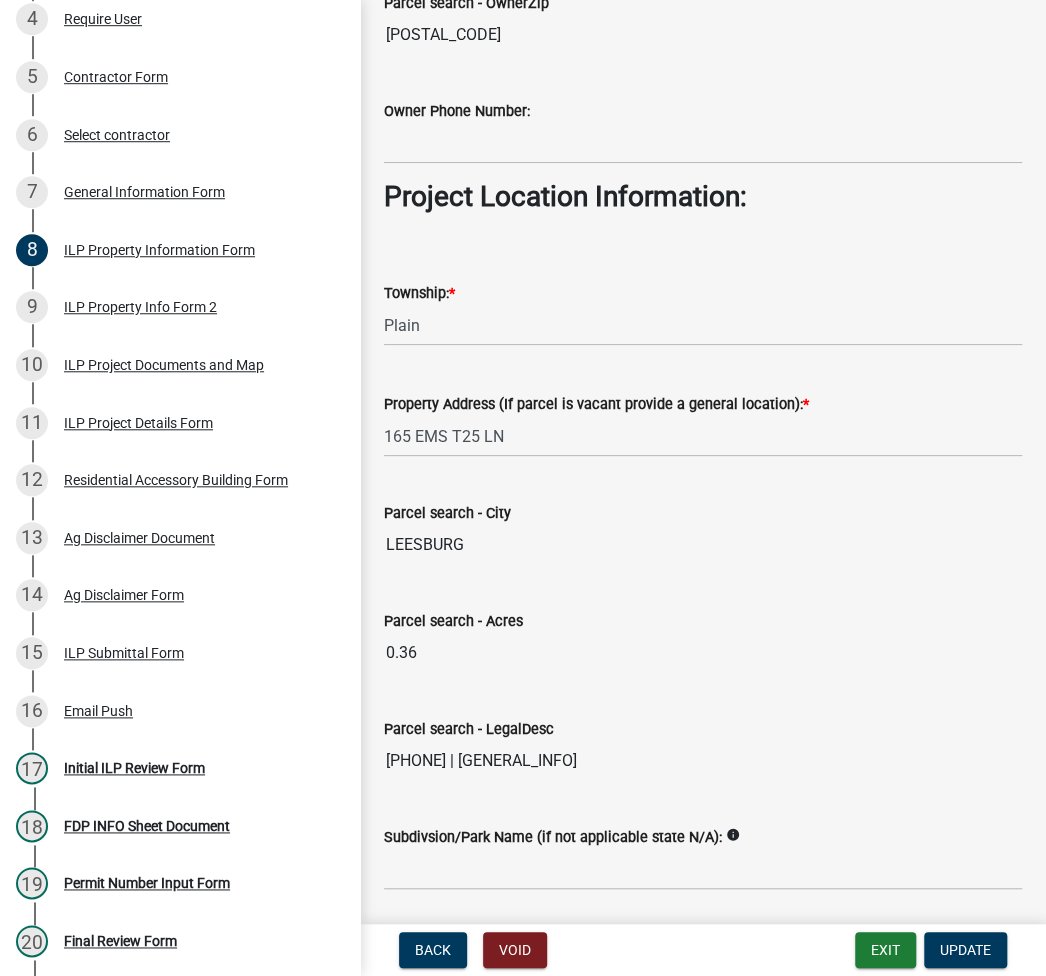 scroll, scrollTop: 1505, scrollLeft: 0, axis: vertical 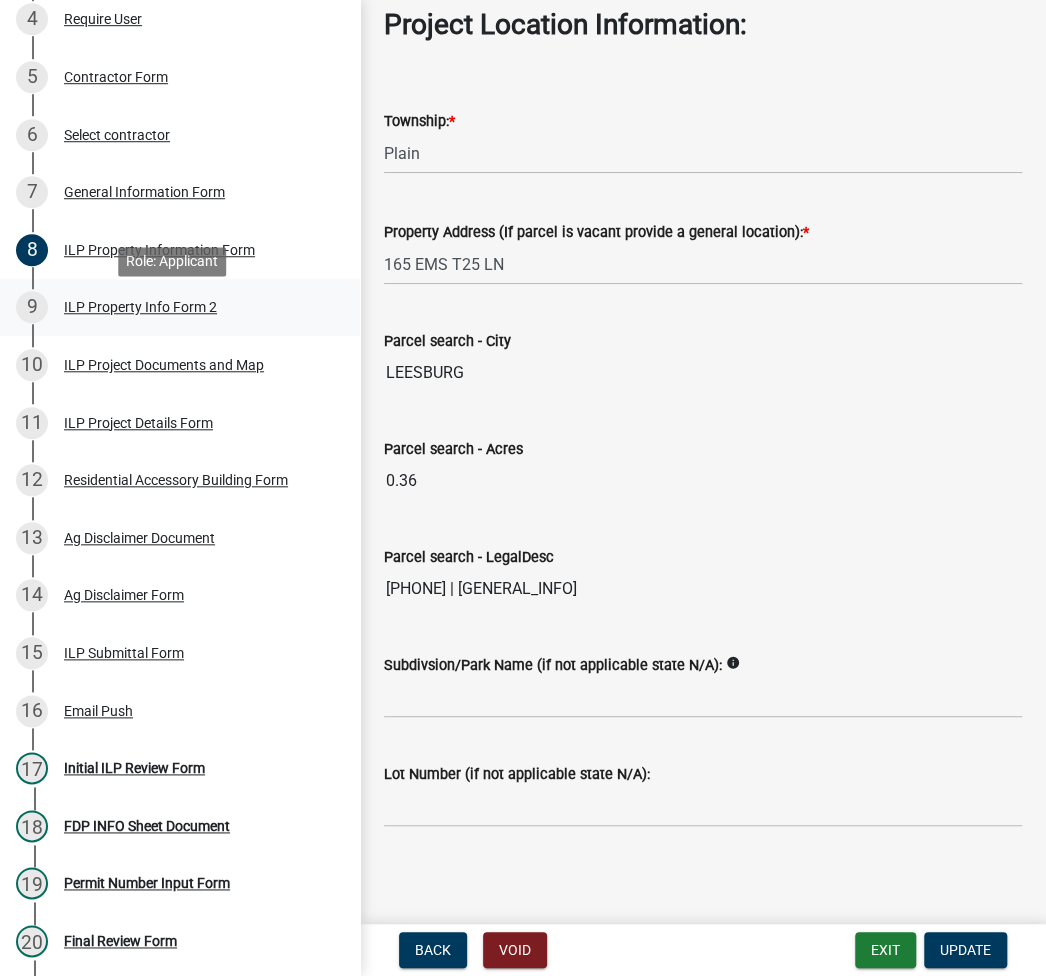 click on "9     ILP Property Info Form 2" at bounding box center (172, 307) 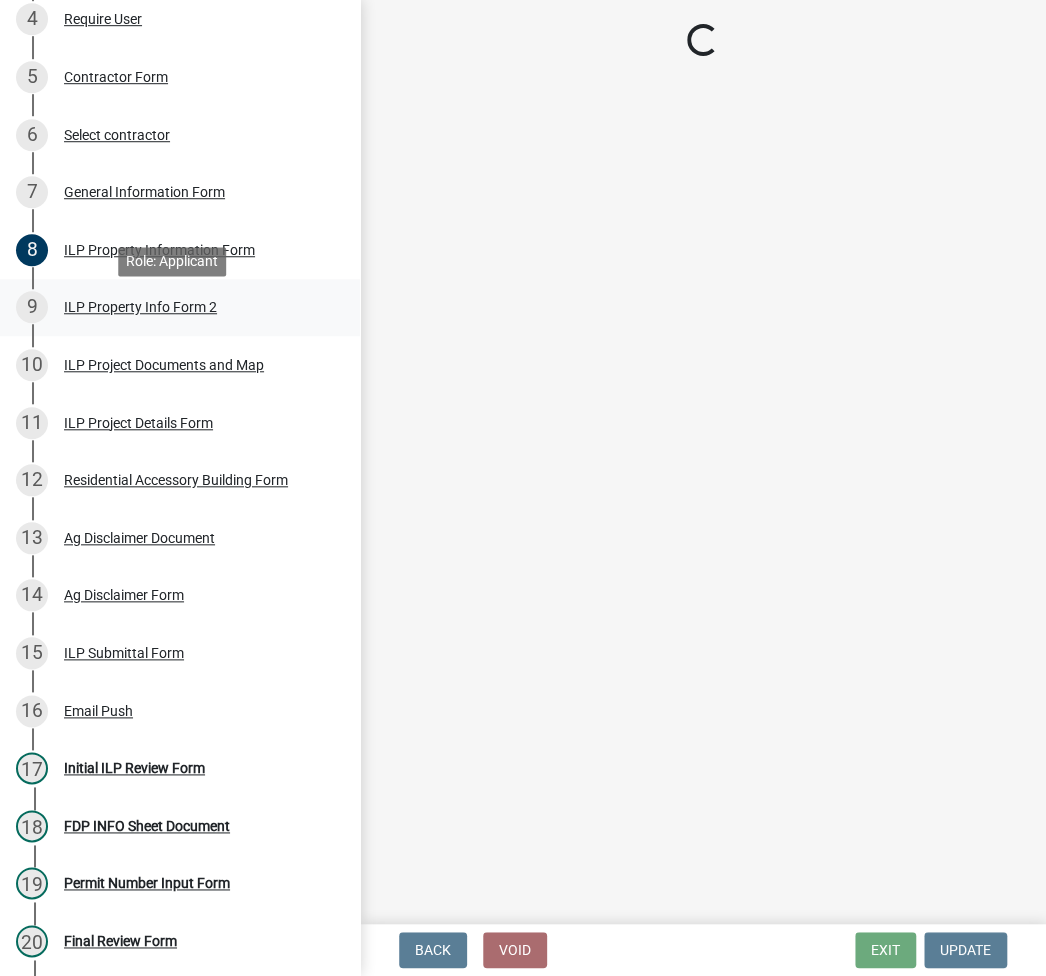 scroll, scrollTop: 0, scrollLeft: 0, axis: both 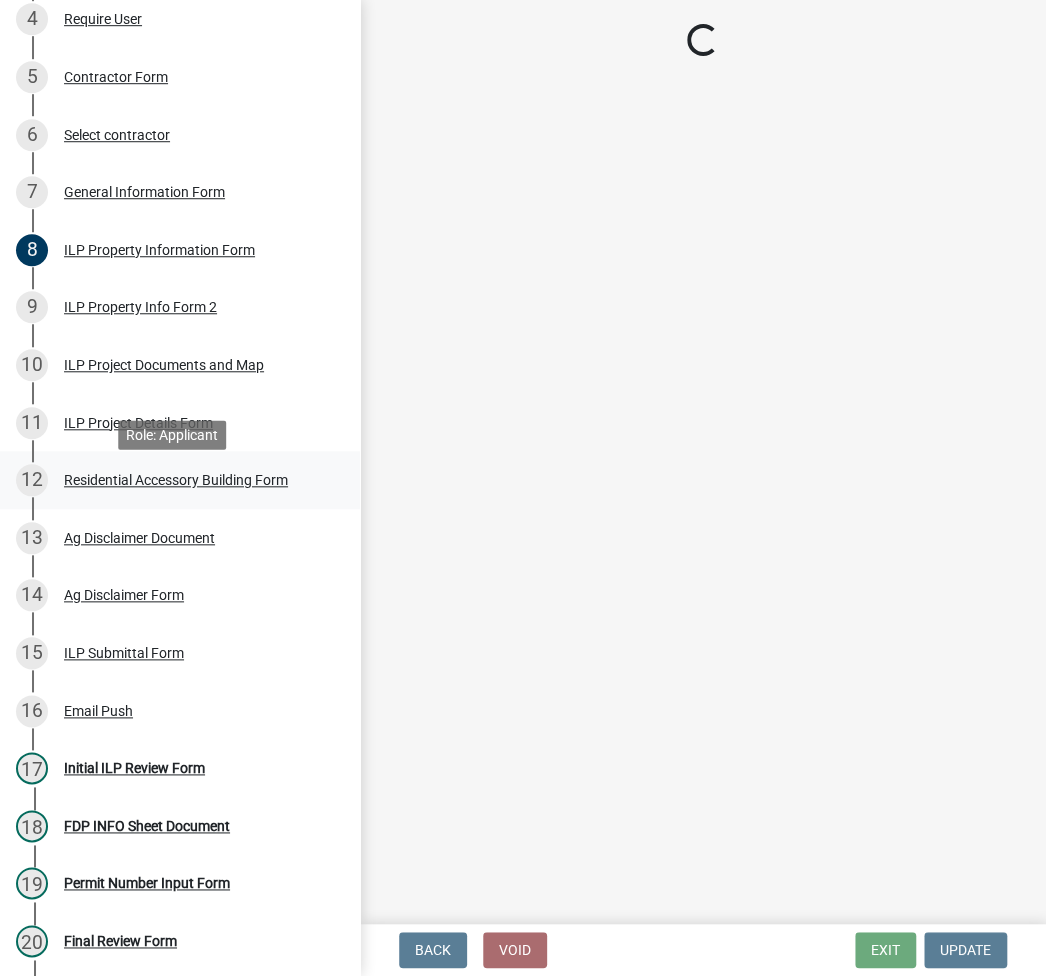 select on "30cad654-0079-4cbe-a349-097ae71a5774" 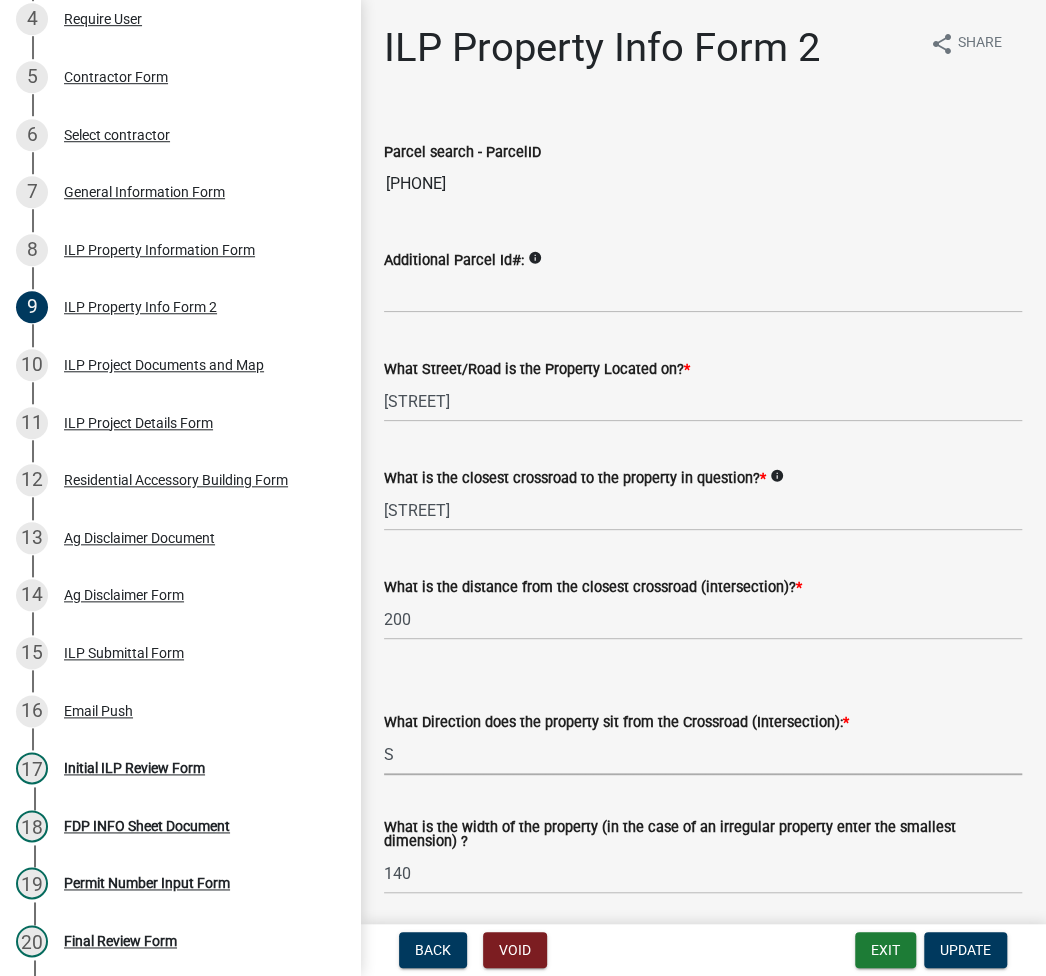click on "Select Item...   N   NE   NW   S   SE   SW   E   W" at bounding box center [703, 754] 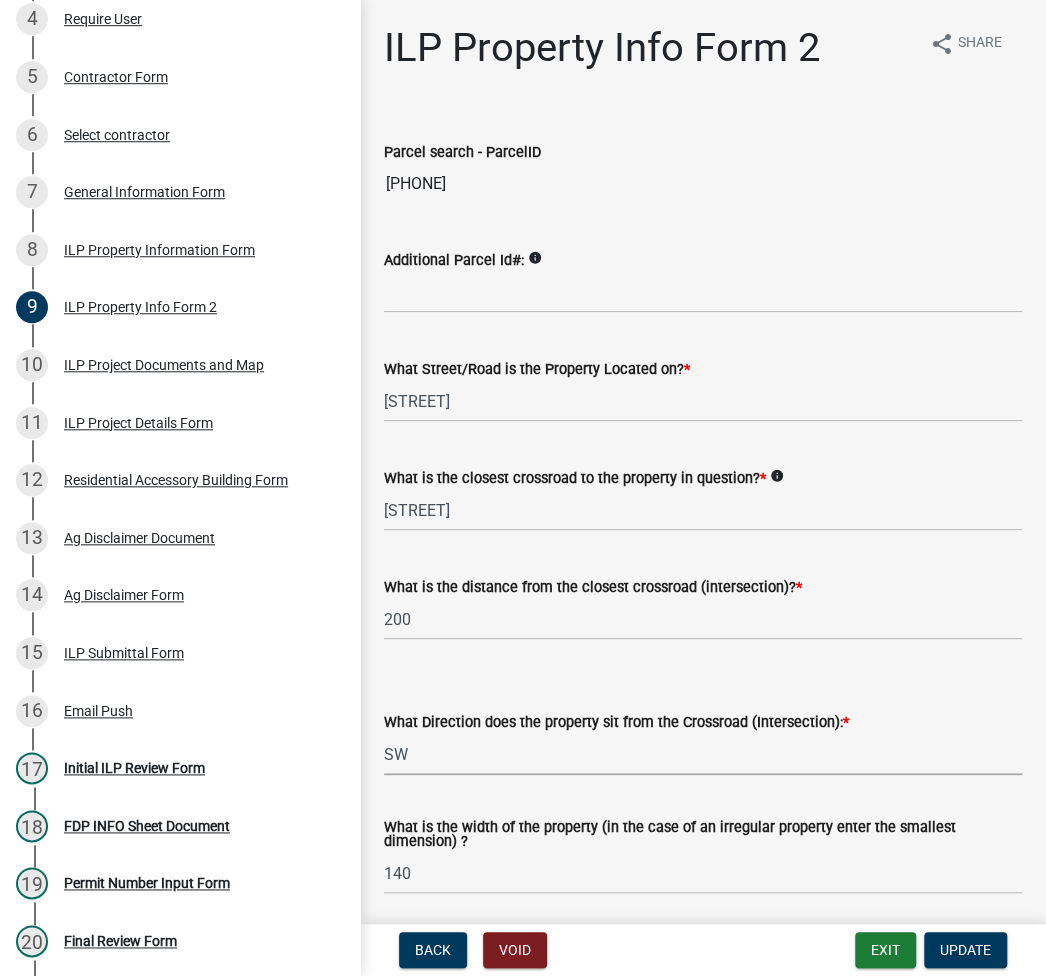 click on "Select Item...   N   NE   NW   S   SE   SW   E   W" at bounding box center (703, 754) 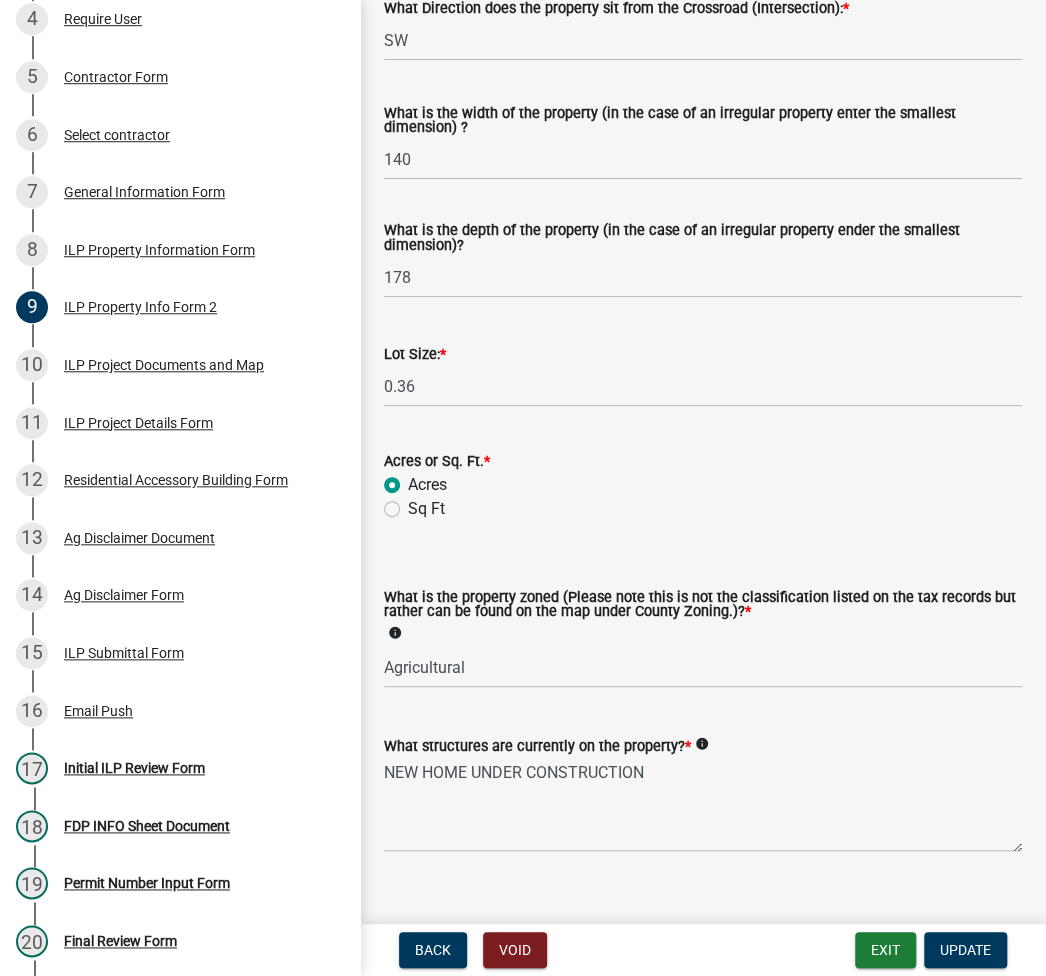 scroll, scrollTop: 744, scrollLeft: 0, axis: vertical 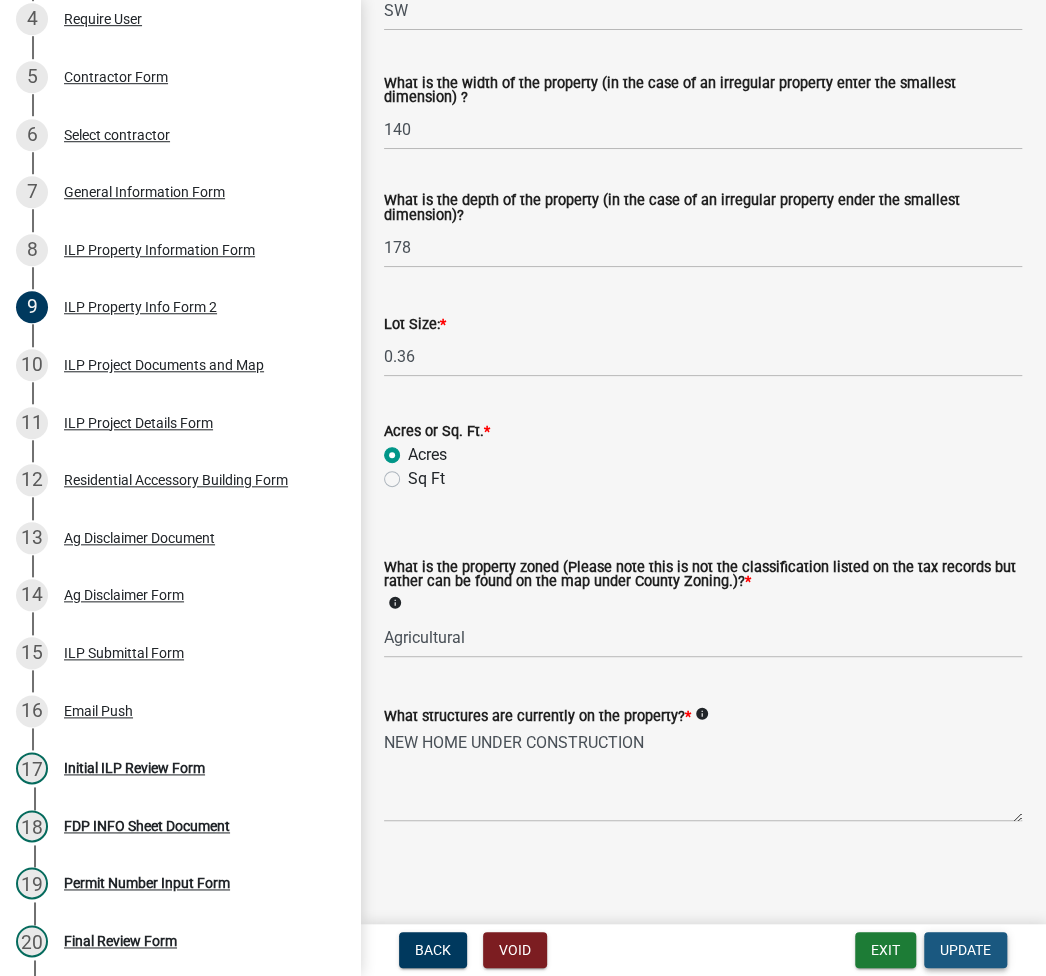 click on "Update" at bounding box center [965, 950] 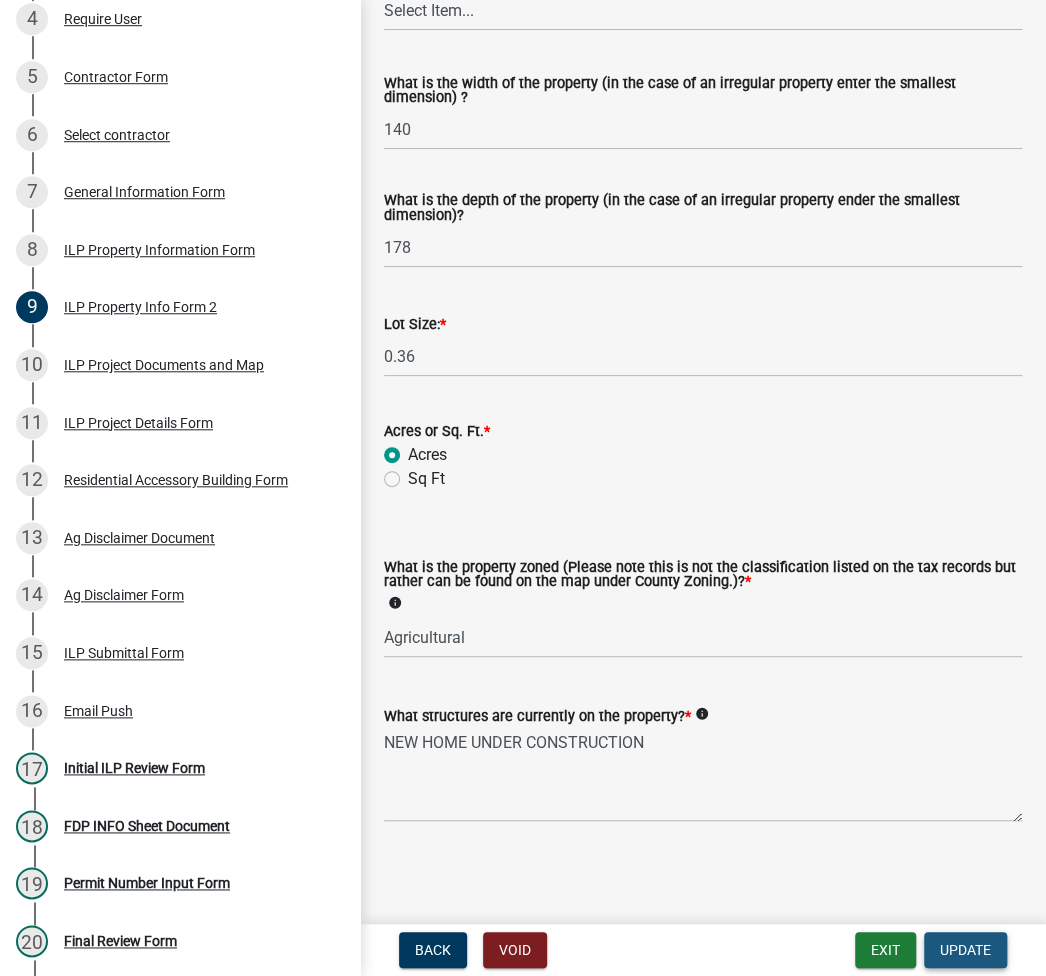 scroll, scrollTop: 0, scrollLeft: 0, axis: both 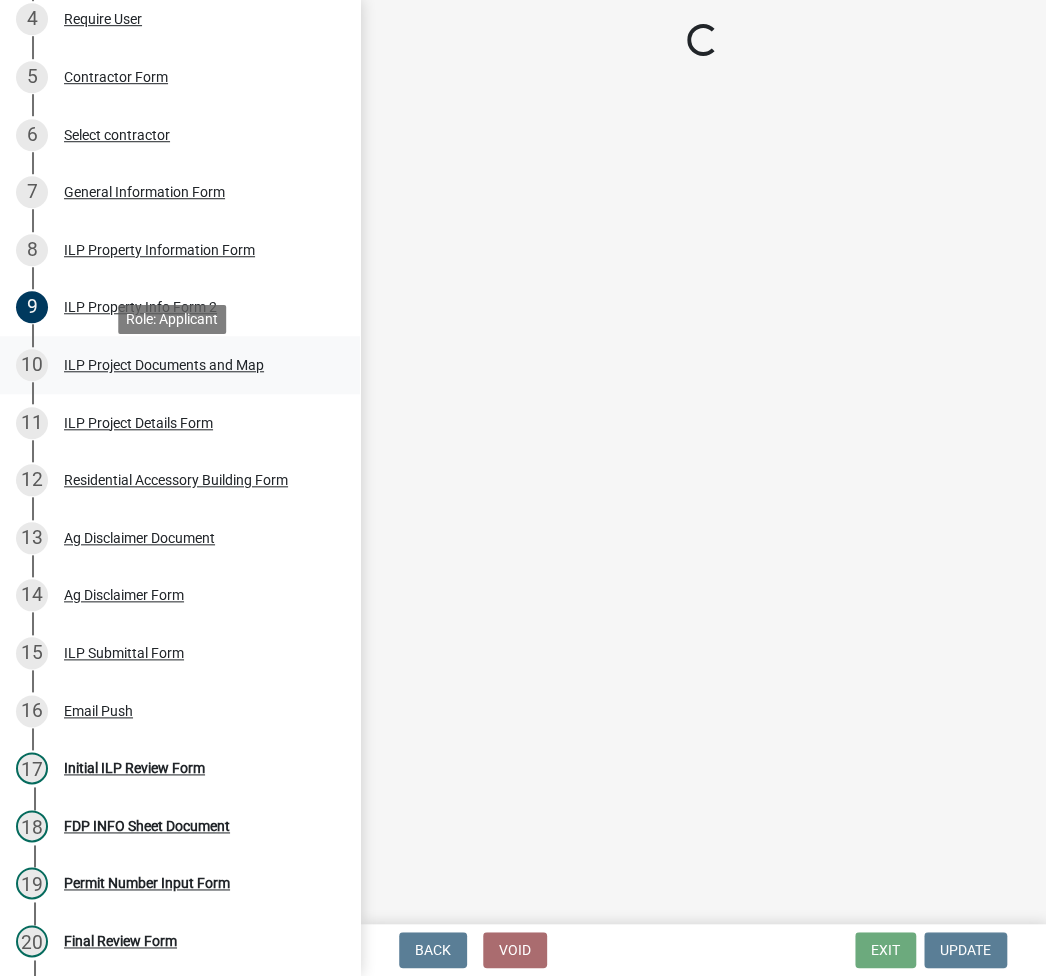 select on "fc758b50-acba-4166-9f24-5248f0f78016" 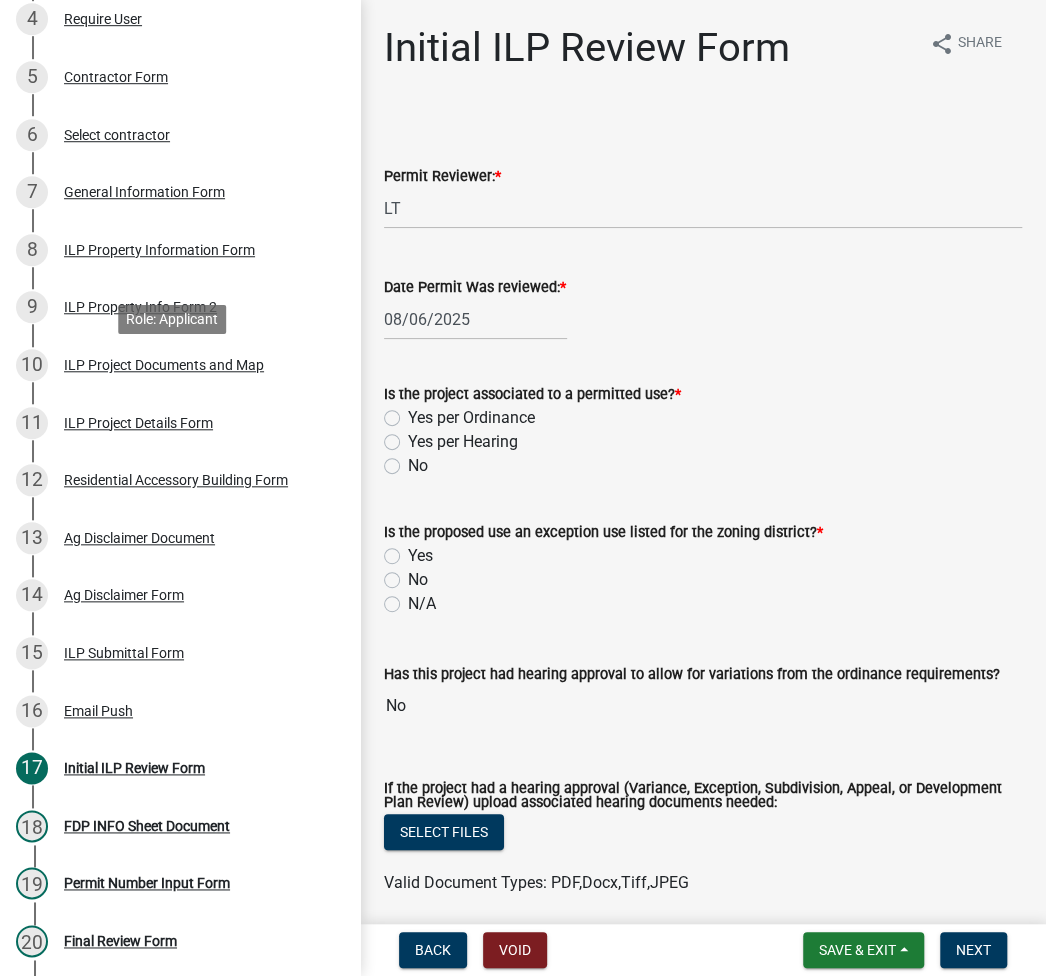 click on "ILP Project Documents and Map" at bounding box center (164, 365) 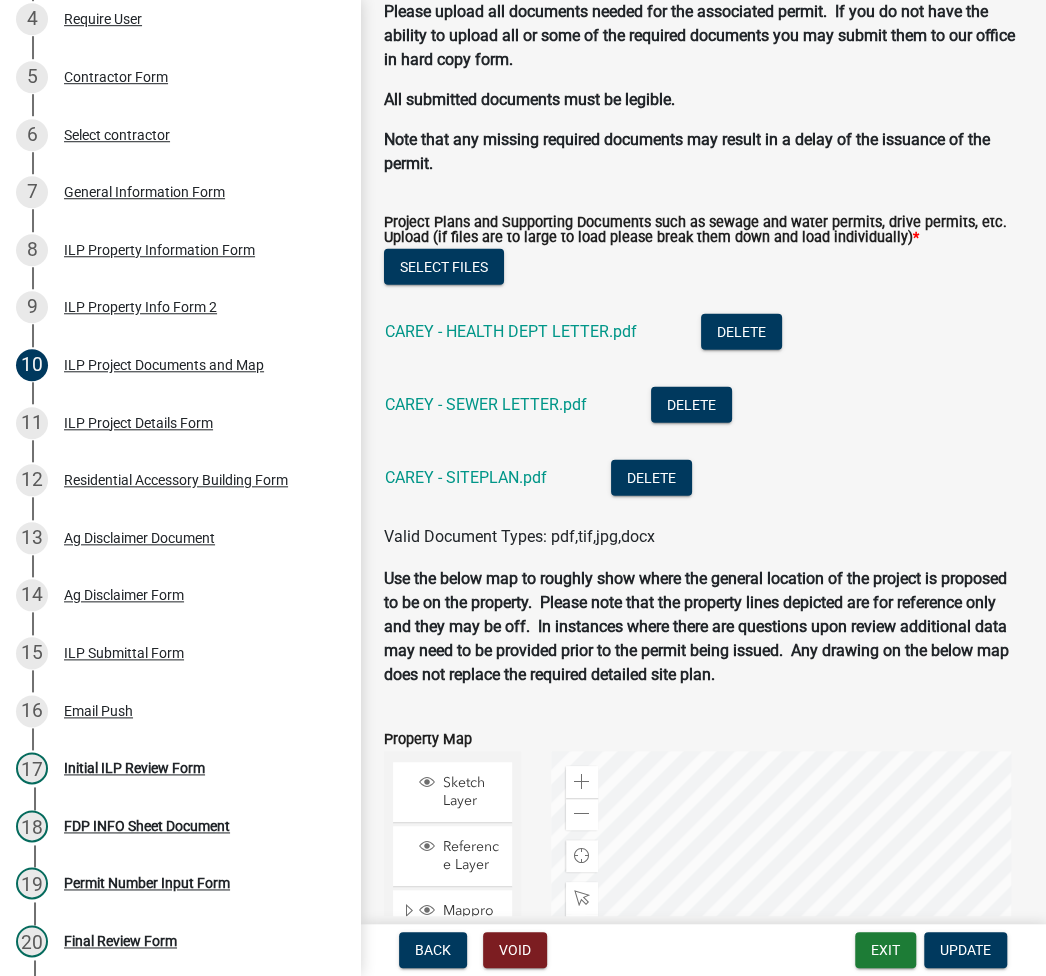 scroll, scrollTop: 2133, scrollLeft: 0, axis: vertical 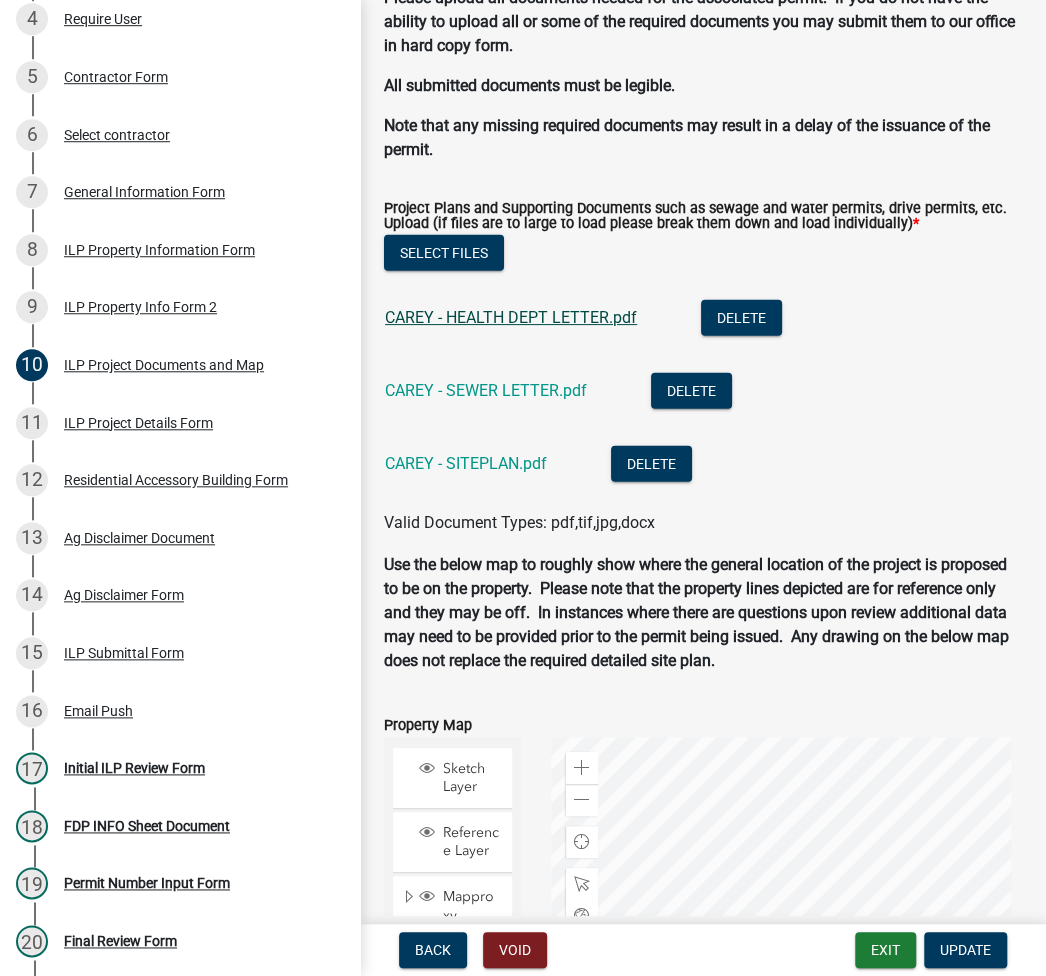 click on "CAREY - HEALTH DEPT LETTER.pdf" 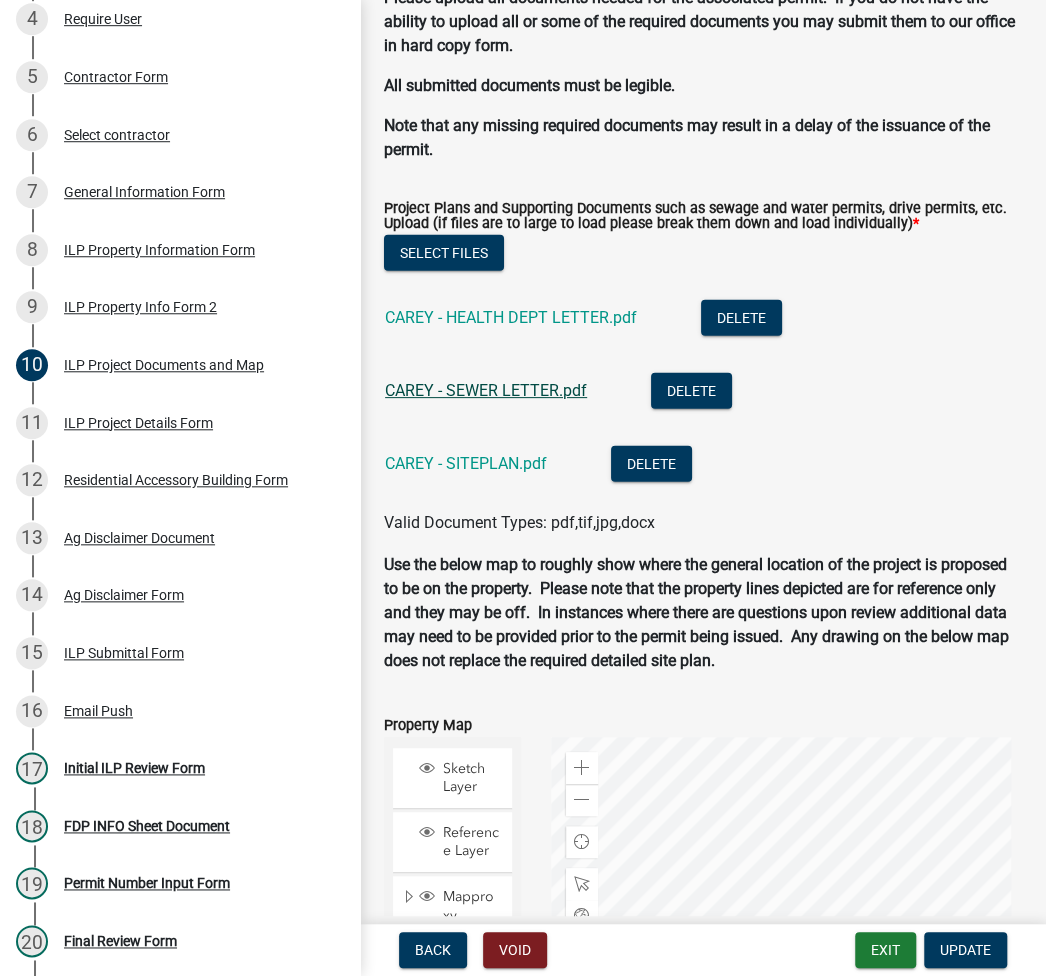 click on "CAREY - SEWER LETTER.pdf" 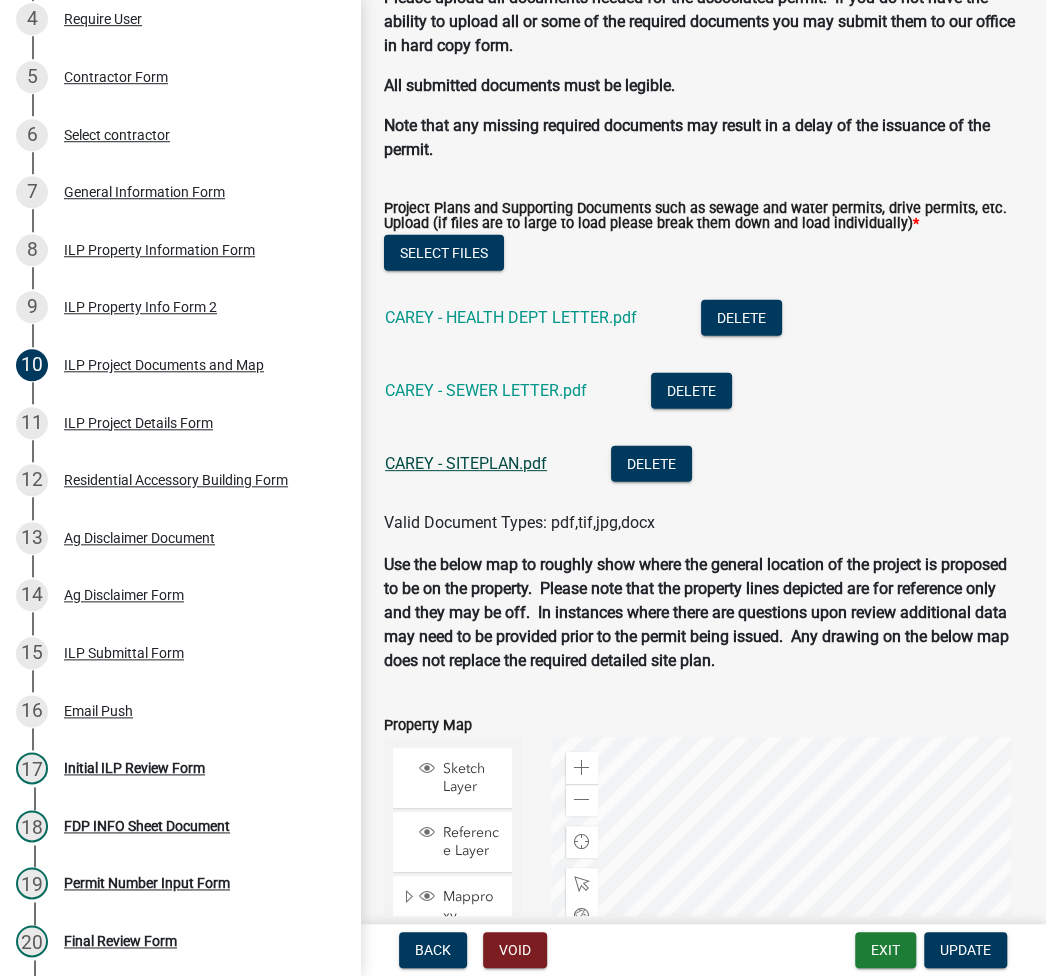 click on "CAREY - SITEPLAN.pdf" 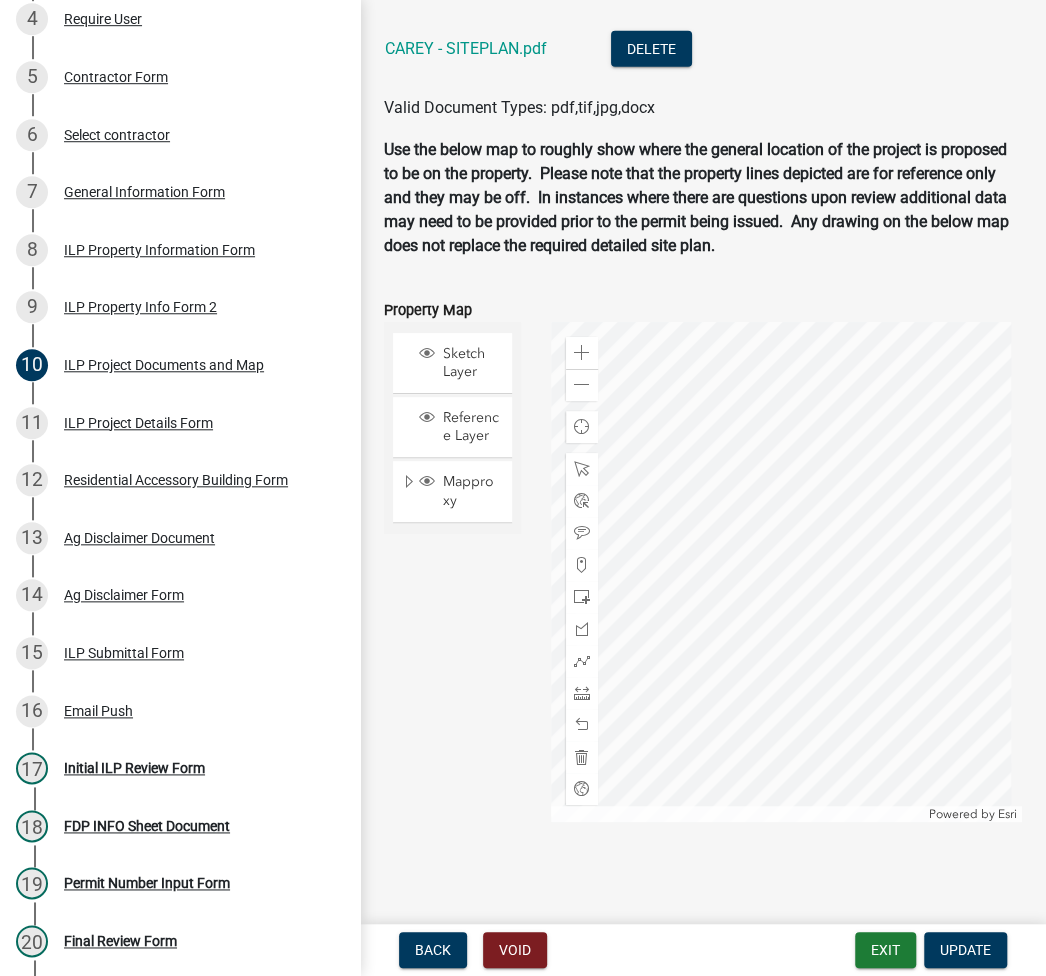 scroll, scrollTop: 1748, scrollLeft: 0, axis: vertical 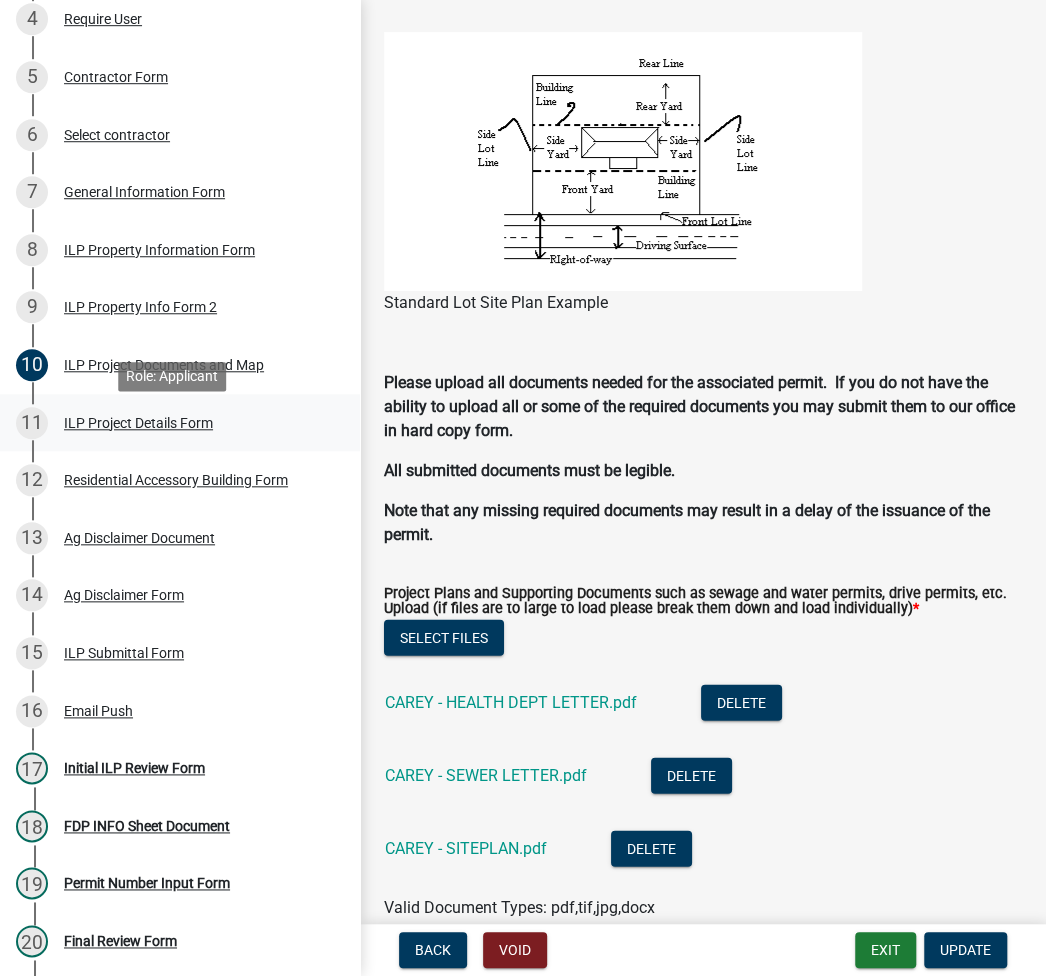 click on "ILP Project Details Form" at bounding box center (138, 423) 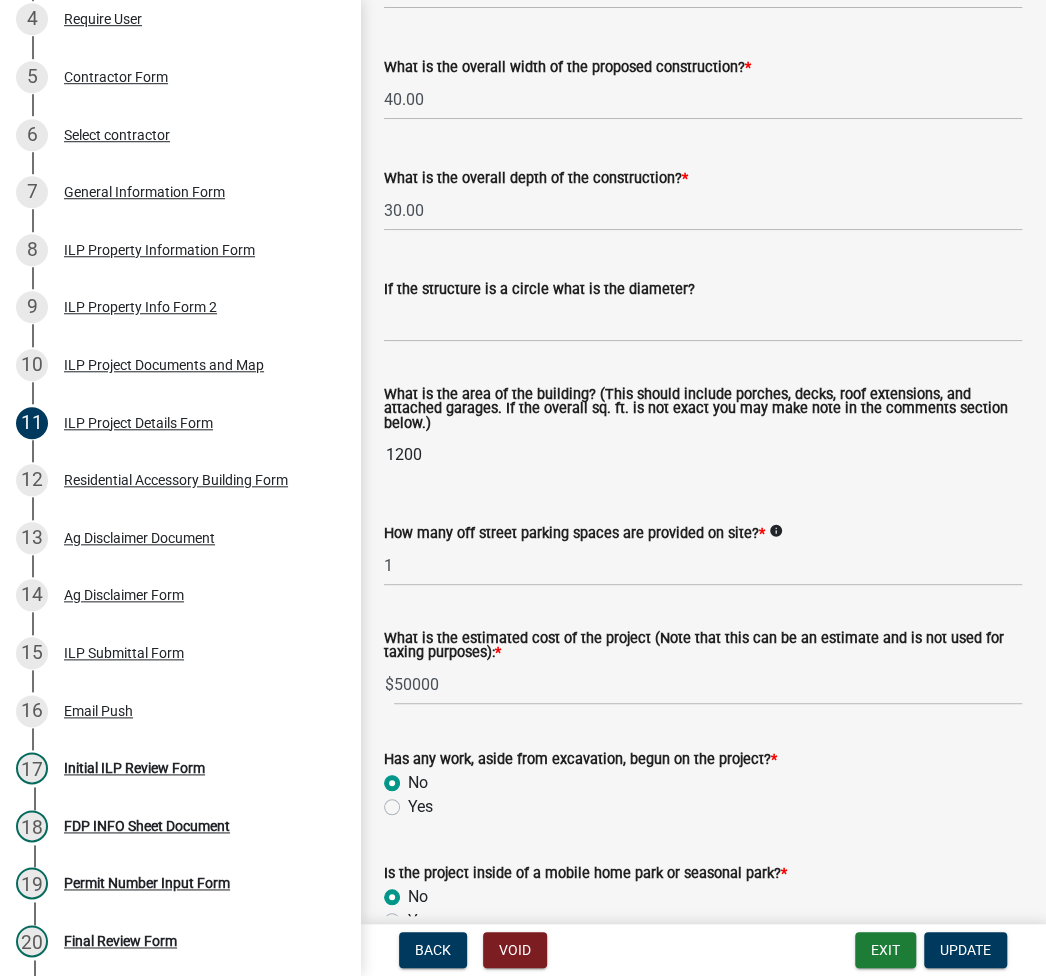 scroll, scrollTop: 1066, scrollLeft: 0, axis: vertical 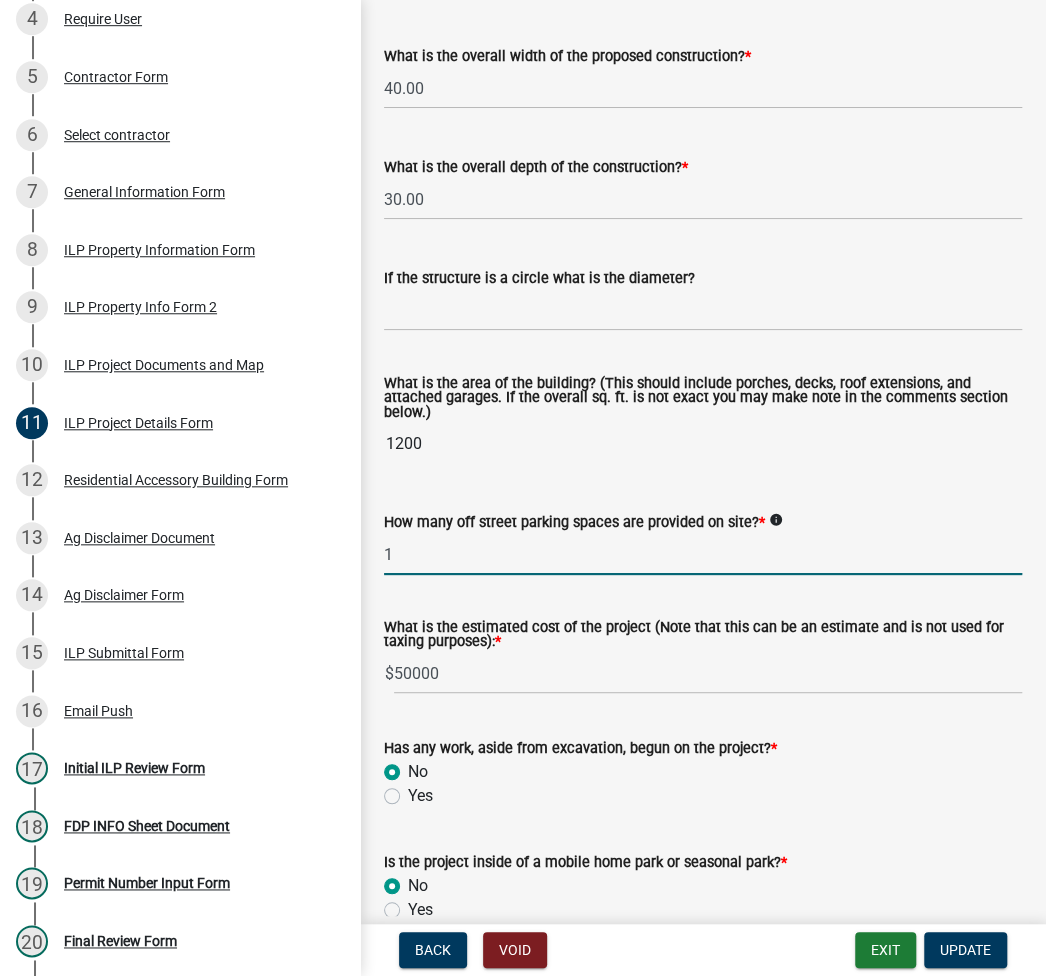 click on "1" 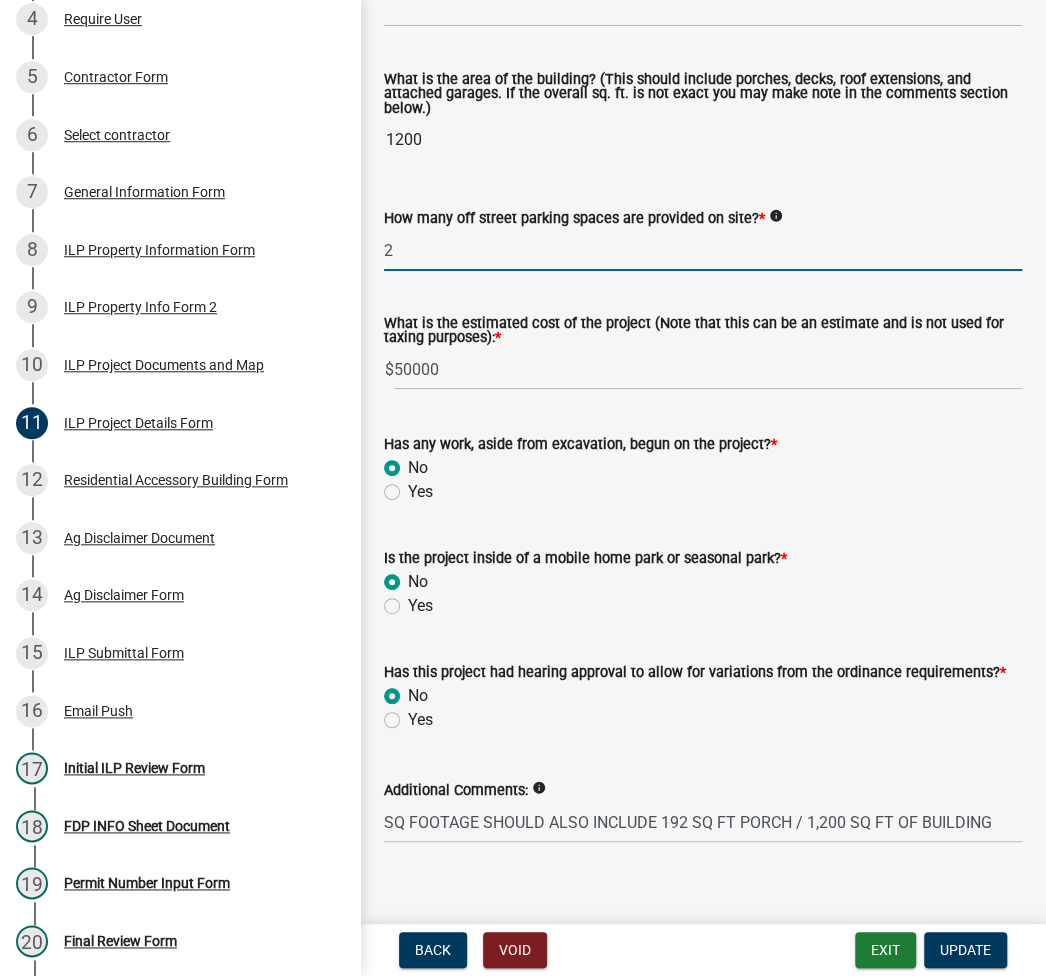 scroll, scrollTop: 1390, scrollLeft: 0, axis: vertical 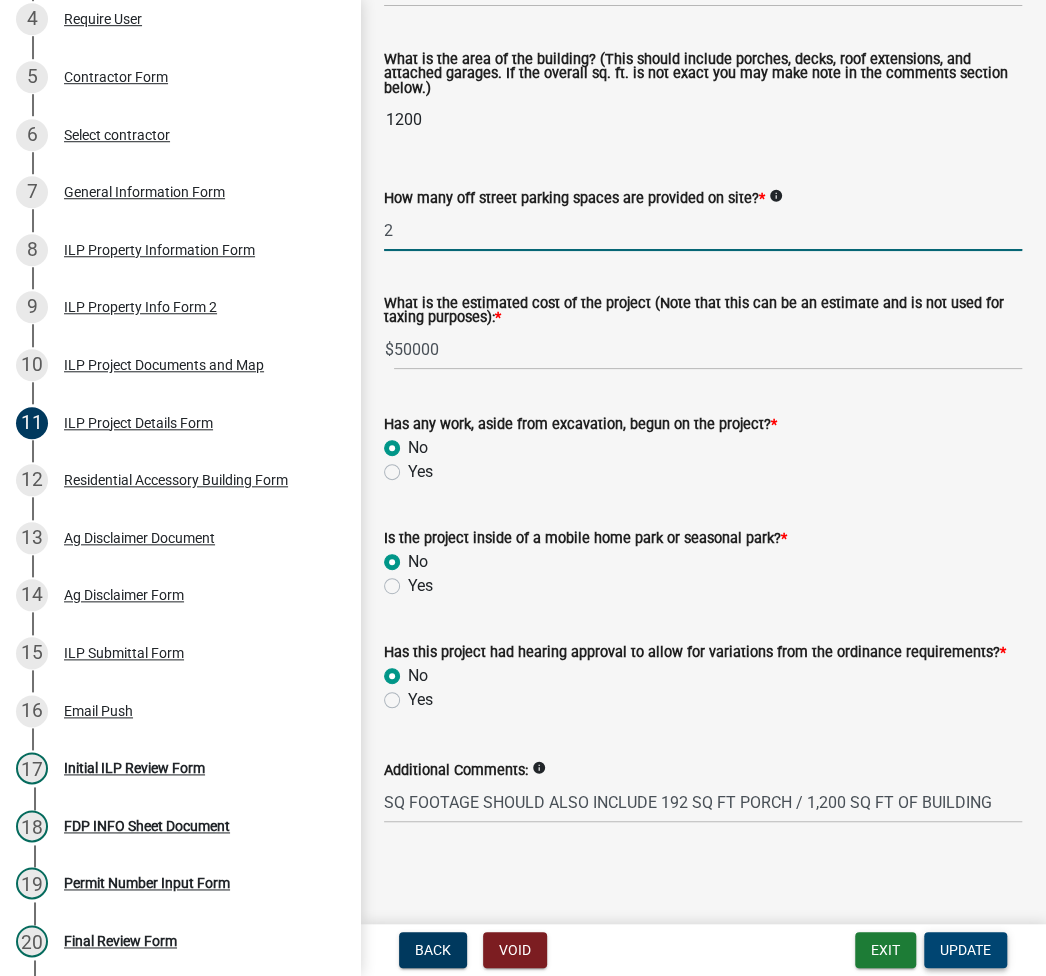 type on "2" 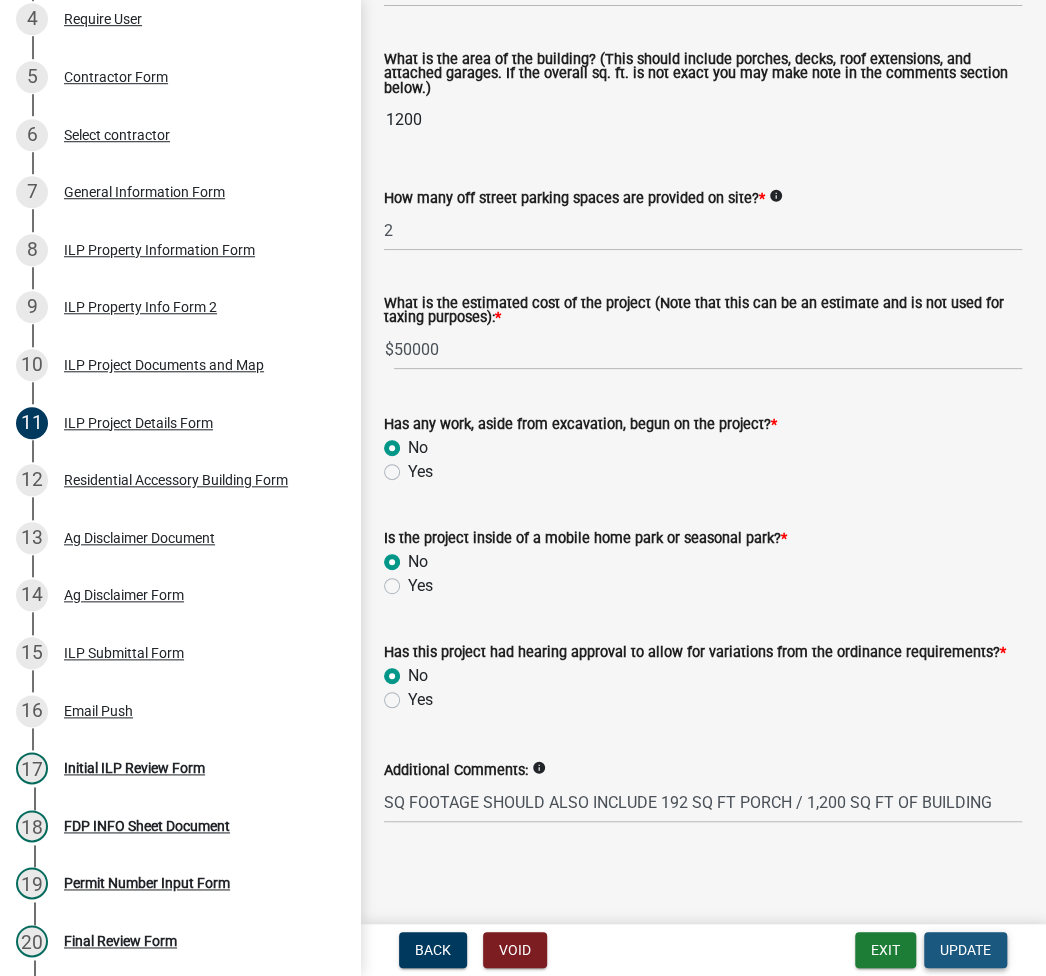 click on "Update" at bounding box center (965, 950) 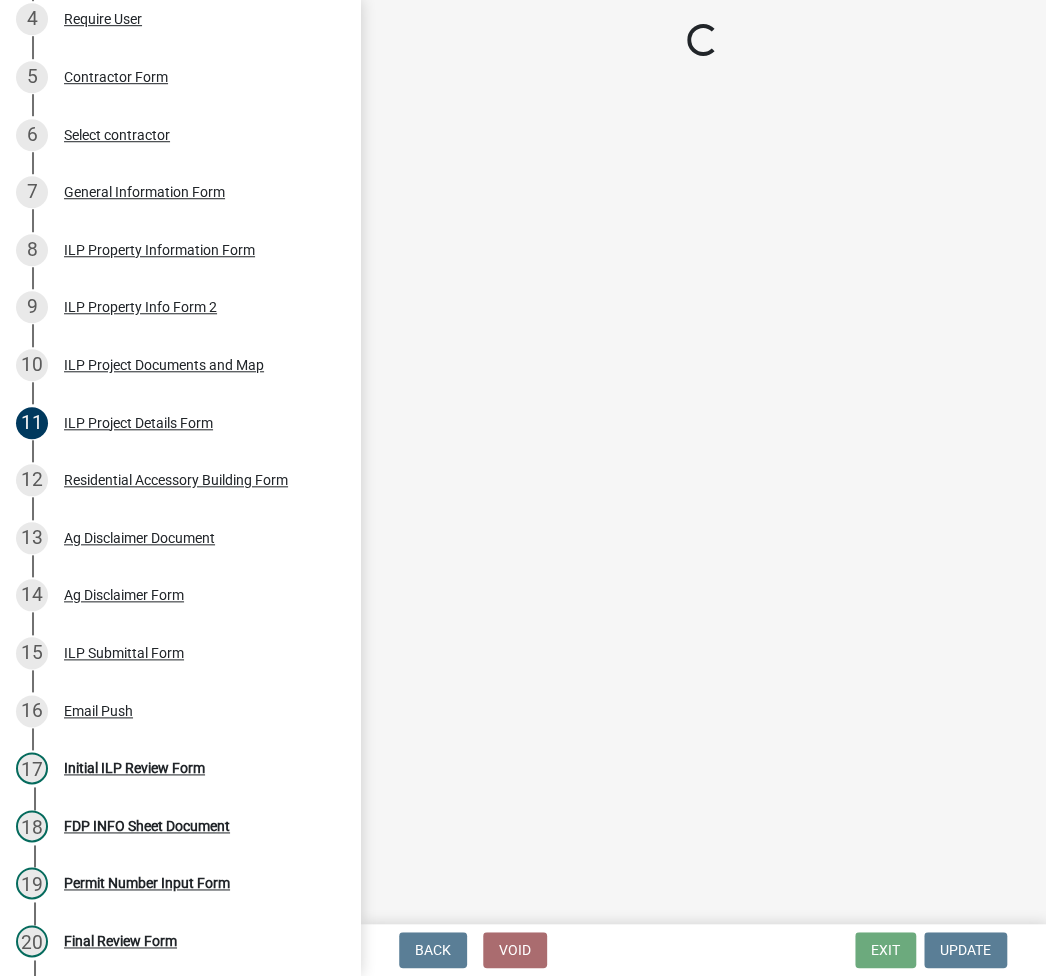 select on "fc758b50-acba-4166-9f24-5248f0f78016" 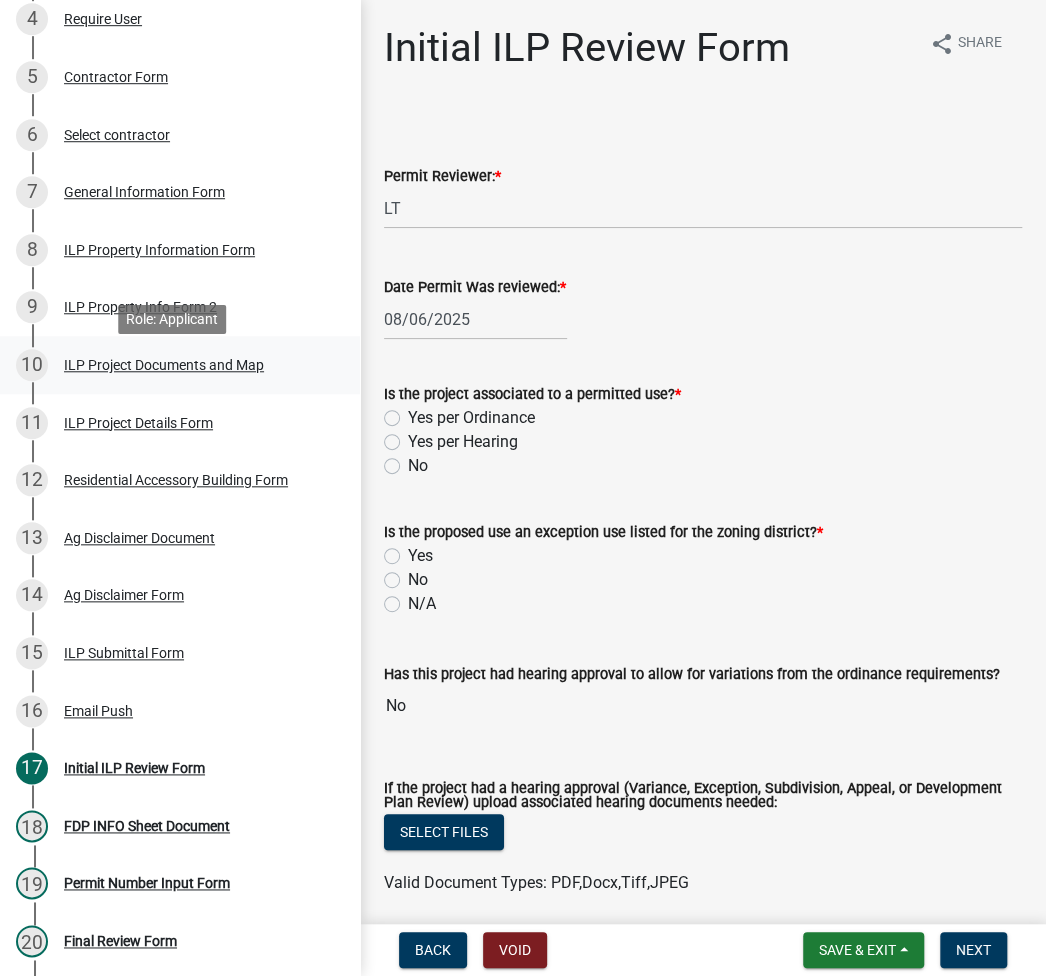 click on "ILP Project Documents and Map" at bounding box center (164, 365) 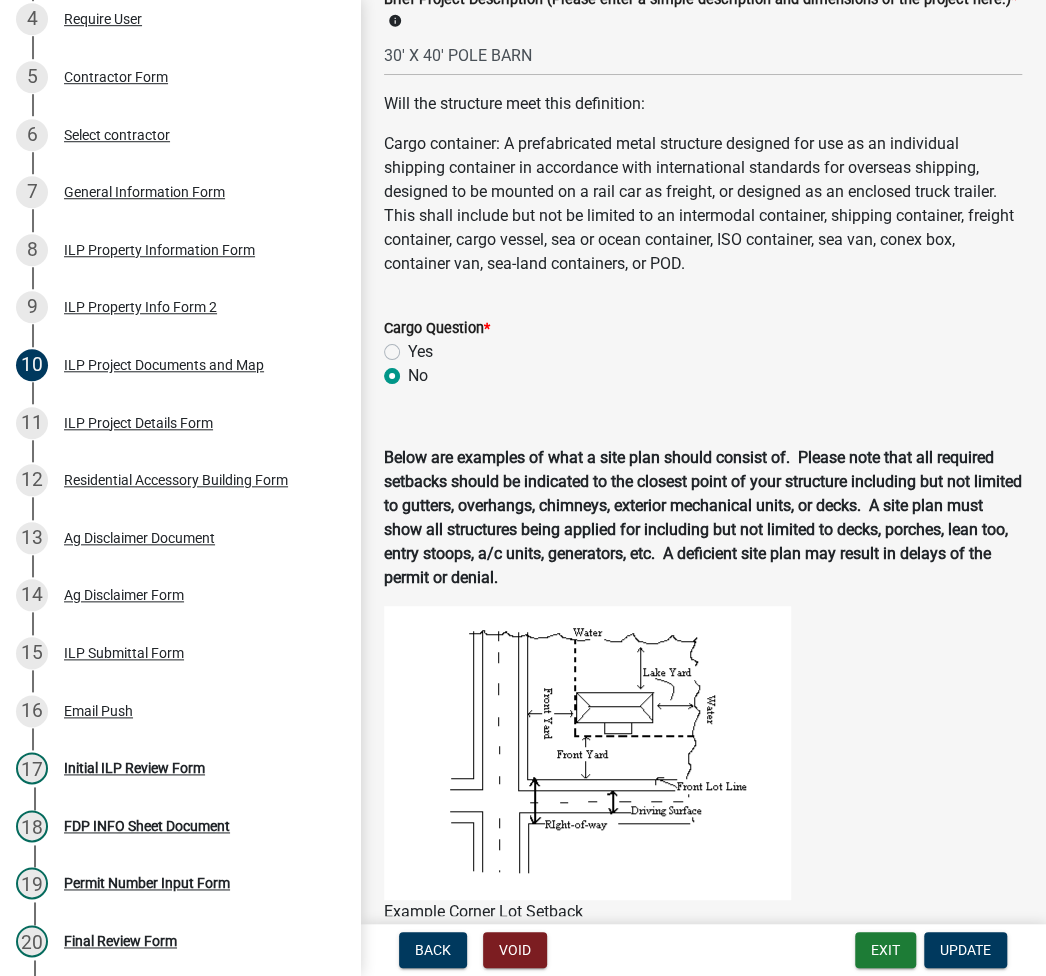 scroll, scrollTop: 533, scrollLeft: 0, axis: vertical 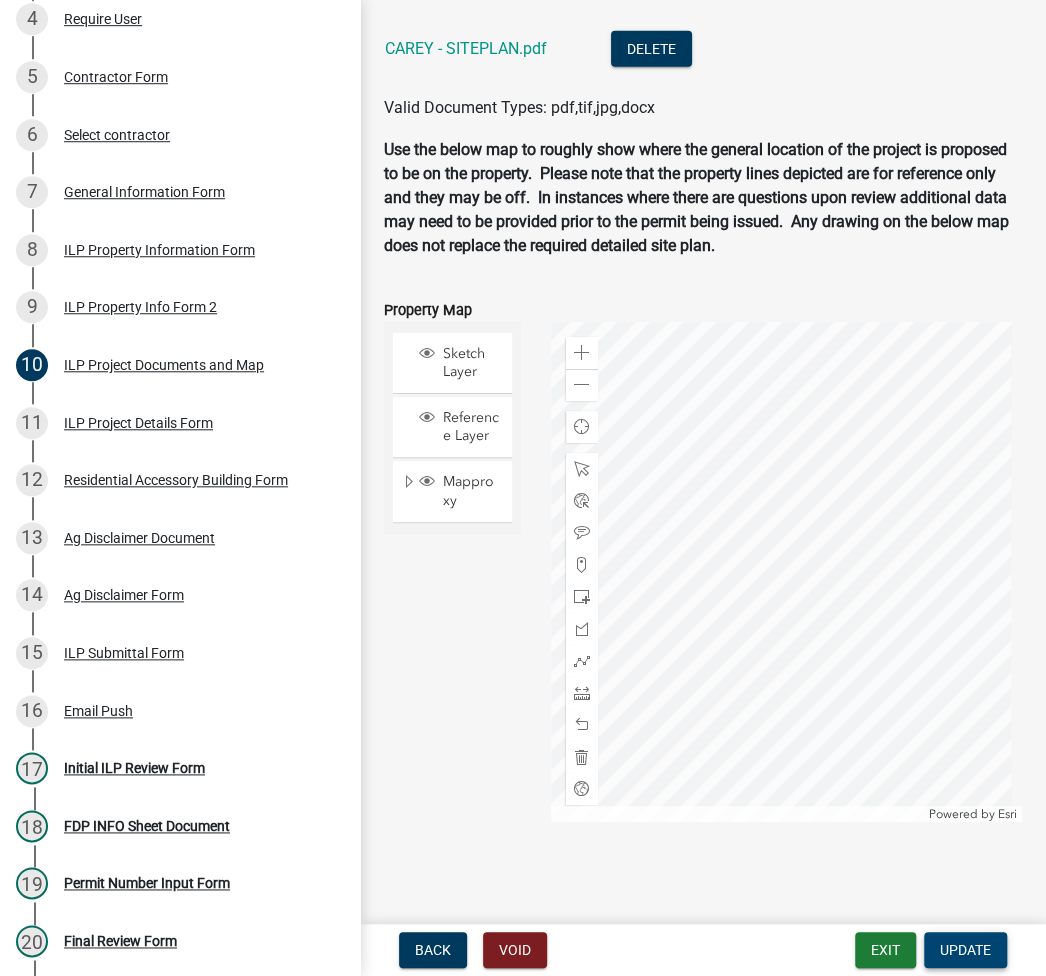 drag, startPoint x: 444, startPoint y: 327, endPoint x: 966, endPoint y: 952, distance: 814.31506 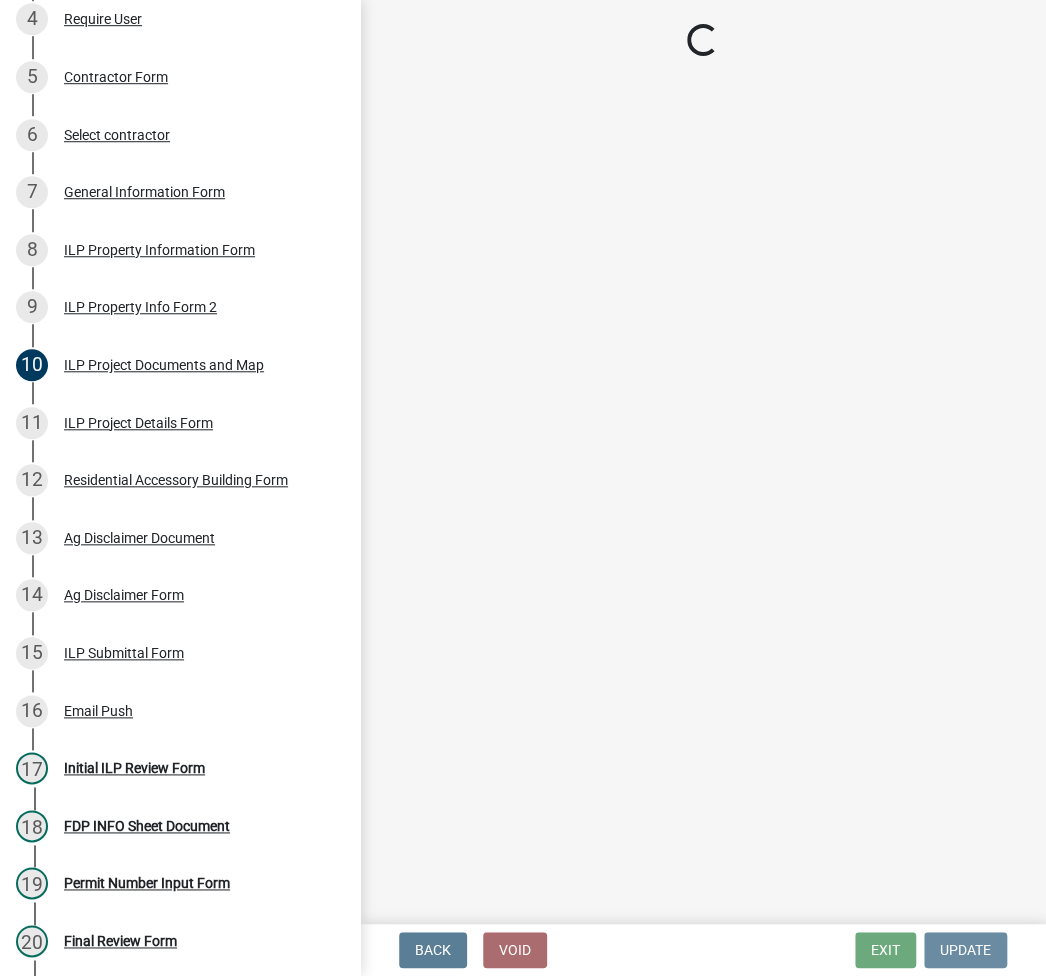 scroll, scrollTop: 0, scrollLeft: 0, axis: both 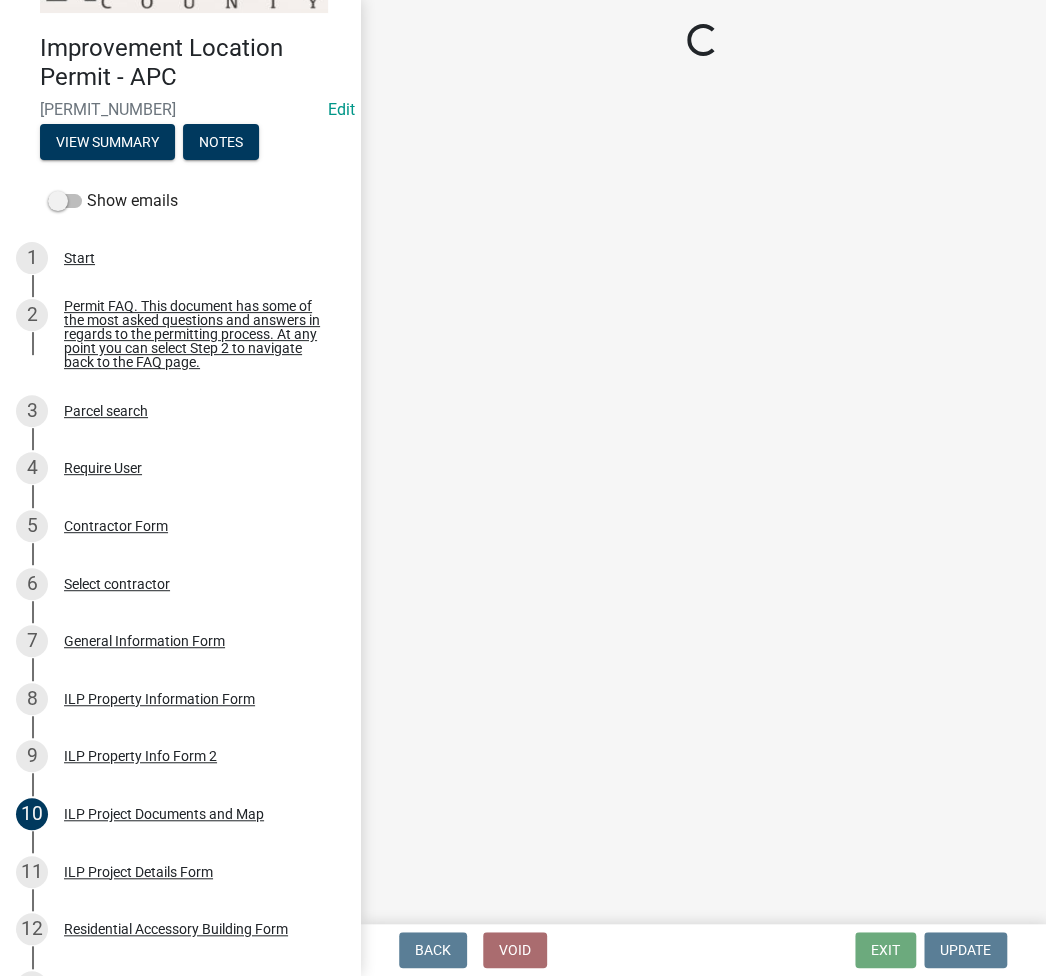 select on "fc758b50-acba-4166-9f24-5248f0f78016" 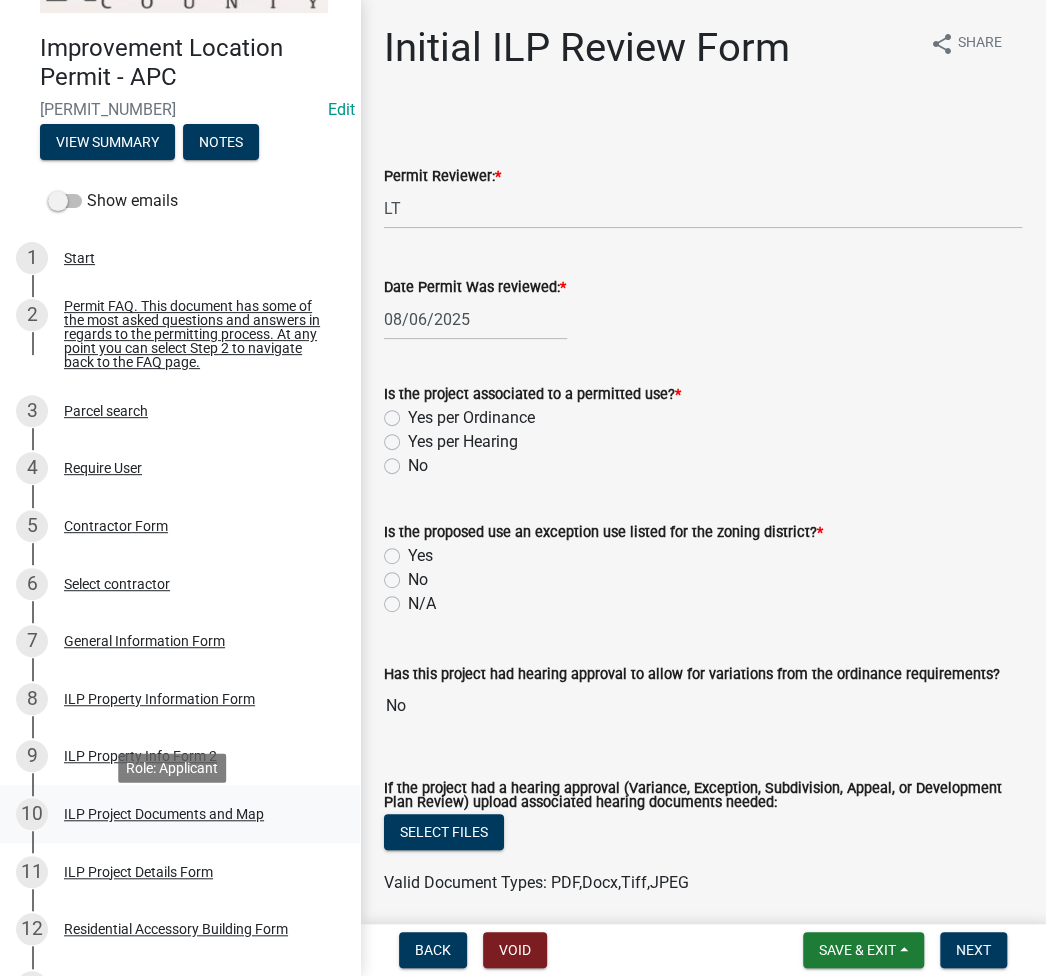 click on "10     ILP Project Documents and Map" at bounding box center [172, 814] 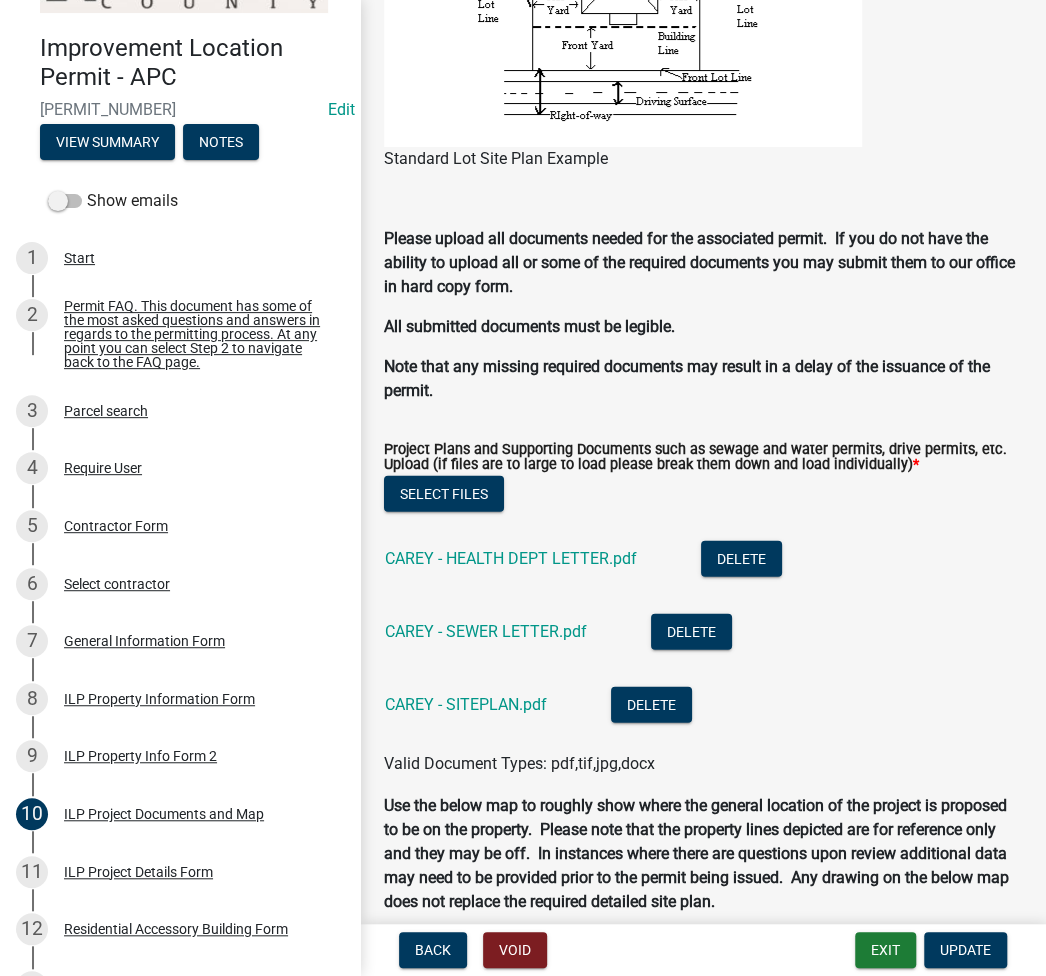 scroll, scrollTop: 2133, scrollLeft: 0, axis: vertical 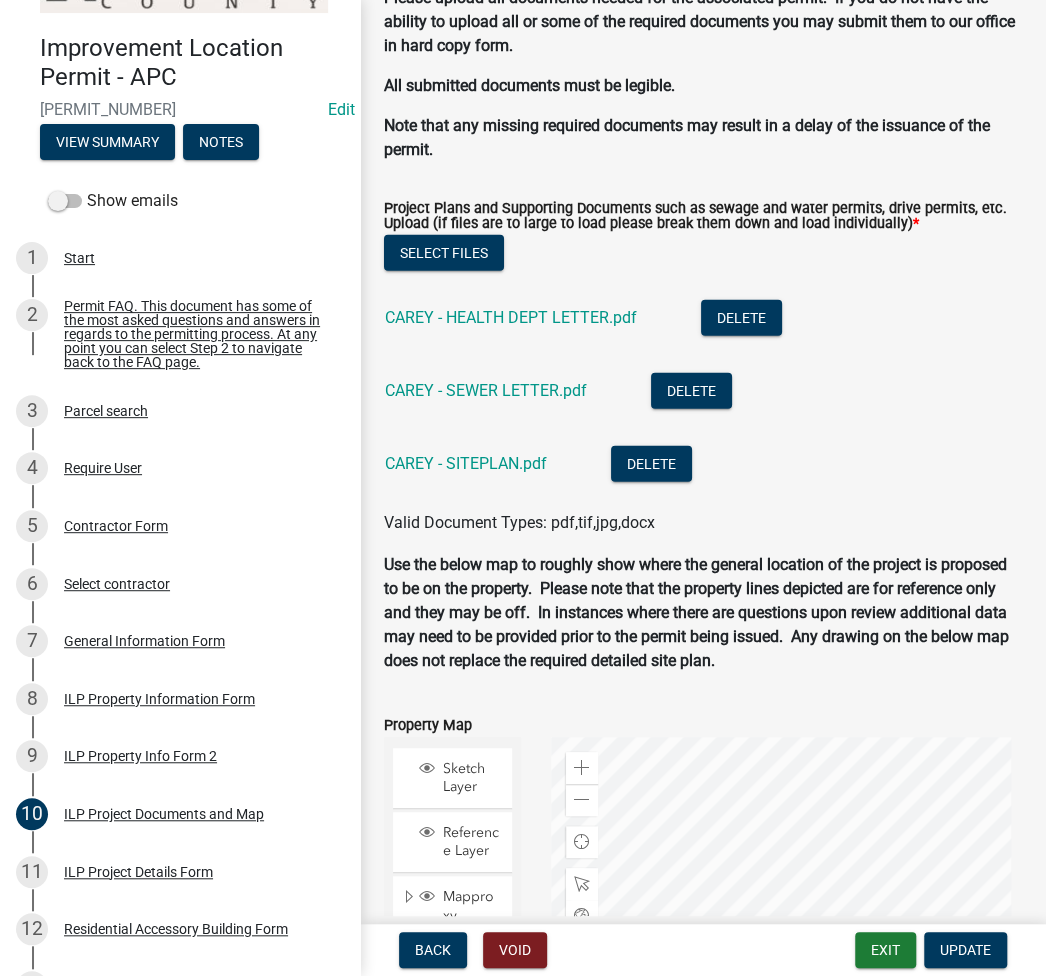 click on "Use the below map to roughly show where the general location of the project is proposed to be on the property.  Please note that the property lines depicted are for reference only and they may be off.  In instances where there are questions upon review additional data may need to be provided prior to the permit being issued.  Any drawing on the below map does not replace the required detailed site plan." 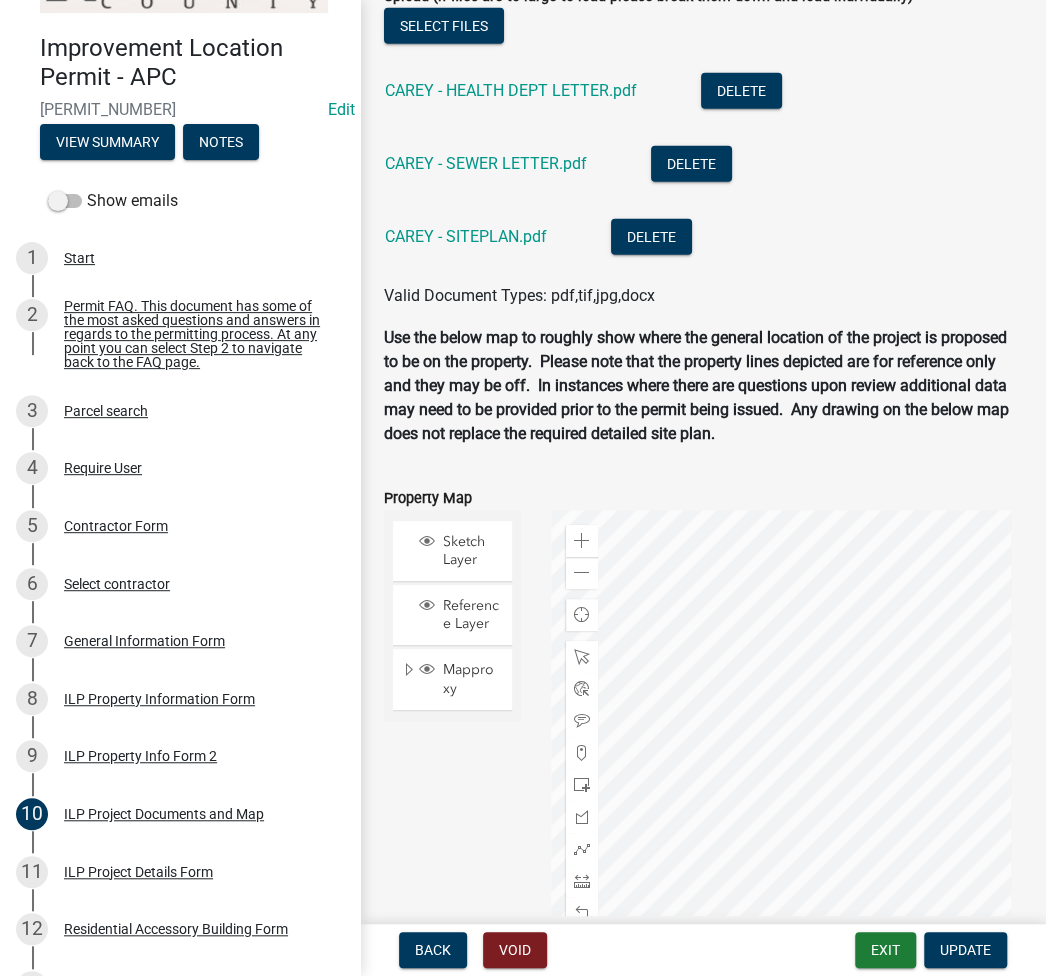 scroll, scrollTop: 2400, scrollLeft: 0, axis: vertical 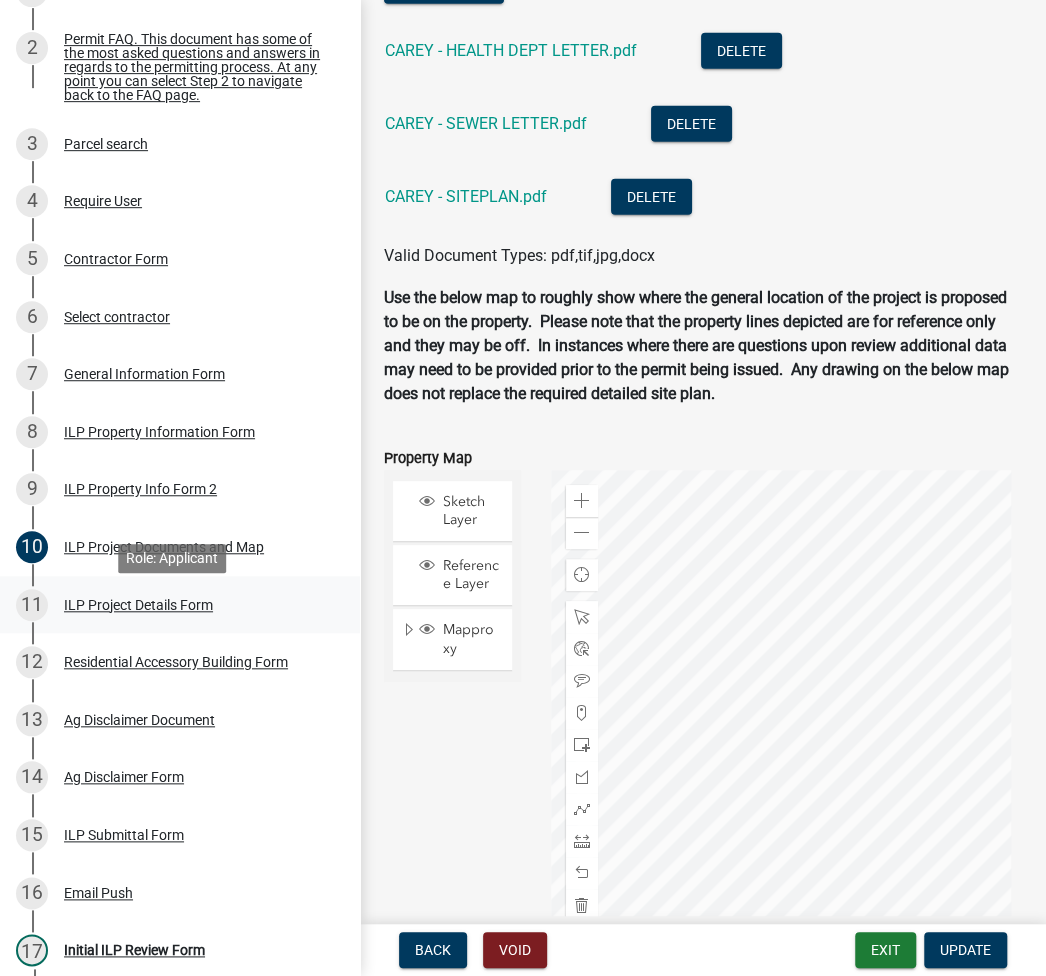 click on "ILP Project Details Form" at bounding box center [138, 605] 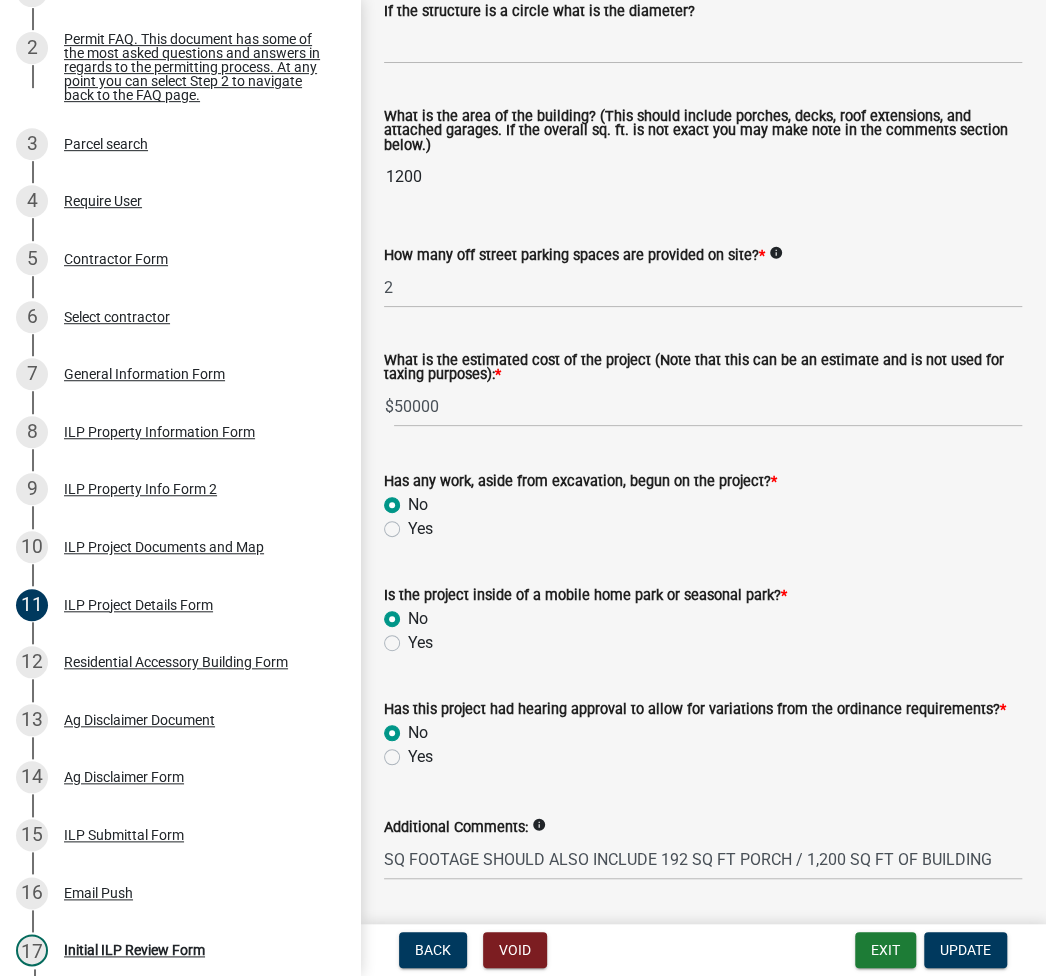 scroll, scrollTop: 1390, scrollLeft: 0, axis: vertical 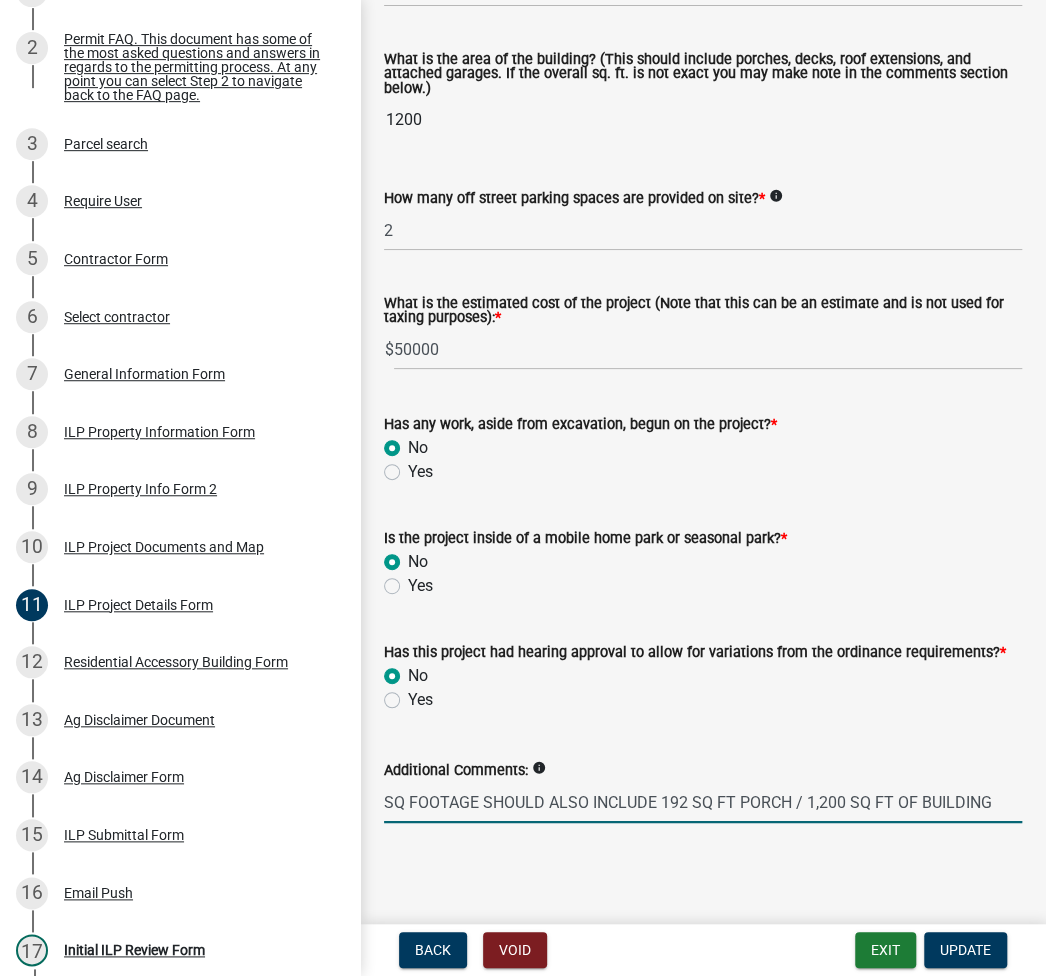 click on "SQ FOOTAGE SHOULD ALSO INCLUDE 192 SQ FT PORCH / 1,200 SQ FT OF BUILDING" at bounding box center [703, 802] 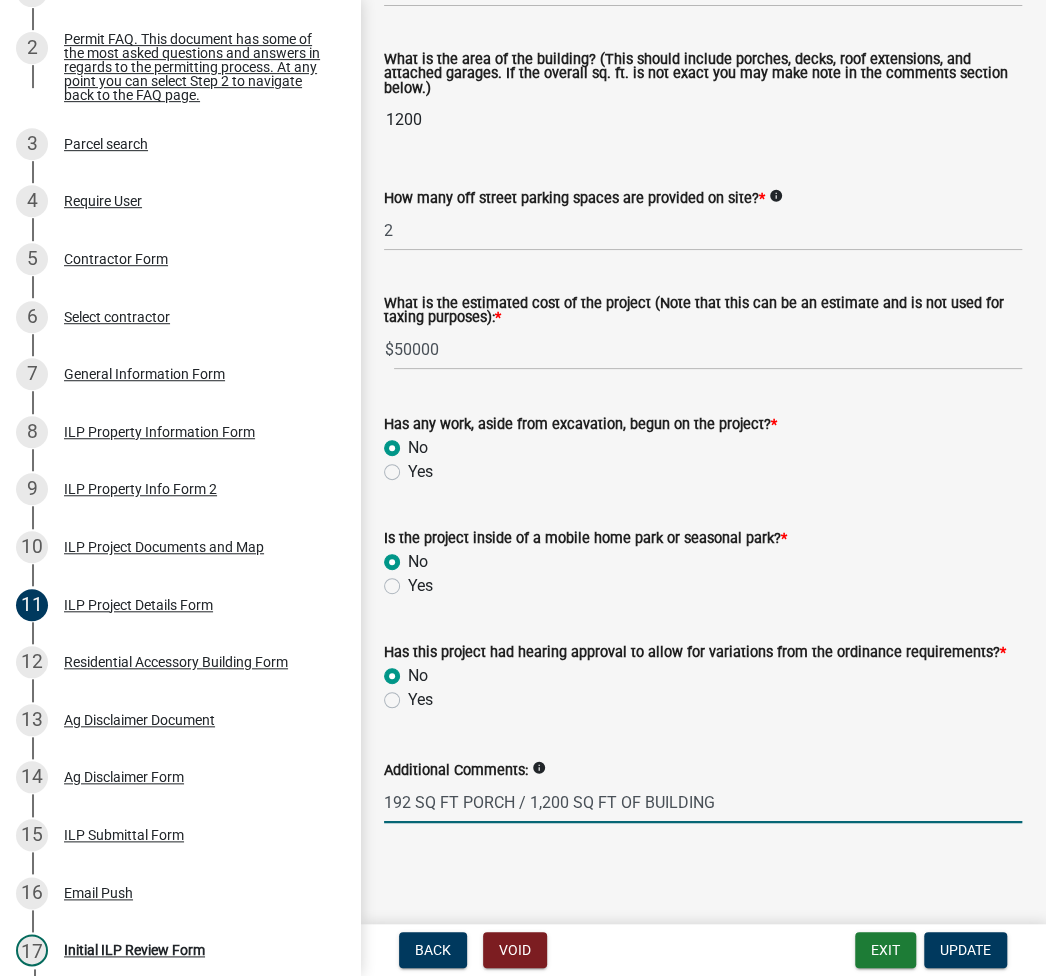 drag, startPoint x: 661, startPoint y: 804, endPoint x: 752, endPoint y: 802, distance: 91.02197 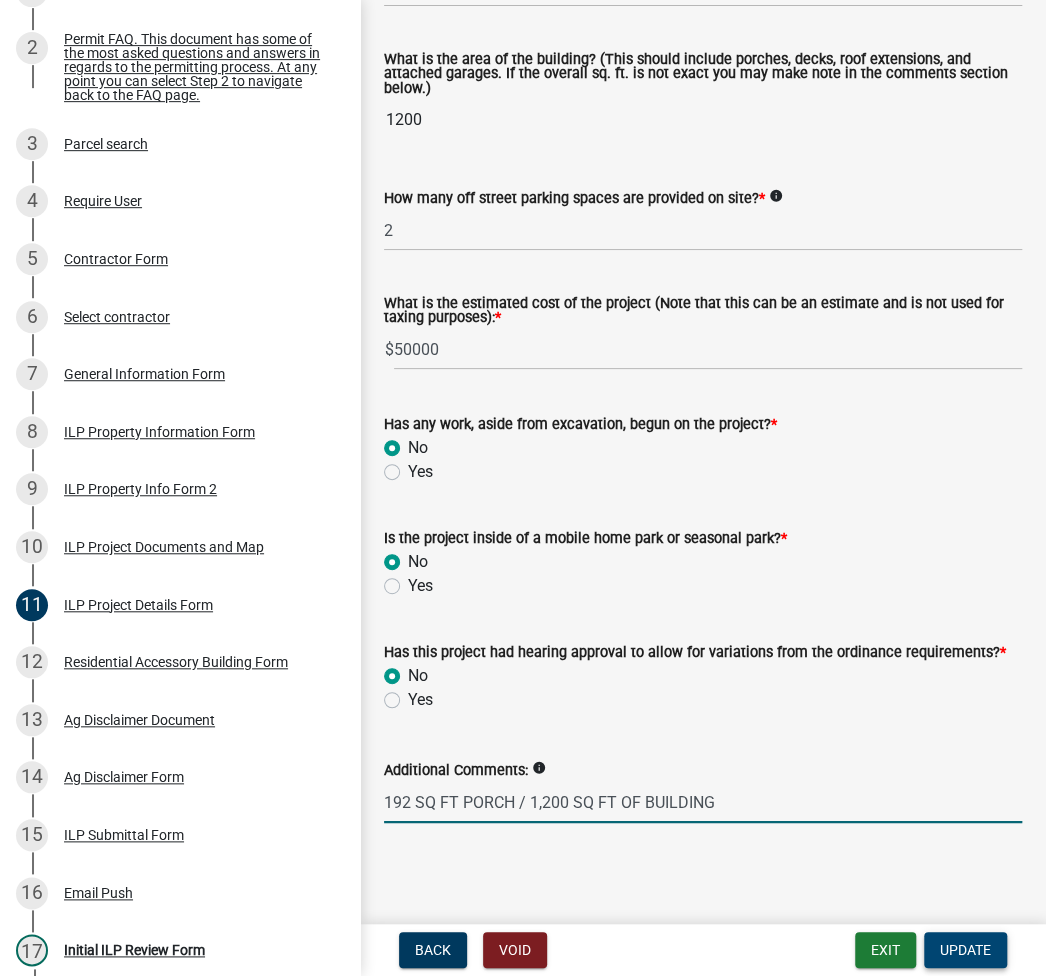 type on "192 SQ FT PORCH / 1,200 SQ FT OF BUILDING" 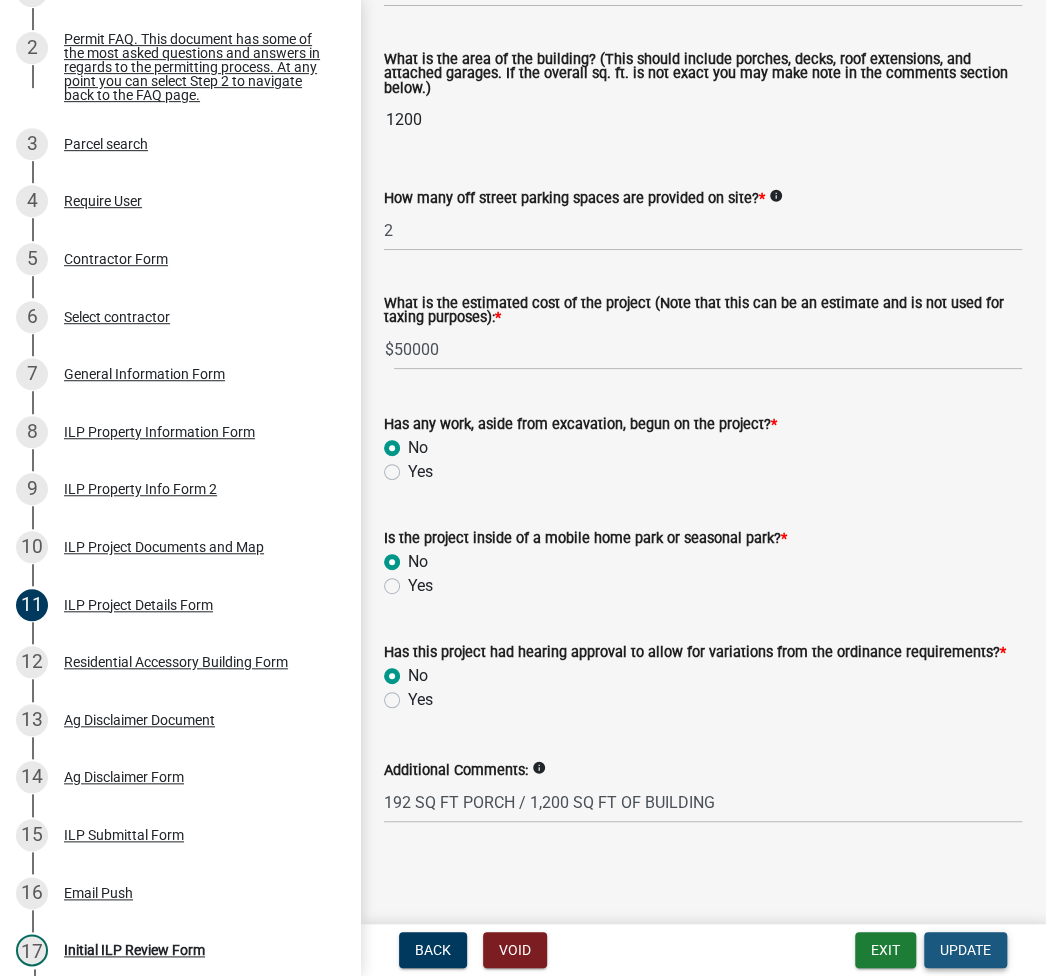 click on "Update" at bounding box center (965, 950) 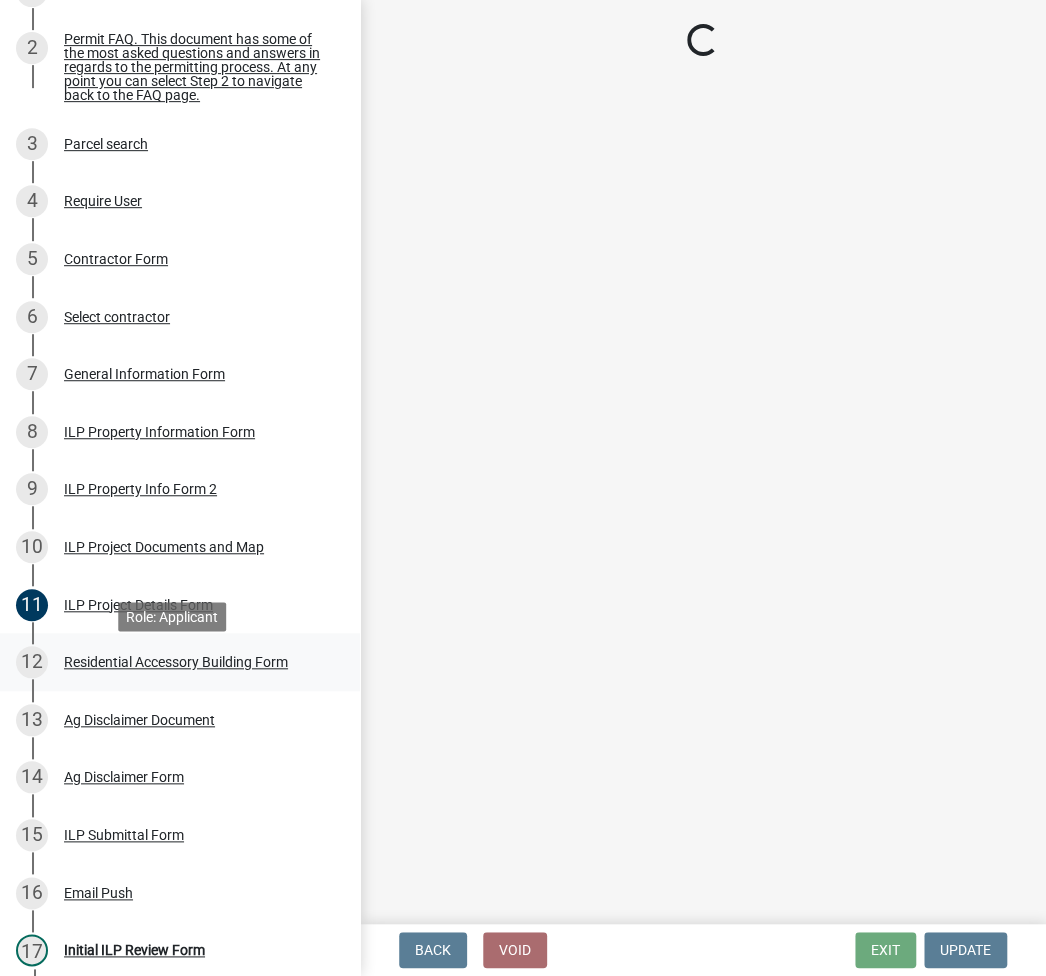 select on "fc758b50-acba-4166-9f24-5248f0f78016" 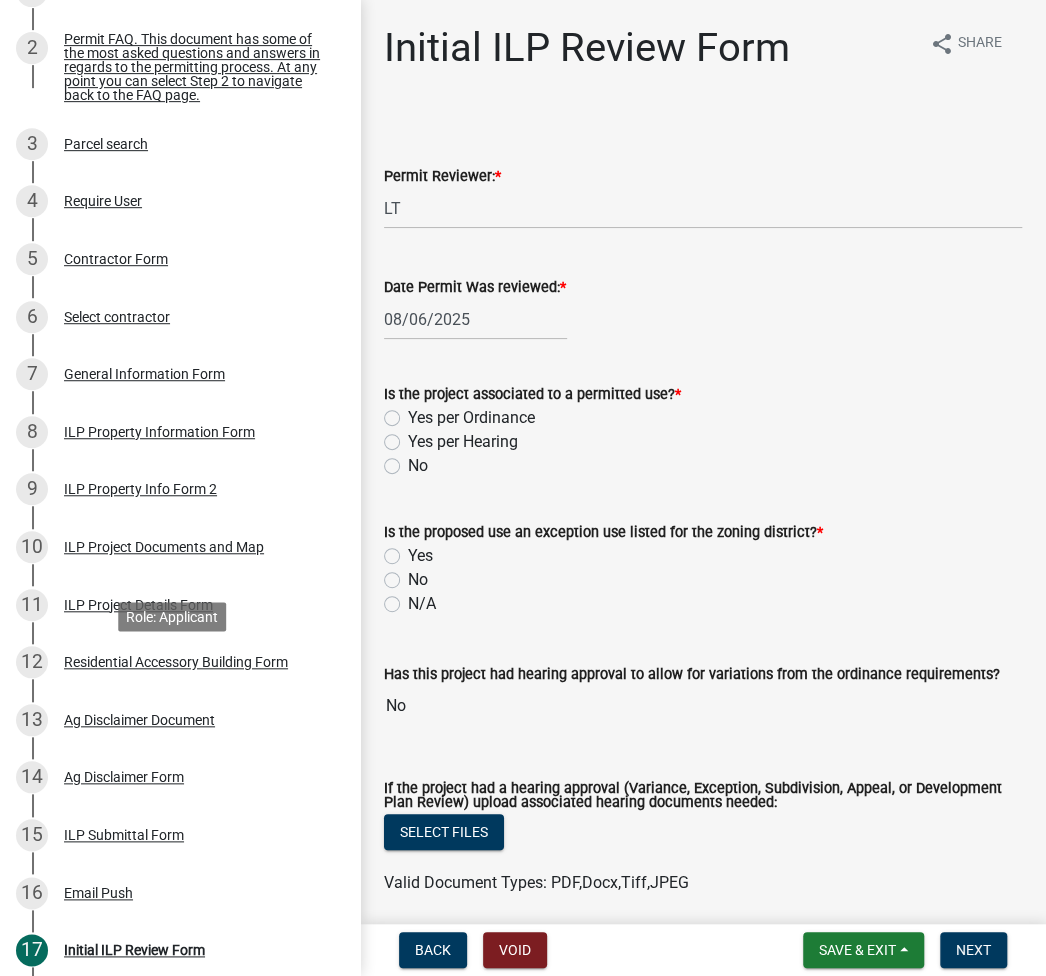 click on "Residential Accessory Building Form" at bounding box center (176, 662) 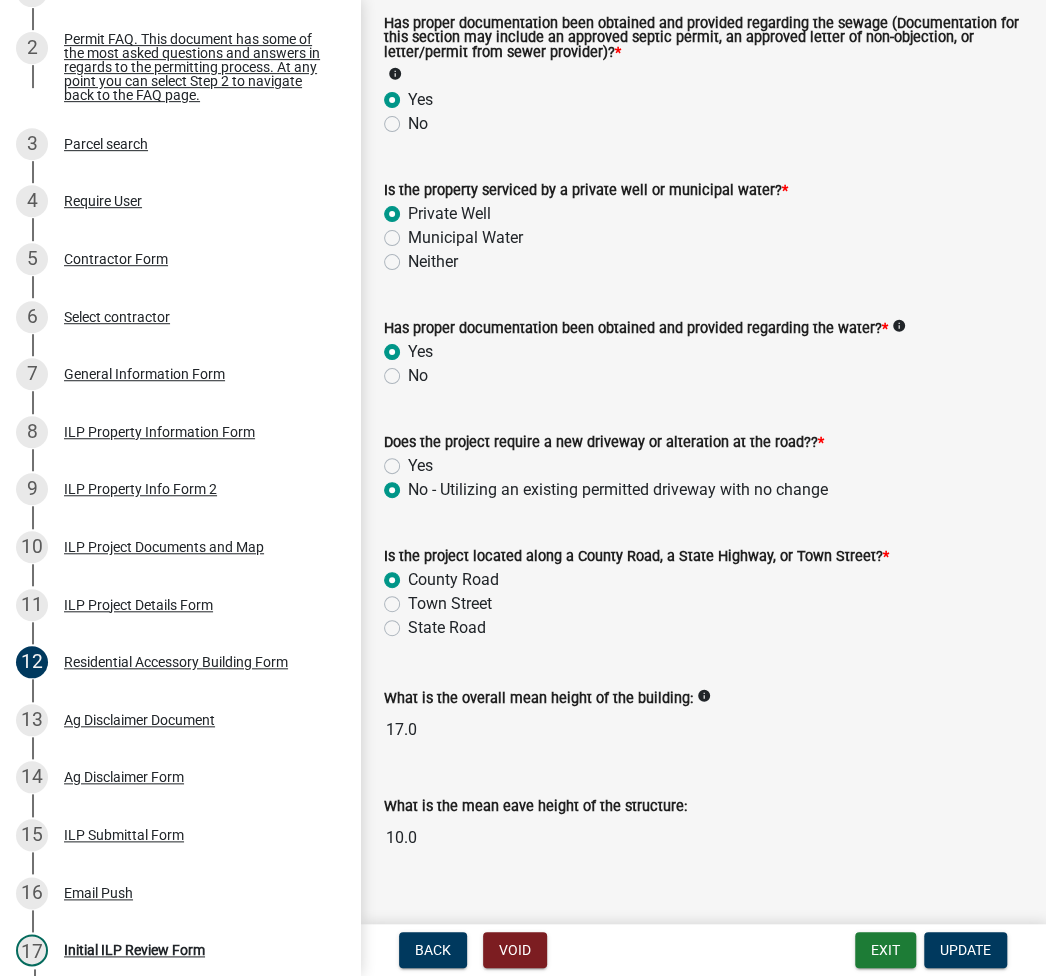 scroll, scrollTop: 567, scrollLeft: 0, axis: vertical 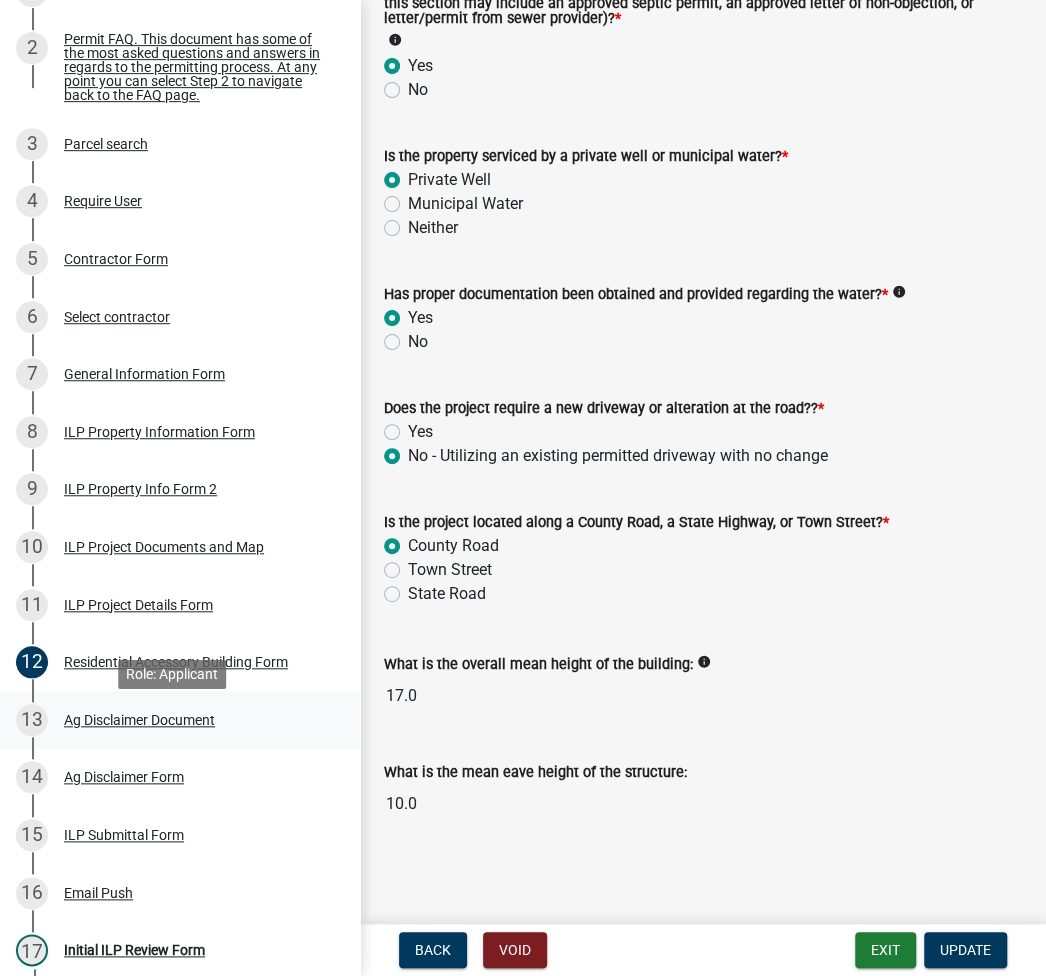click on "Ag Disclaimer Document" at bounding box center (139, 720) 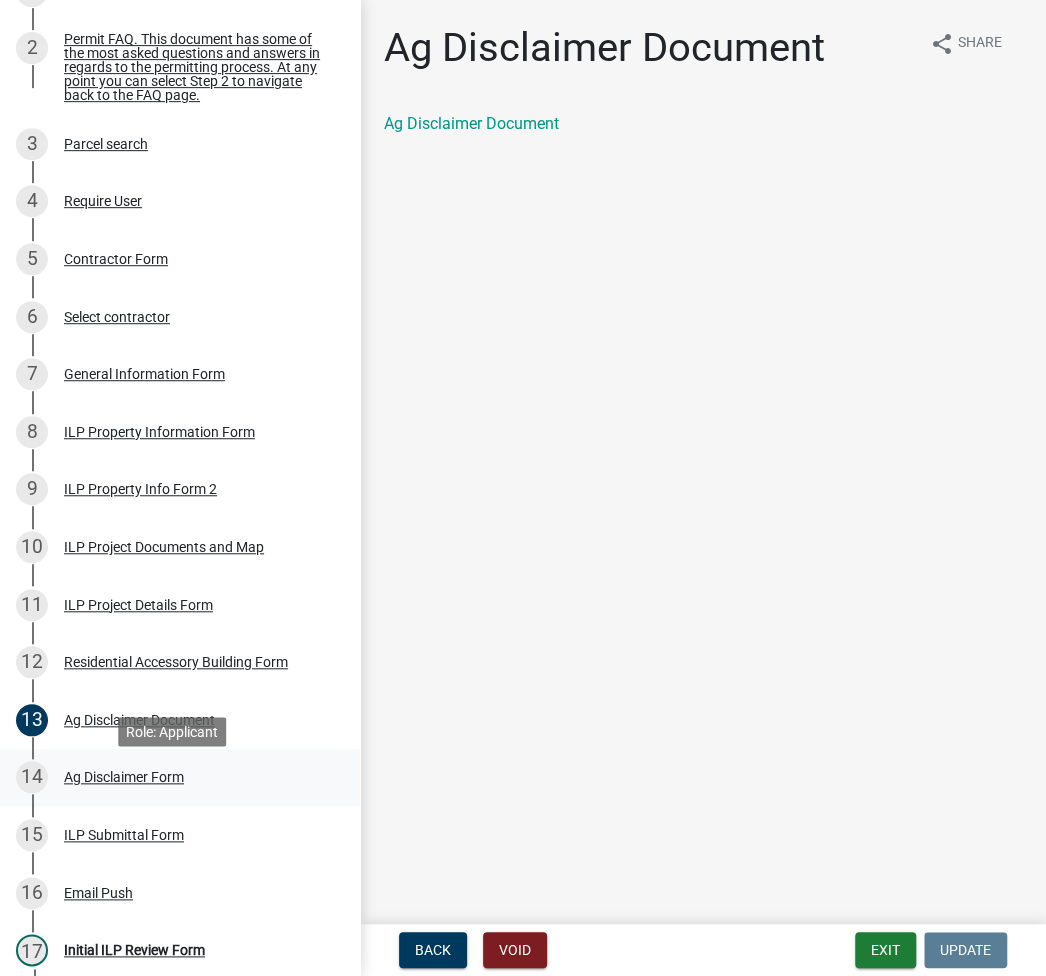 click on "Ag Disclaimer Form" at bounding box center (124, 777) 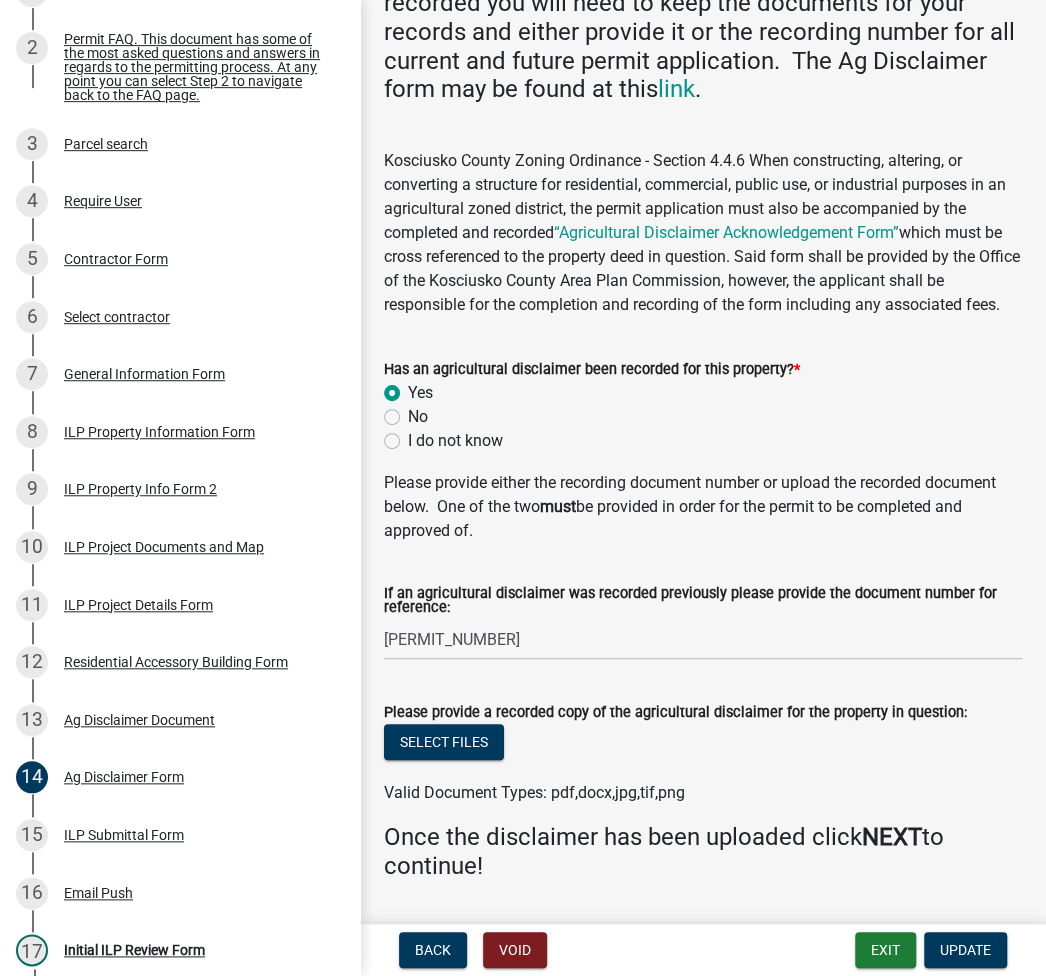 scroll, scrollTop: 325, scrollLeft: 0, axis: vertical 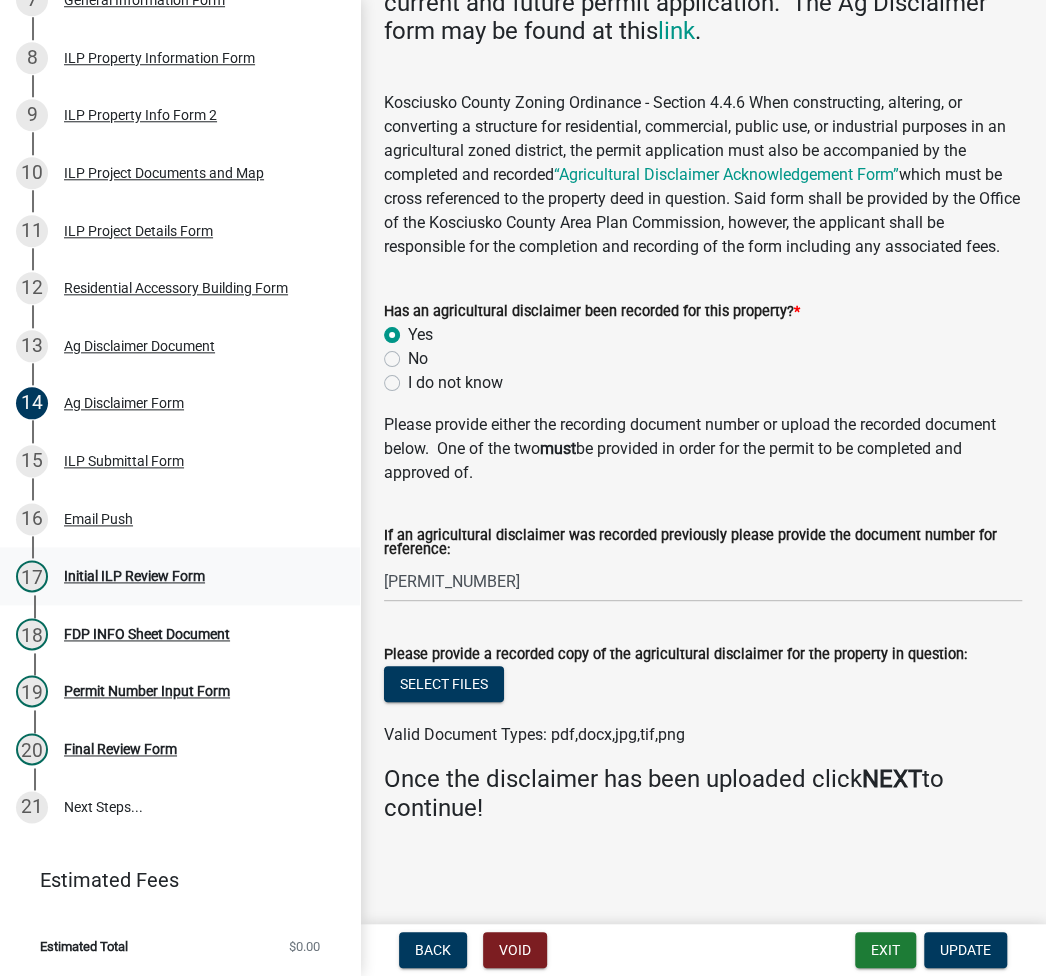 click on "Initial ILP Review Form" at bounding box center [134, 576] 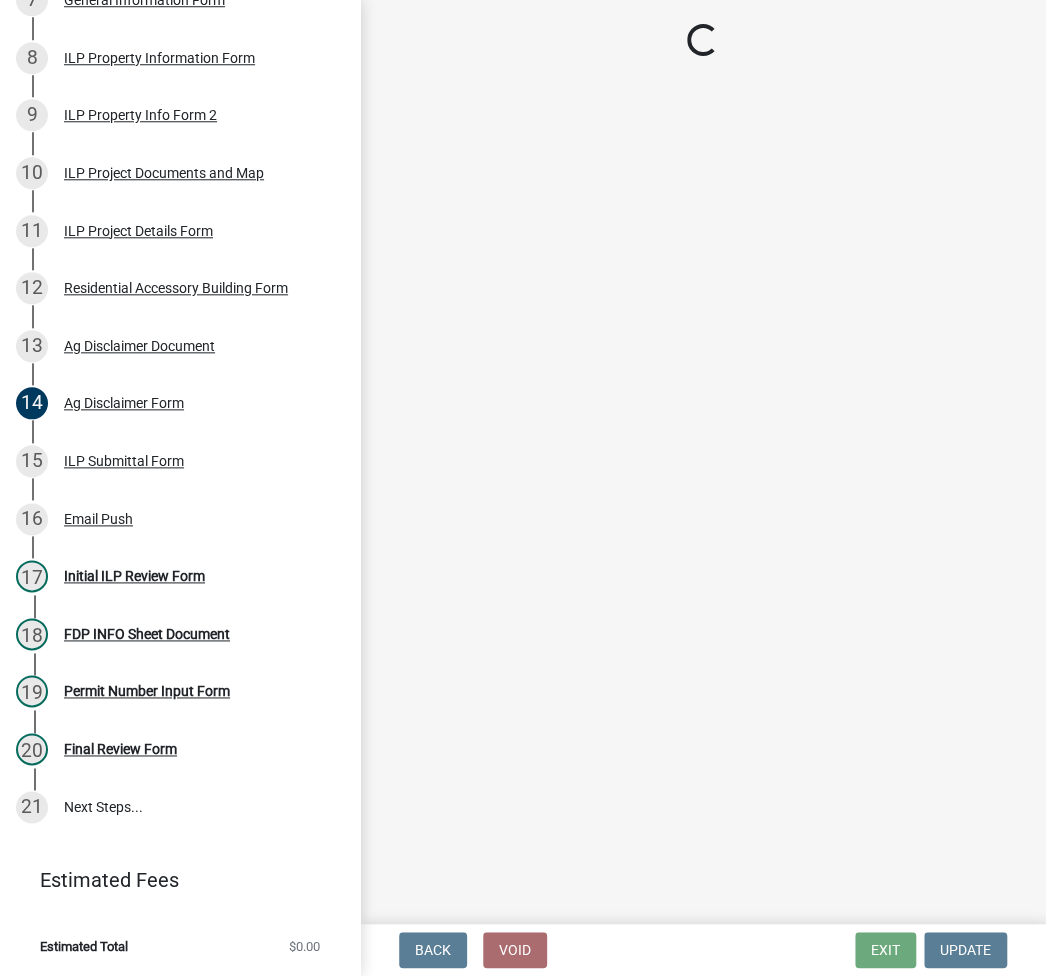 select on "fc758b50-acba-4166-9f24-5248f0f78016" 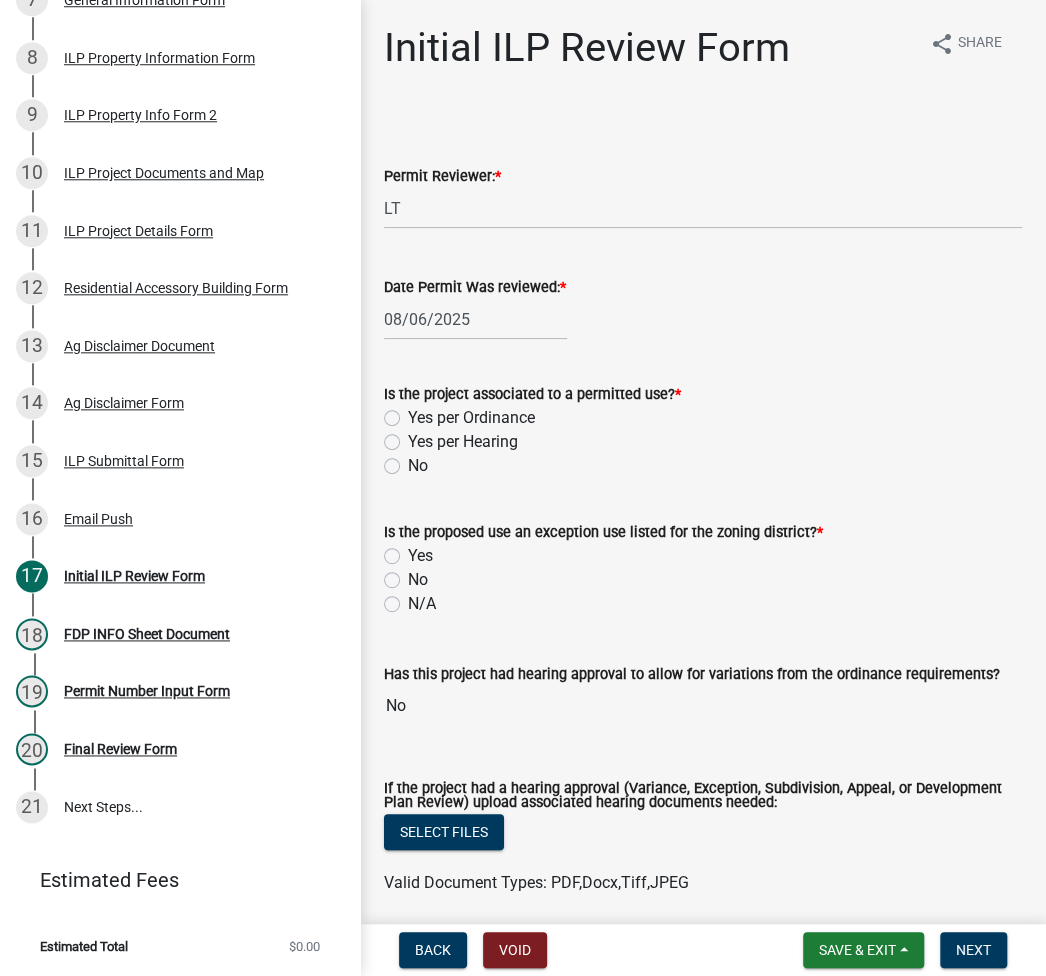 click on "Yes per Ordinance" 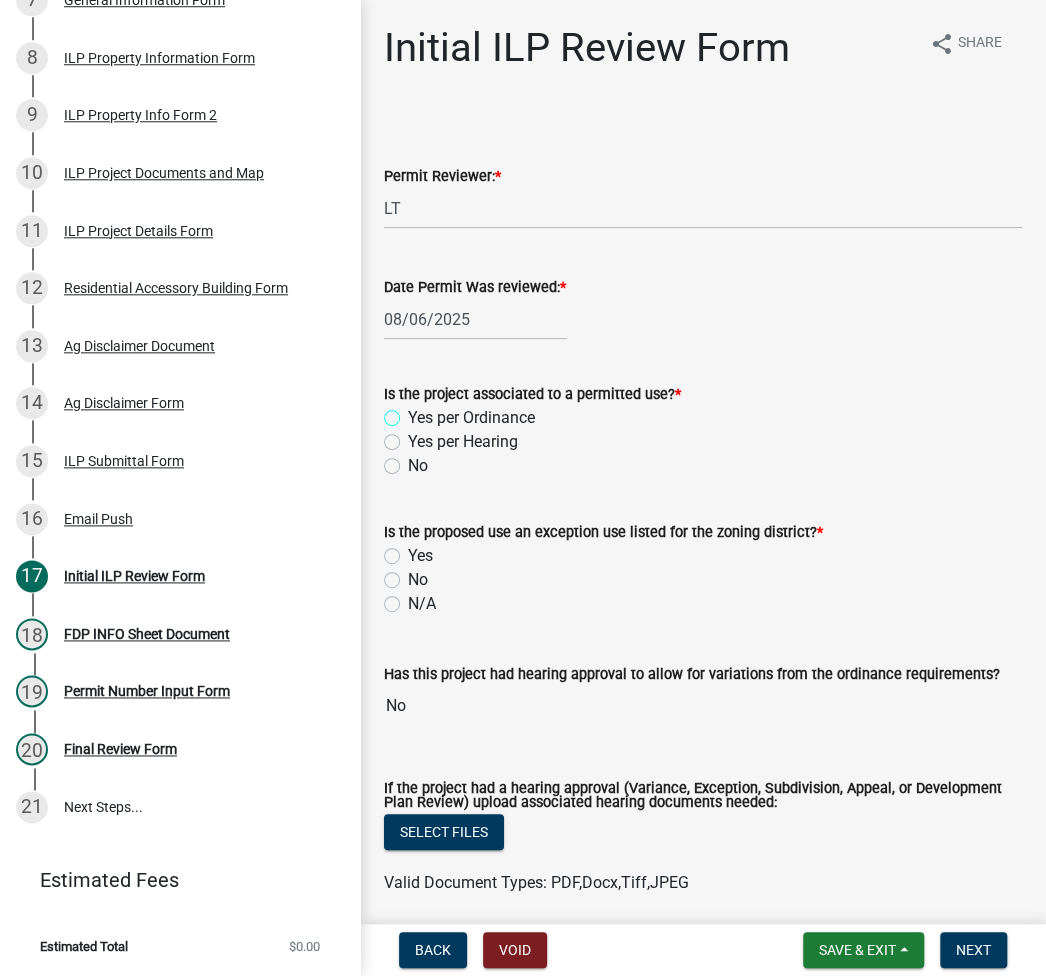click on "Yes per Ordinance" at bounding box center [414, 412] 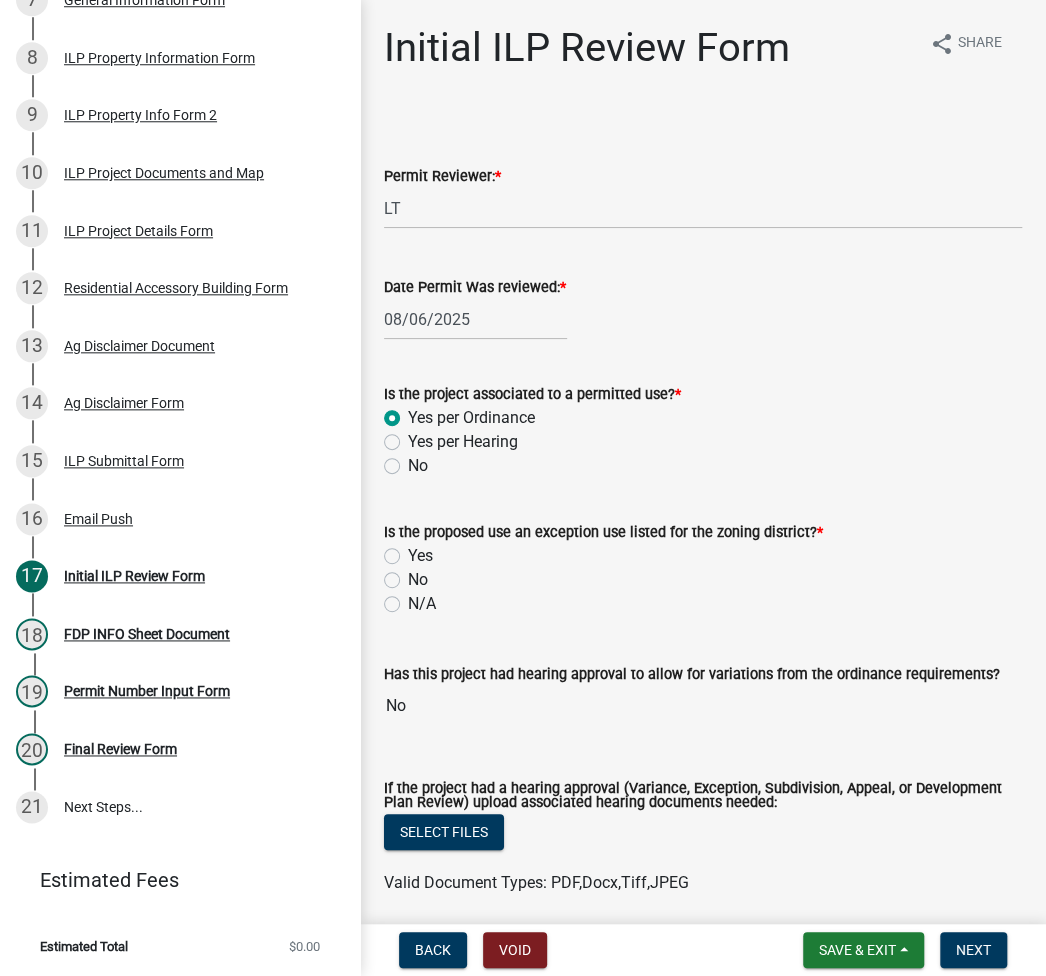 radio on "true" 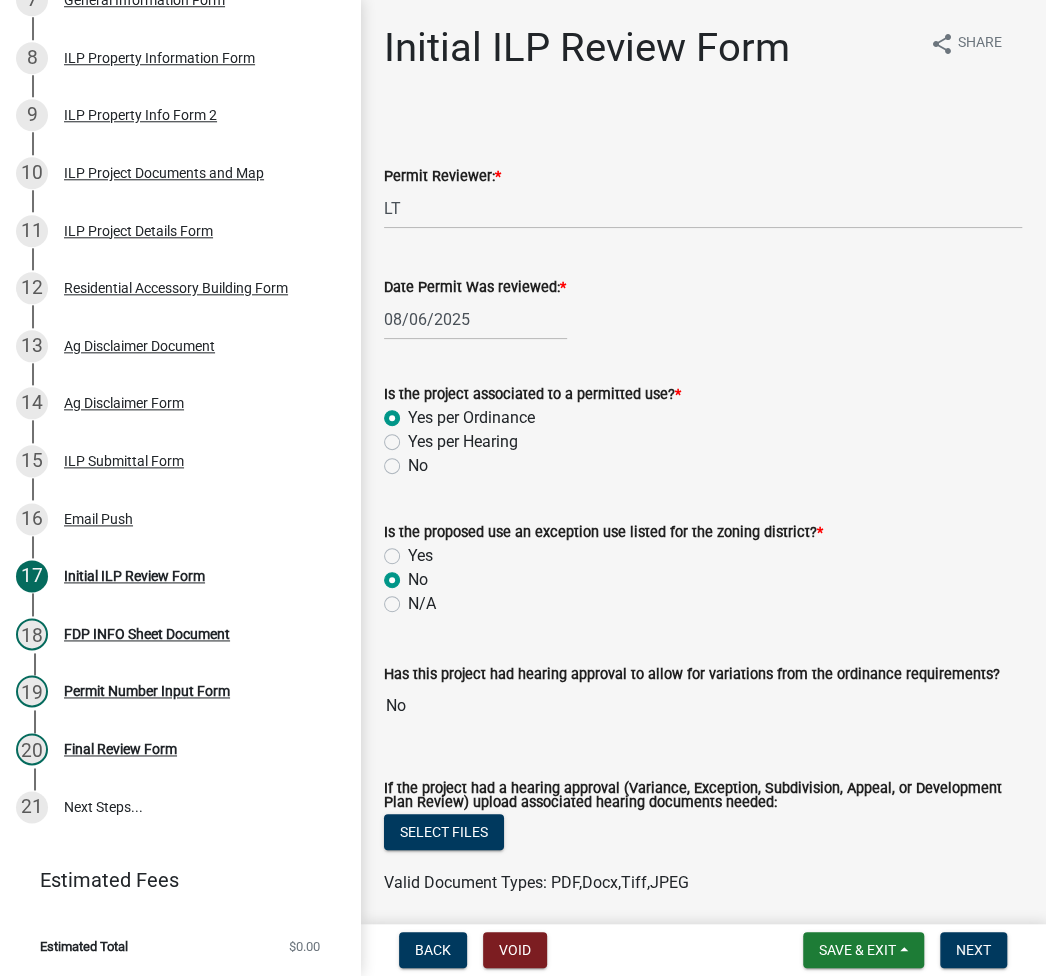 radio on "true" 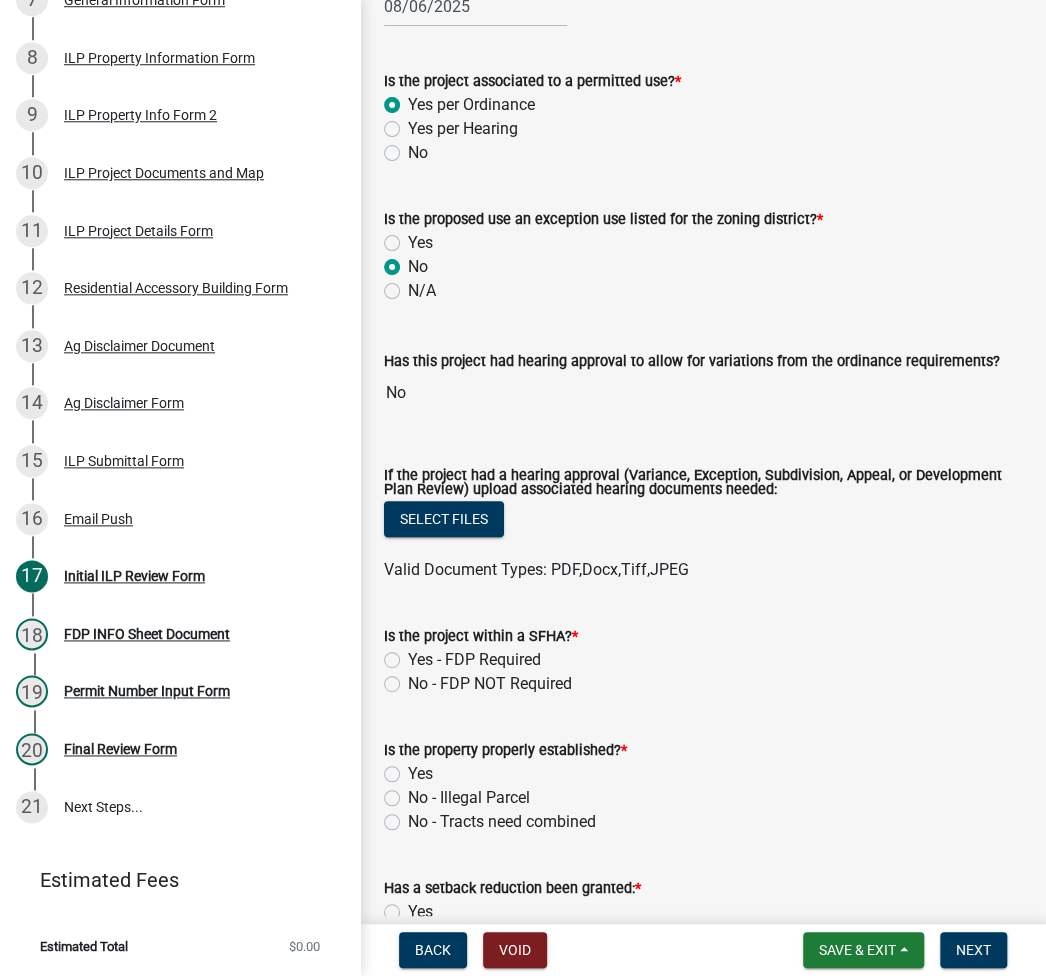 scroll, scrollTop: 533, scrollLeft: 0, axis: vertical 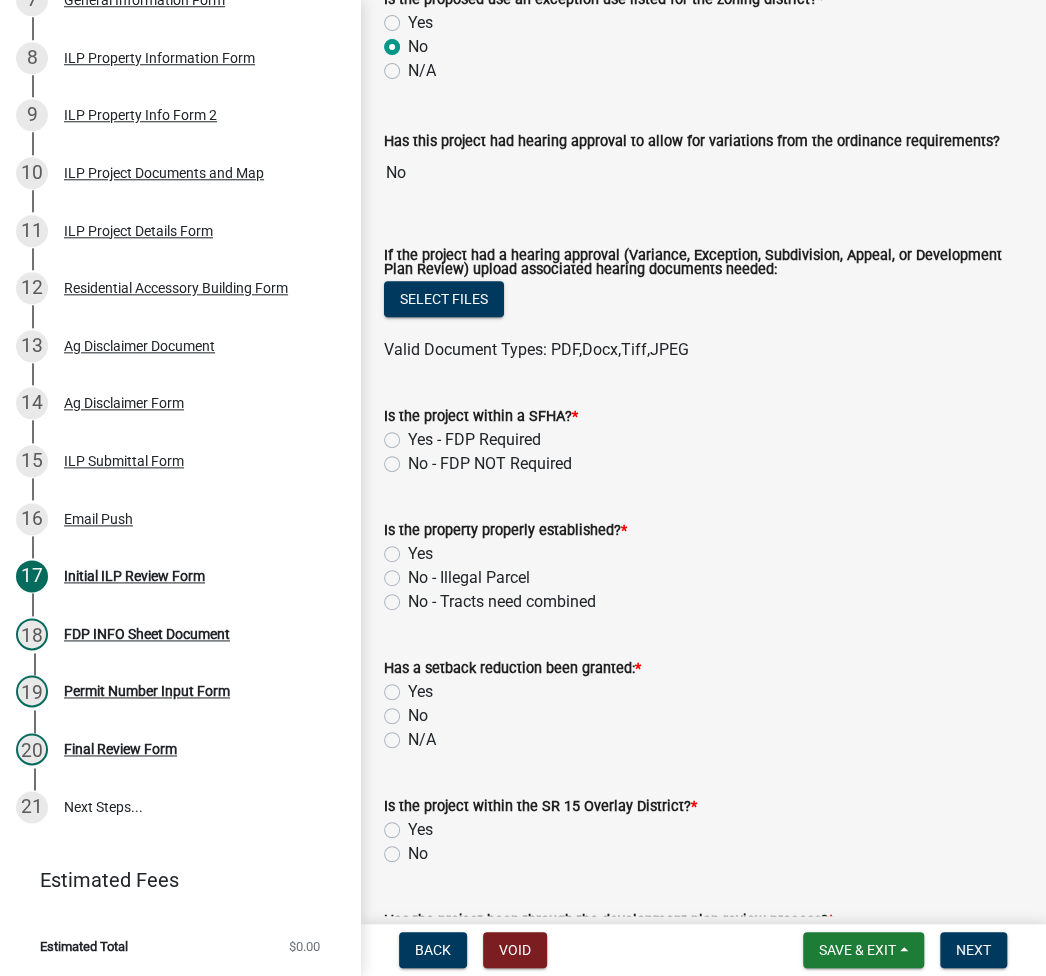 click on "No - FDP NOT Required" 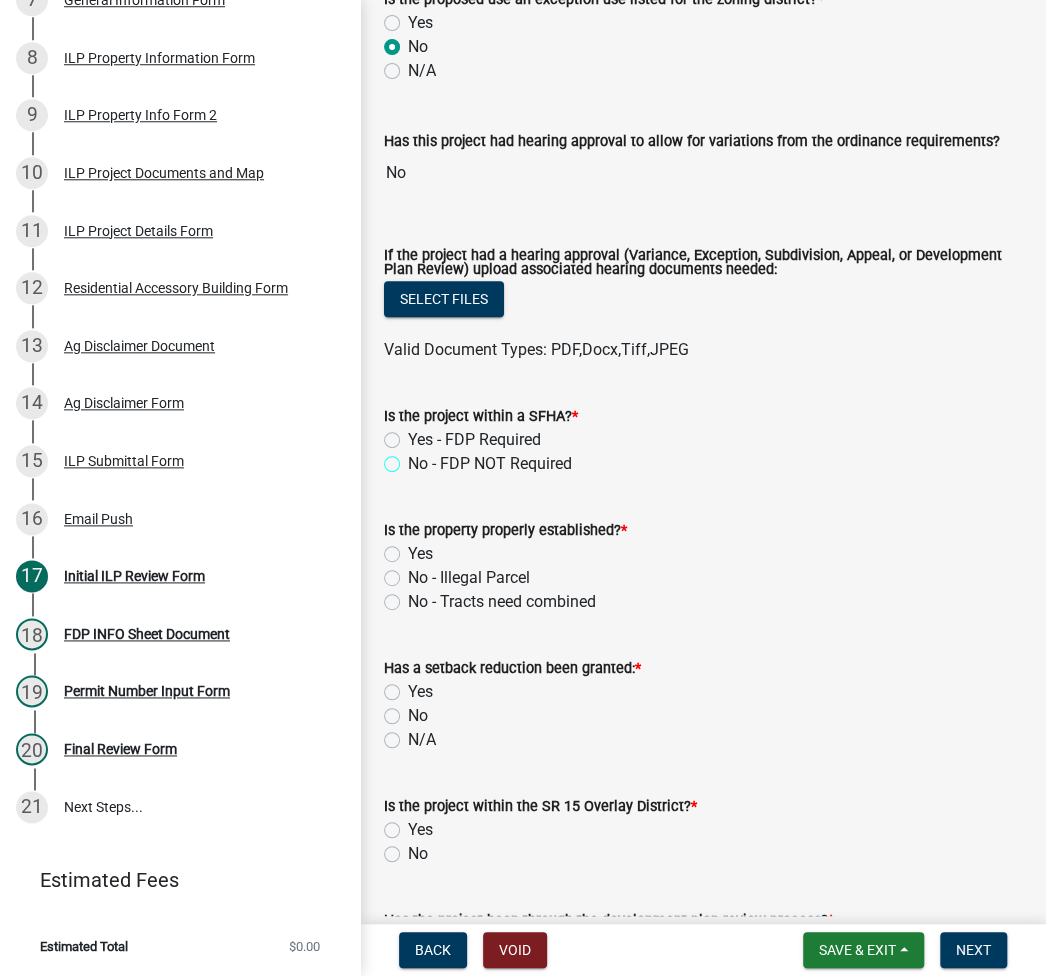 click on "No - FDP NOT Required" at bounding box center (414, 458) 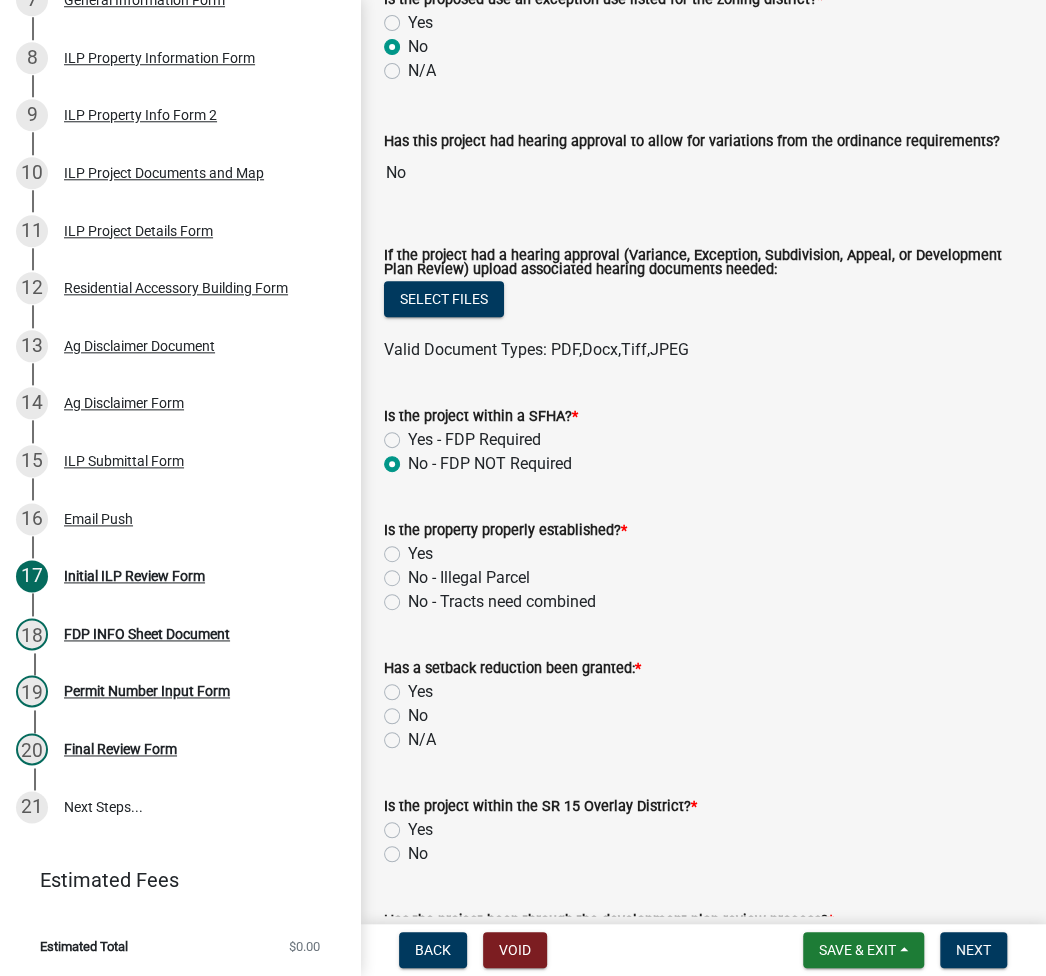 radio on "true" 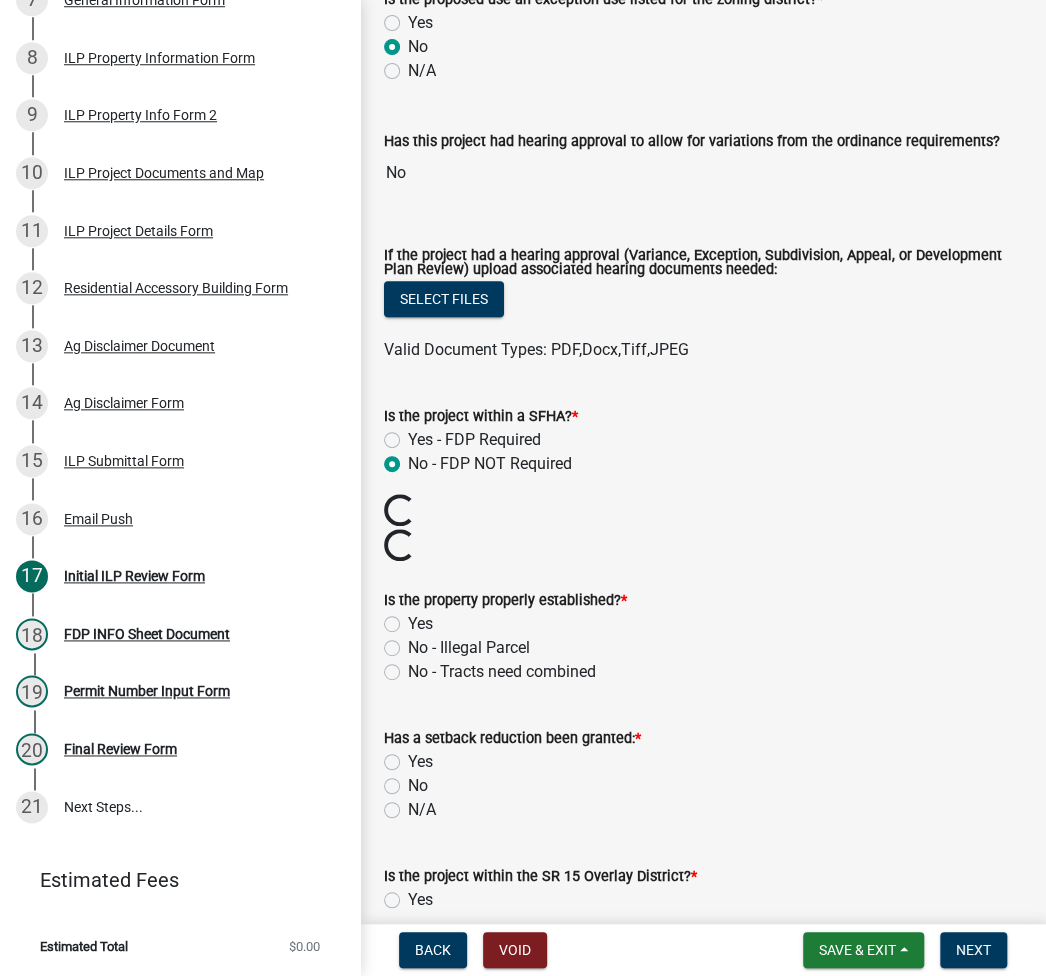 click on "Yes" 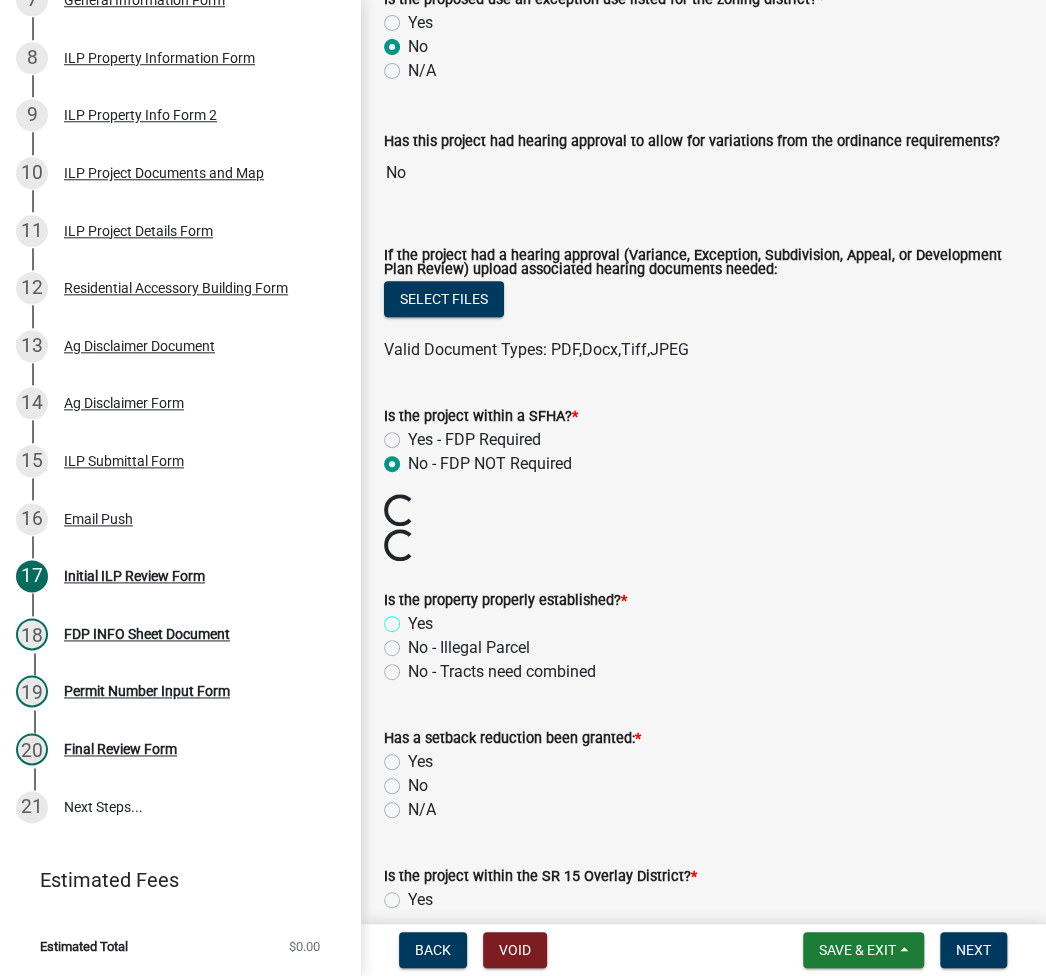 click on "Yes" at bounding box center (414, 618) 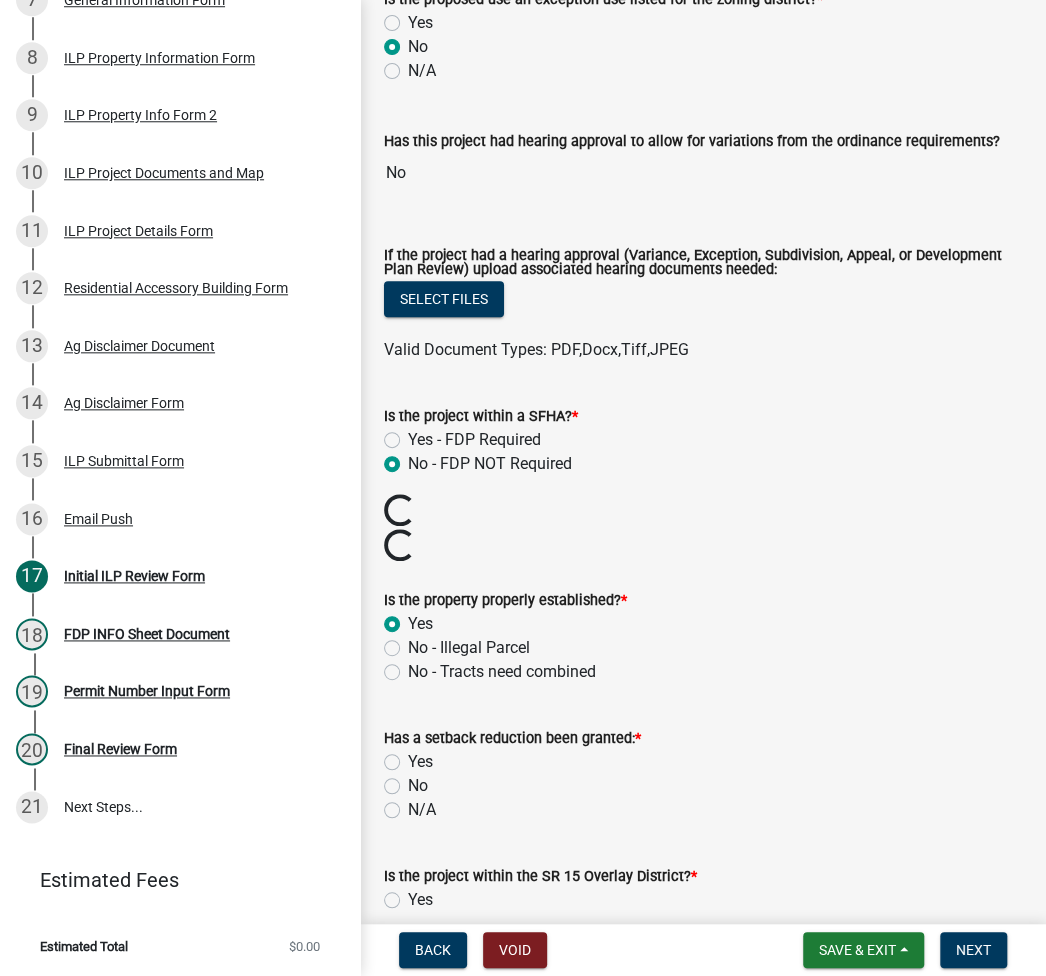 radio on "true" 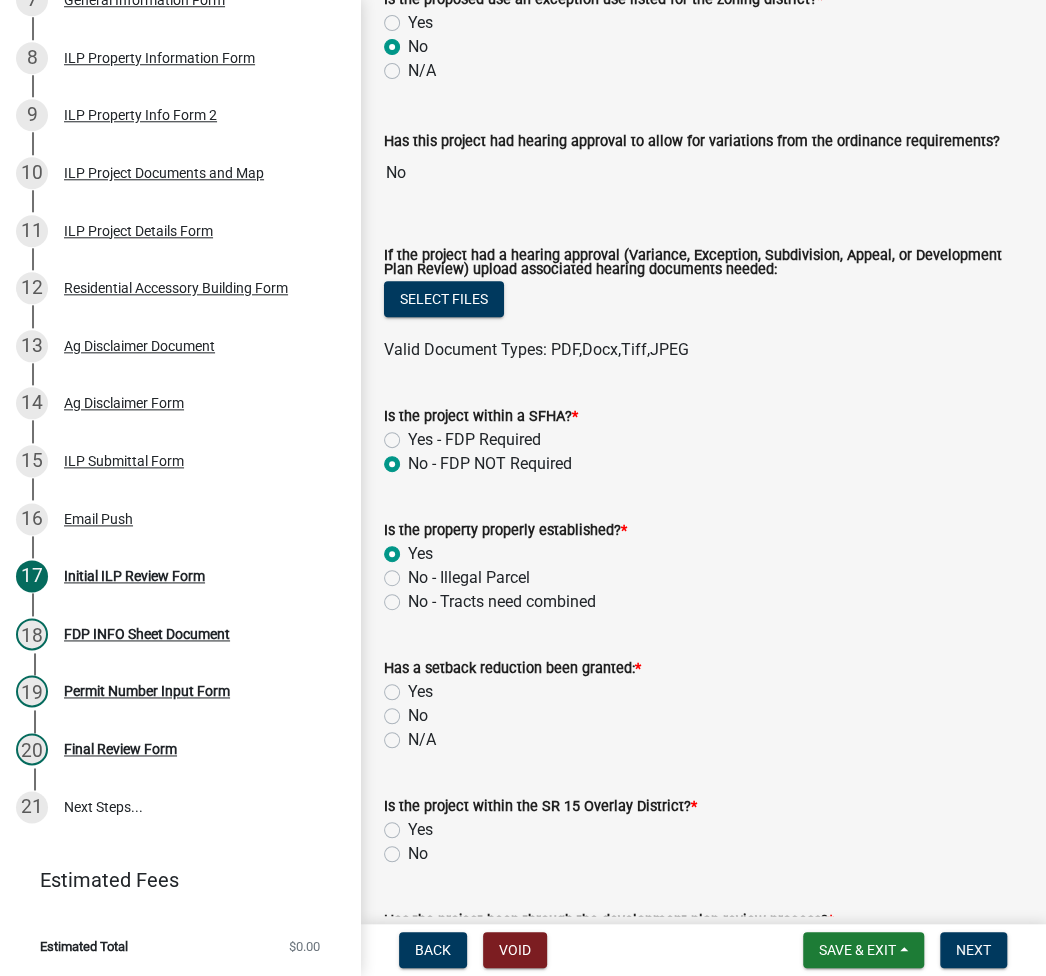 click on "No" 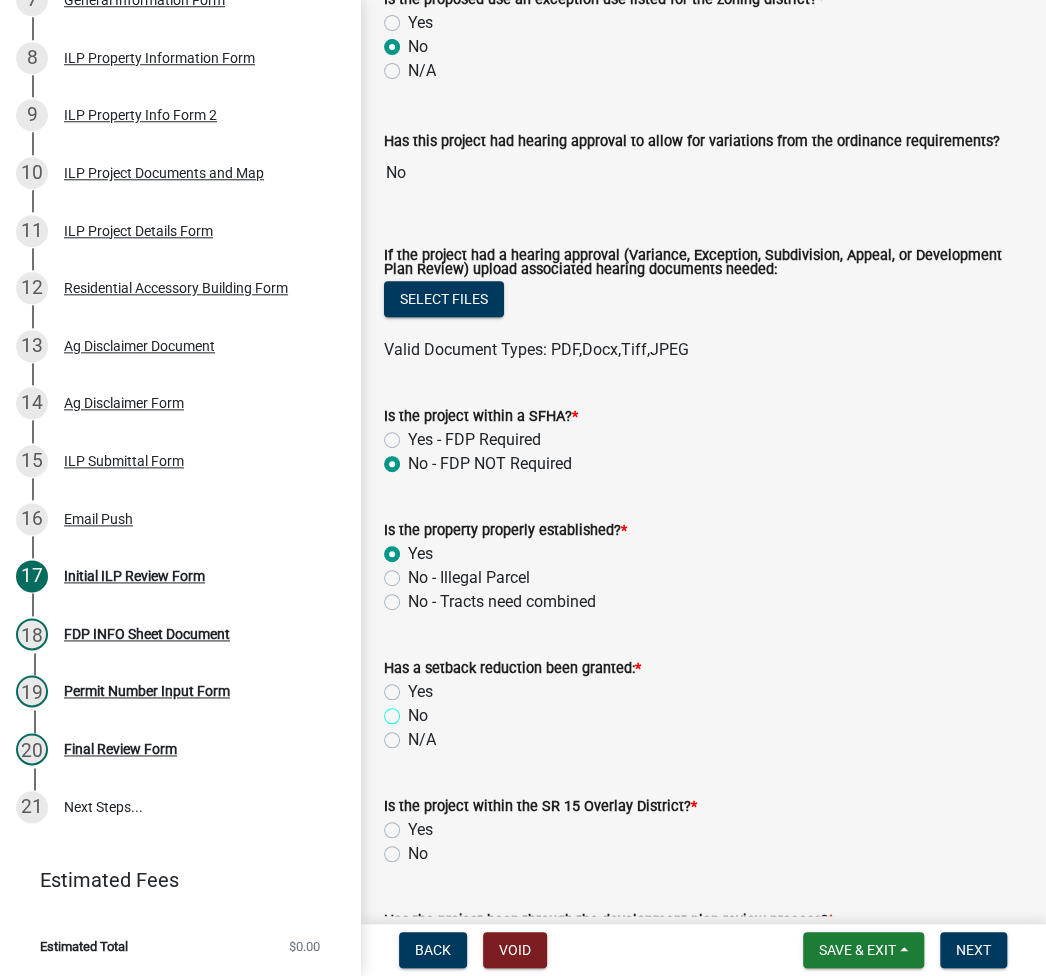 click on "No" at bounding box center (414, 710) 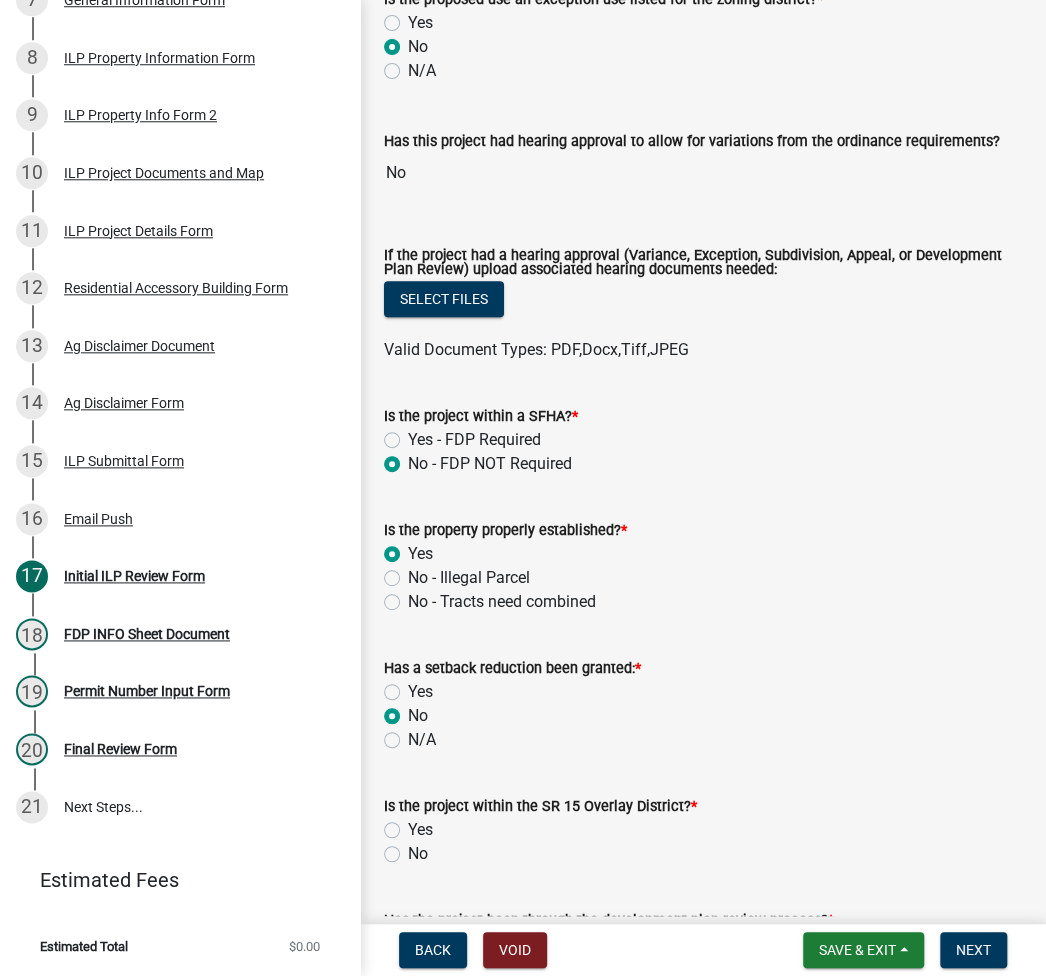 radio on "true" 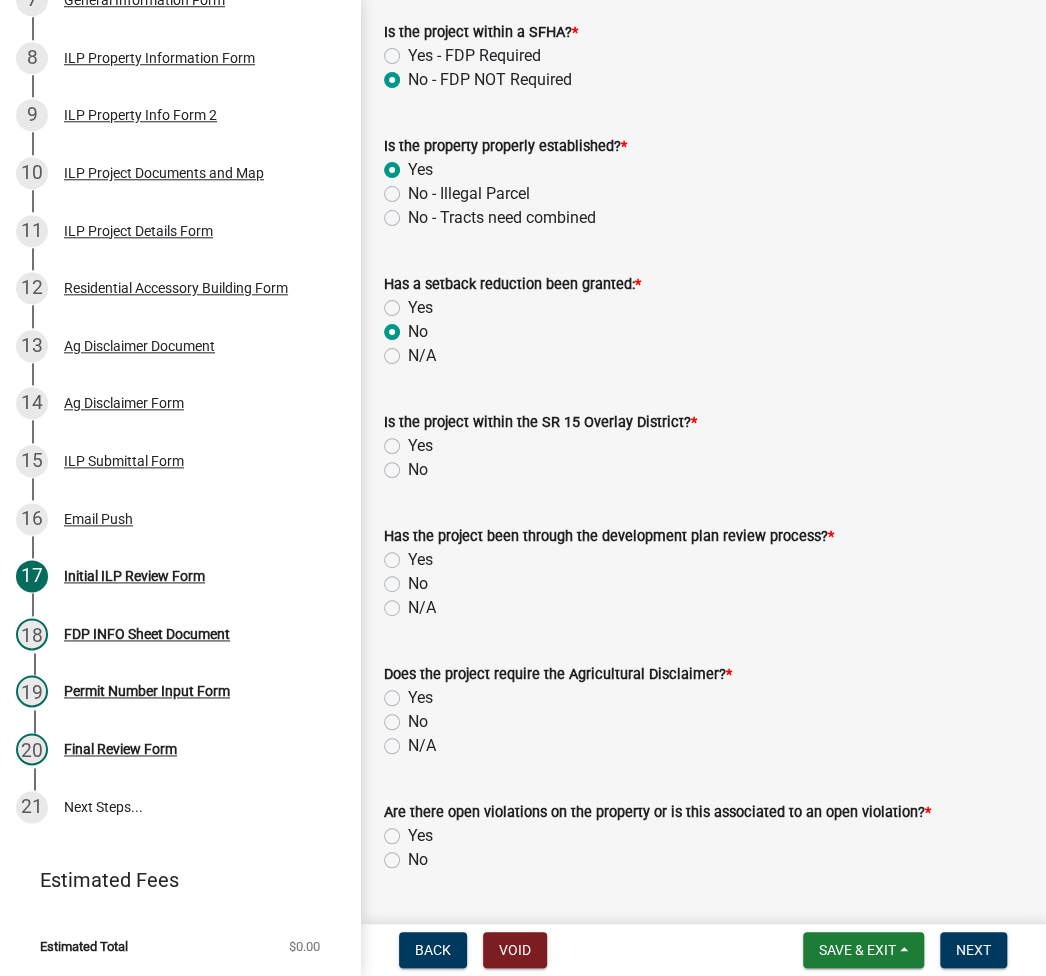 scroll, scrollTop: 1066, scrollLeft: 0, axis: vertical 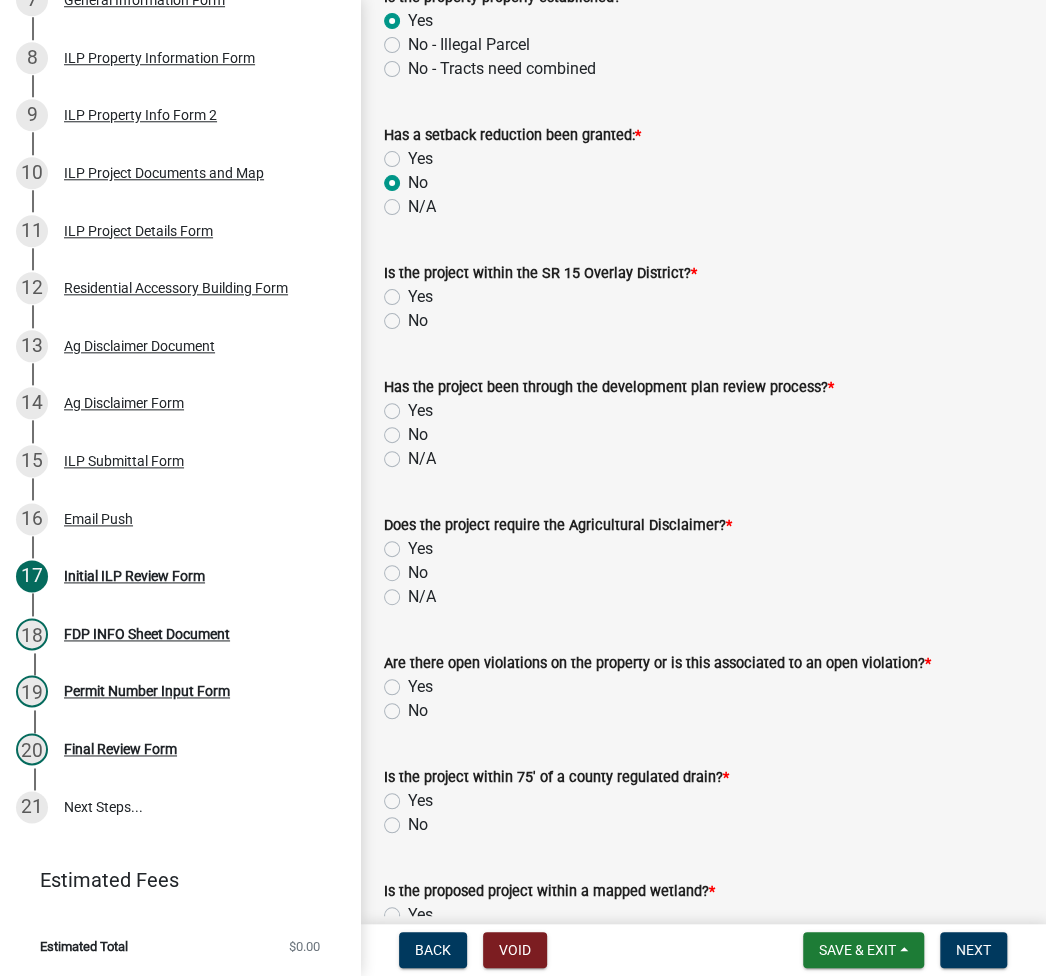 click on "No" 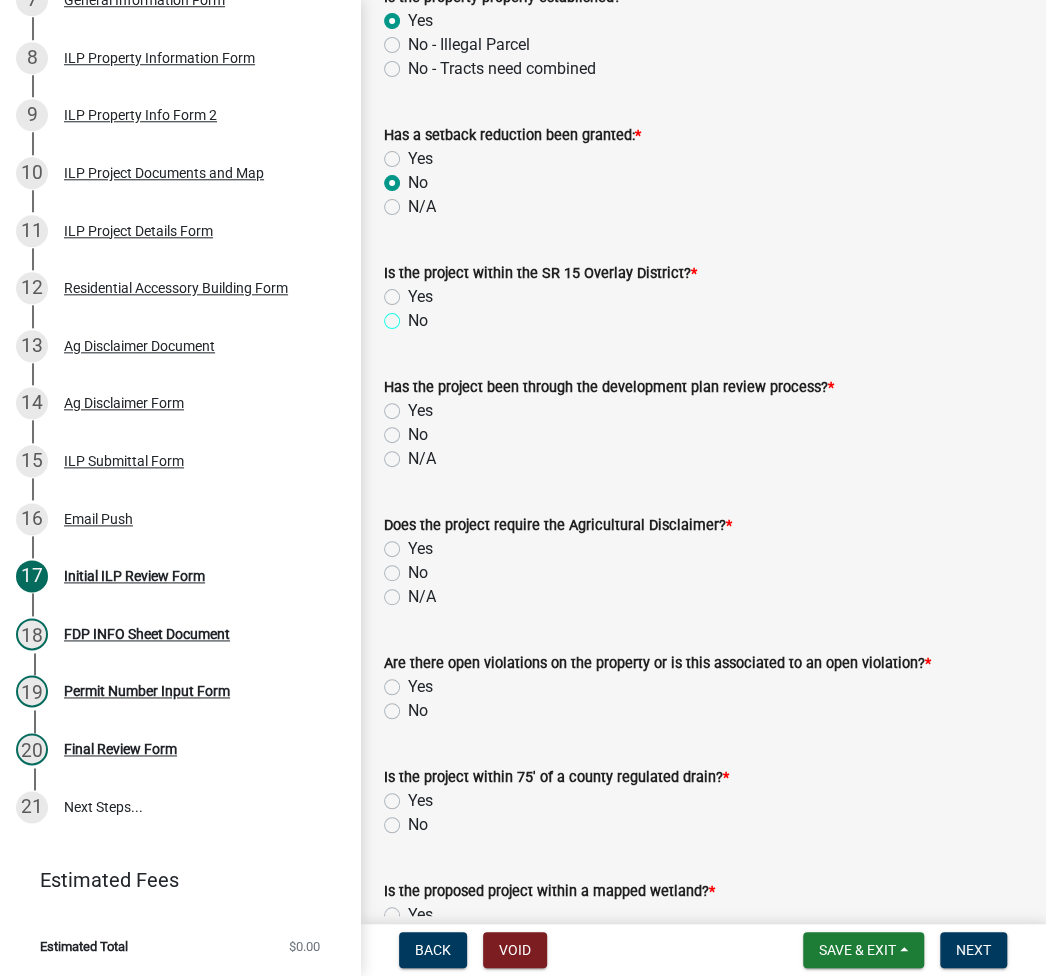 click on "No" at bounding box center (414, 315) 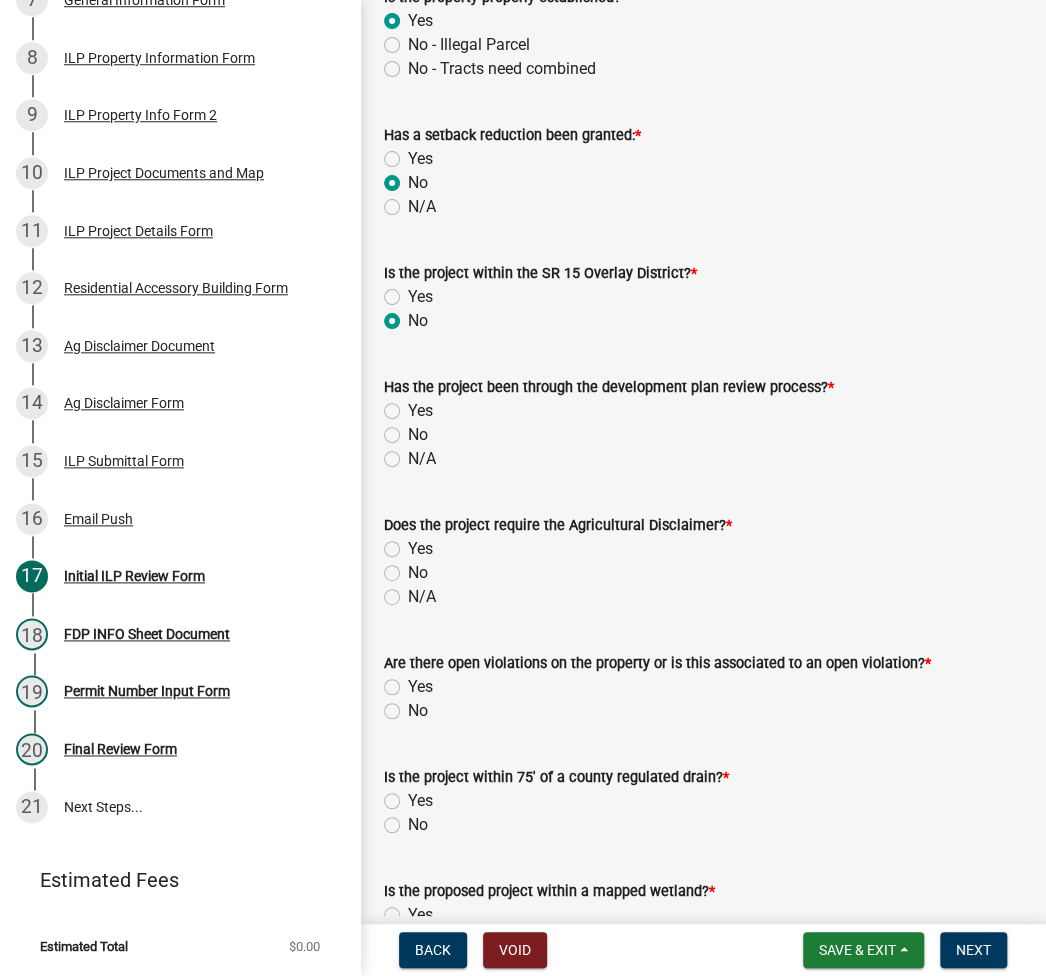 radio on "true" 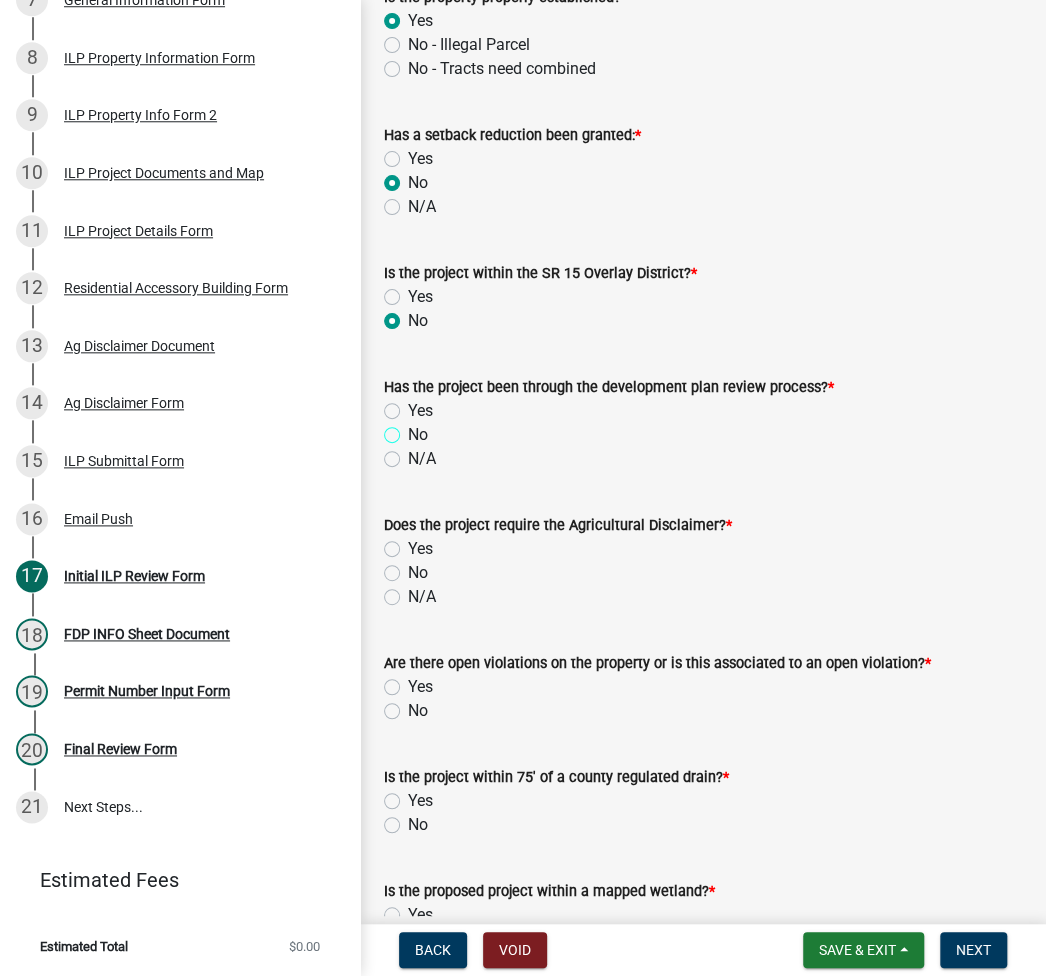 click on "No" at bounding box center [414, 429] 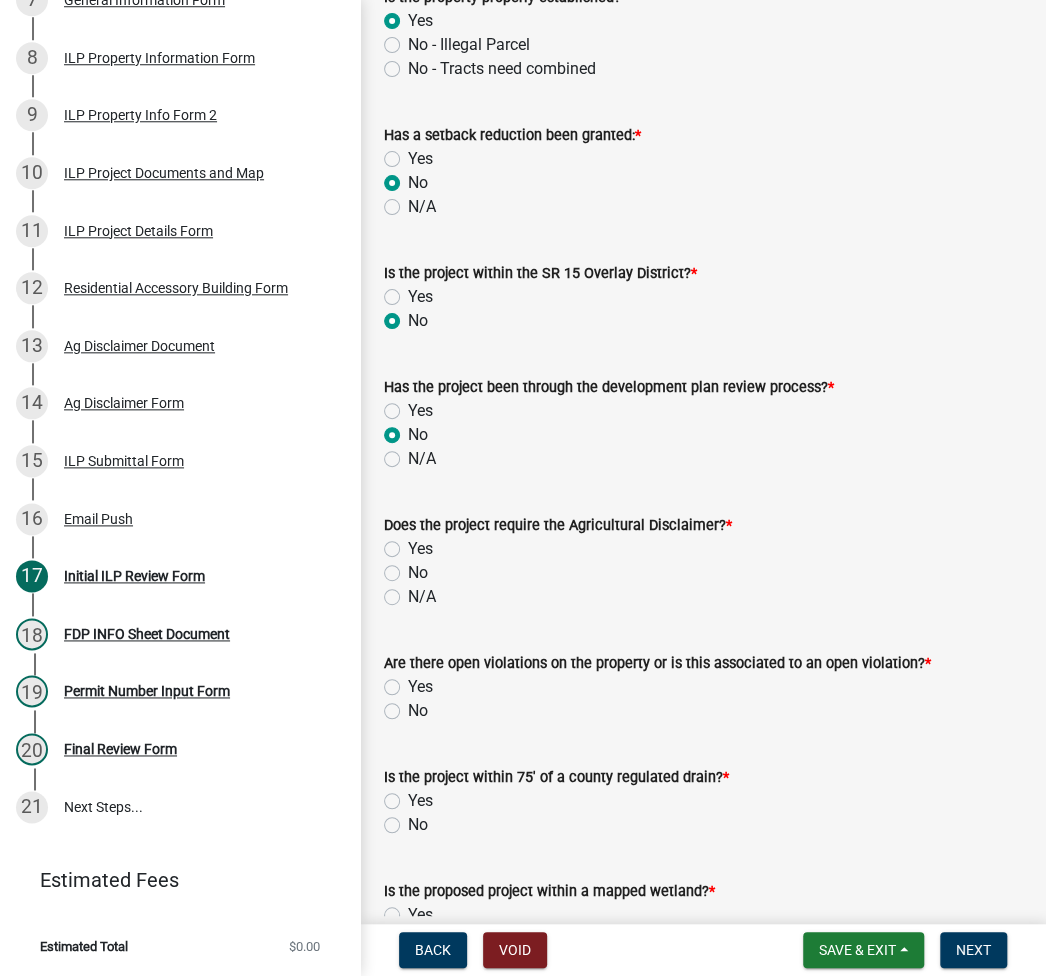 radio on "true" 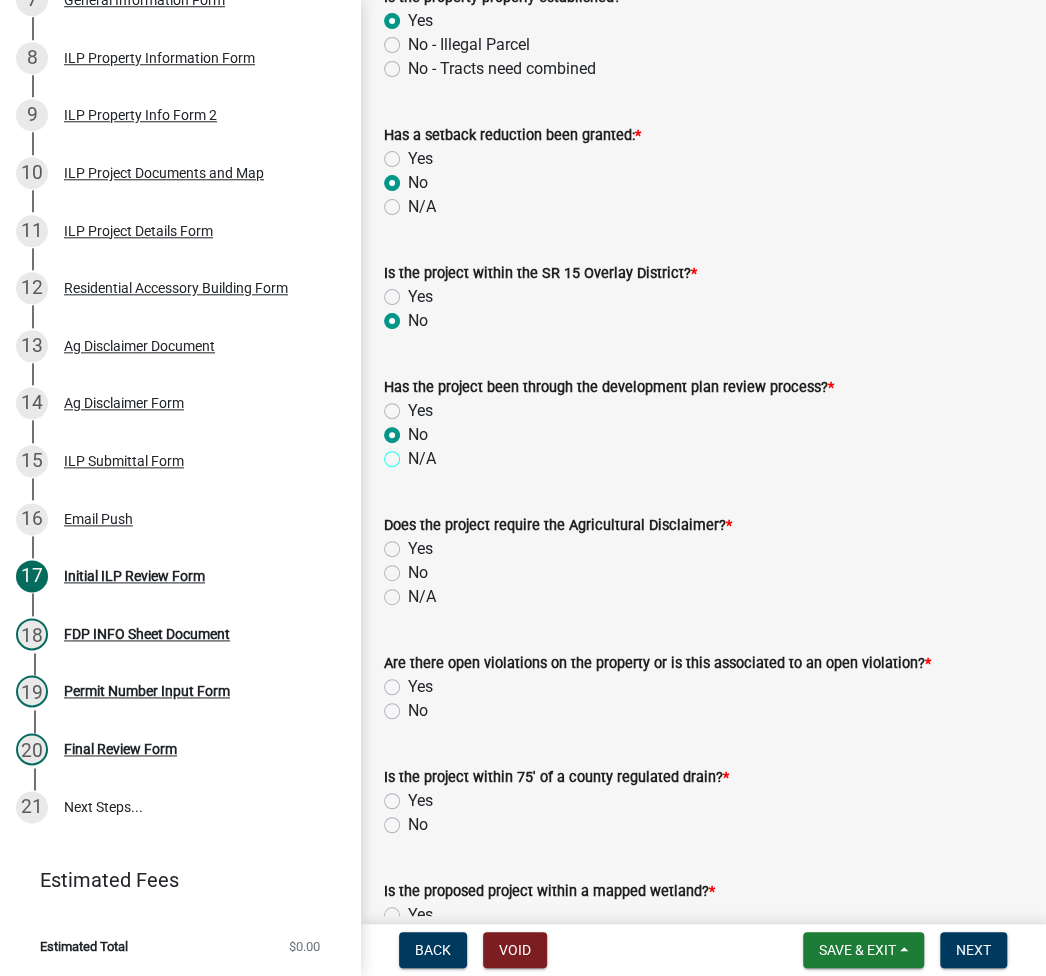 click on "N/A" at bounding box center [414, 453] 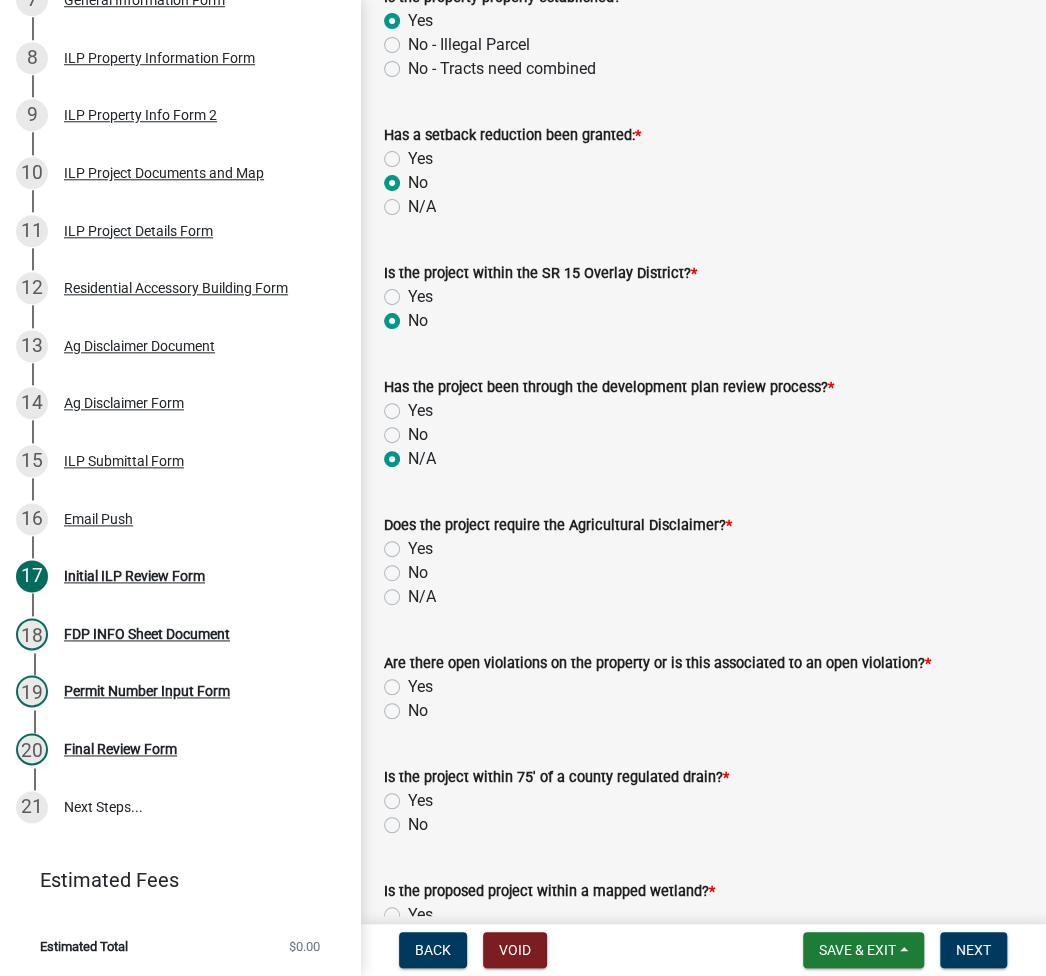 radio on "true" 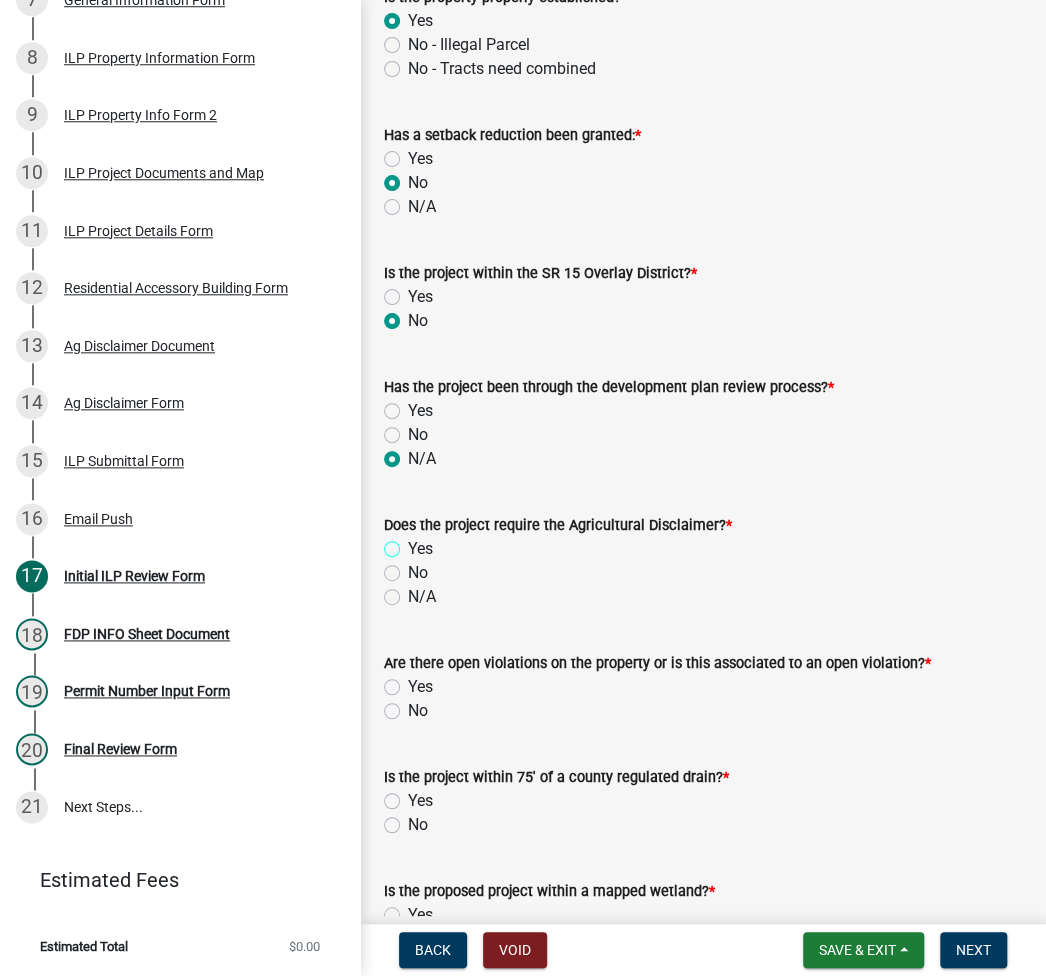 click on "Yes" at bounding box center [414, 543] 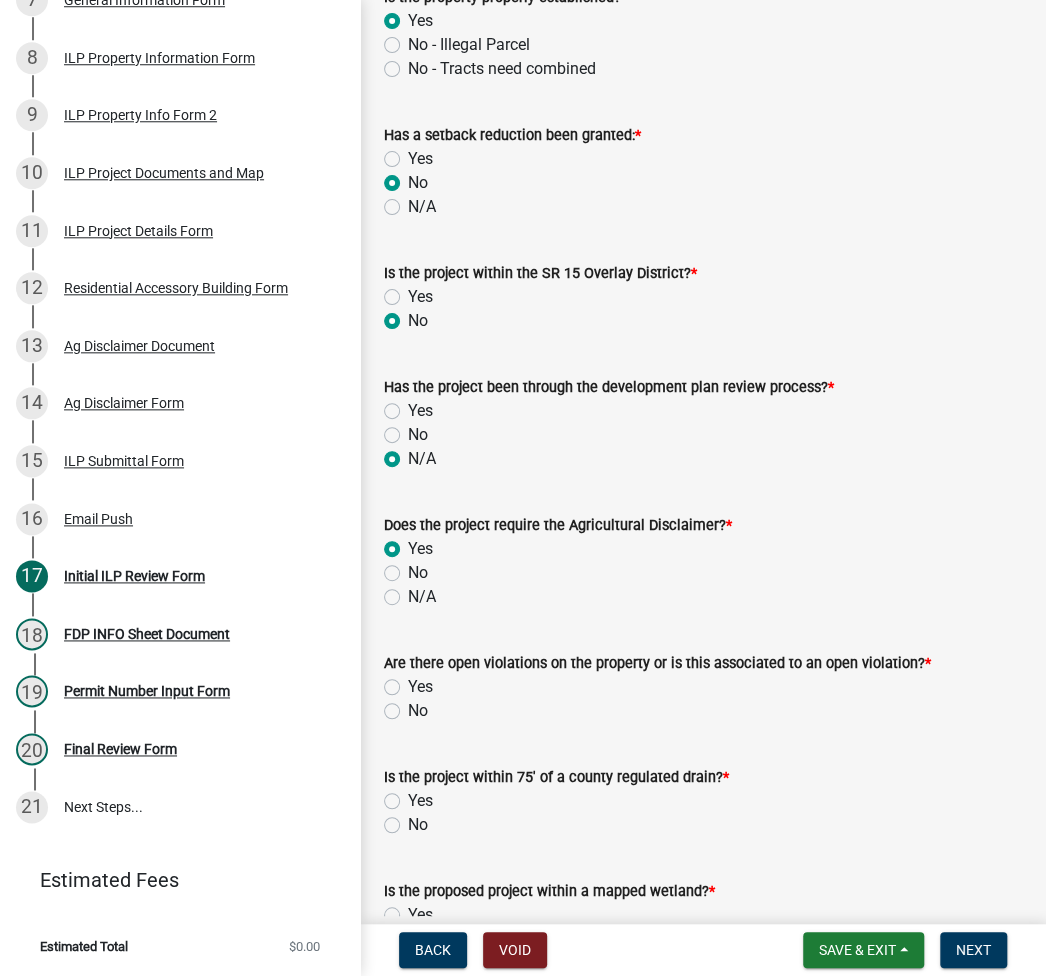 radio on "true" 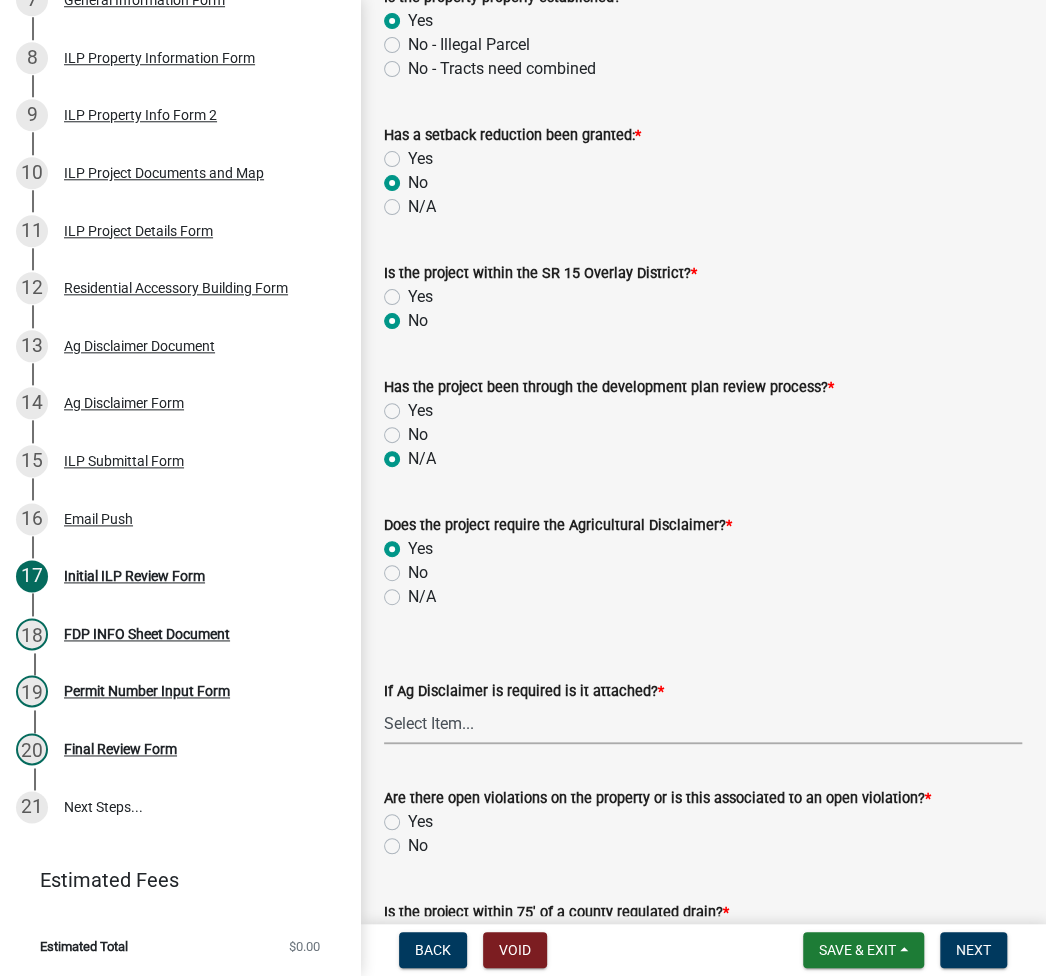click on "Select Item...   Yes   No" at bounding box center (703, 723) 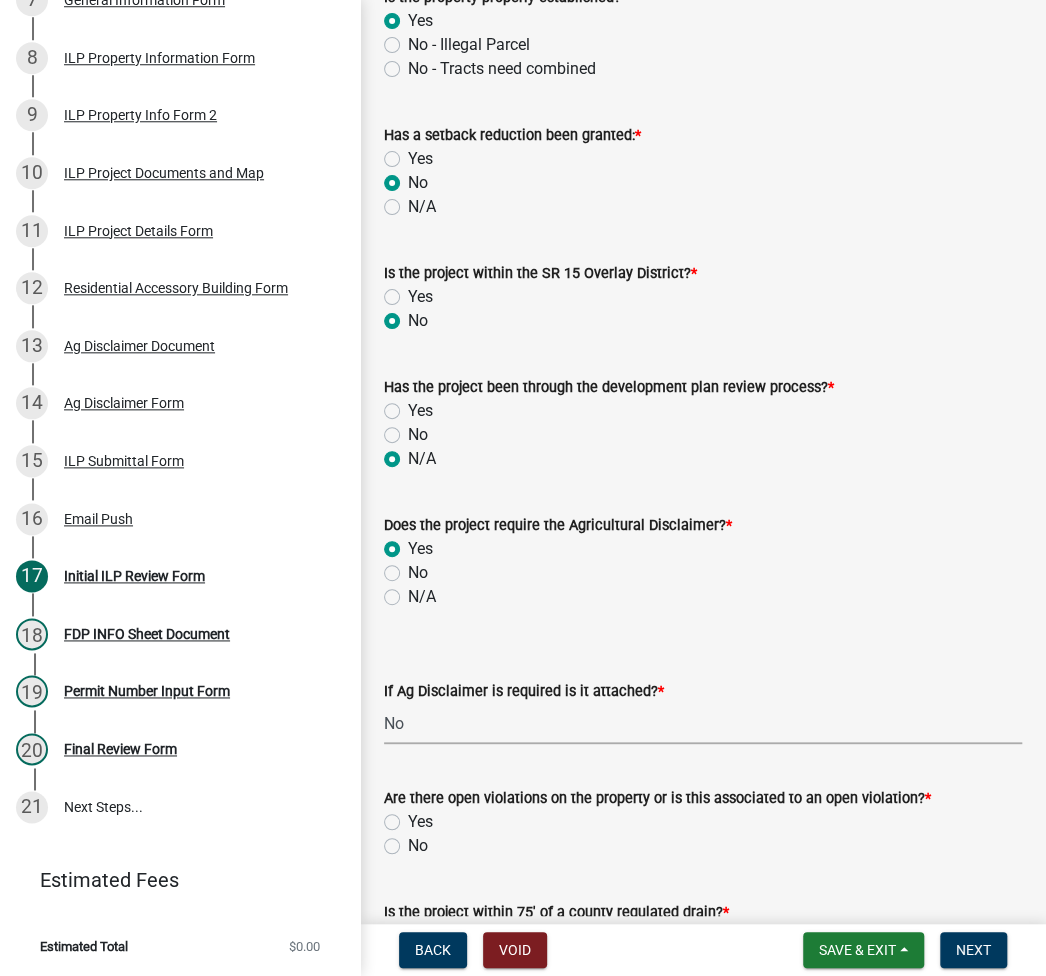 click on "Select Item...   Yes   No" at bounding box center (703, 723) 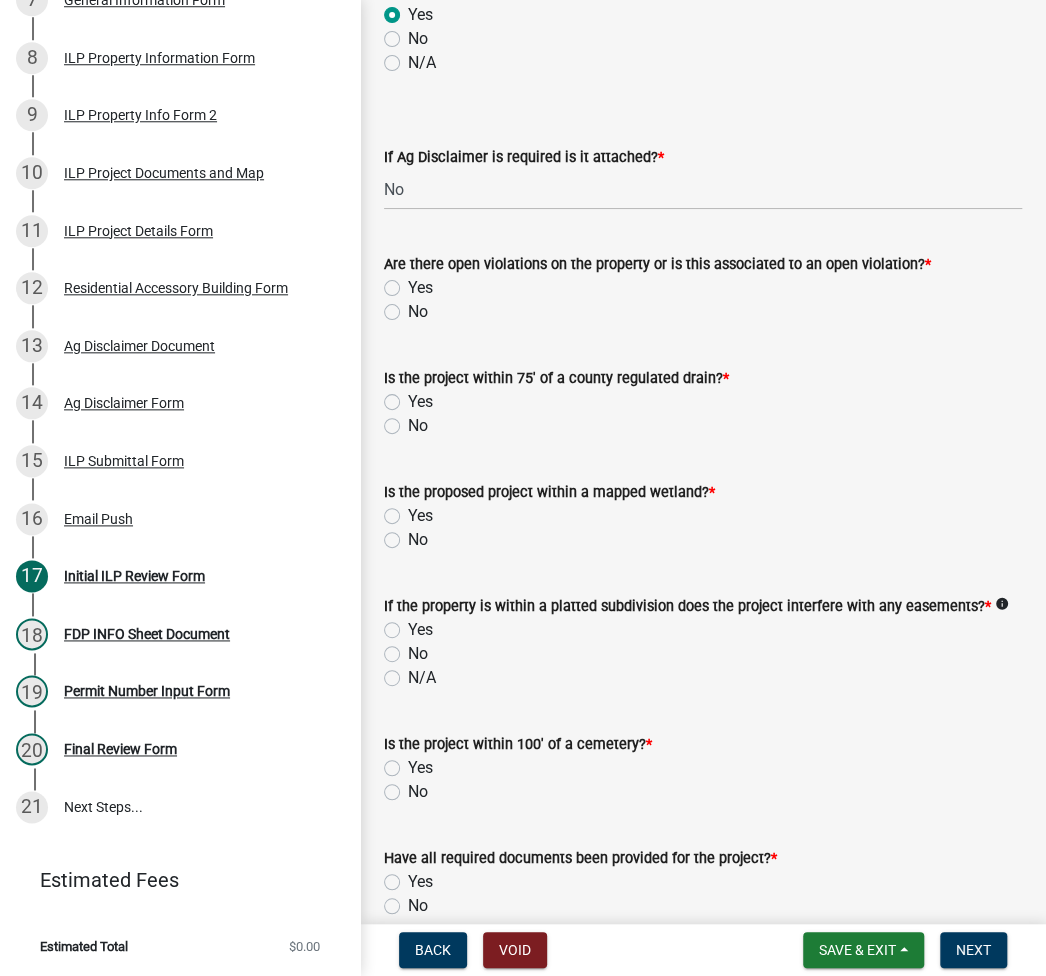 click on "No" 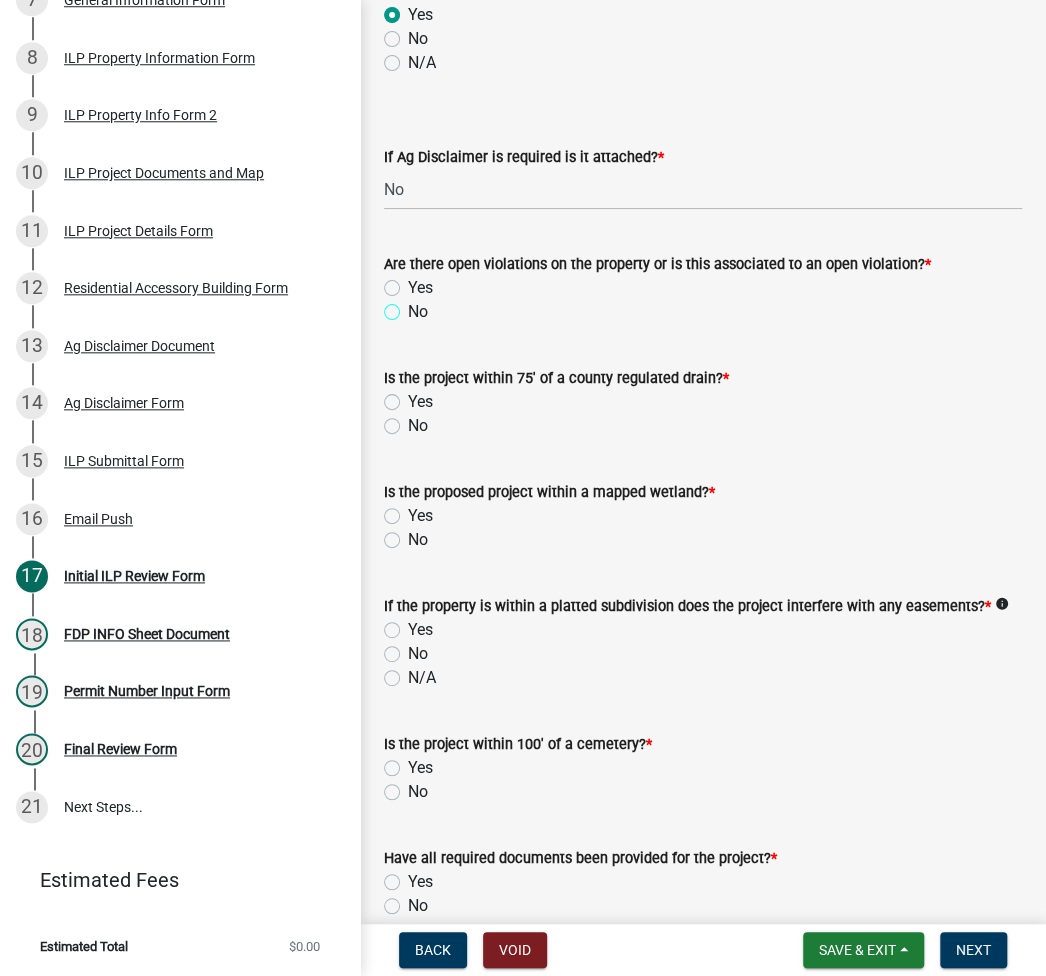click on "No" at bounding box center [414, 306] 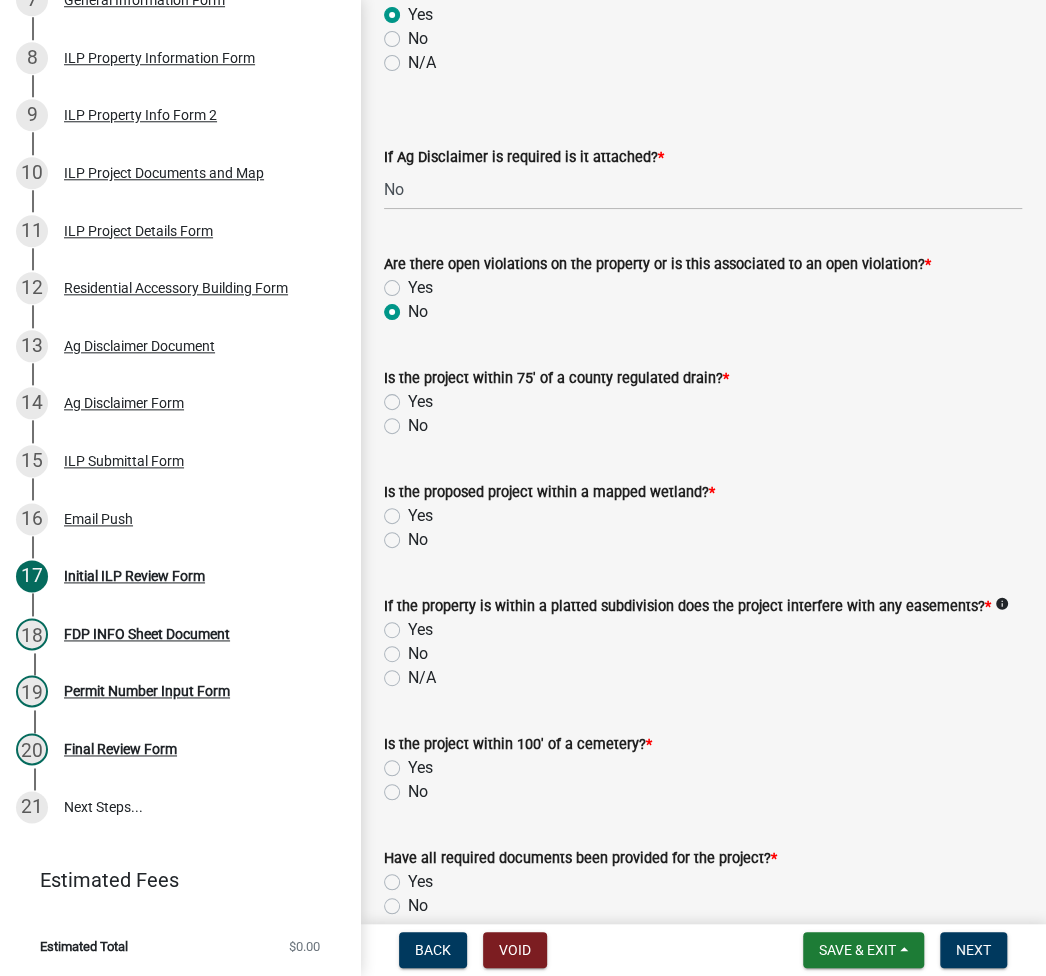 radio on "true" 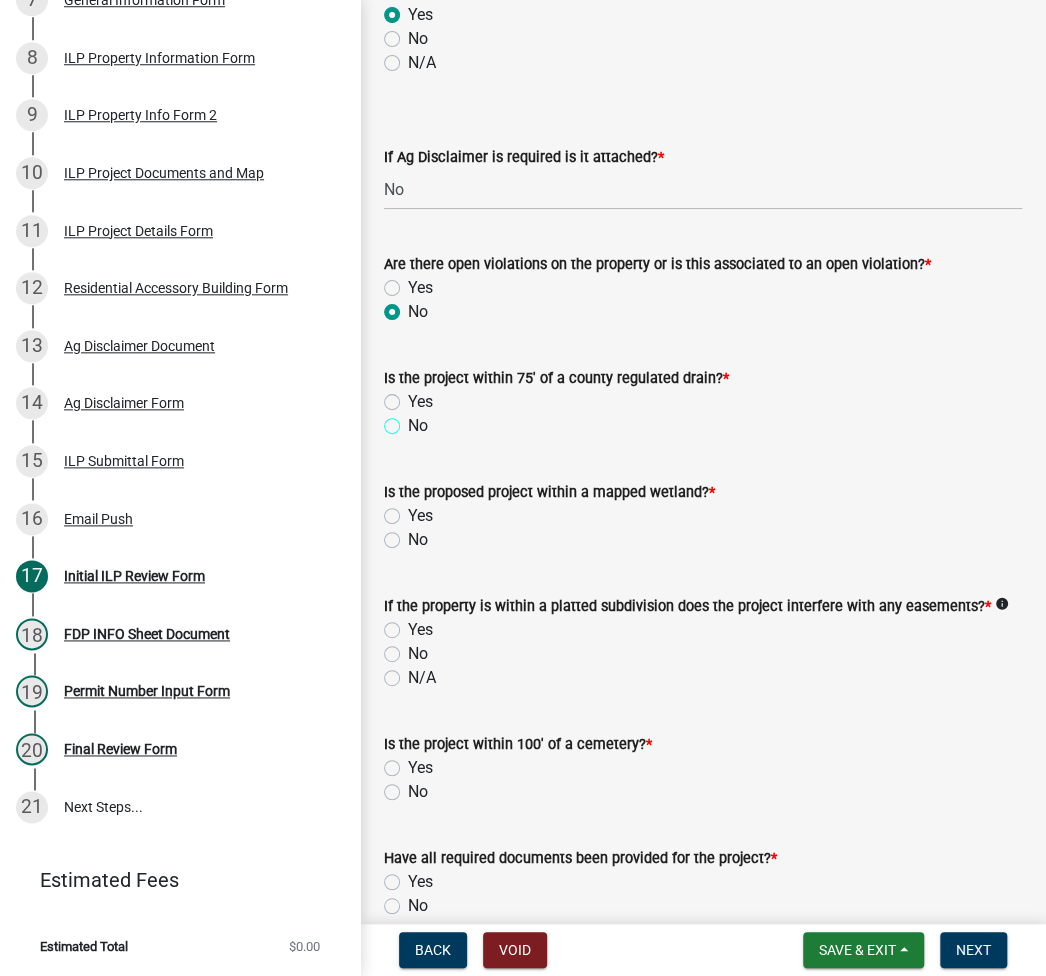 click on "No" at bounding box center [414, 420] 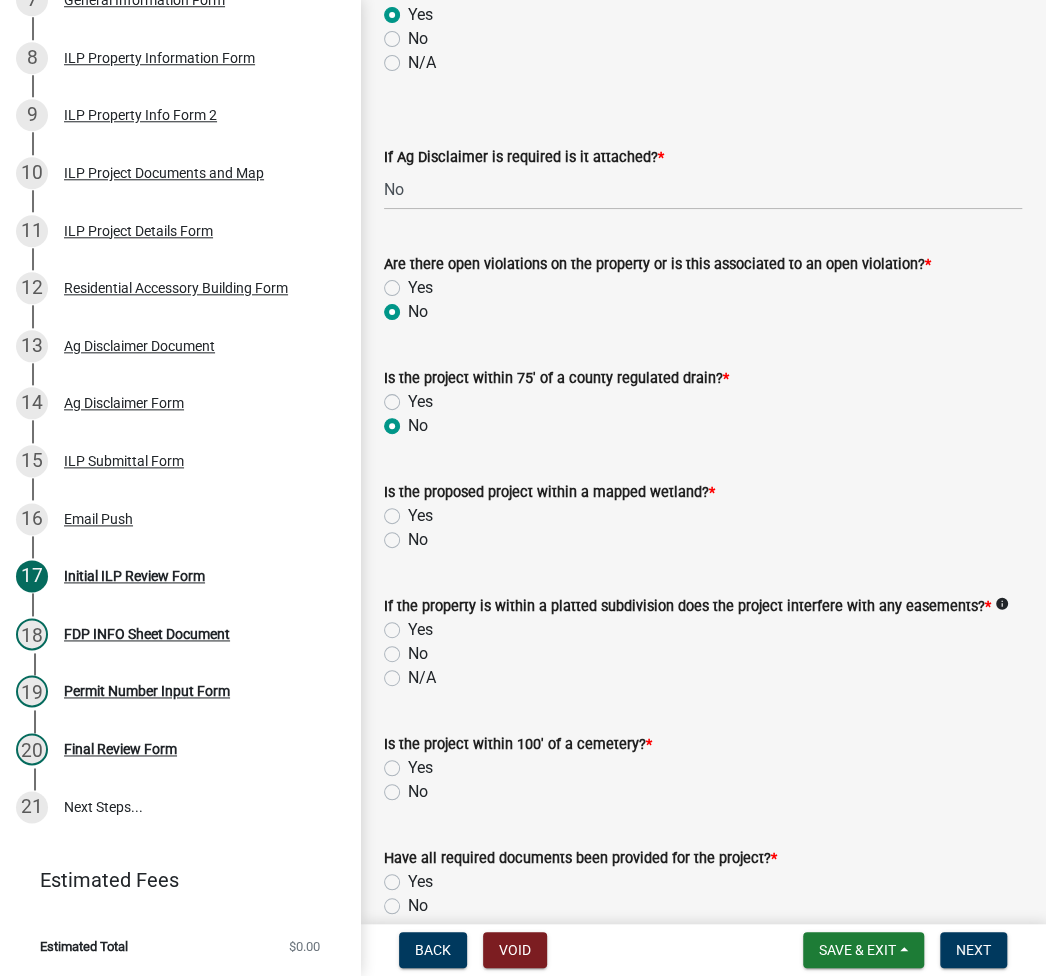 radio on "true" 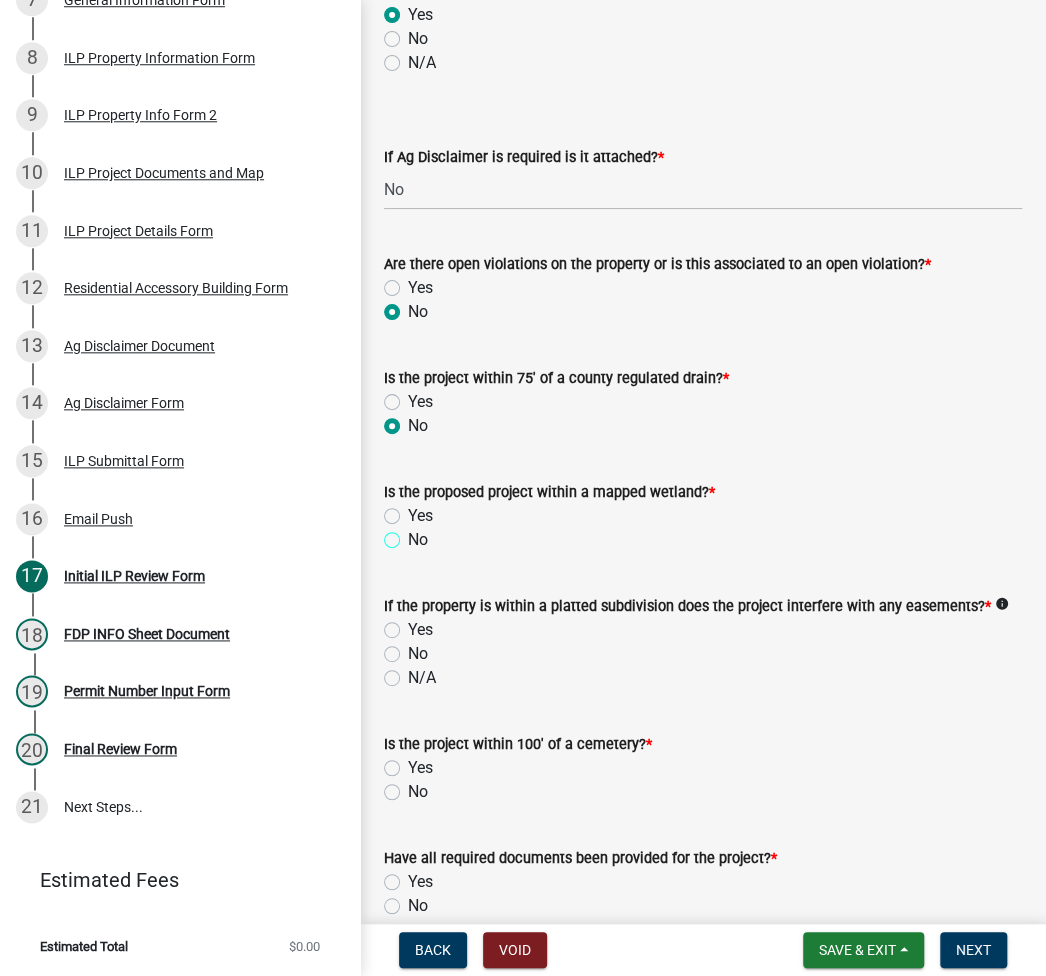 click on "No" at bounding box center (414, 534) 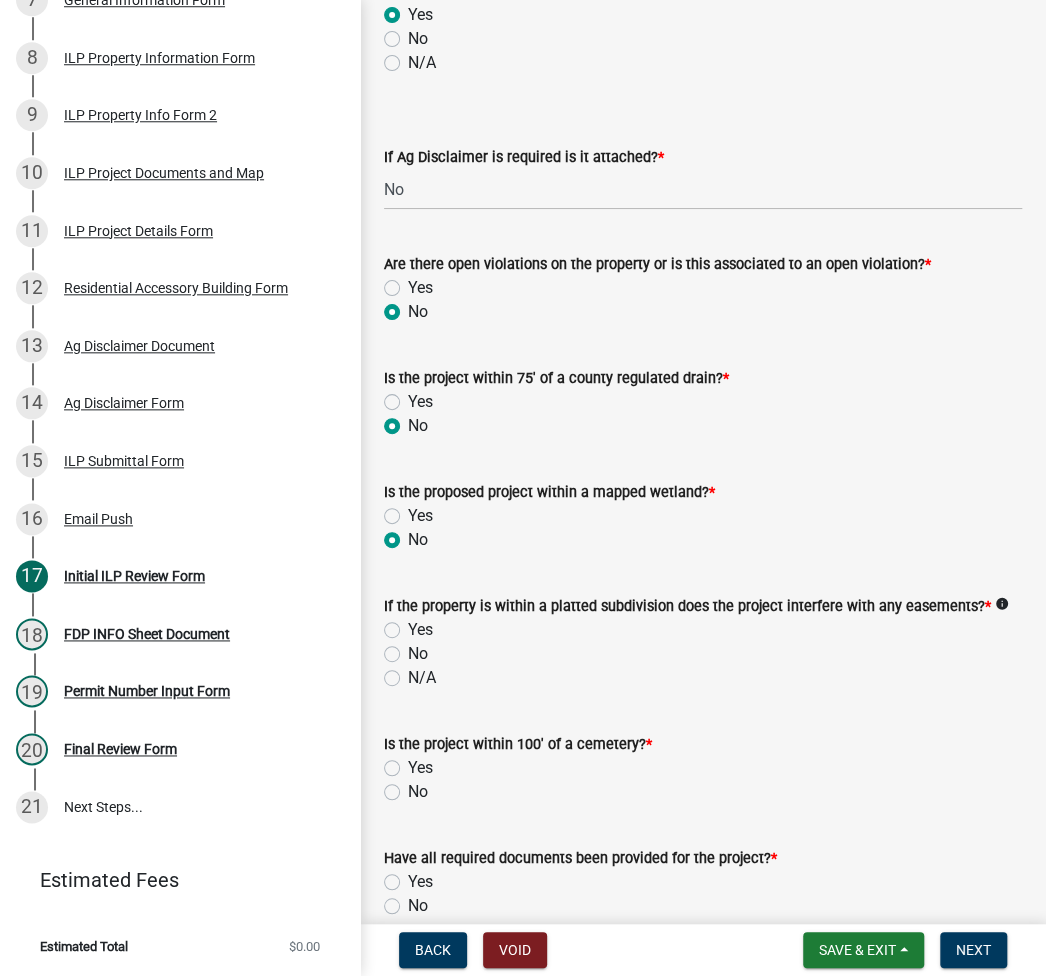 radio on "true" 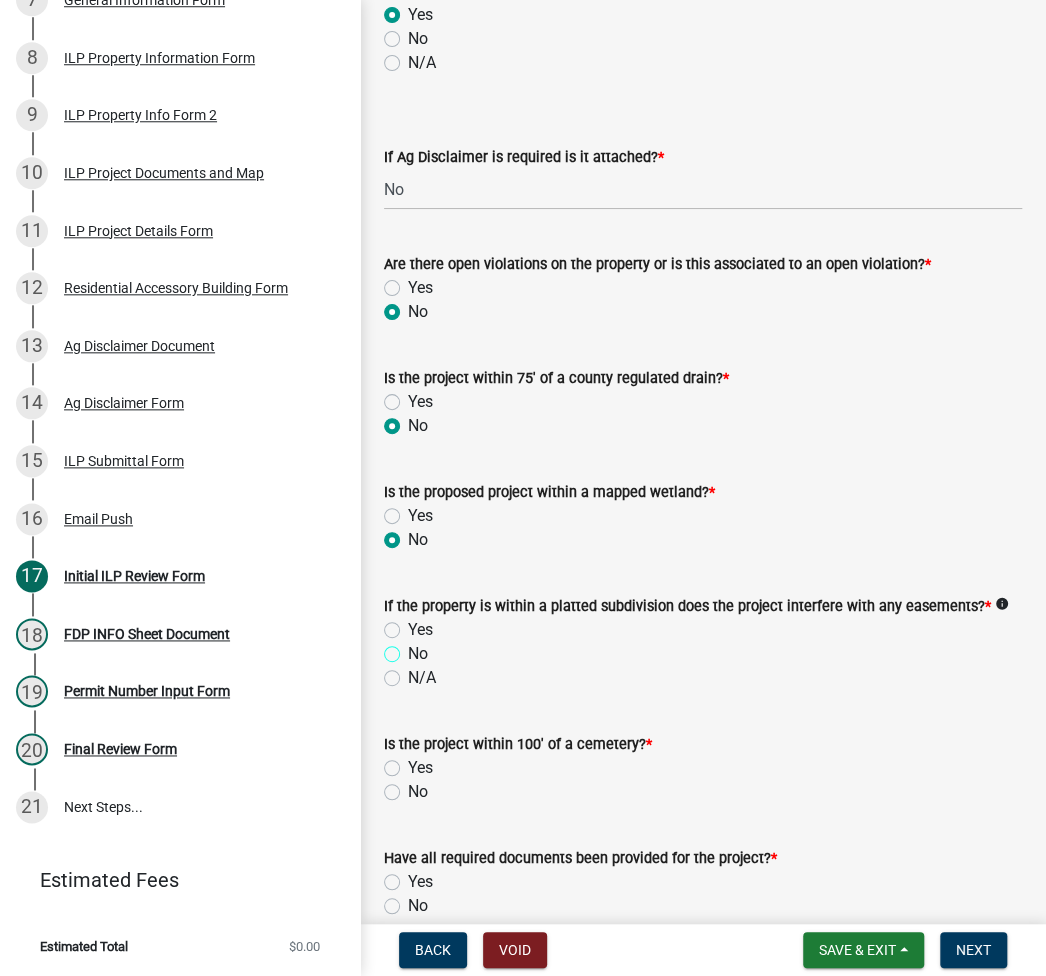 click on "No" at bounding box center [414, 648] 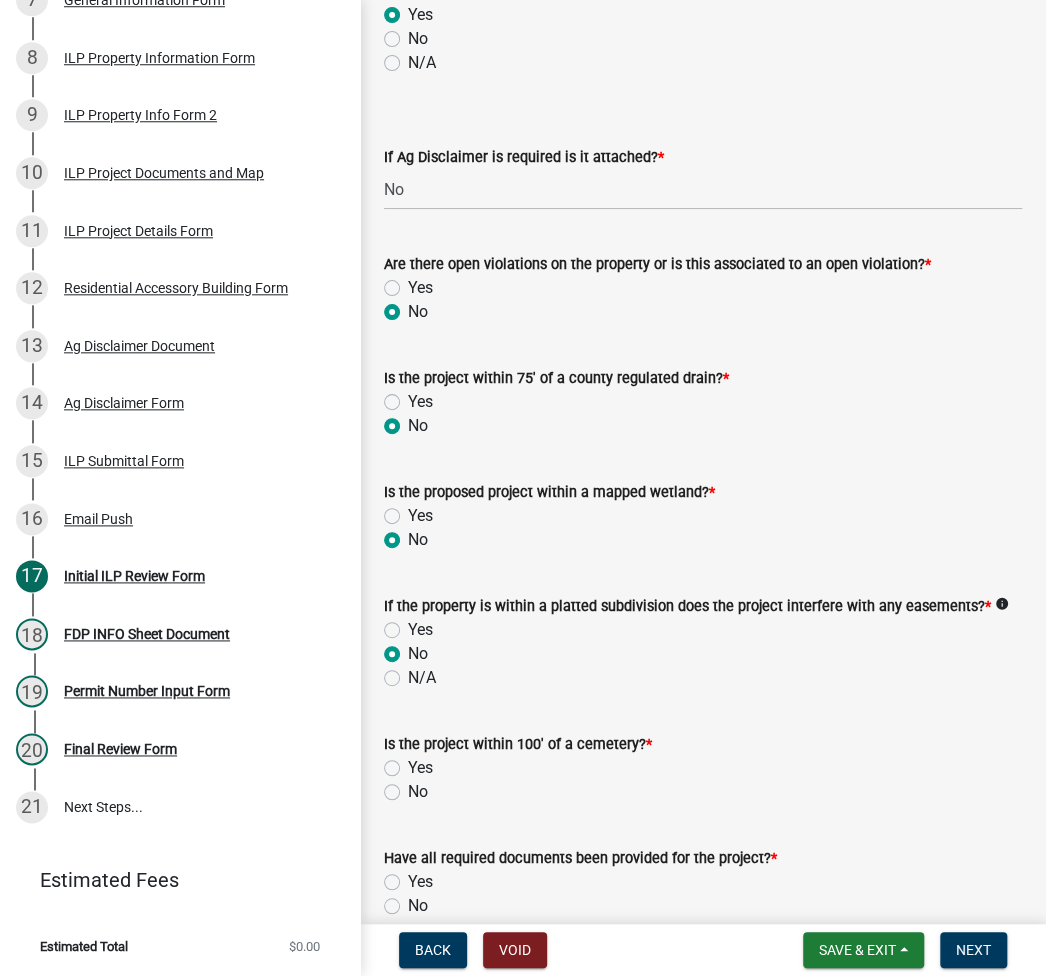 radio on "true" 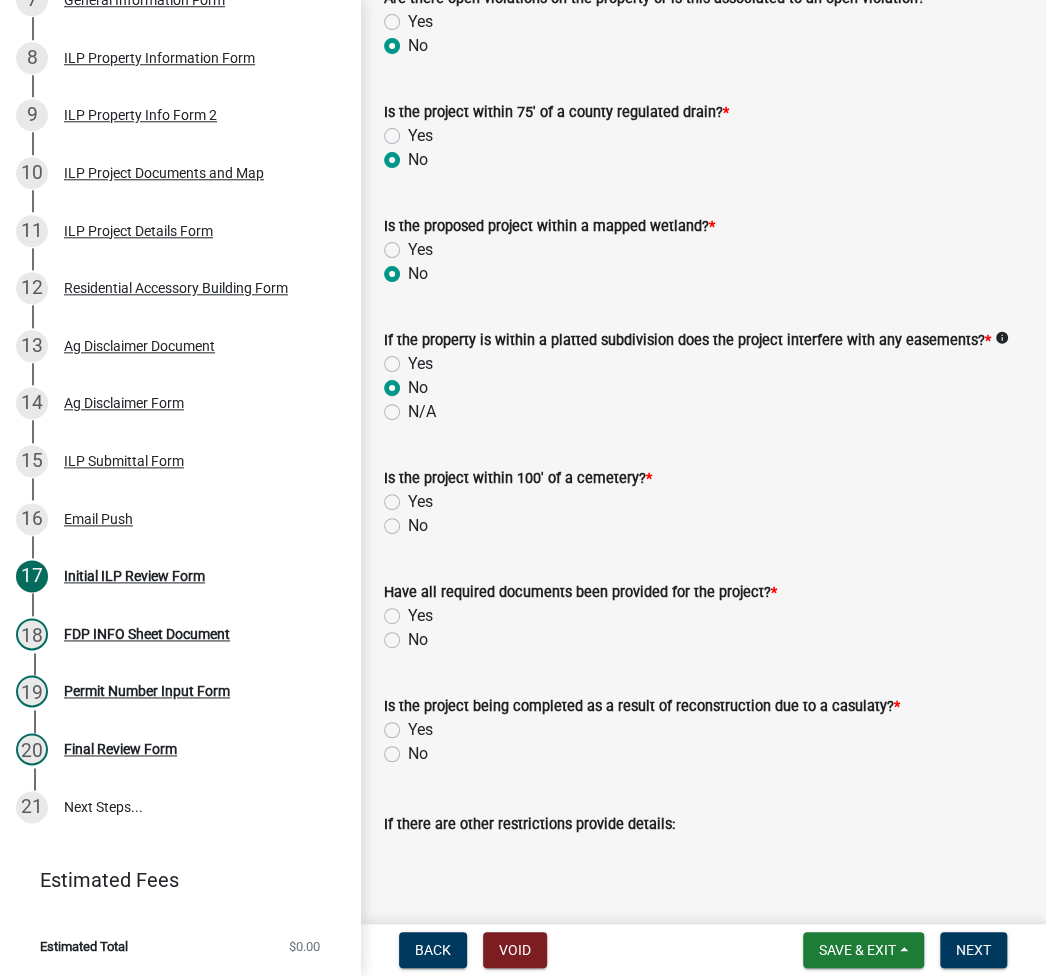 click on "No" 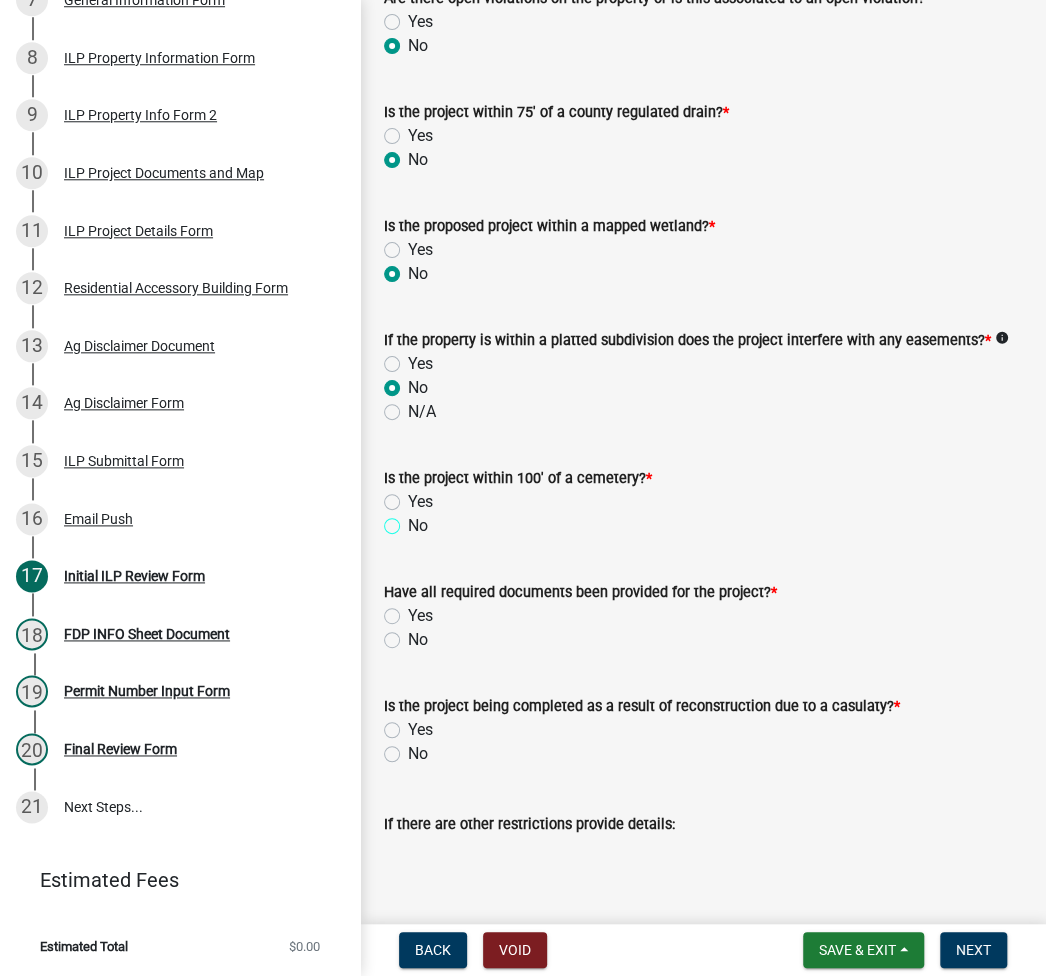 click on "No" at bounding box center (414, 520) 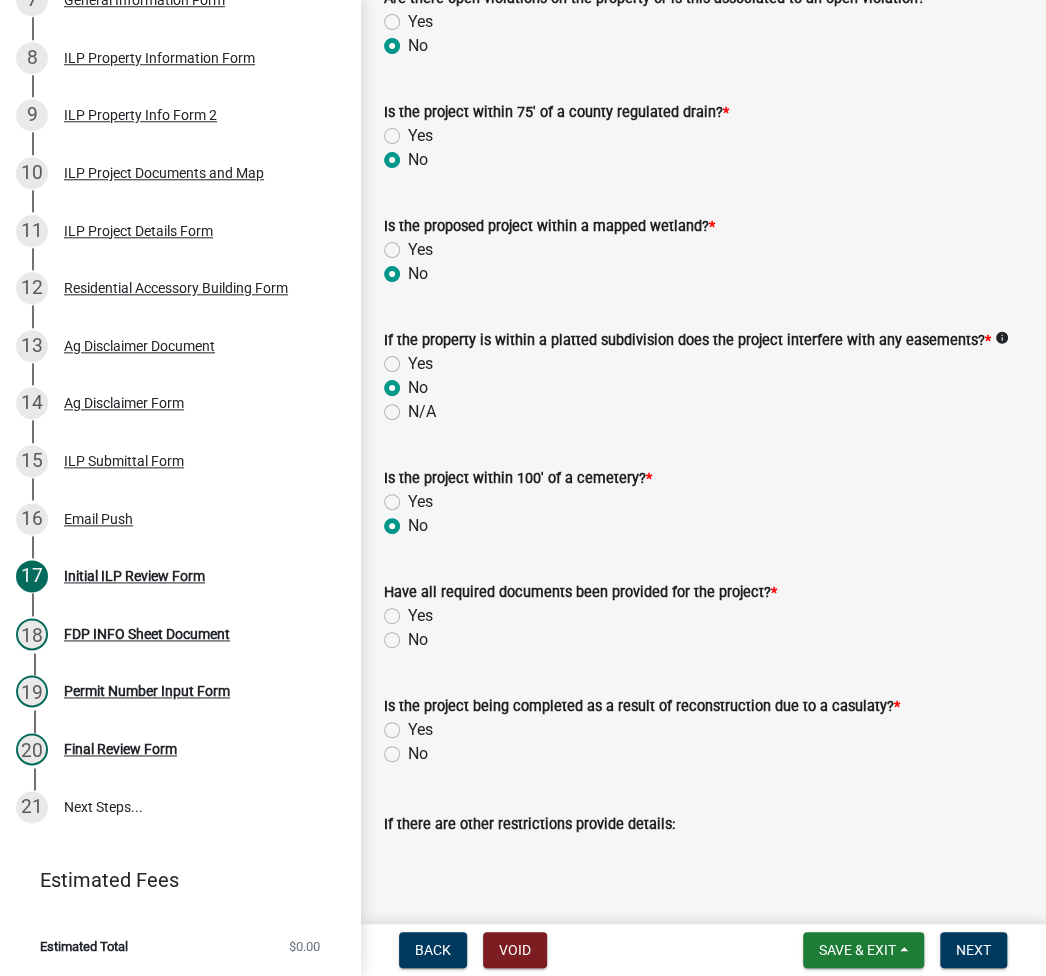 radio on "true" 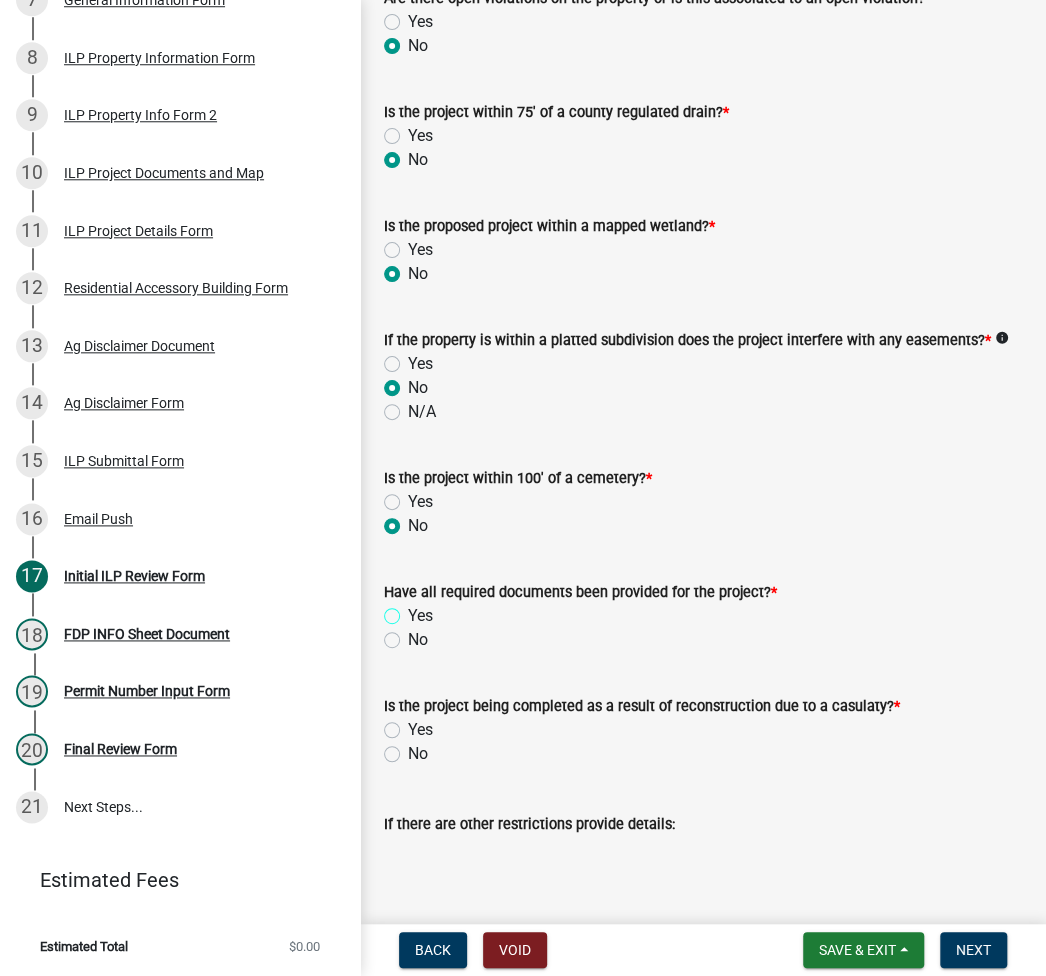 click on "Yes" at bounding box center [414, 610] 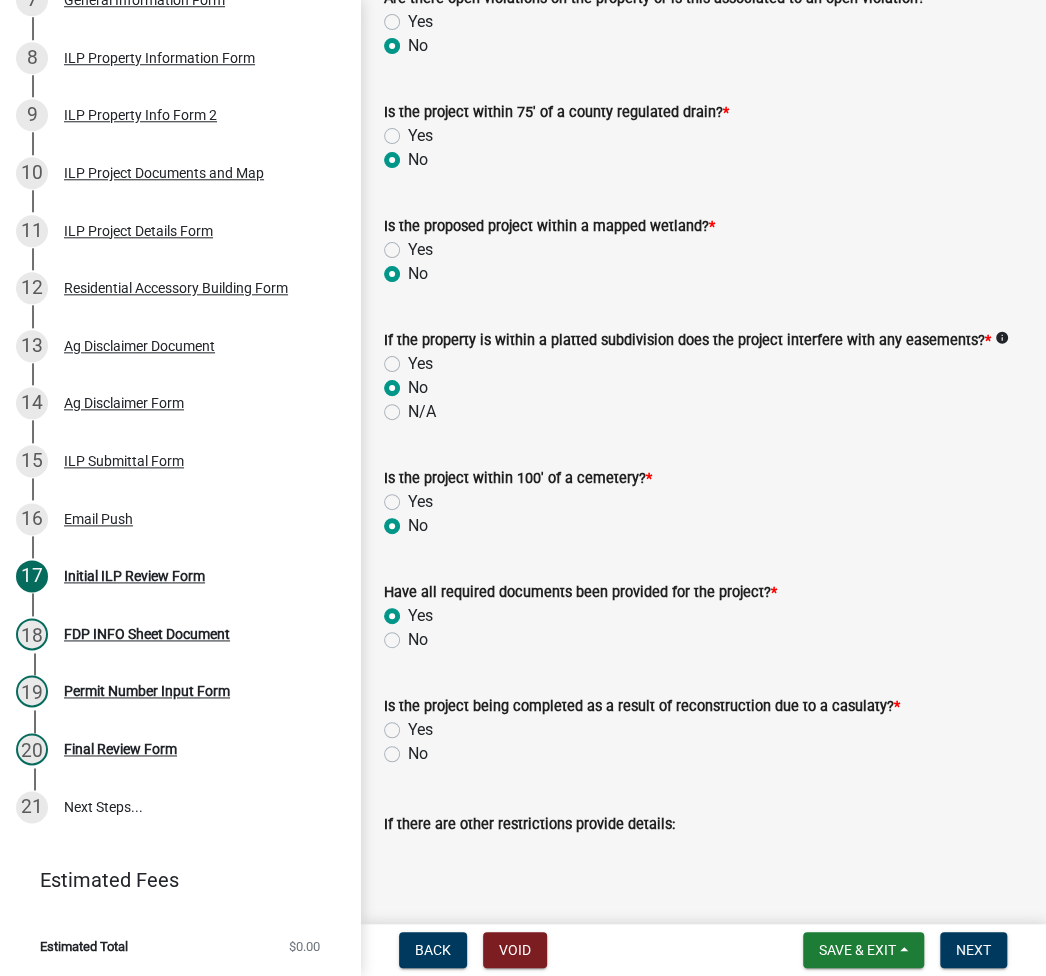 radio on "true" 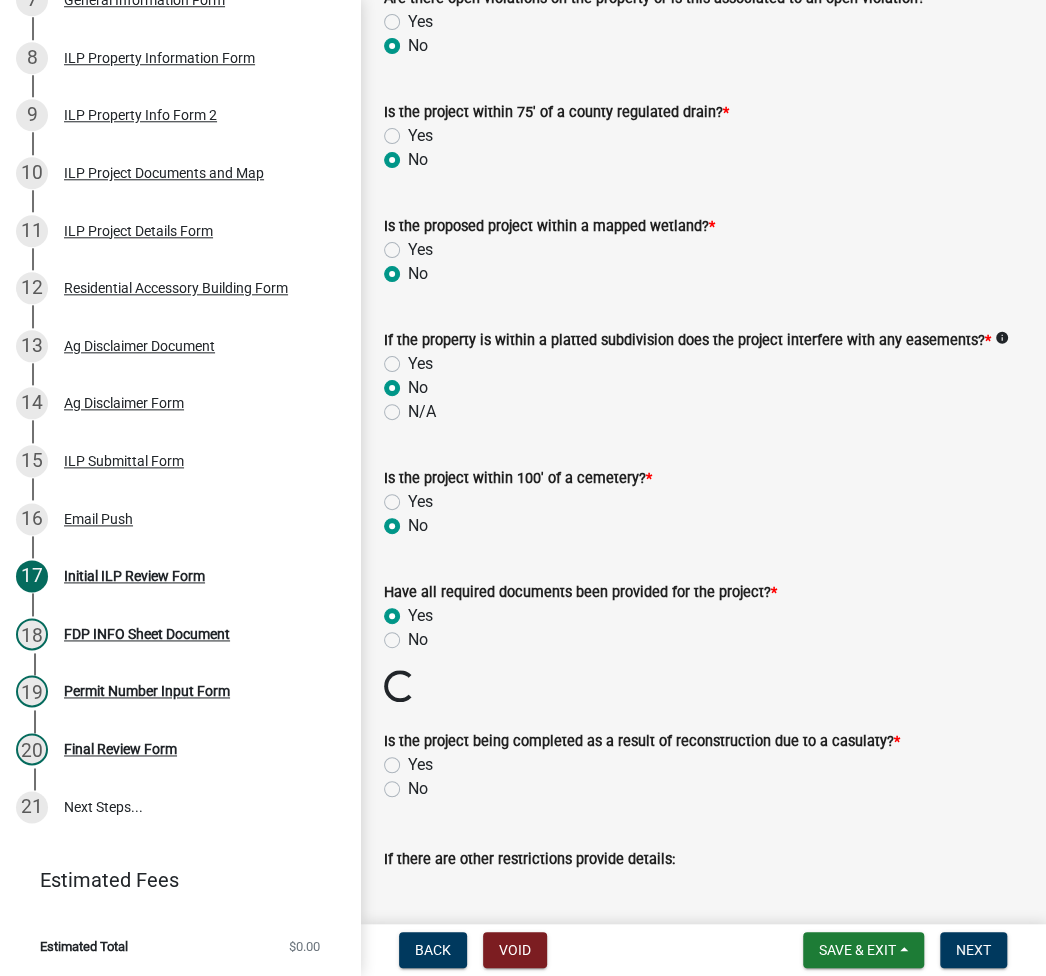 click on "No" 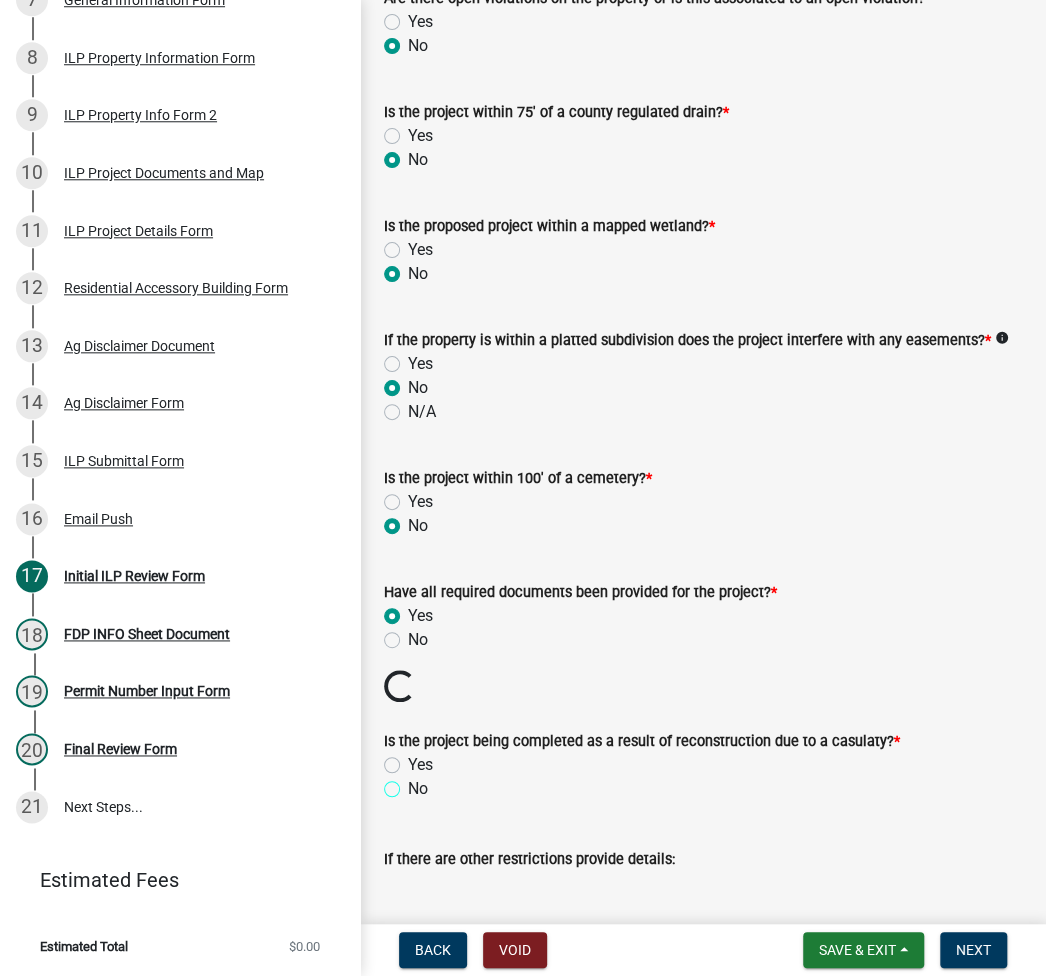 click on "No" at bounding box center [414, 783] 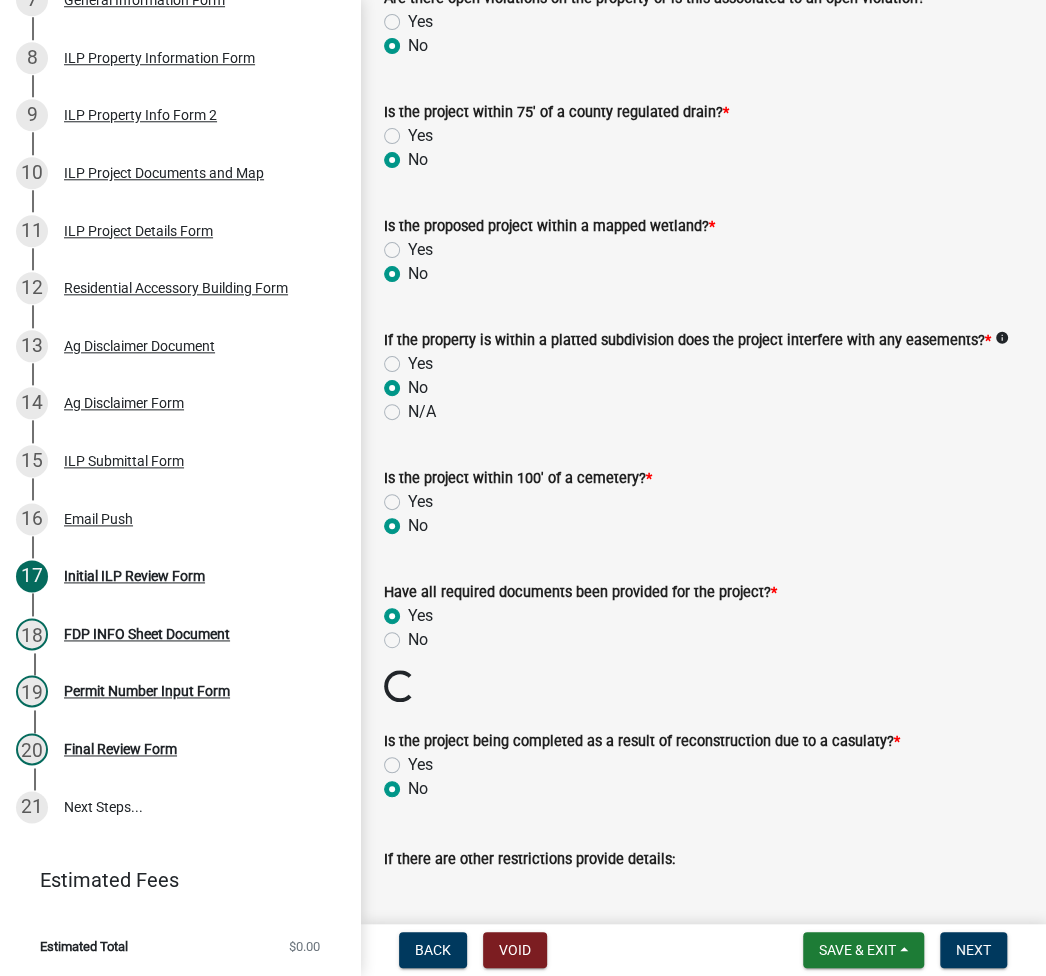 radio on "true" 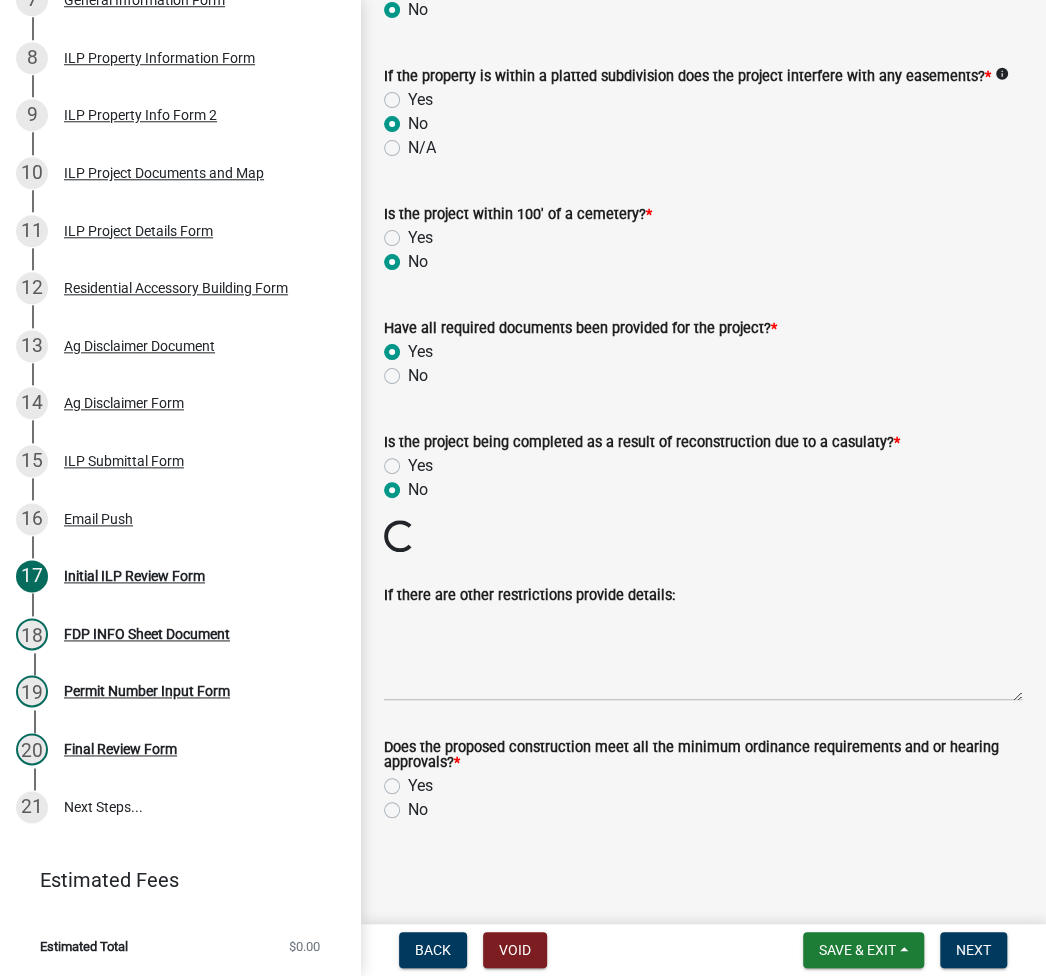 scroll, scrollTop: 2096, scrollLeft: 0, axis: vertical 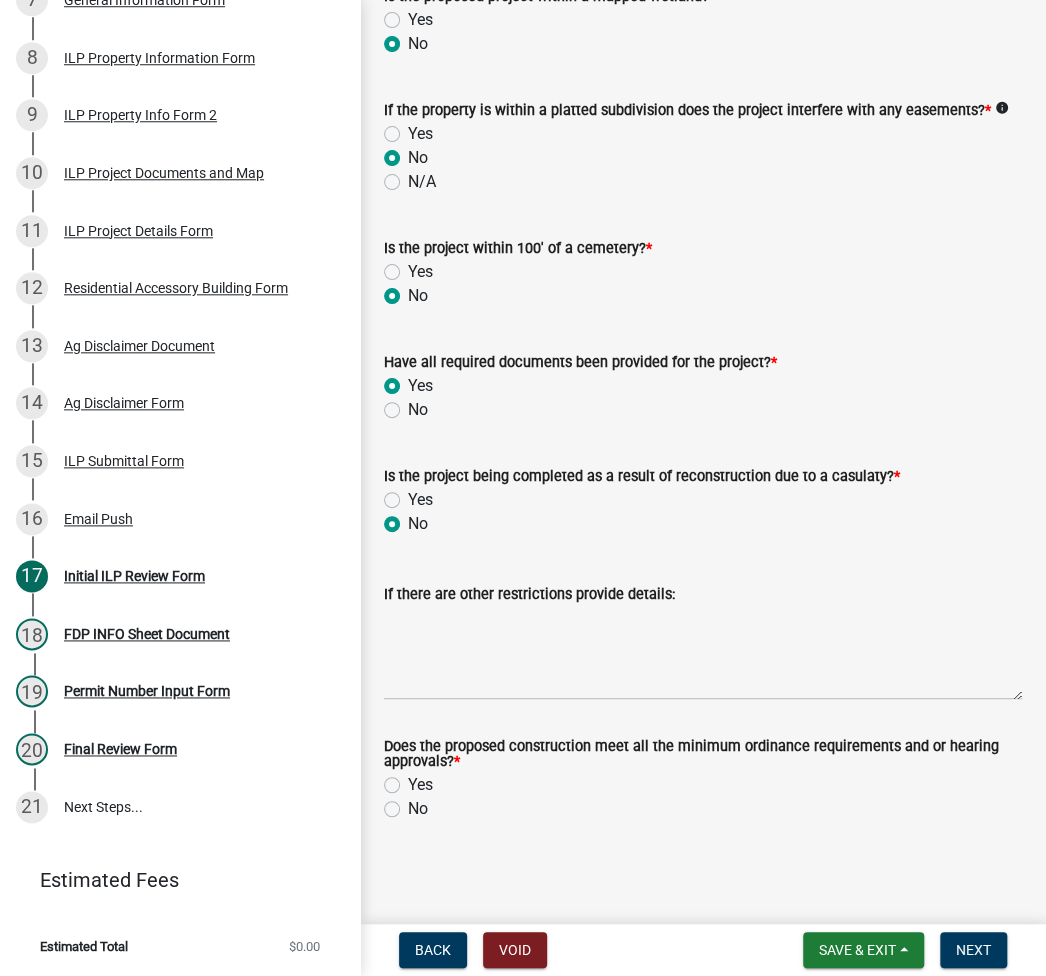 click on "Yes" 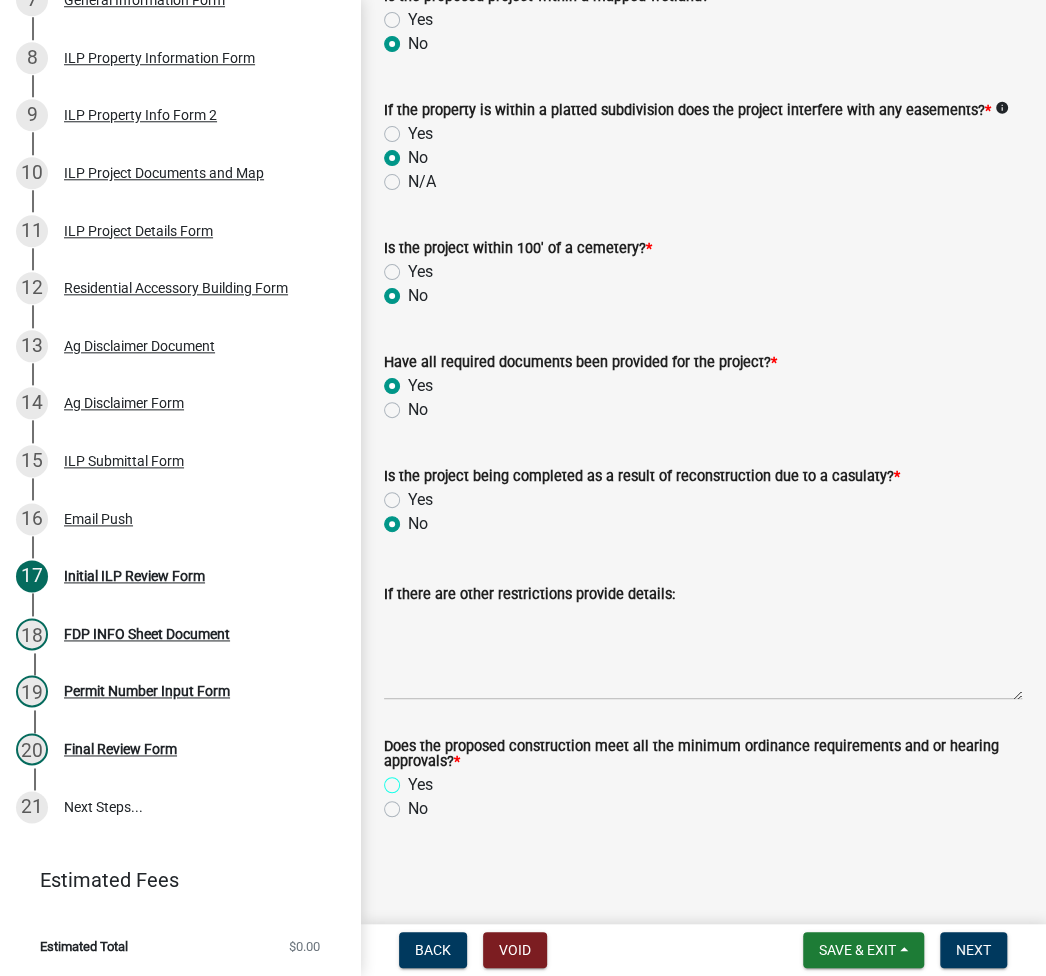 click on "Yes" at bounding box center (414, 779) 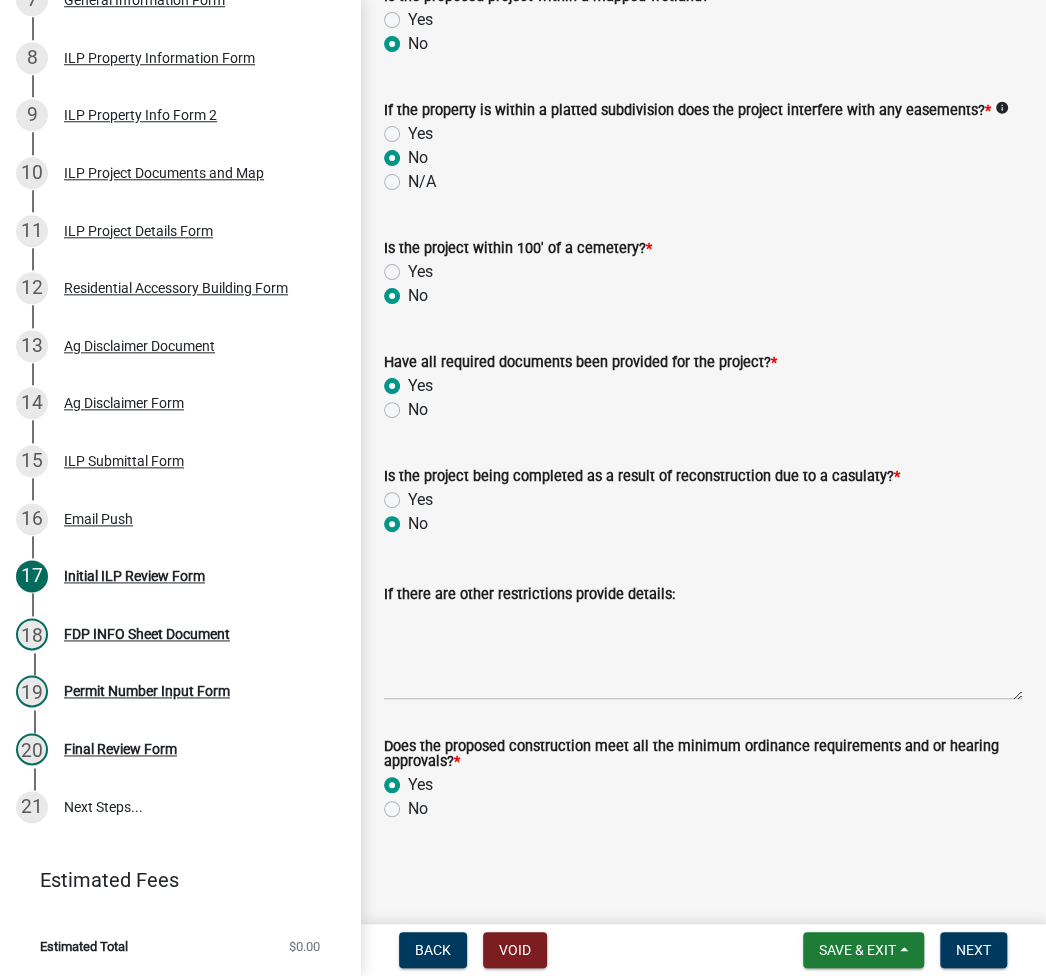 radio on "true" 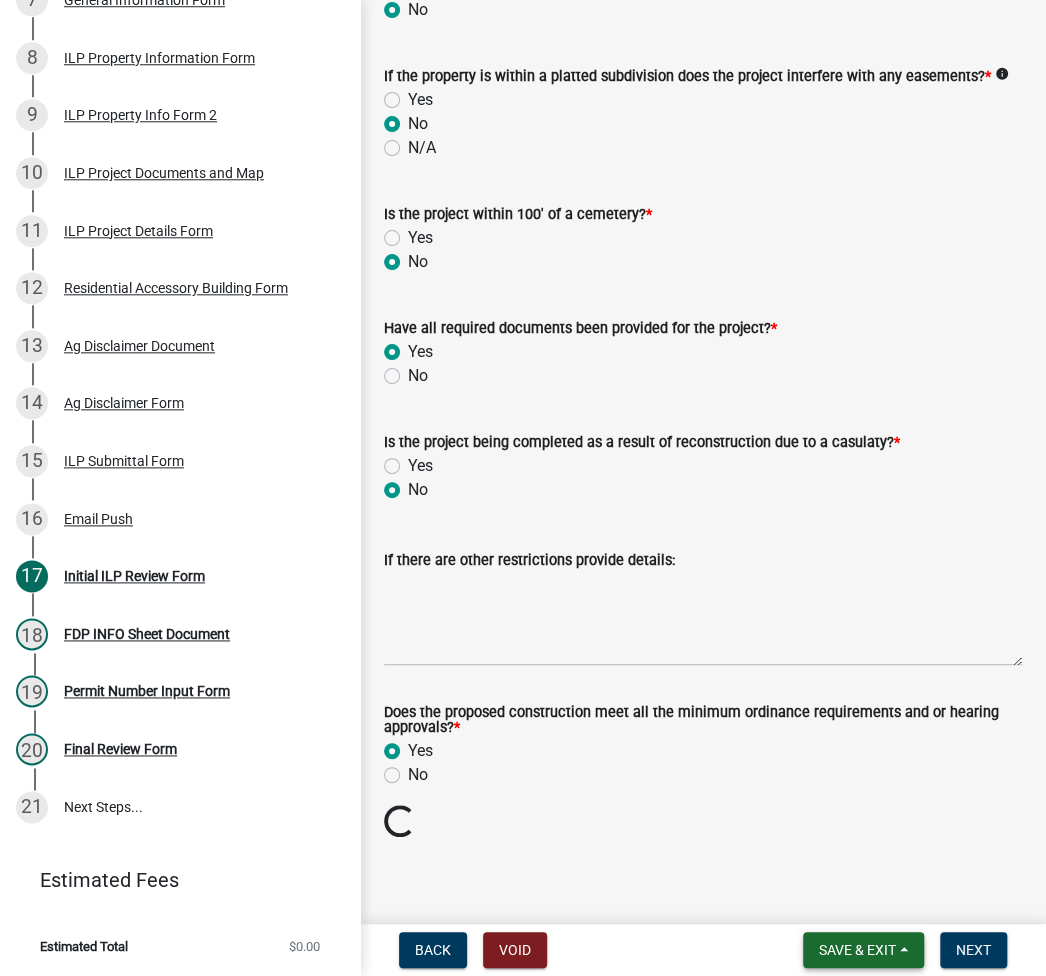 scroll, scrollTop: 2096, scrollLeft: 0, axis: vertical 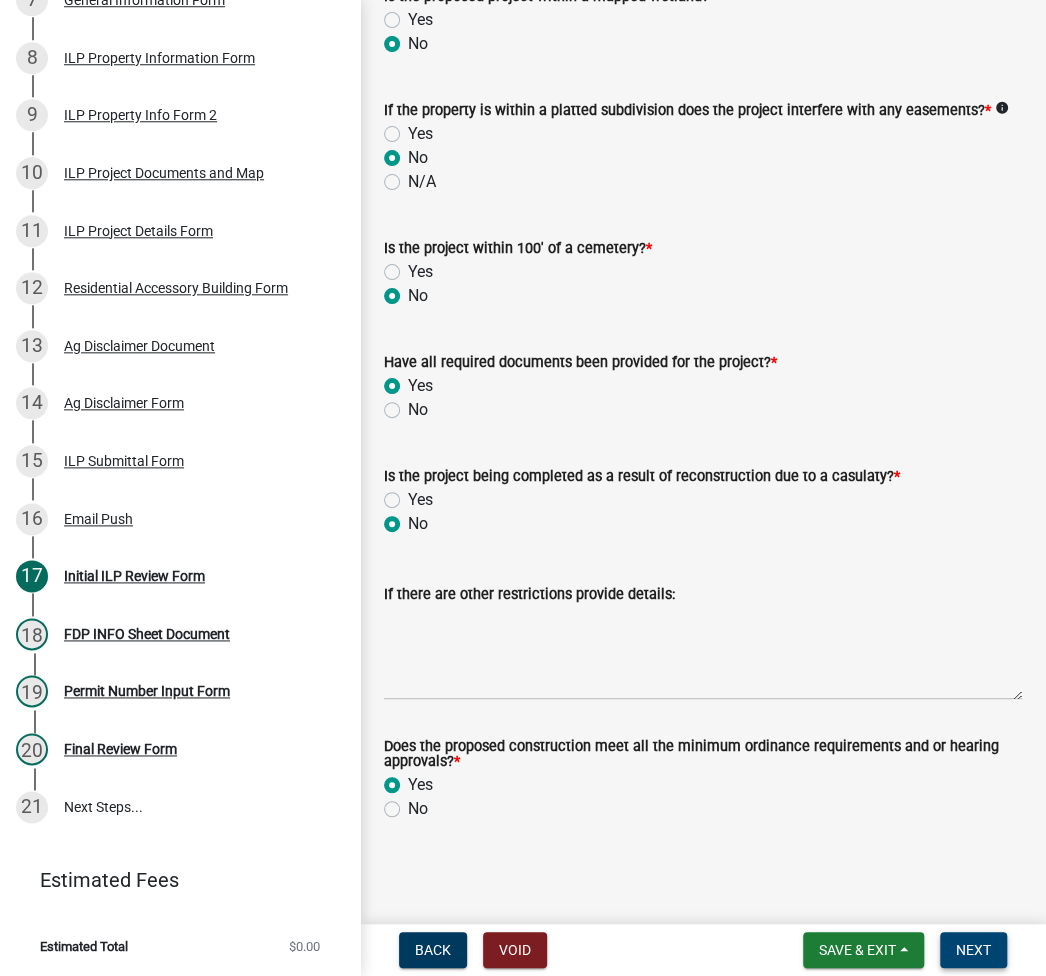 click on "Next" at bounding box center [973, 950] 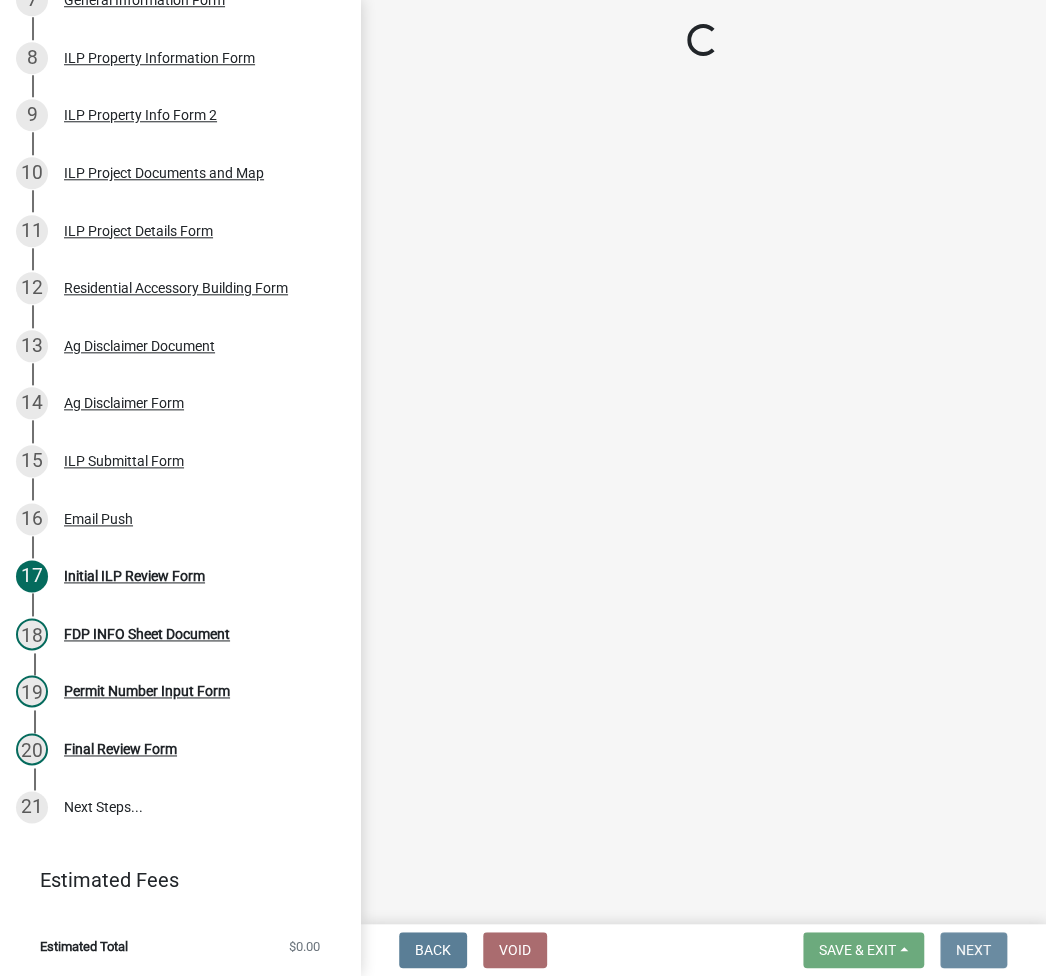 scroll, scrollTop: 0, scrollLeft: 0, axis: both 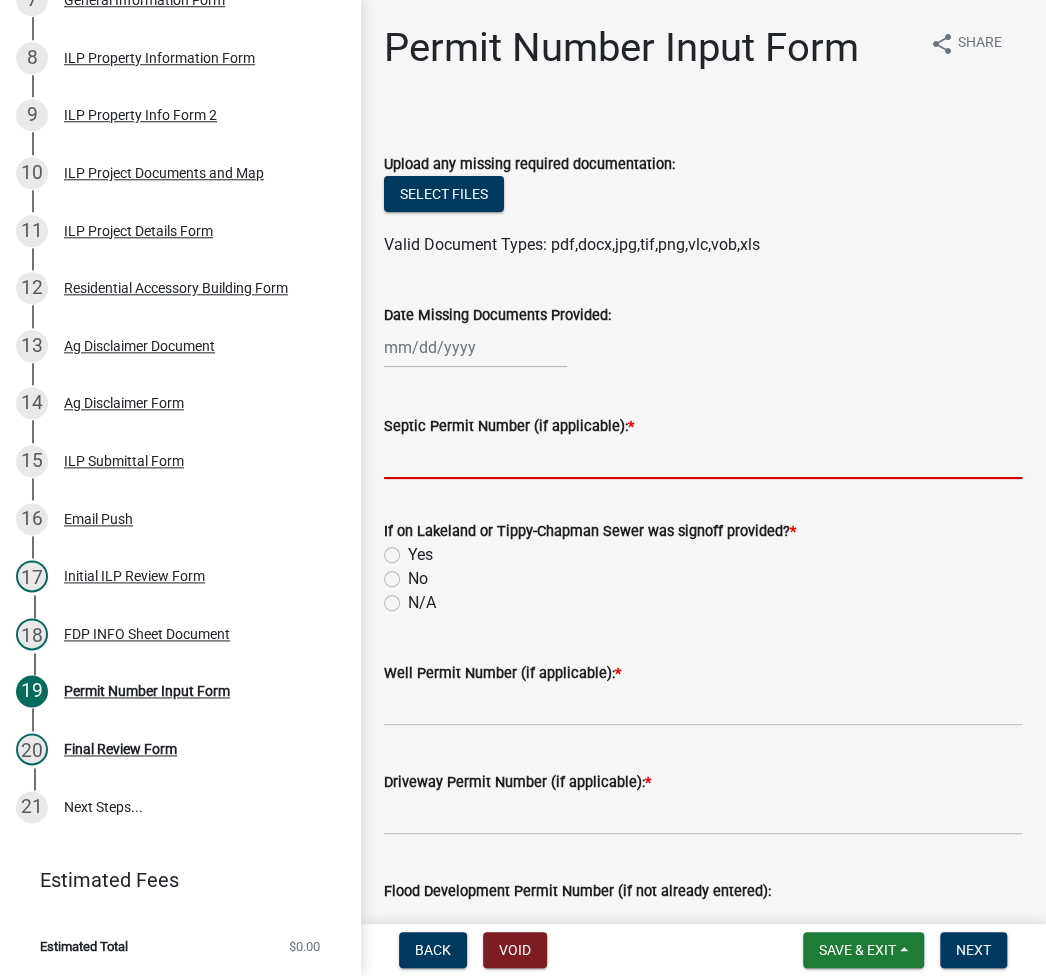 click on "Septic Permit Number (if applicable):  *" at bounding box center (703, 458) 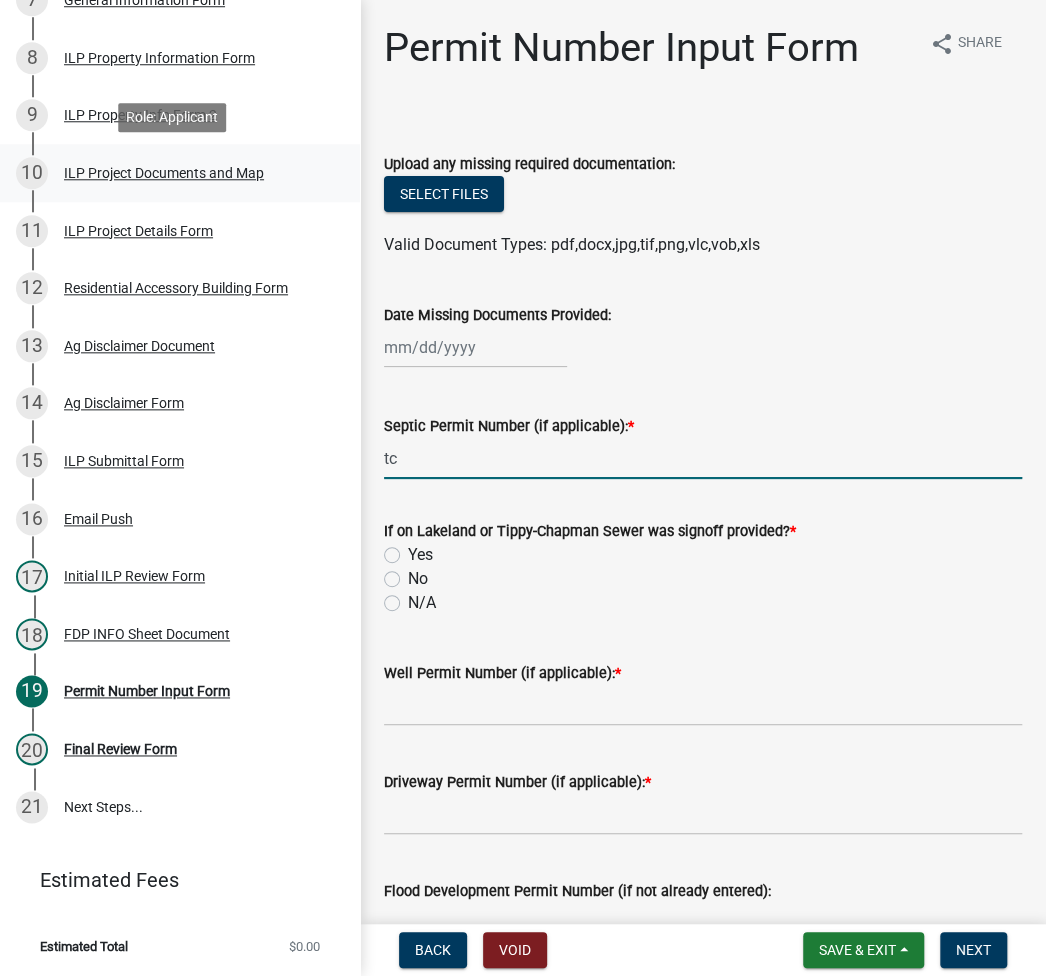type on "tc" 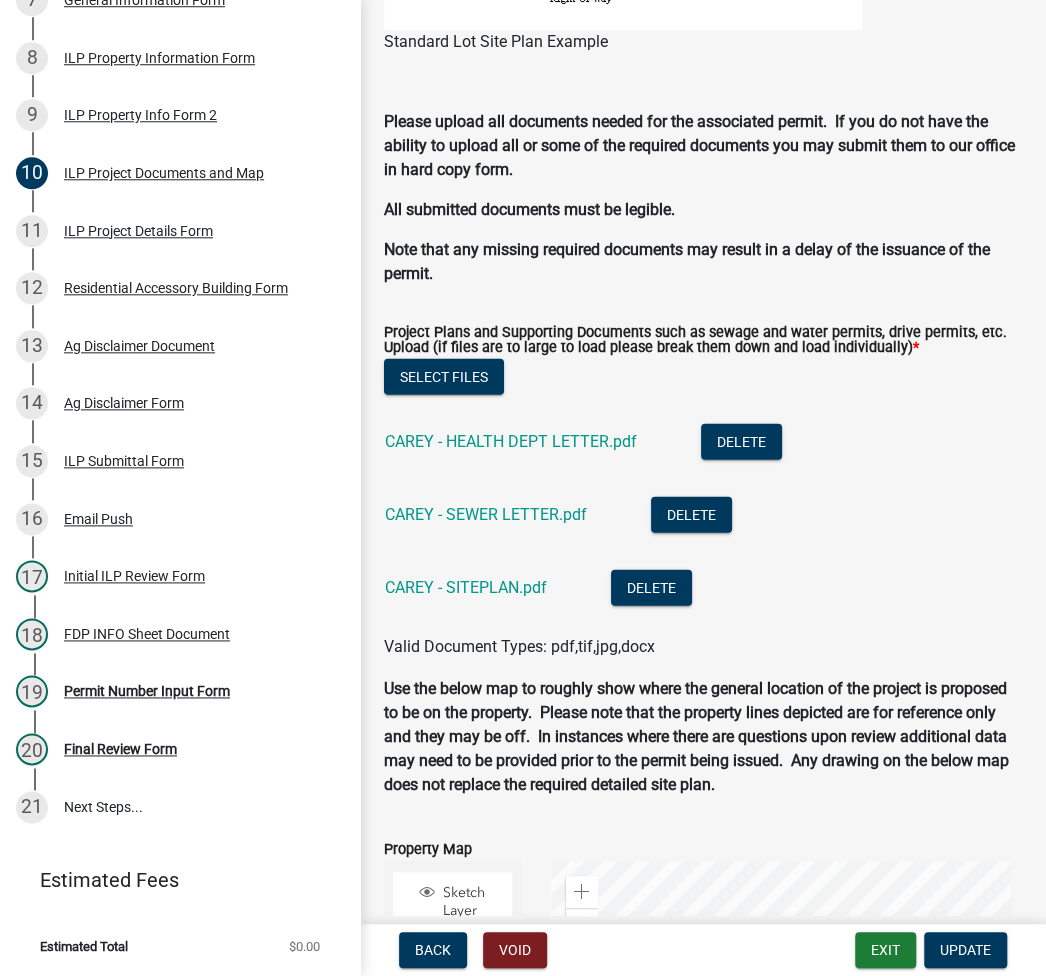 scroll, scrollTop: 2400, scrollLeft: 0, axis: vertical 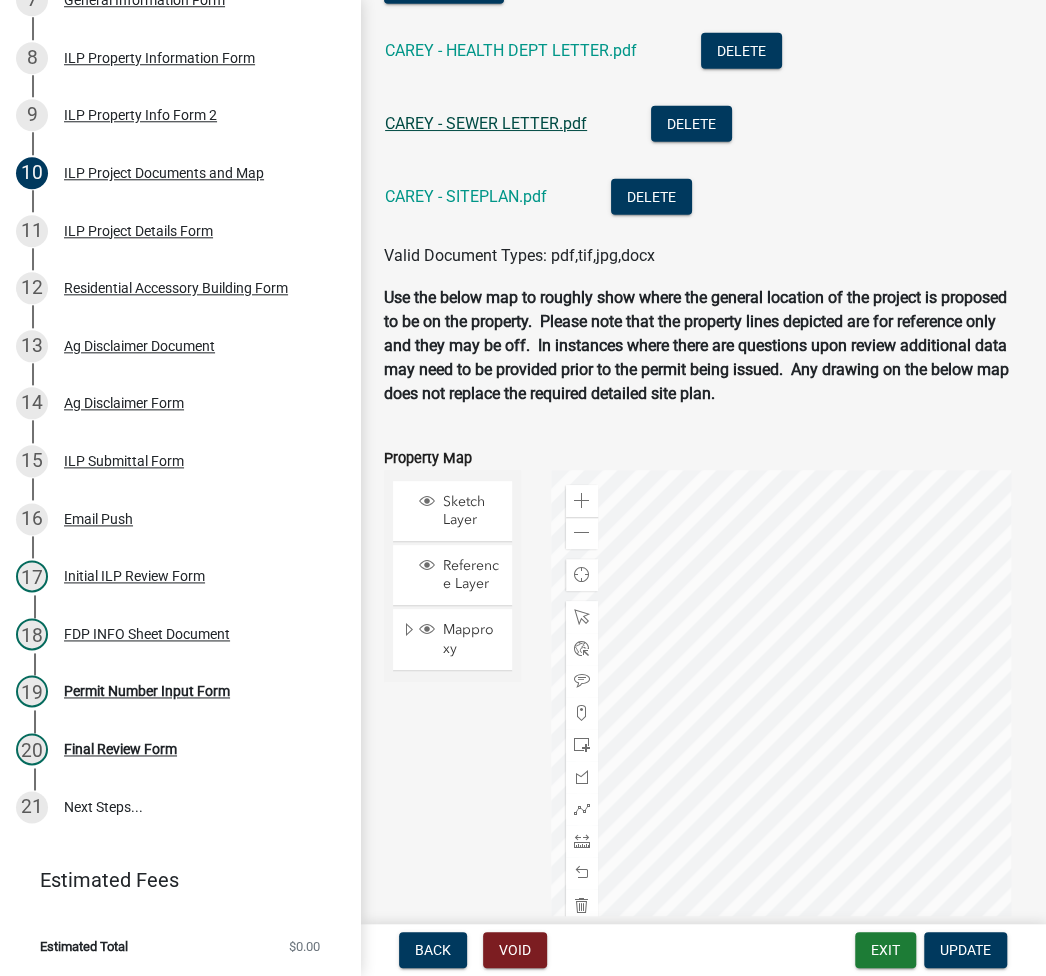 click on "CAREY - SEWER LETTER.pdf" 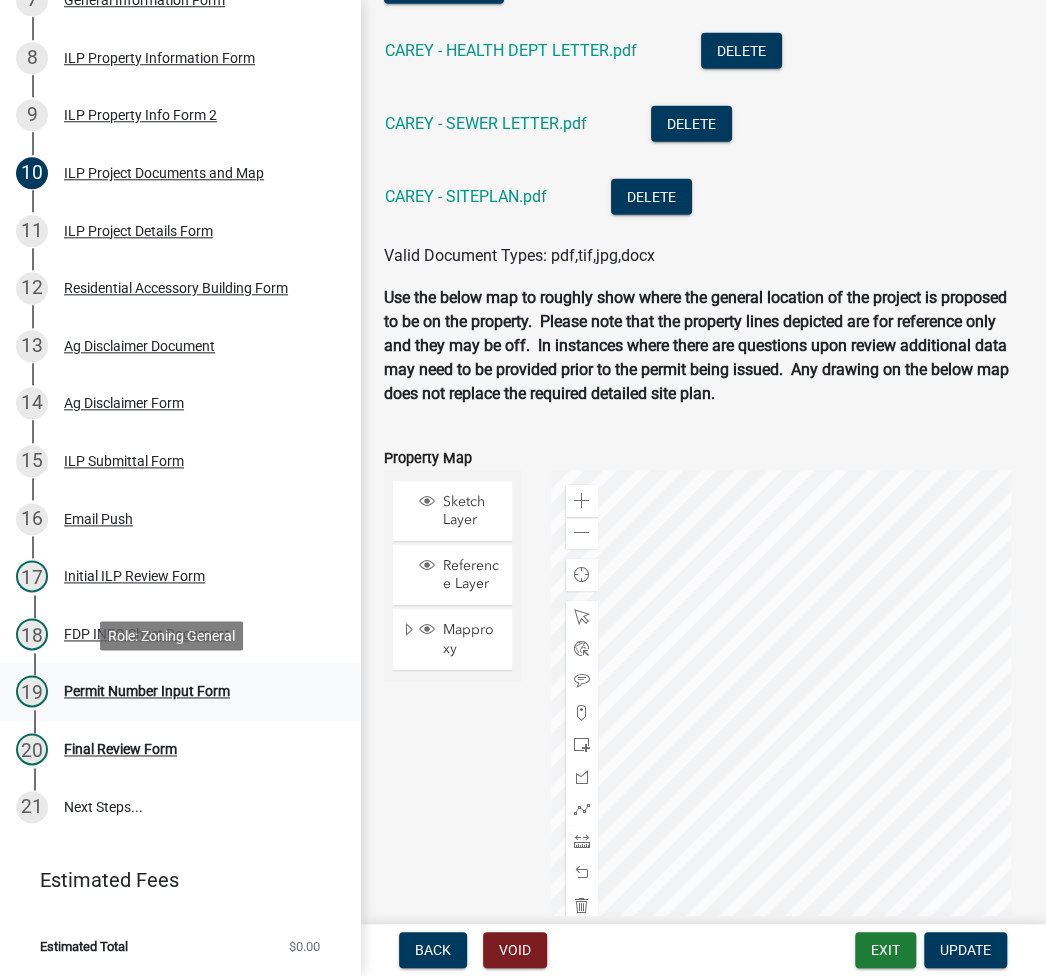 click on "Permit Number Input Form" at bounding box center [147, 691] 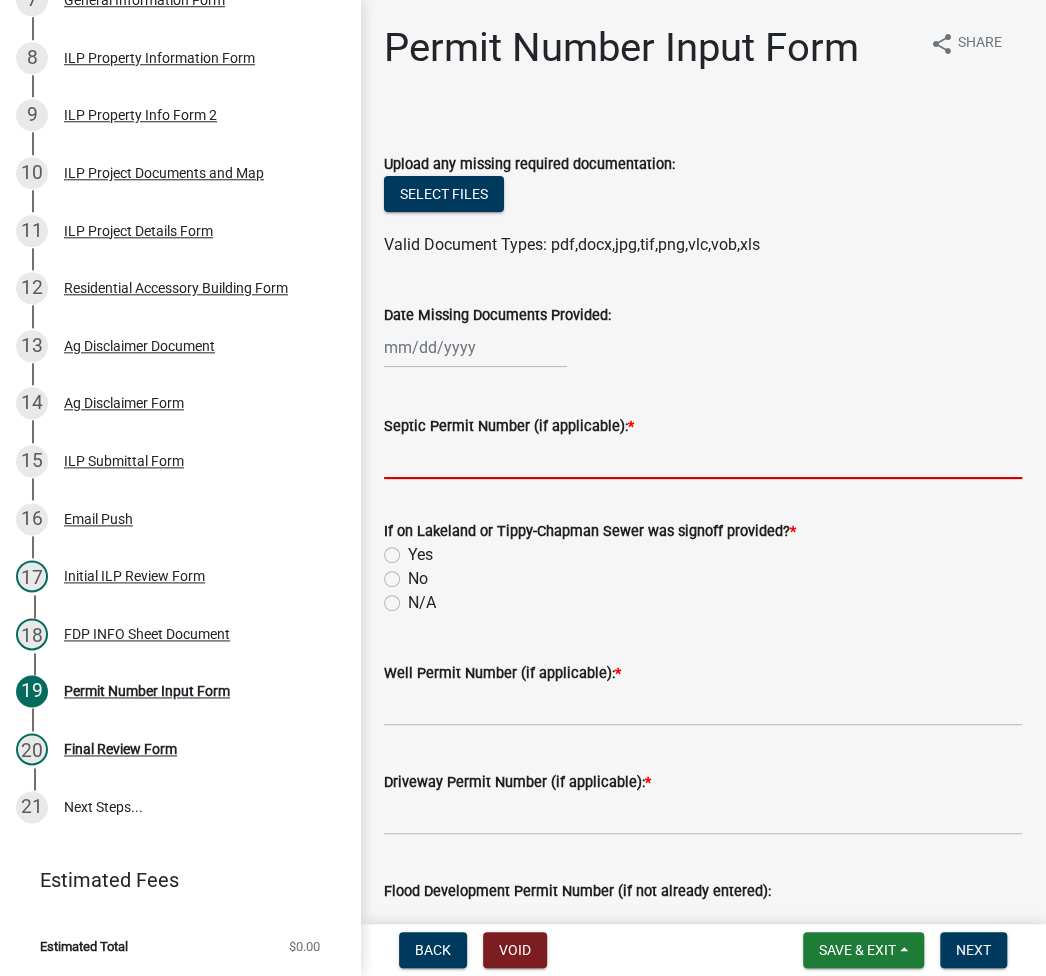 click on "Septic Permit Number (if applicable):  *" at bounding box center (703, 458) 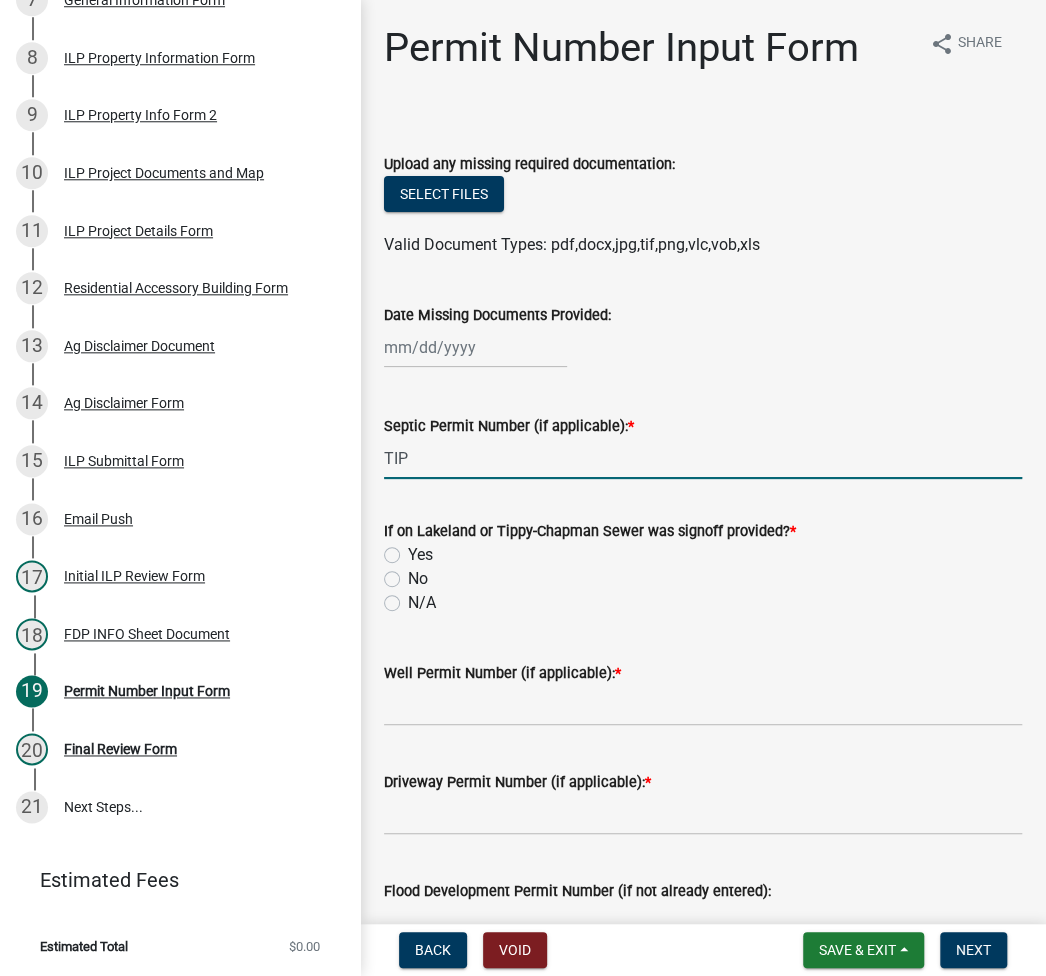 type on "TIPPY CHAPMAN" 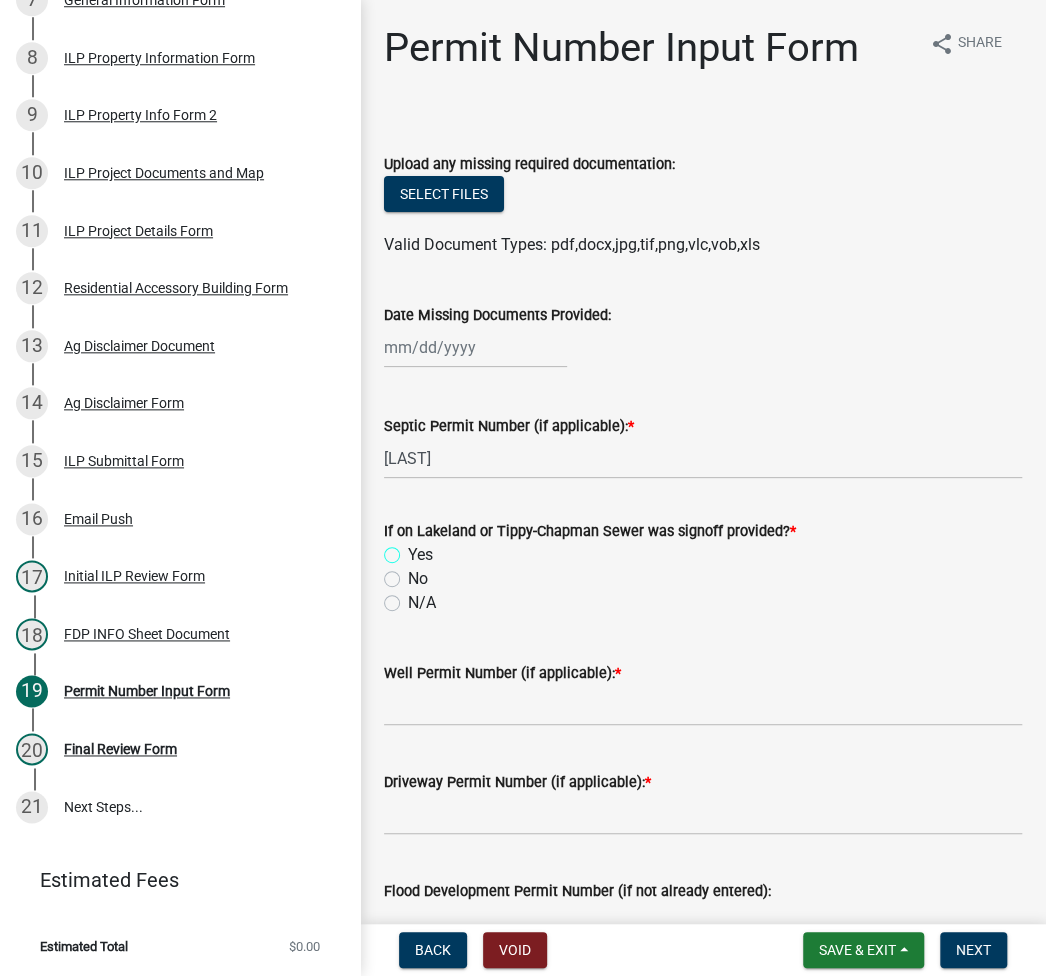 click on "Yes" at bounding box center (414, 549) 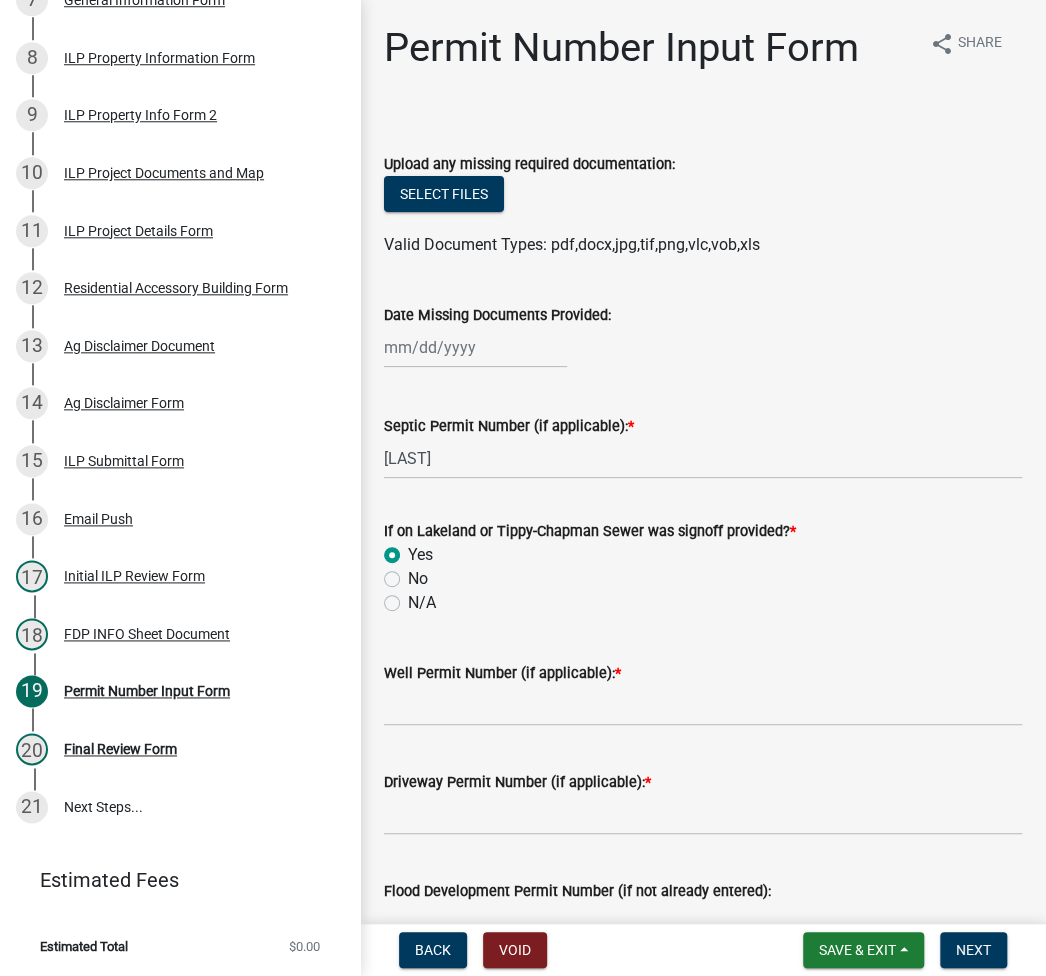 radio on "true" 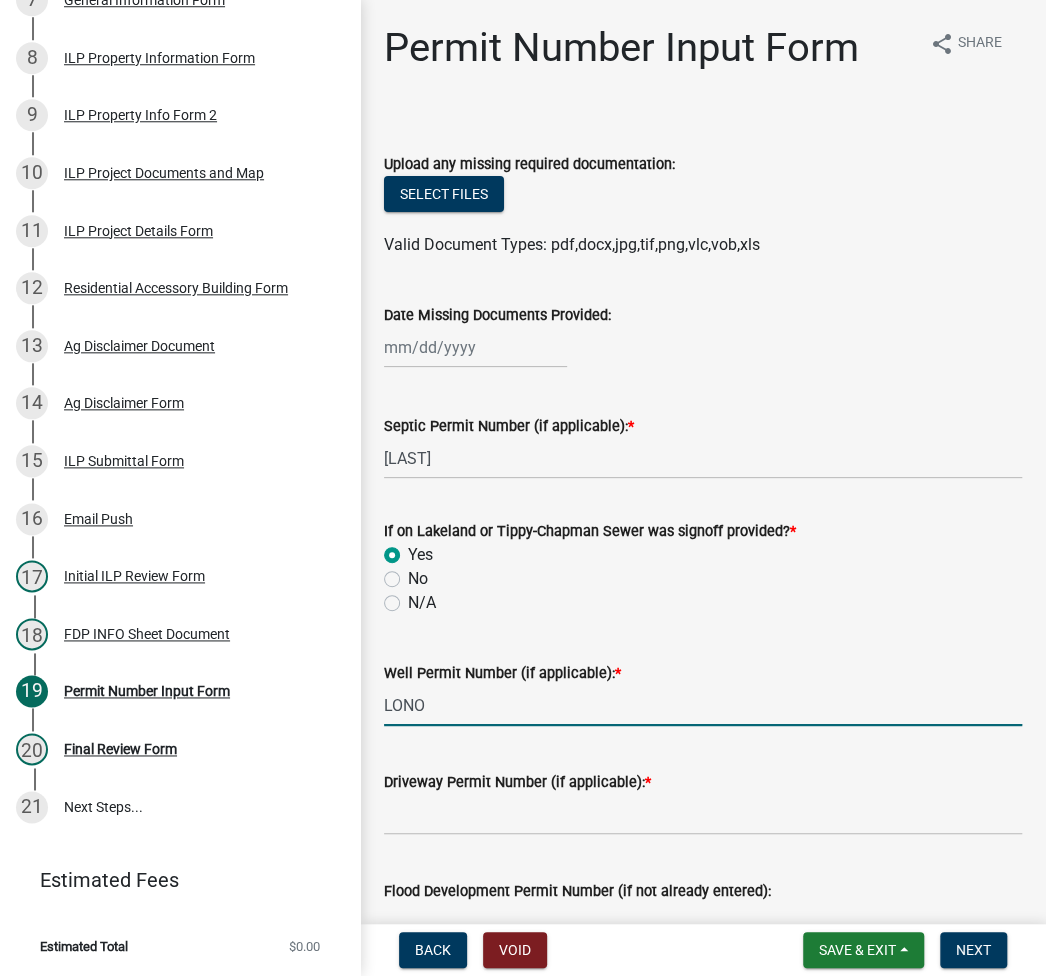 type on "LONO" 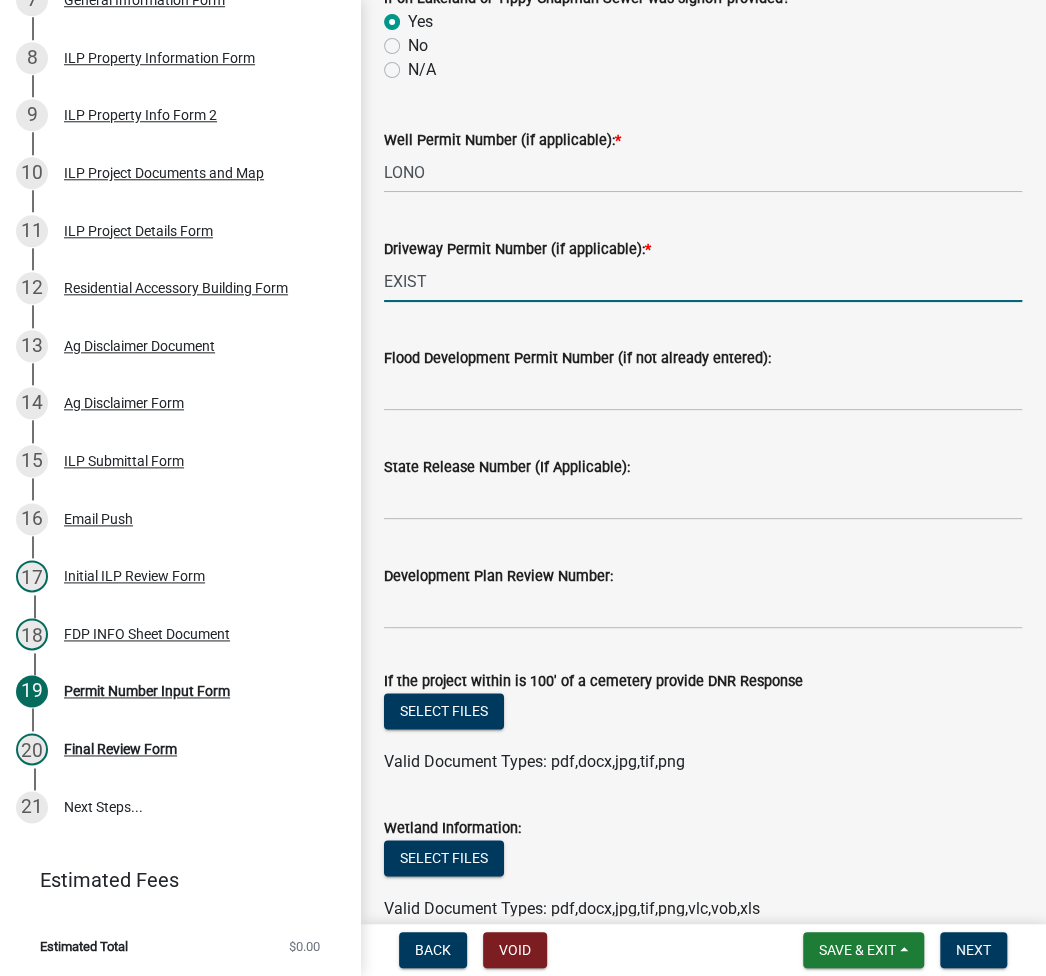 scroll, scrollTop: 795, scrollLeft: 0, axis: vertical 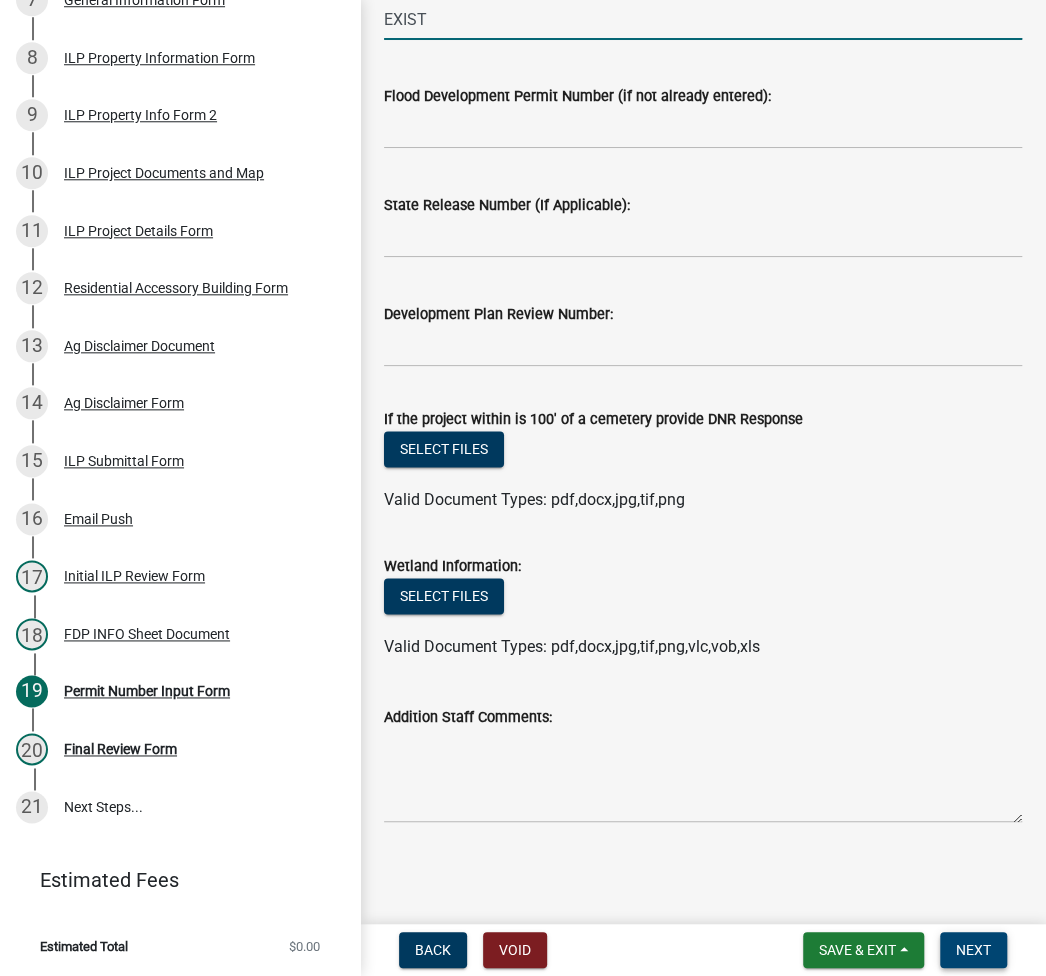 type on "EXIST" 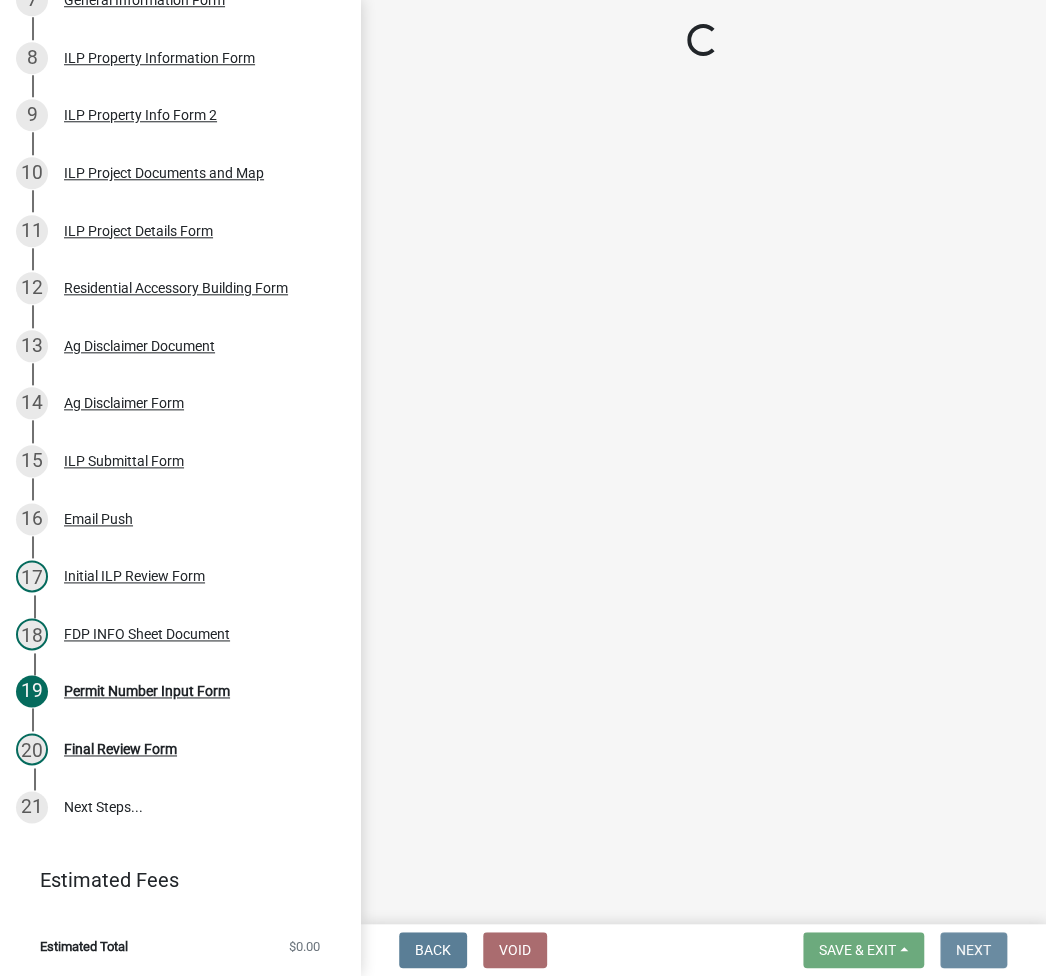 scroll, scrollTop: 0, scrollLeft: 0, axis: both 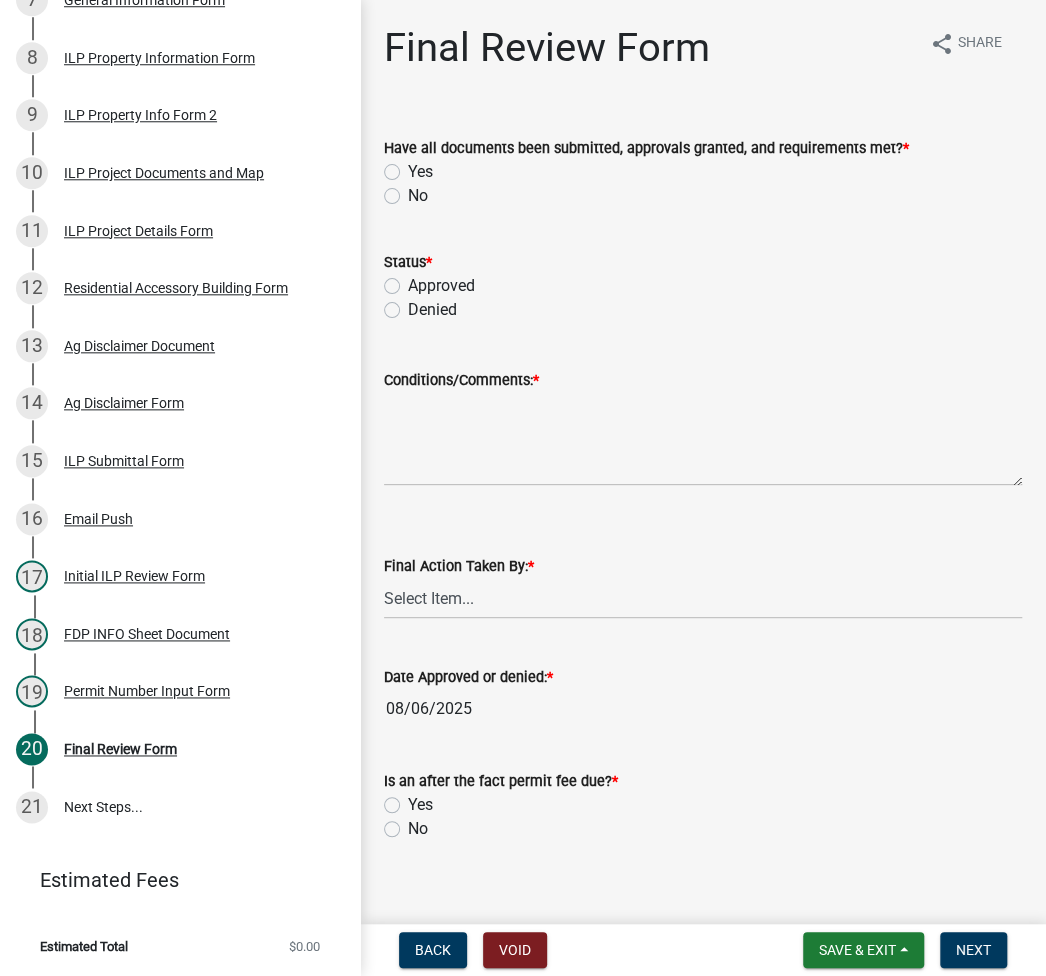 click on "Yes" 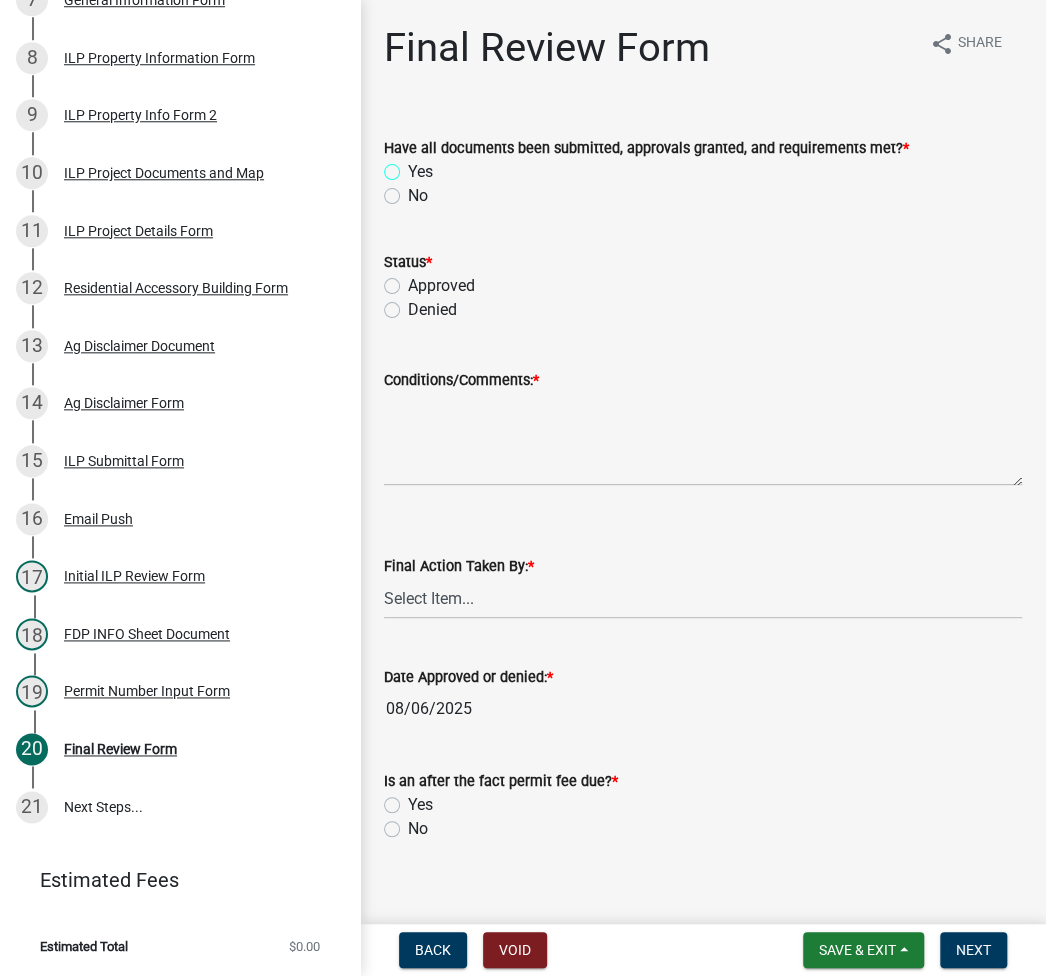 click on "Yes" at bounding box center (414, 166) 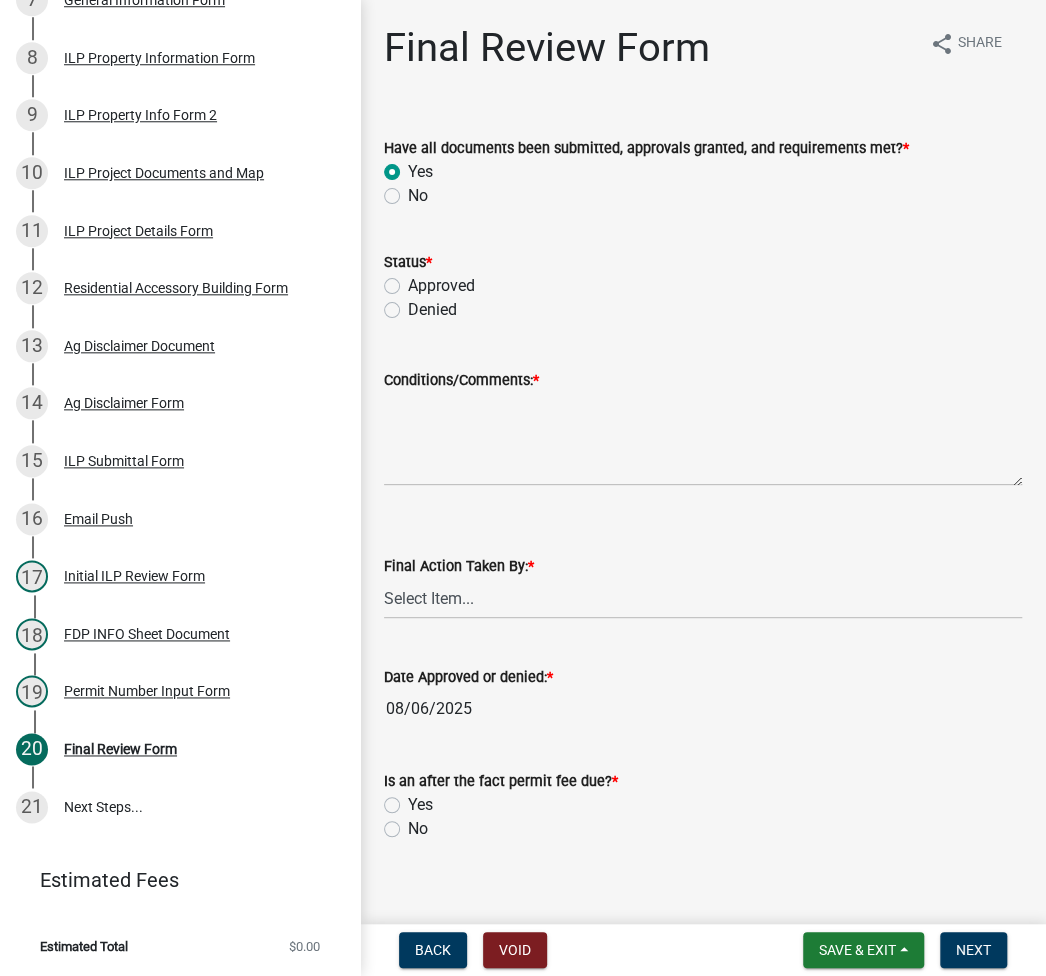 radio on "true" 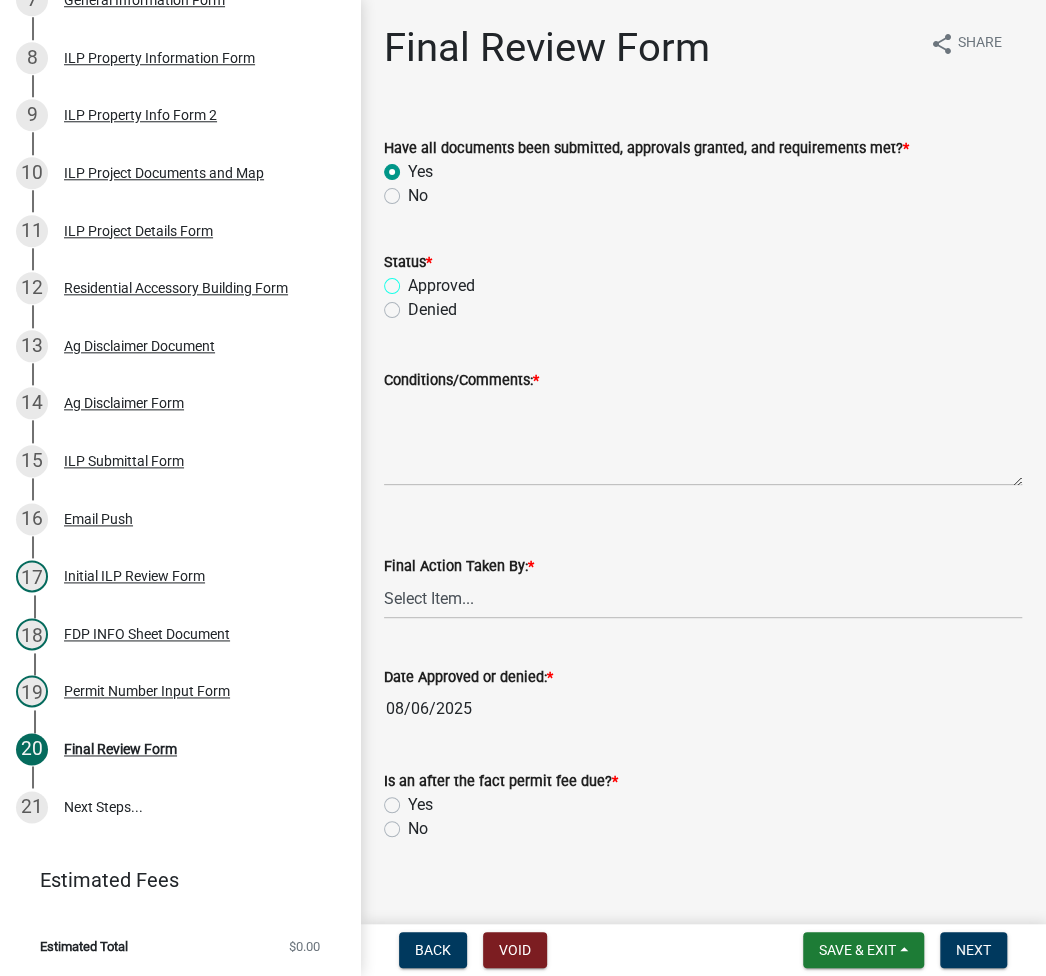 click on "Approved" at bounding box center [414, 280] 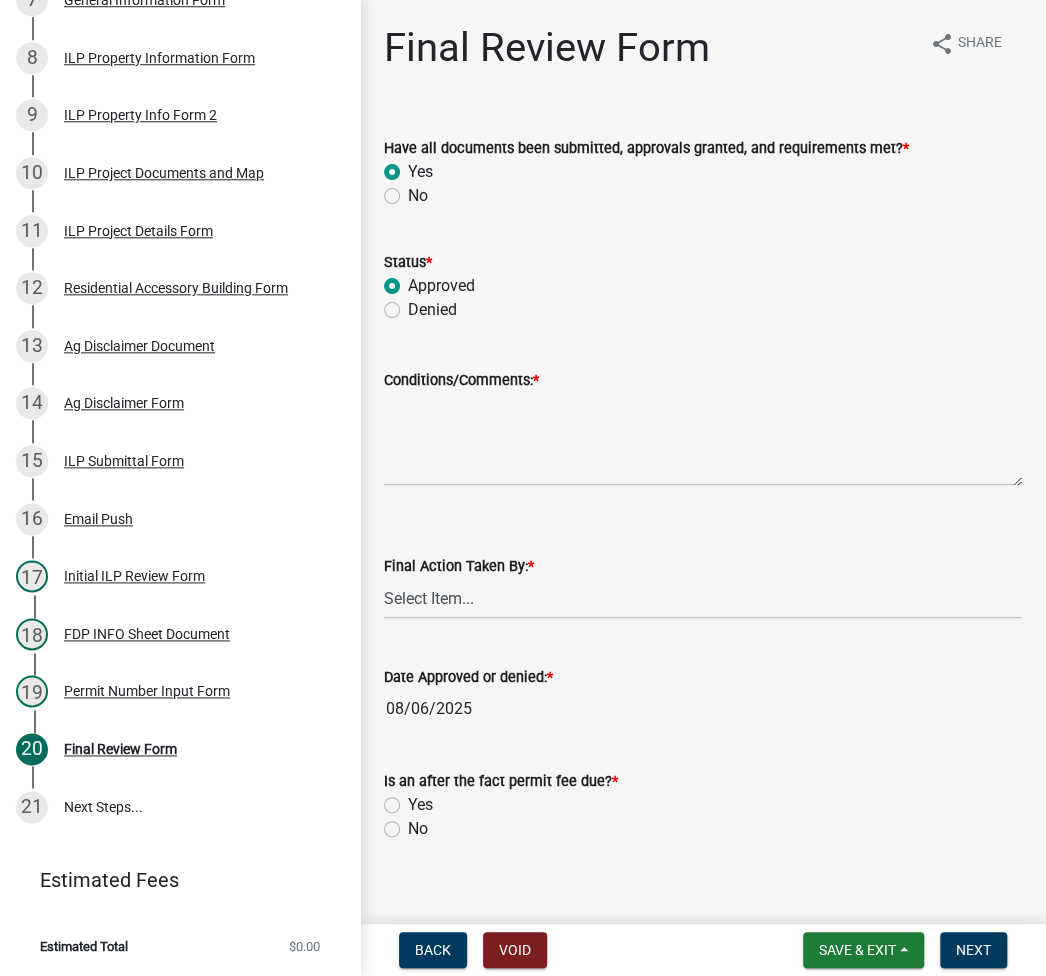 radio on "true" 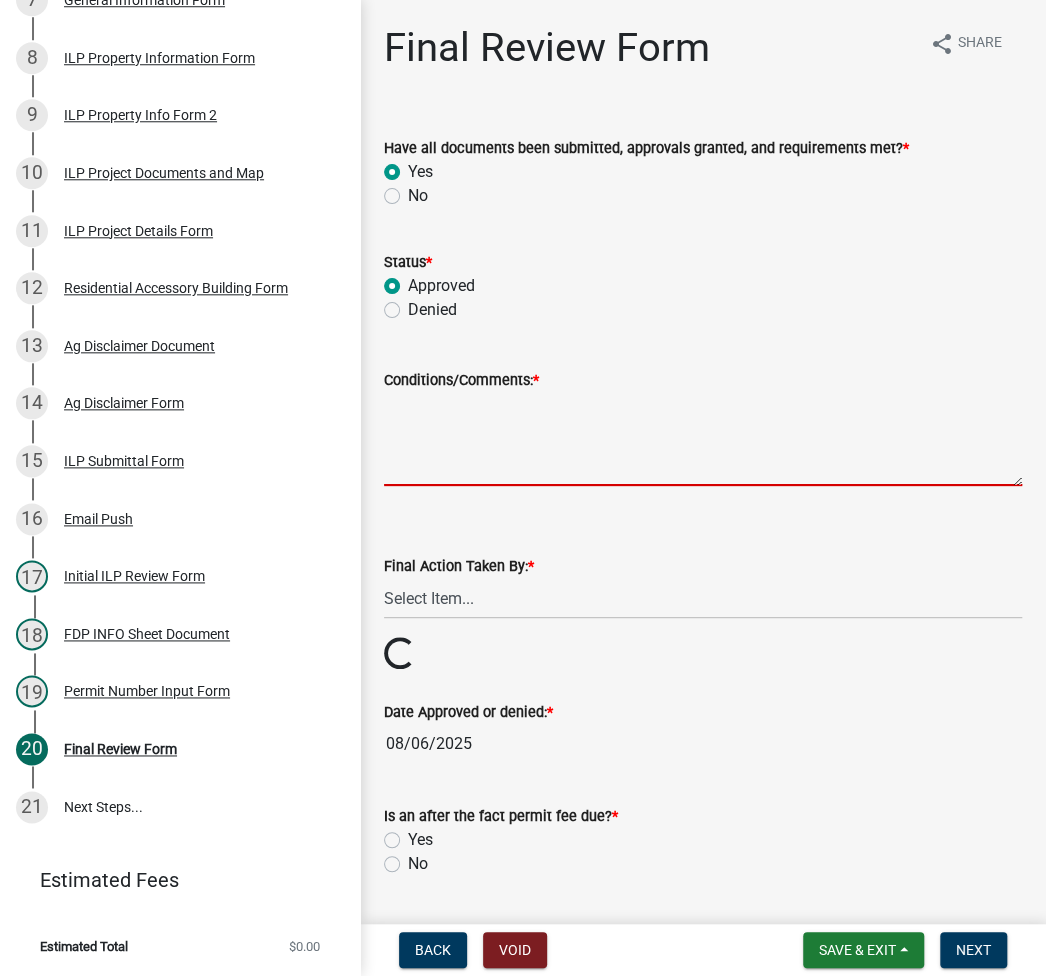 click on "Conditions/Comments:  *" at bounding box center [703, 439] 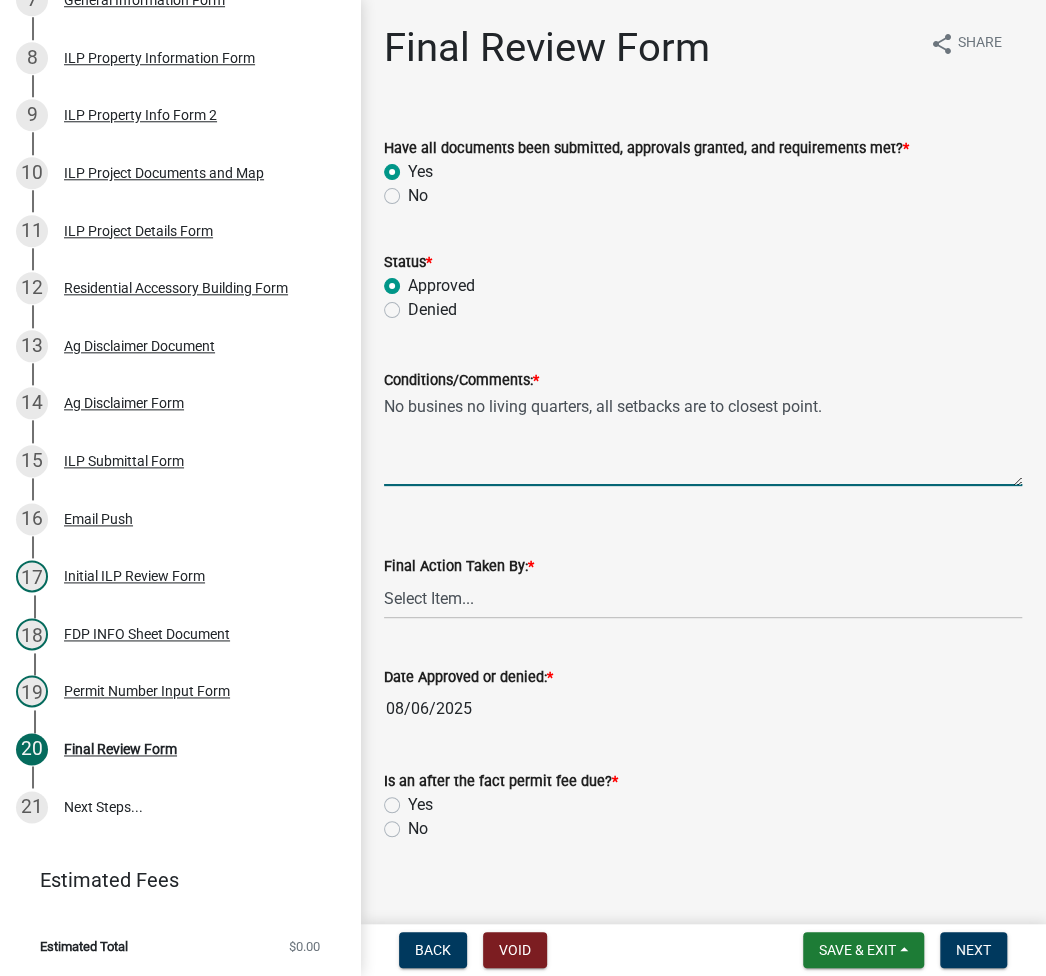 type on "No busines no living quarters, all setbacks are to closest point." 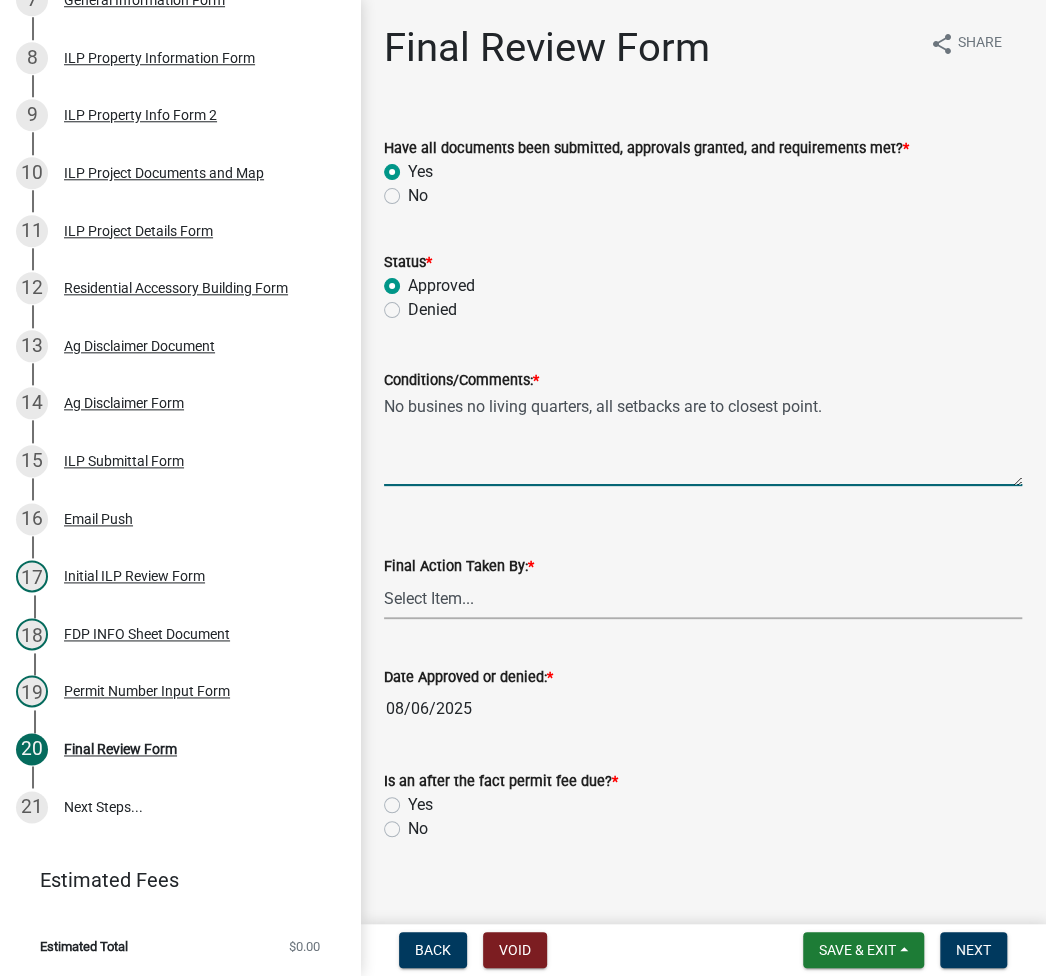 click on "Select Item...   MMS   LT   AT   CS   AH   Vacant" at bounding box center (703, 598) 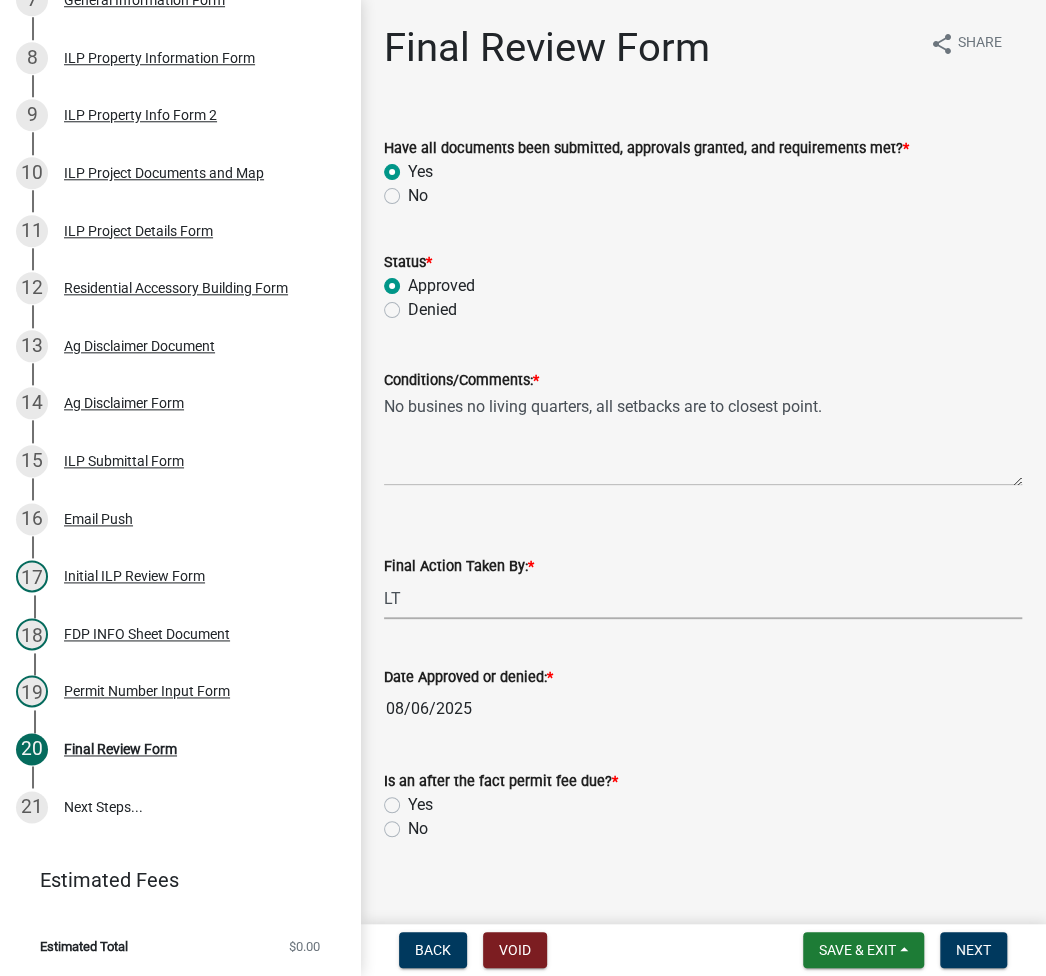 click on "Select Item...   MMS   LT   AT   CS   AH   Vacant" at bounding box center [703, 598] 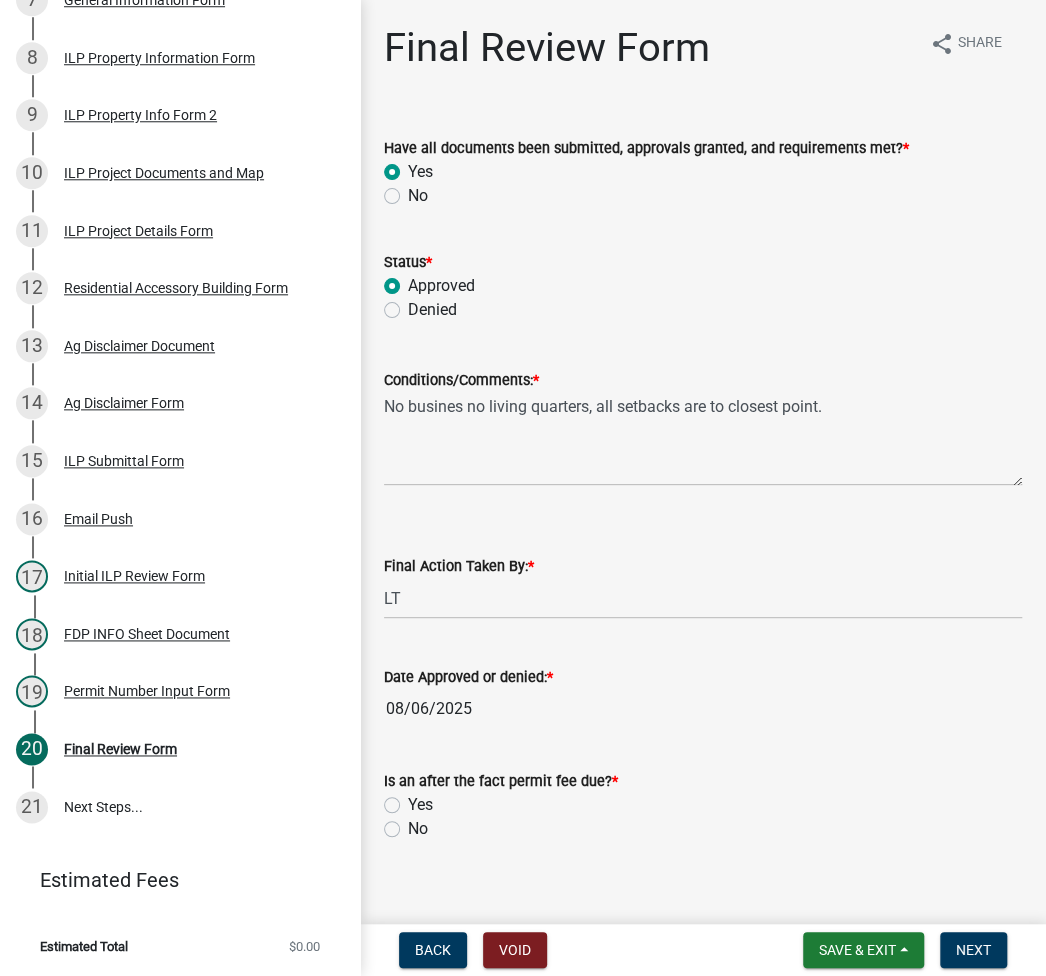 click on "No" 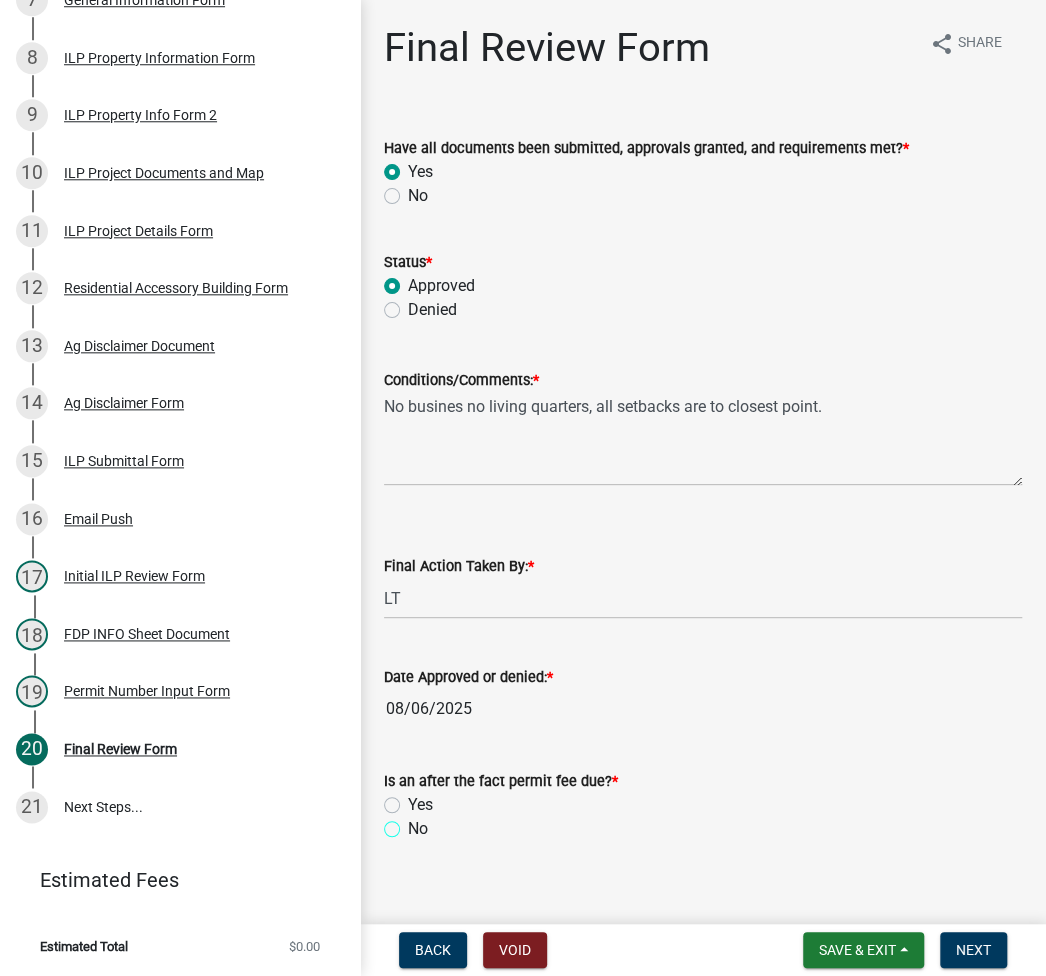 click on "No" at bounding box center (414, 823) 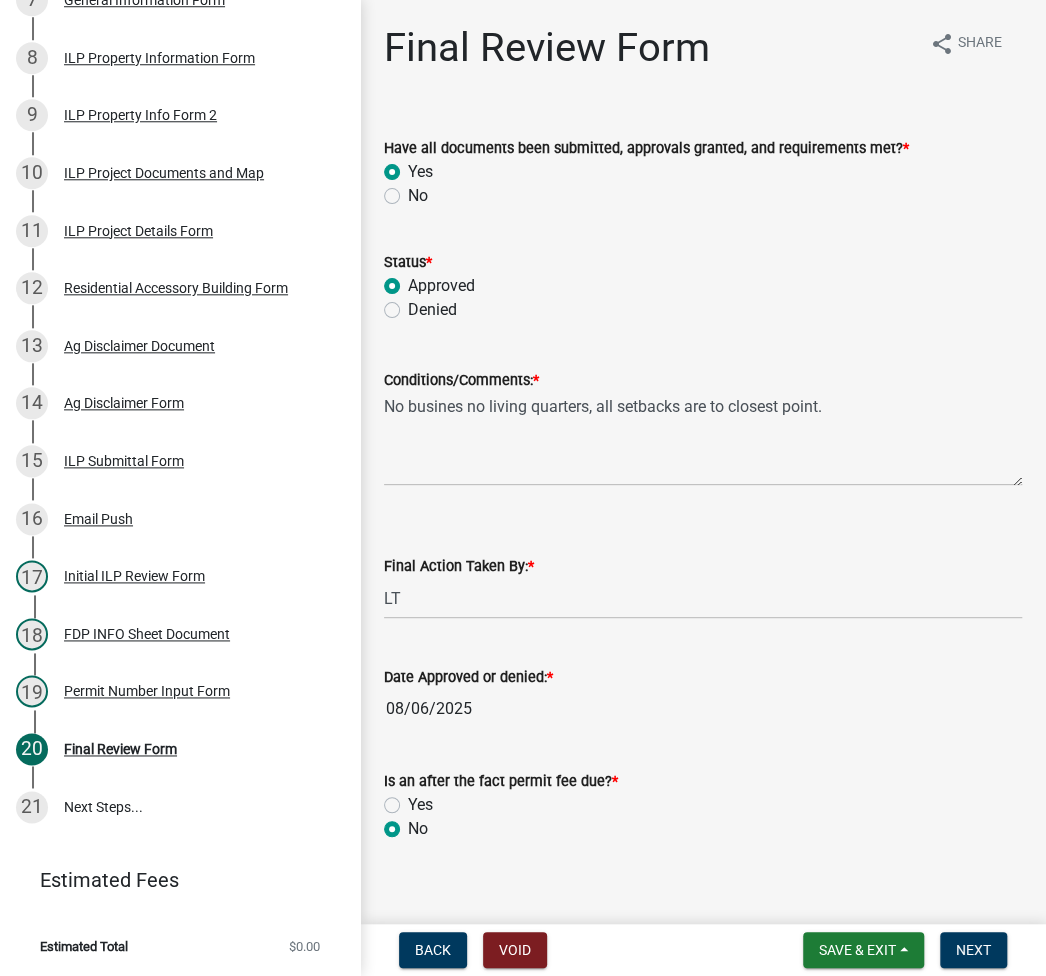 radio on "true" 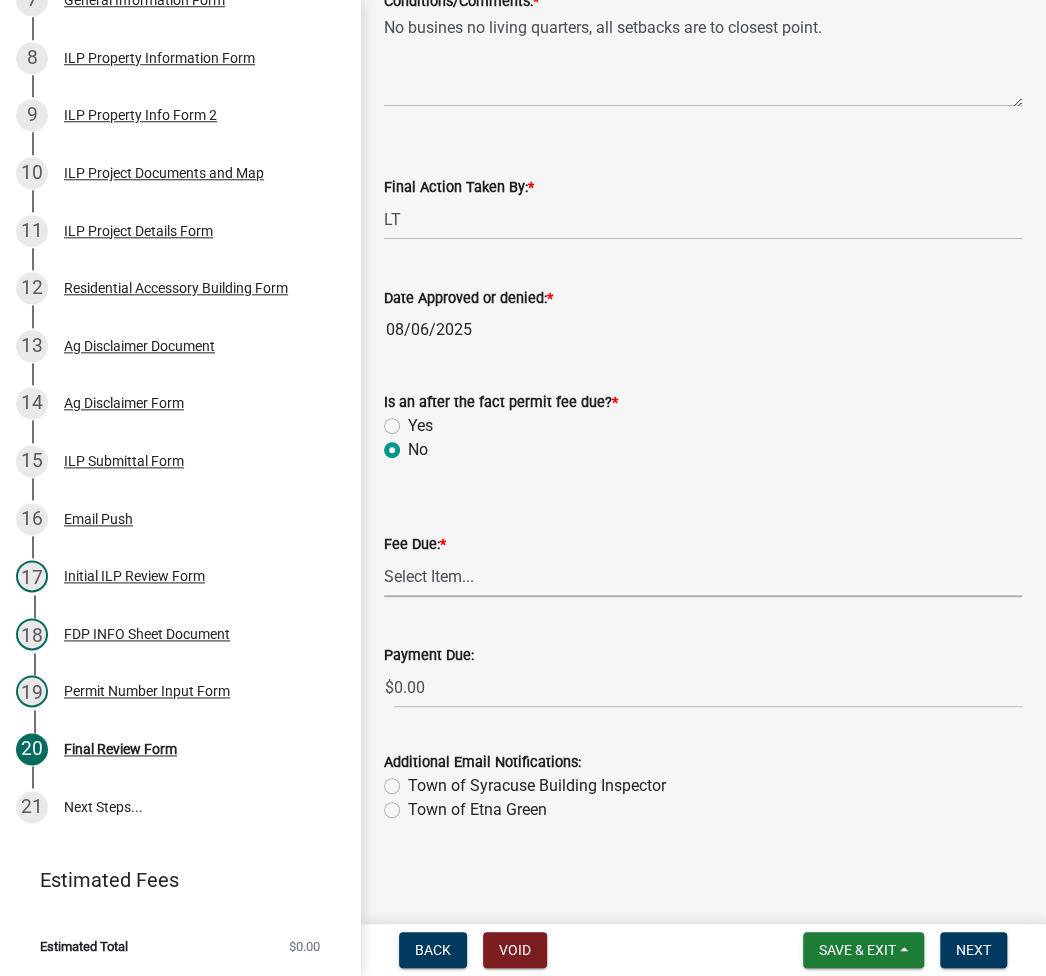 click on "Select Item...   N/A   $10.00   $25.00   $125.00   $250   $500   $500 + $10.00 for every 10 sq. ft. over 5000   $1000" at bounding box center [703, 576] 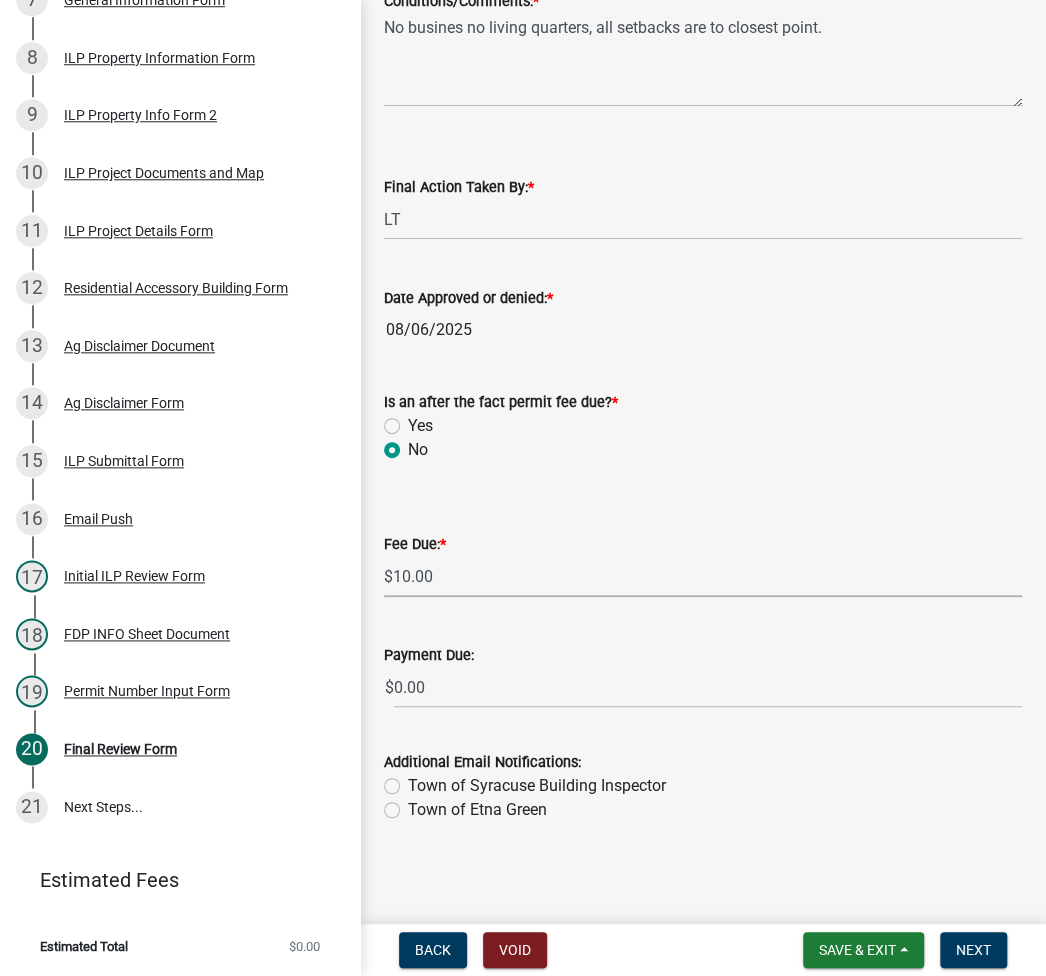 click on "Select Item...   N/A   $10.00   $25.00   $125.00   $250   $500   $500 + $10.00 for every 10 sq. ft. over 5000   $1000" at bounding box center (703, 576) 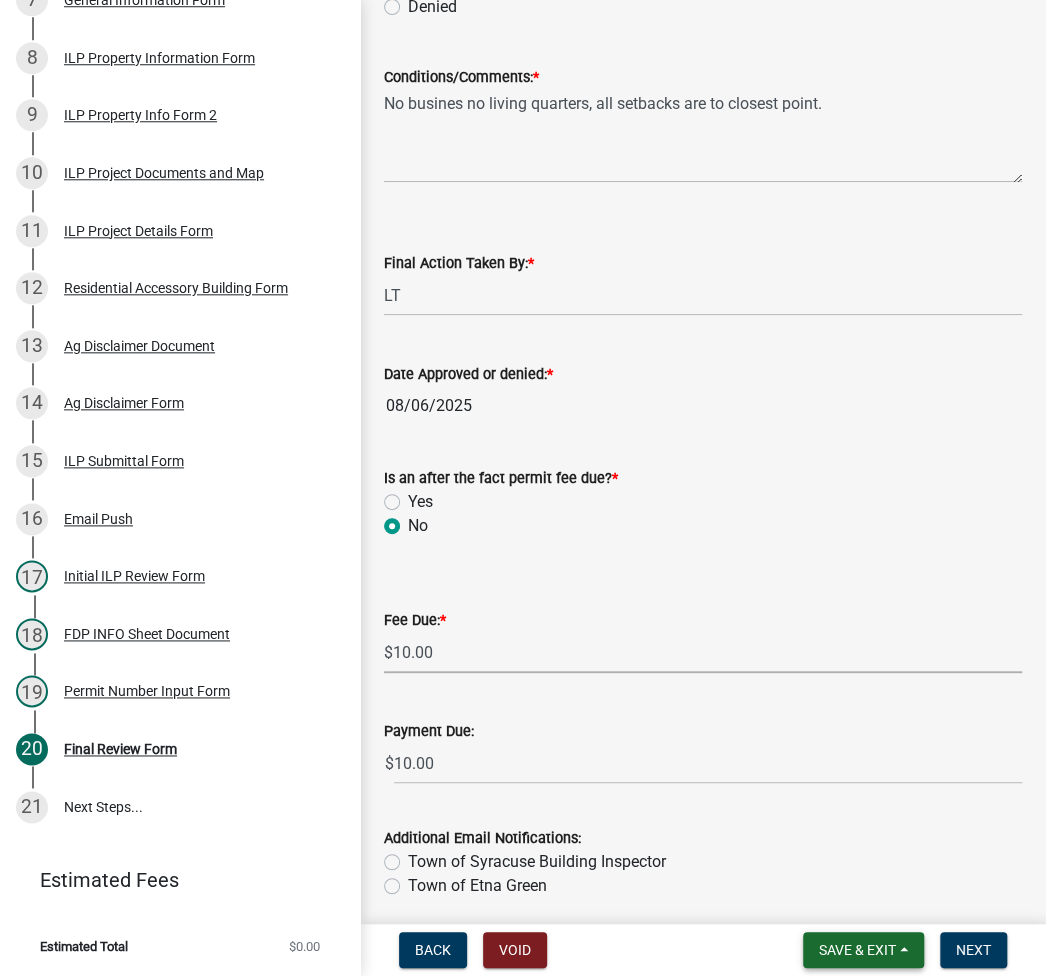 scroll, scrollTop: 379, scrollLeft: 0, axis: vertical 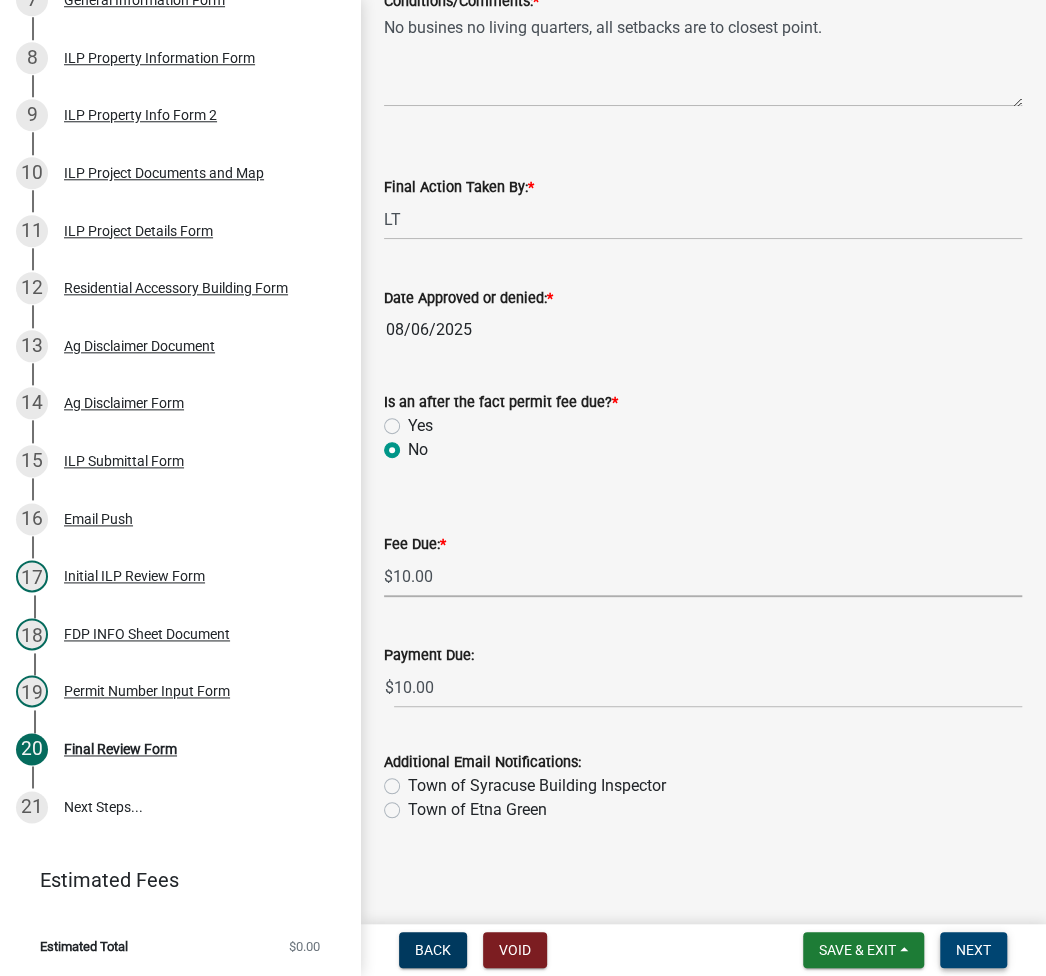 click on "Next" at bounding box center (973, 950) 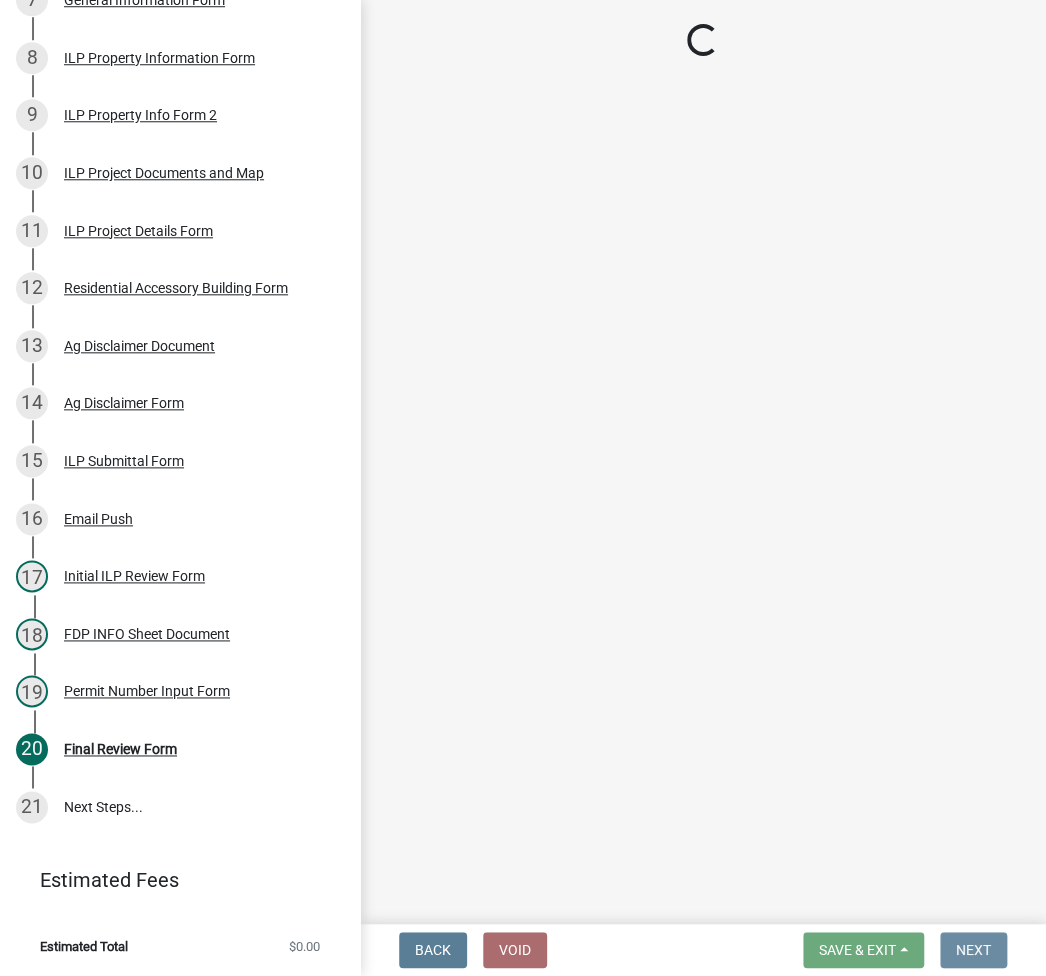 scroll, scrollTop: 0, scrollLeft: 0, axis: both 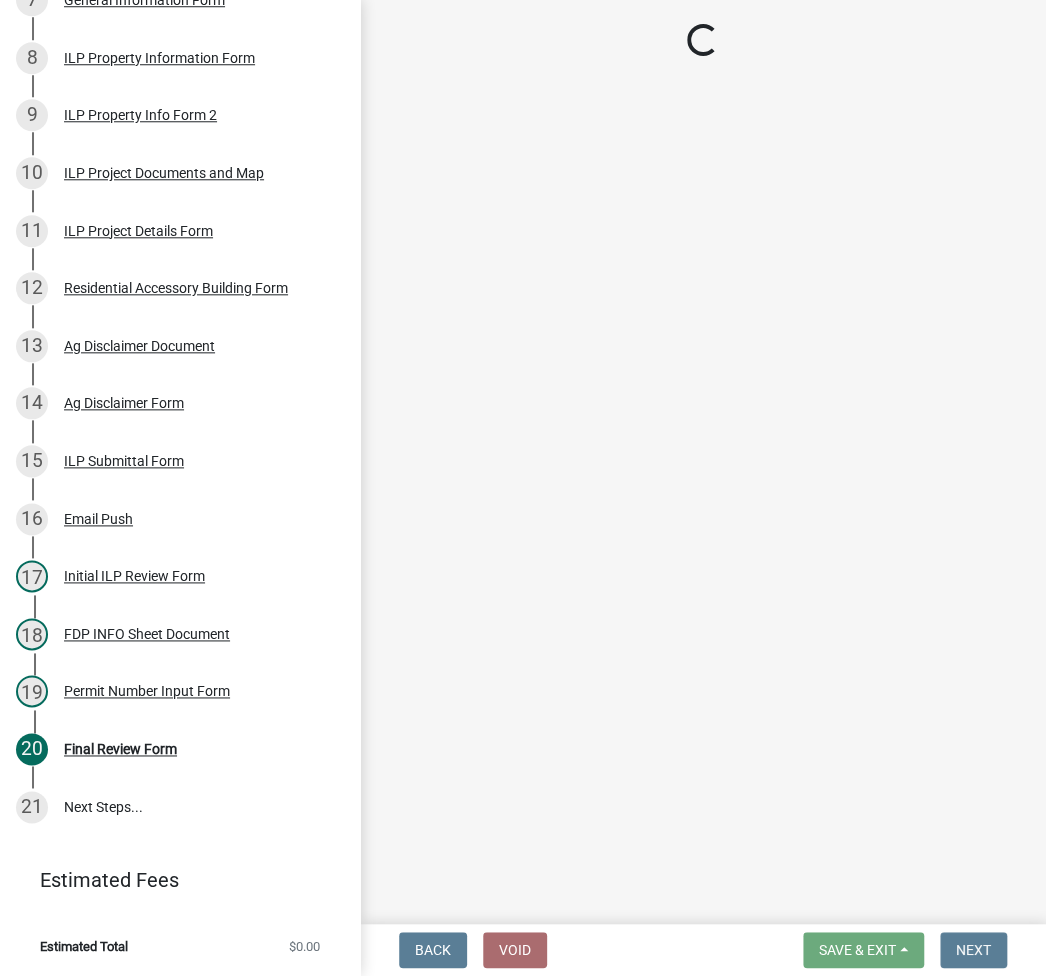 select on "3: 3" 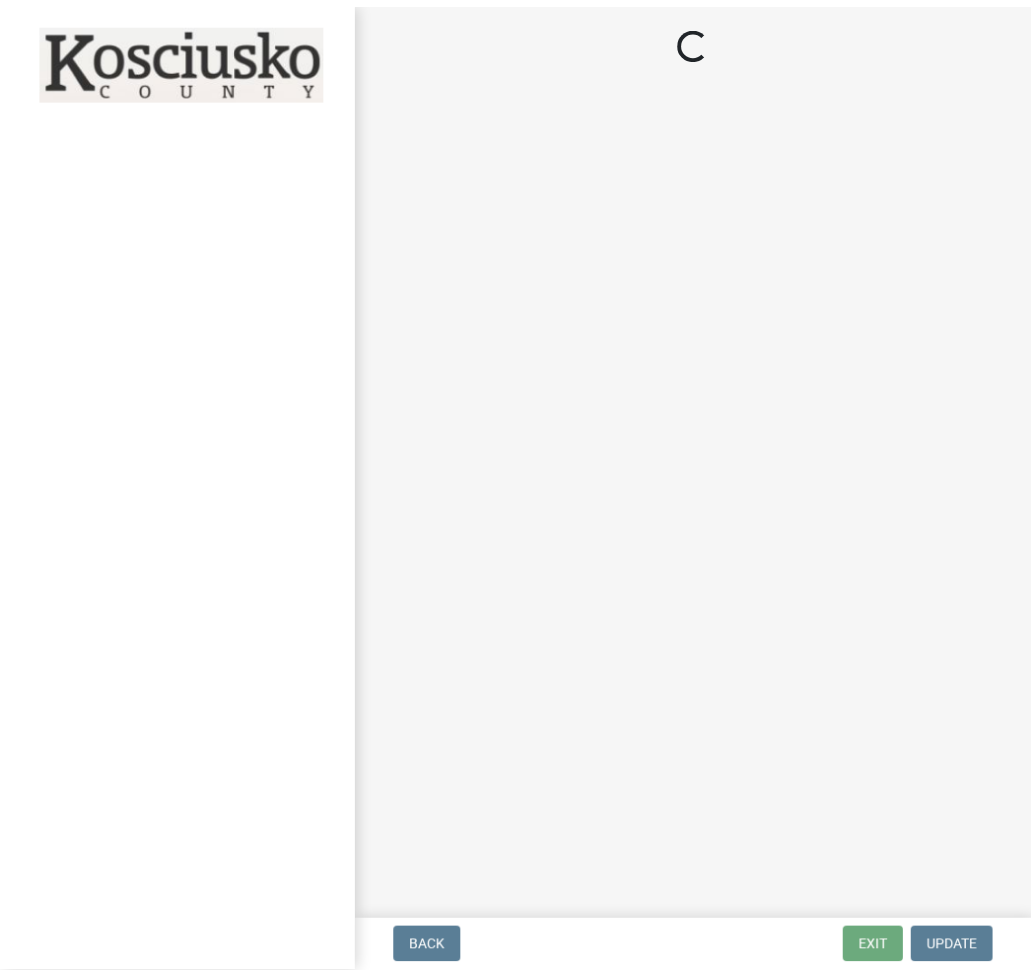scroll, scrollTop: 0, scrollLeft: 0, axis: both 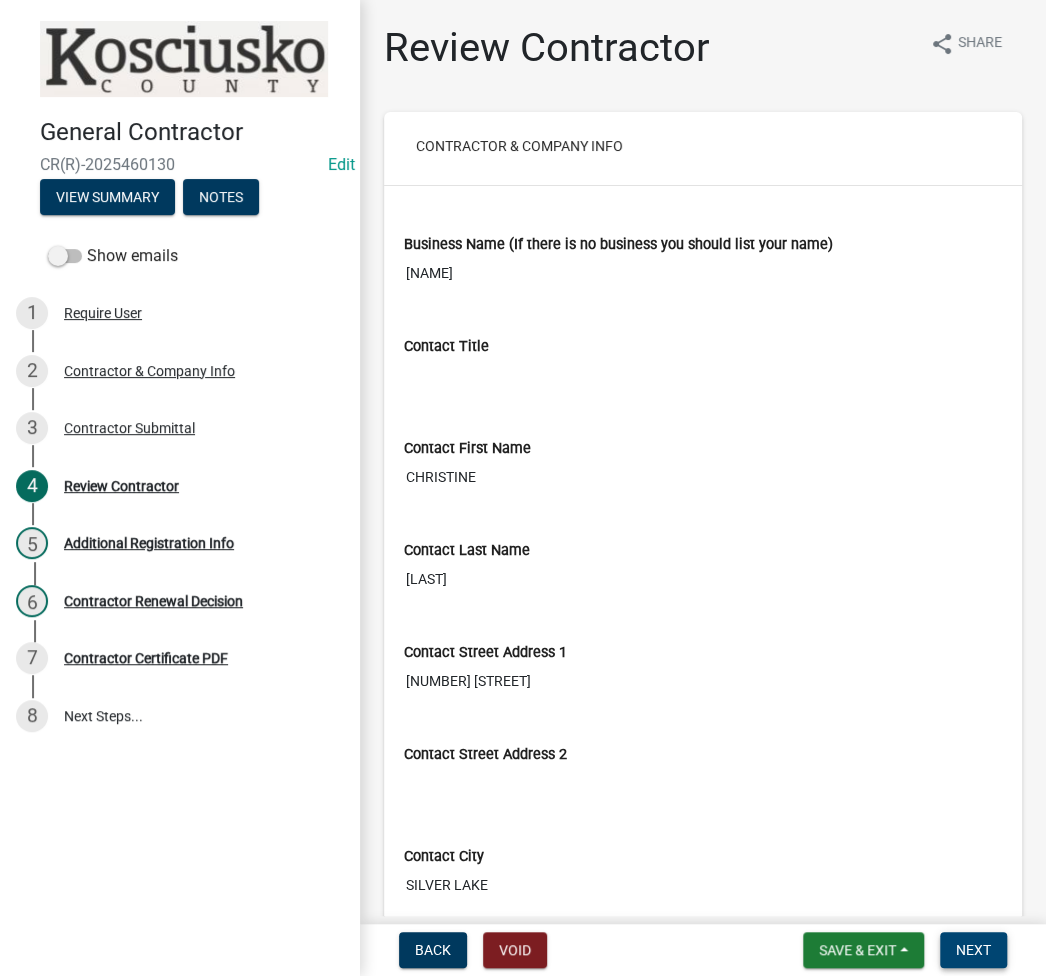 click on "Next" at bounding box center (973, 950) 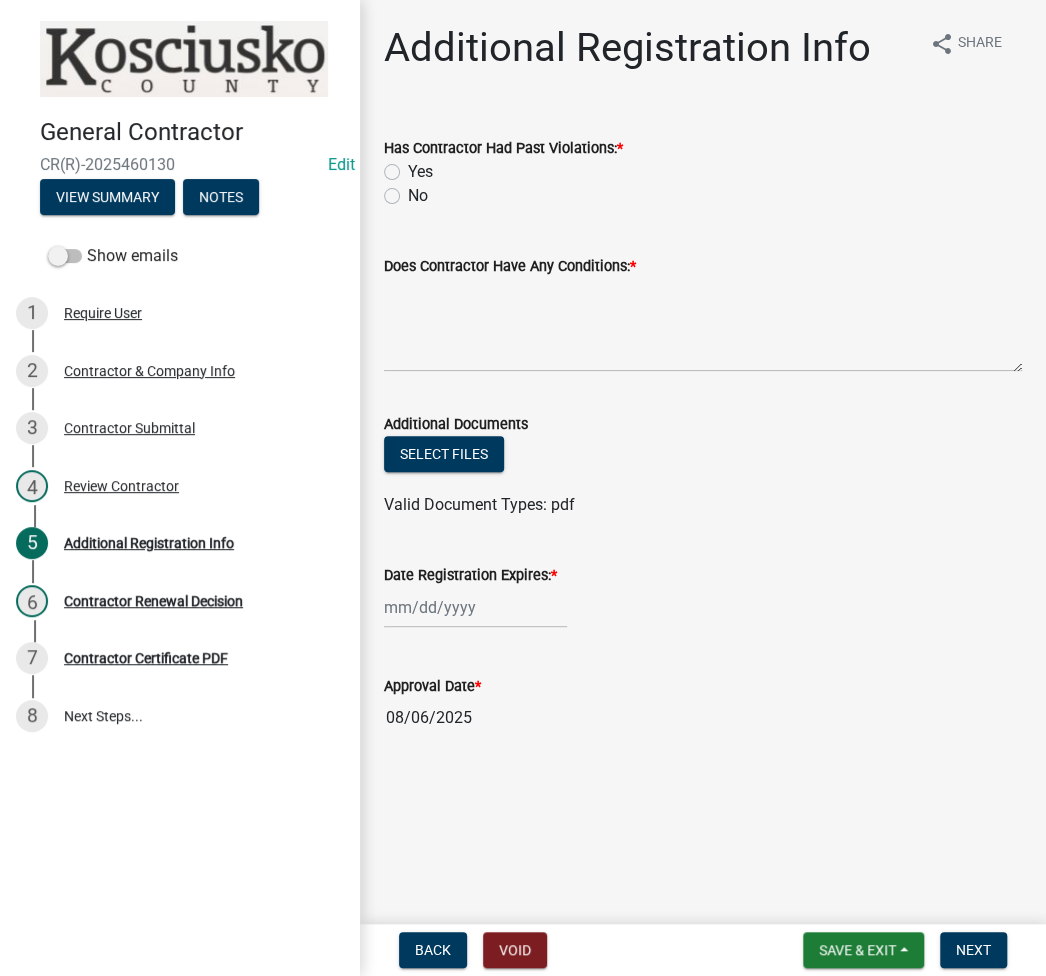 click on "No" 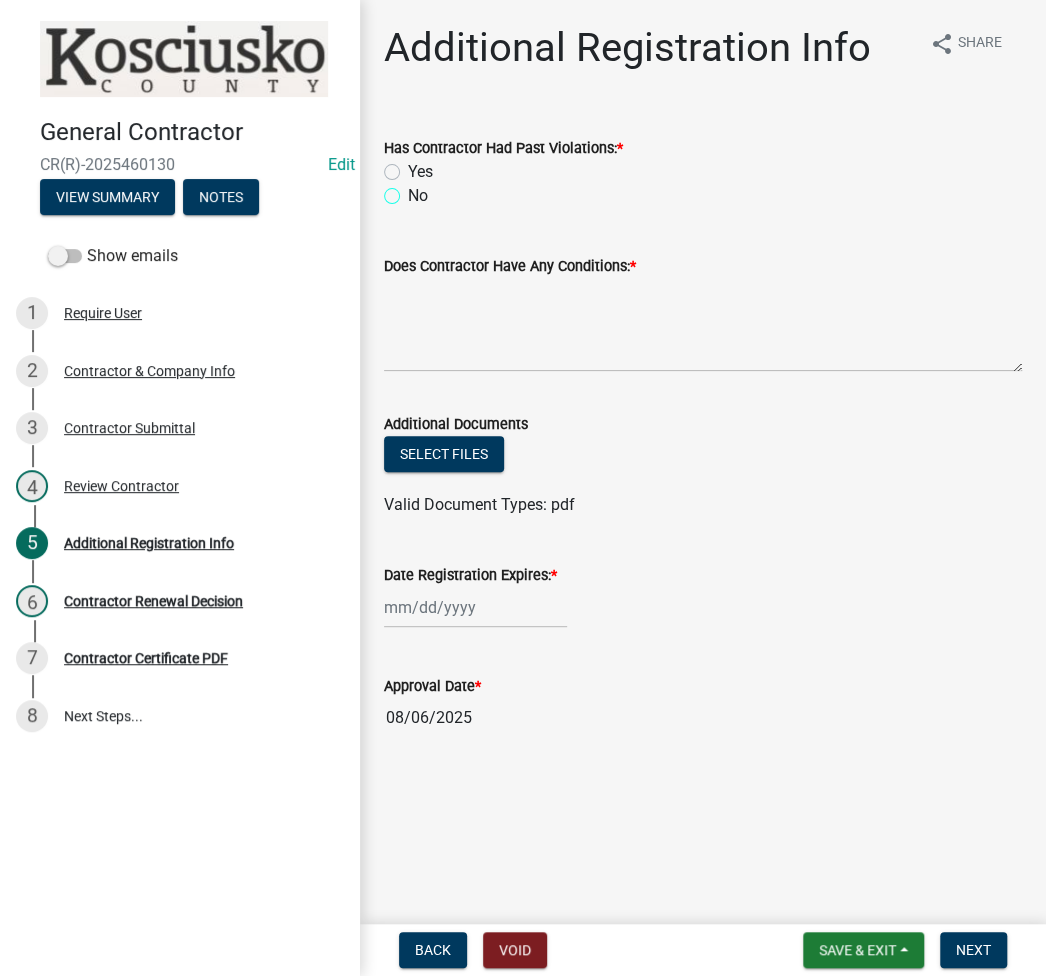 click on "No" at bounding box center (414, 190) 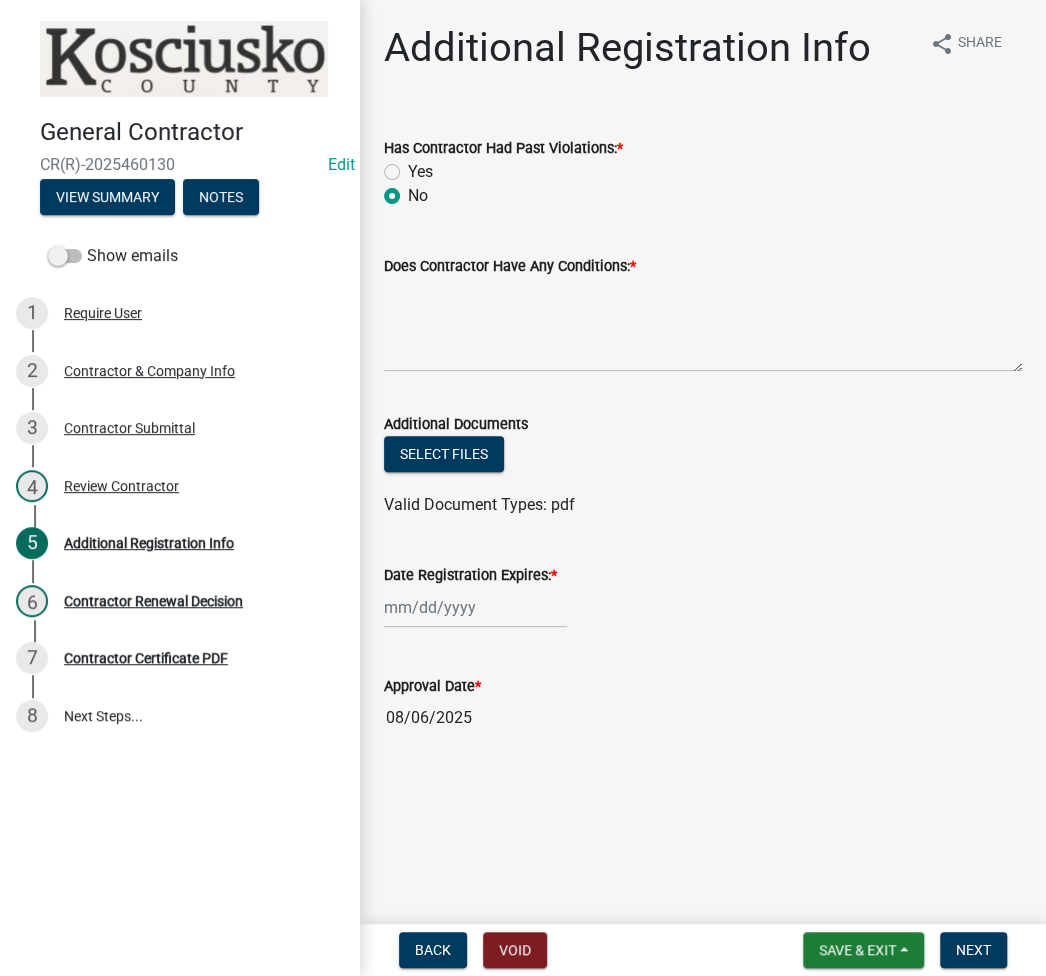 radio on "true" 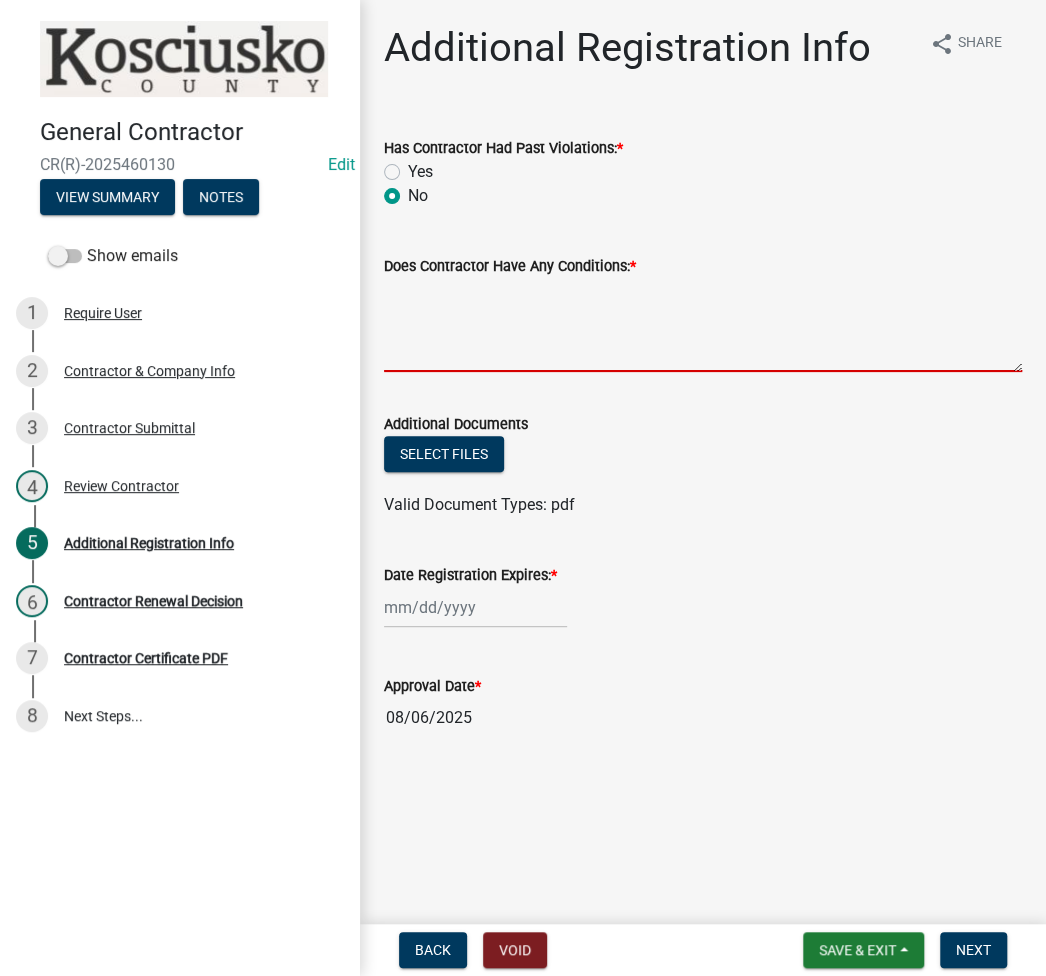click on "Does Contractor Have Any Conditions:  *" at bounding box center (703, 325) 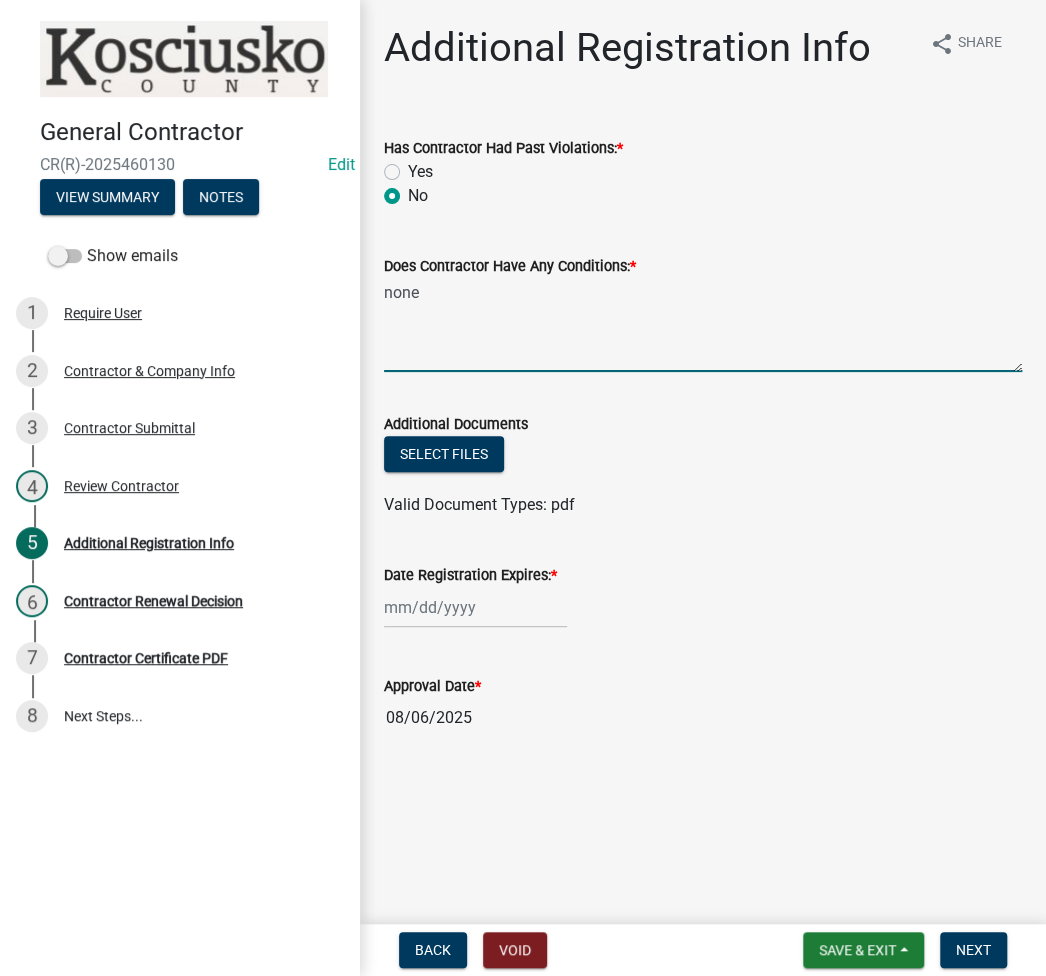 type on "none" 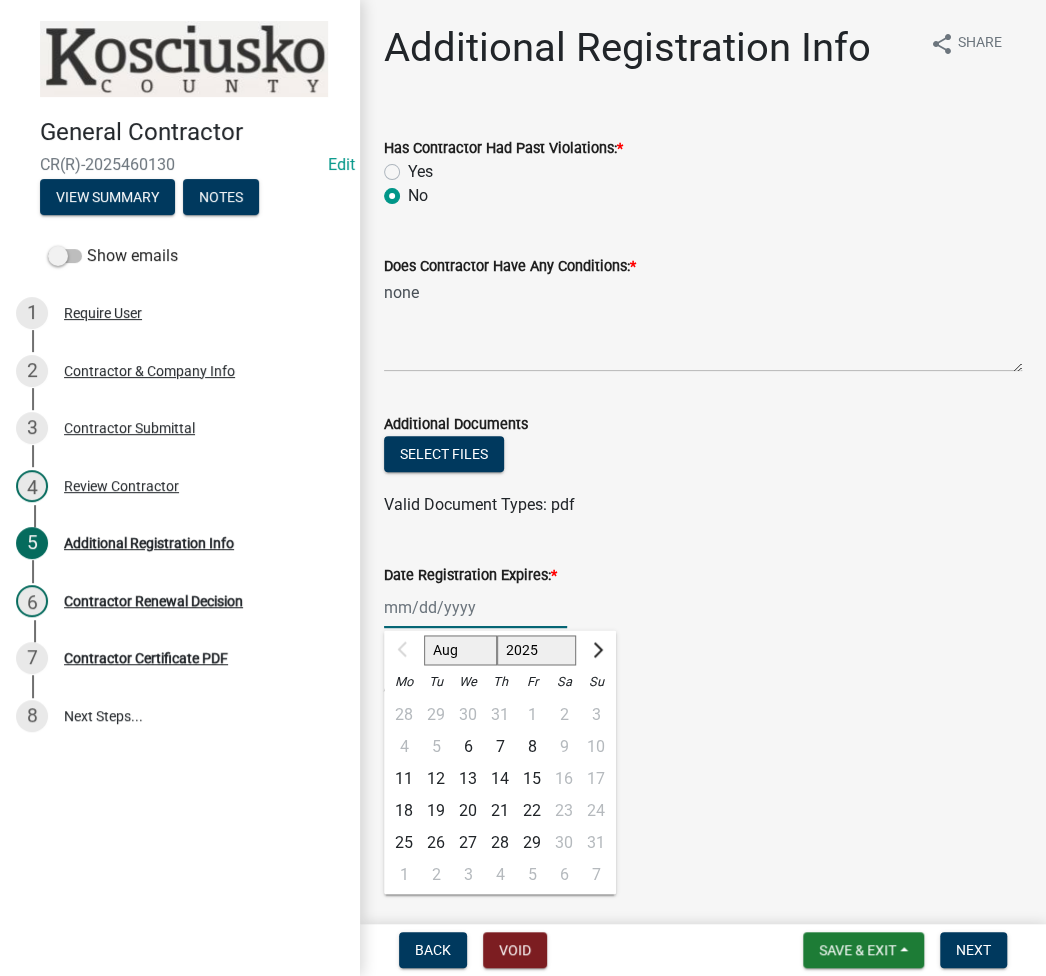 click on "Aug Sep Oct Nov Dec 2025 2026 2027 2028 2029 2030 2031 2032 2033 2034 2035 2036 2037 2038 2039 2040 2041 2042 2043 2044 2045 2046 2047 2048 2049 2050 2051 2052 2053 2054 2055 2056 2057 2058 2059 2060 2061 2062 2063 2064 2065 2066 2067 2068 2069 2070 2071 2072 2073 2074 2075 2076 2077 2078 2079 2080 2081 2082 2083 2084 2085 2086 2087 2088 2089 2090 2091 2092 2093 2094 2095 2096 2097 2098 2099 2100 2101 2102 2103 2104 2105 2106 2107 2108 2109 2110 2111 2112 2113 2114 2115 2116 2117 2118 2119 2120 2121 2122 2123 2124 2125 2126 2127 2128 2129 2130 2131 2132 2133 2134 2135 2136 2137 2138 2139 2140 2141 2142 2143 2144 2145 2146 2147 2148 2149 2150 2151 2152 2153 2154 2155 2156 2157 2158 2159 2160 2161 2162 2163 2164 2165 2166 2167 2168 2169 2170 2171 2172 2173 2174 2175 2176 2177 2178 2179 2180 2181 2182 2183 2184 2185 2186 2187 2188 2189 2190 2191 2192 2193 2194 2195 2196 2197 2198 2199 2200 2201 2202 2203 2204 2205 2206 2207 2208 2209 2210 2211 2212 2213 2214 2215 2216 2217 2218 2219 2220 2221 2222 2223 2224 2225" 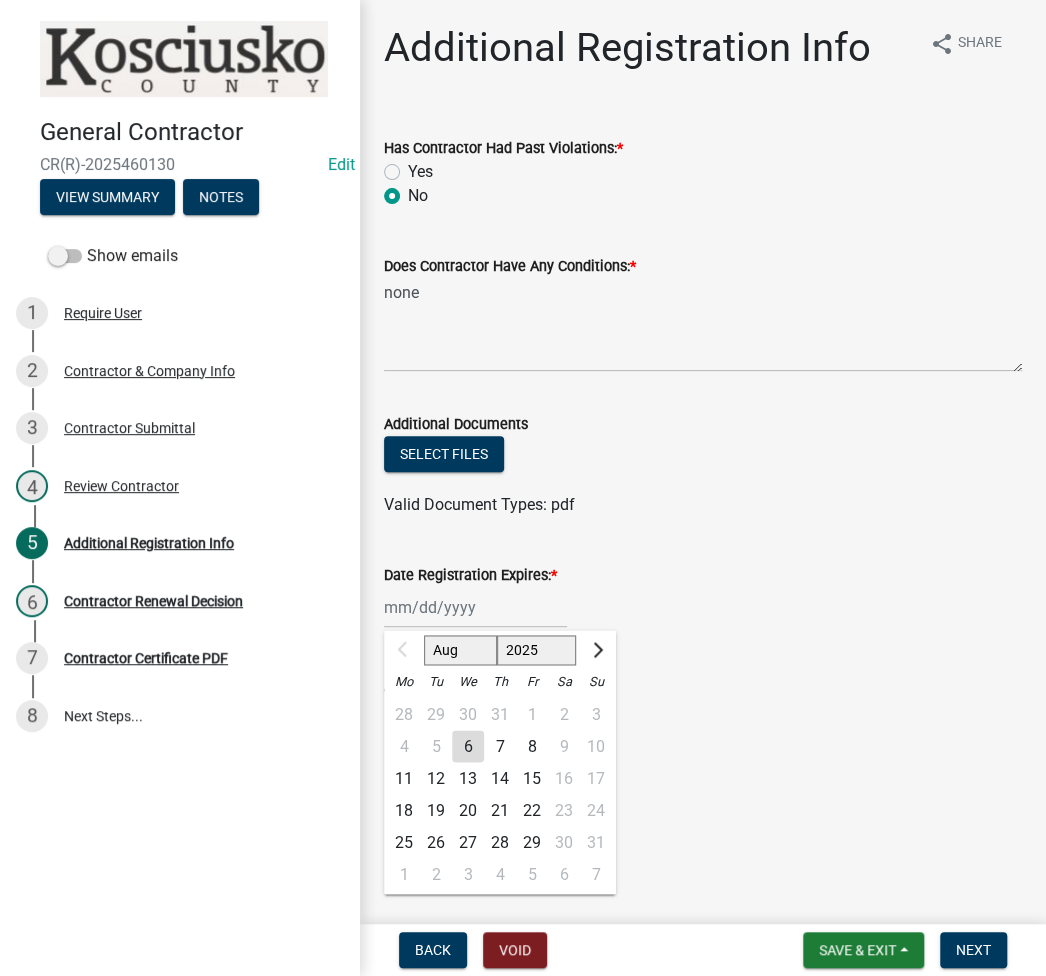 click on "Aug Sep Oct Nov Dec 2025 2026 2027 2028 2029 2030 2031 2032 2033 2034 2035 2036 2037 2038 2039 2040 2041 2042 2043 2044 2045 2046 2047 2048 2049 2050 2051 2052 2053 2054 2055 2056 2057 2058 2059 2060 2061 2062 2063 2064 2065 2066 2067 2068 2069 2070 2071 2072 2073 2074 2075 2076 2077 2078 2079 2080 2081 2082 2083 2084 2085 2086 2087 2088 2089 2090 2091 2092 2093 2094 2095 2096 2097 2098 2099 2100 2101 2102 2103 2104 2105 2106 2107 2108 2109 2110 2111 2112 2113 2114 2115 2116 2117 2118 2119 2120 2121 2122 2123 2124 2125 2126 2127 2128 2129 2130 2131 2132 2133 2134 2135 2136 2137 2138 2139 2140 2141 2142 2143 2144 2145 2146 2147 2148 2149 2150 2151 2152 2153 2154 2155 2156 2157 2158 2159 2160 2161 2162 2163 2164 2165 2166 2167 2168 2169 2170 2171 2172 2173 2174 2175 2176 2177 2178 2179 2180 2181 2182 2183 2184 2185 2186 2187 2188 2189 2190 2191 2192 2193 2194 2195 2196 2197 2198 2199 2200 2201 2202 2203 2204 2205 2206 2207 2208 2209 2210 2211 2212 2213 2214 2215 2216 2217 2218 2219 2220 2221 2222 2223 2224 2225" 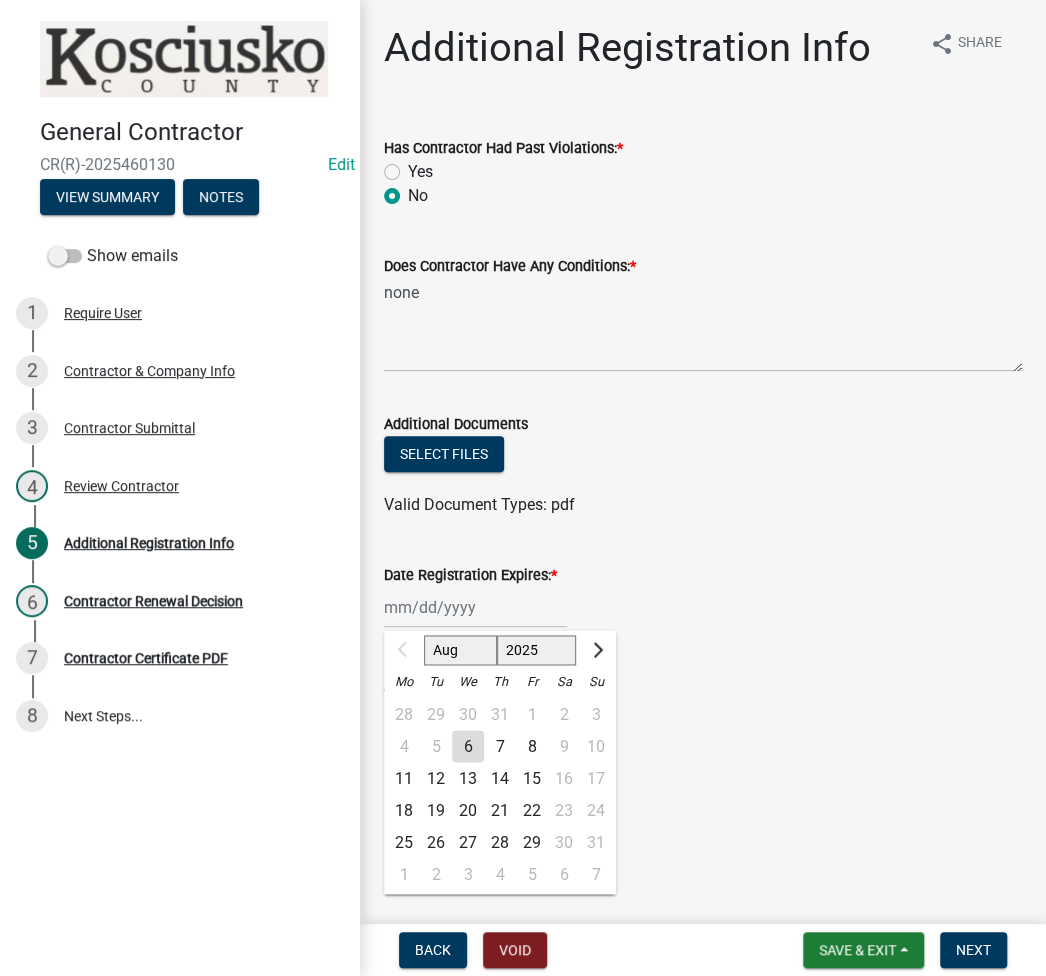 click on "2025 2026 2027 2028 2029 2030 2031 2032 2033 2034 2035 2036 2037 2038 2039 2040 2041 2042 2043 2044 2045 2046 2047 2048 2049 2050 2051 2052 2053 2054 2055 2056 2057 2058 2059 2060 2061 2062 2063 2064 2065 2066 2067 2068 2069 2070 2071 2072 2073 2074 2075 2076 2077 2078 2079 2080 2081 2082 2083 2084 2085 2086 2087 2088 2089 2090 2091 2092 2093 2094 2095 2096 2097 2098 2099 2100 2101 2102 2103 2104 2105 2106 2107 2108 2109 2110 2111 2112 2113 2114 2115 2116 2117 2118 2119 2120 2121 2122 2123 2124 2125 2126 2127 2128 2129 2130 2131 2132 2133 2134 2135 2136 2137 2138 2139 2140 2141 2142 2143 2144 2145 2146 2147 2148 2149 2150 2151 2152 2153 2154 2155 2156 2157 2158 2159 2160 2161 2162 2163 2164 2165 2166 2167 2168 2169 2170 2171 2172 2173 2174 2175 2176 2177 2178 2179 2180 2181 2182 2183 2184 2185 2186 2187 2188 2189 2190 2191 2192 2193 2194 2195 2196 2197 2198 2199 2200 2201 2202 2203 2204 2205 2206 2207 2208 2209 2210 2211 2212 2213 2214 2215 2216 2217 2218 2219 2220 2221 2222 2223 2224 2225 2226 2227 2228 2229" 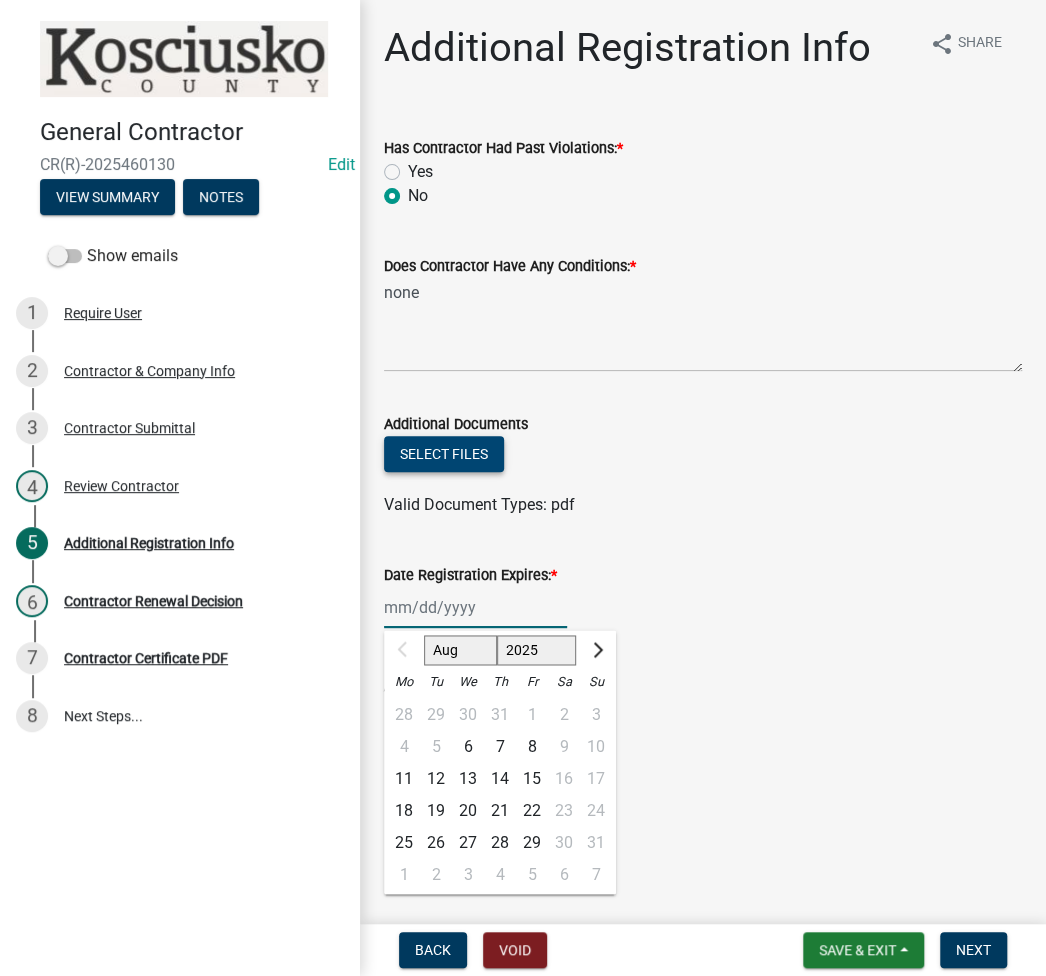 select on "2026" 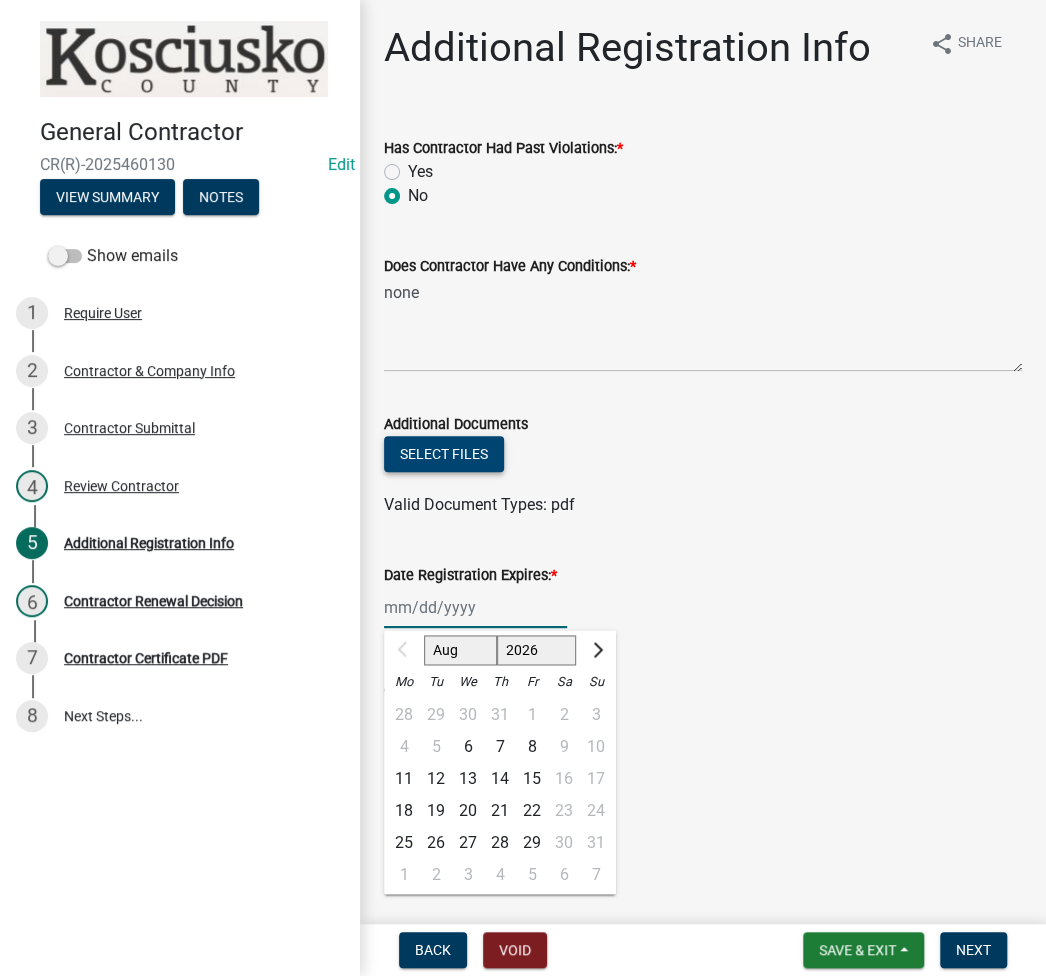 click on "2025 2026 2027 2028 2029 2030 2031 2032 2033 2034 2035 2036 2037 2038 2039 2040 2041 2042 2043 2044 2045 2046 2047 2048 2049 2050 2051 2052 2053 2054 2055 2056 2057 2058 2059 2060 2061 2062 2063 2064 2065 2066 2067 2068 2069 2070 2071 2072 2073 2074 2075 2076 2077 2078 2079 2080 2081 2082 2083 2084 2085 2086 2087 2088 2089 2090 2091 2092 2093 2094 2095 2096 2097 2098 2099 2100 2101 2102 2103 2104 2105 2106 2107 2108 2109 2110 2111 2112 2113 2114 2115 2116 2117 2118 2119 2120 2121 2122 2123 2124 2125 2126 2127 2128 2129 2130 2131 2132 2133 2134 2135 2136 2137 2138 2139 2140 2141 2142 2143 2144 2145 2146 2147 2148 2149 2150 2151 2152 2153 2154 2155 2156 2157 2158 2159 2160 2161 2162 2163 2164 2165 2166 2167 2168 2169 2170 2171 2172 2173 2174 2175 2176 2177 2178 2179 2180 2181 2182 2183 2184 2185 2186 2187 2188 2189 2190 2191 2192 2193 2194 2195 2196 2197 2198 2199 2200 2201 2202 2203 2204 2205 2206 2207 2208 2209 2210 2211 2212 2213 2214 2215 2216 2217 2218 2219 2220 2221 2222 2223 2224 2225 2226 2227 2228 2229" 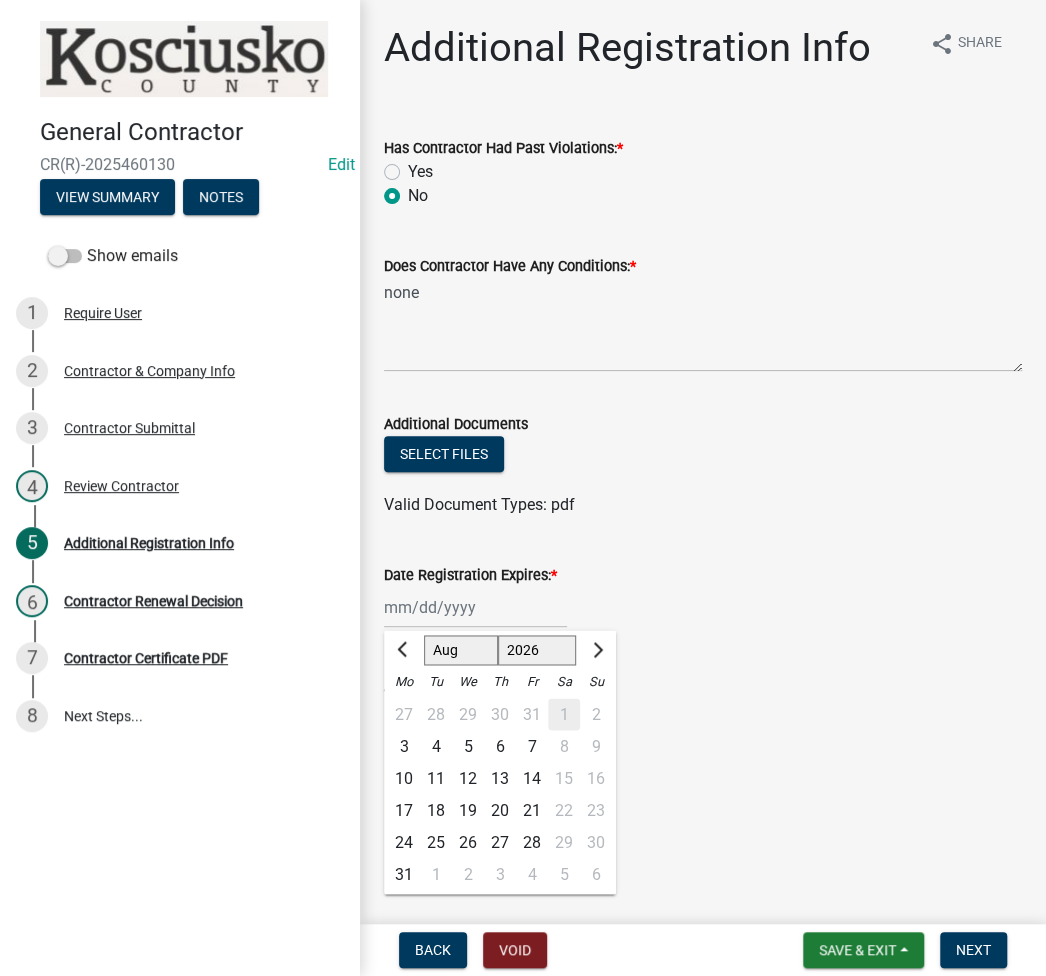 click on "6" 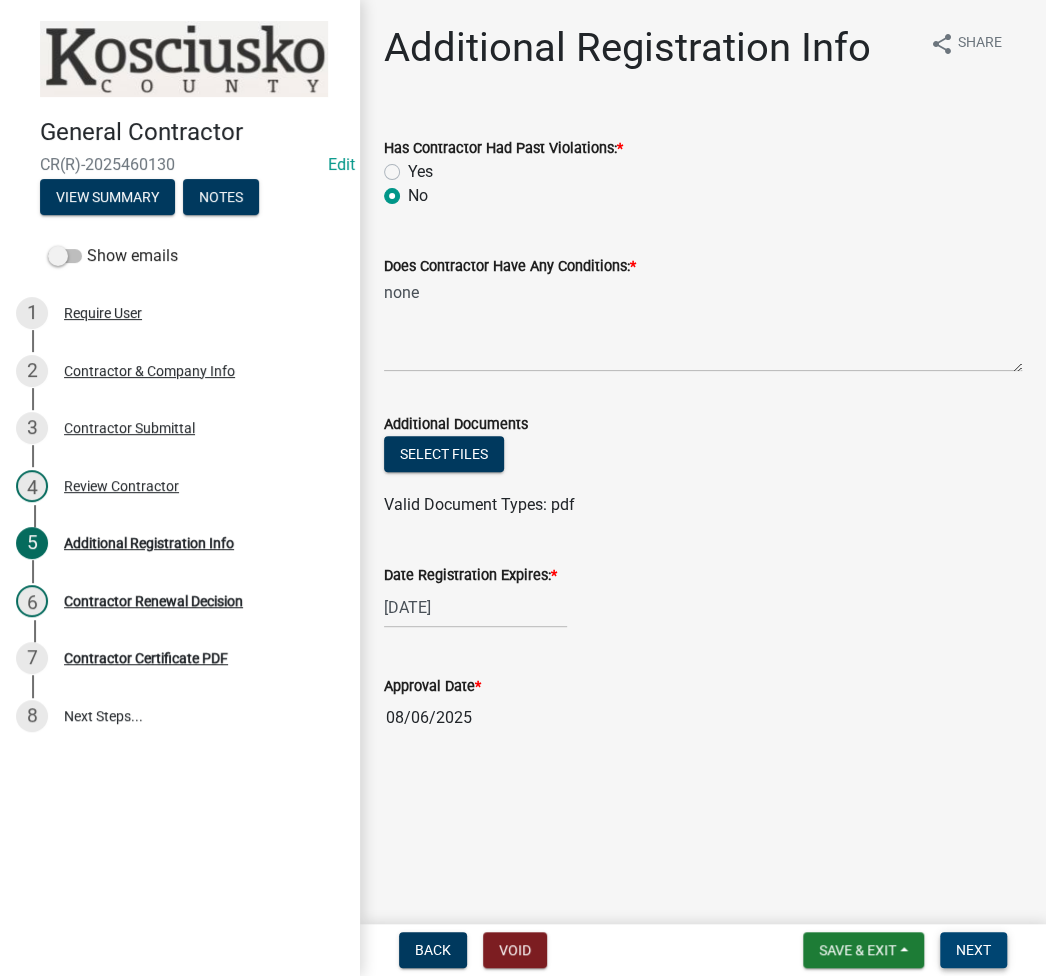 click on "Next" at bounding box center [973, 950] 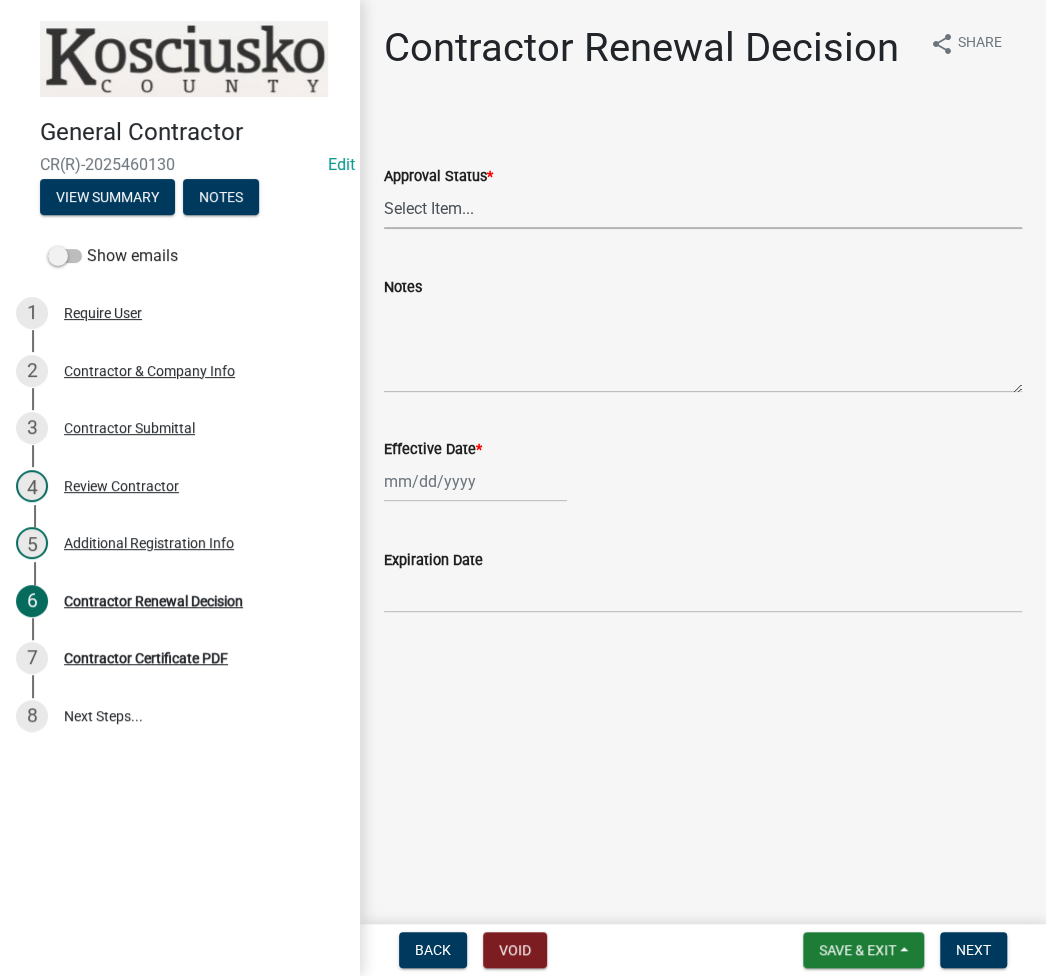 click on "Select Item...   Approved   Denied" at bounding box center (703, 208) 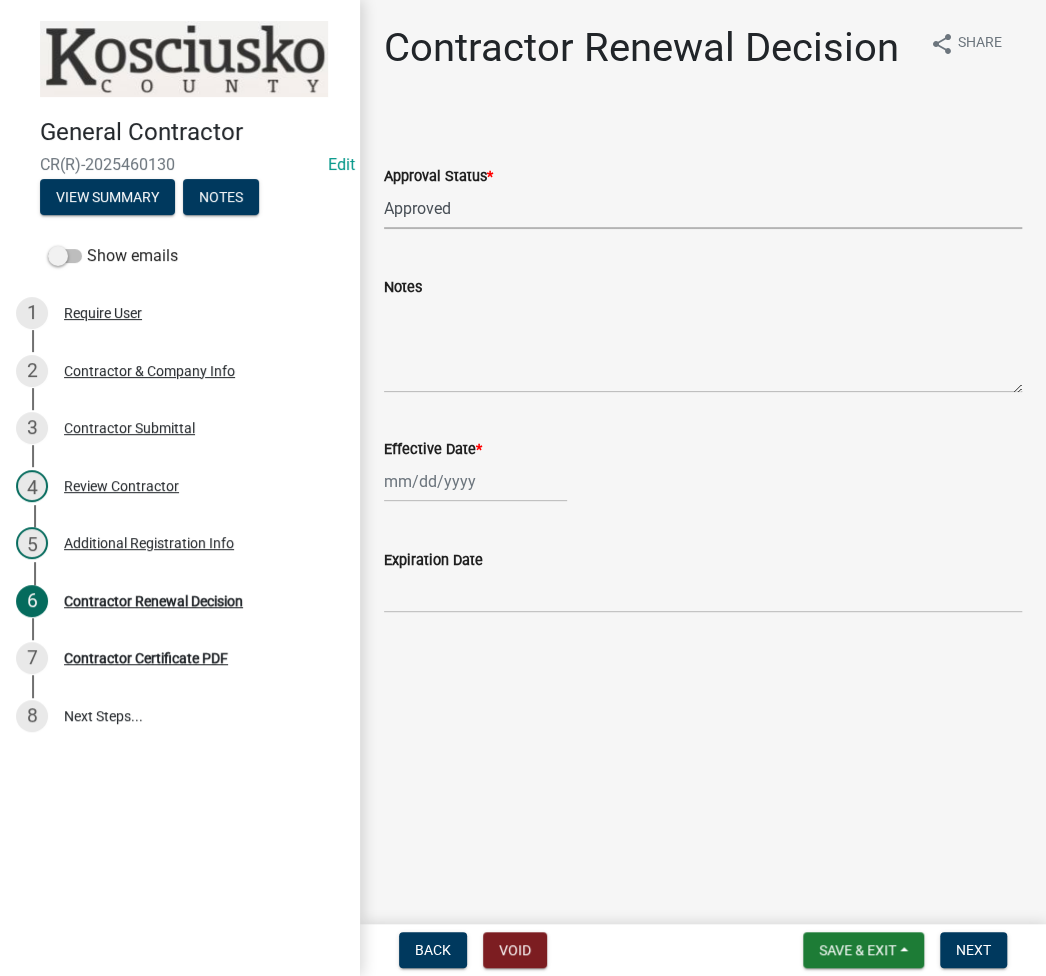 click on "Select Item...   Approved   Denied" at bounding box center (703, 208) 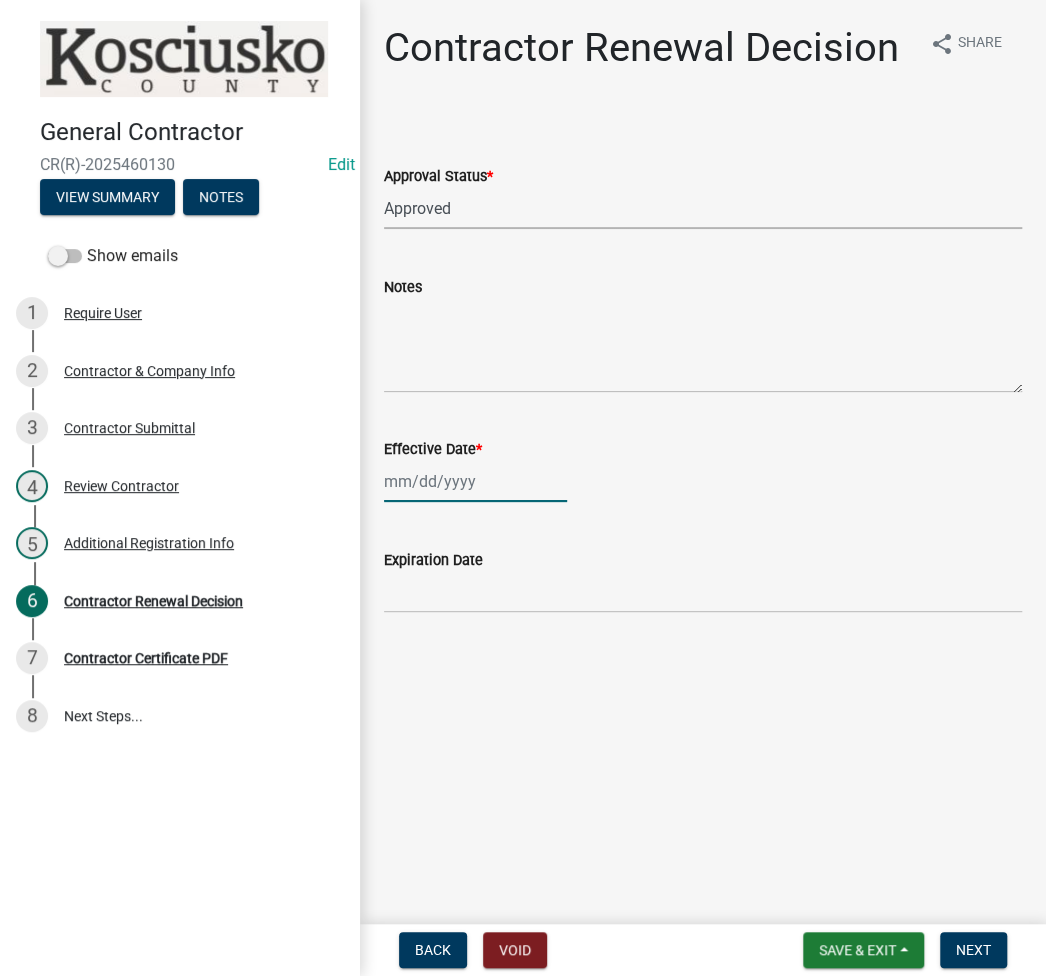 click 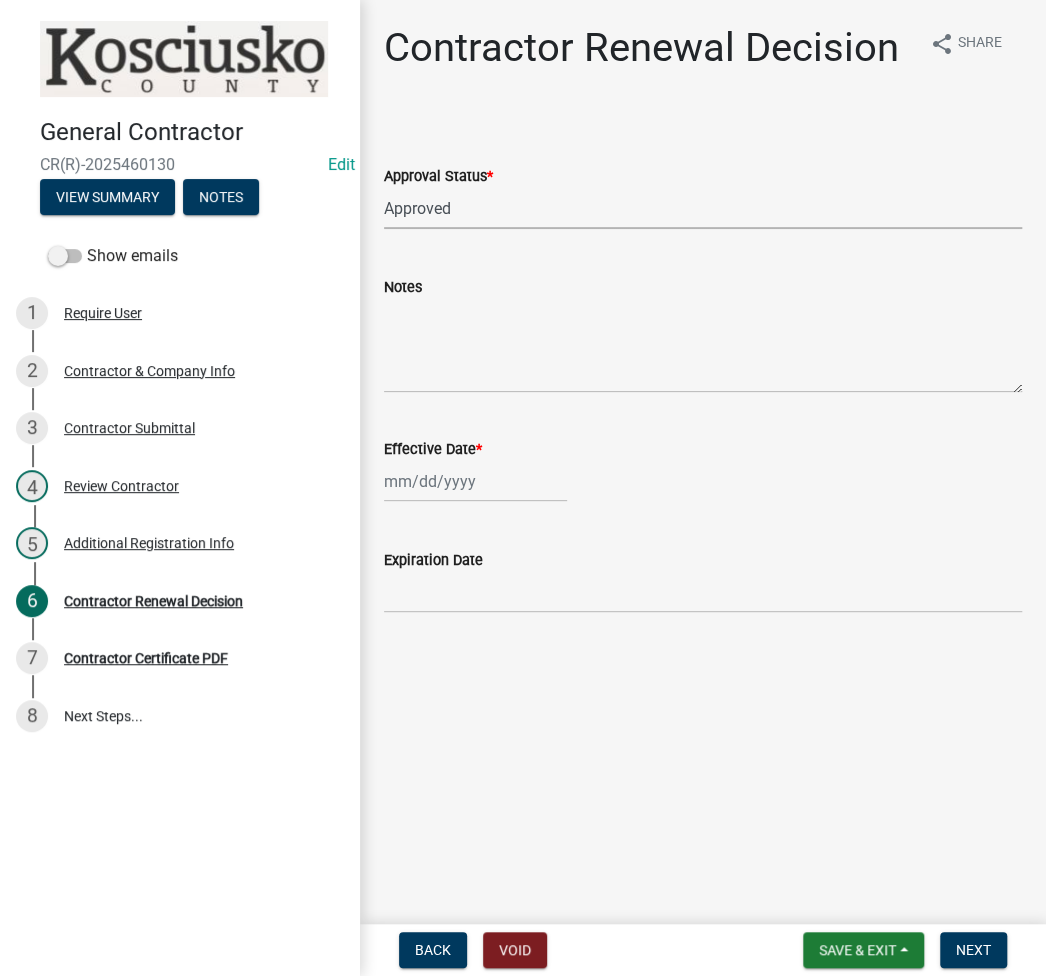select on "8" 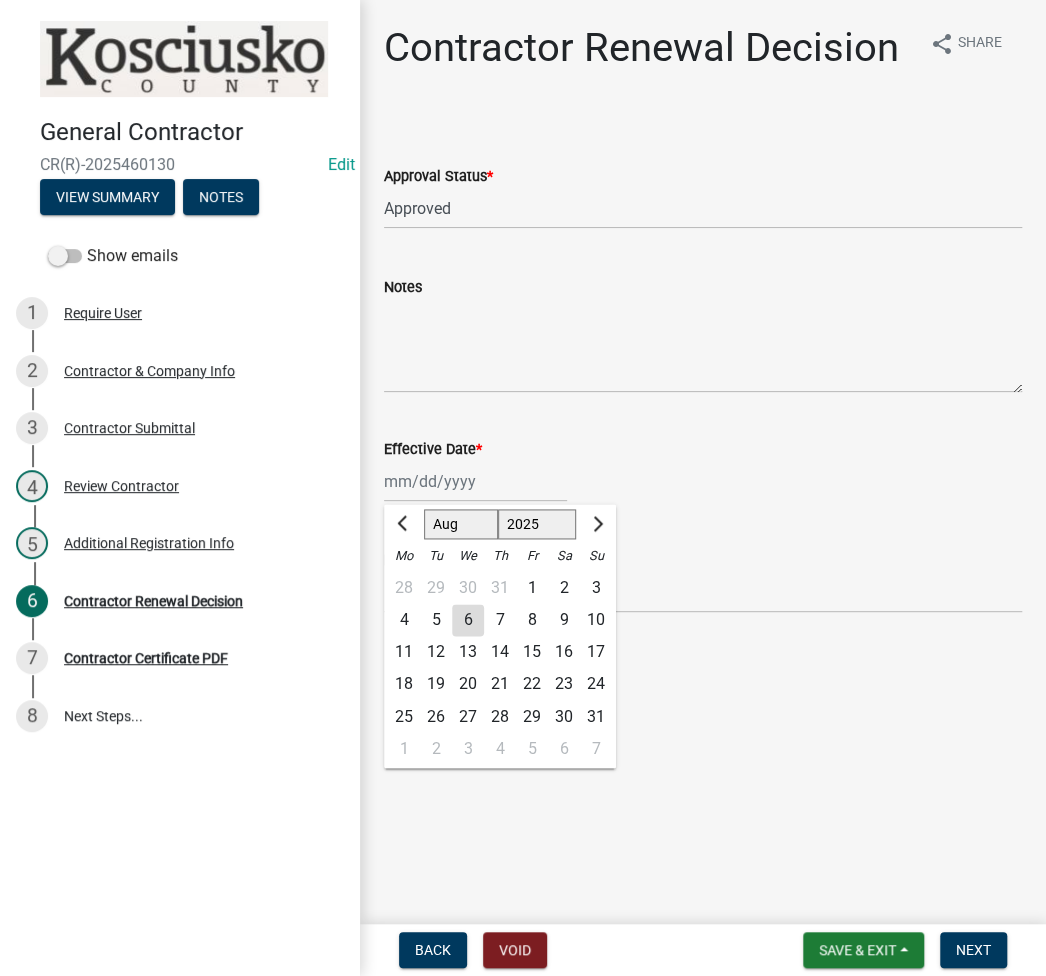 click on "6" 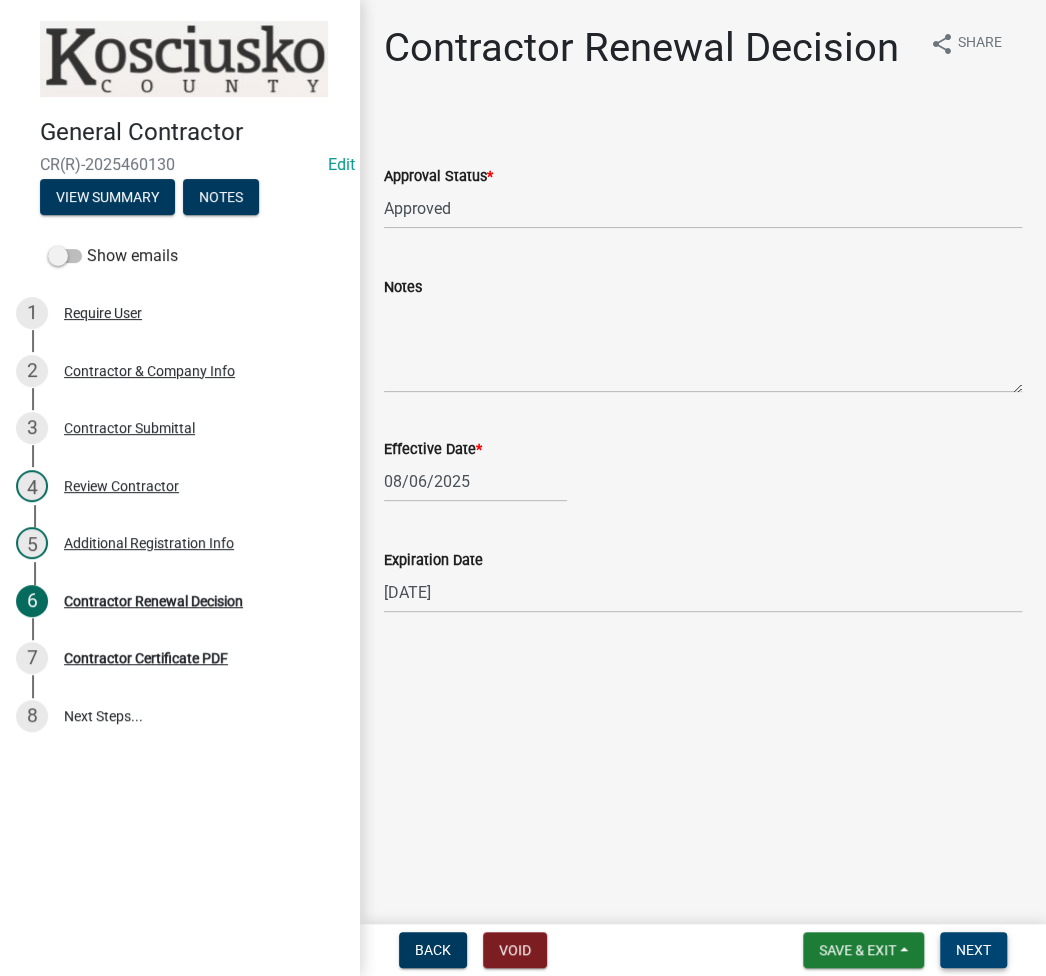 click on "Next" at bounding box center [973, 950] 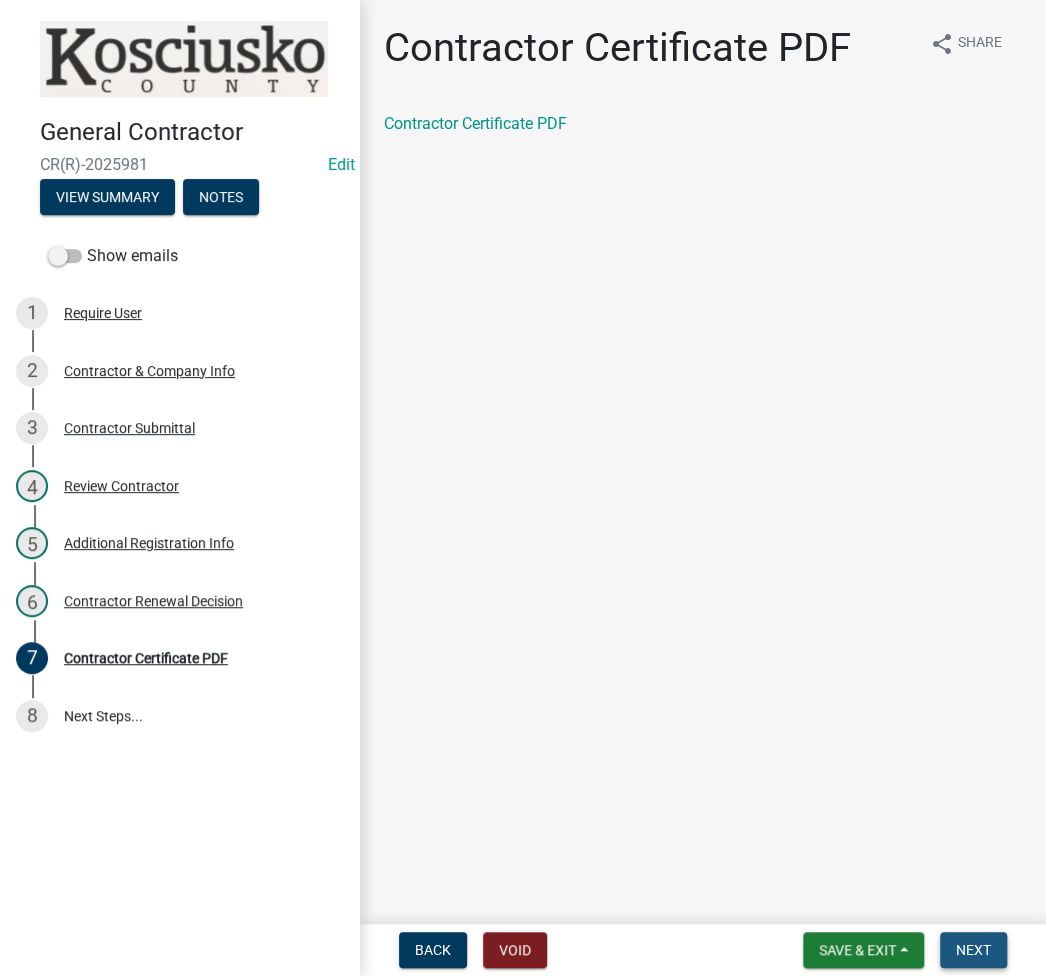 click on "Next" at bounding box center [973, 950] 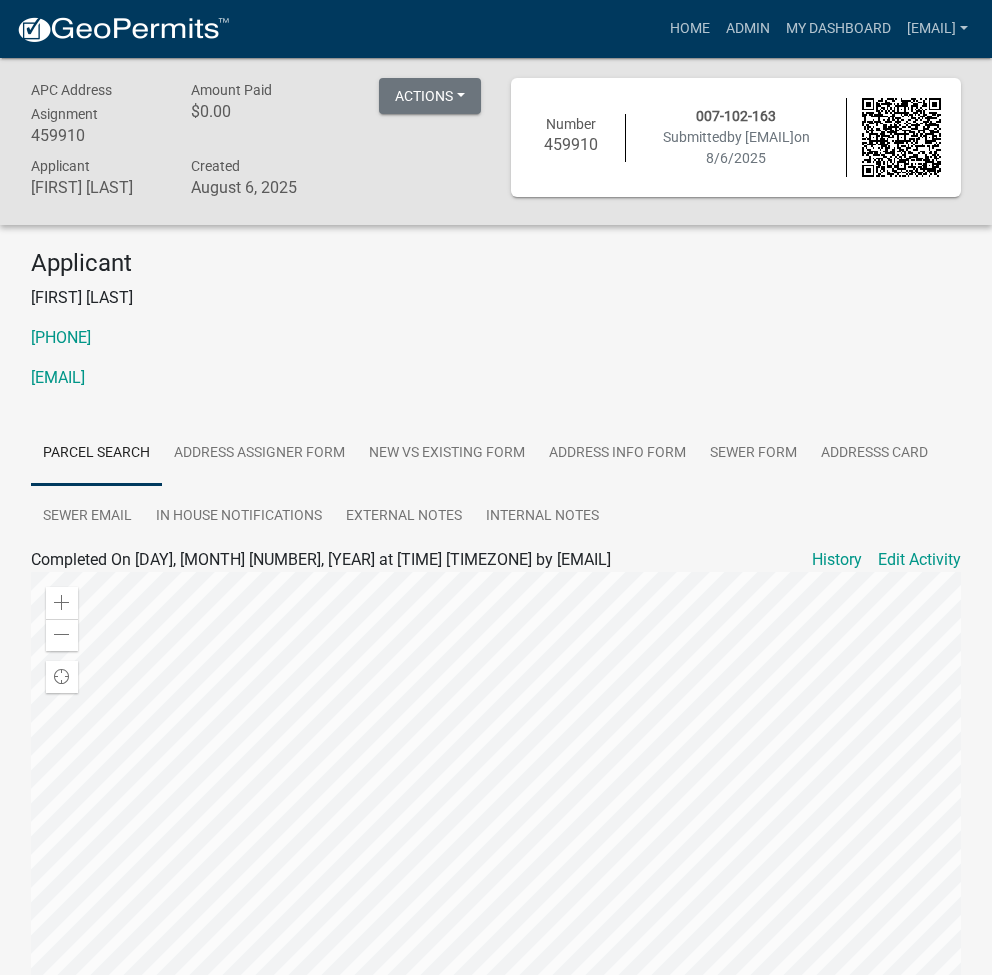 scroll, scrollTop: 0, scrollLeft: 0, axis: both 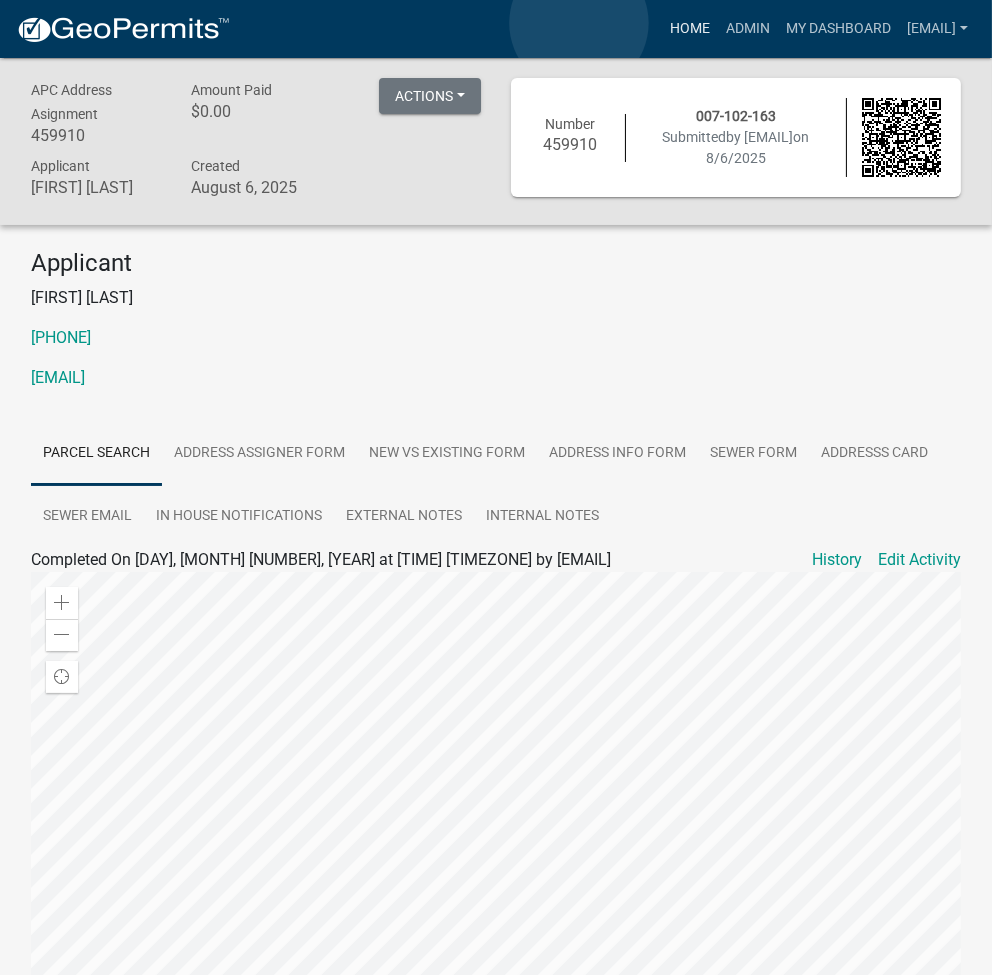 click on "Home" at bounding box center (690, 29) 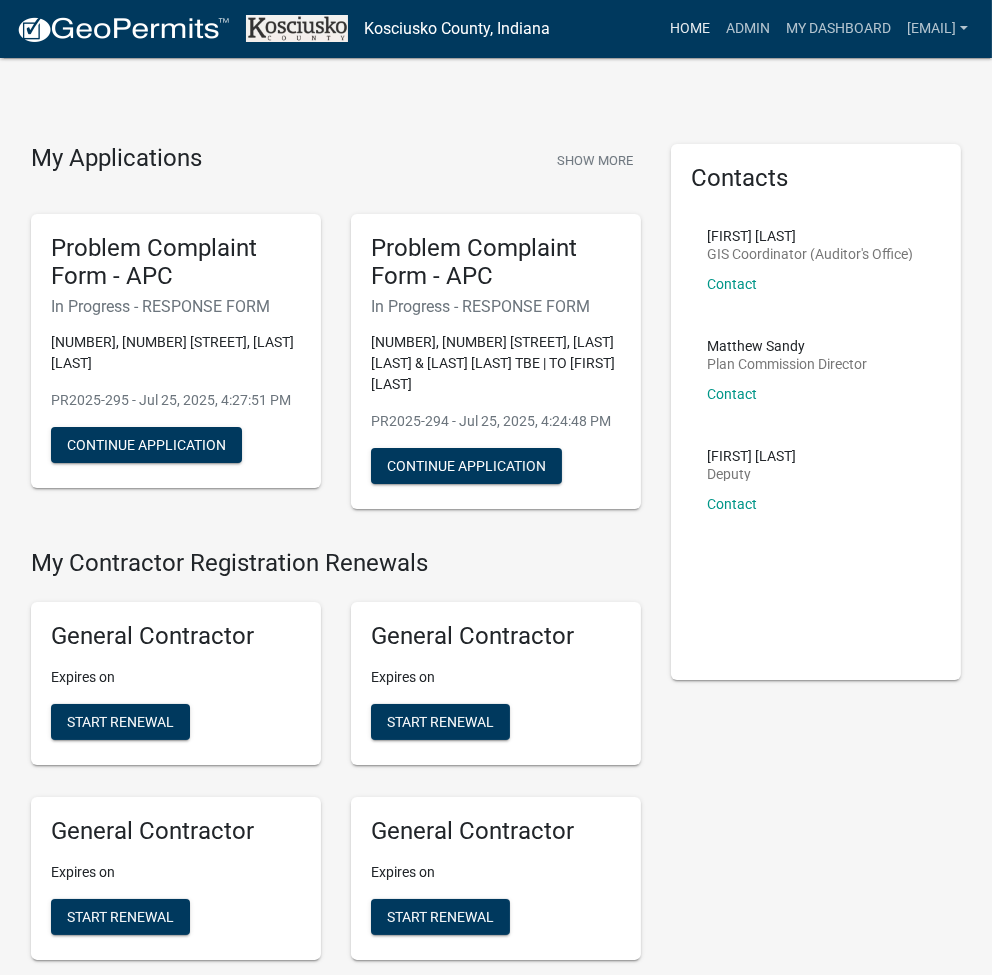 scroll, scrollTop: 4935, scrollLeft: 0, axis: vertical 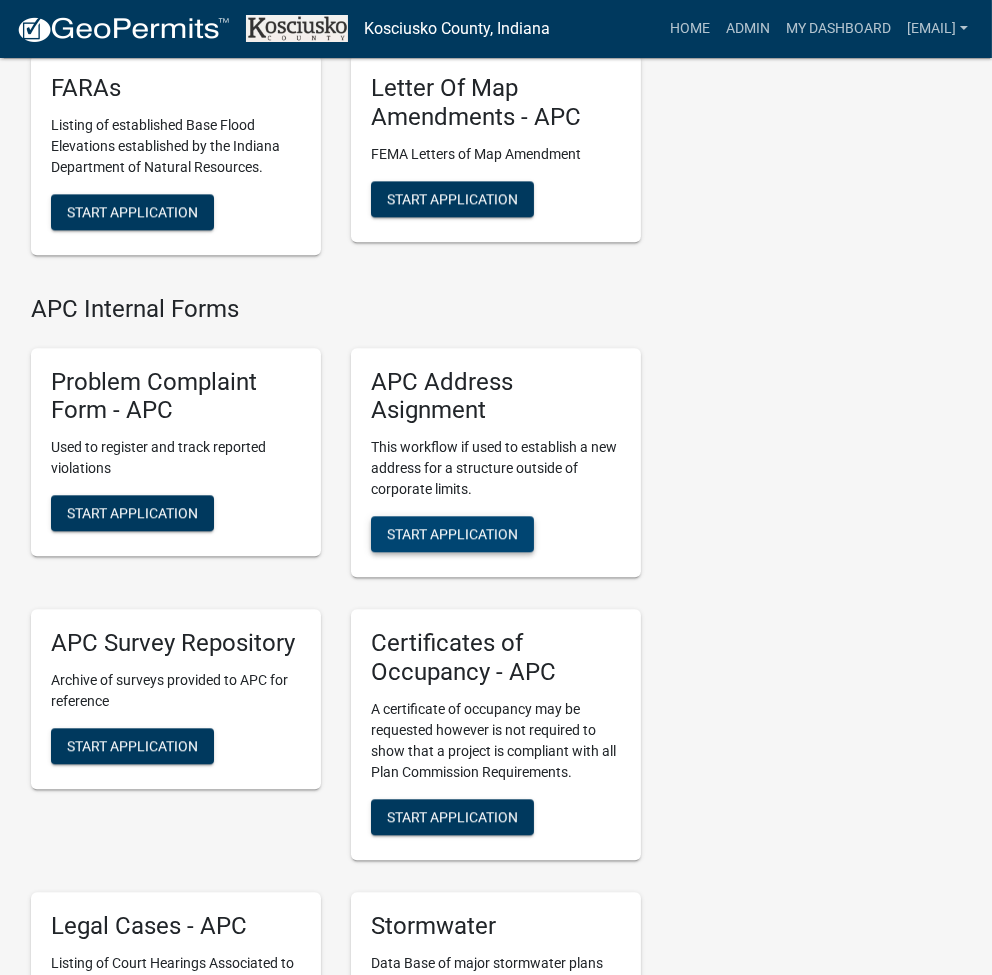 click on "Start Application" at bounding box center (452, 534) 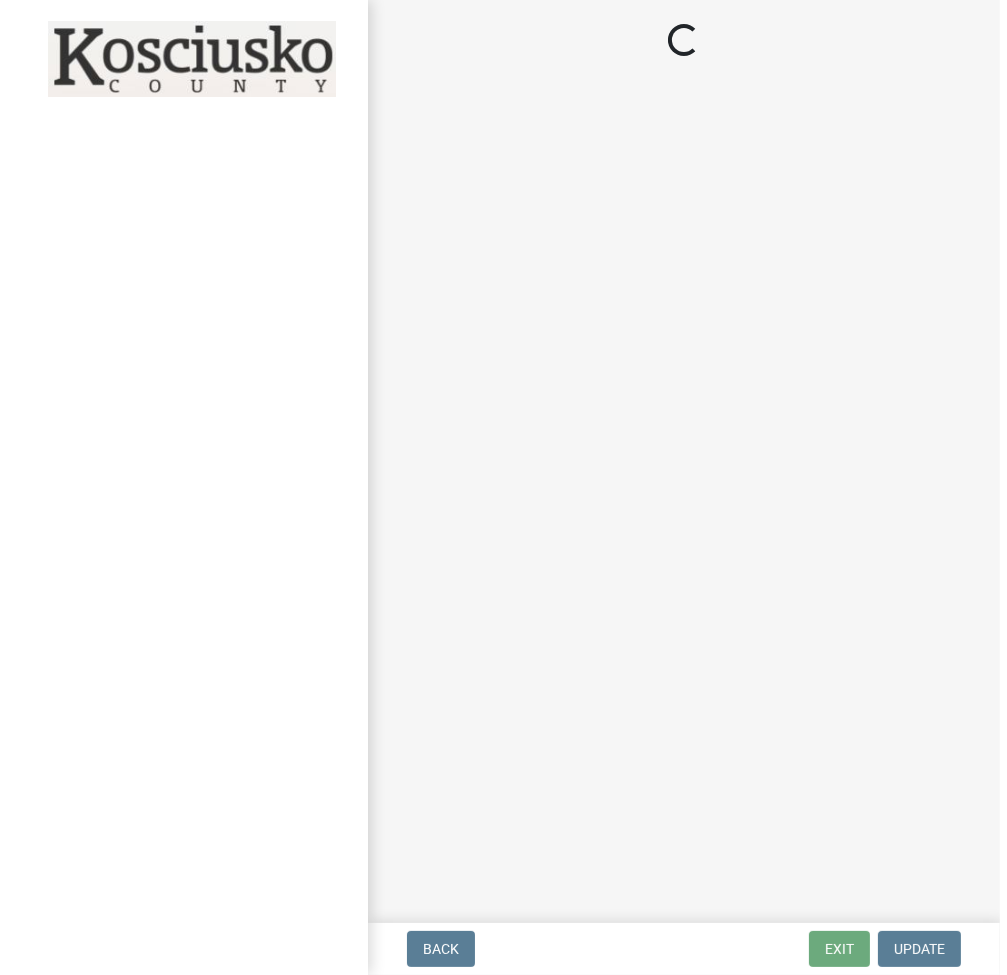 scroll, scrollTop: 0, scrollLeft: 0, axis: both 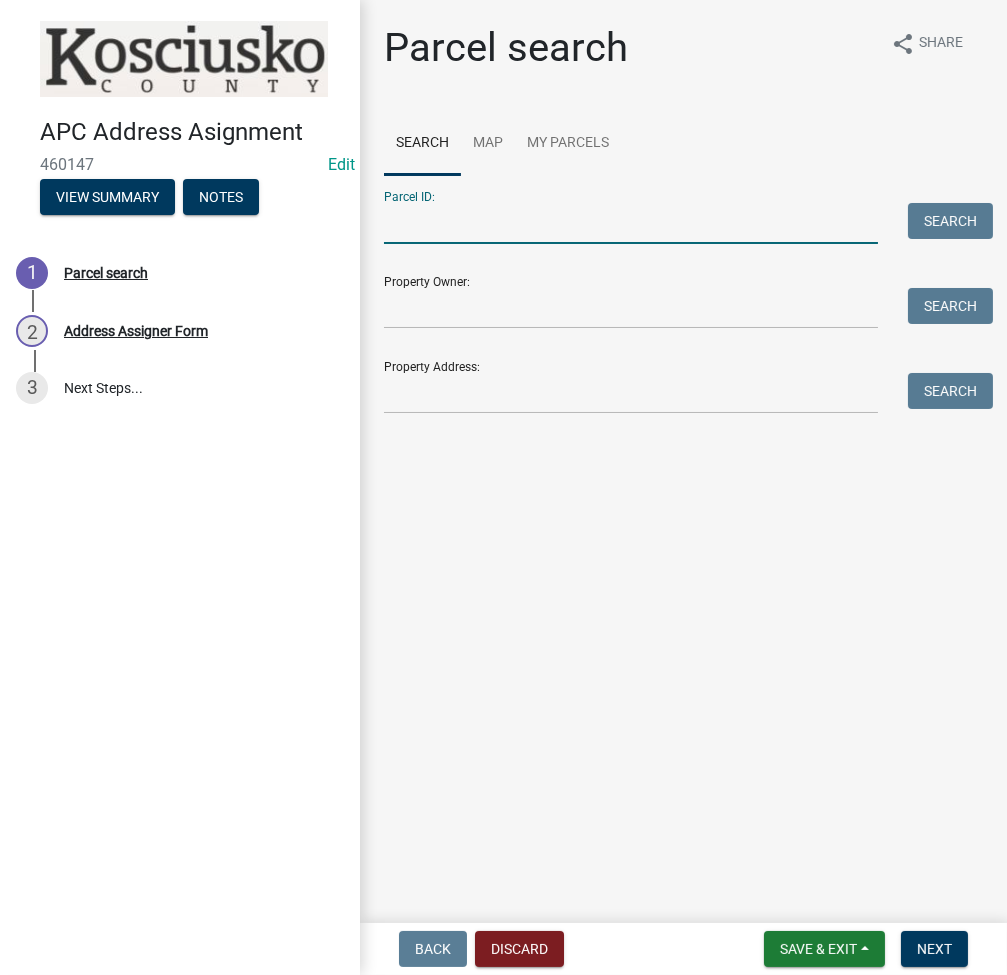 click on "Parcel ID:" at bounding box center (631, 223) 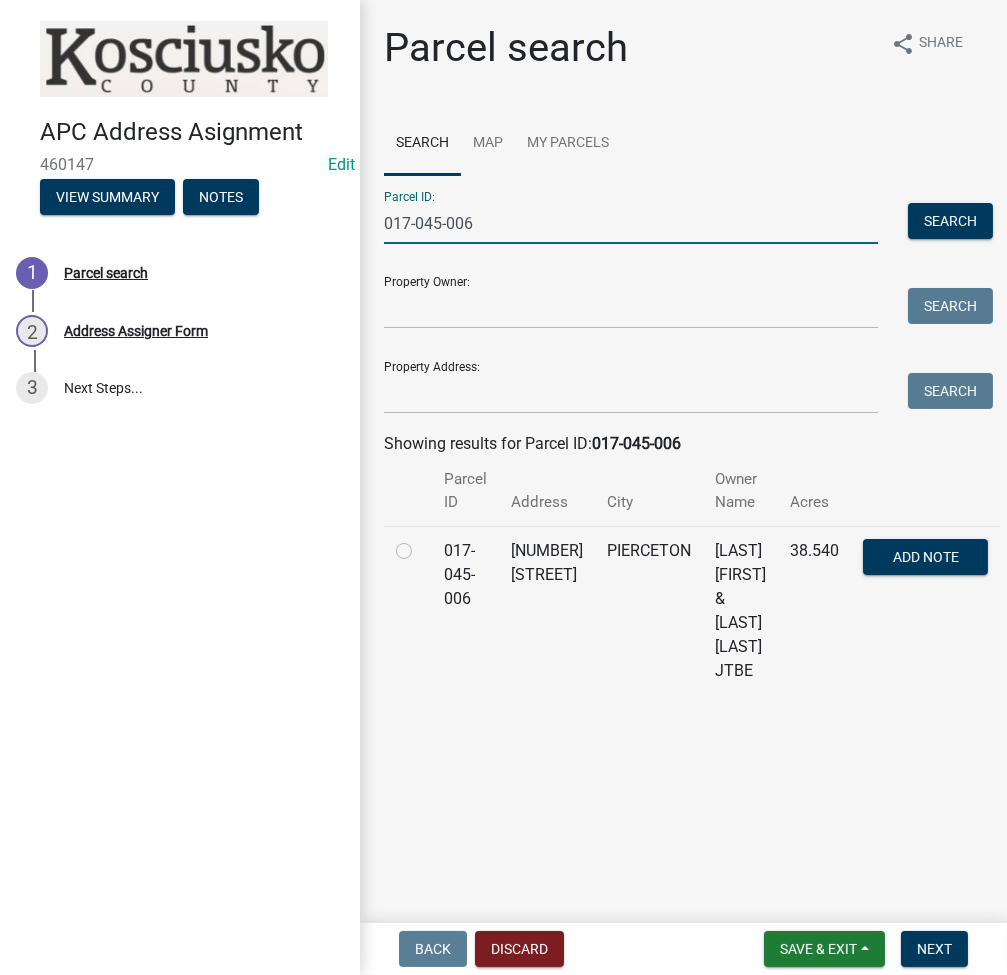 type on "017-045-006" 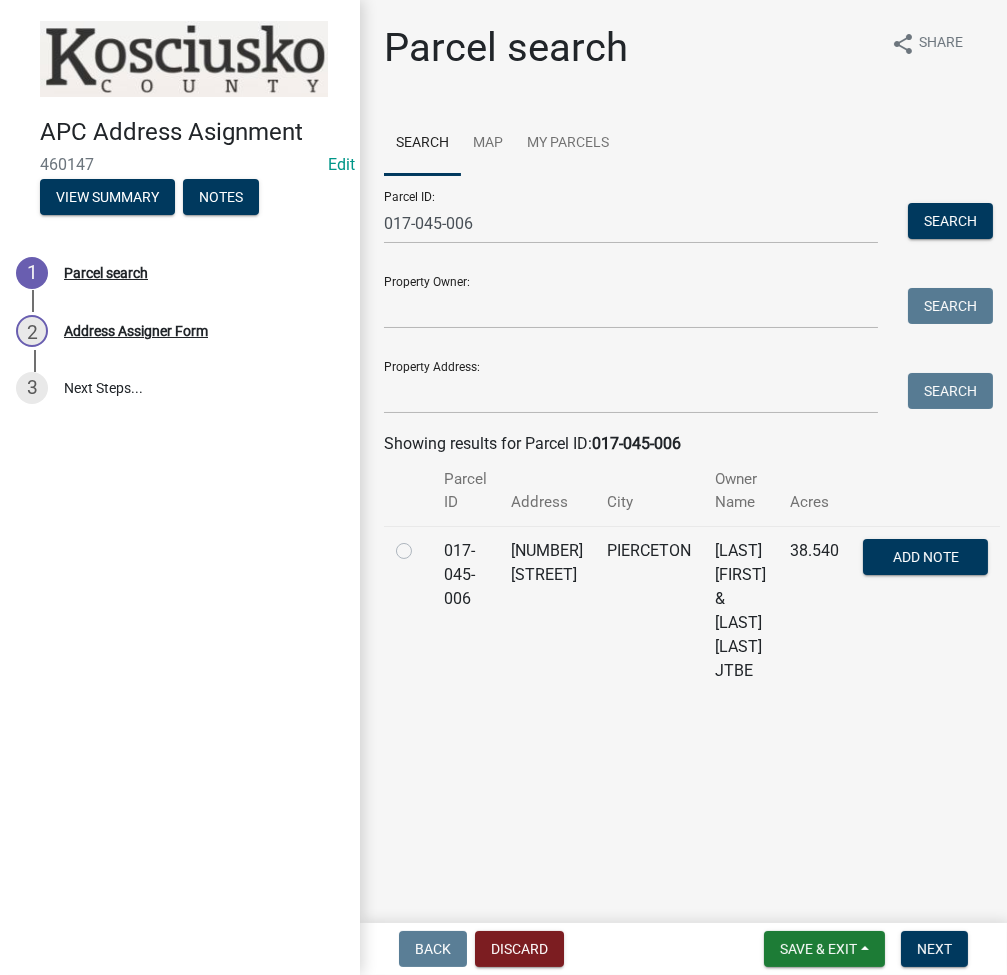 click 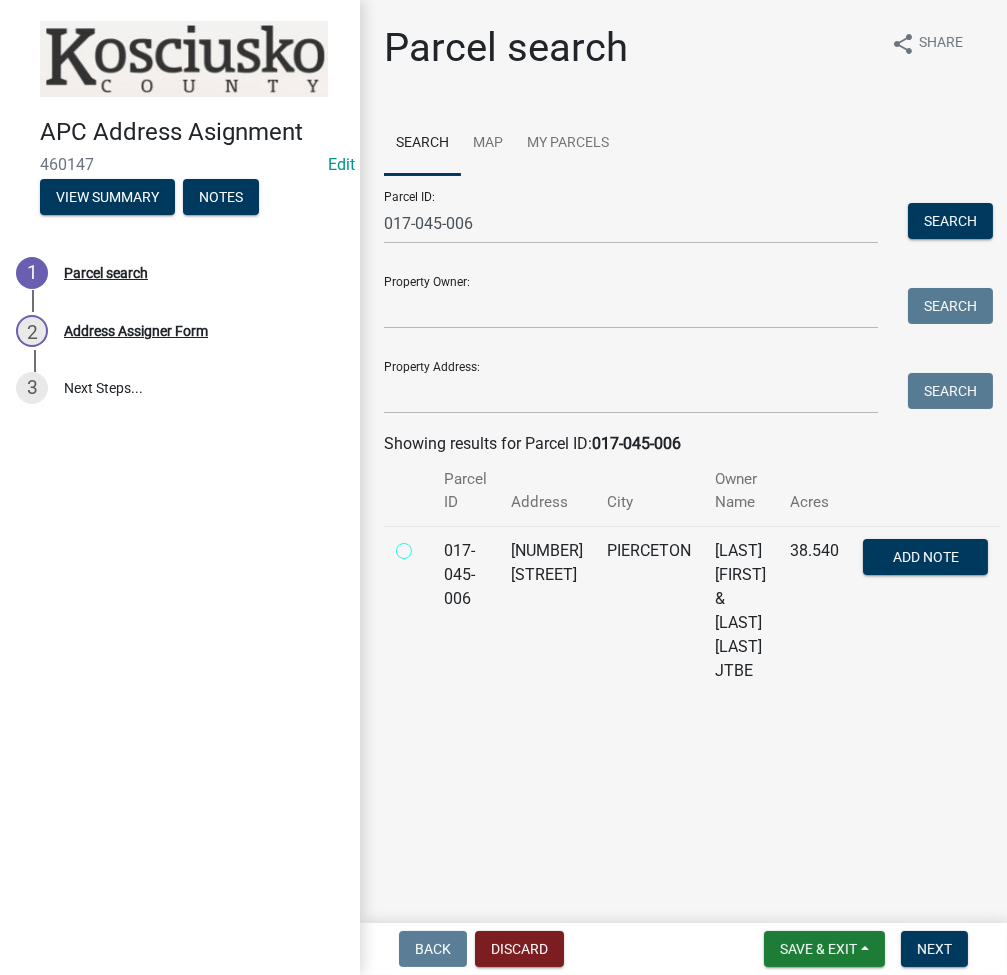 radio on "true" 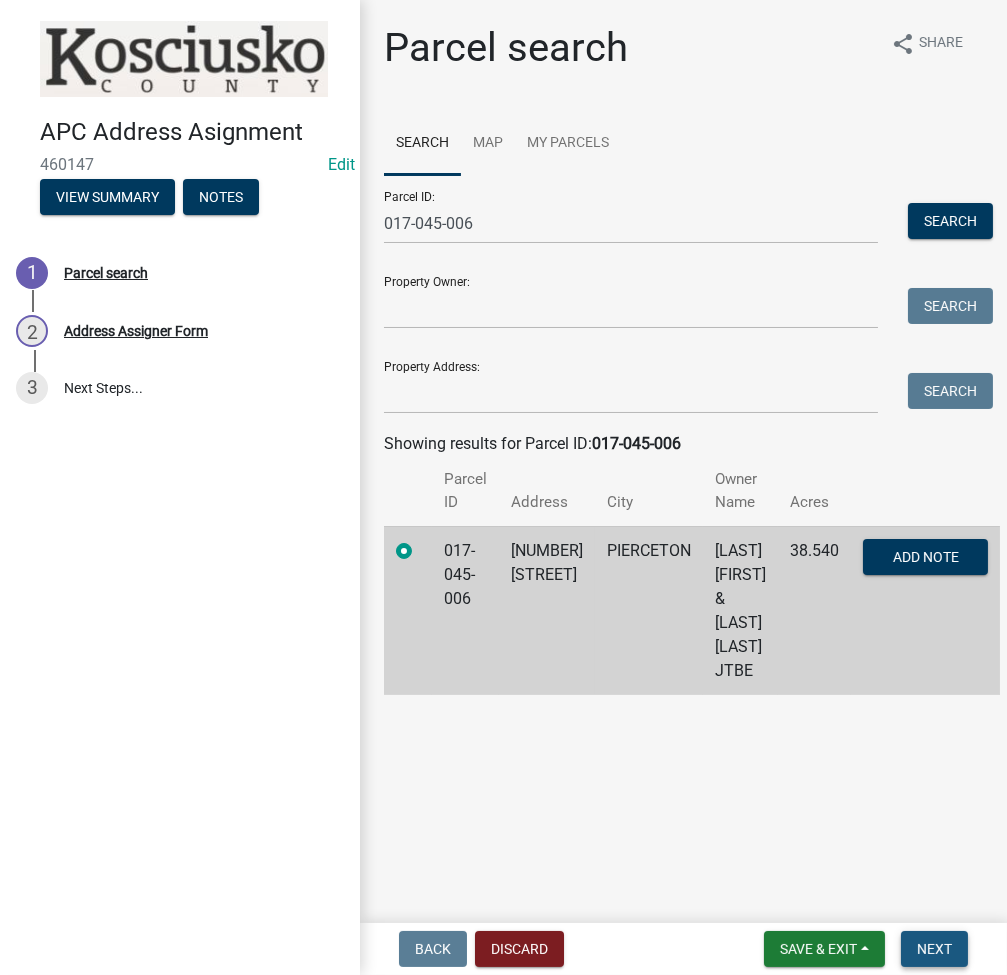 click on "Next" at bounding box center [934, 949] 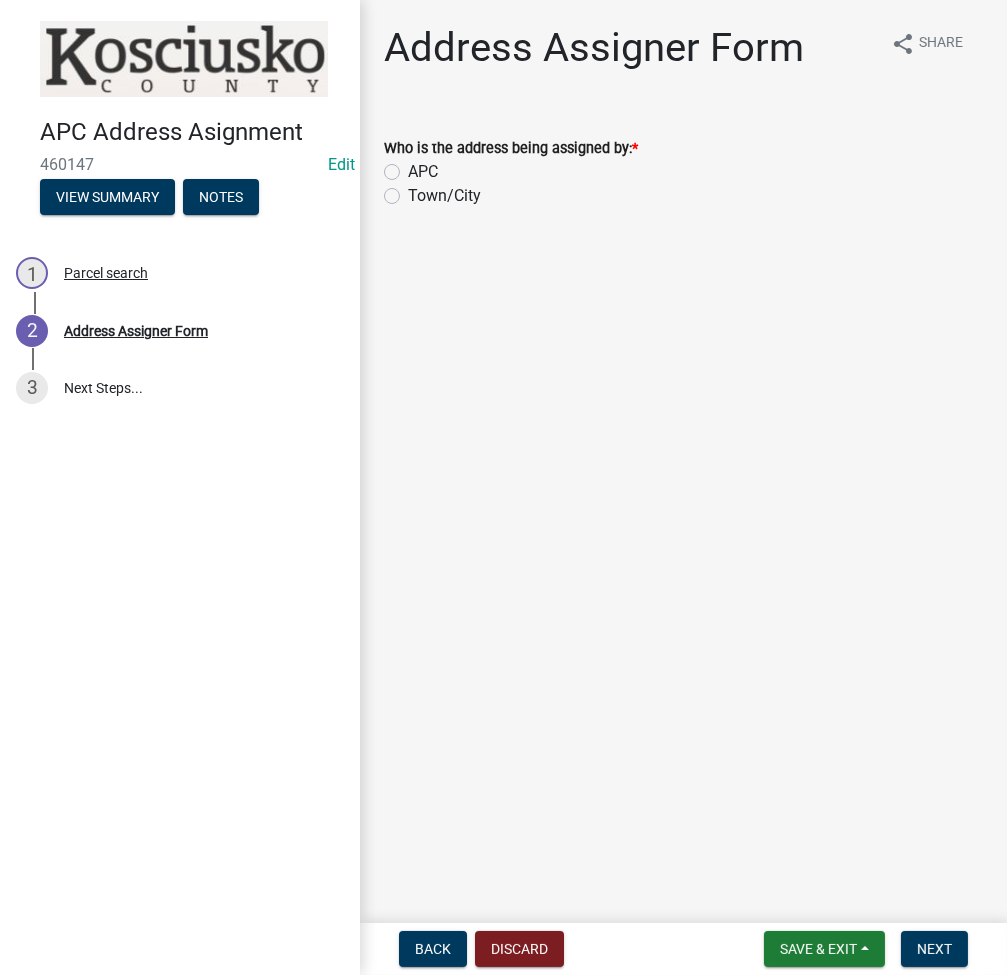 click on "APC" 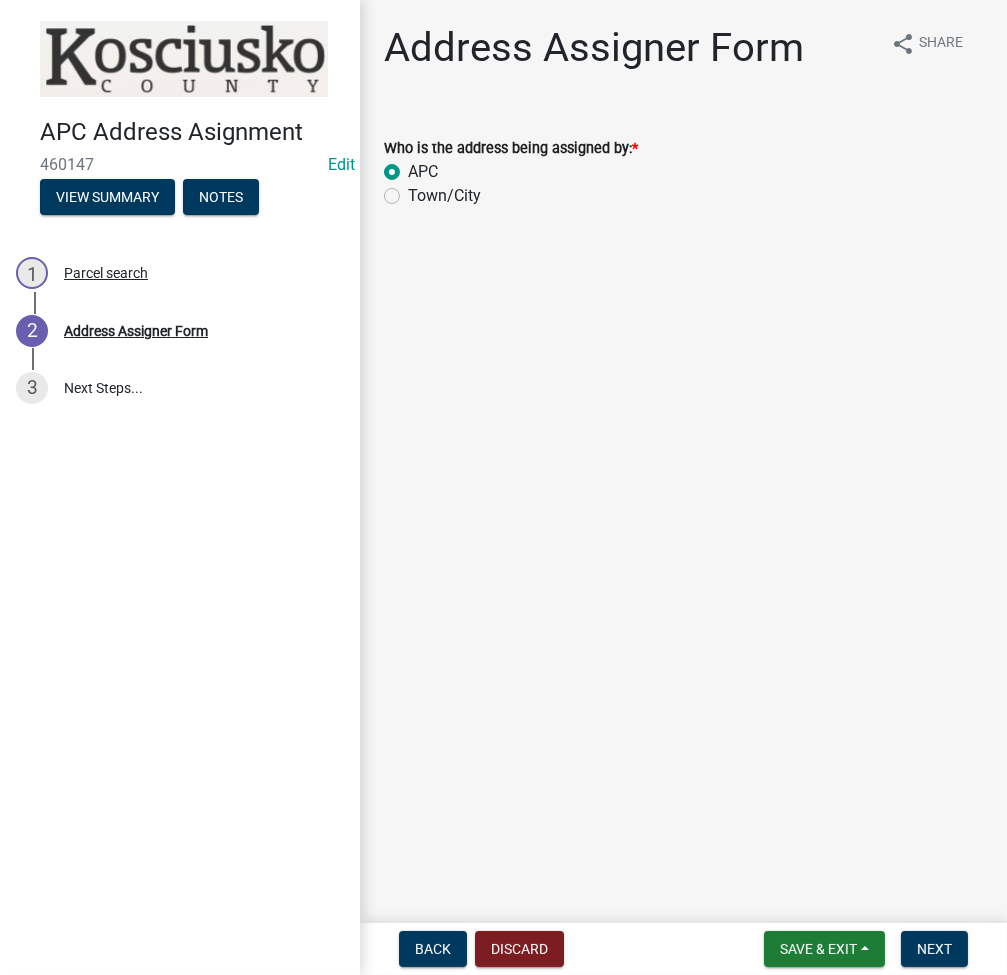 radio on "true" 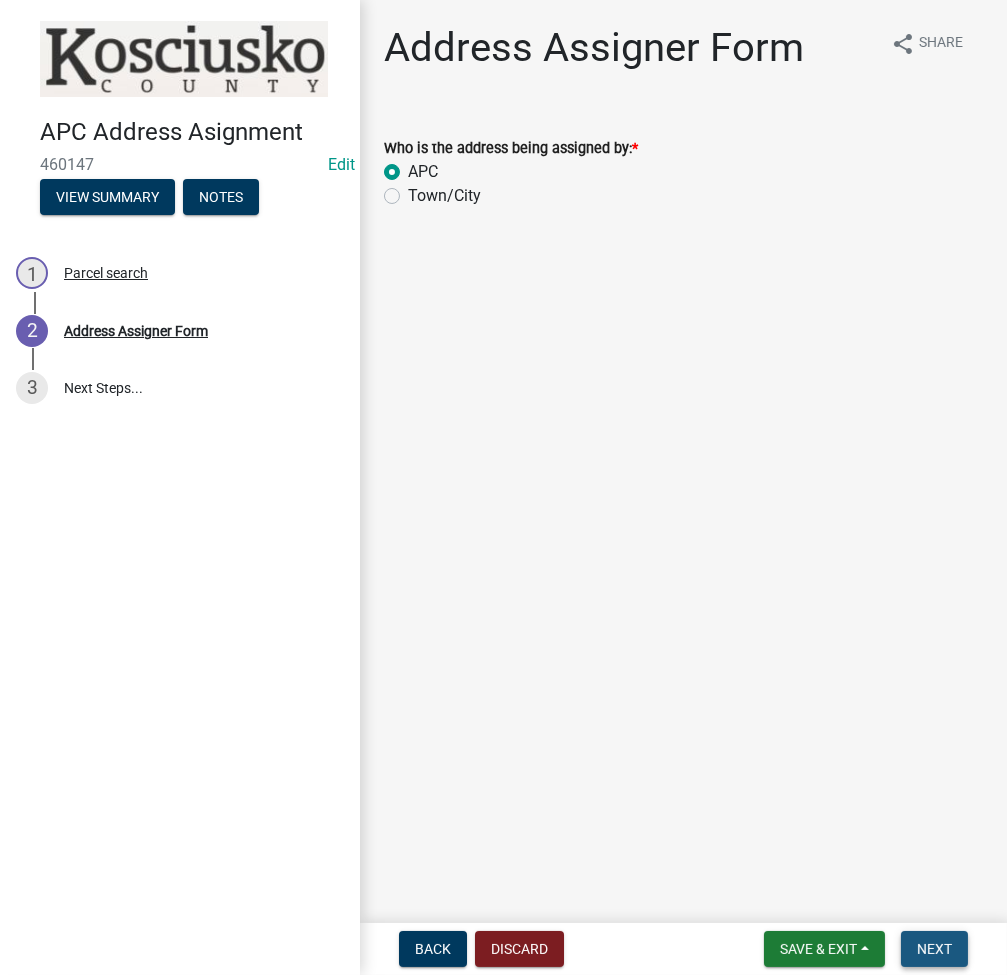 click on "Next" at bounding box center [934, 949] 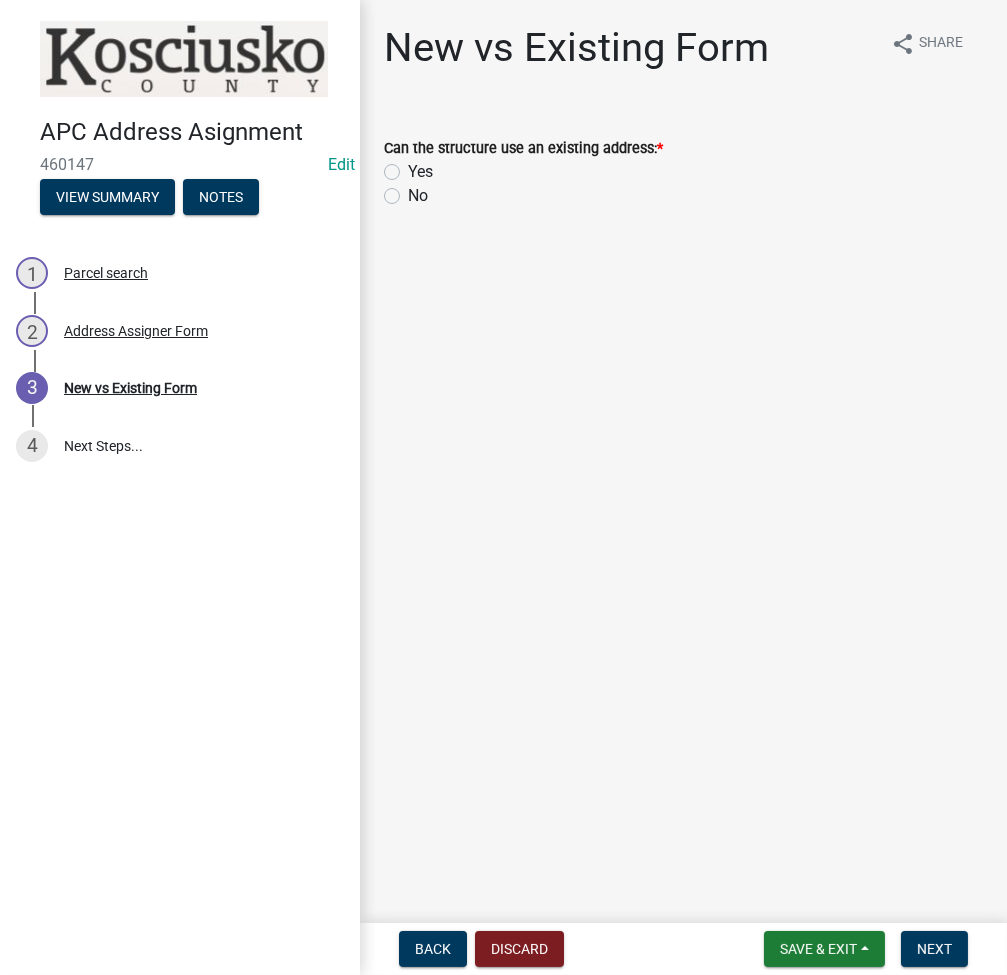 click on "No" 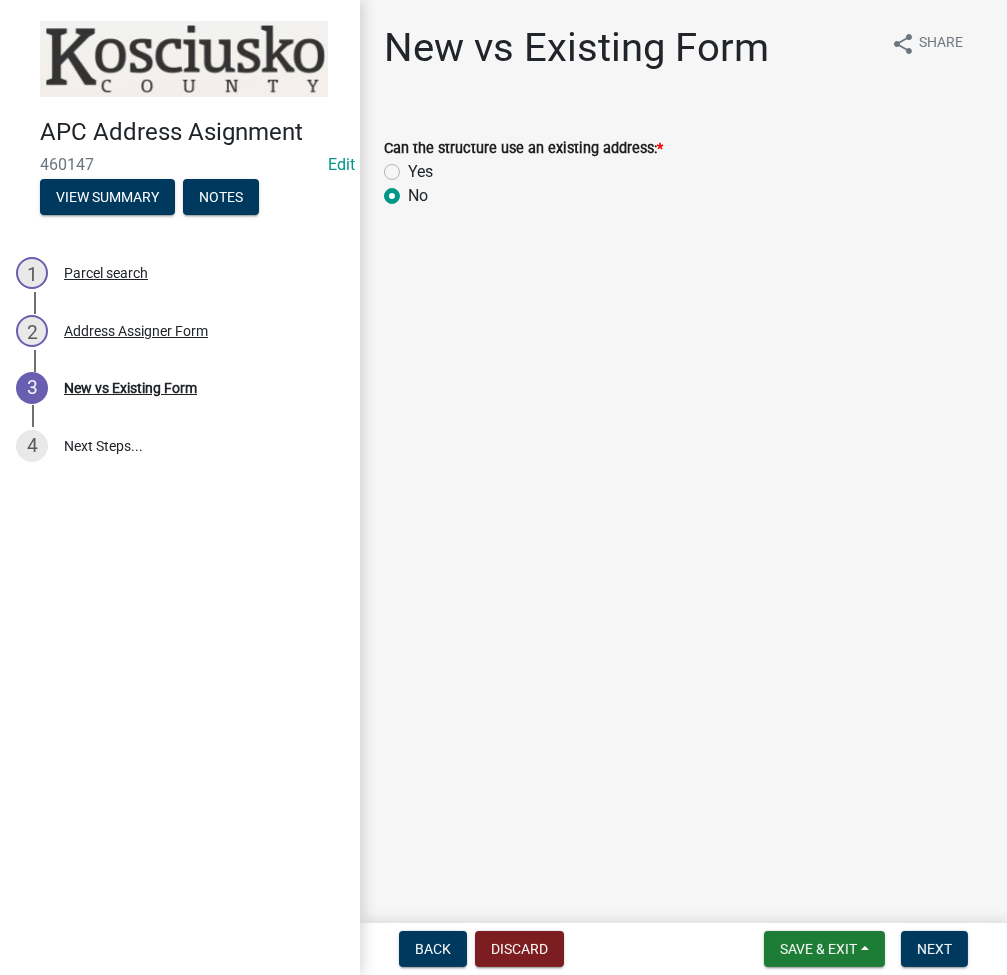 radio on "true" 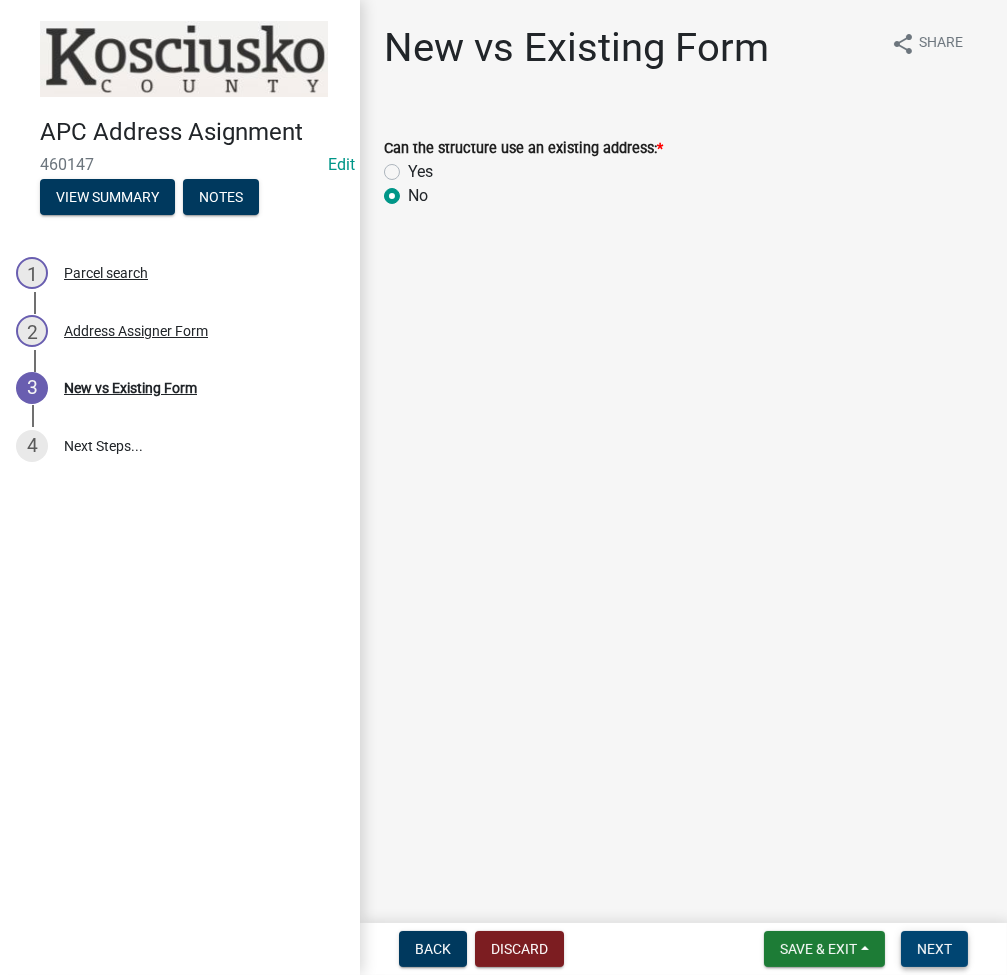 click on "Next" at bounding box center (934, 949) 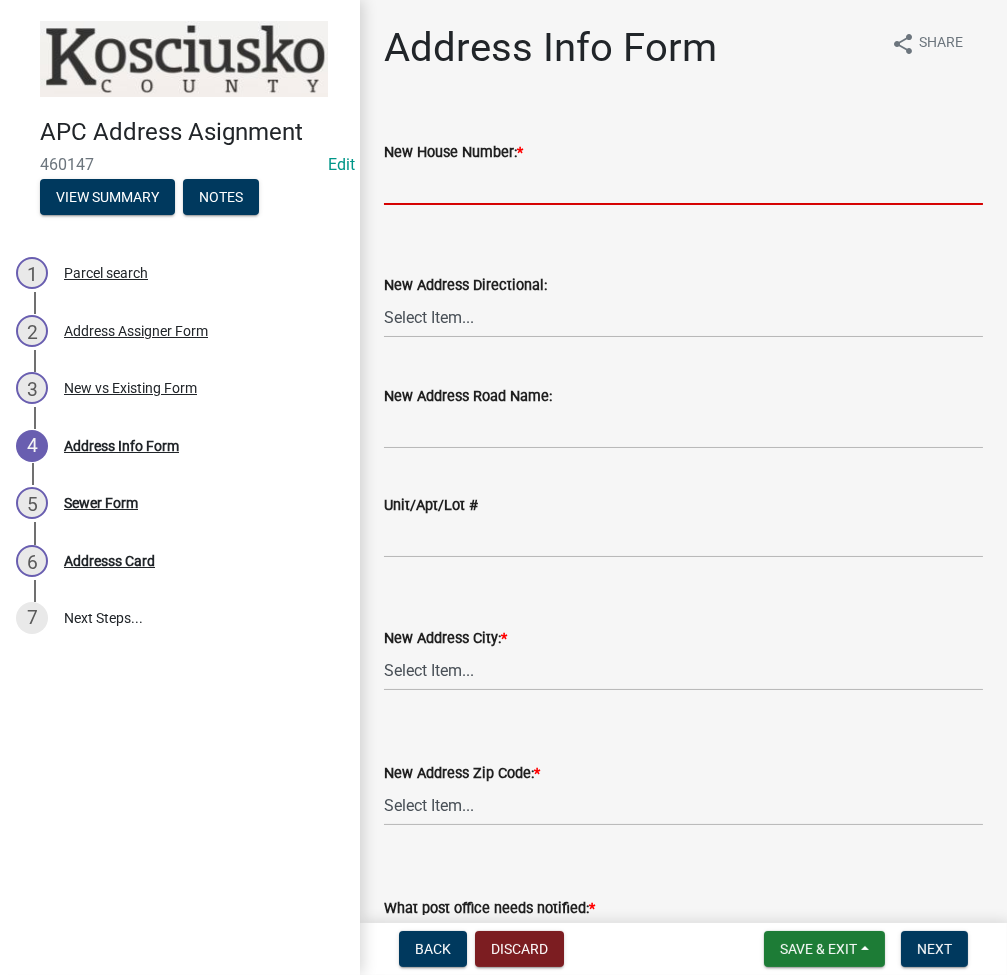 click on "New House Number:  *" at bounding box center [683, 184] 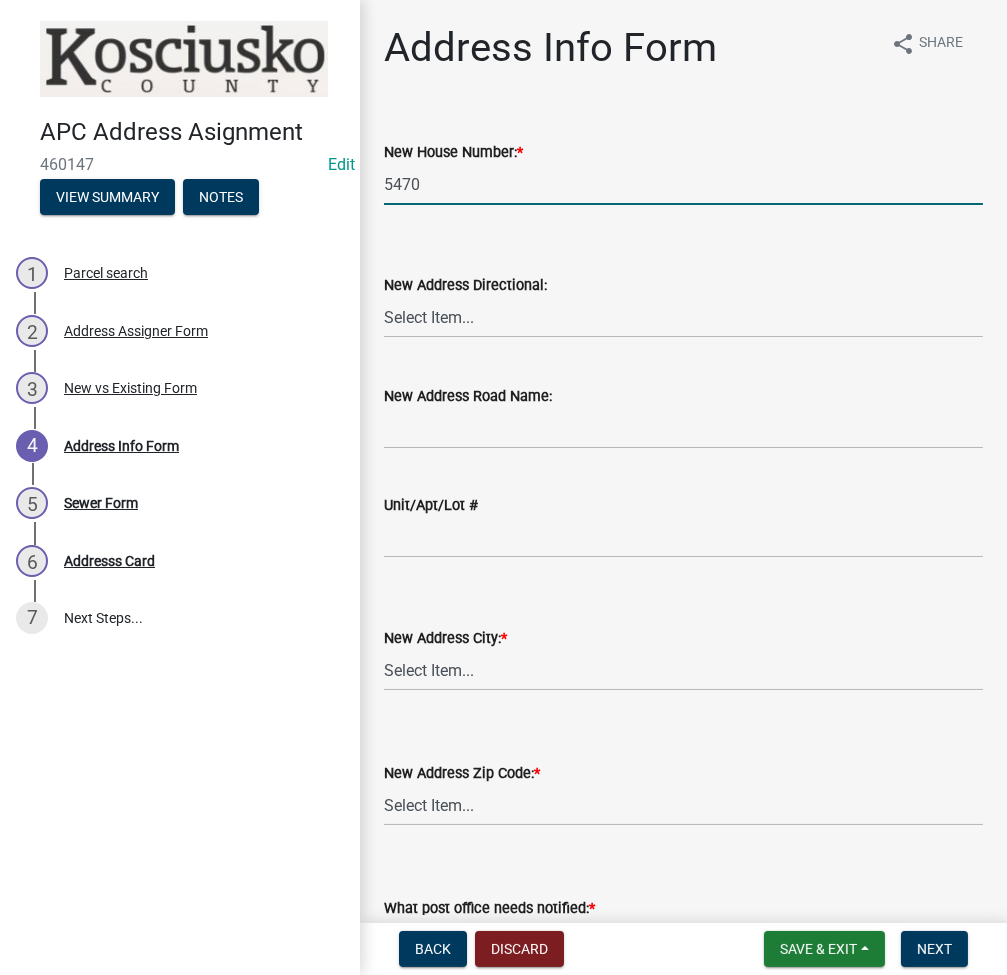 type on "5470" 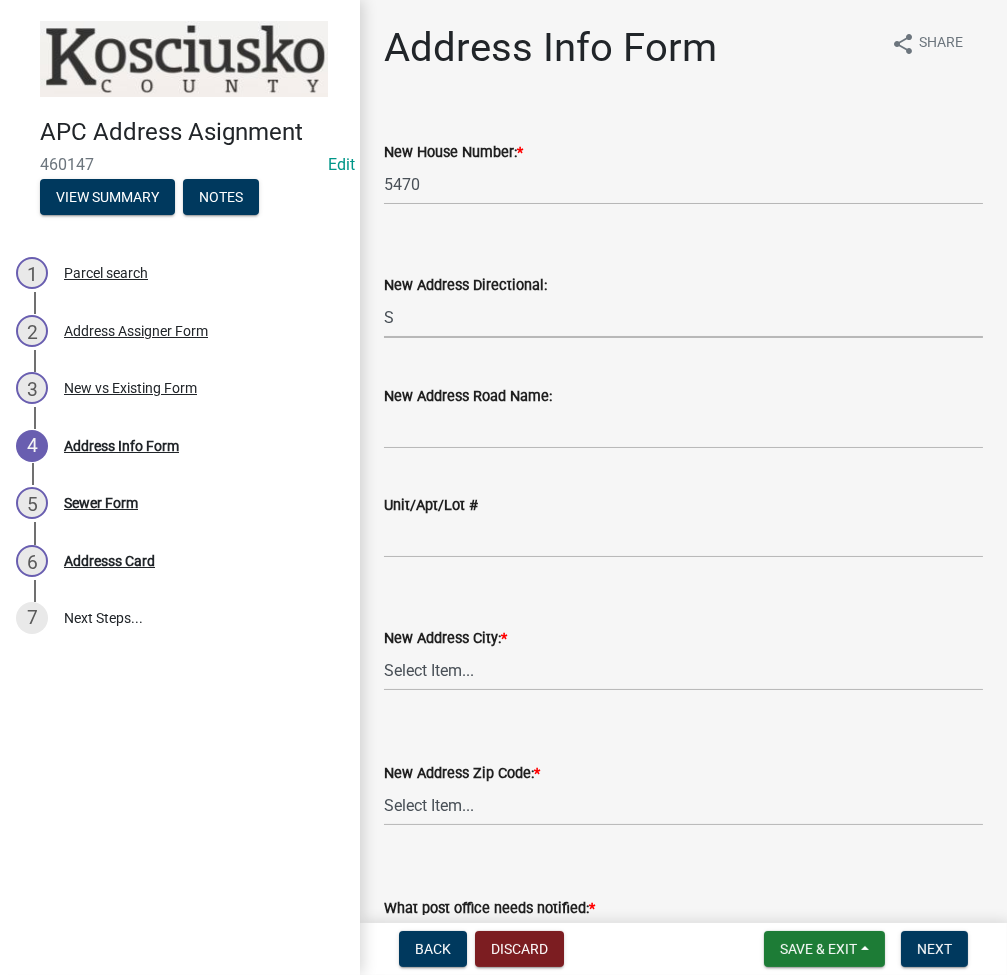 select on "220438b2-e87b-4835-a583-e0fc2cdd6f04" 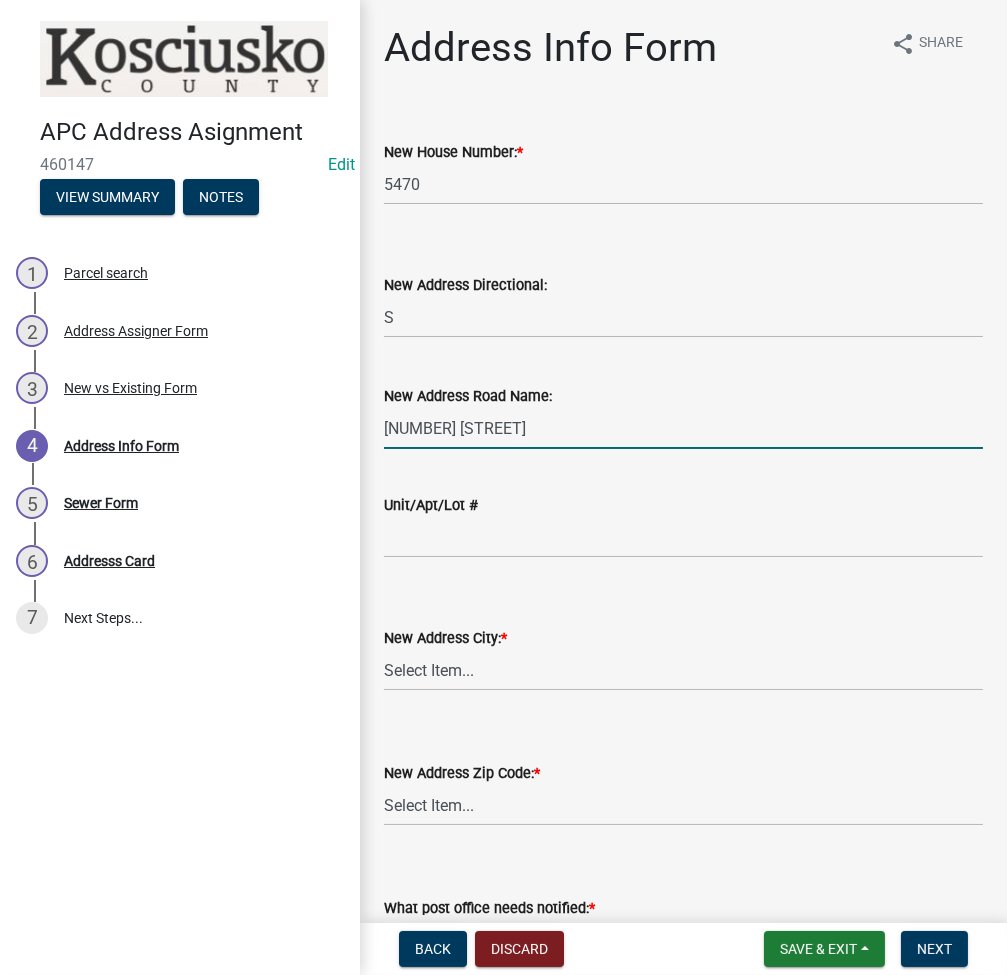 type on "[NUMBER] [STREET]" 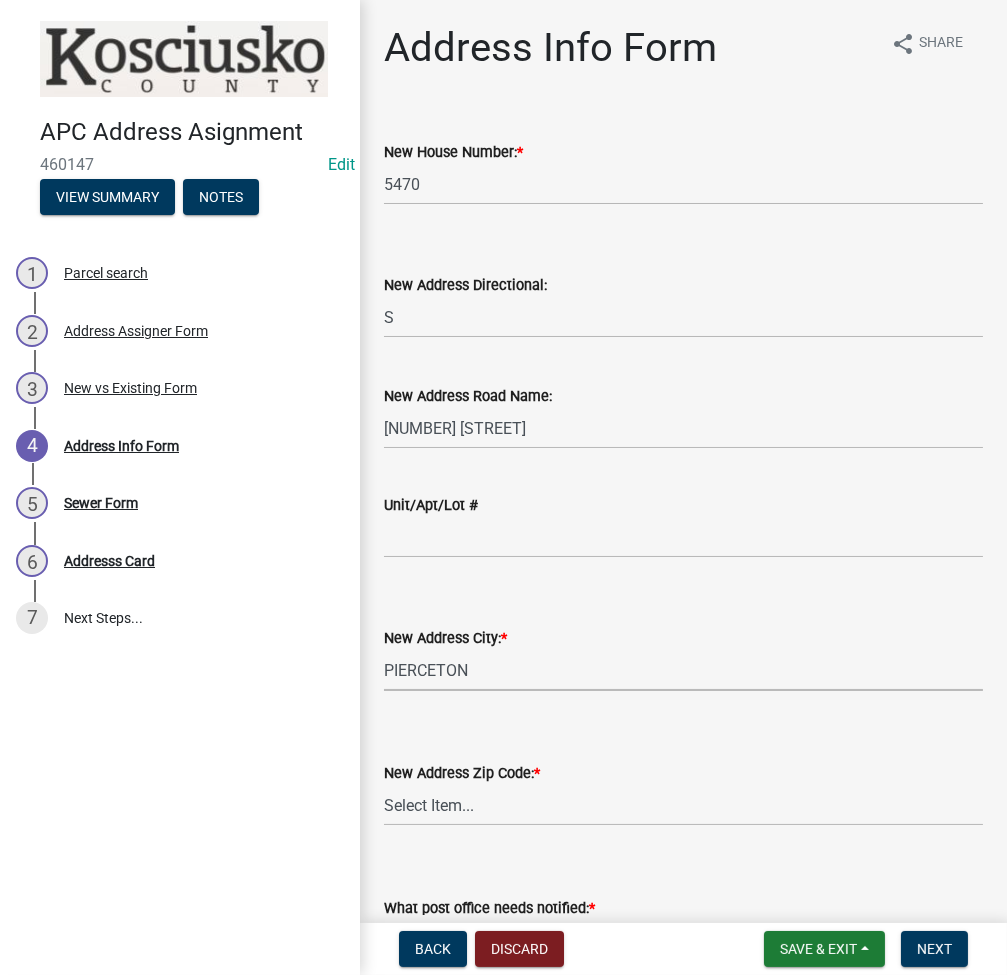 select on "ee16b606-3015-40be-a1d9-bf2c8e8182c7" 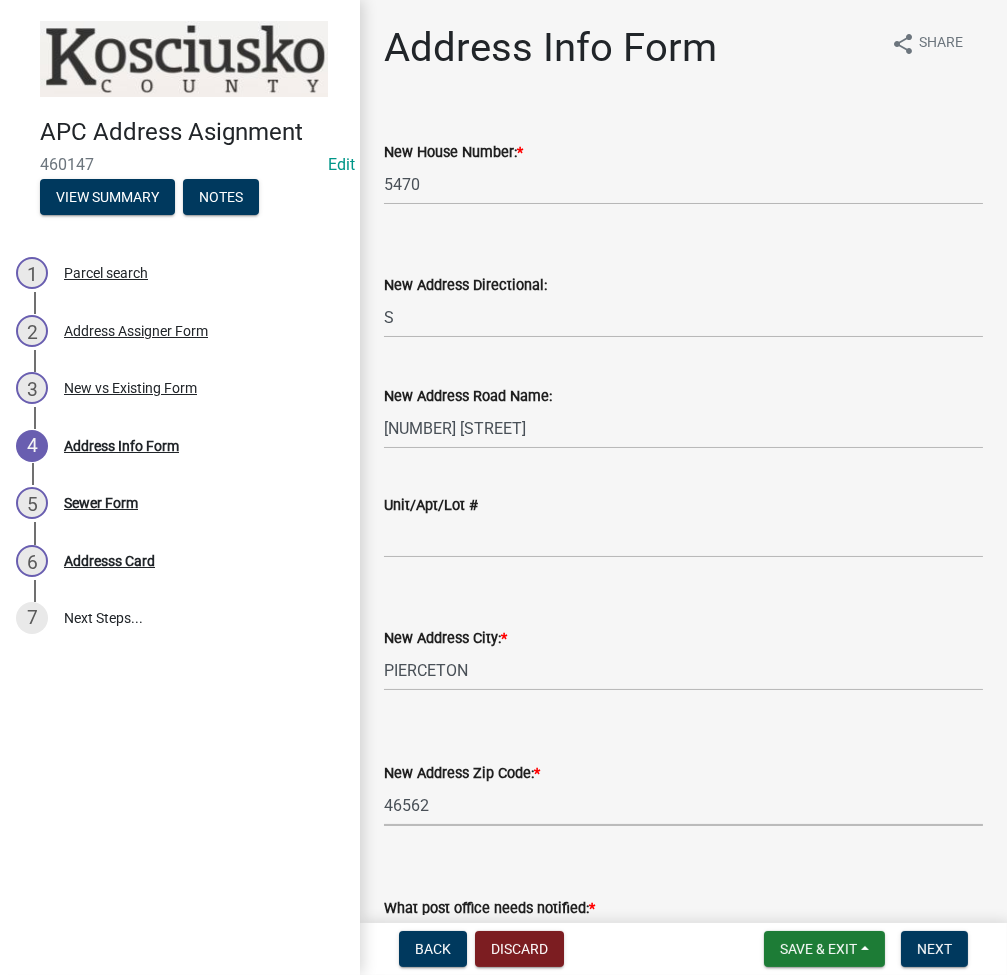 select on "a24178ce-94d7-497f-9999-6ff4f52c8554" 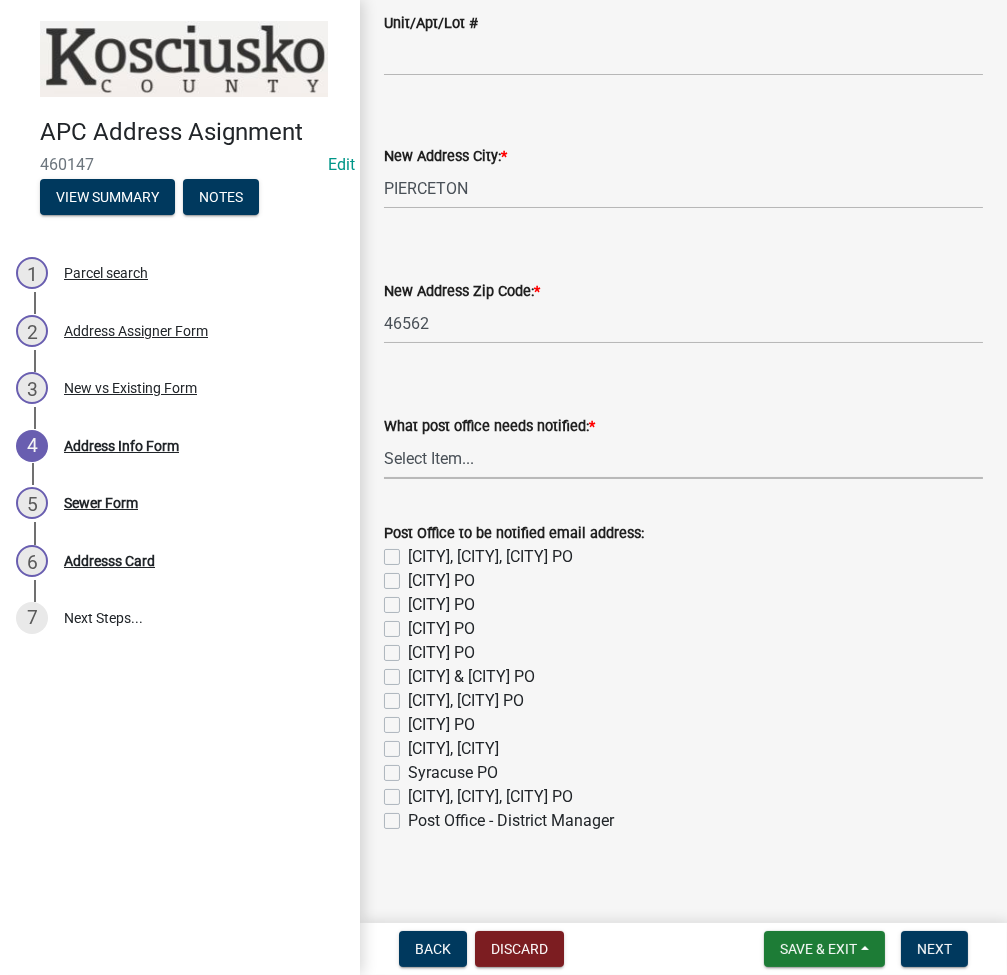 click on "Post Office to be notified email address:   [CITY], [CITY], [CITY] PO    [CITY] PO   [CITY] PO   [CITY] PO   [CITY] PO   [CITY] & [CITY] PO   [CITY], [CITY] PO   [CITY] PO   [CITY], [CITY]   [CITY] PO   [CITY], [CITY], [CITY] PO    Post Office - District Manager" 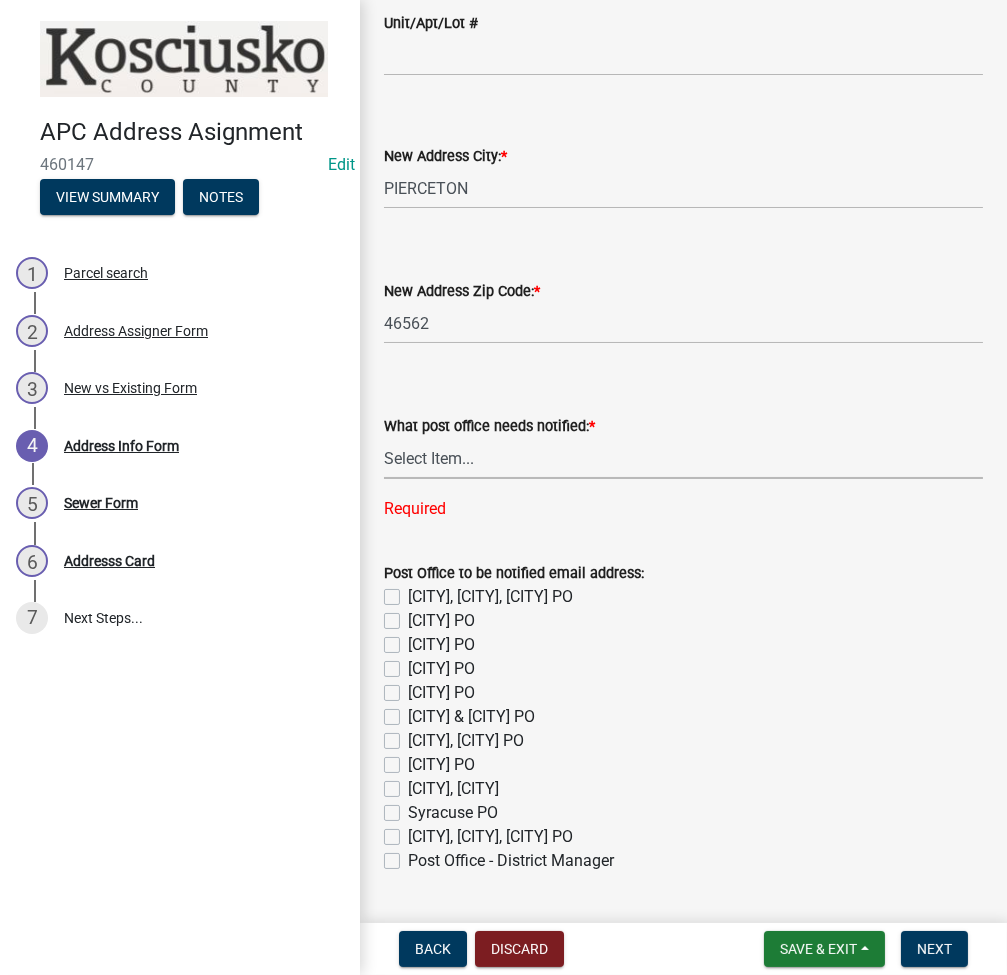 click on "Select Item...   None   Bourbon   Bremen   Cromwell   Mentone   Milford   Nappanee   North Manchester   North Webster   Pierceton   Rochester   Syracuse   Warsaw" at bounding box center (683, 458) 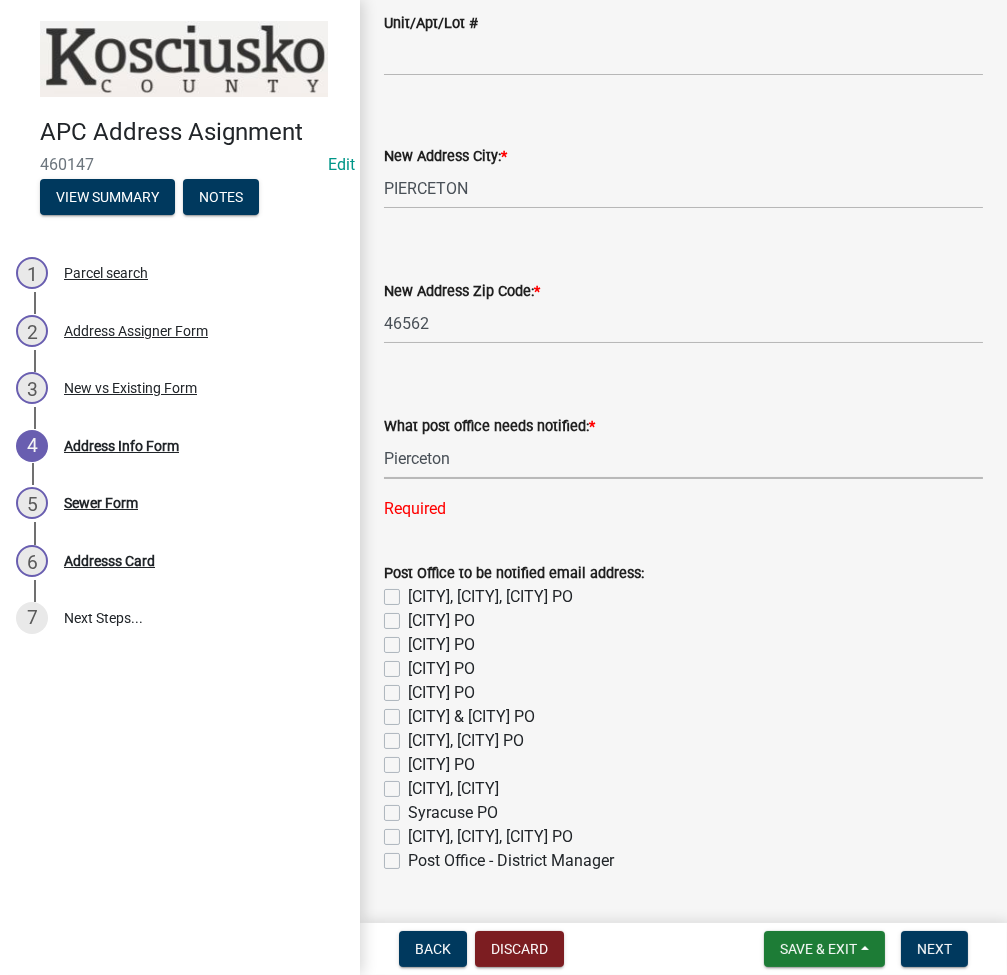click on "Select Item...   None   Bourbon   Bremen   Cromwell   Mentone   Milford   Nappanee   North Manchester   North Webster   Pierceton   Rochester   Syracuse   Warsaw" at bounding box center (683, 458) 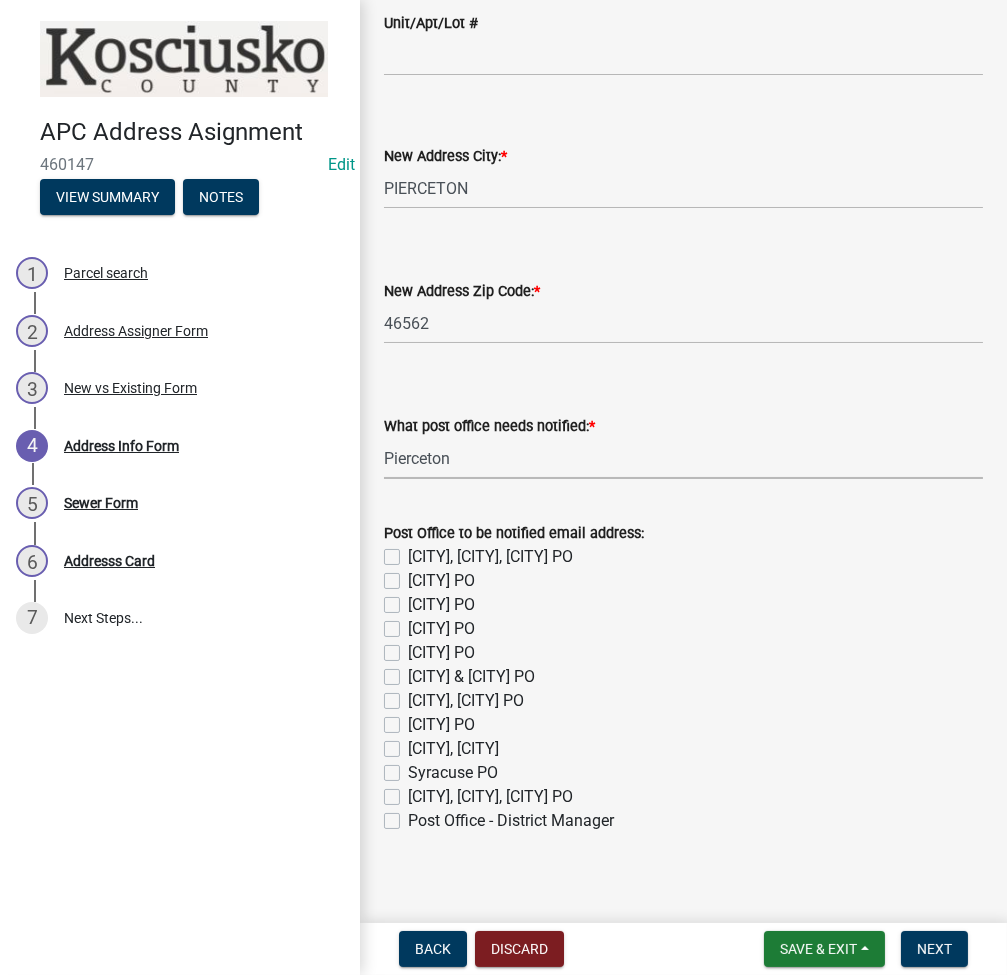 click on "[CITY] PO" 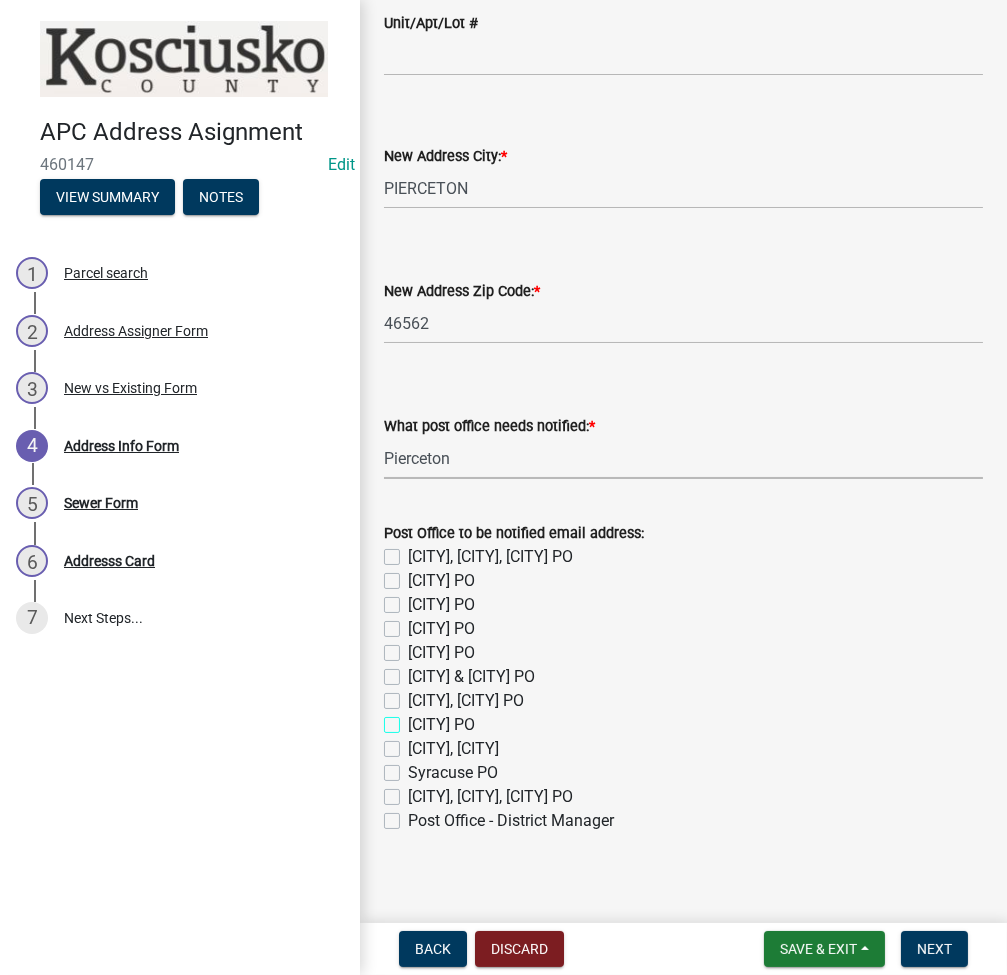 click on "[CITY] PO" at bounding box center (414, 719) 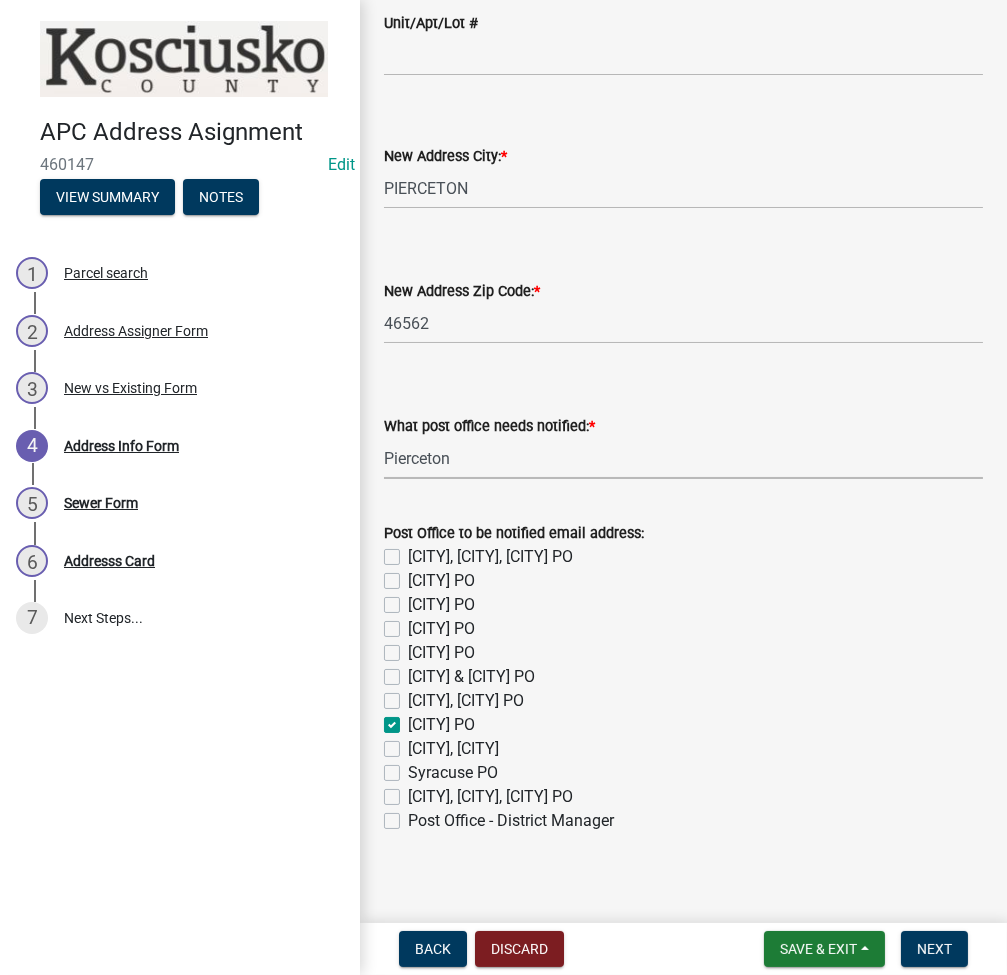checkbox on "false" 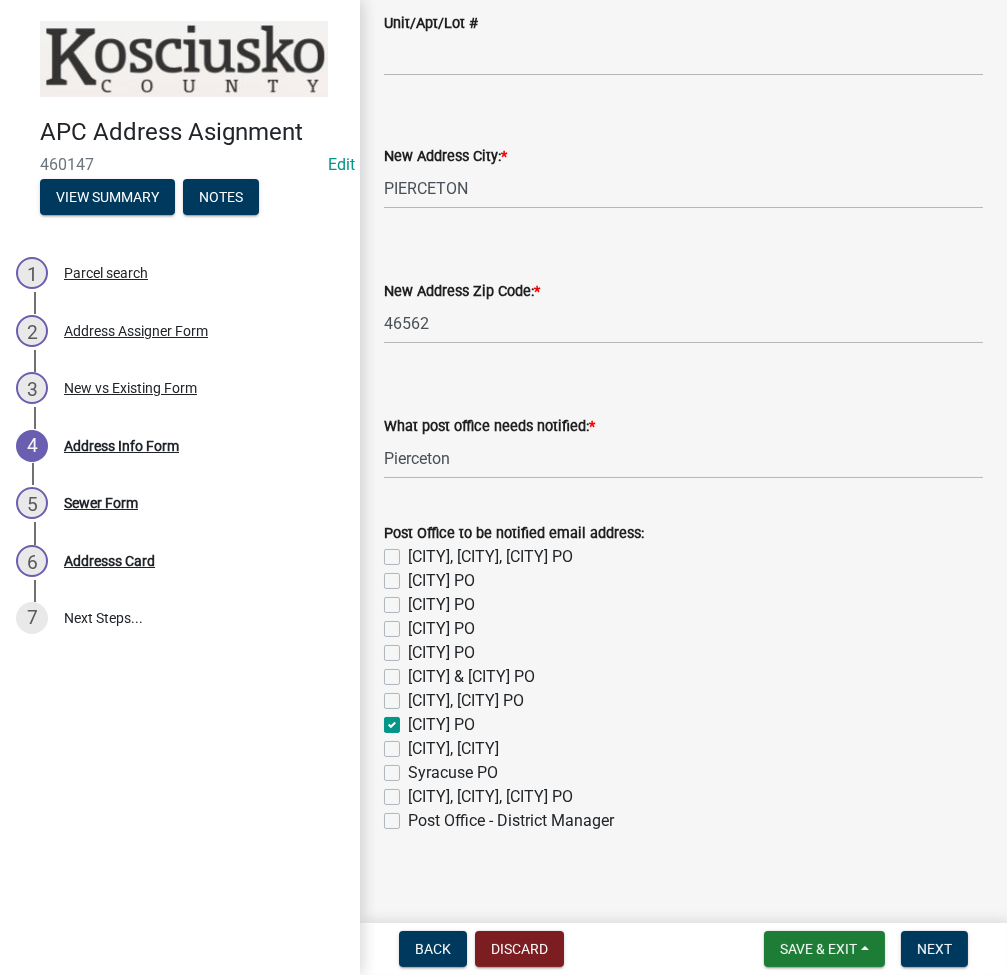 click on "Post Office - District Manager" 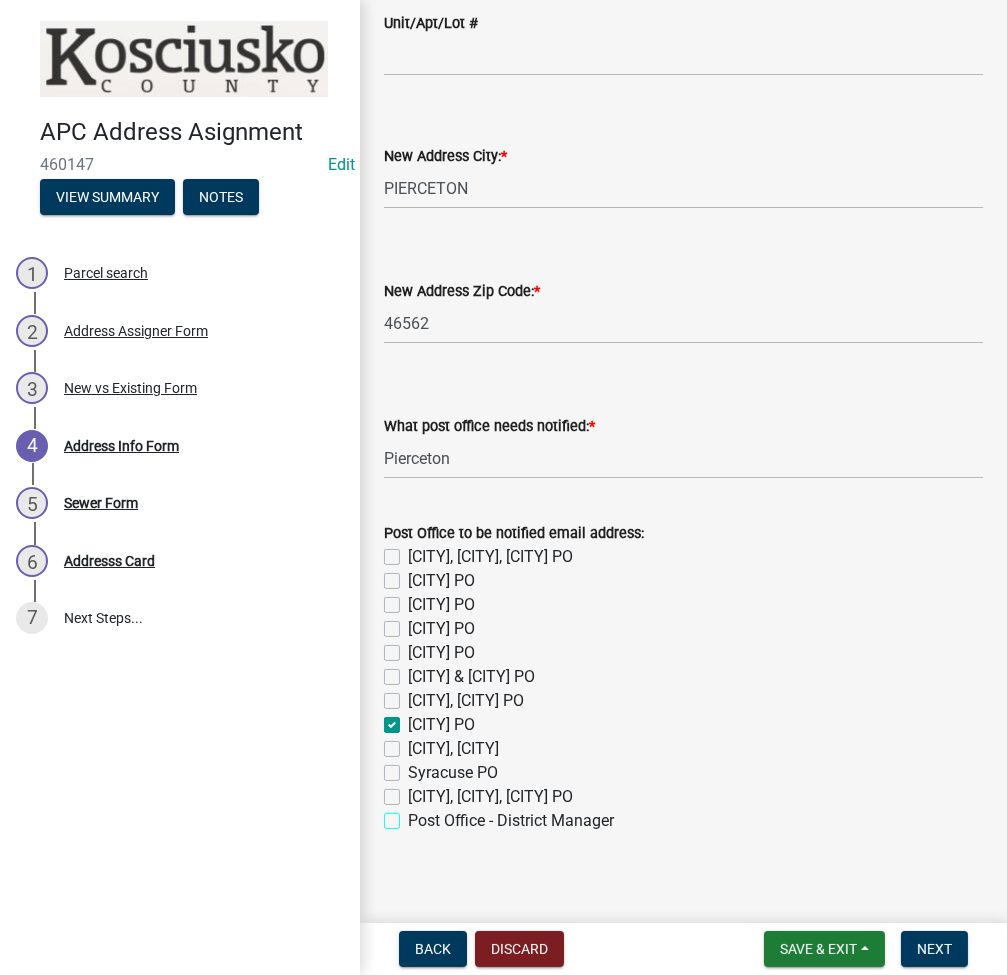 click on "Post Office - District Manager" at bounding box center (414, 815) 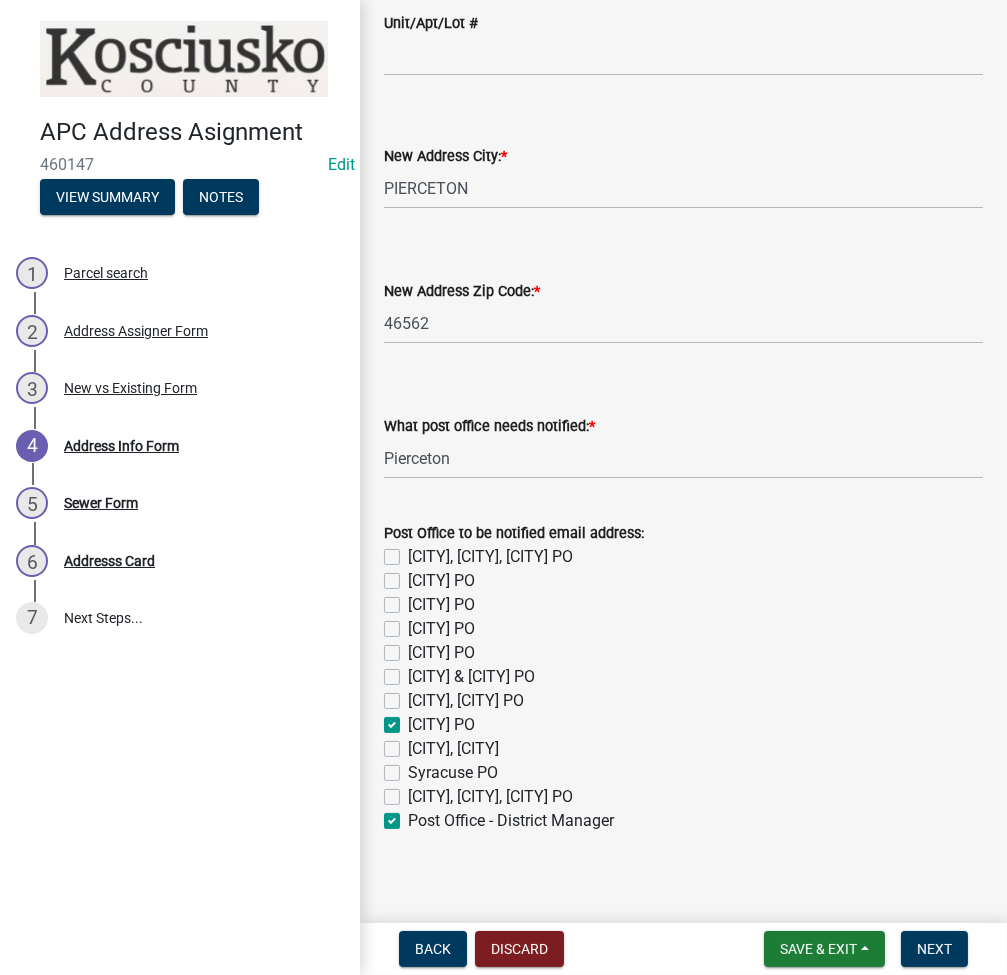checkbox on "false" 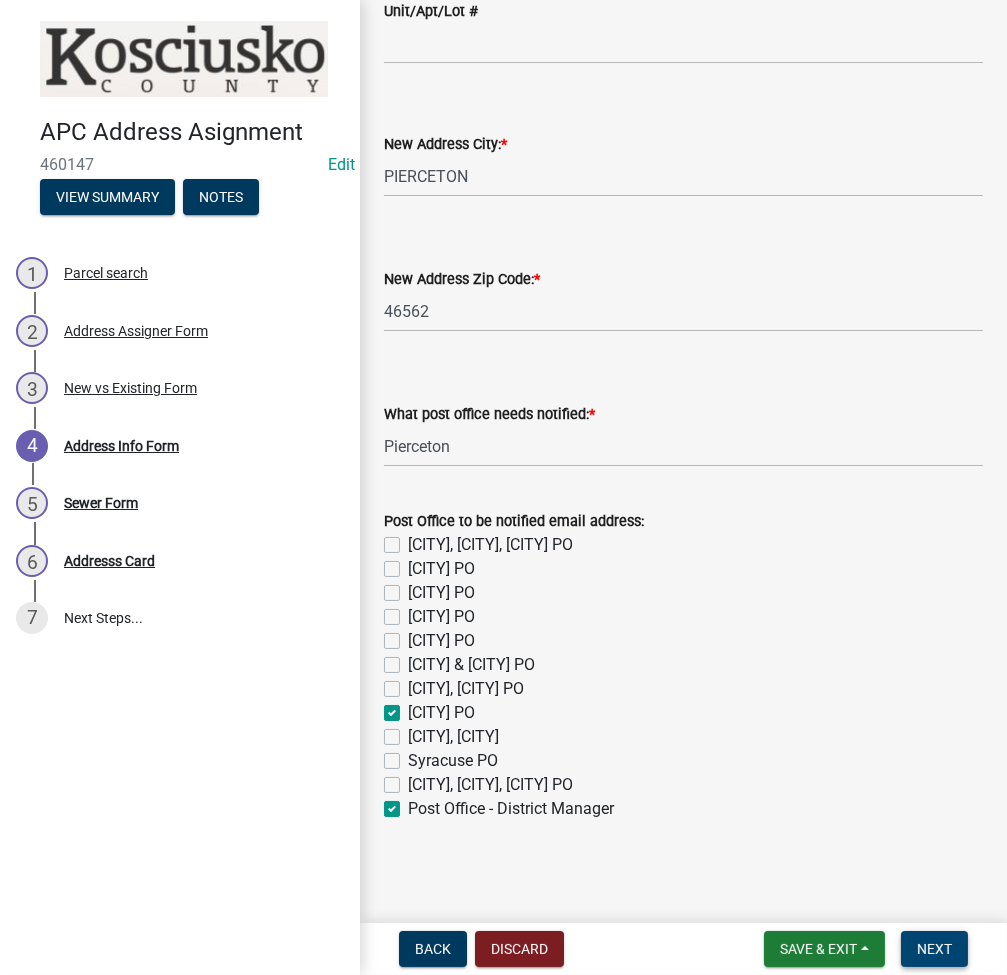 click on "Next" at bounding box center (934, 949) 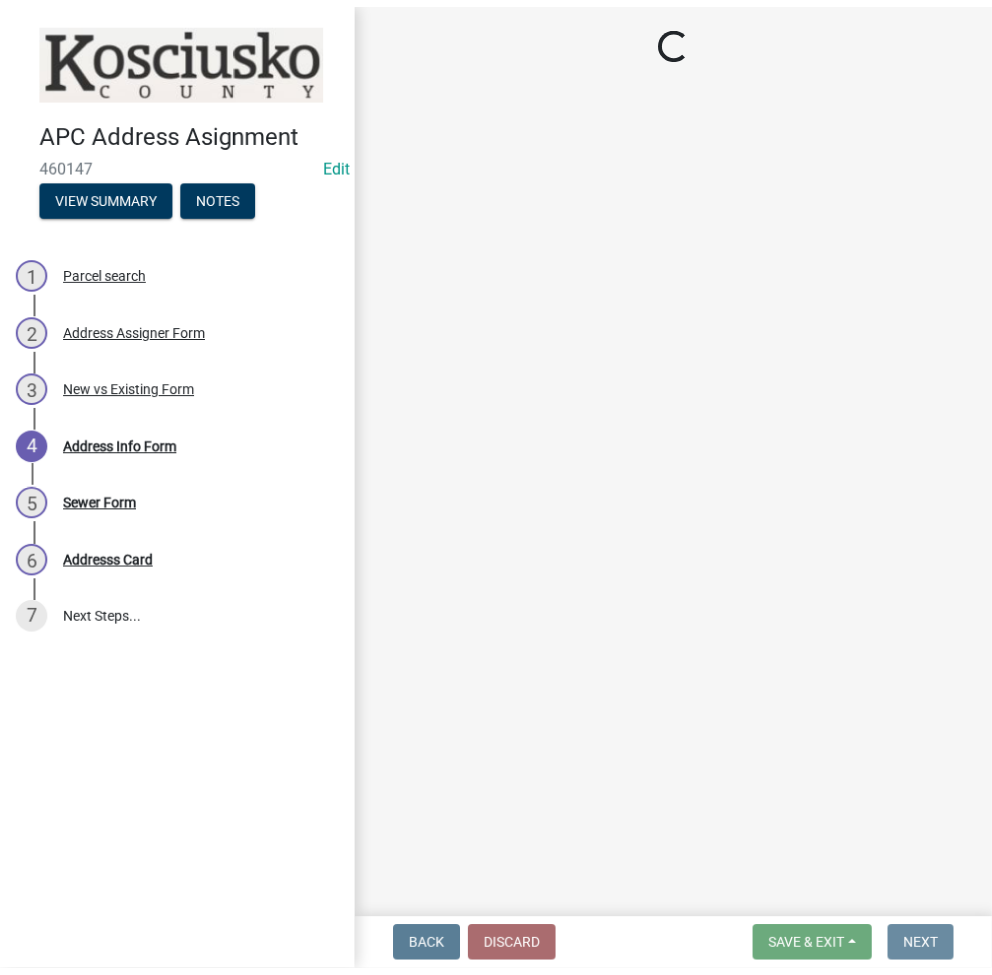 scroll, scrollTop: 0, scrollLeft: 0, axis: both 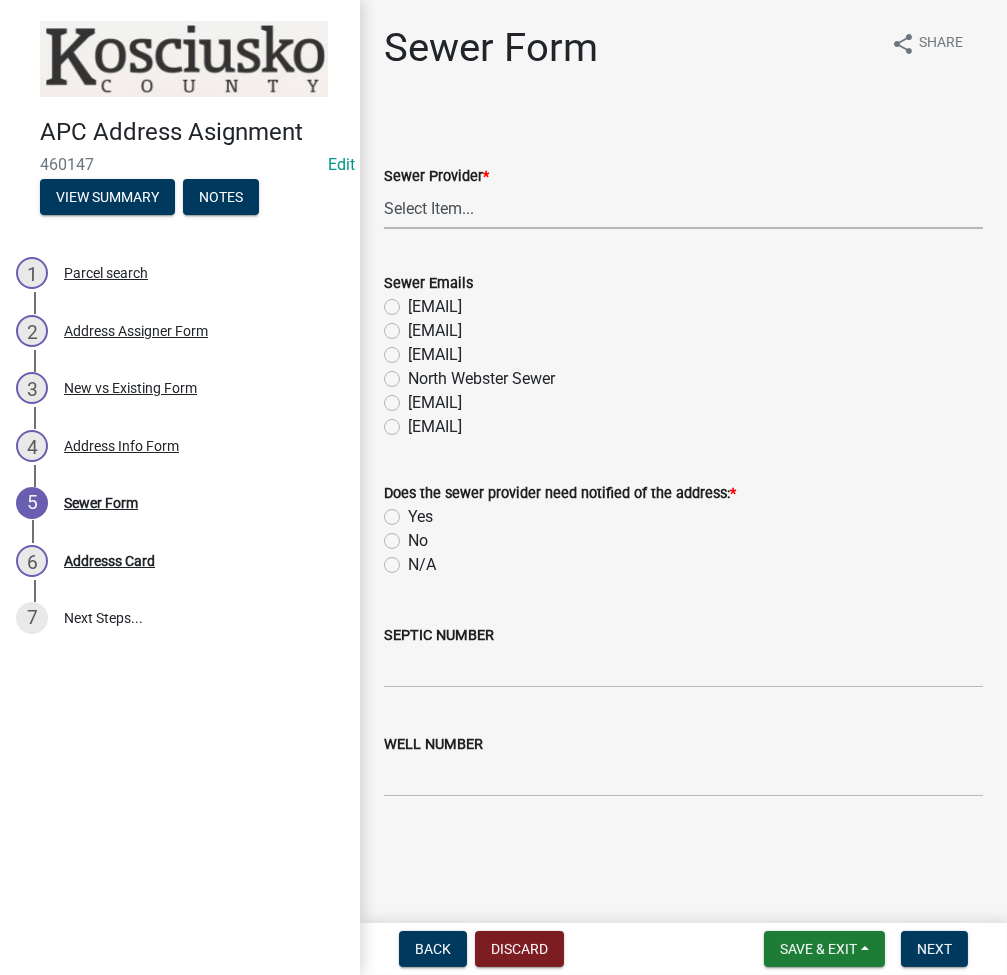 click on "Select Item...   N/A   Turkey Creek   City of Warsaw   Lakeland Sewer   Town of North Webster   Town of Syracuse   Town of Milford   Town of Leesburg   Town of Claypool   CHAPMAN/TIPPI" at bounding box center [683, 208] 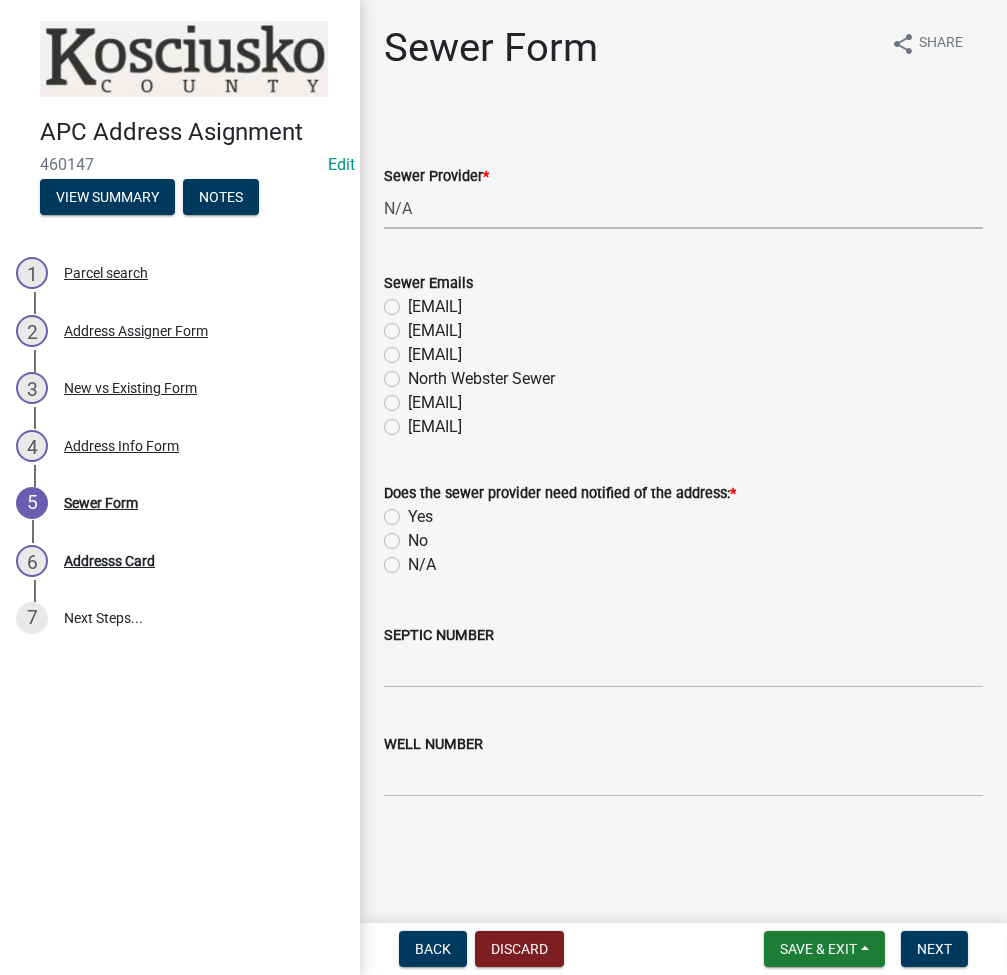 click on "Select Item...   N/A   Turkey Creek   City of Warsaw   Lakeland Sewer   Town of North Webster   Town of Syracuse   Town of Milford   Town of Leesburg   Town of Claypool   CHAPMAN/TIPPI" at bounding box center (683, 208) 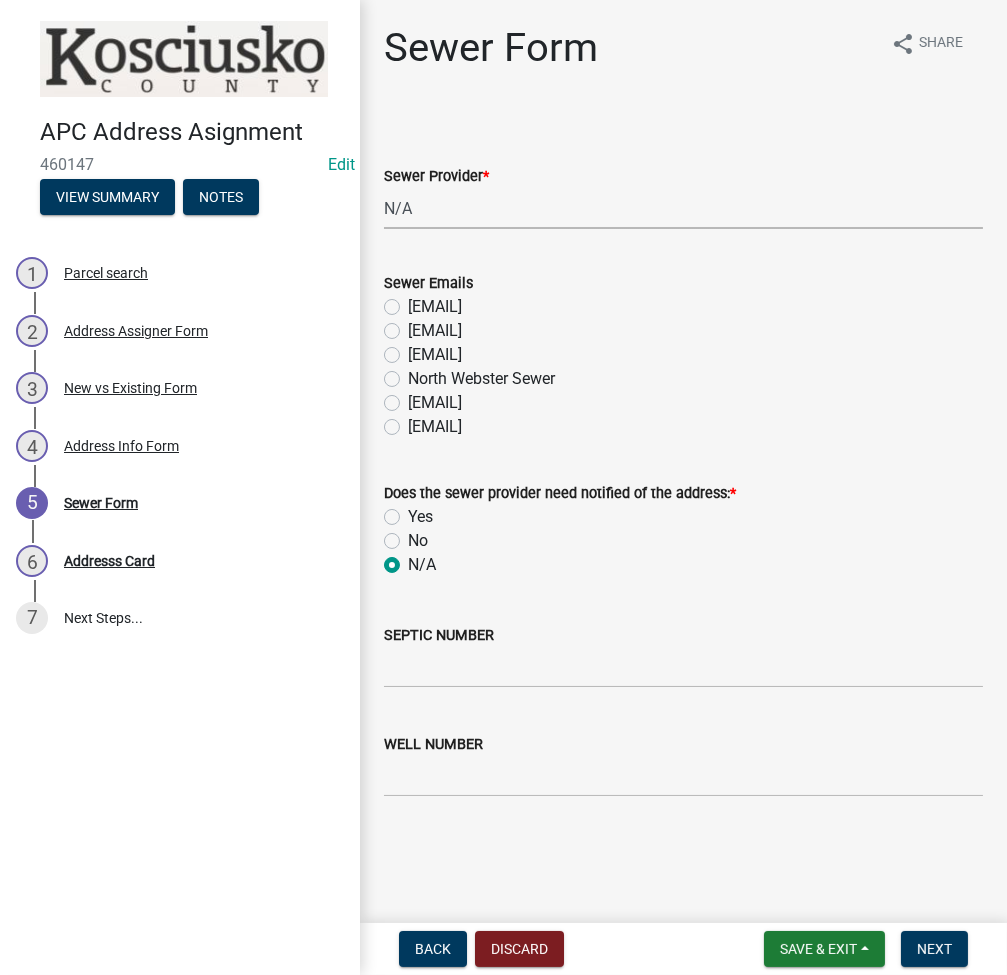 radio on "true" 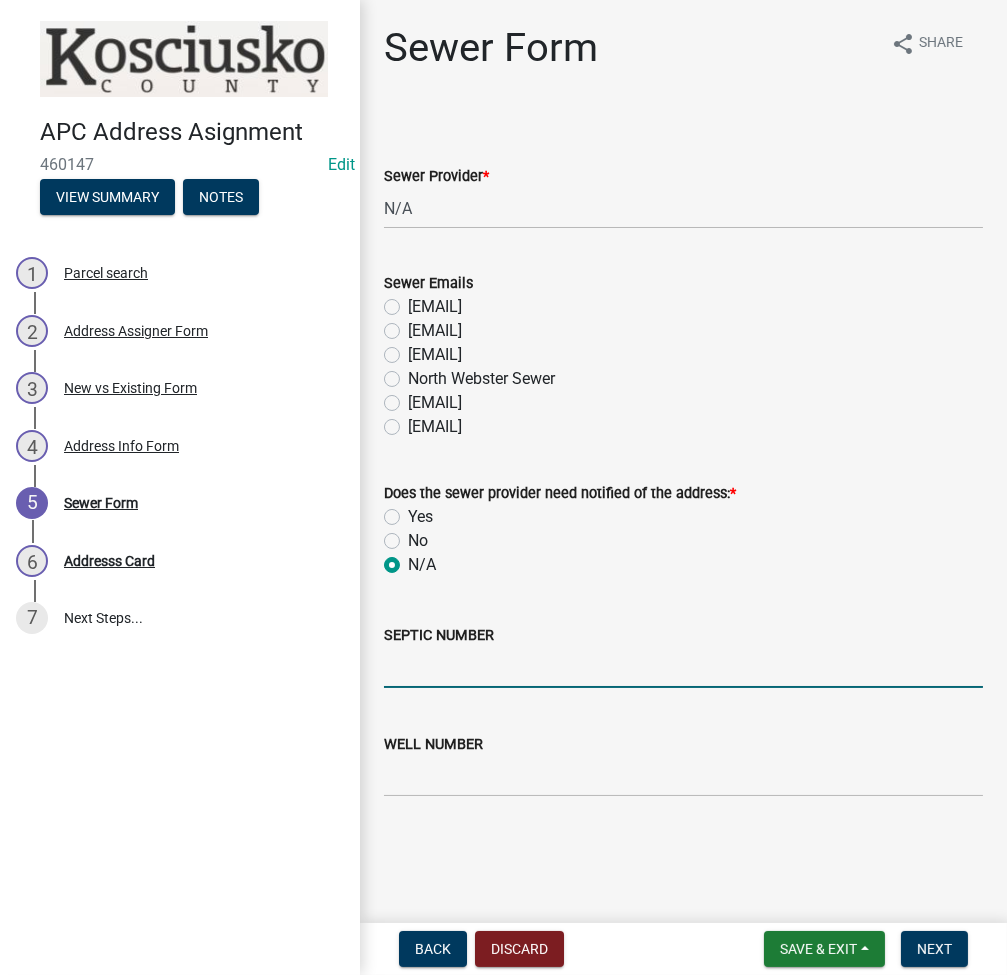 click on "SEPTIC NUMBER" at bounding box center [683, 667] 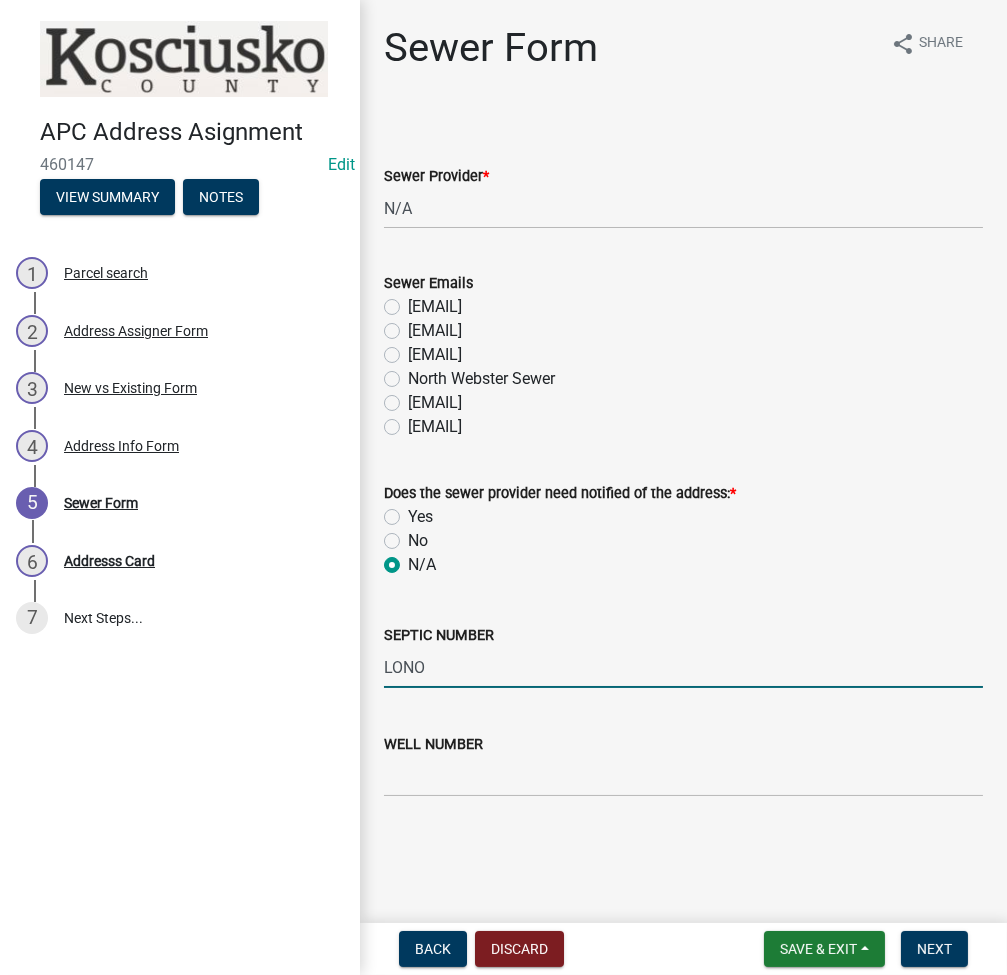 type on "LONO" 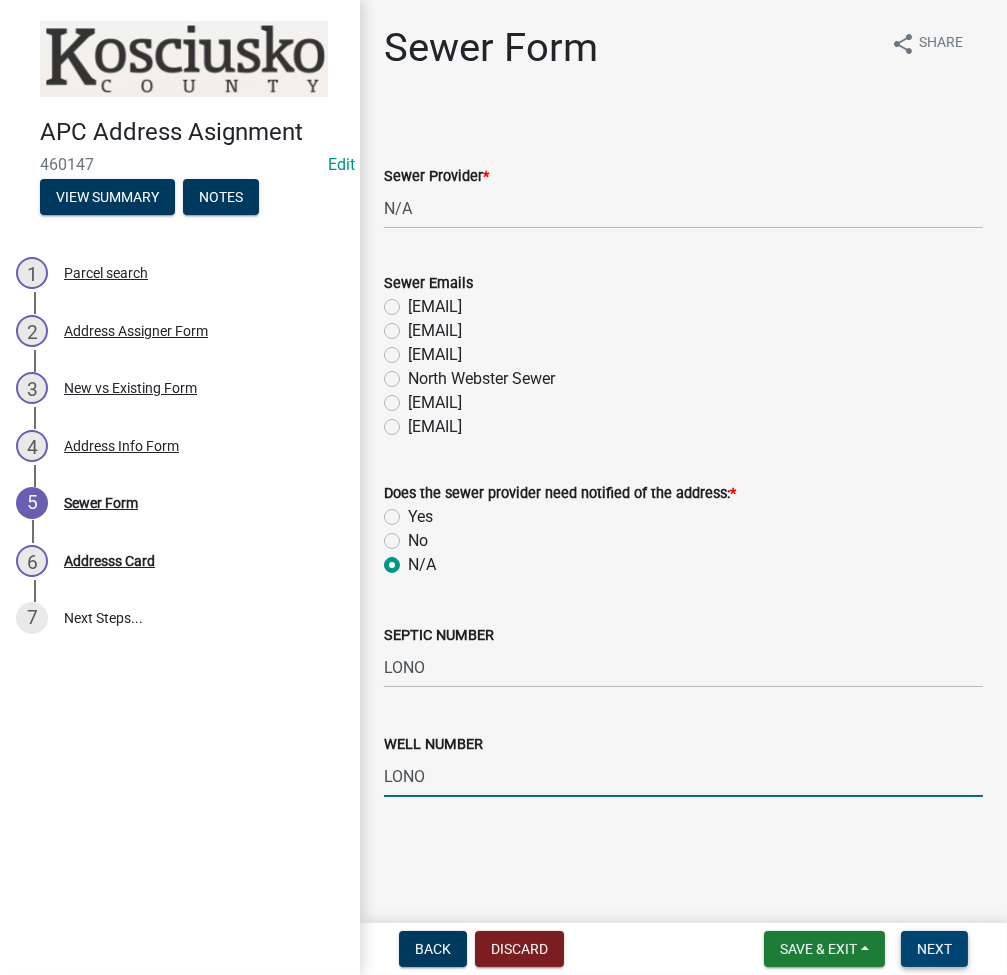 type on "LONO" 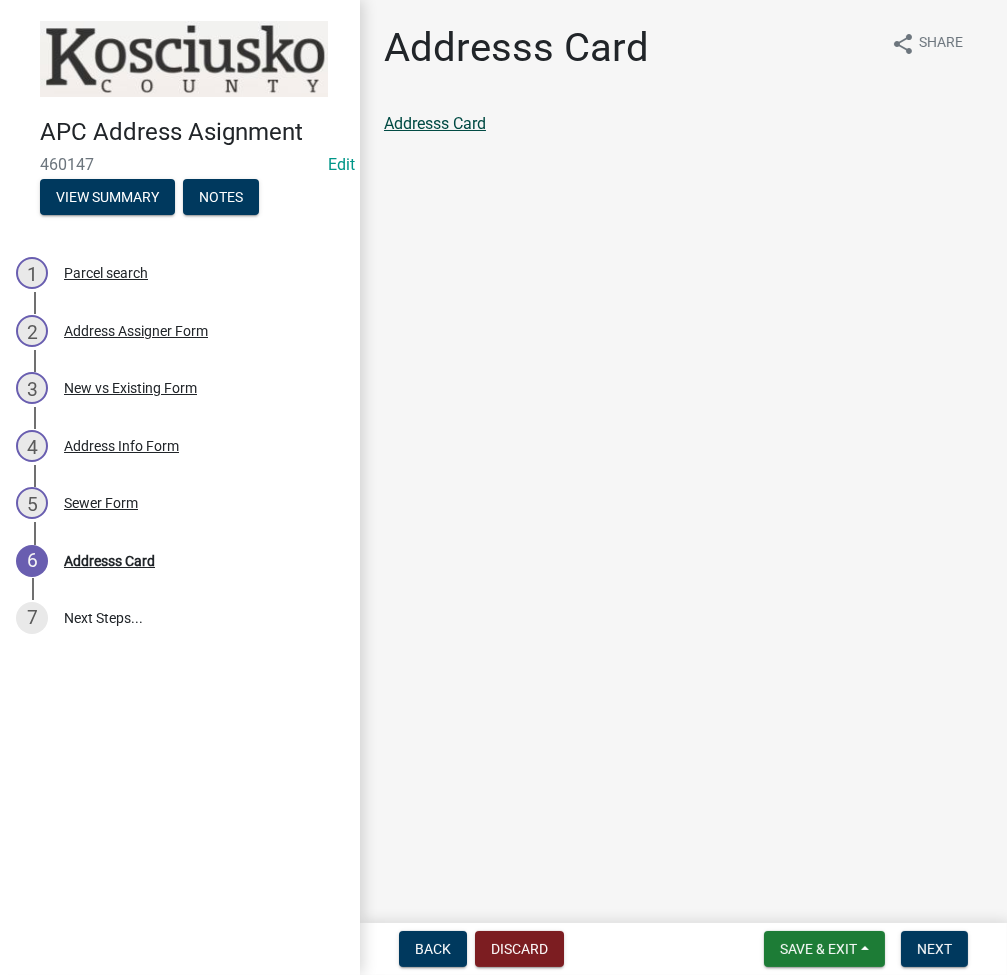 click on "Addresss Card" 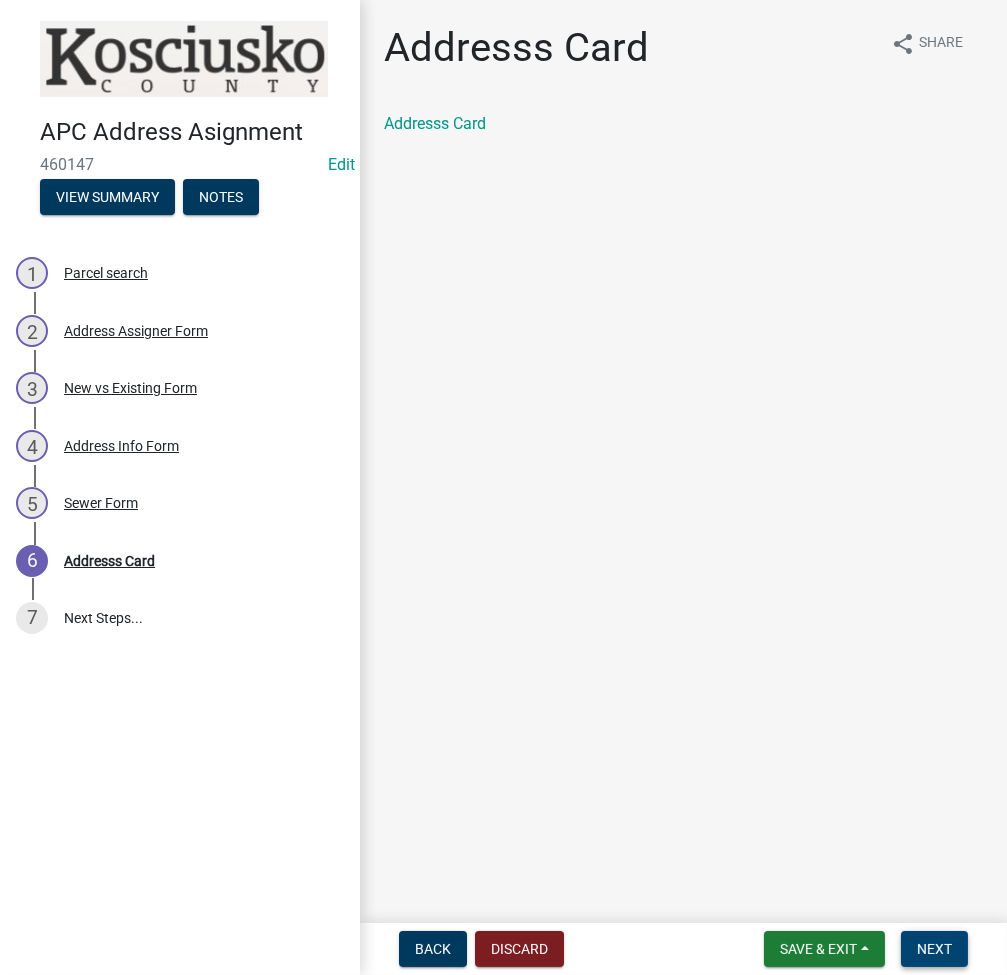 click on "Next" at bounding box center [934, 949] 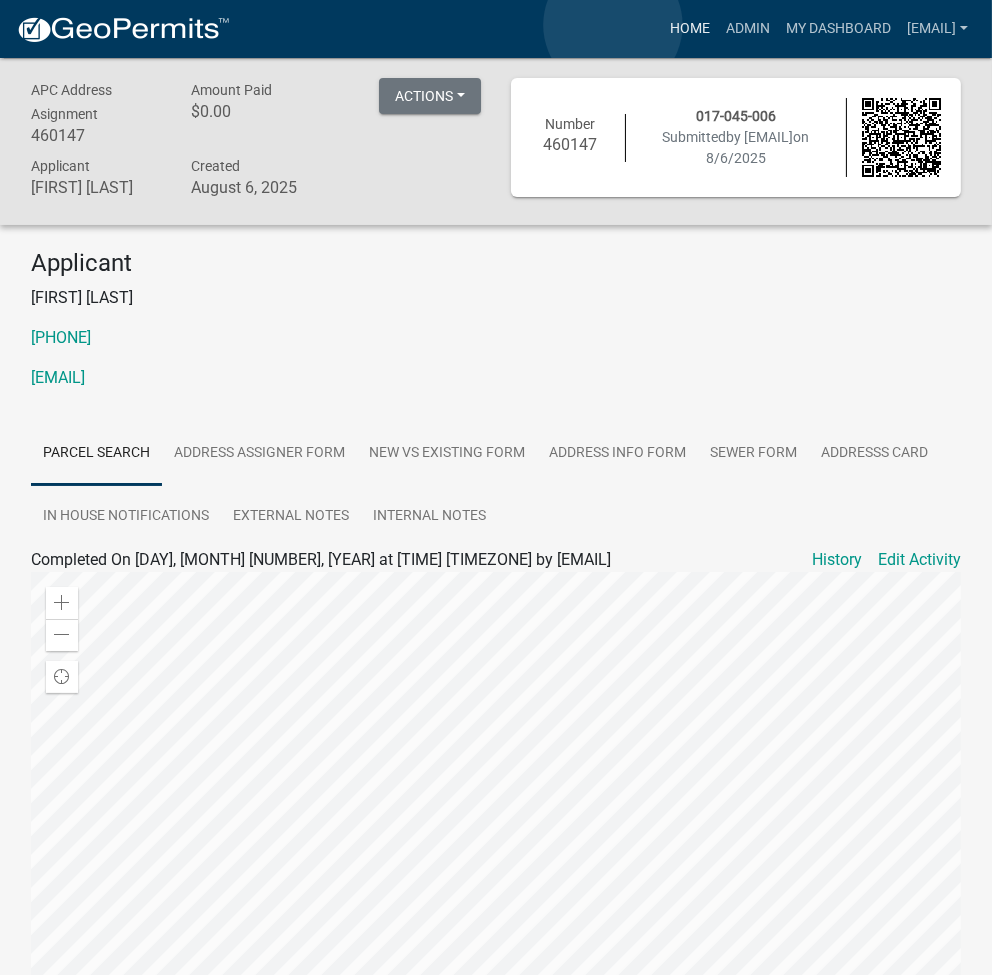 click on "Home" at bounding box center (690, 29) 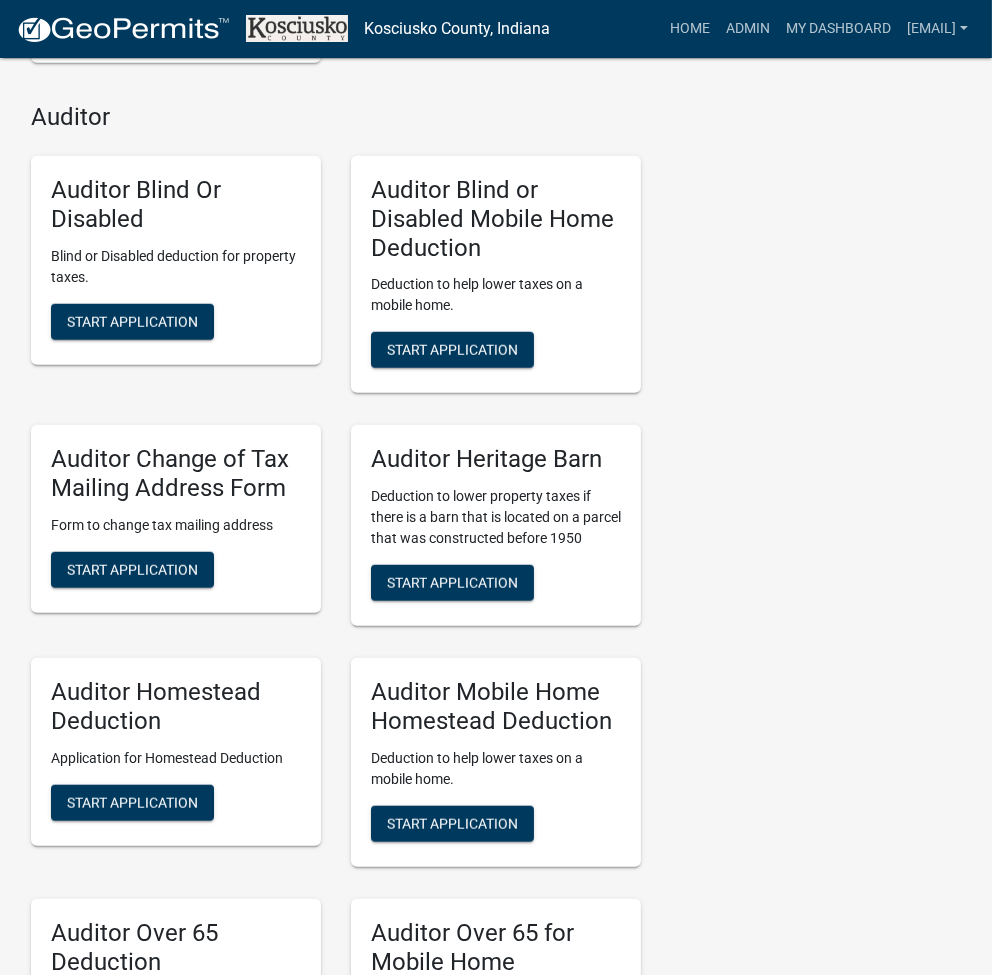 scroll, scrollTop: 4935, scrollLeft: 0, axis: vertical 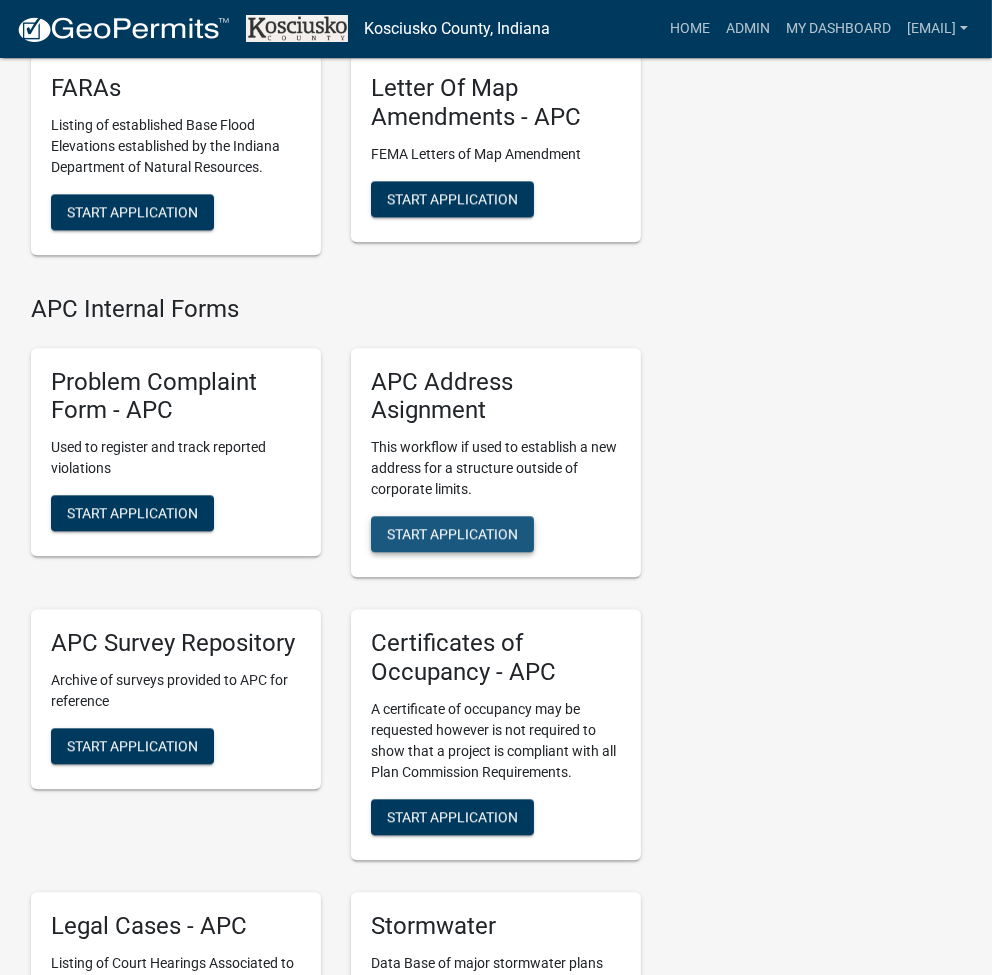 click on "Start Application" at bounding box center (452, 534) 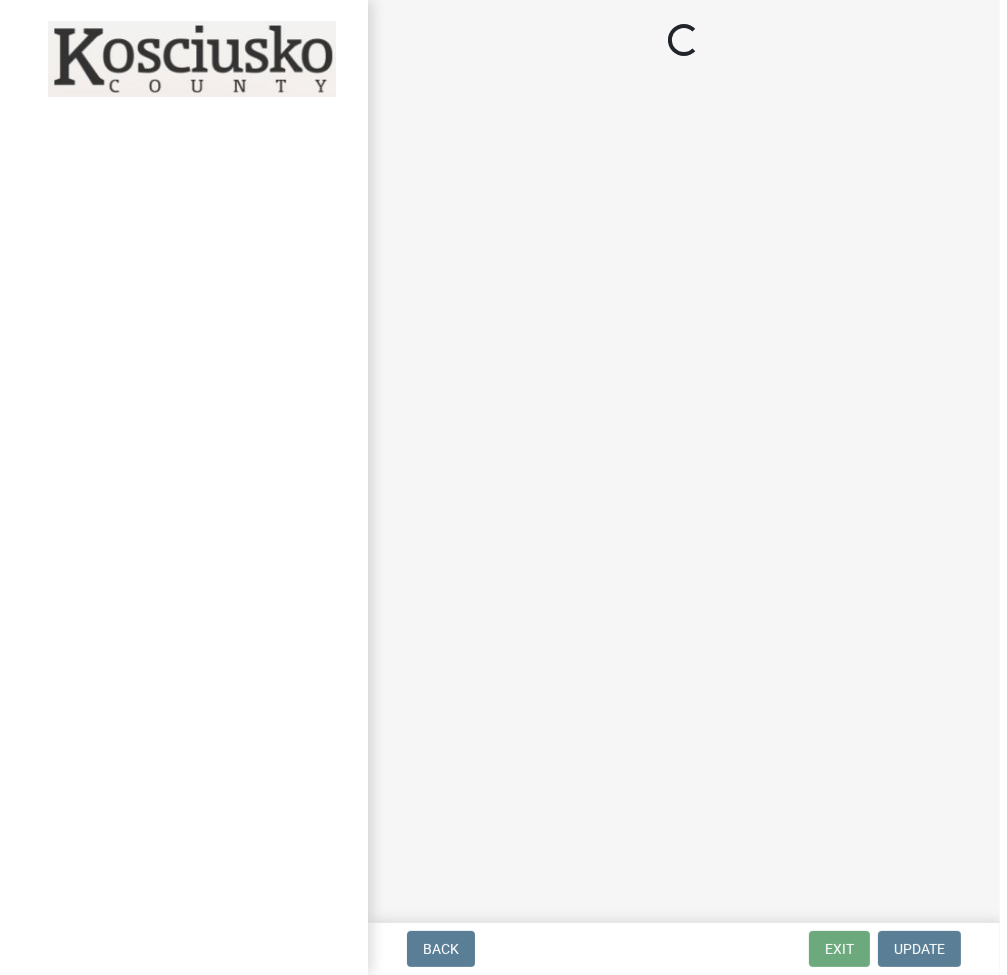 scroll, scrollTop: 0, scrollLeft: 0, axis: both 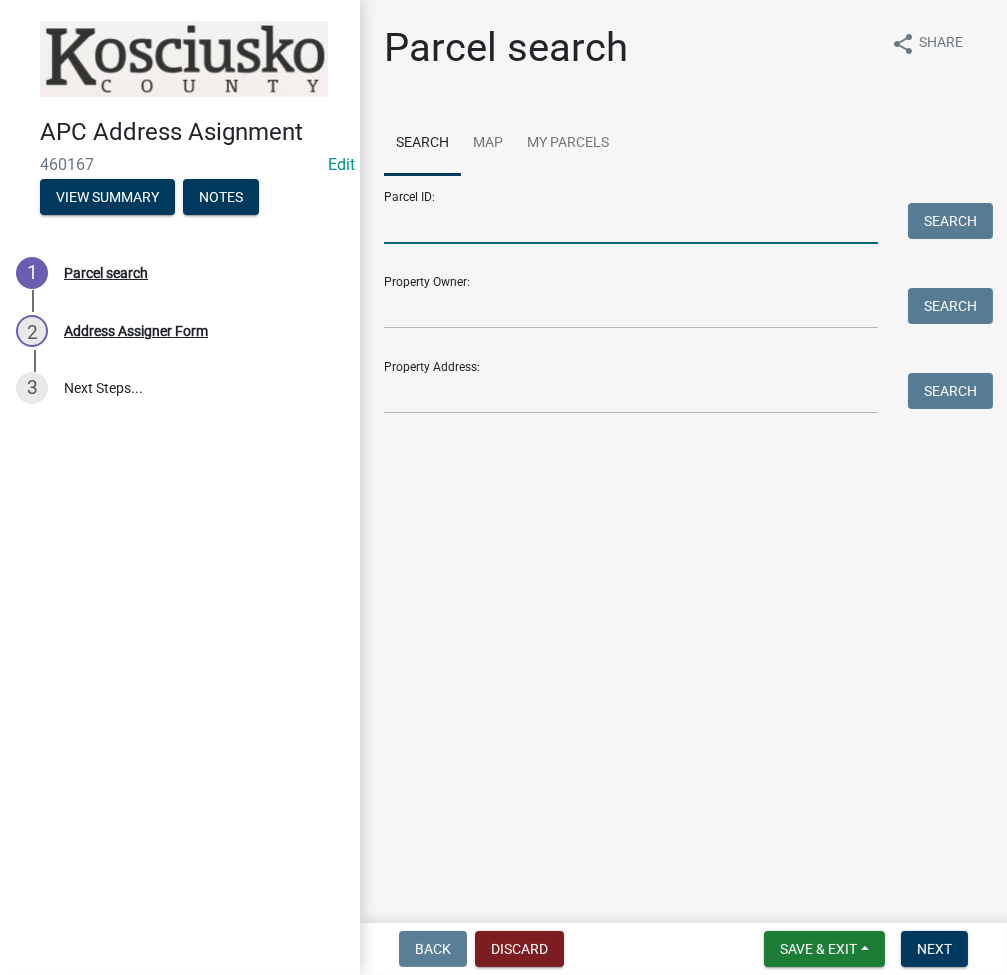 click on "Parcel ID:" at bounding box center (631, 223) 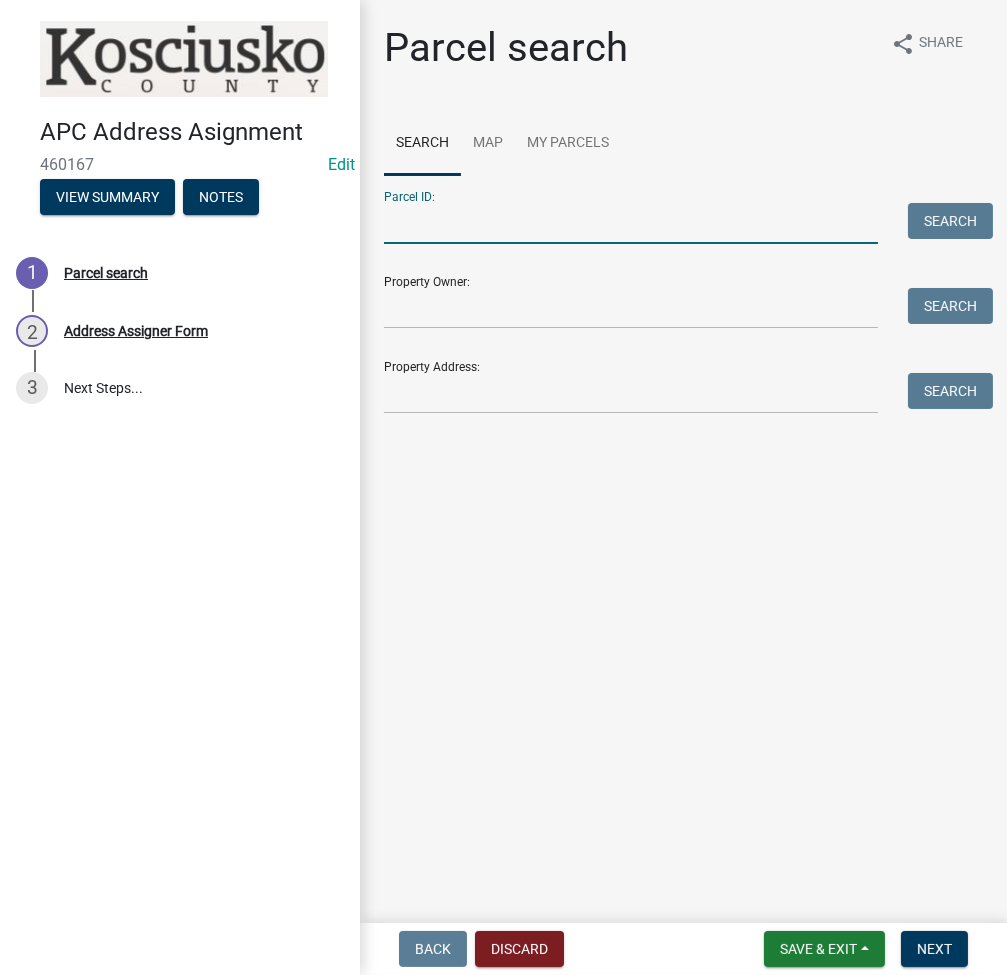 paste on "001-011-007.A" 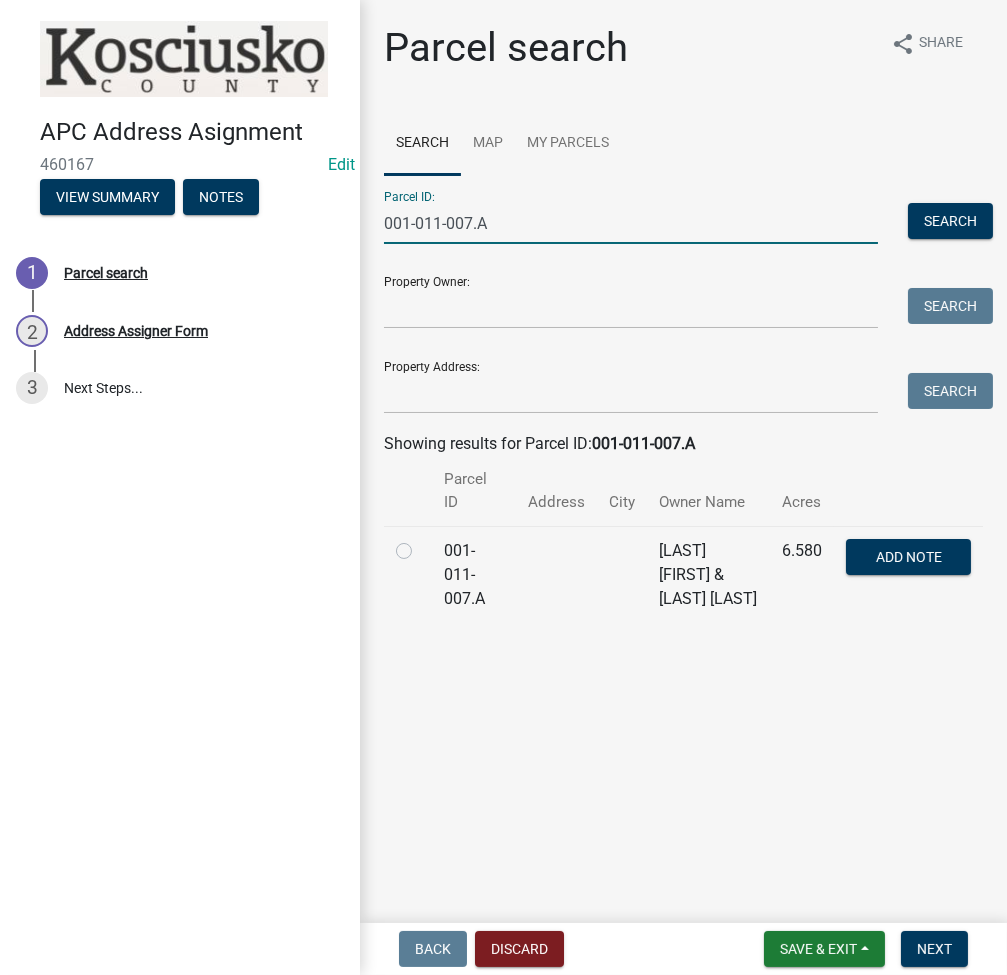 type on "001-011-007.A" 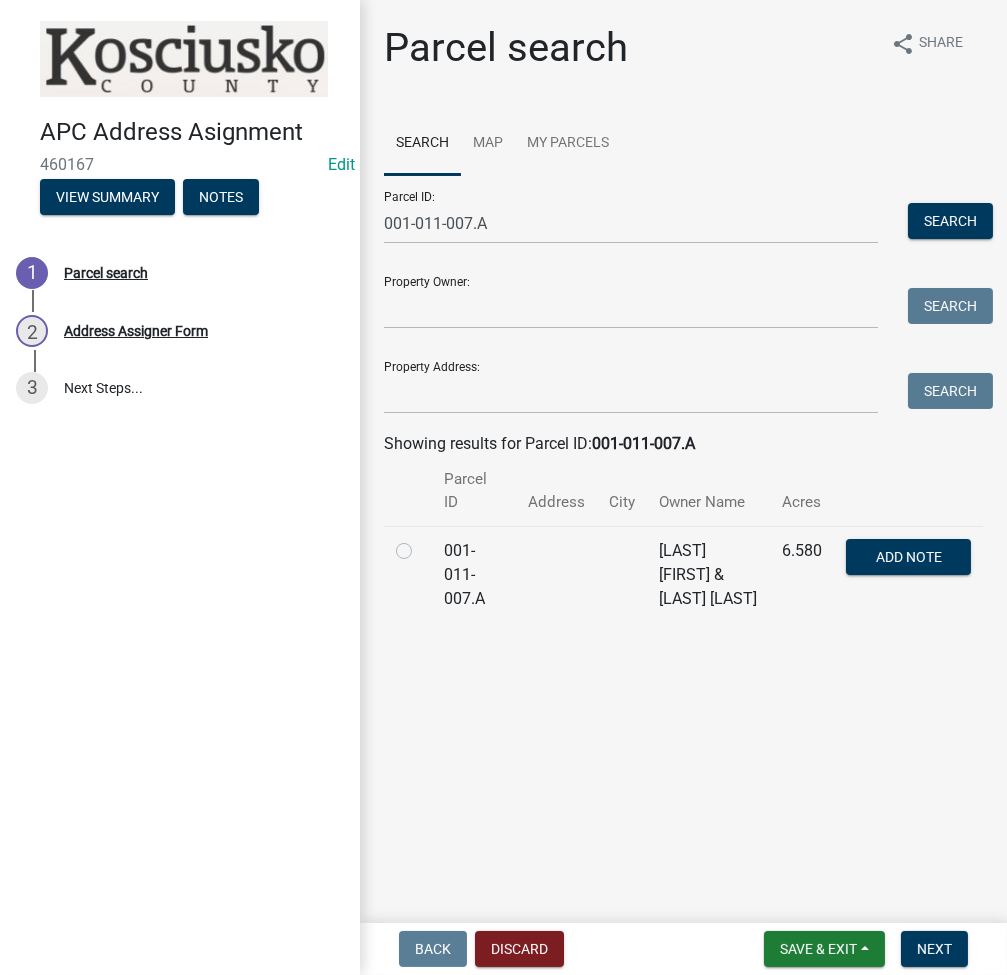 click 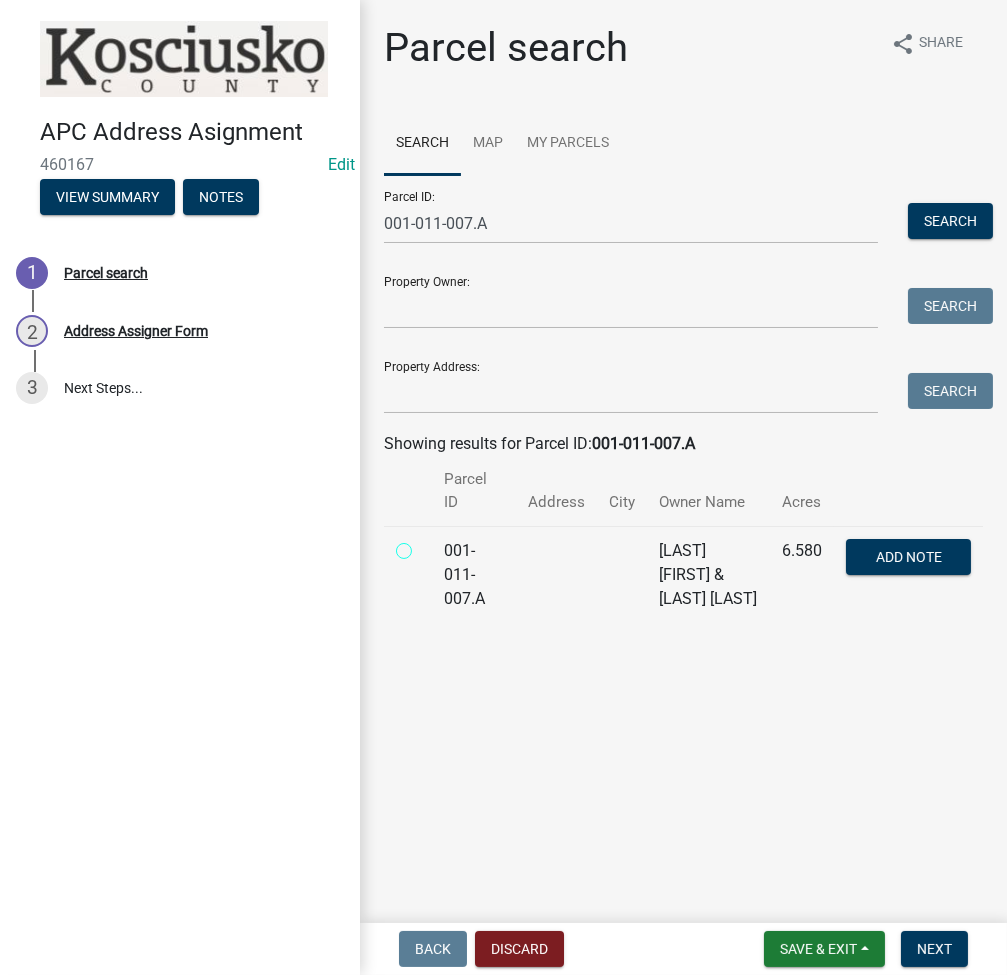 click at bounding box center (426, 545) 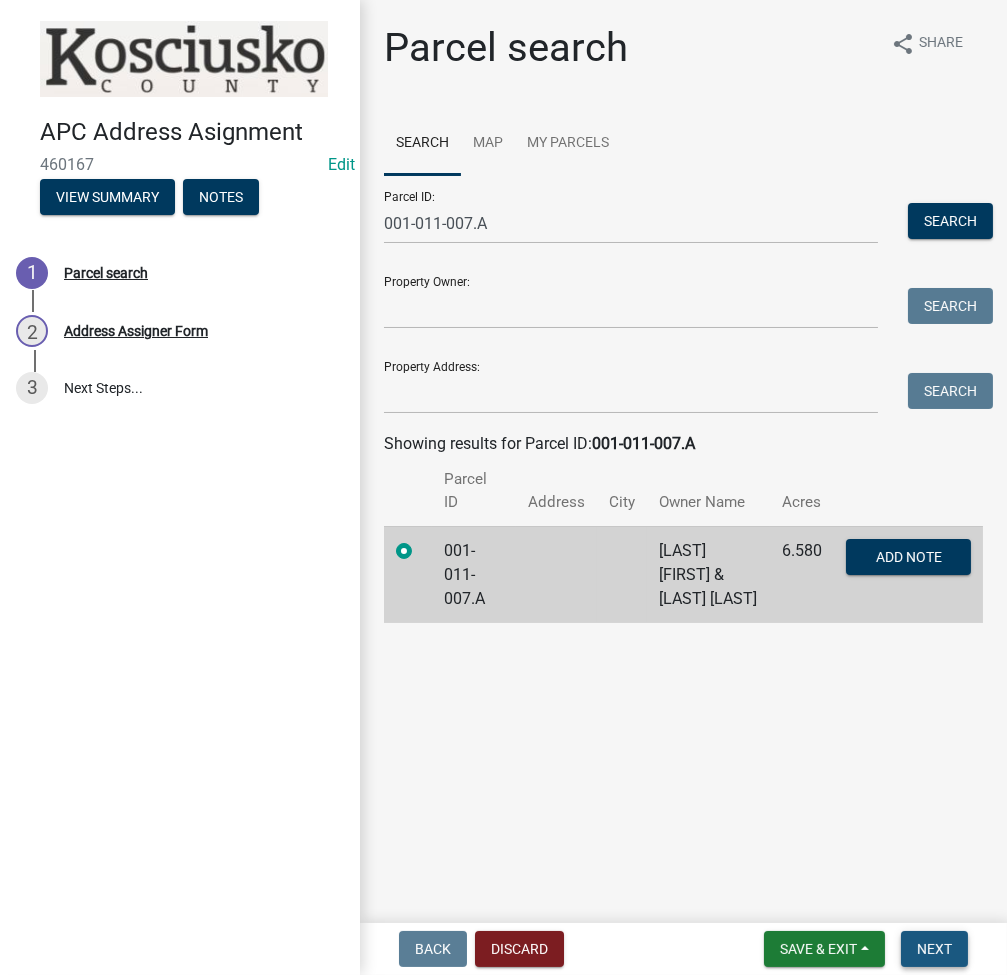 click on "Next" at bounding box center (934, 949) 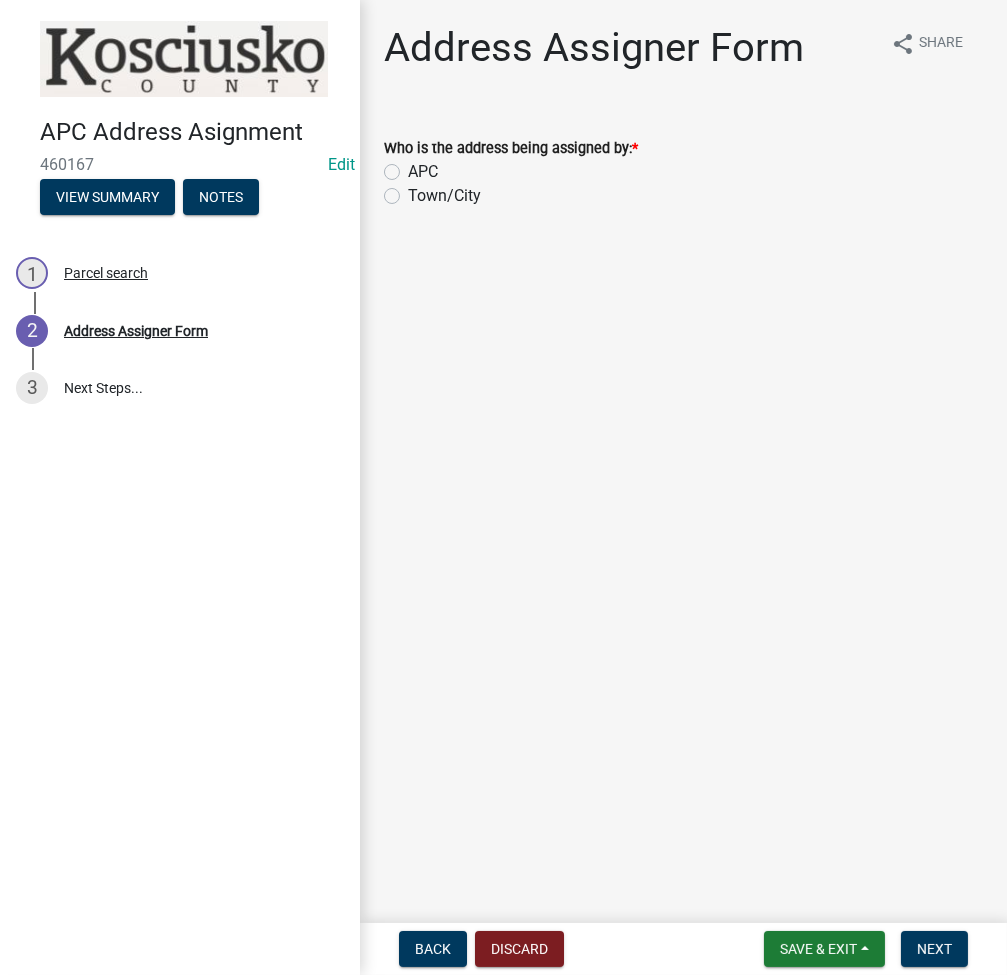 click on "APC" 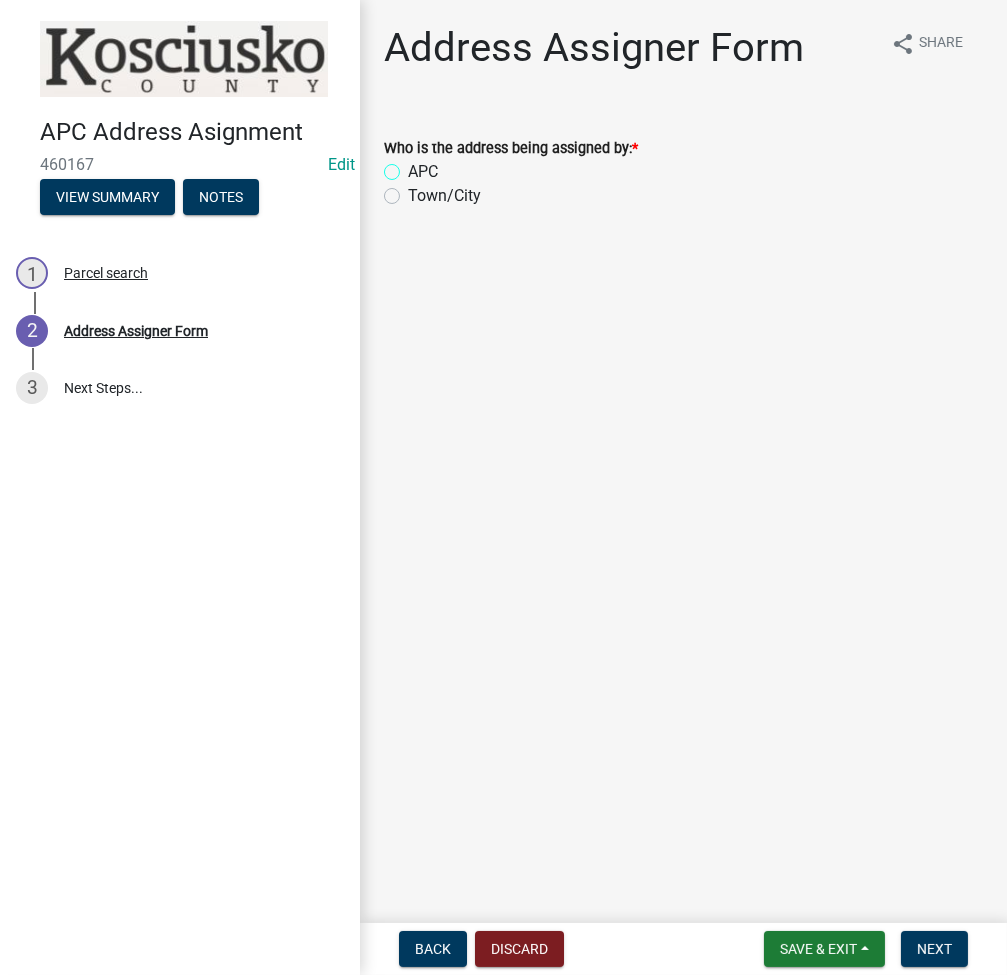 click on "APC" at bounding box center (414, 166) 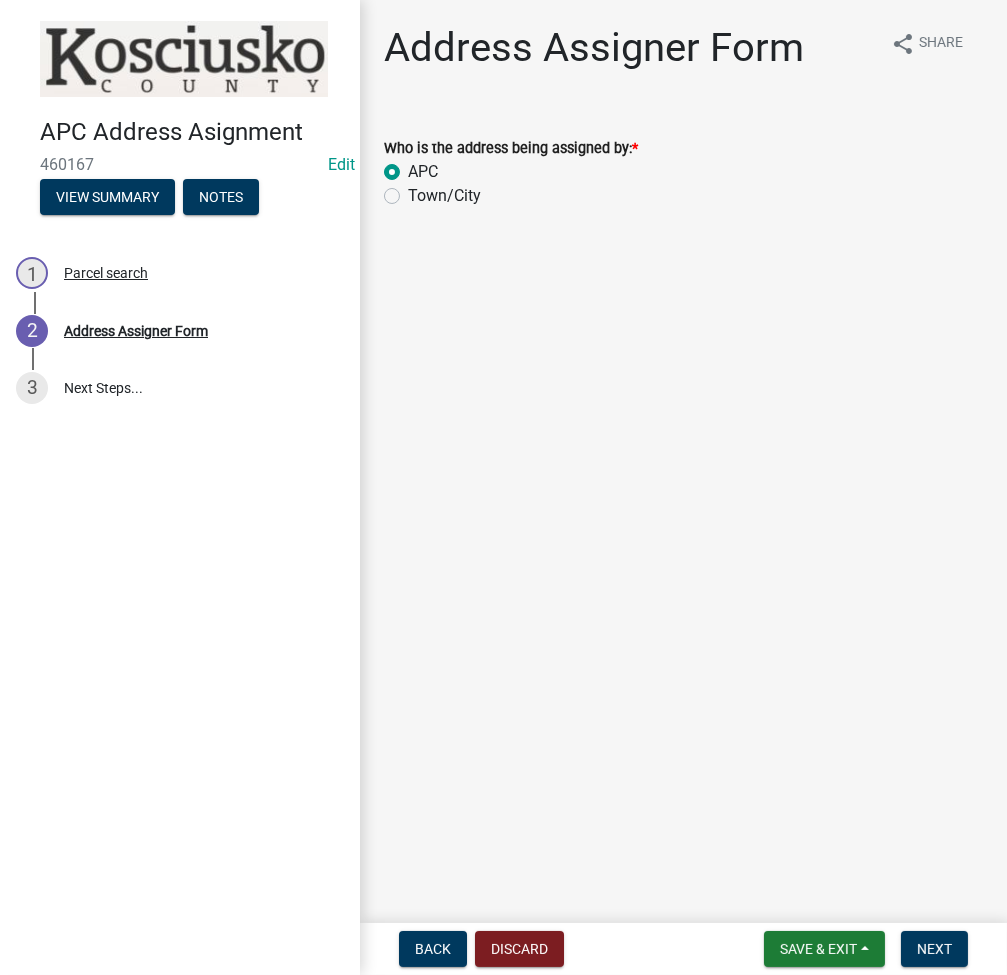 radio on "true" 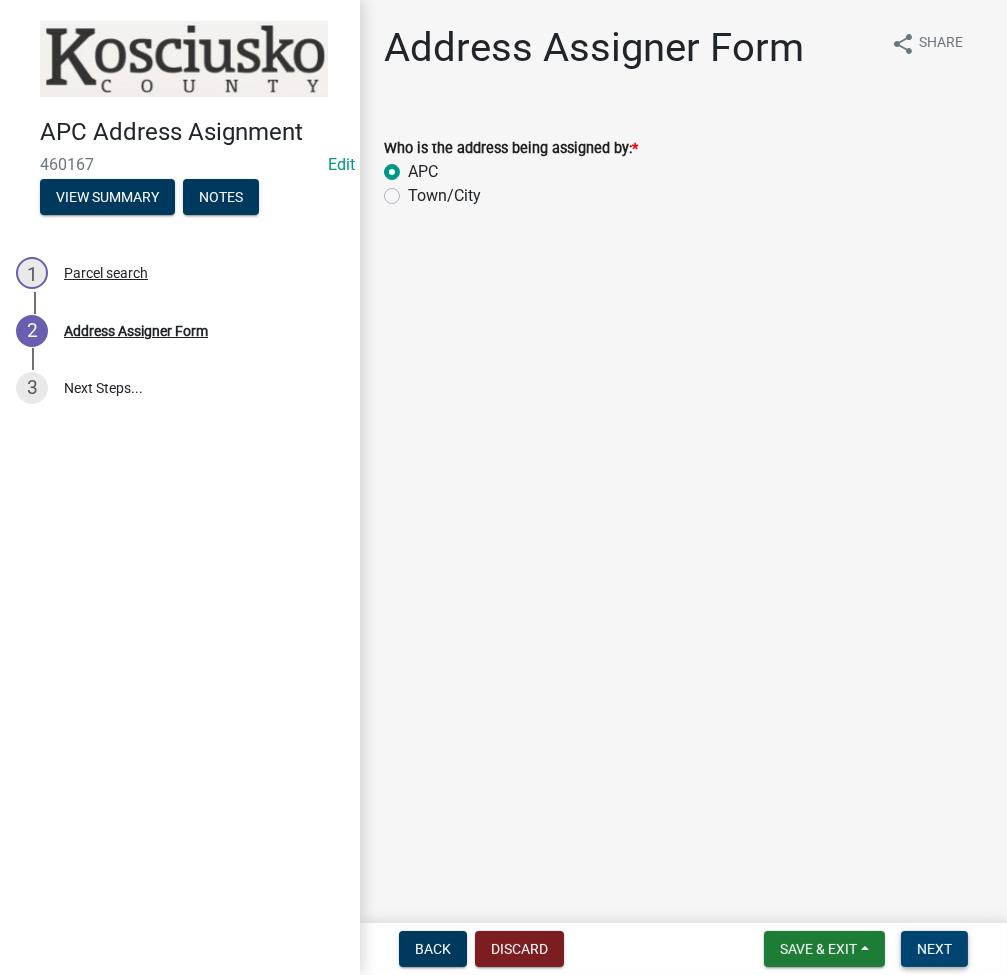 drag, startPoint x: 948, startPoint y: 937, endPoint x: 929, endPoint y: 933, distance: 19.416489 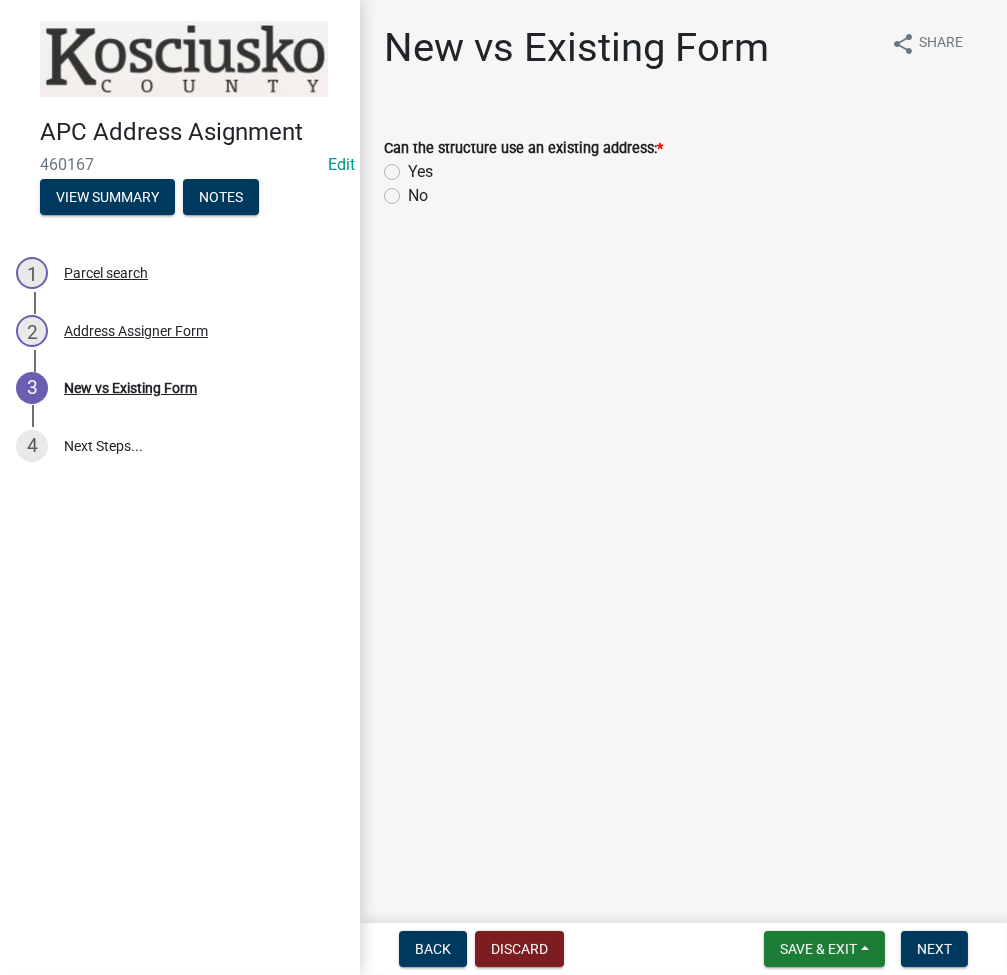 click on "No" 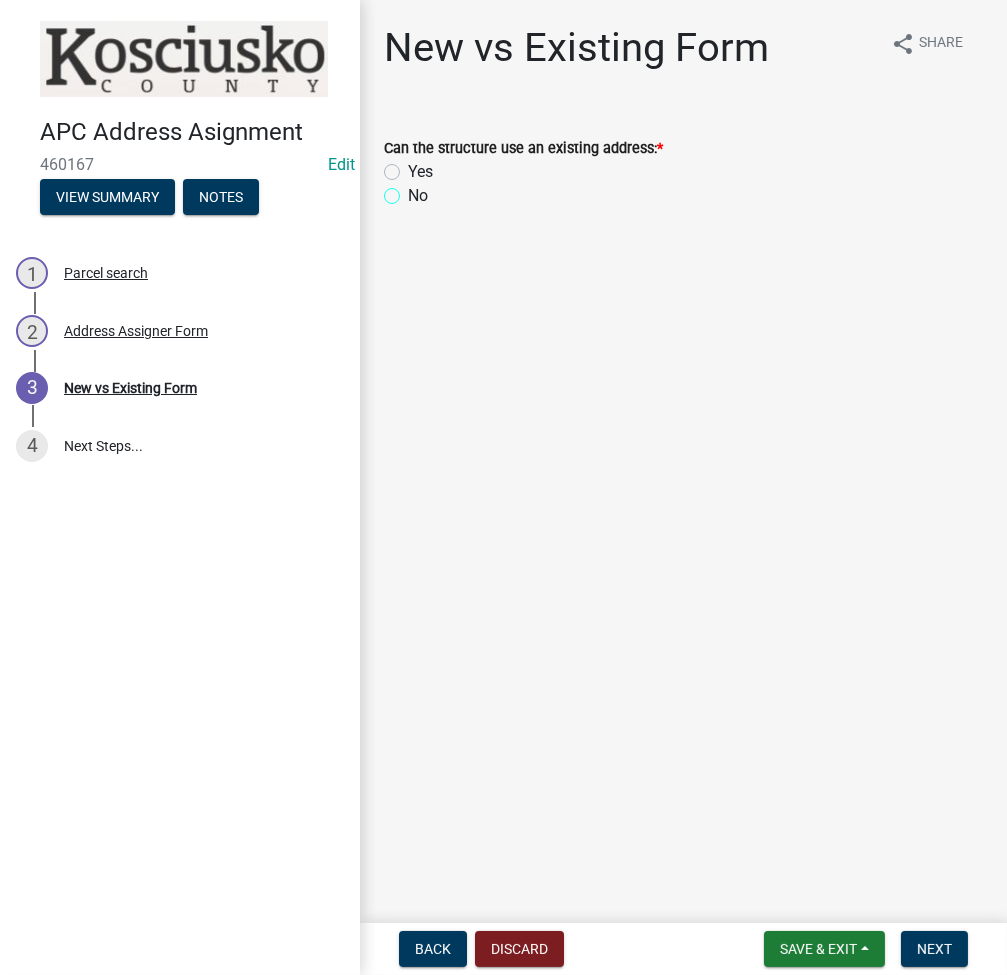 click on "No" at bounding box center (414, 190) 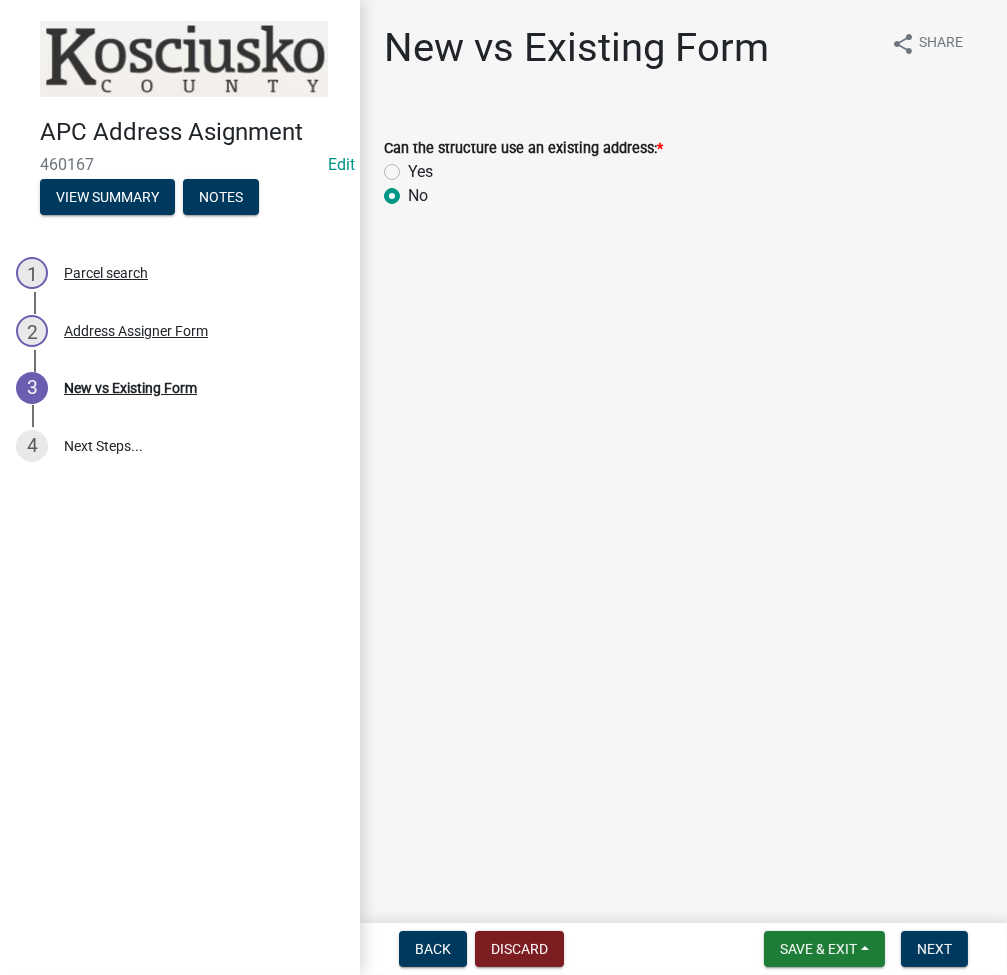 radio on "true" 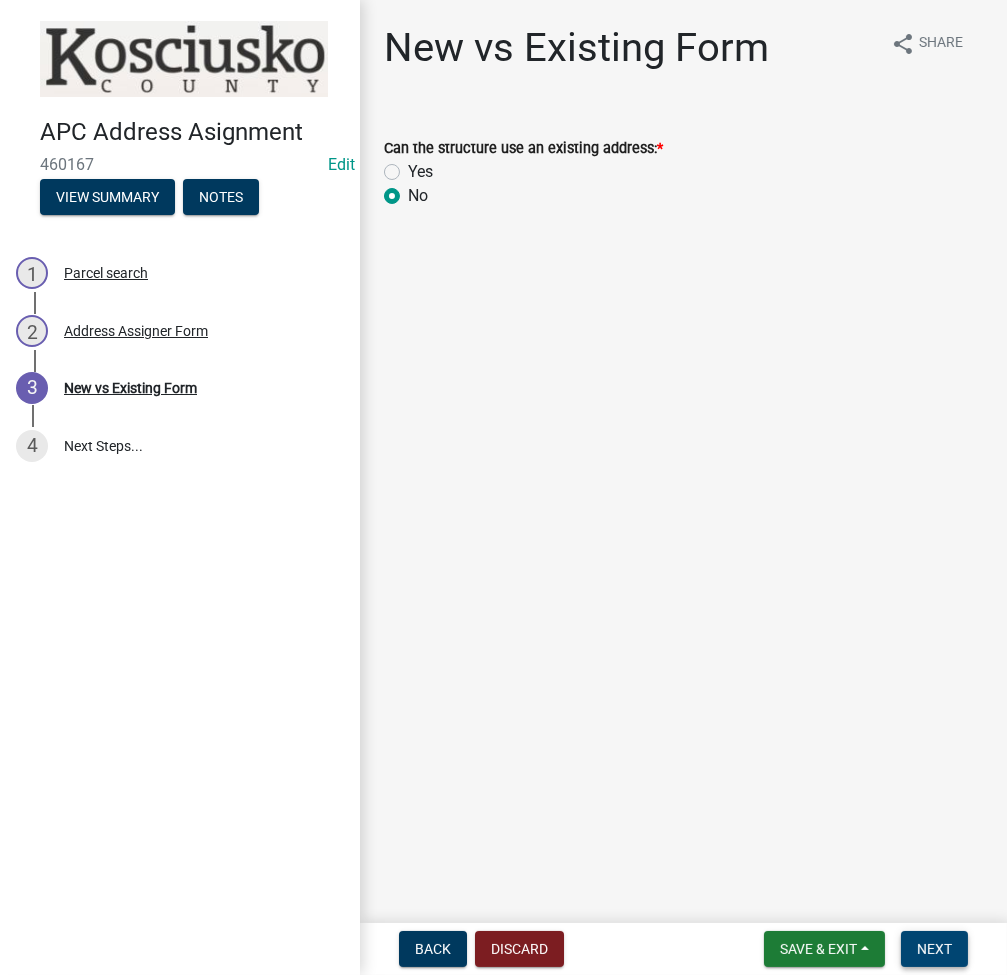 click on "Next" at bounding box center [934, 949] 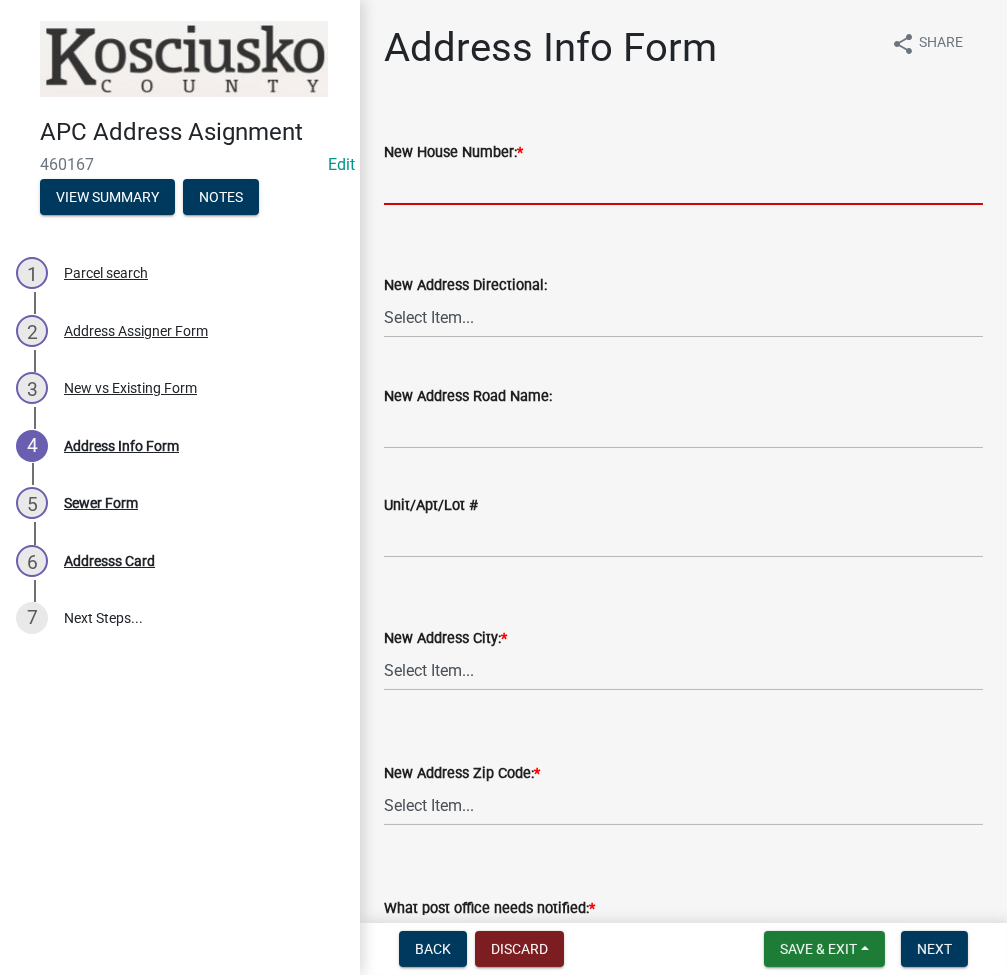 click on "New House Number:  *" at bounding box center [683, 184] 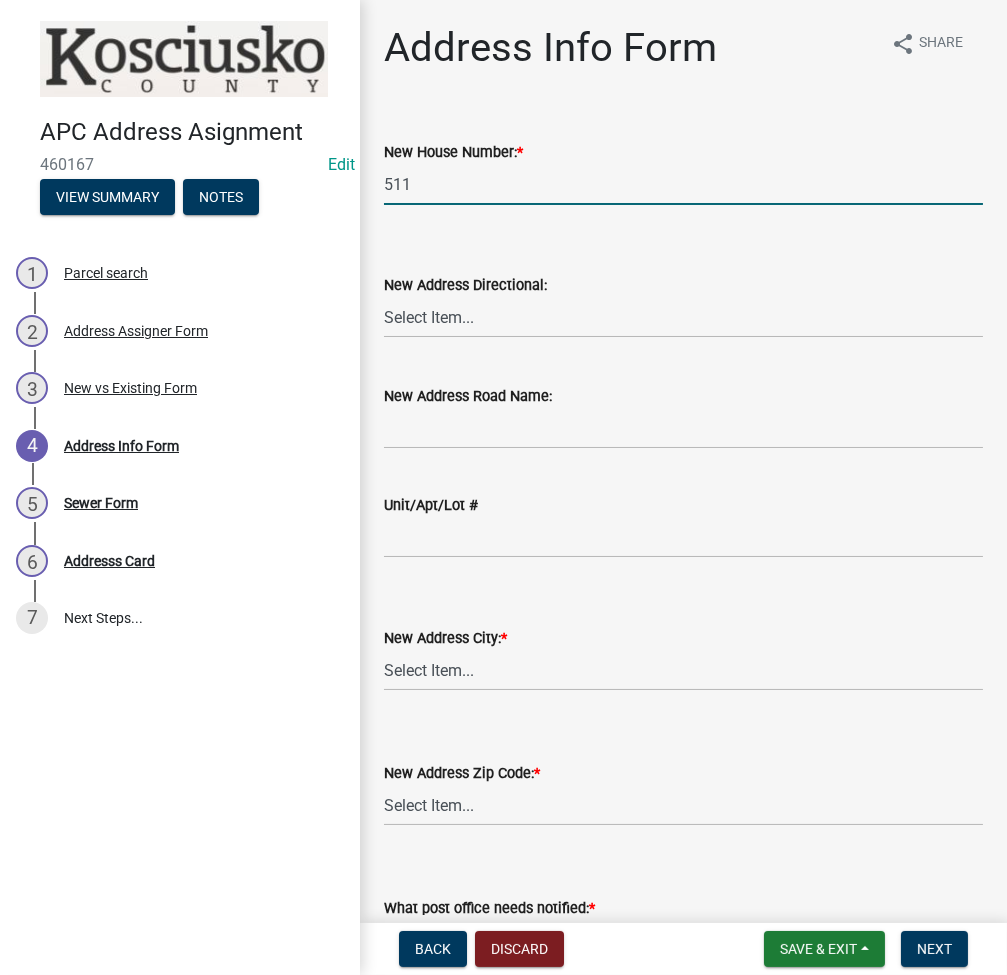 type on "511" 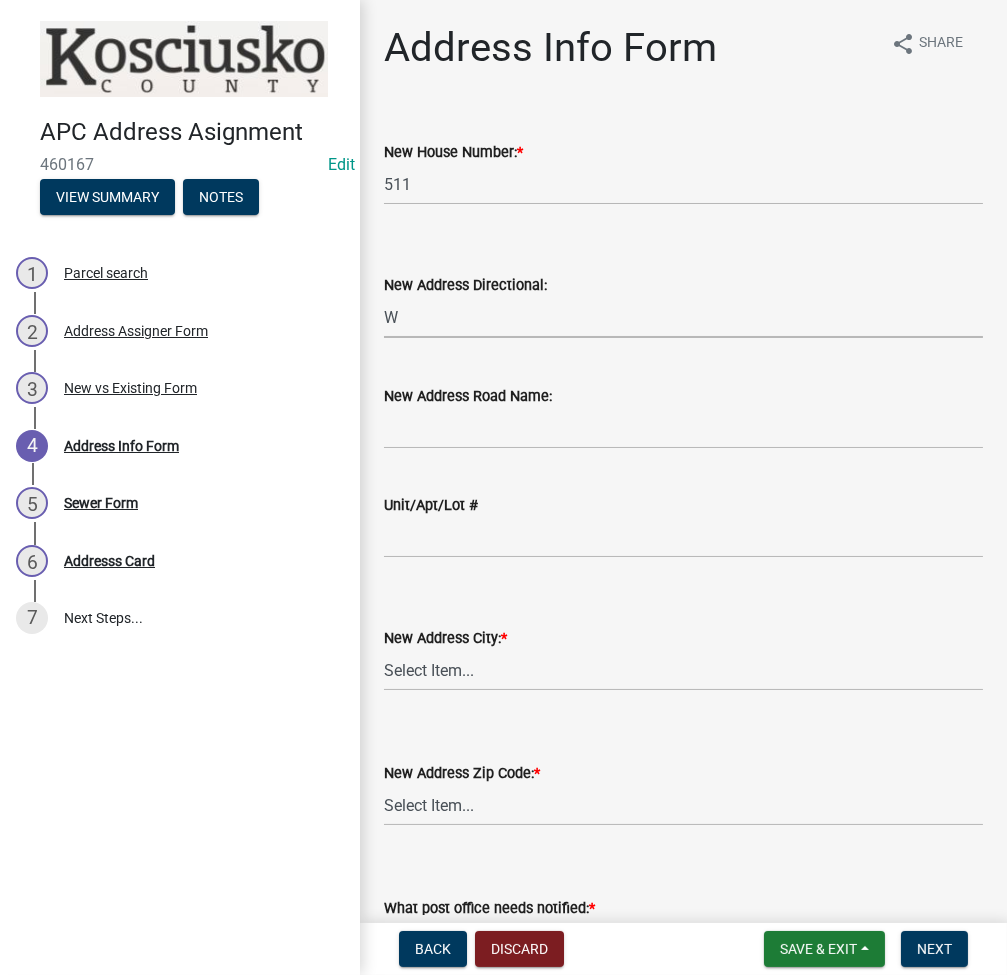 select on "7be83b82-95f0-4d2a-9561-53976055fc4b" 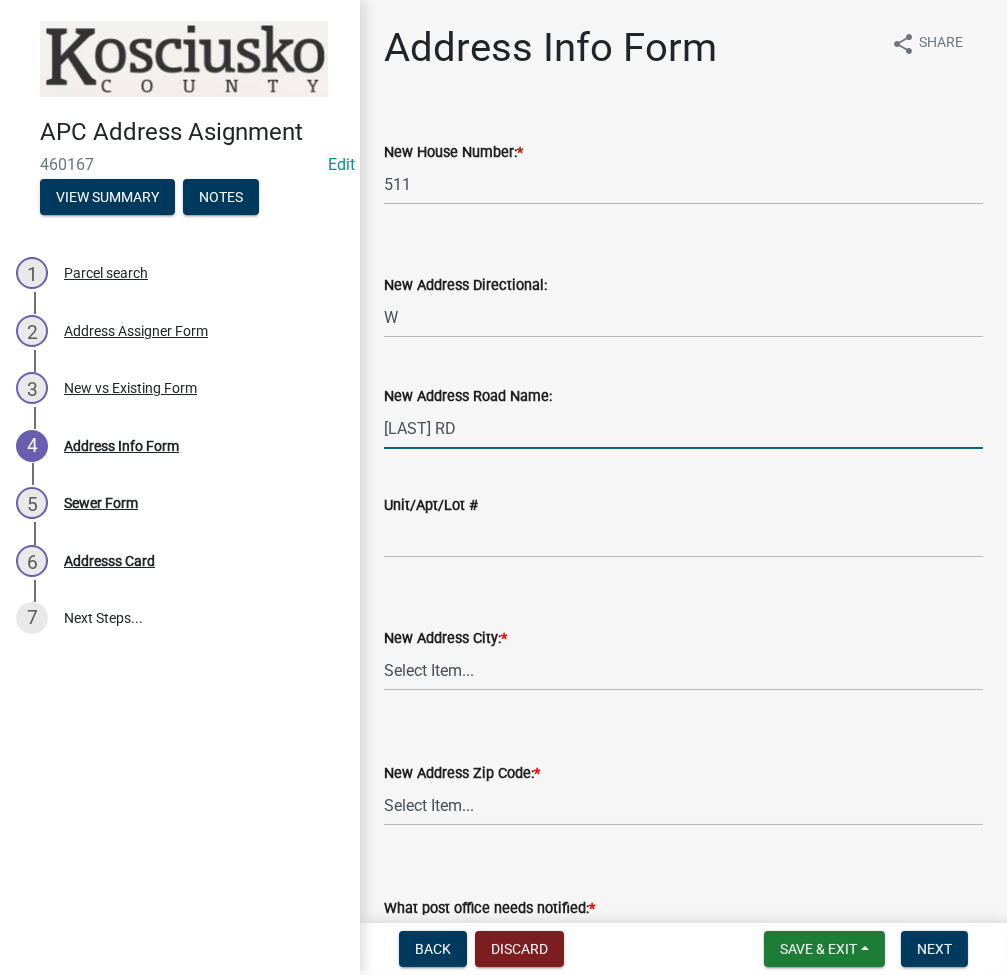 type on "HOPPUS RD" 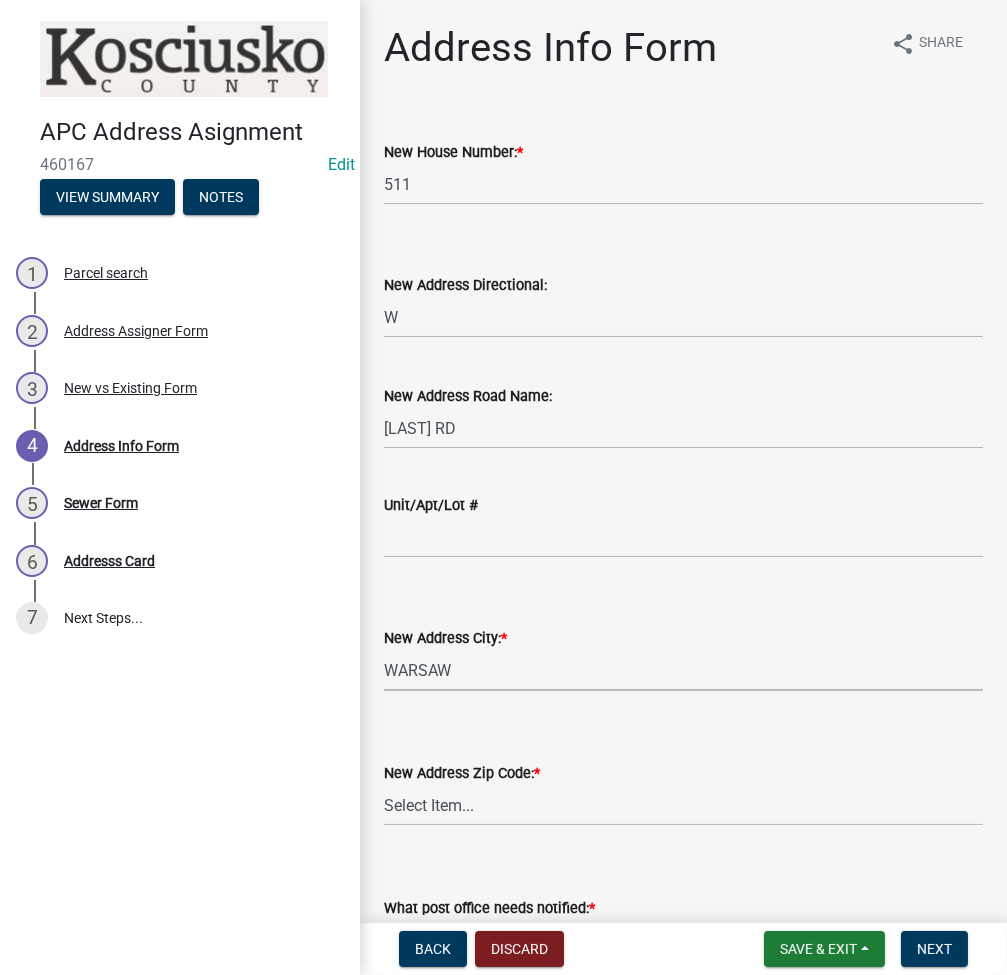 select on "ddfc2f93-22be-47c5-adbb-e11b6b687896" 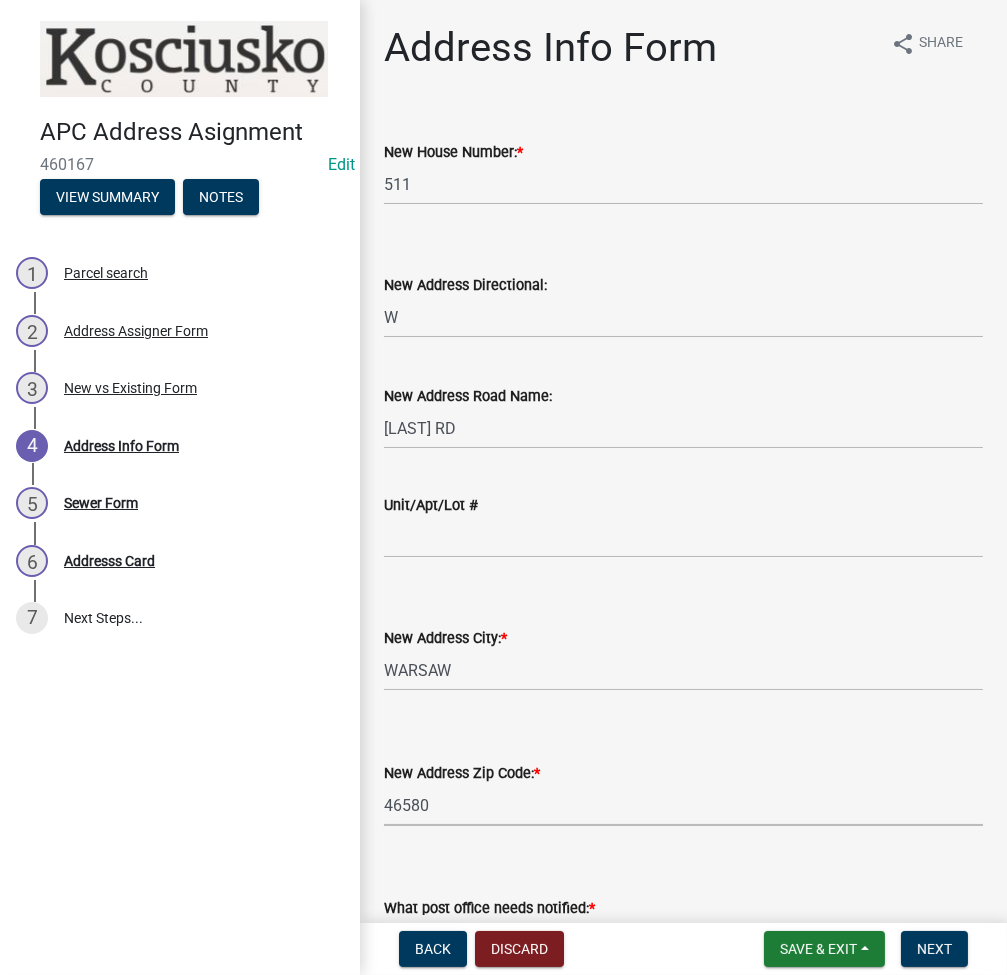 select on "e48653ed-8a46-41d9-8ccf-4f924998a8f9" 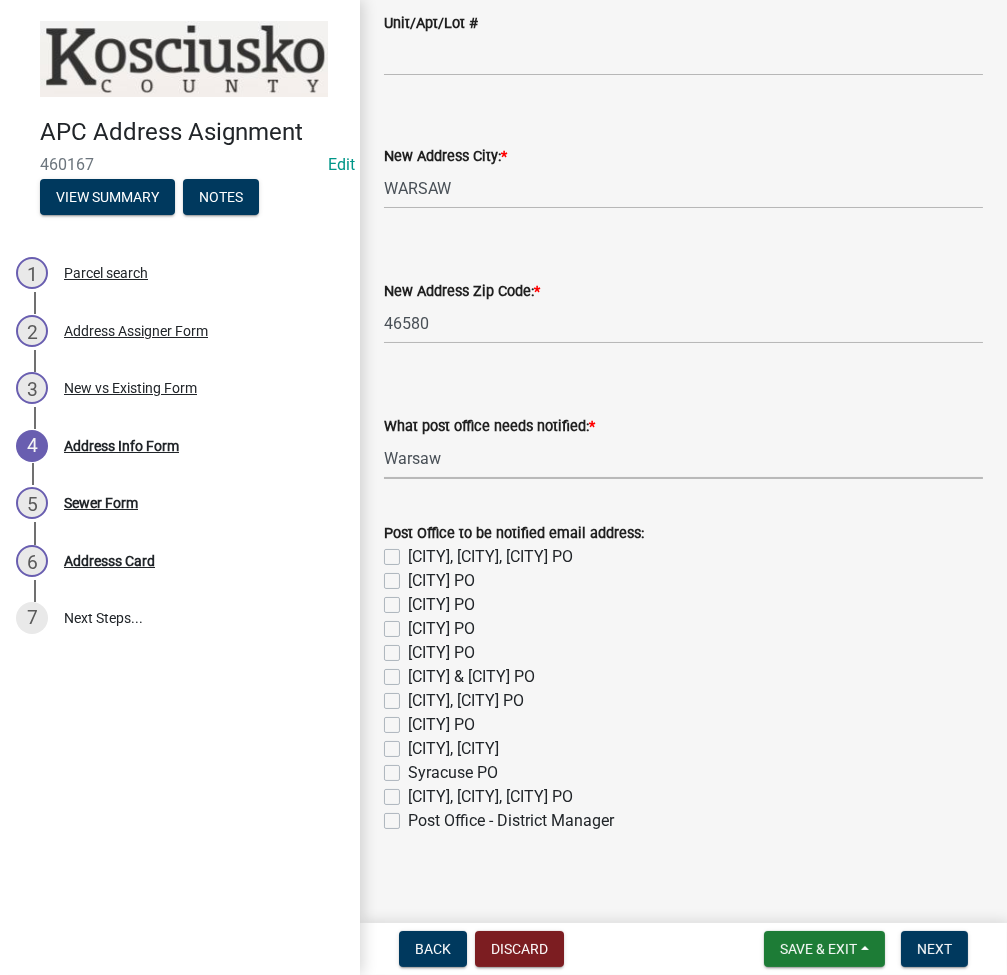select on "0563639f-7acd-4a06-be3d-72136ab2d1fc" 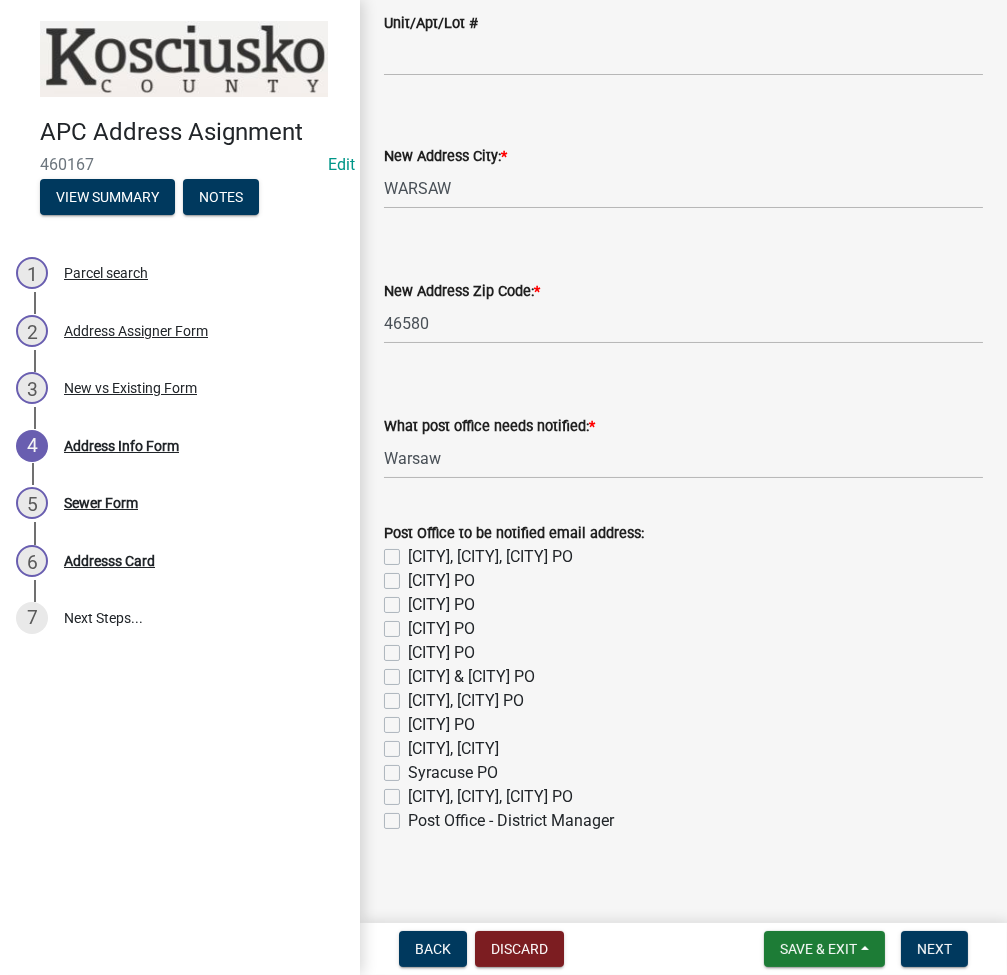 click on "Warsaw, Claypool, Winona Lake PO" 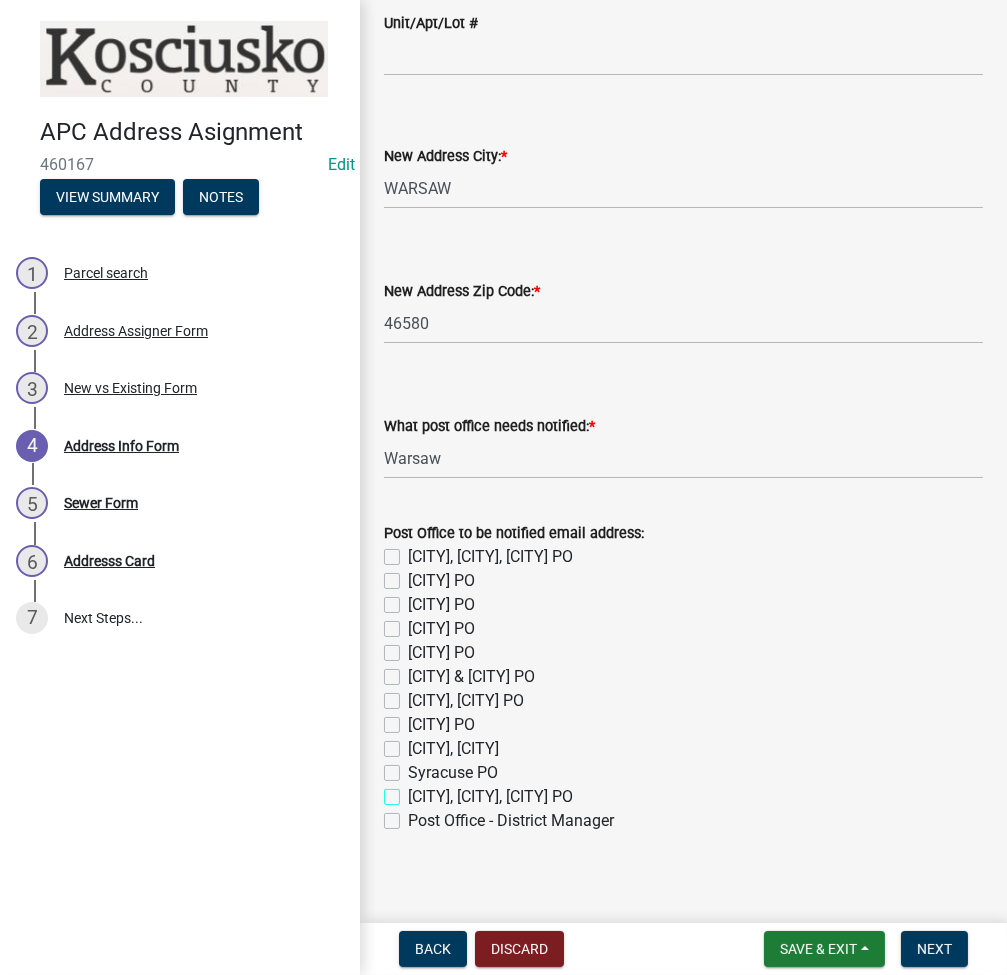 click on "Warsaw, Claypool, Winona Lake PO" at bounding box center (414, 791) 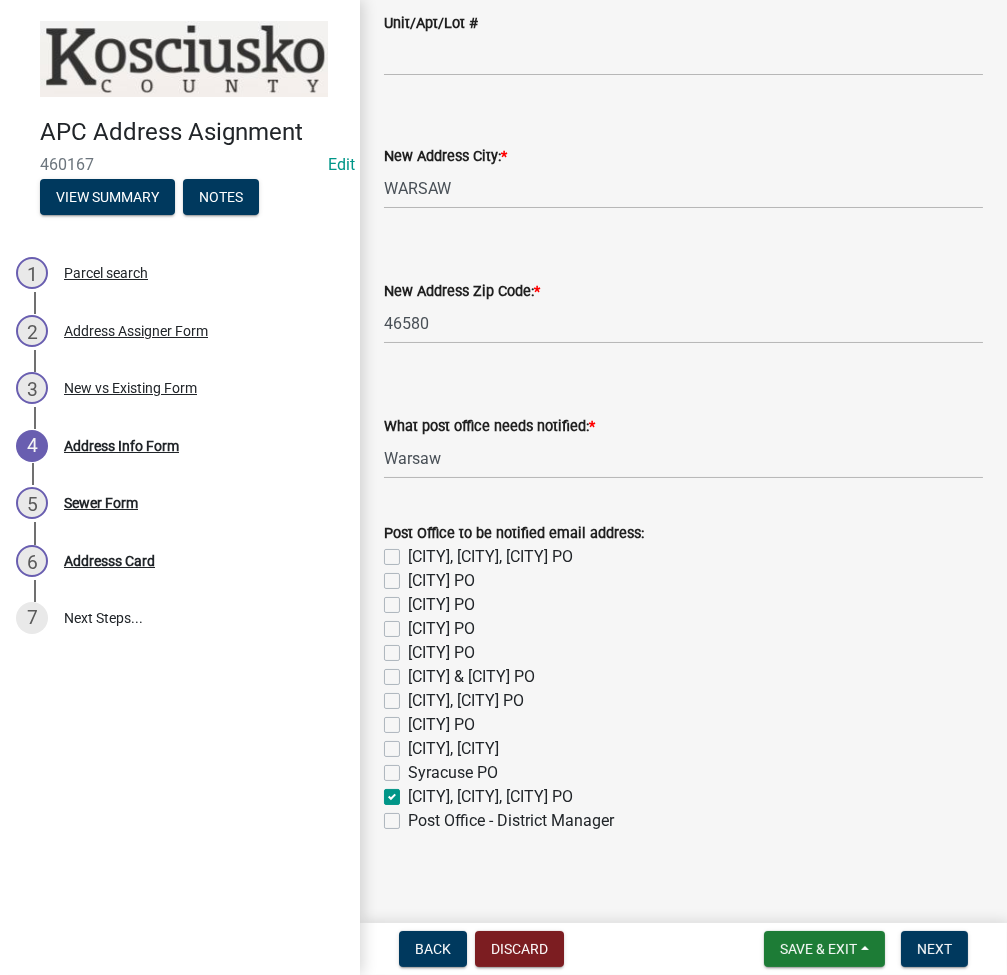 checkbox on "false" 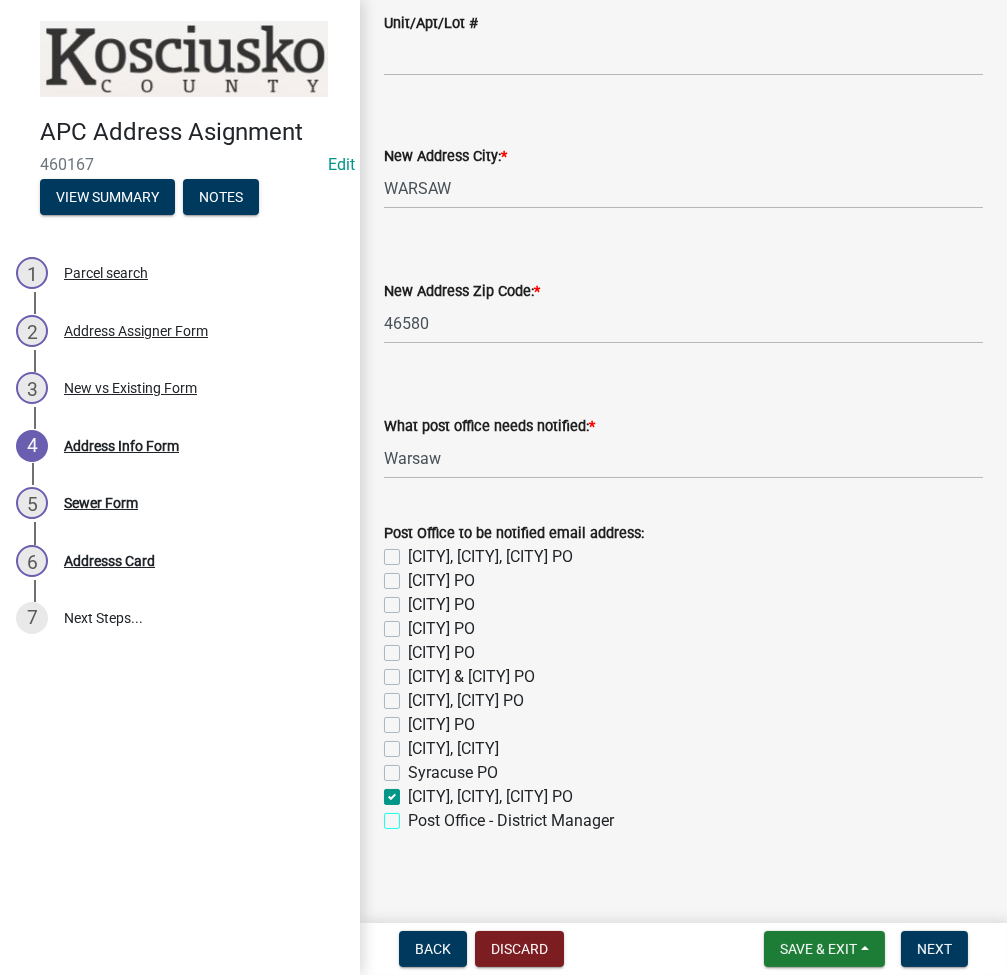 checkbox on "true" 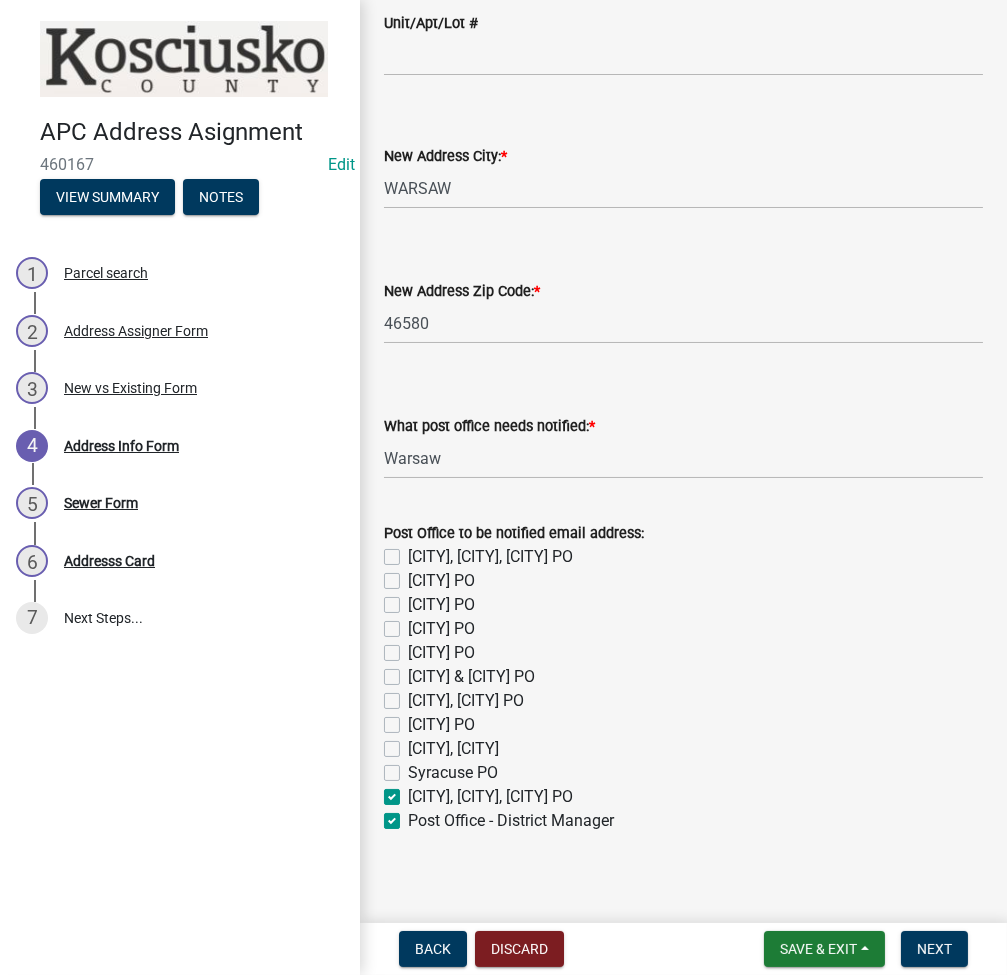 checkbox on "false" 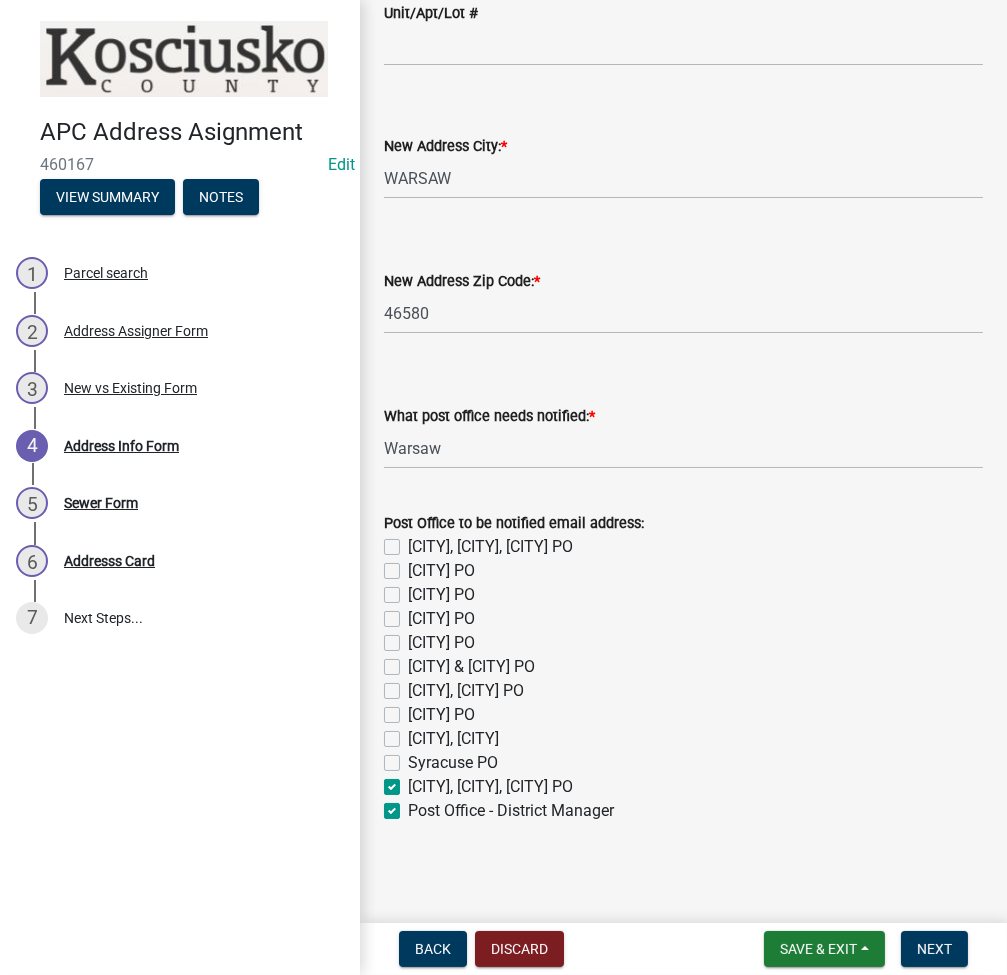 scroll, scrollTop: 494, scrollLeft: 0, axis: vertical 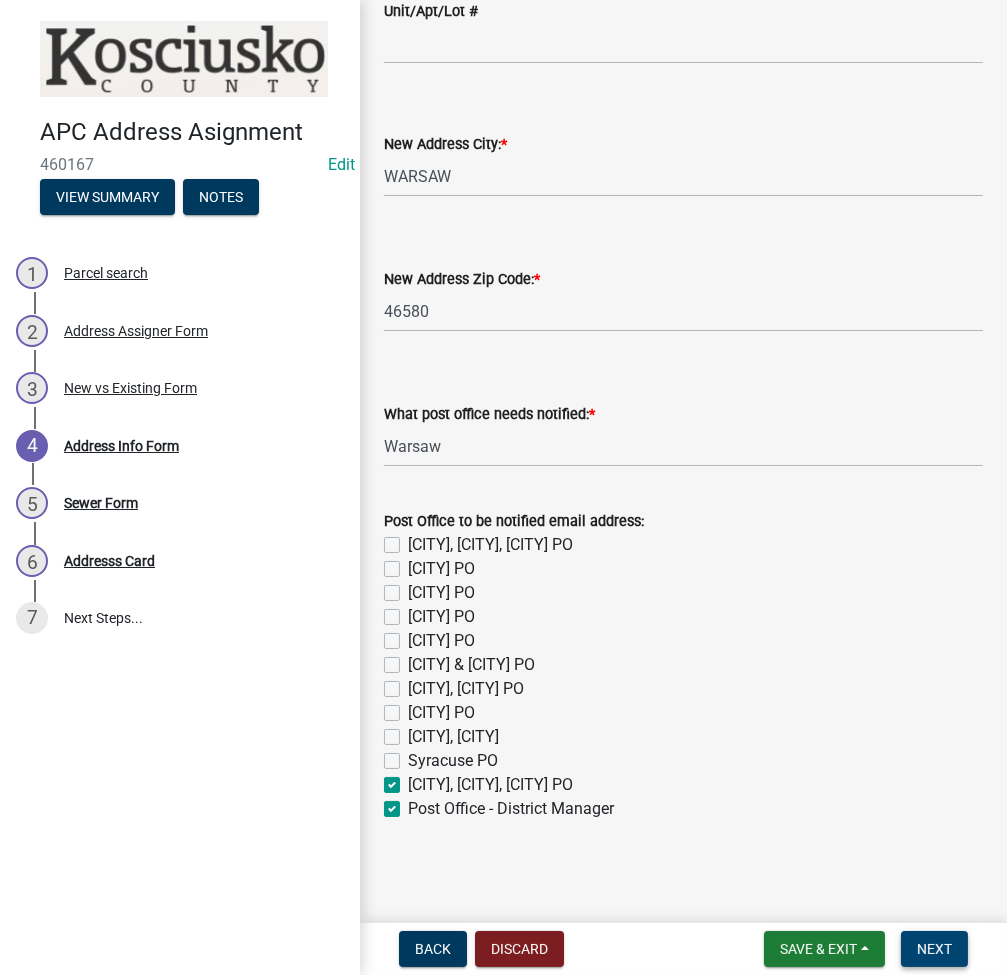 click on "Next" at bounding box center [934, 949] 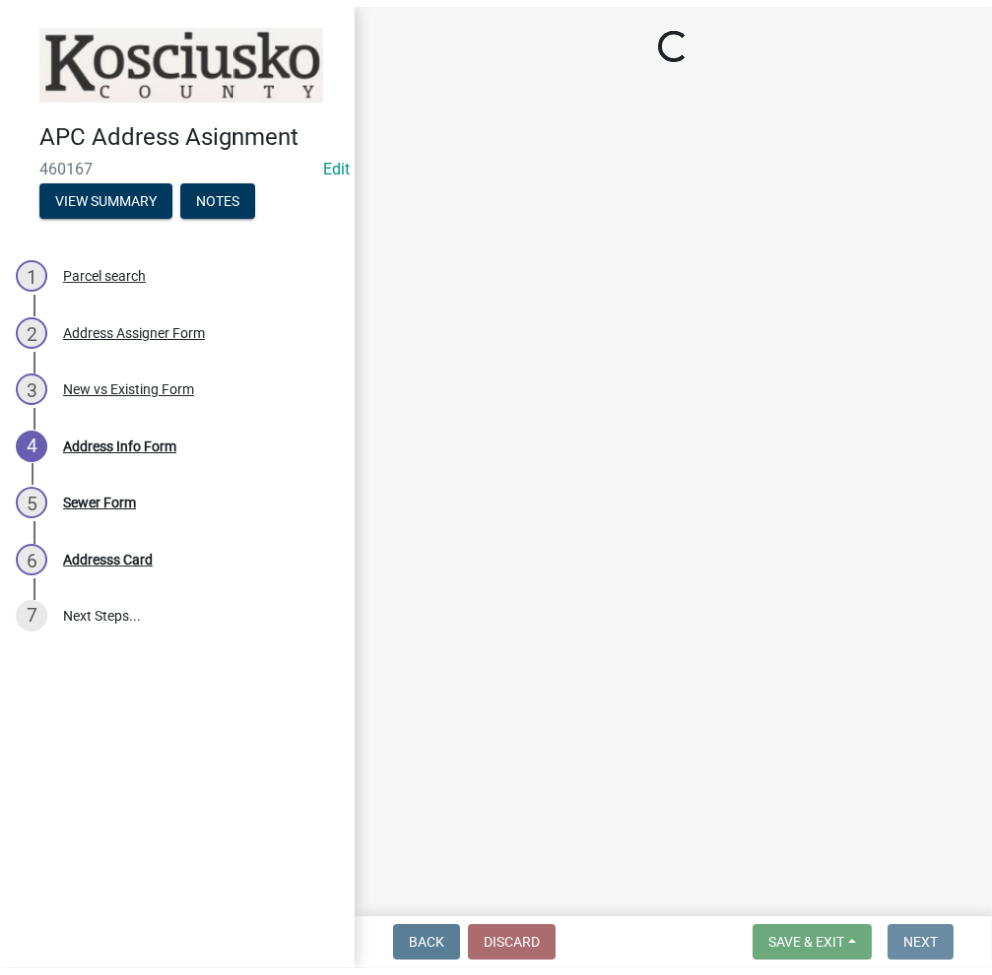 scroll, scrollTop: 0, scrollLeft: 0, axis: both 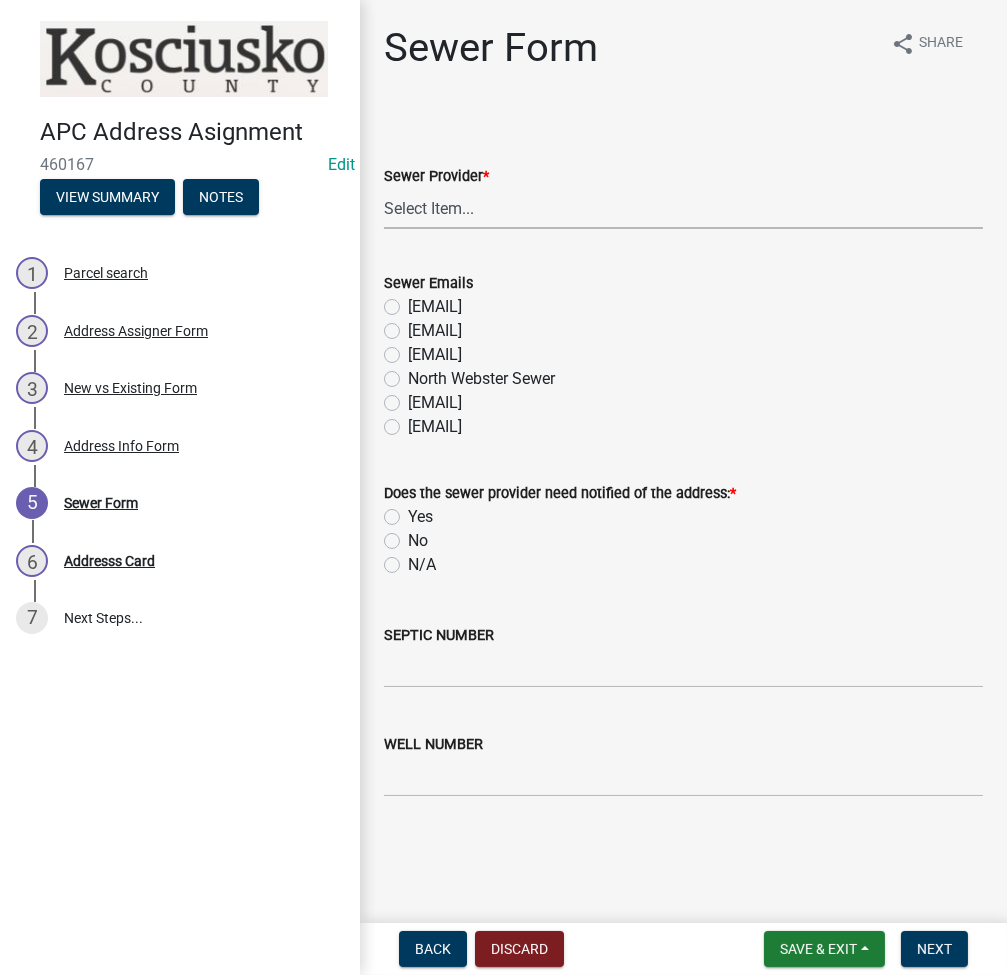 click on "Select Item...   N/A   Turkey Creek   City of Warsaw   Lakeland Sewer   Town of North Webster   Town of Syracuse   Town of Milford   Town of Leesburg   Town of Claypool   CHAPMAN/TIPPI" at bounding box center (683, 208) 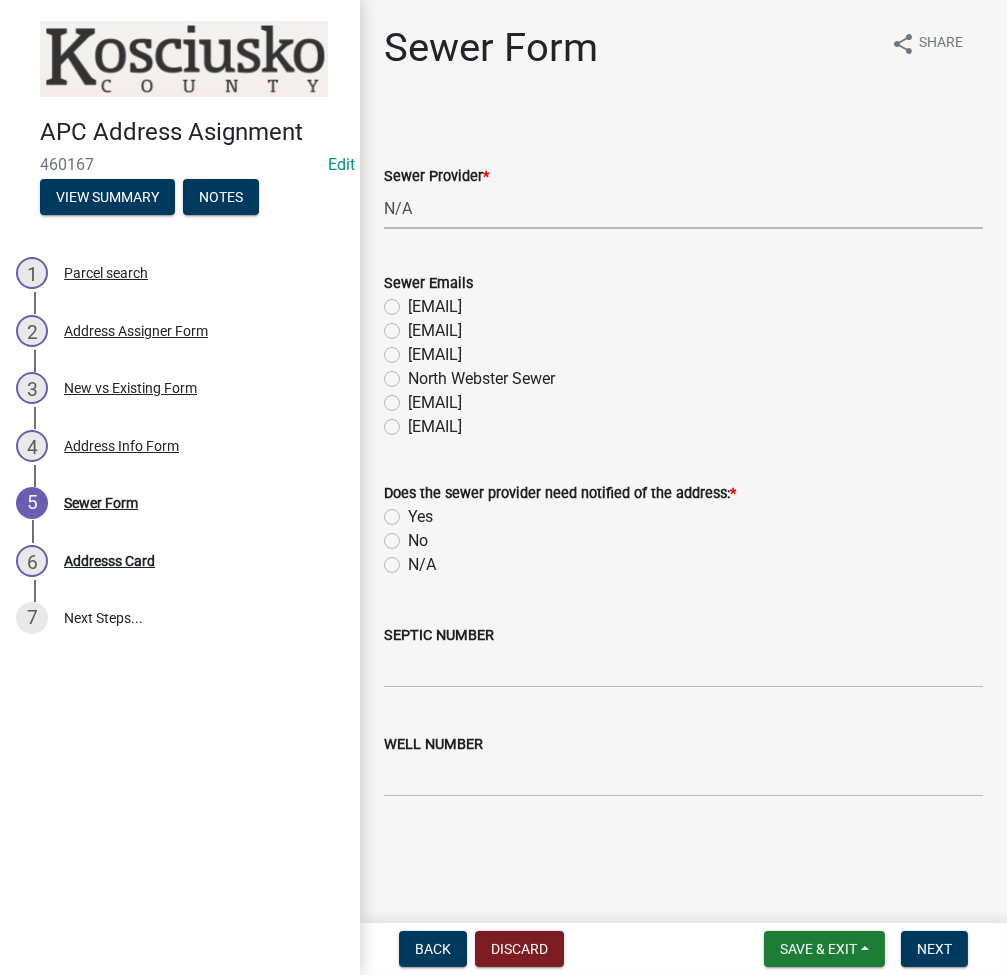 click on "Select Item...   N/A   Turkey Creek   City of Warsaw   Lakeland Sewer   Town of North Webster   Town of Syracuse   Town of Milford   Town of Leesburg   Town of Claypool   CHAPMAN/TIPPI" at bounding box center (683, 208) 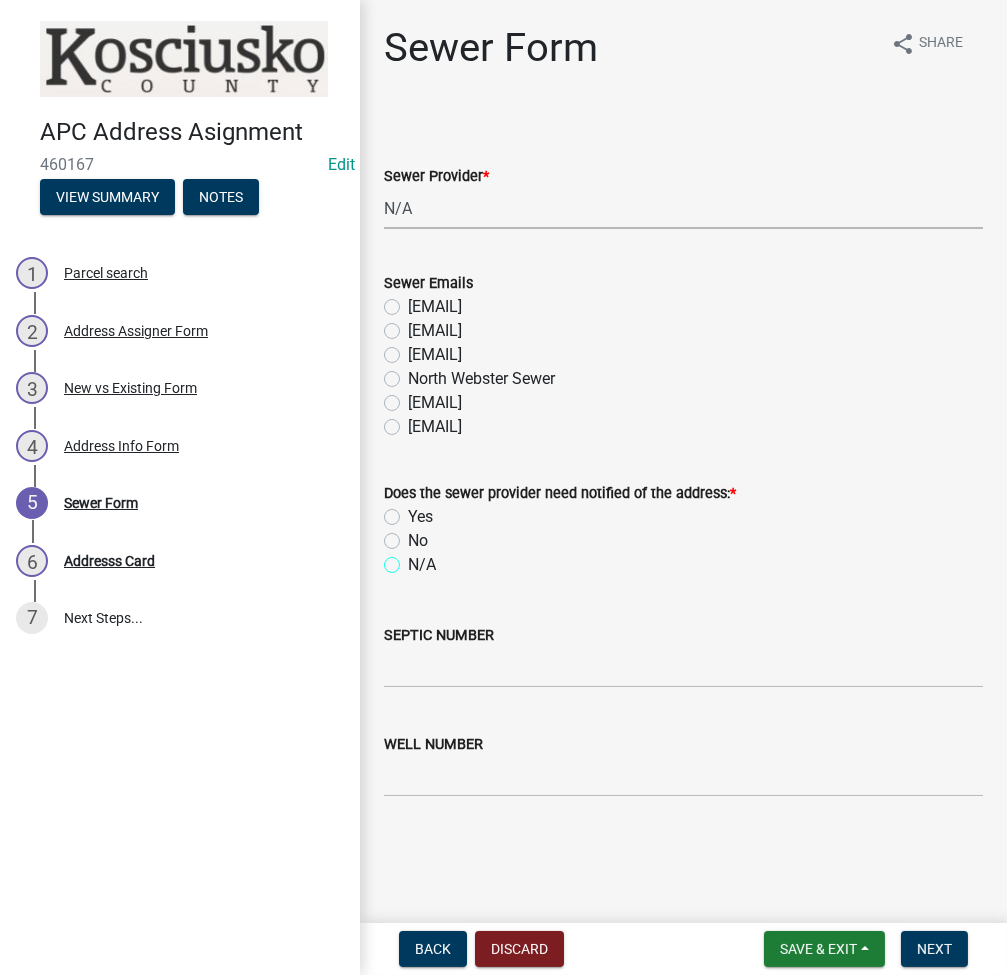 click on "N/A" at bounding box center [414, 559] 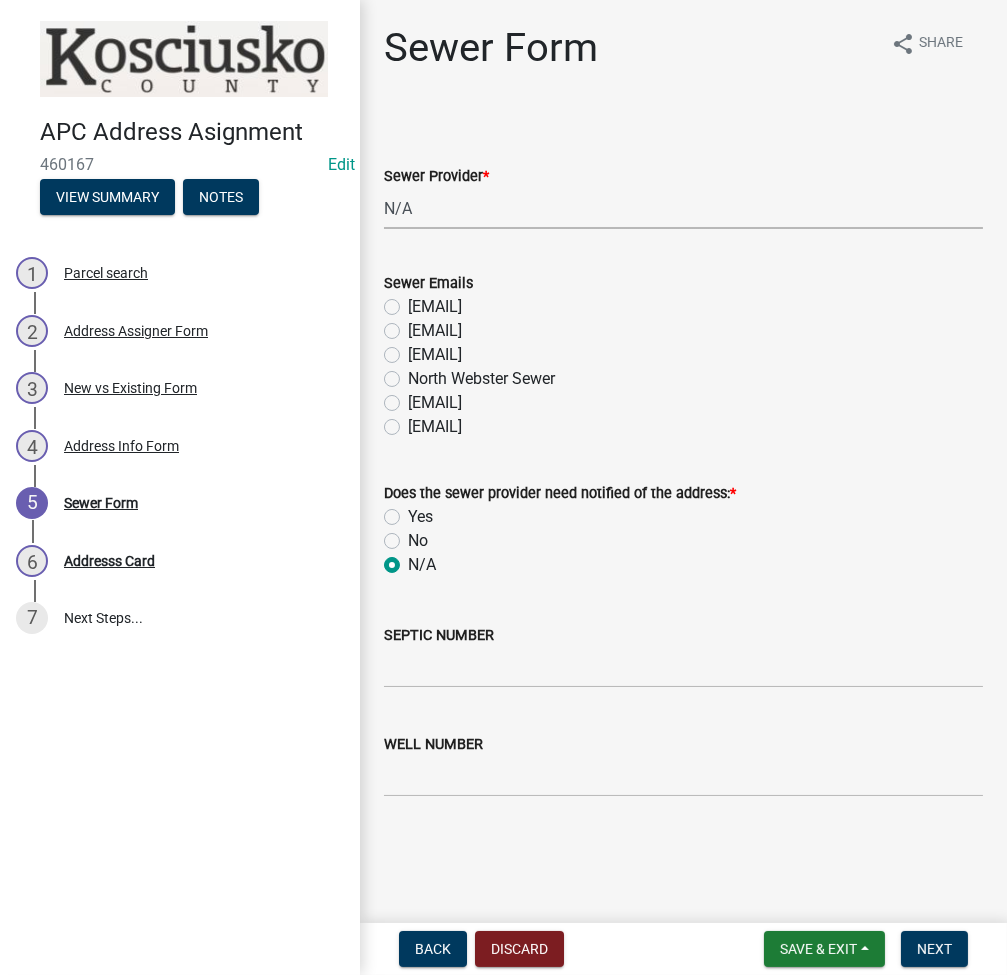 radio on "true" 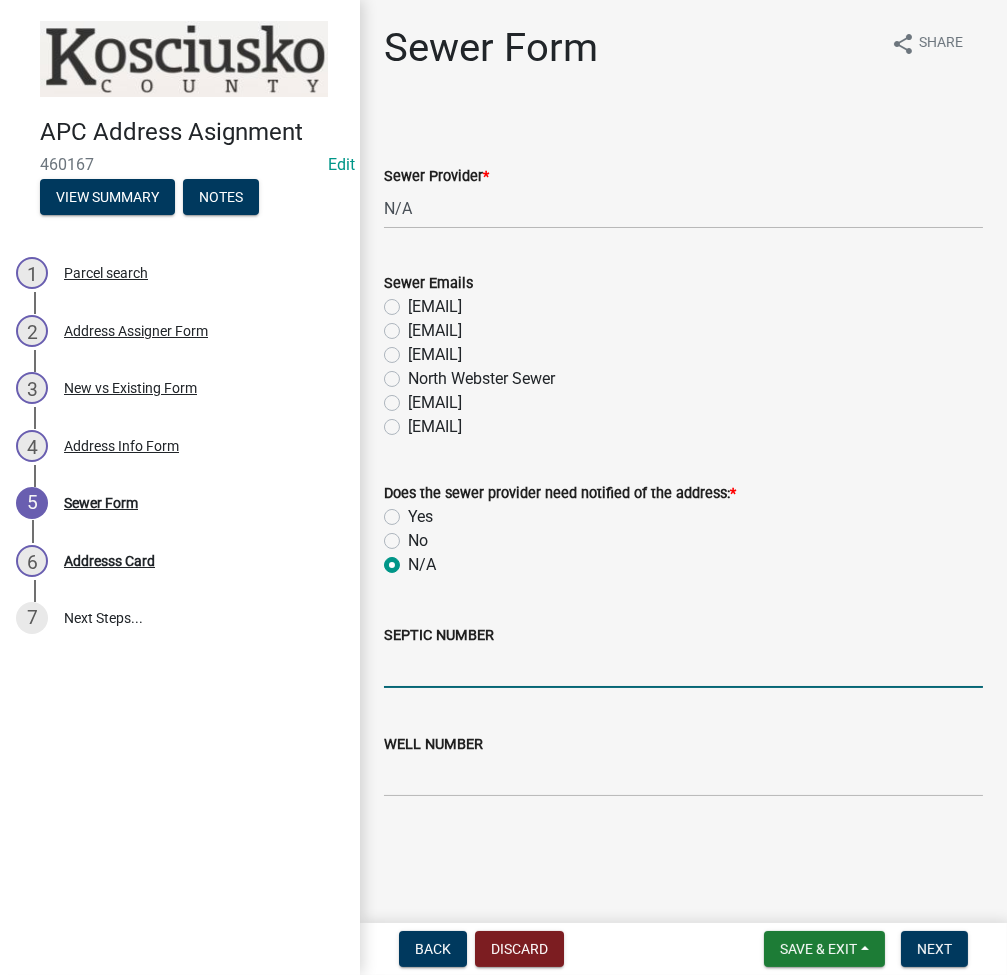 click on "SEPTIC NUMBER" at bounding box center [683, 667] 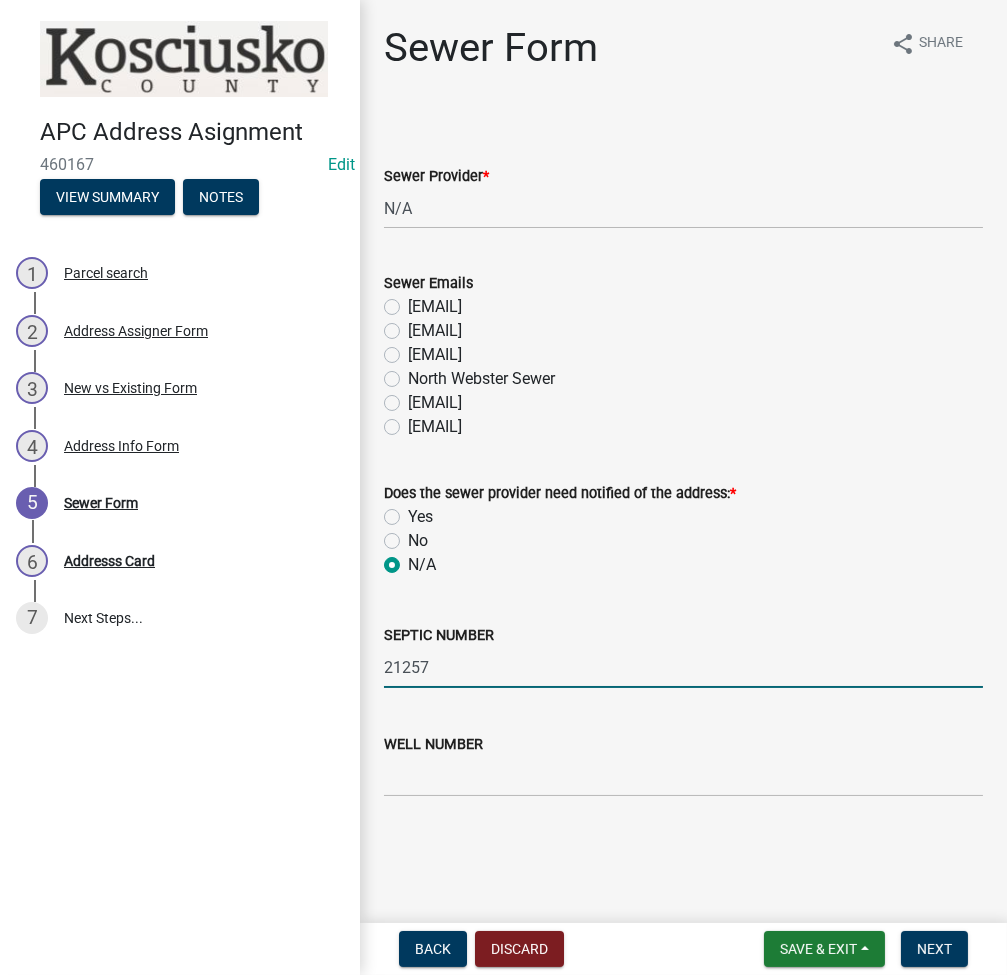 type on "21257" 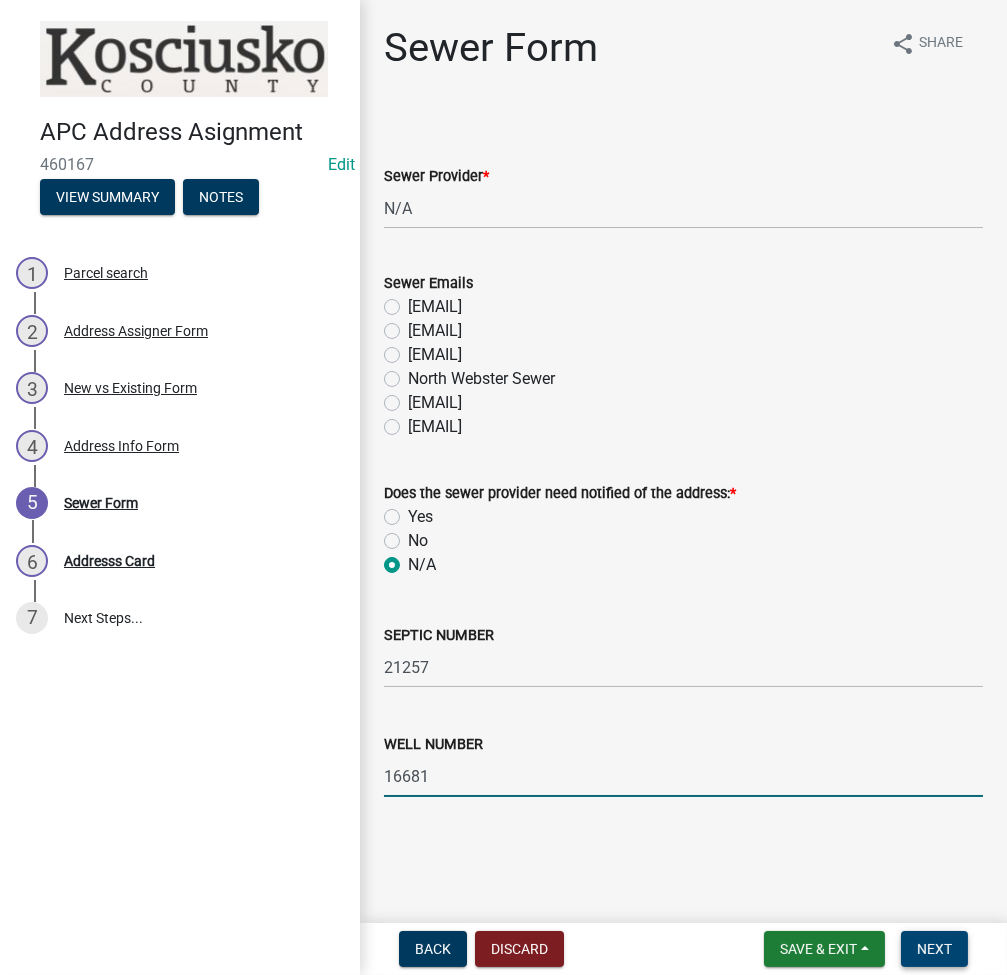type on "16681" 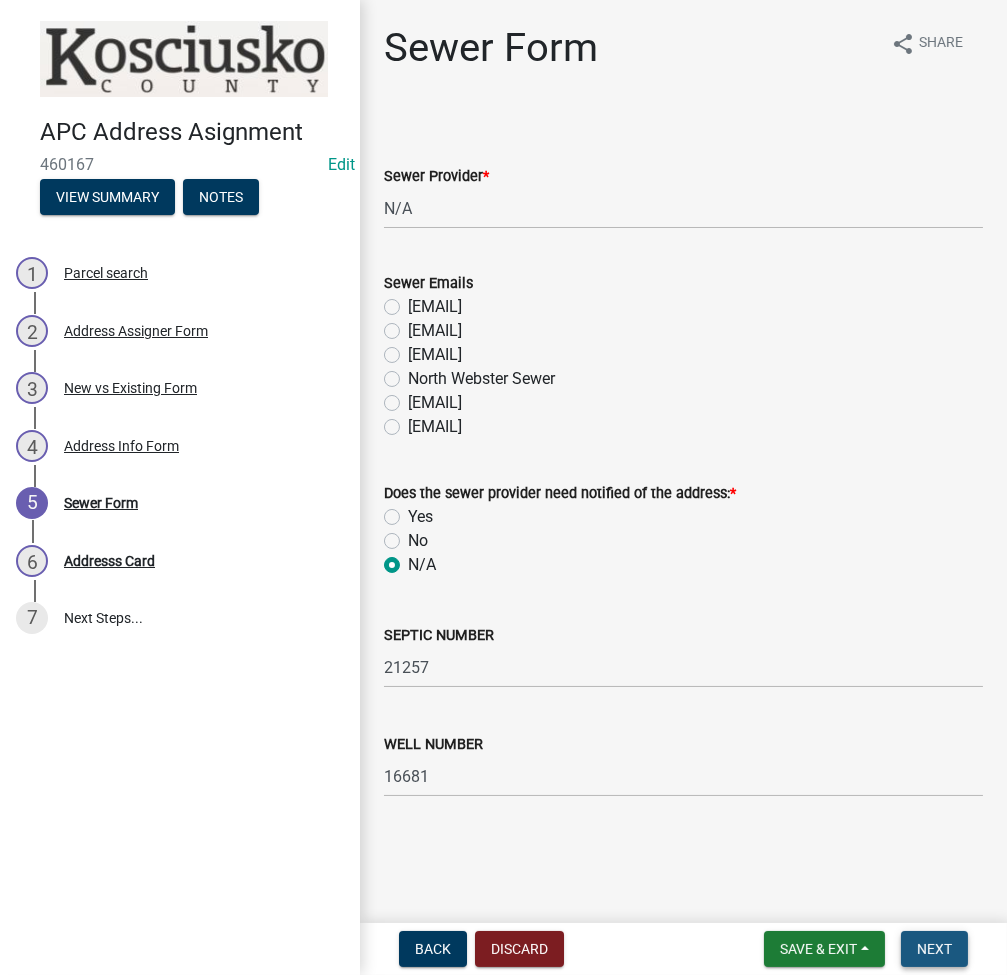 click on "Next" at bounding box center (934, 949) 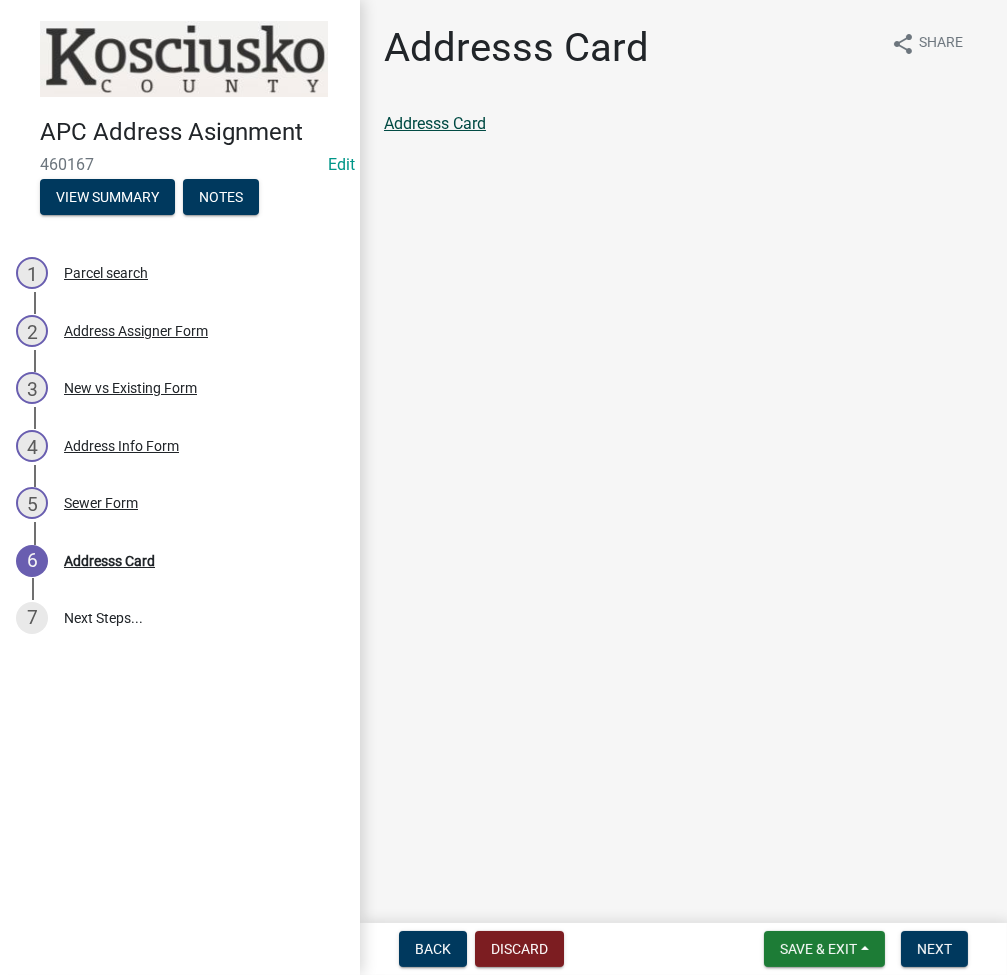 click on "Addresss Card" 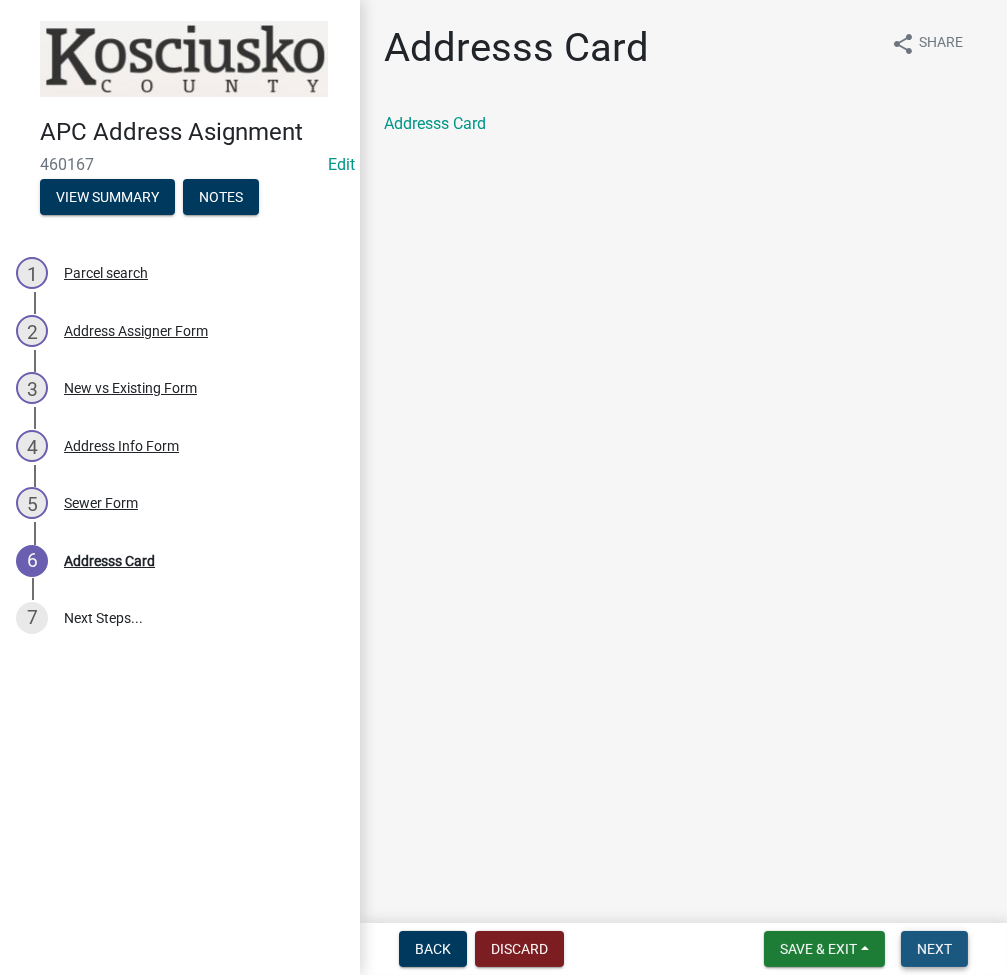 click on "Next" at bounding box center (934, 949) 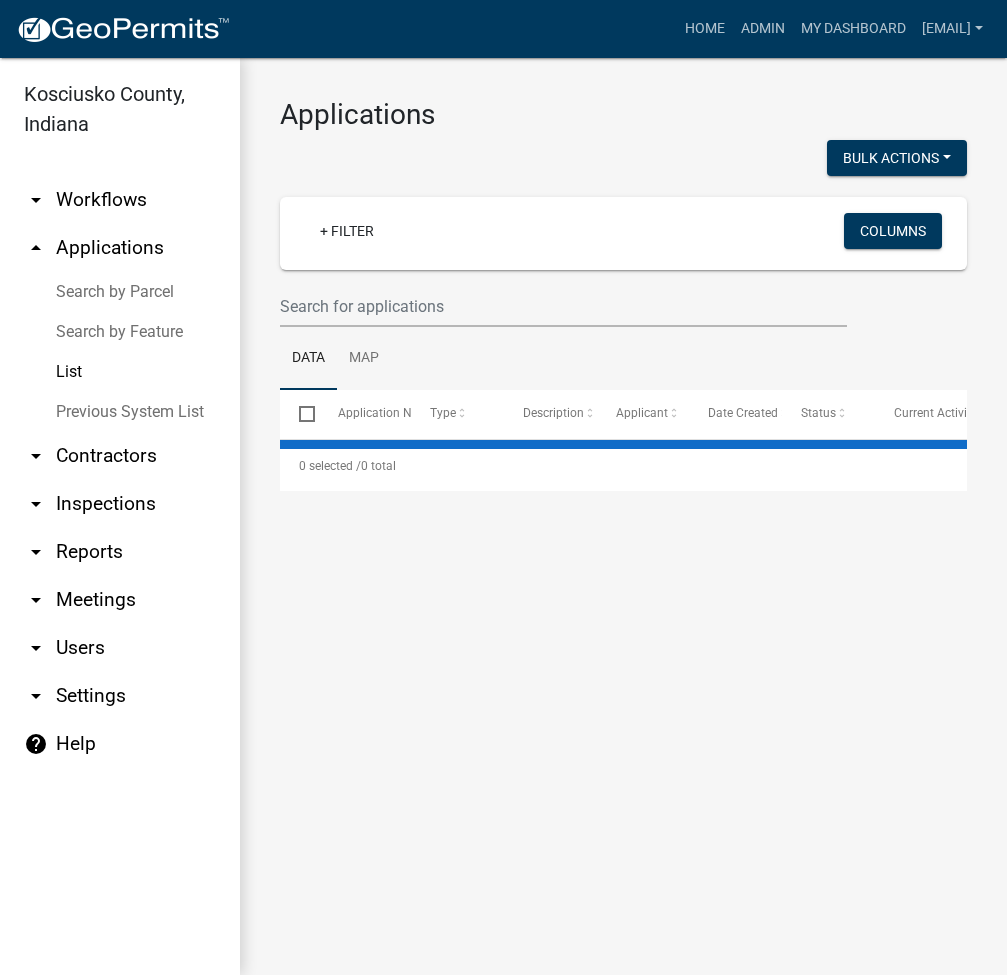 scroll, scrollTop: 0, scrollLeft: 0, axis: both 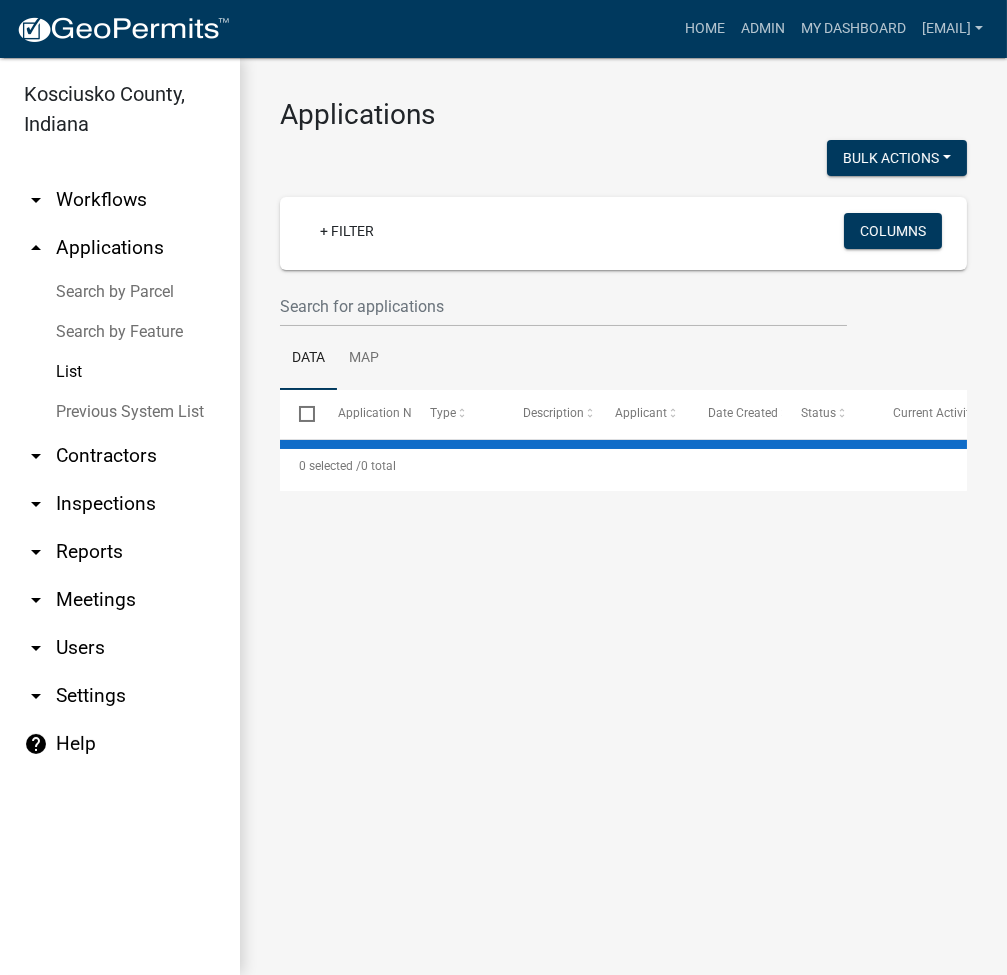 click on "Search by Parcel" at bounding box center (120, 292) 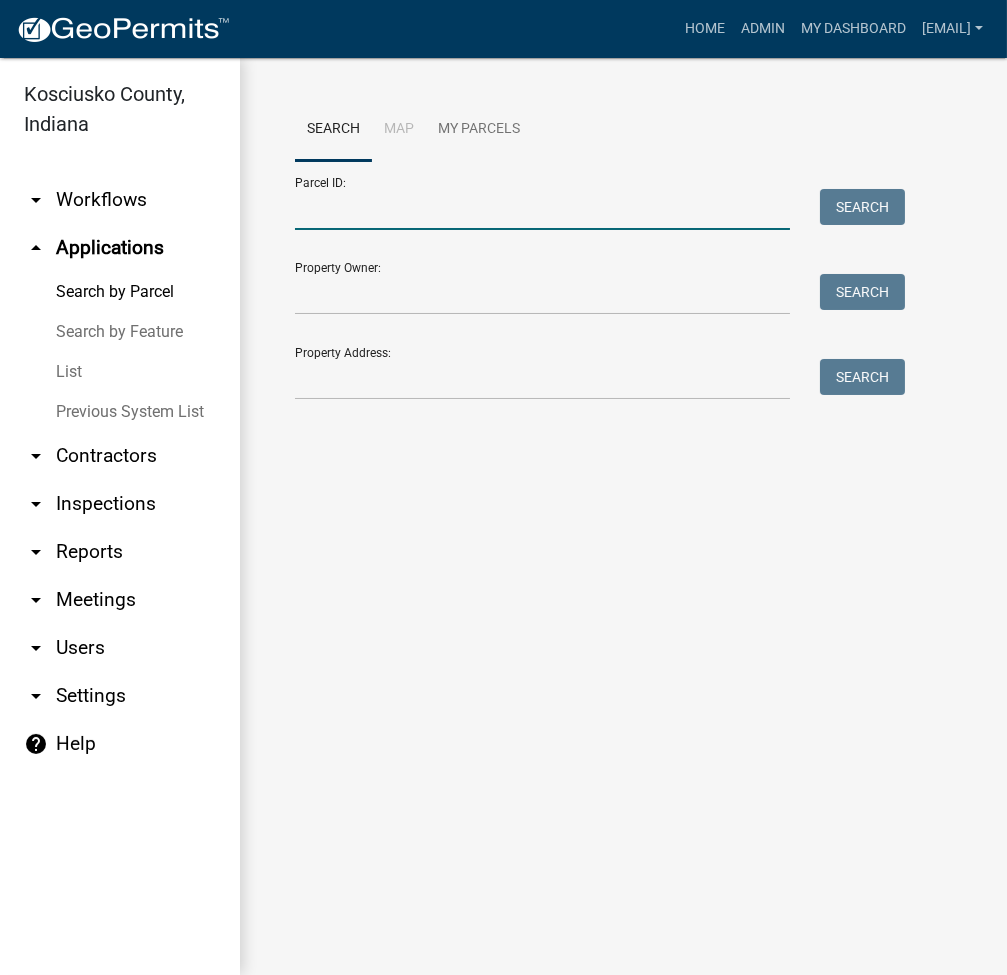 click on "Parcel ID:" at bounding box center (542, 209) 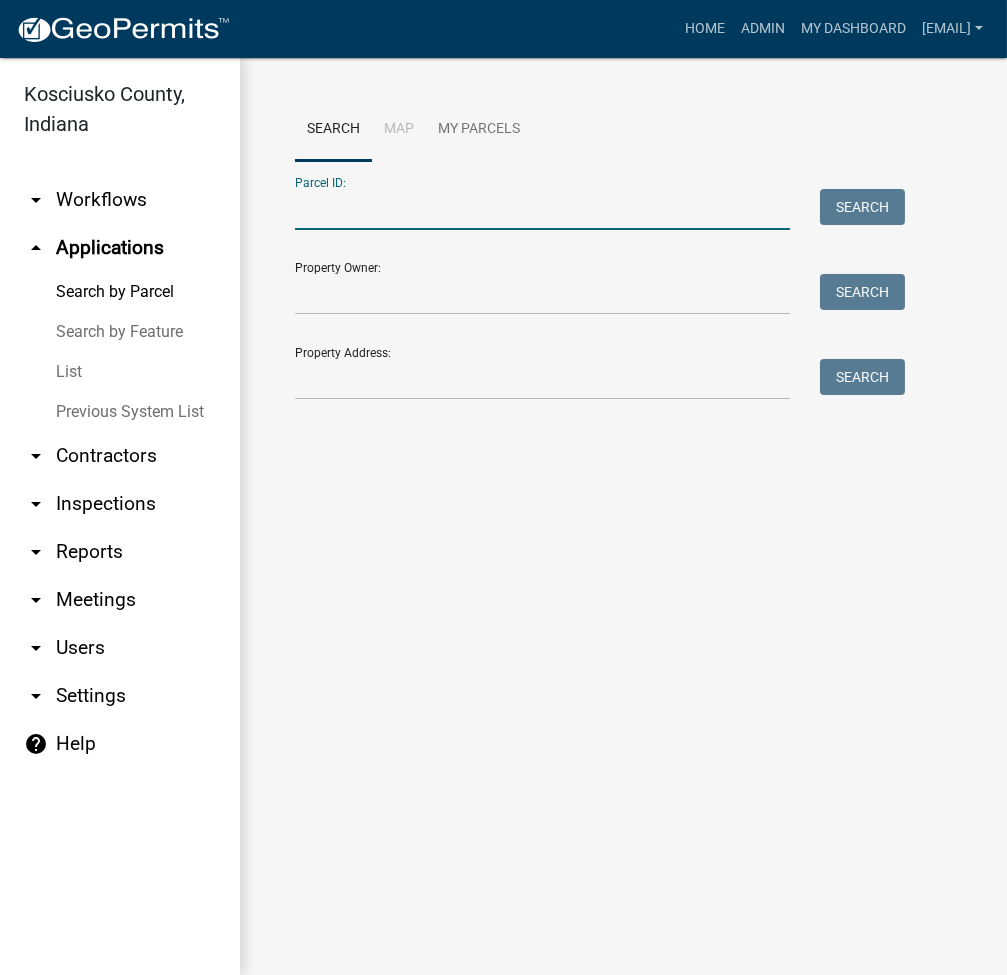 paste on "017-045-006" 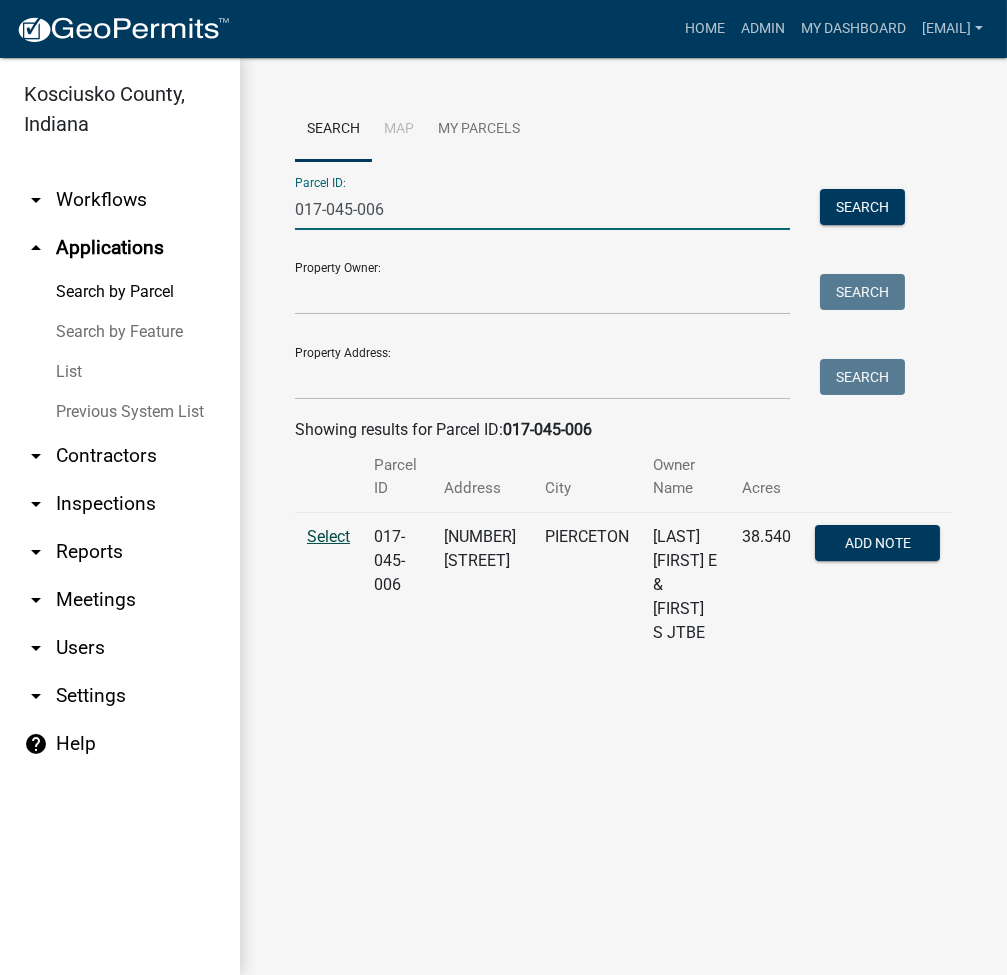 type on "017-045-006" 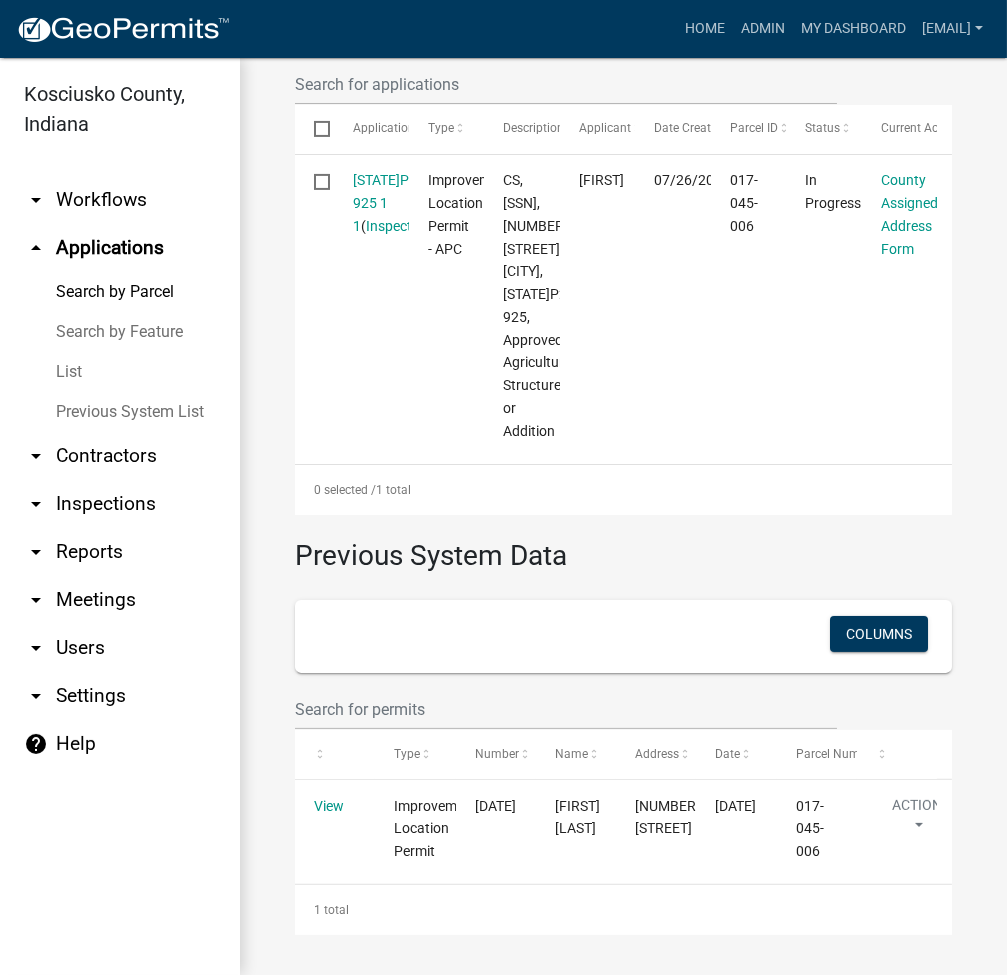 scroll, scrollTop: 797, scrollLeft: 0, axis: vertical 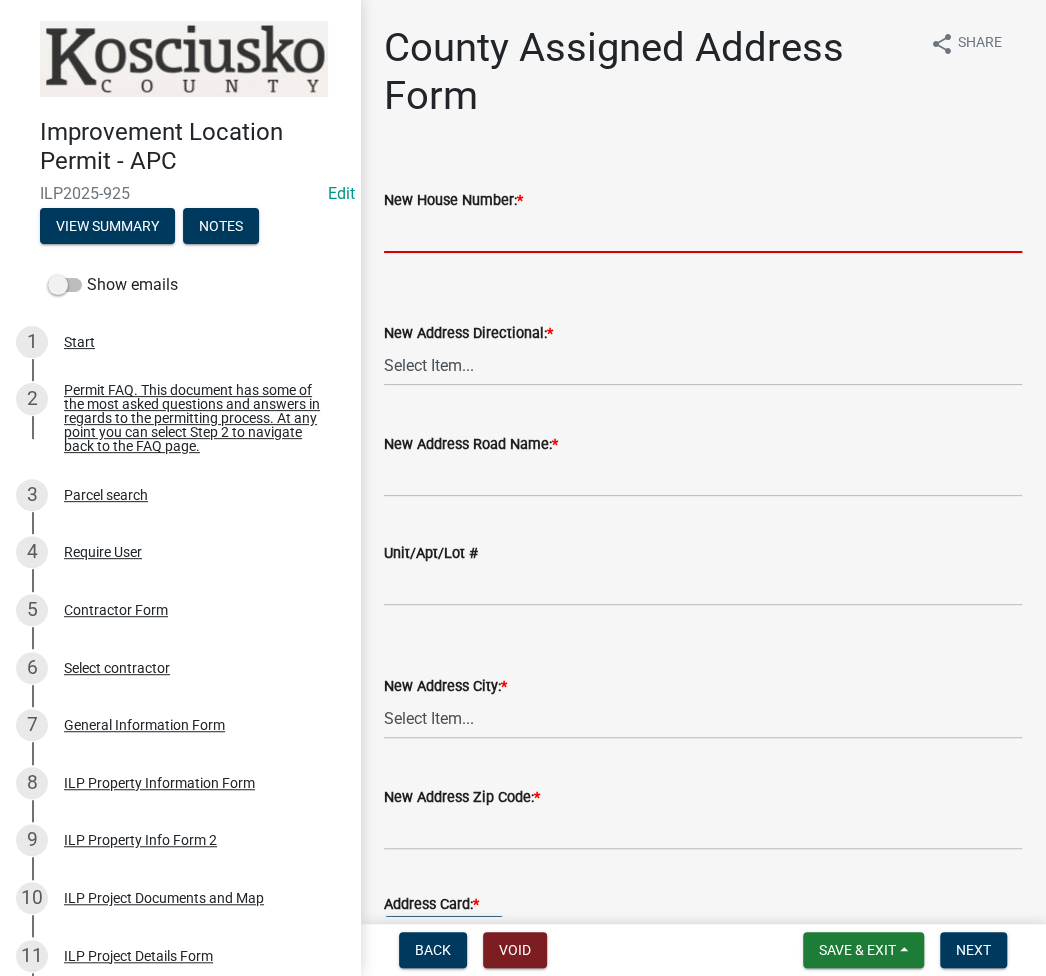 click on "New House Number:  *" at bounding box center (703, 232) 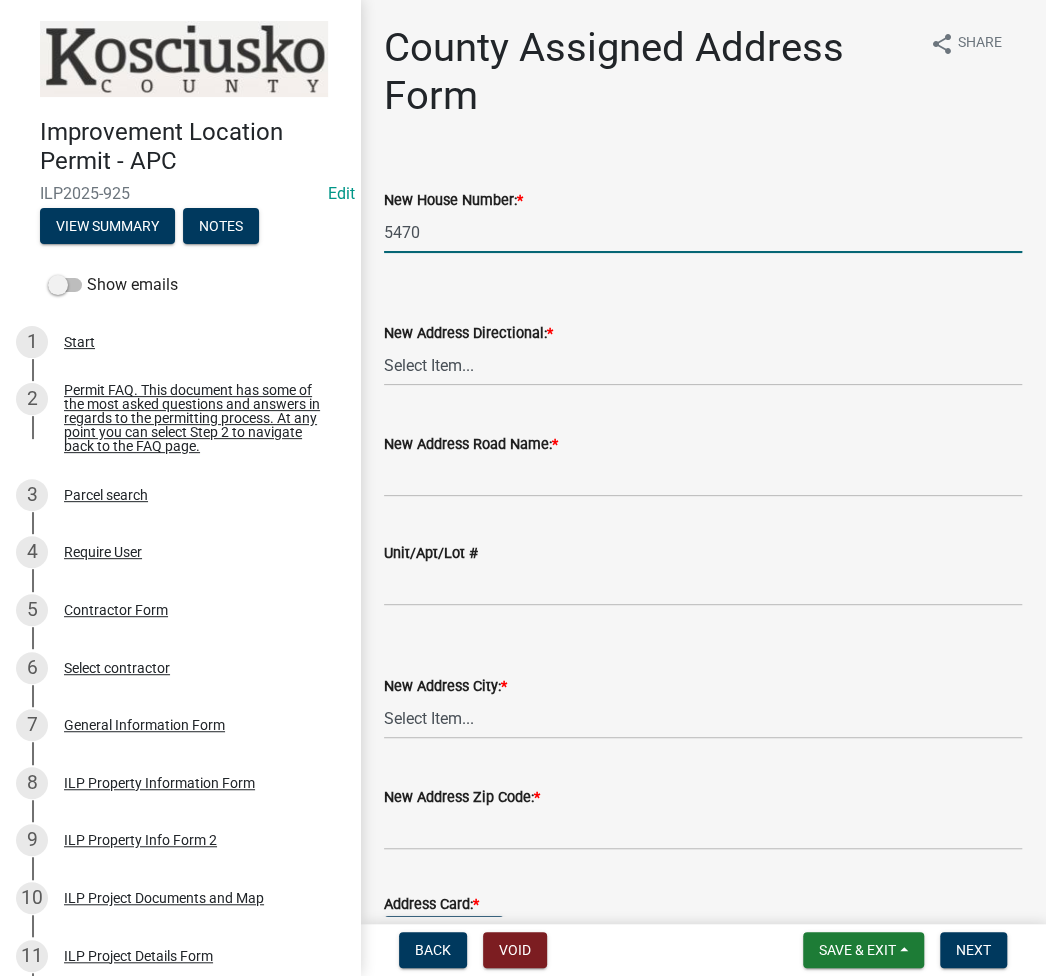 type on "5470" 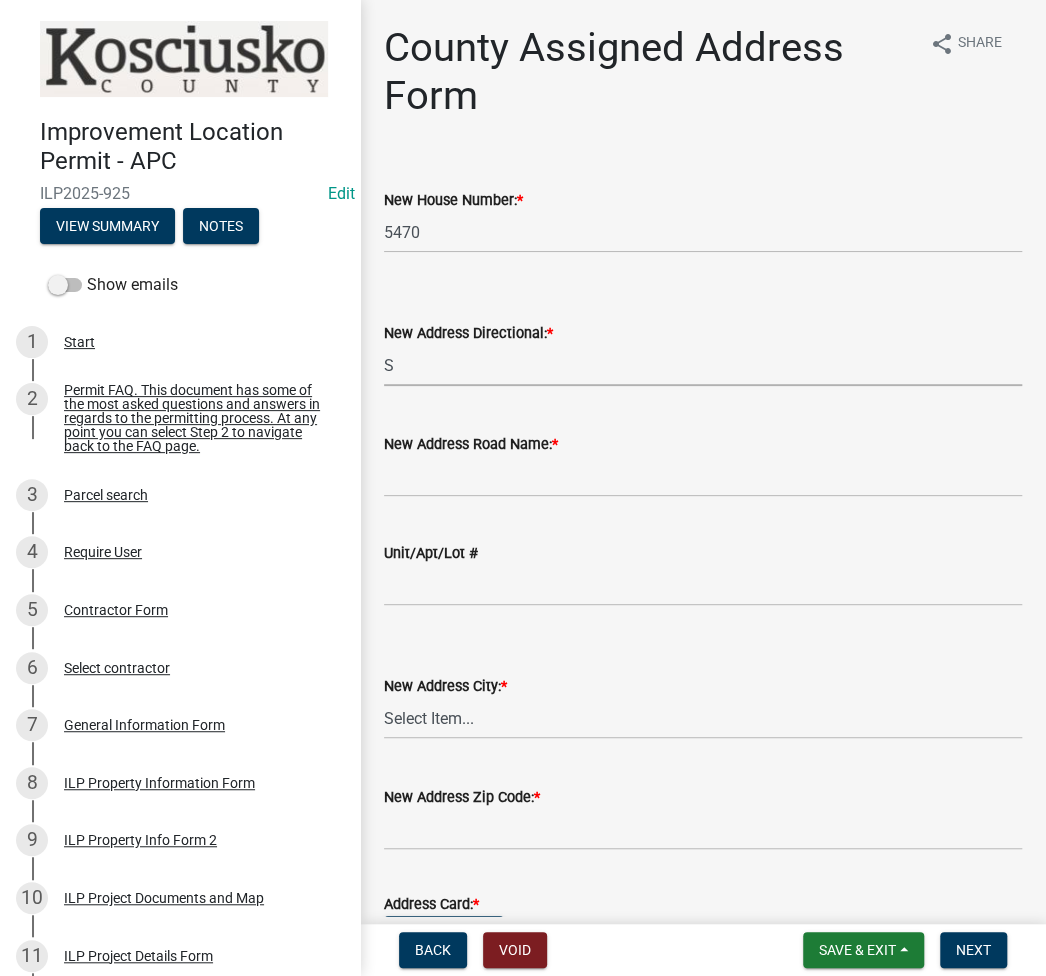 select on "fd4312bc-1a8c-4cdf-b7c8-58224cec2bb3" 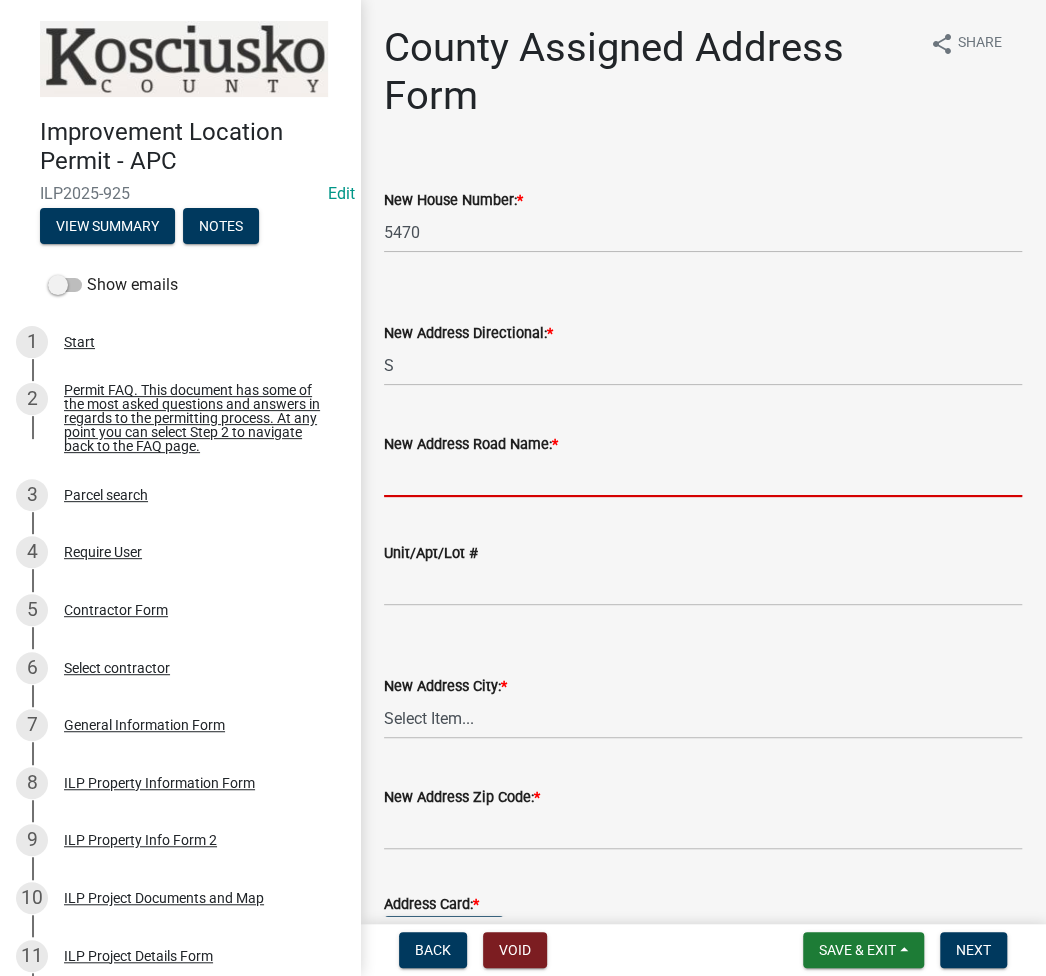 click on "New Address Road Name:  *" at bounding box center (703, 476) 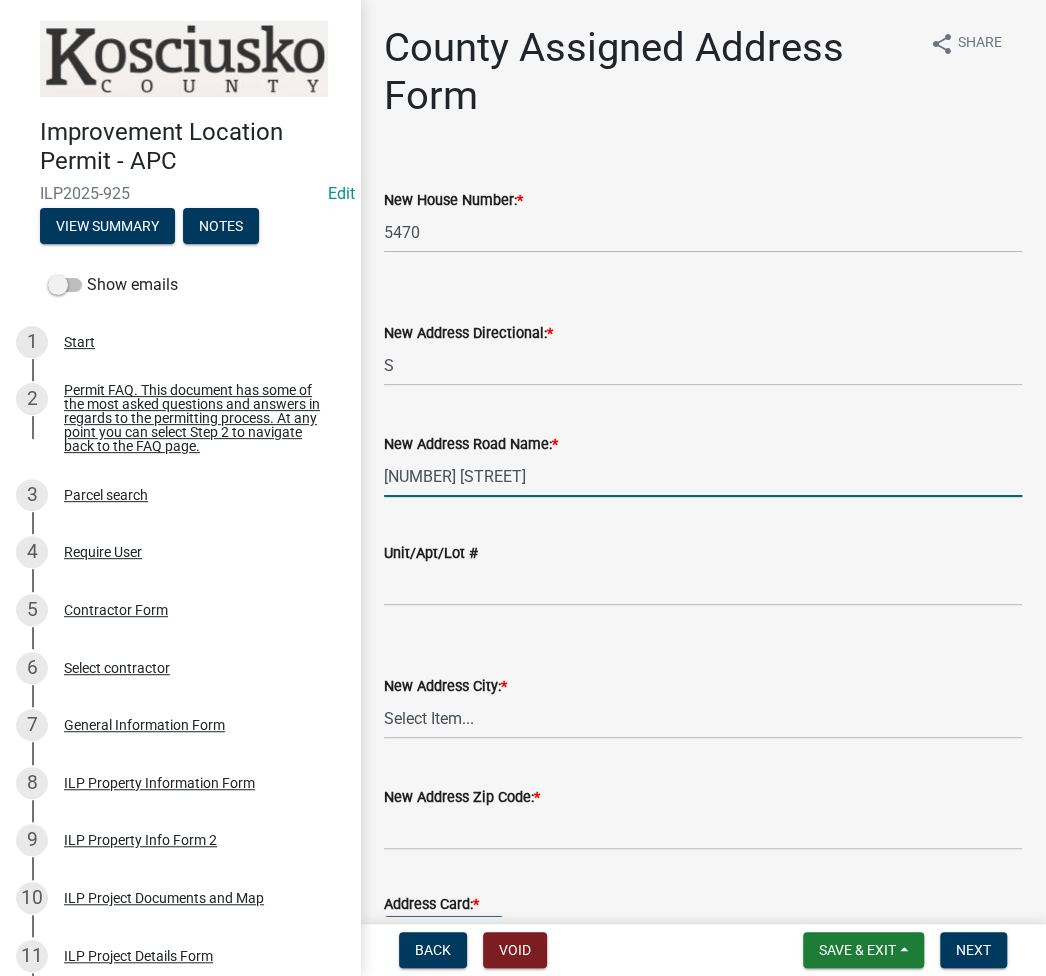 type on "[NUMBER] [STREET]" 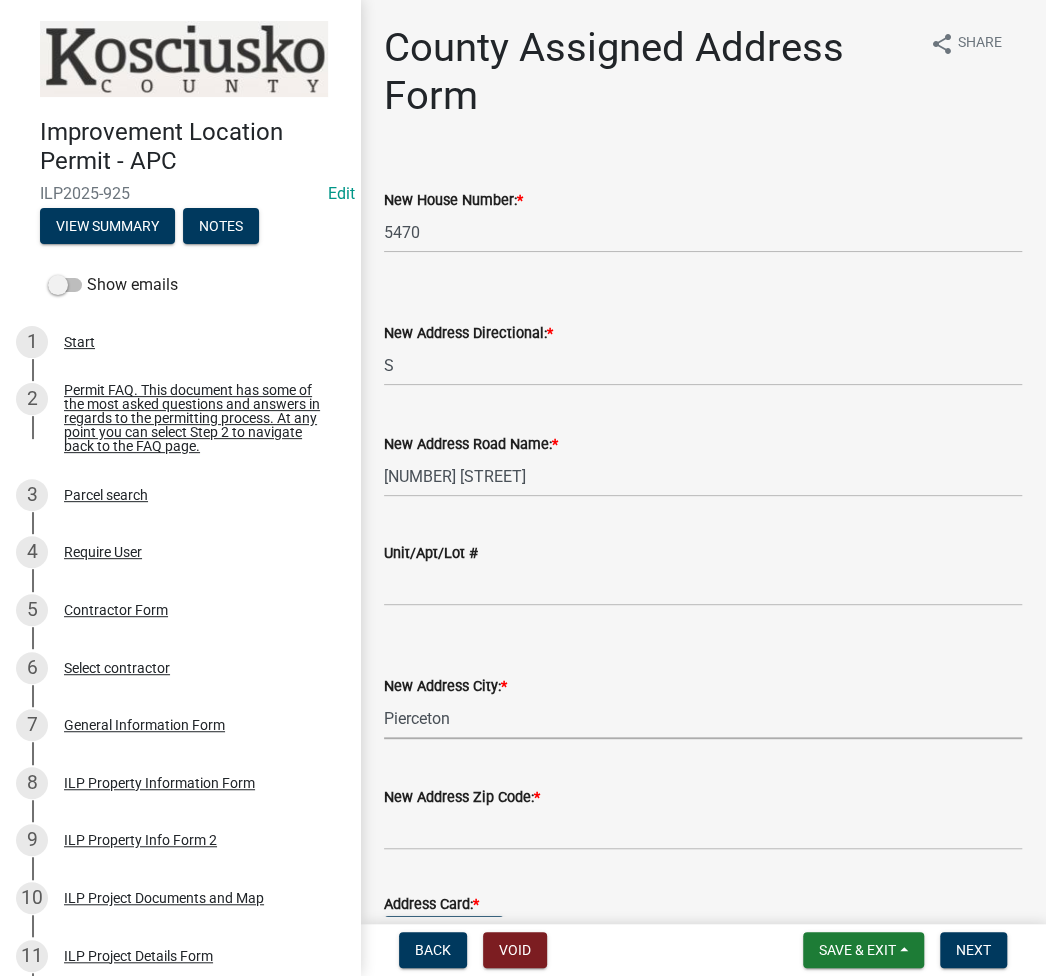 select on "cc8b40d3-ec8c-4cc1-a3d6-b3d24d1d1325" 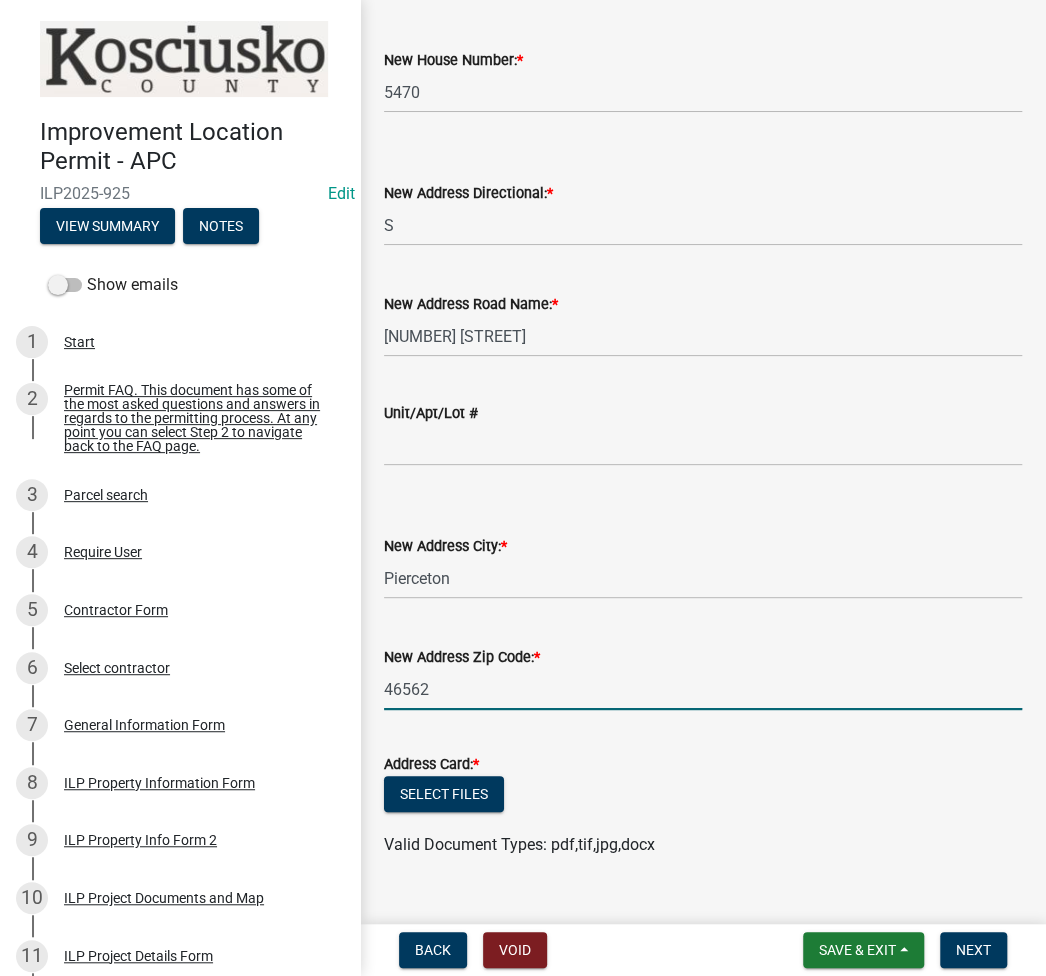 scroll, scrollTop: 176, scrollLeft: 0, axis: vertical 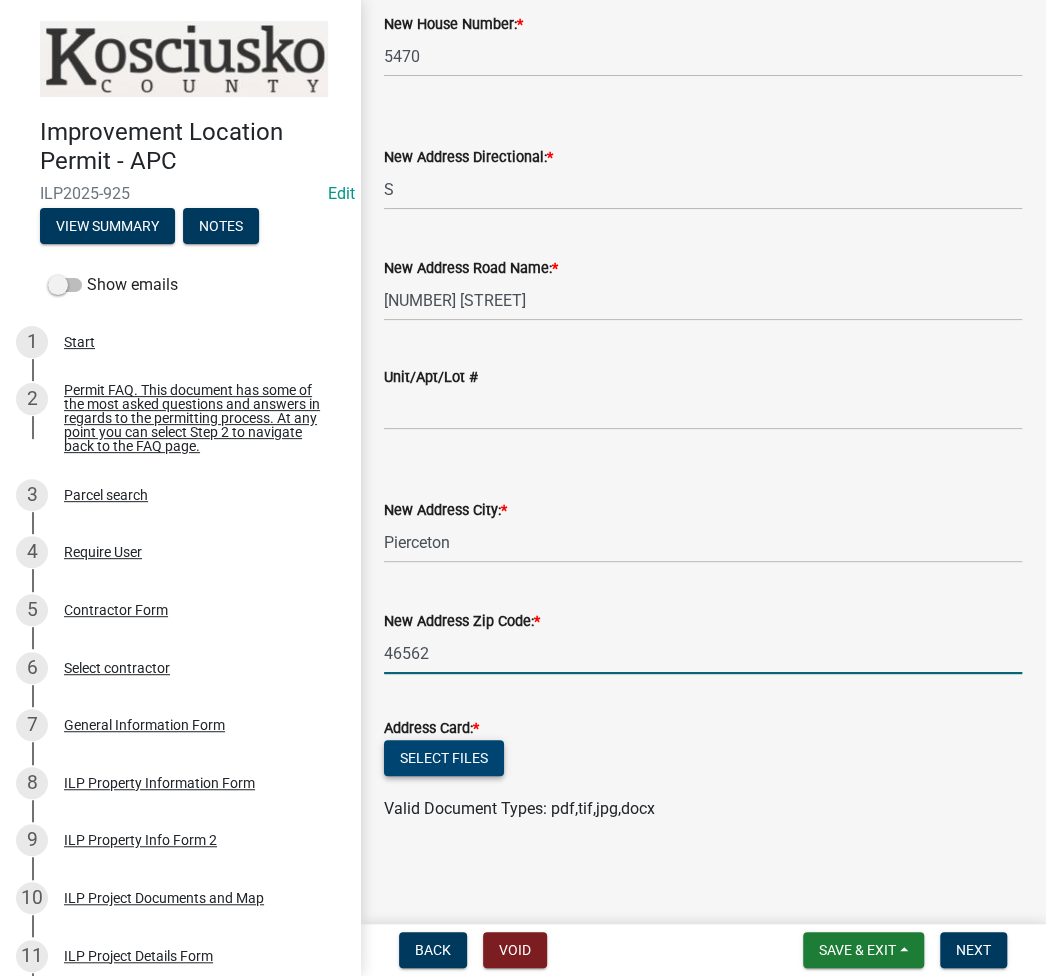 type on "46562" 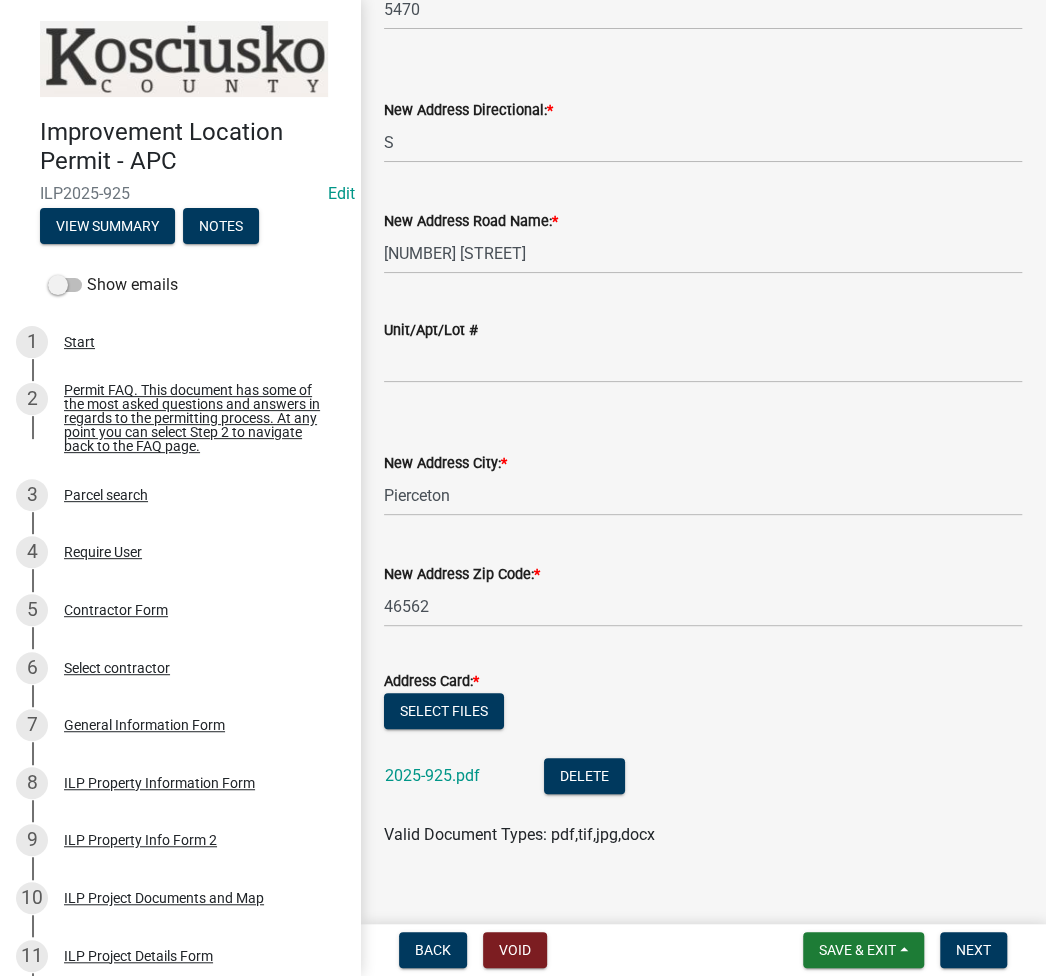 scroll, scrollTop: 248, scrollLeft: 0, axis: vertical 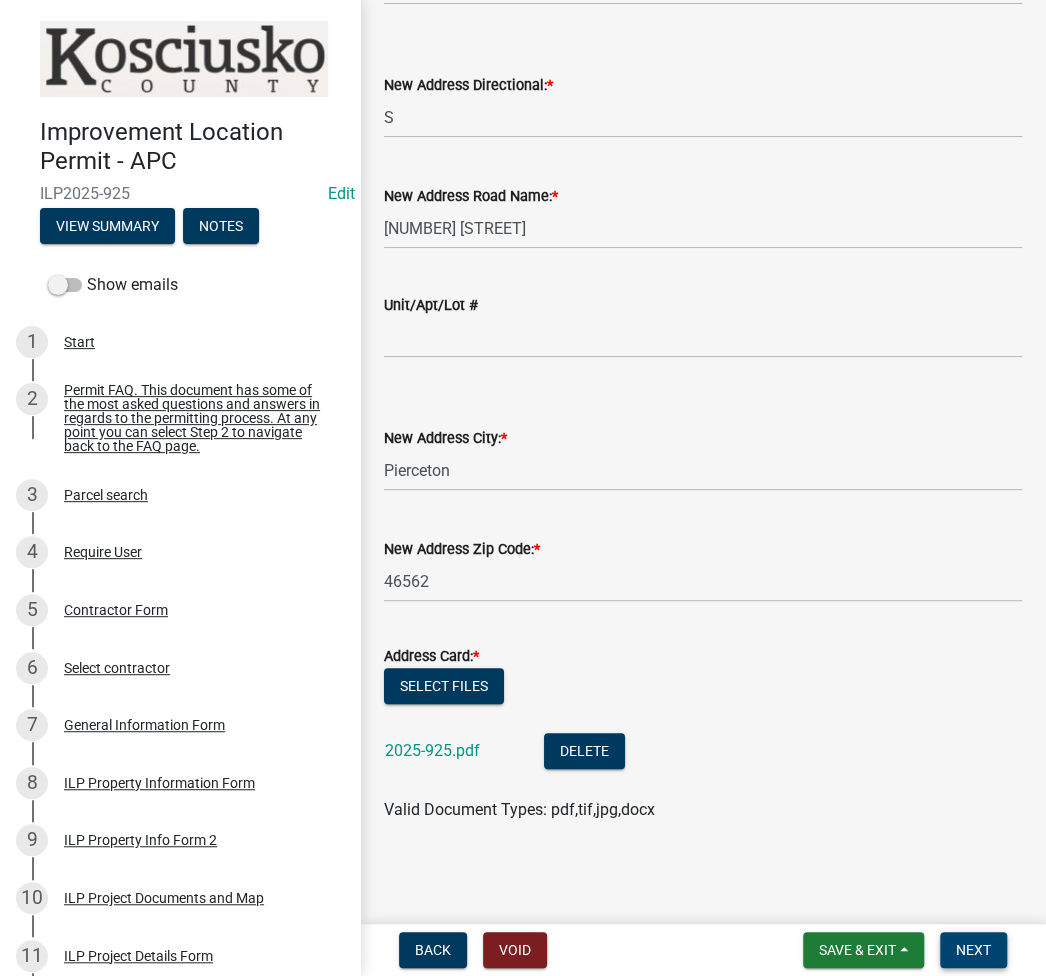 click on "Next" at bounding box center (973, 950) 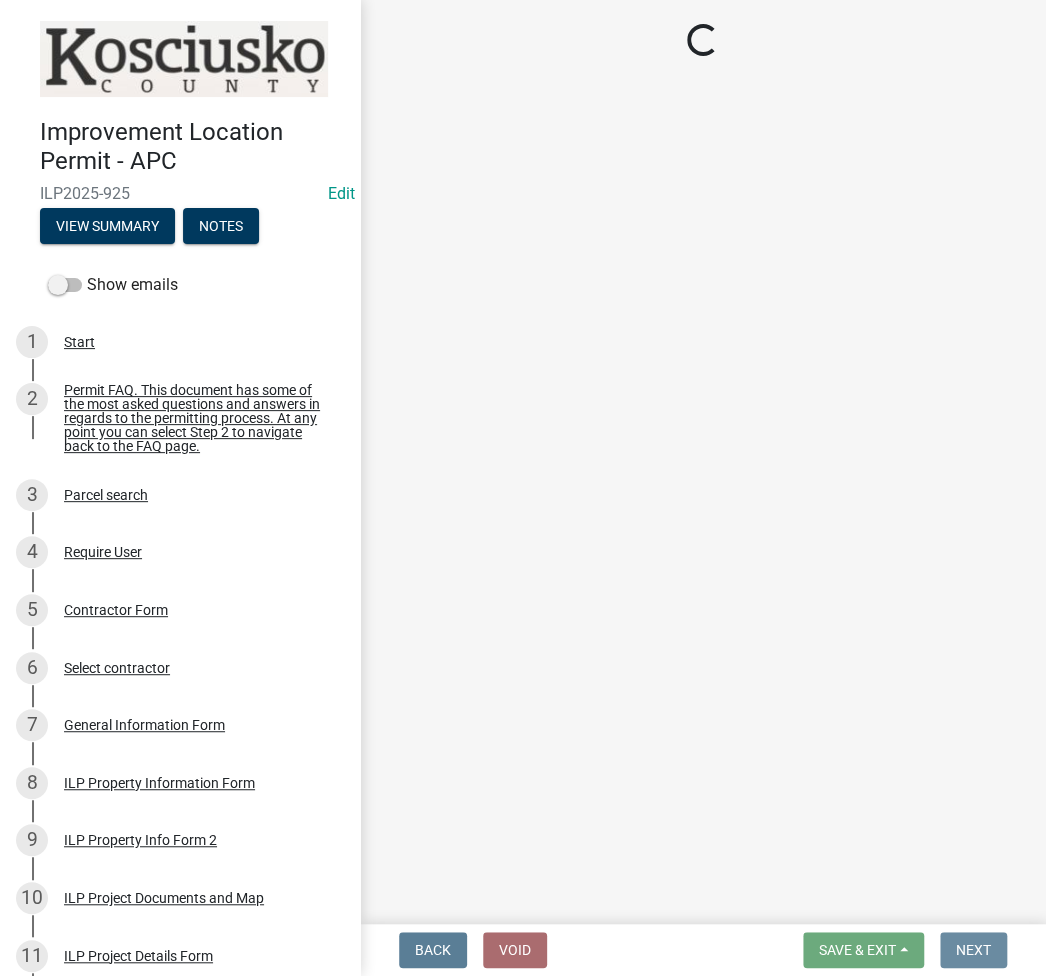 scroll, scrollTop: 0, scrollLeft: 0, axis: both 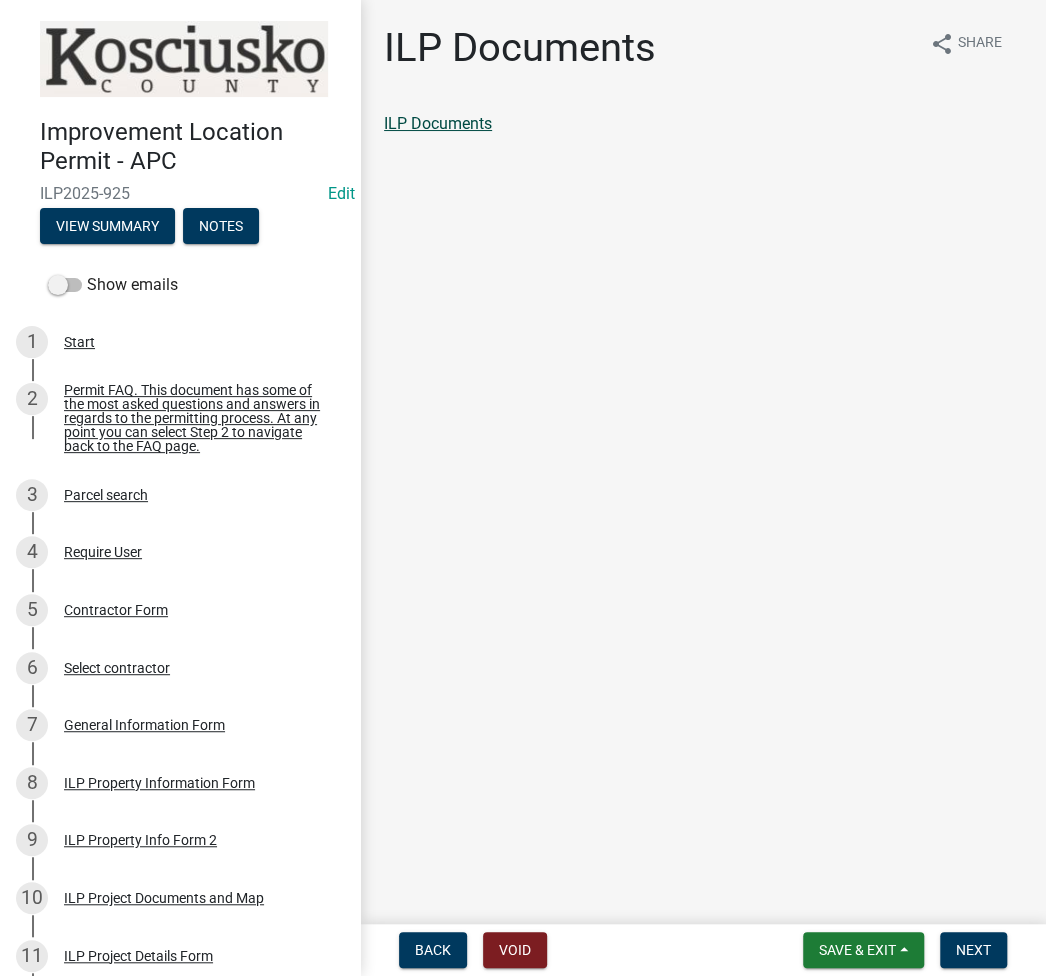 click on "ILP Documents" 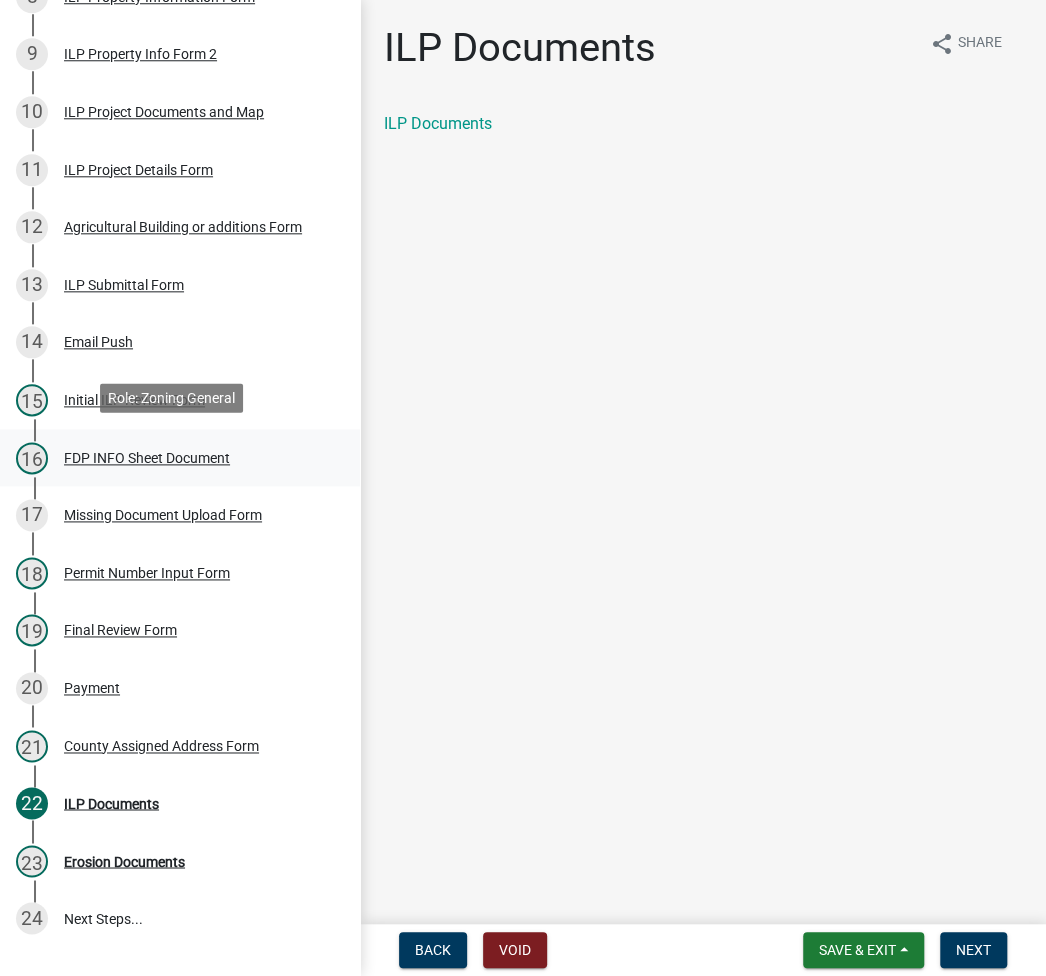 scroll, scrollTop: 800, scrollLeft: 0, axis: vertical 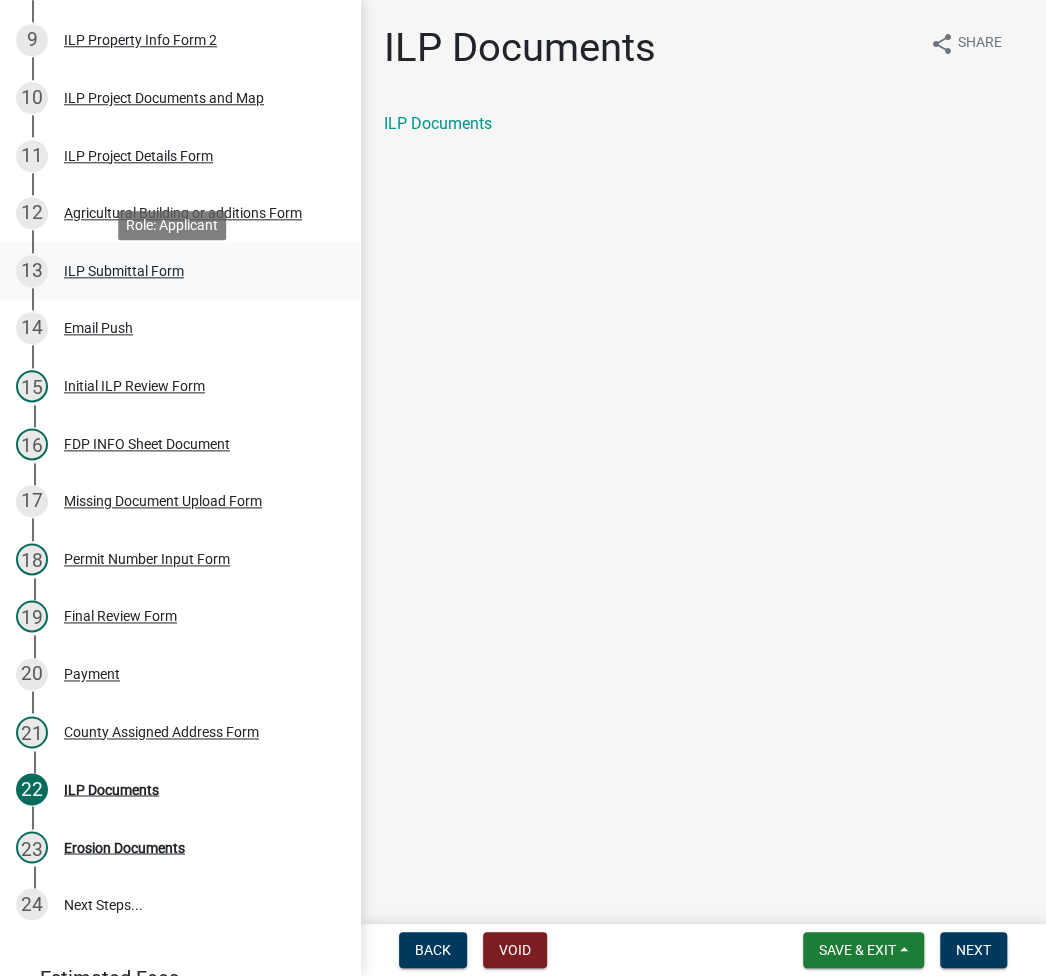 click on "ILP Submittal Form" at bounding box center (124, 271) 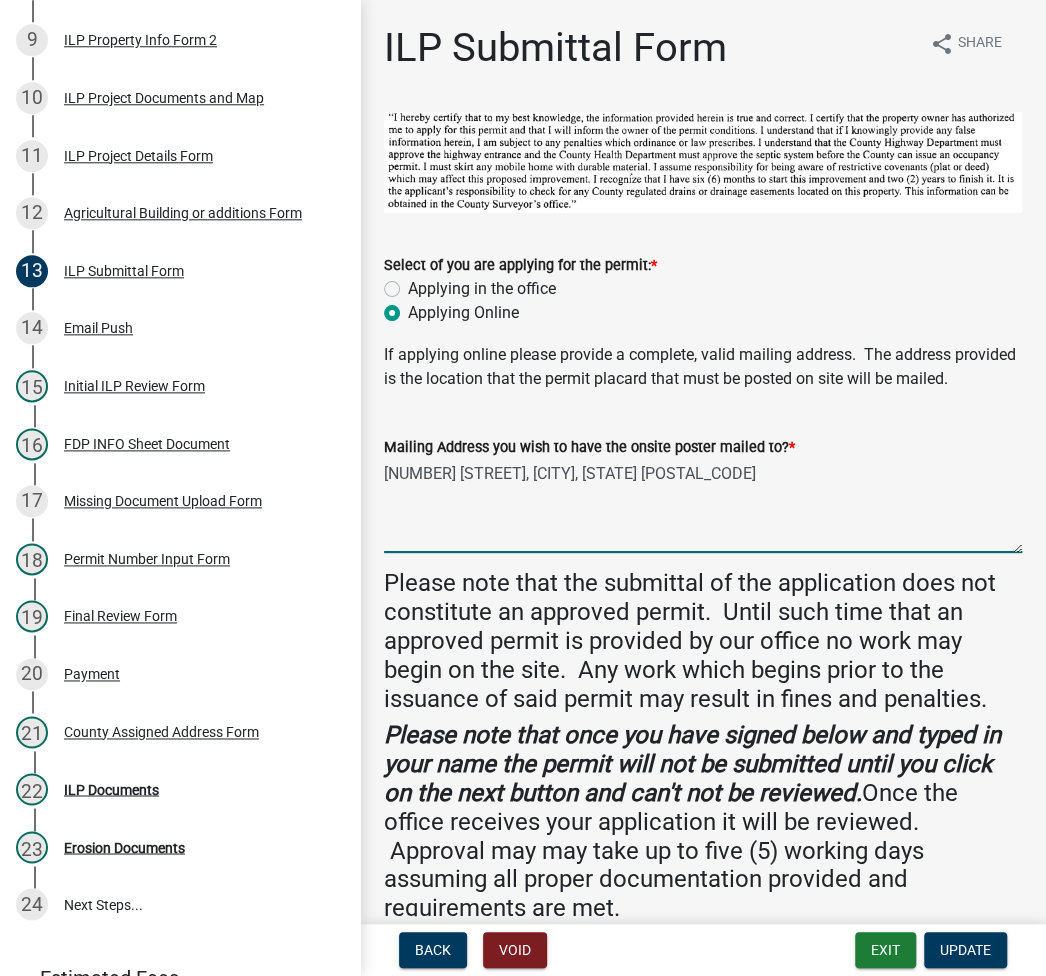 drag, startPoint x: 385, startPoint y: 493, endPoint x: 722, endPoint y: 501, distance: 337.09494 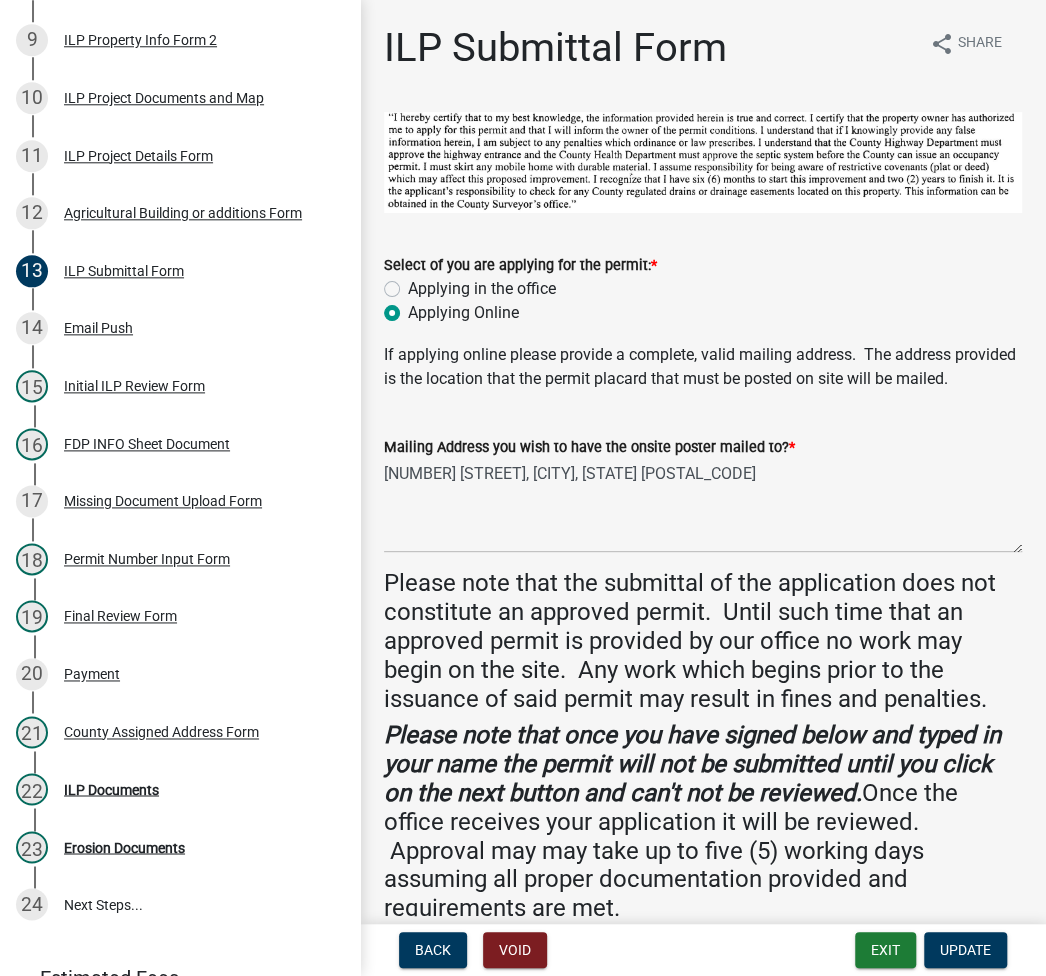 scroll, scrollTop: 625, scrollLeft: 0, axis: vertical 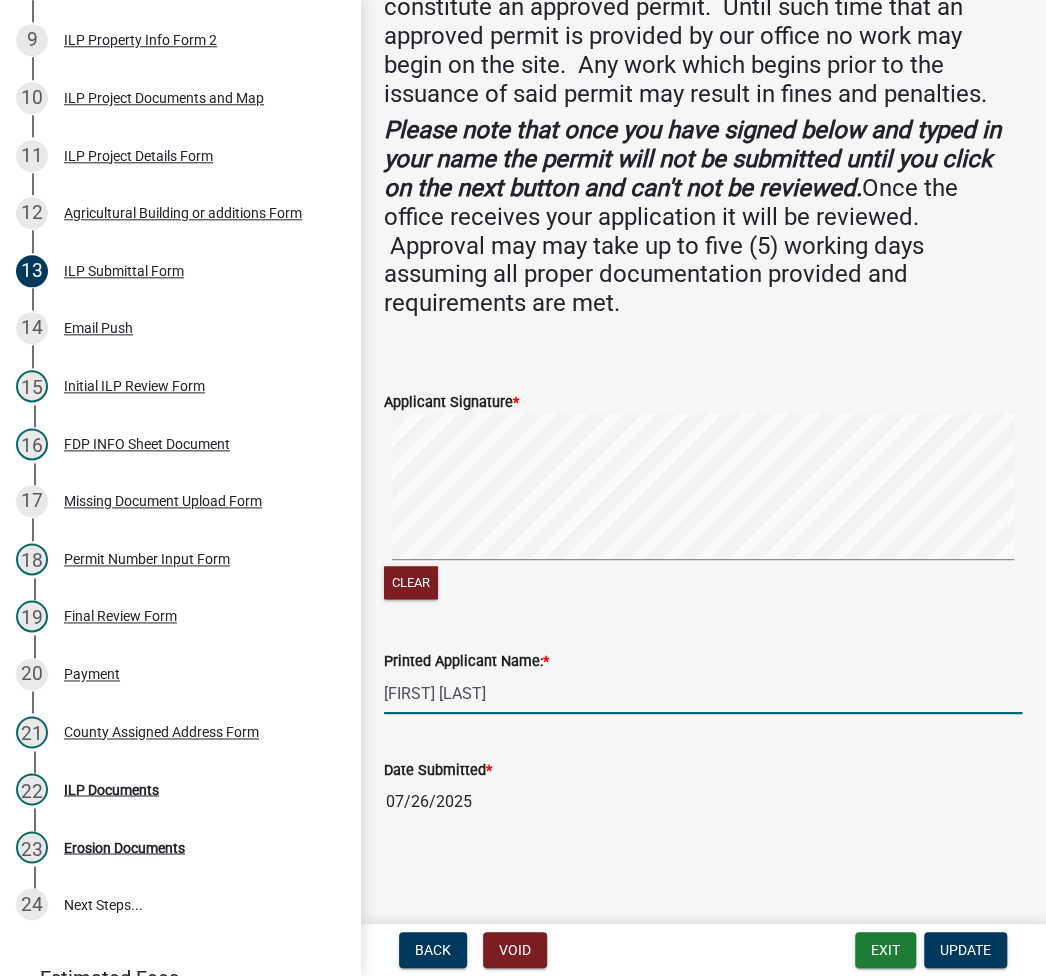 drag, startPoint x: 488, startPoint y: 693, endPoint x: 374, endPoint y: 692, distance: 114.00439 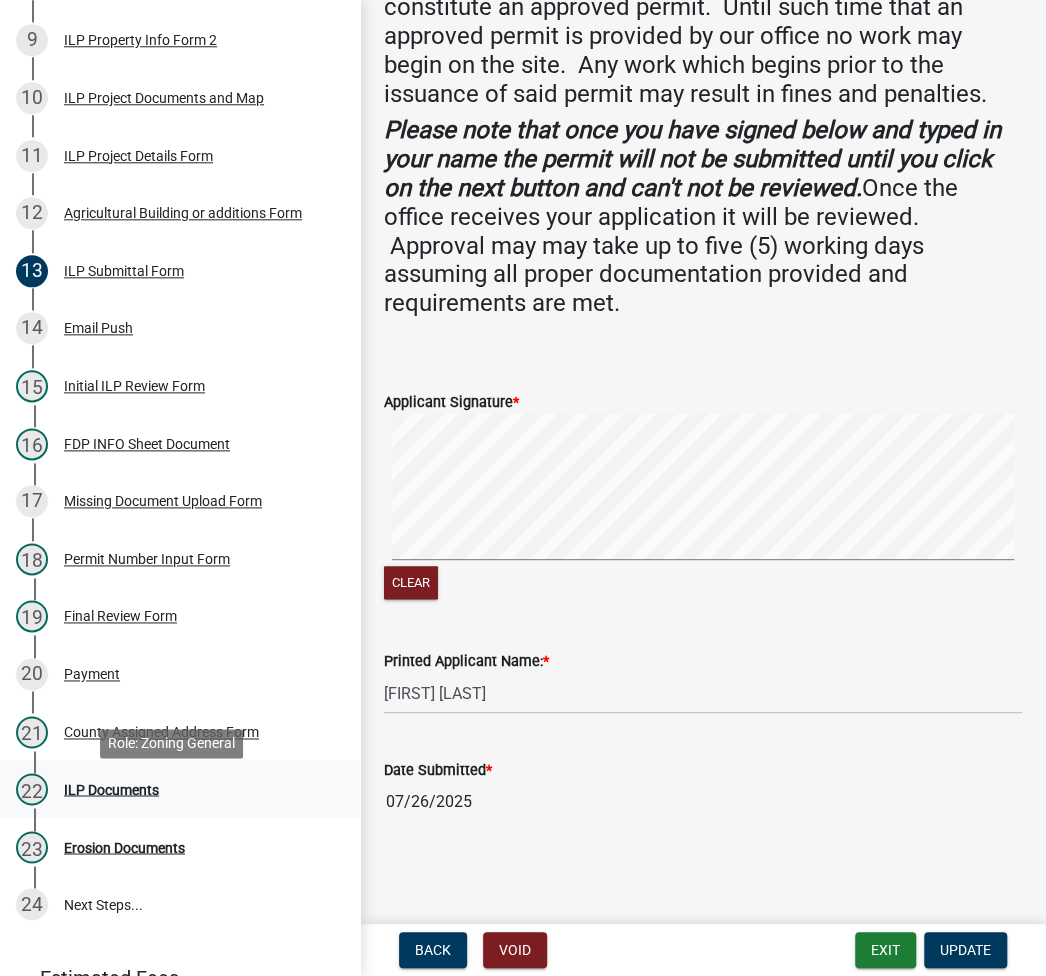 click on "ILP Documents" at bounding box center [111, 789] 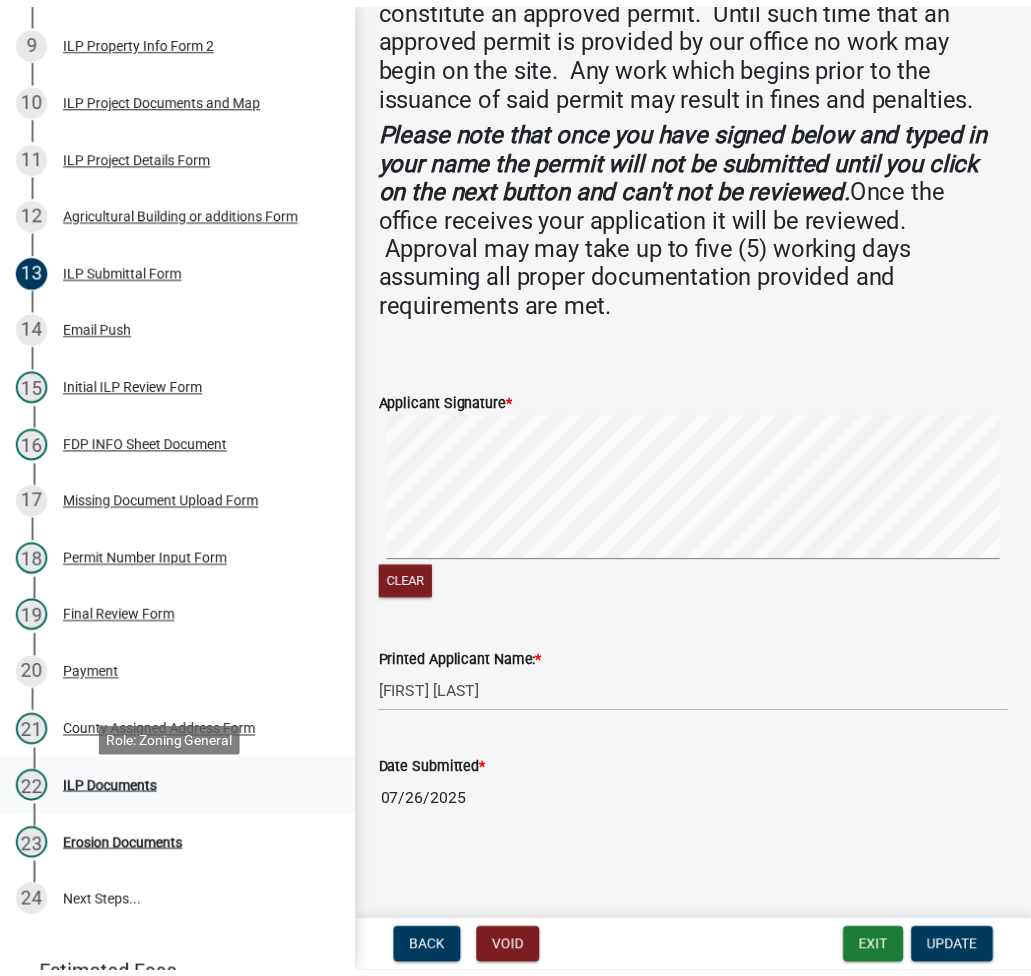 scroll, scrollTop: 0, scrollLeft: 0, axis: both 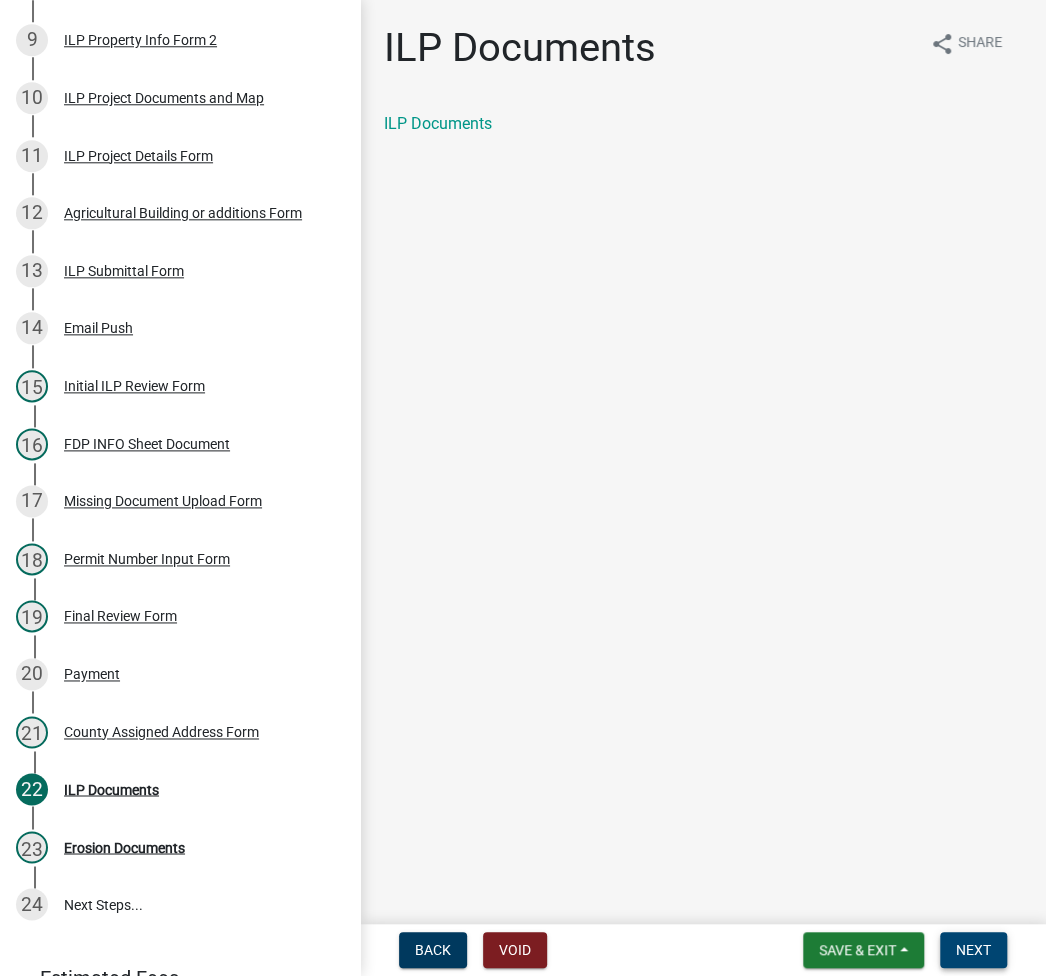click on "Next" at bounding box center [973, 950] 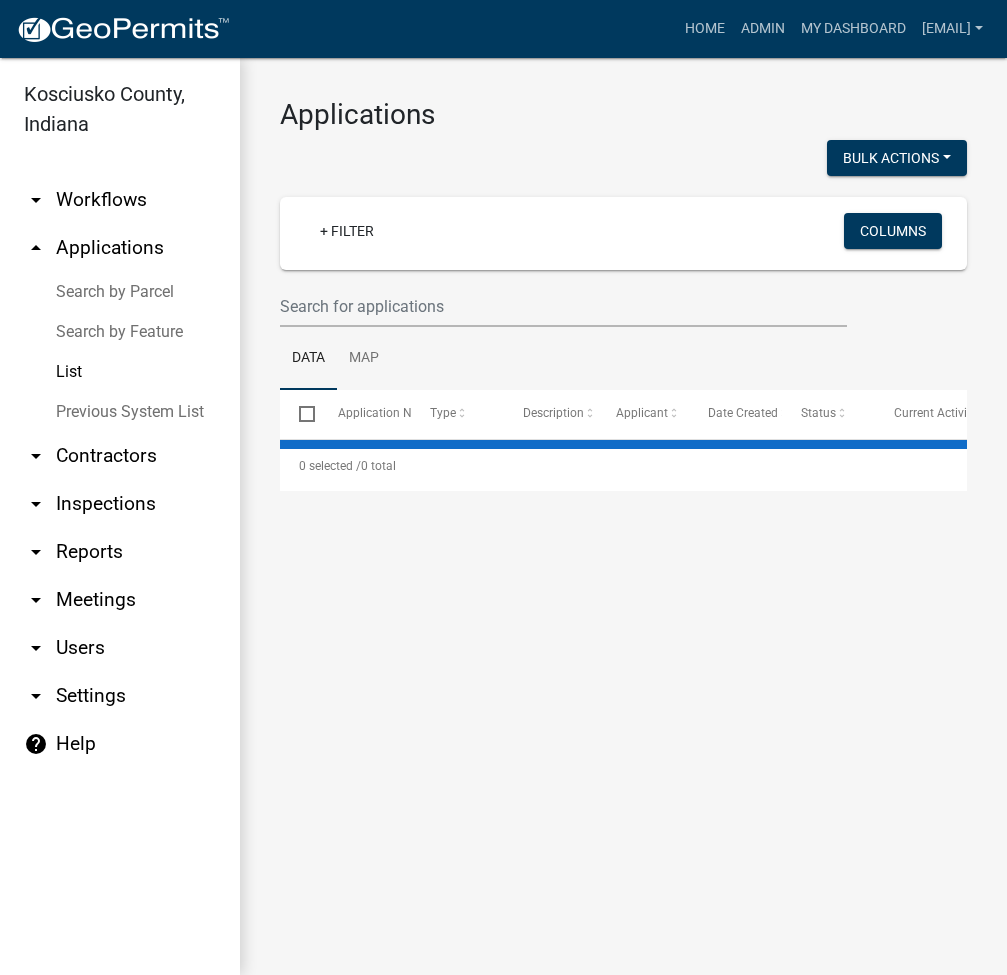 select on "3: 100" 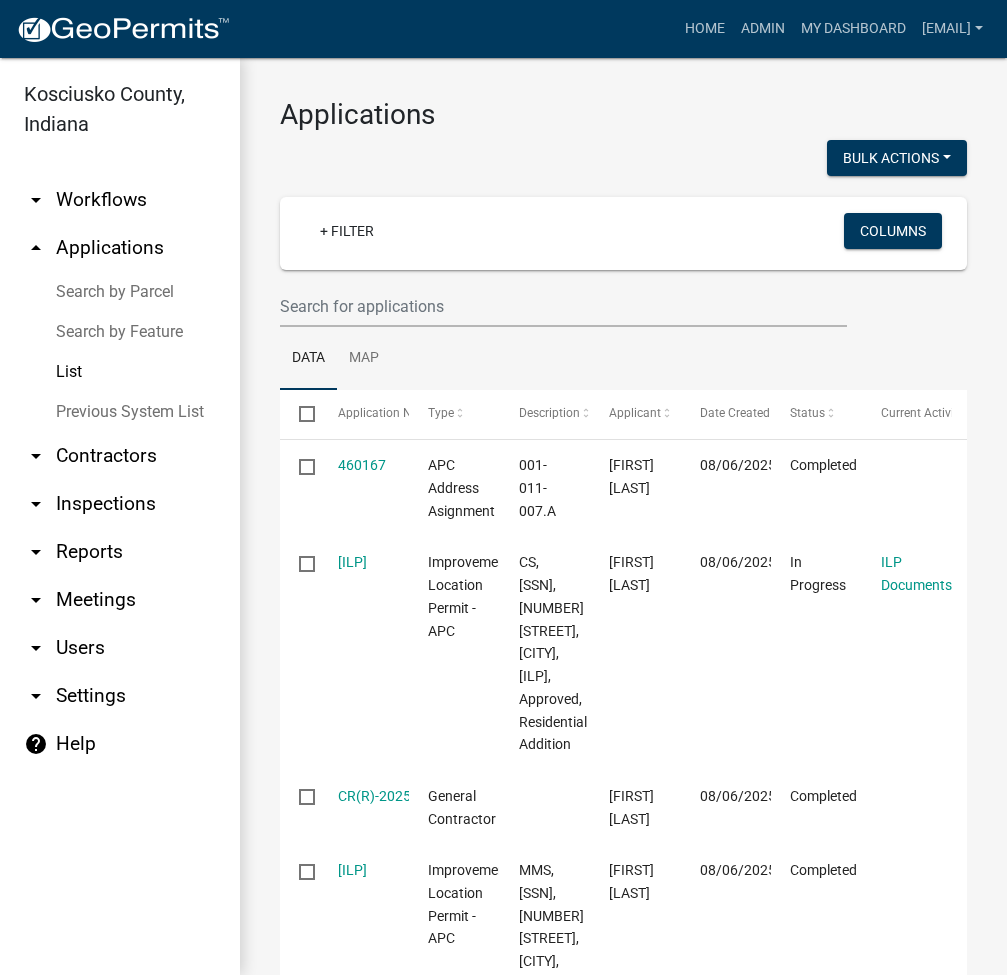 scroll, scrollTop: 0, scrollLeft: 0, axis: both 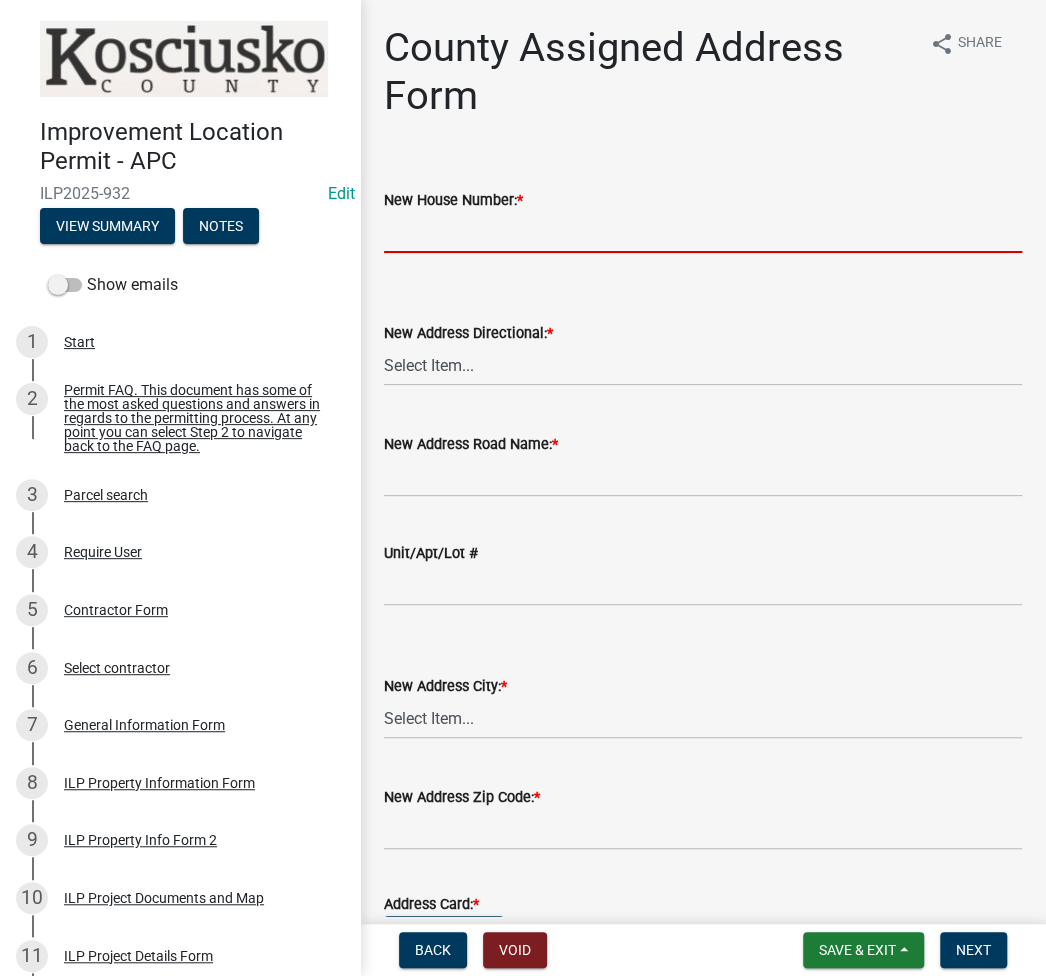 click on "New House Number:  *" at bounding box center [703, 232] 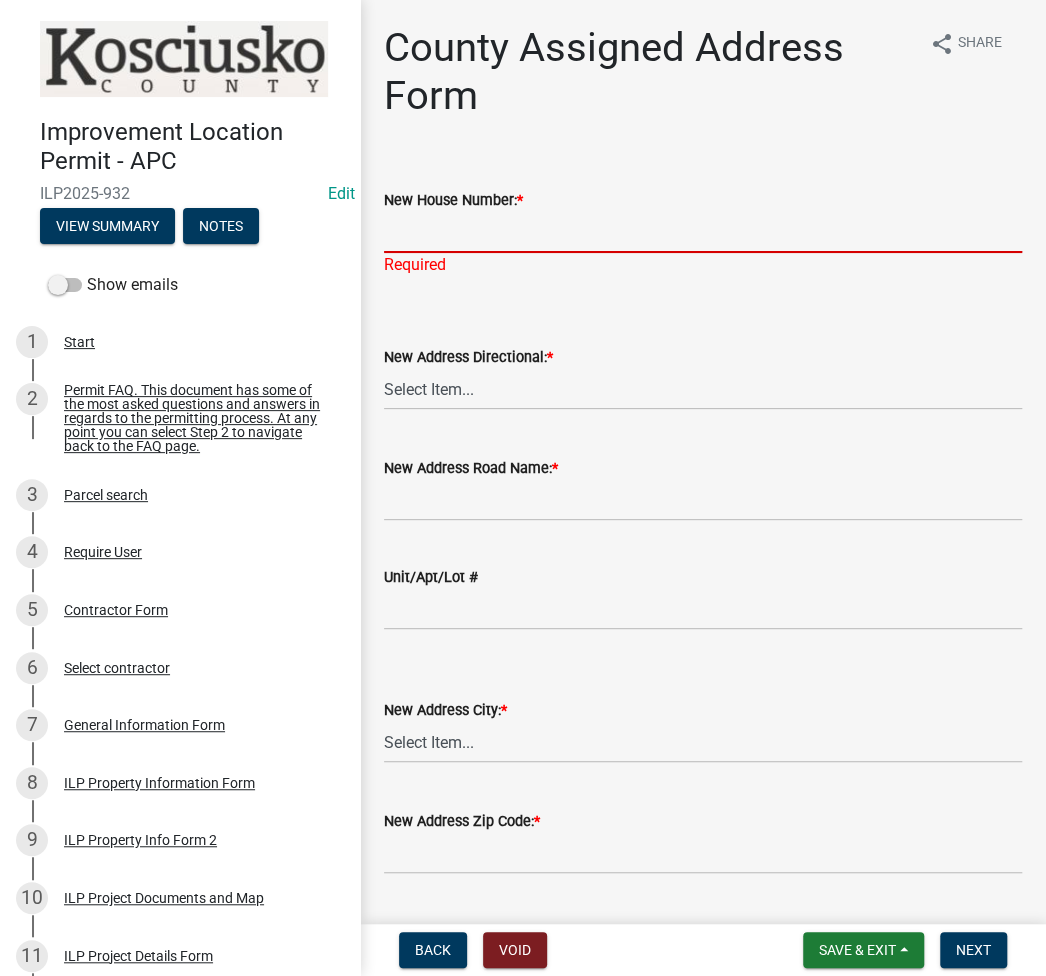 click on "New House Number:  *" at bounding box center [703, 232] 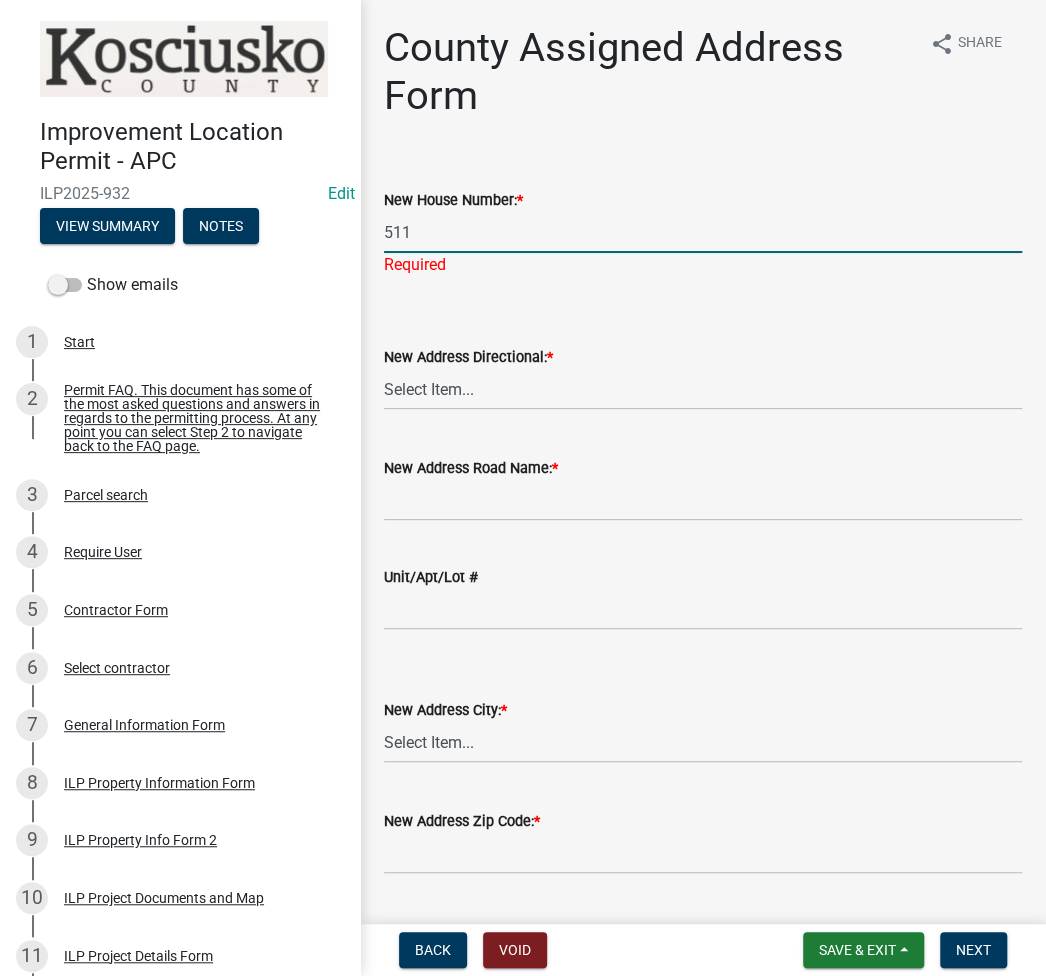 type on "511" 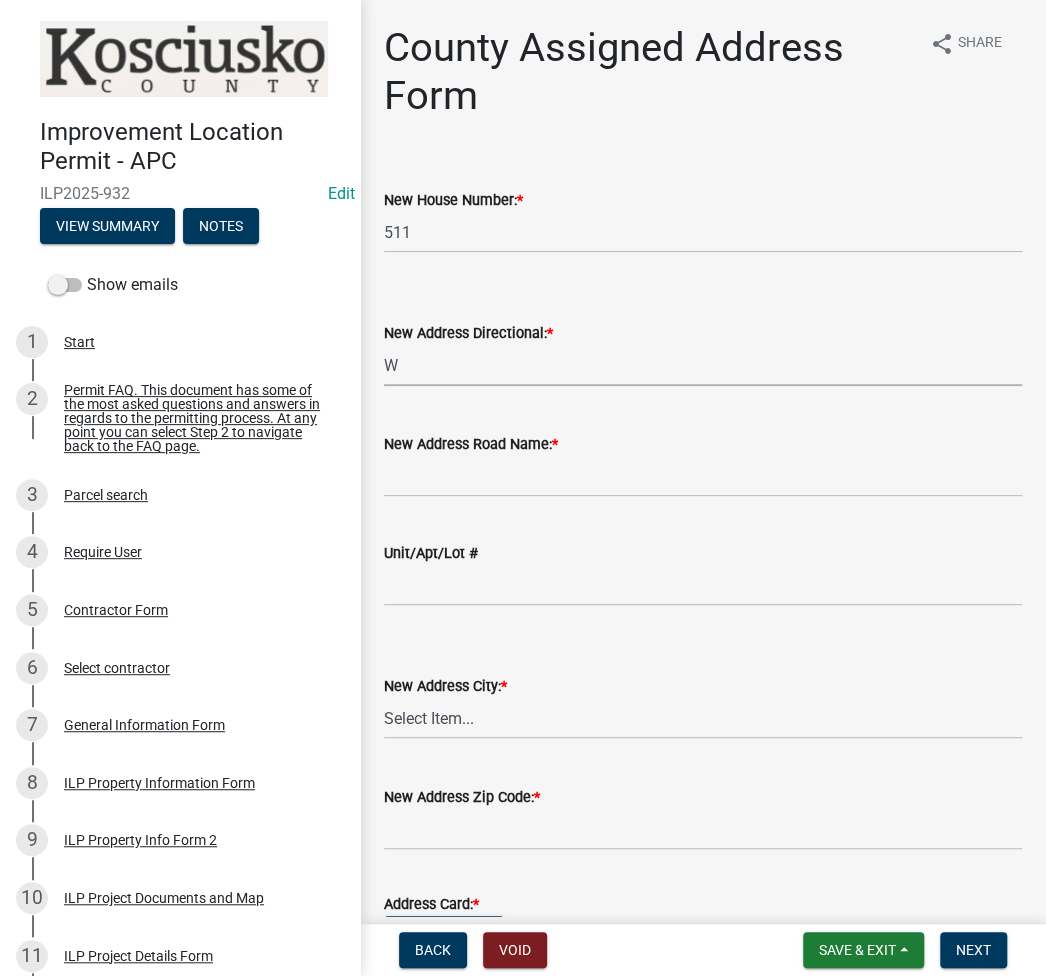 select on "31bc1b1d-d11f-4166-b73b-2a3111089e94" 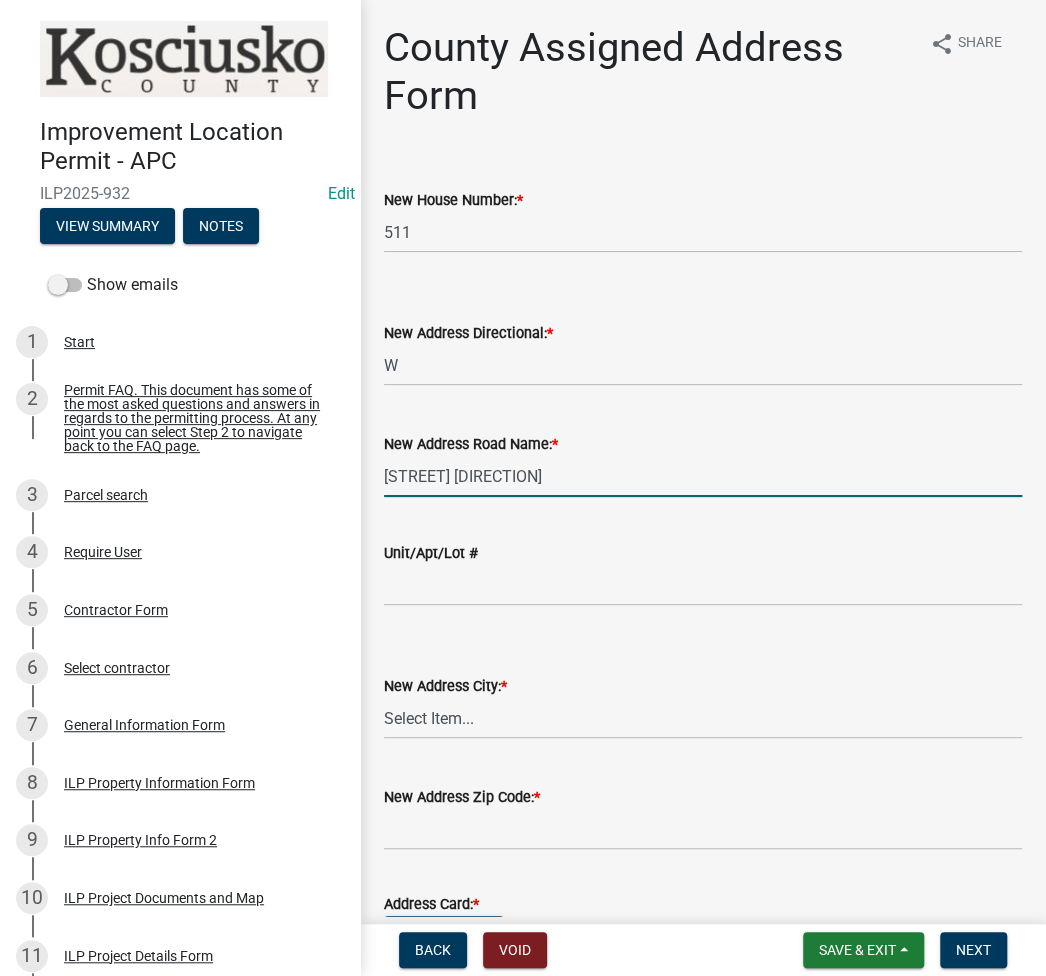 type on "HOPPUS RD" 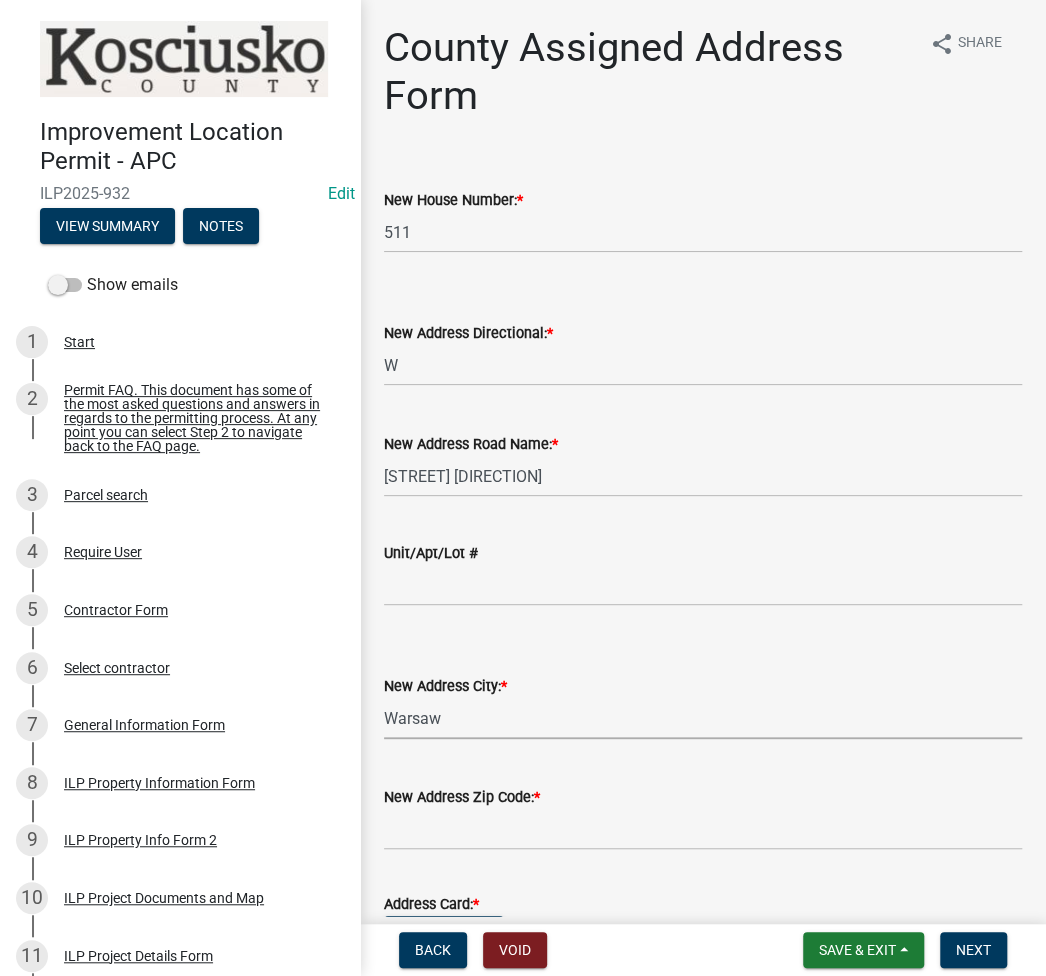 select on "b9c97ed9-41f4-4f2e-80f7-d2436b6d337b" 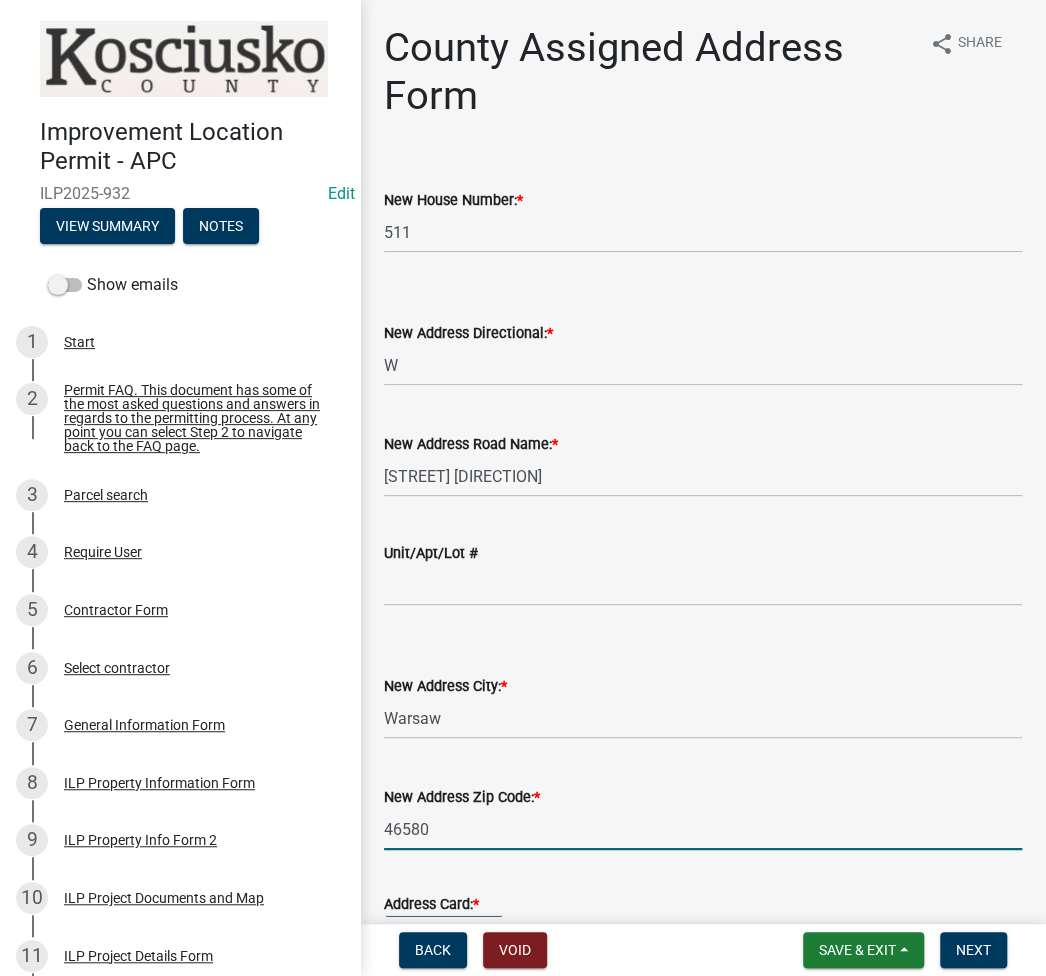 scroll, scrollTop: 176, scrollLeft: 0, axis: vertical 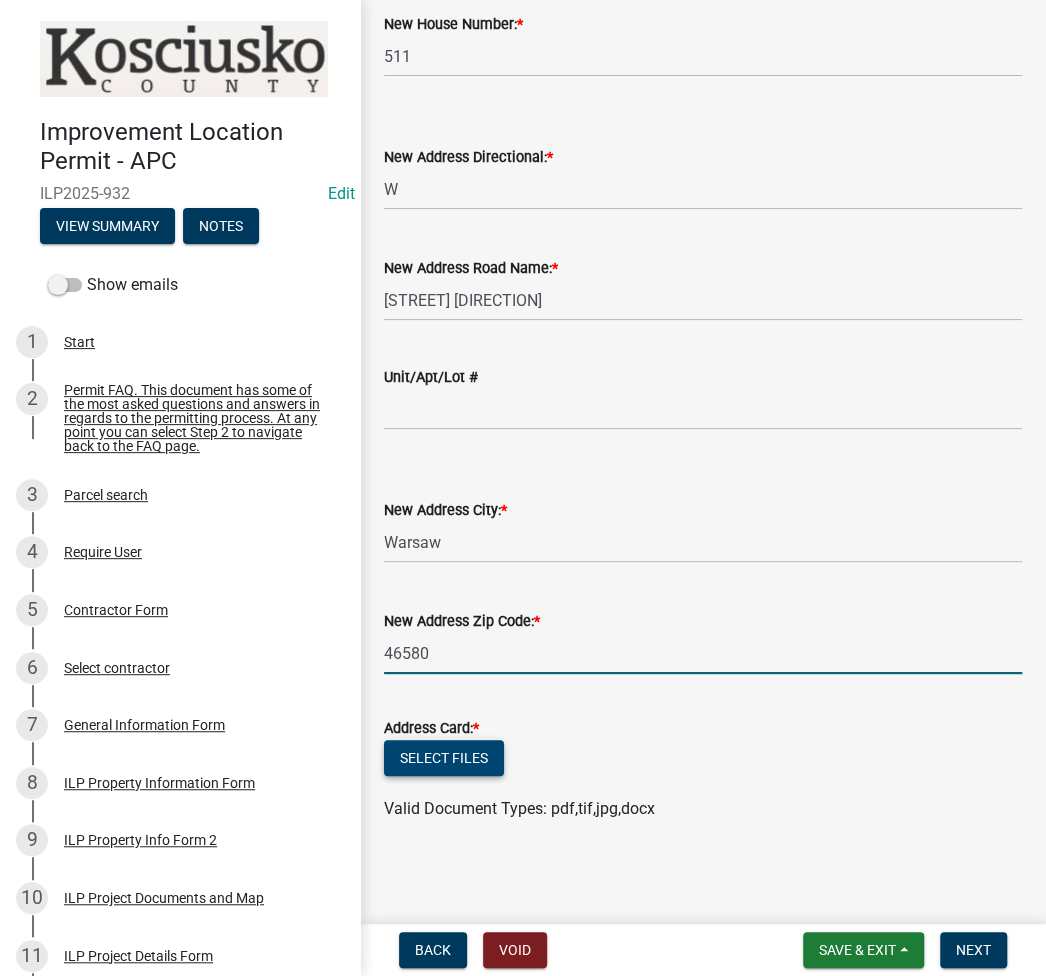 type on "46580" 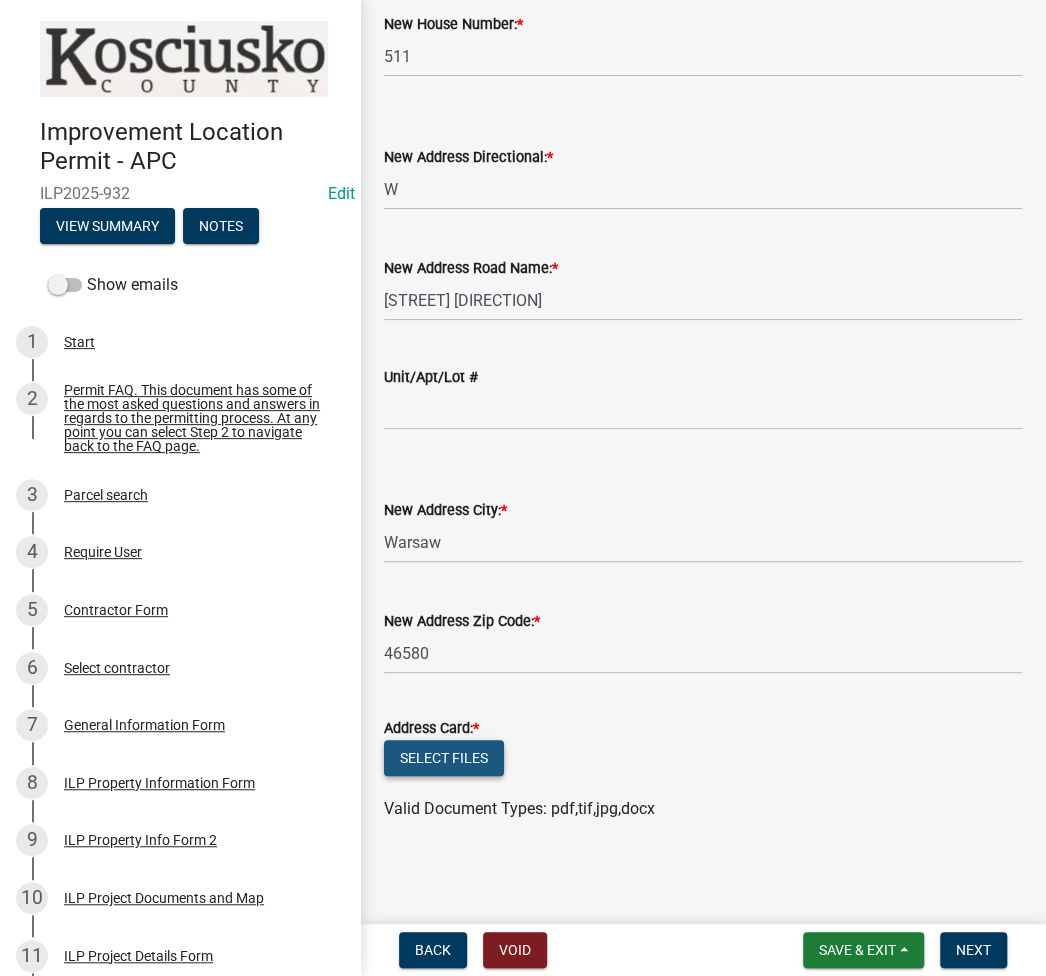 click on "Select files" 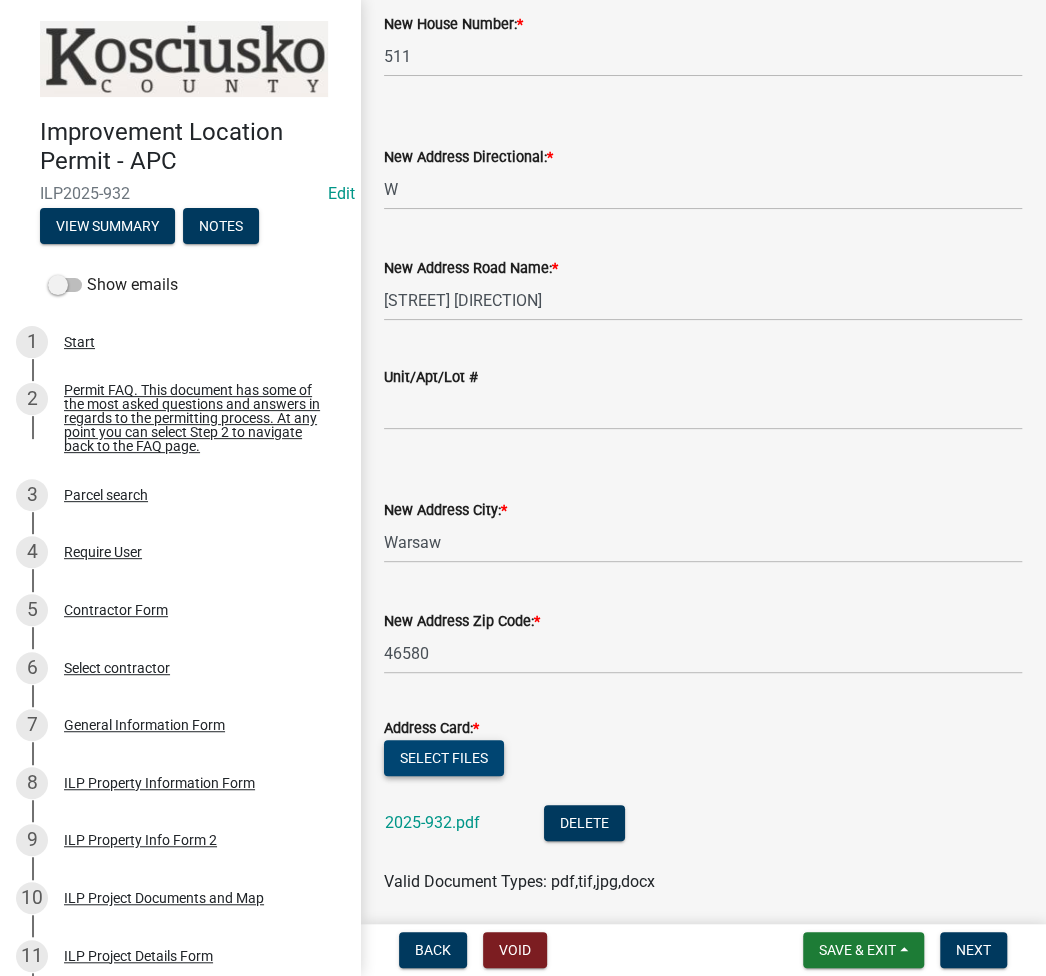 scroll, scrollTop: 248, scrollLeft: 0, axis: vertical 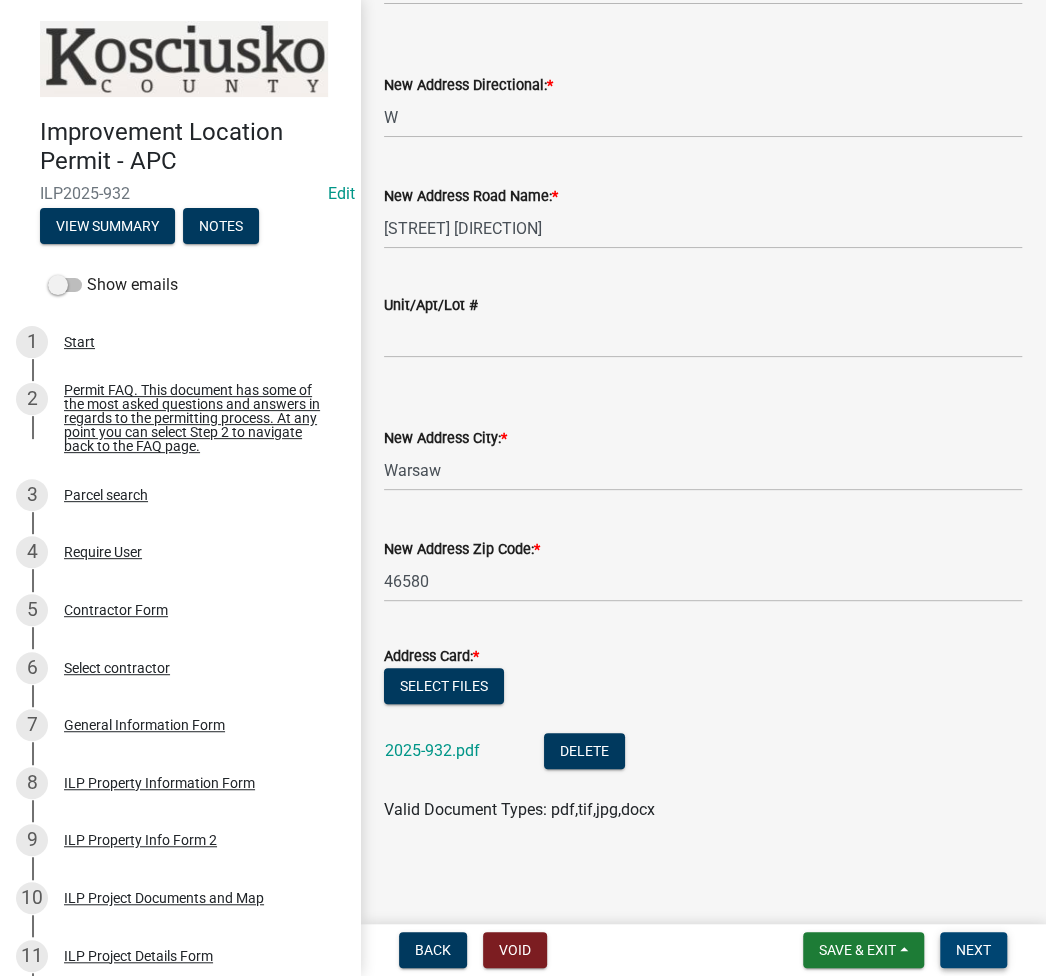 click on "Next" at bounding box center [973, 950] 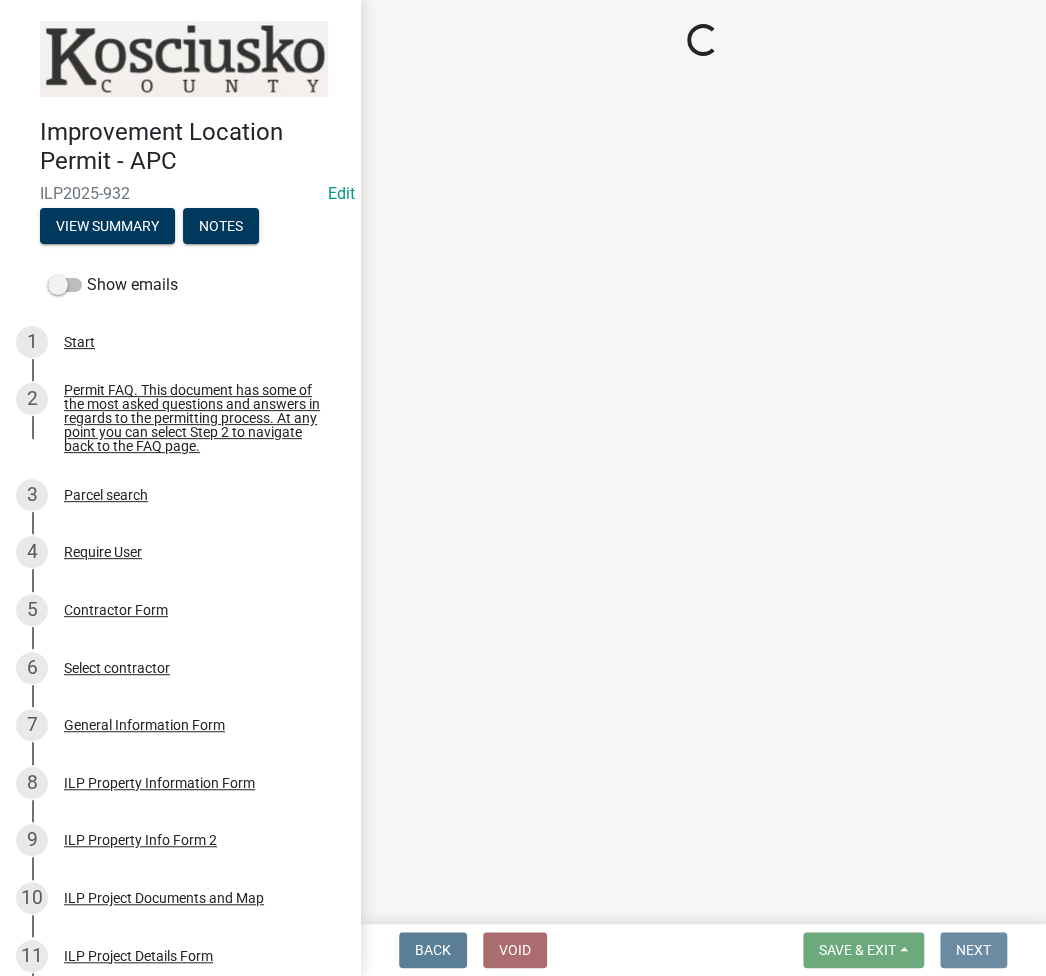 scroll, scrollTop: 0, scrollLeft: 0, axis: both 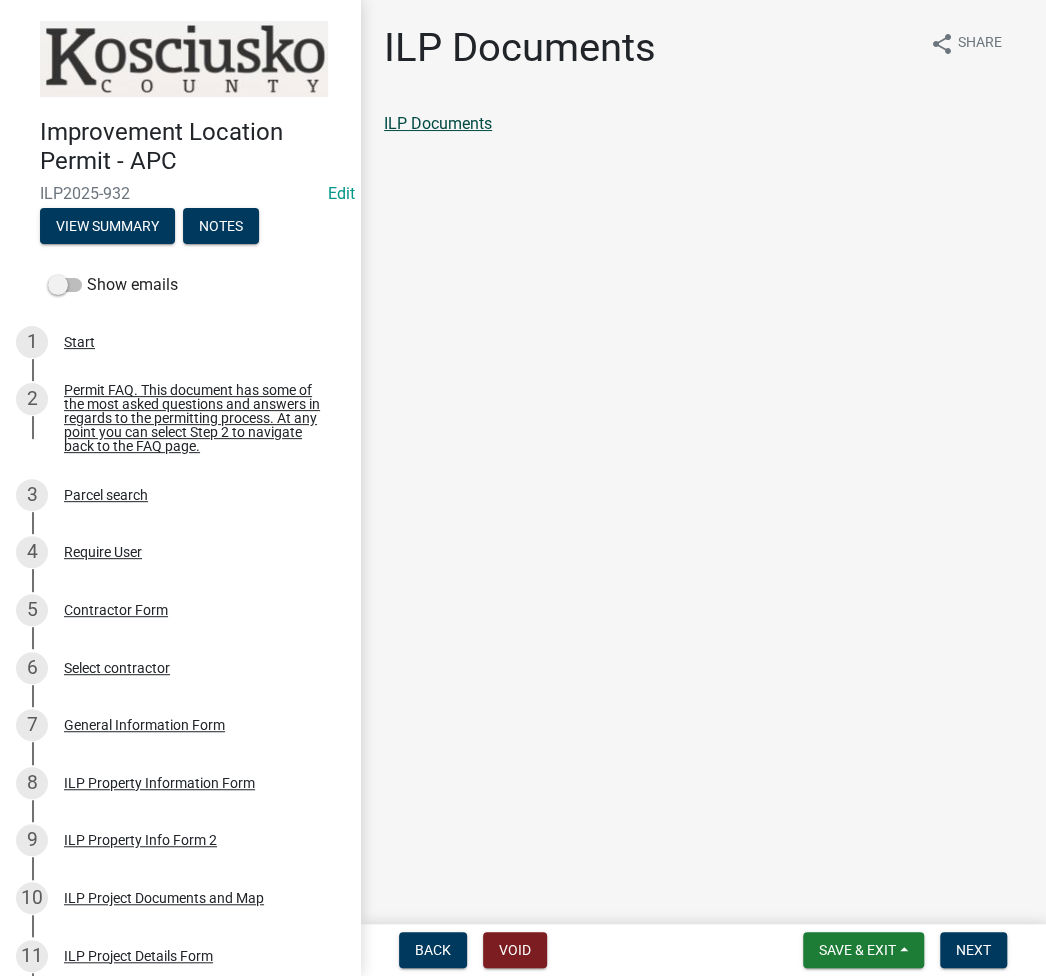 click on "ILP Documents" 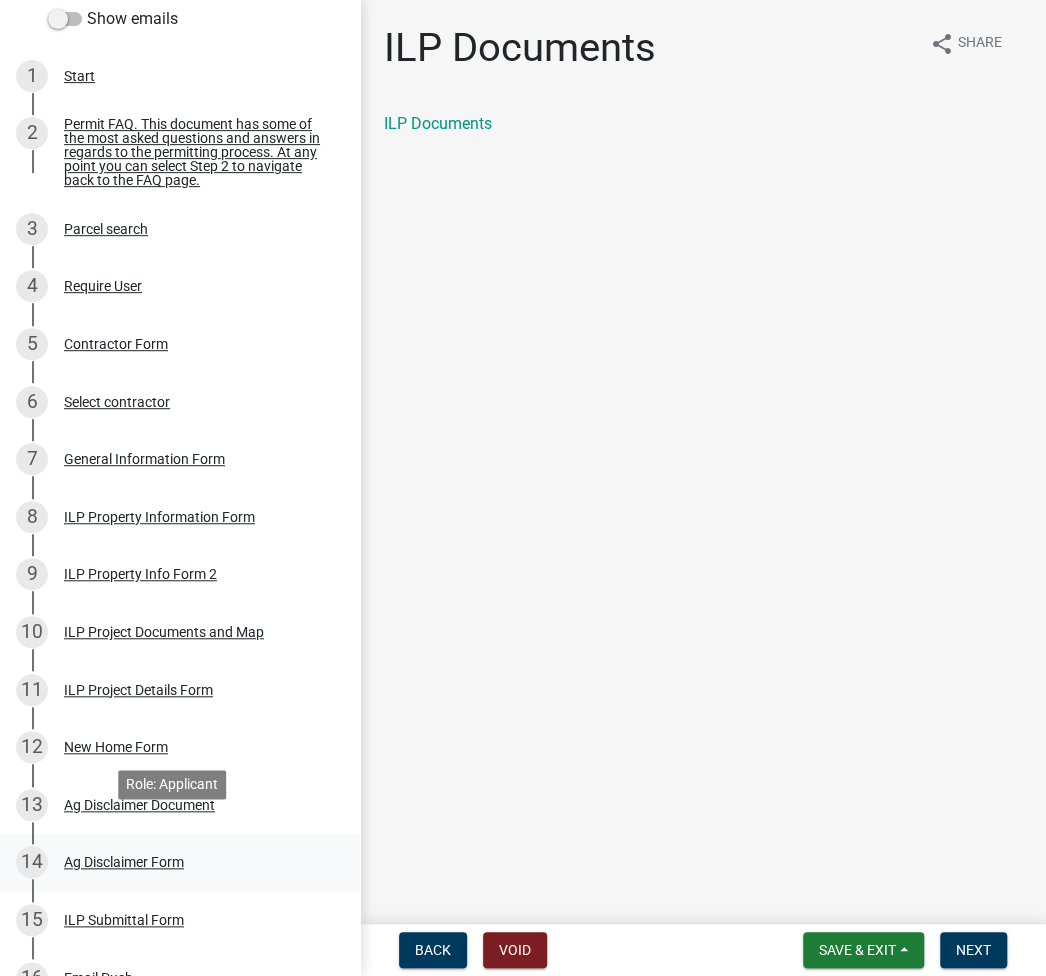 scroll, scrollTop: 800, scrollLeft: 0, axis: vertical 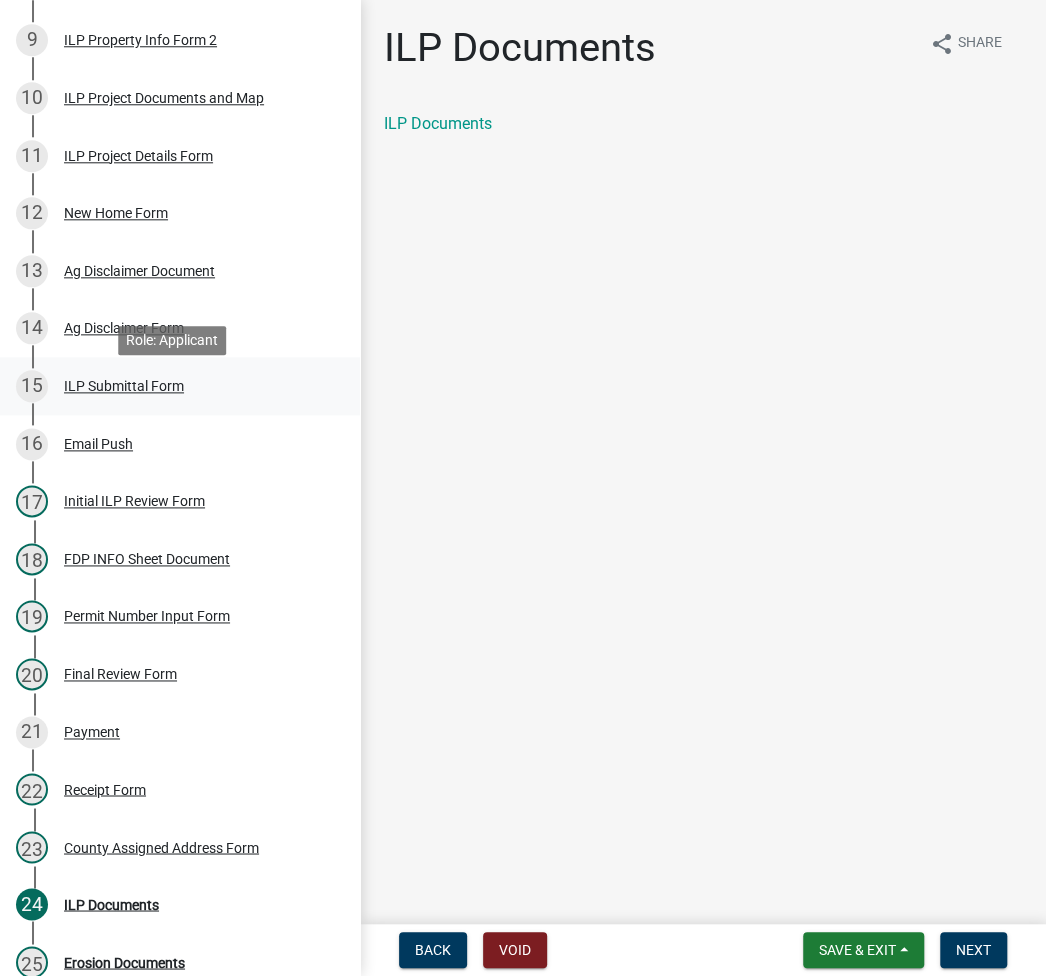 click on "ILP Submittal Form" at bounding box center (124, 386) 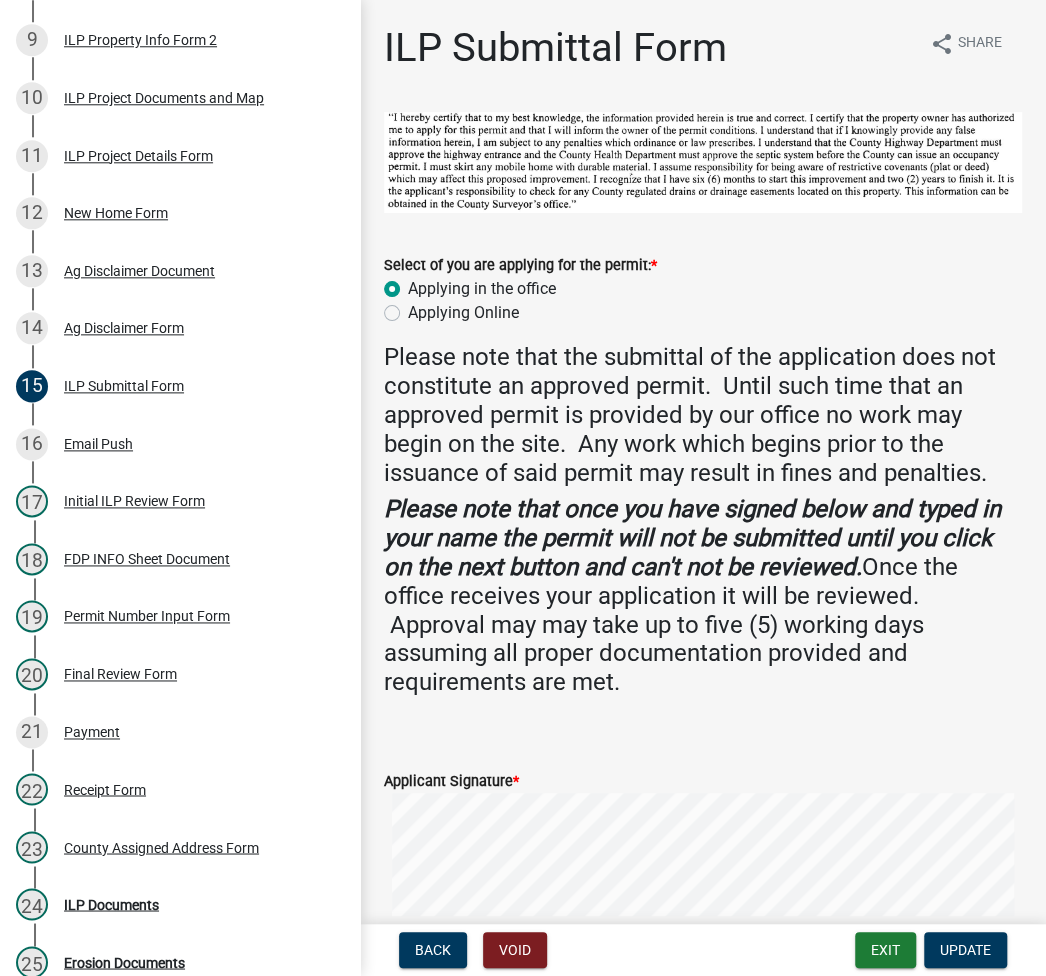 scroll, scrollTop: 375, scrollLeft: 0, axis: vertical 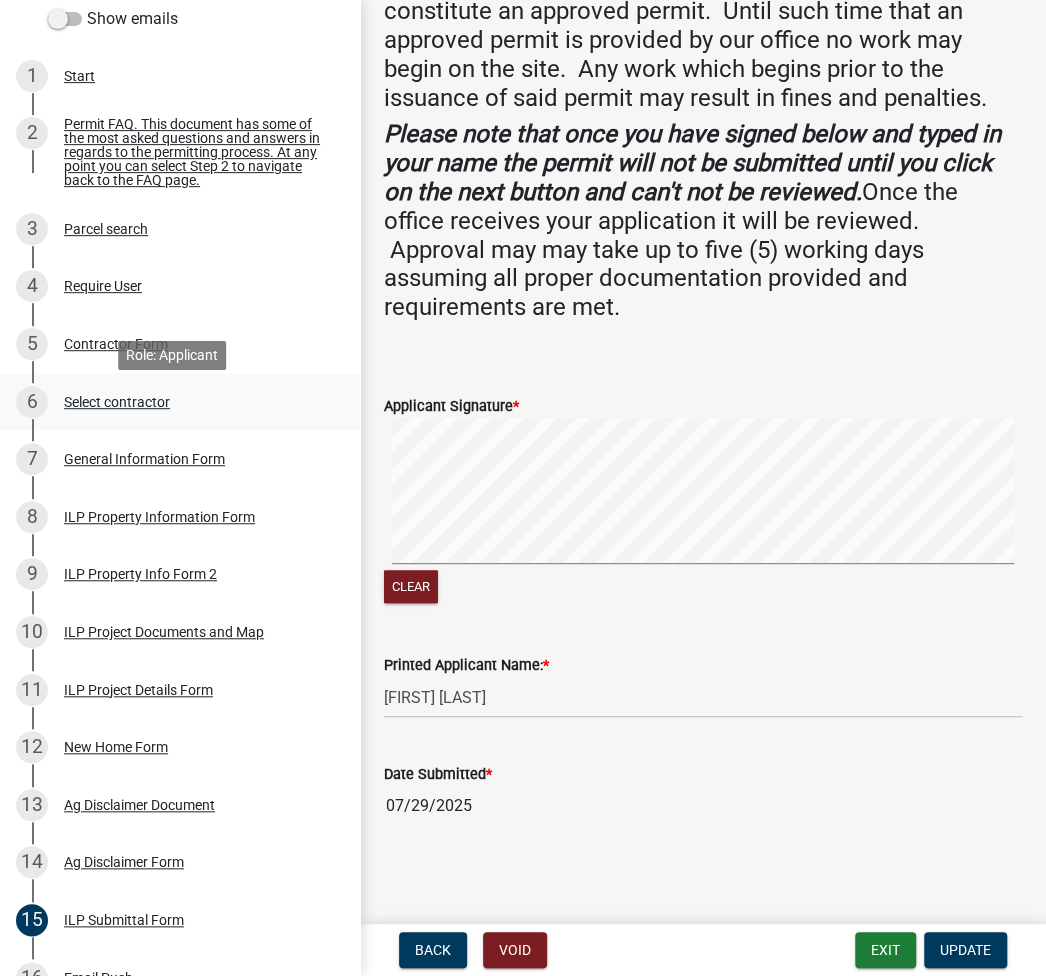 click on "Select contractor" at bounding box center [117, 402] 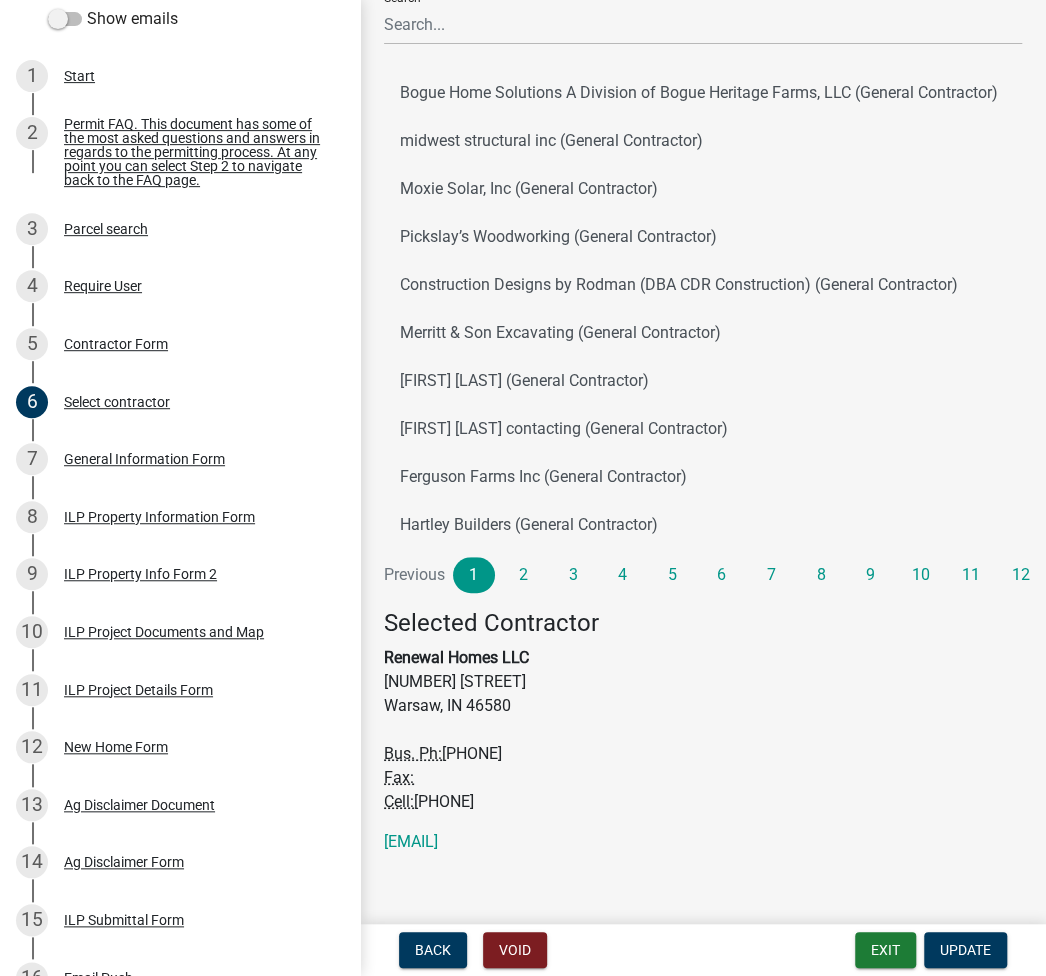 scroll, scrollTop: 166, scrollLeft: 0, axis: vertical 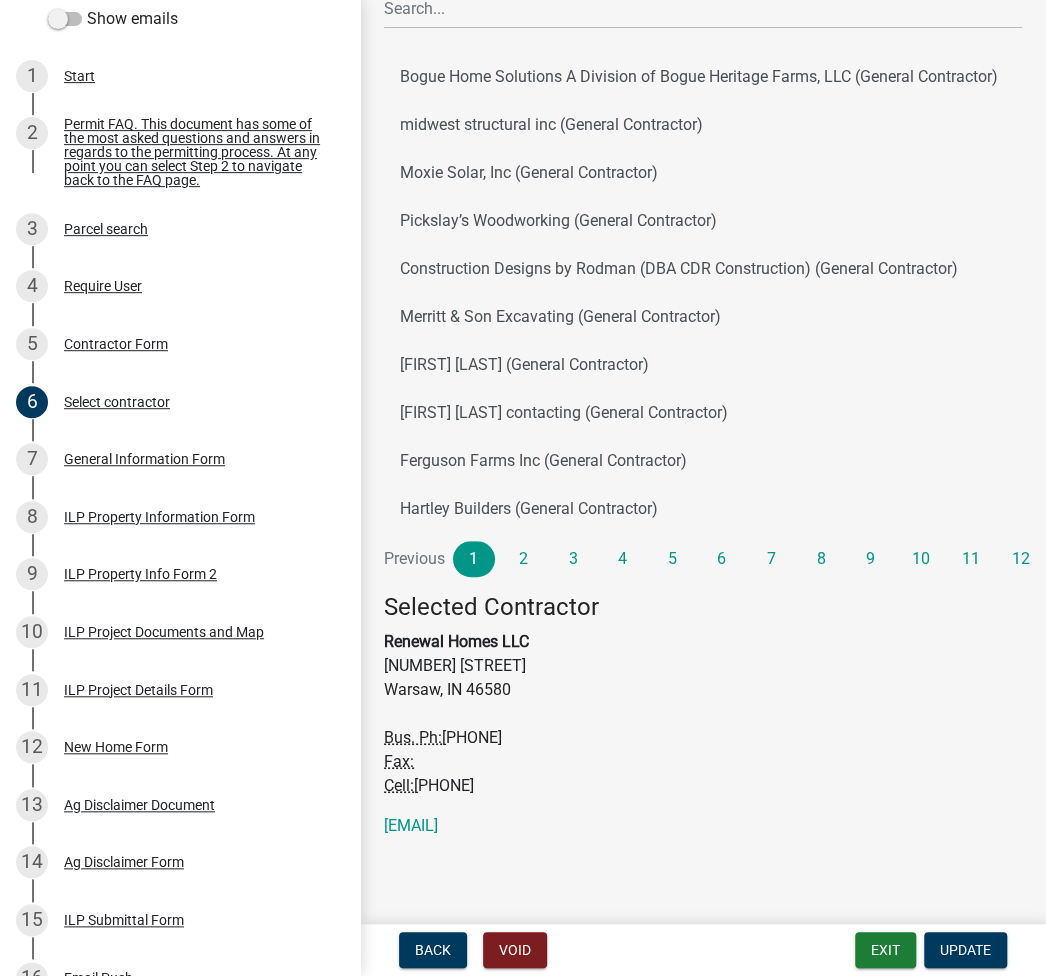 drag, startPoint x: 386, startPoint y: 641, endPoint x: 589, endPoint y: 691, distance: 209.06697 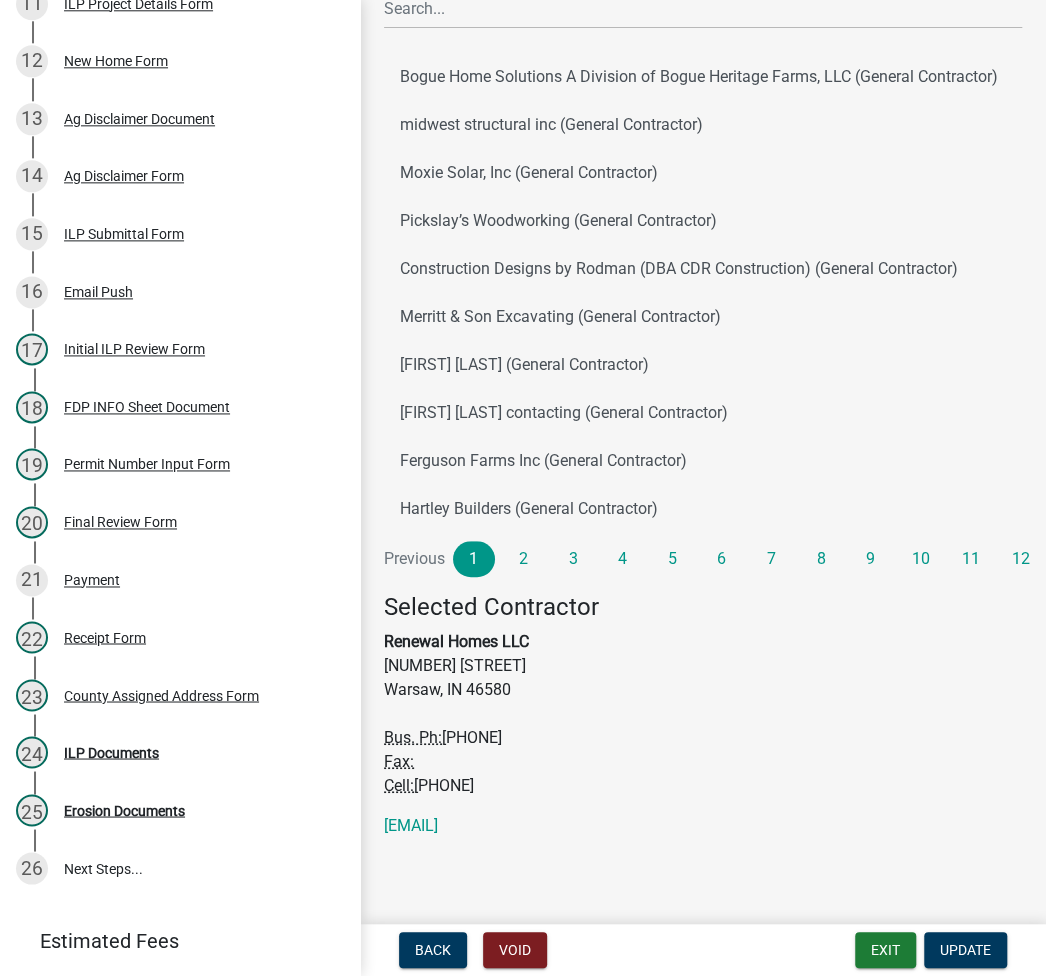 scroll, scrollTop: 1067, scrollLeft: 0, axis: vertical 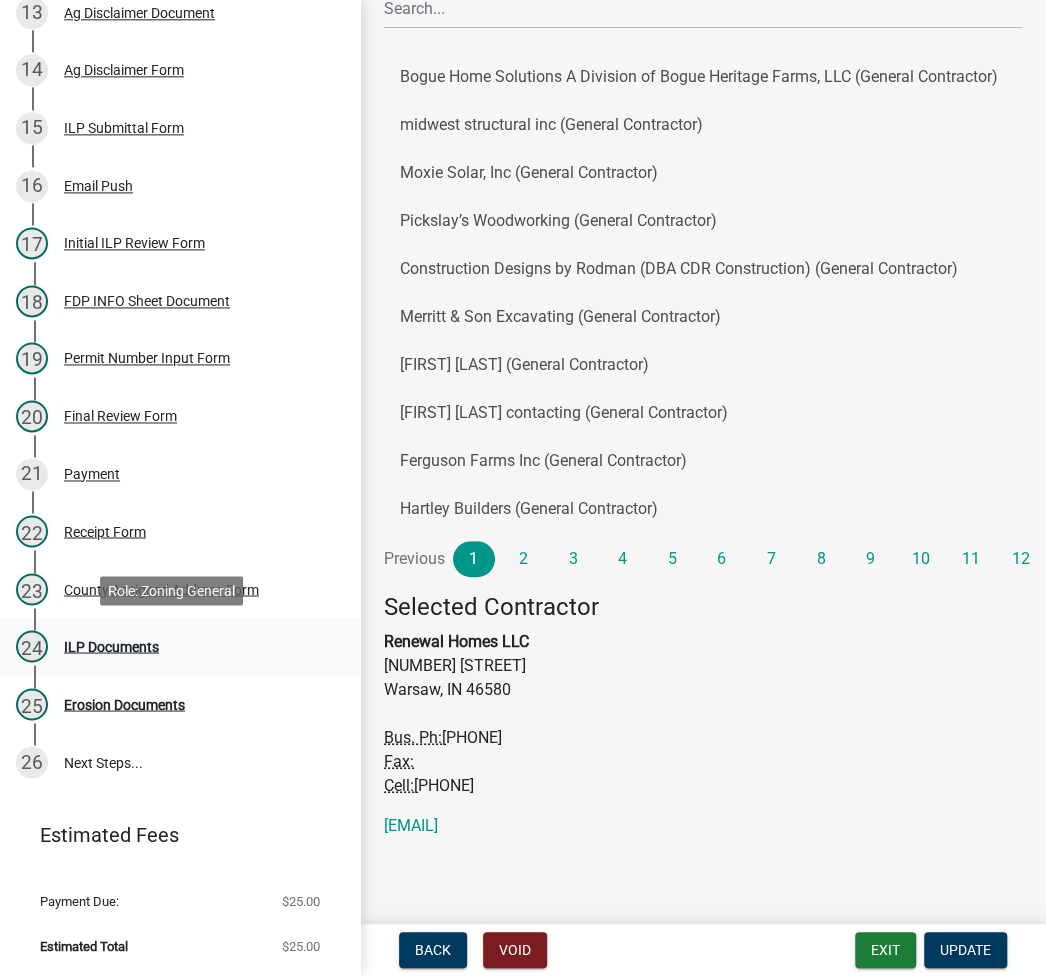 click on "ILP Documents" at bounding box center [111, 646] 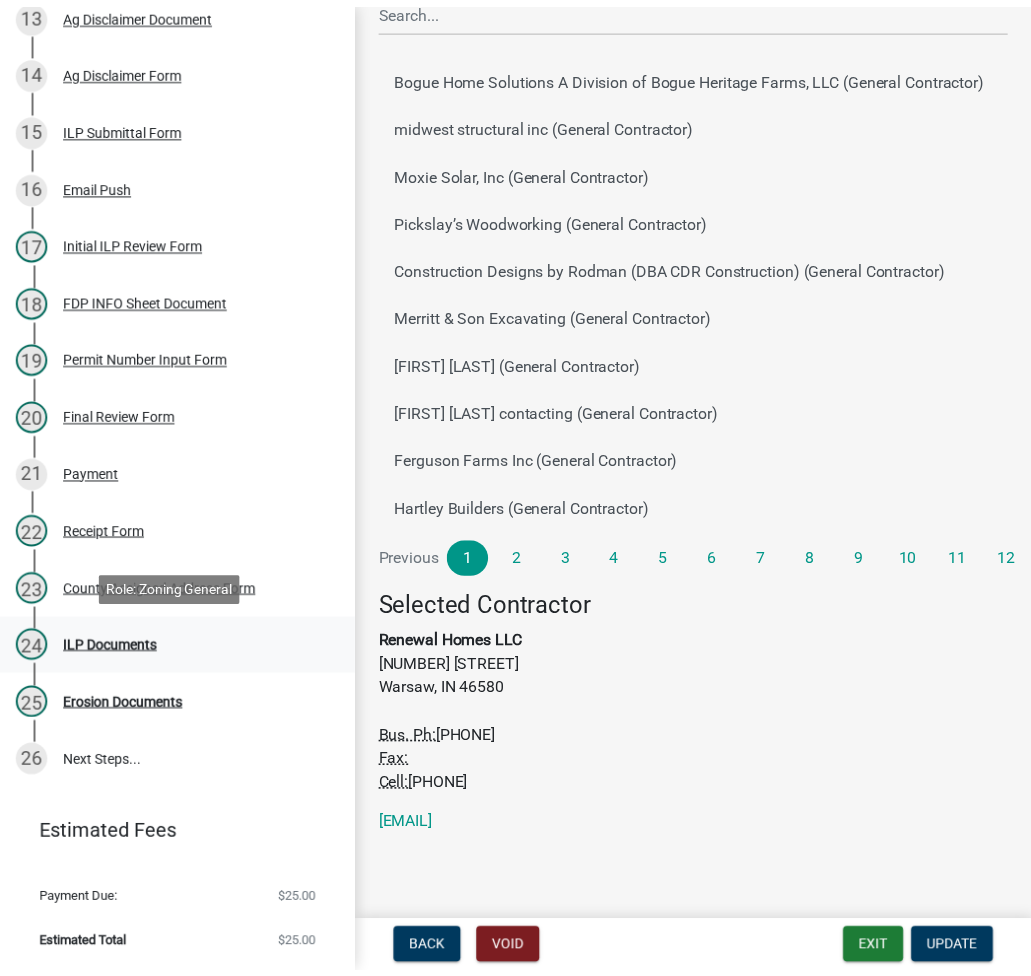 scroll, scrollTop: 0, scrollLeft: 0, axis: both 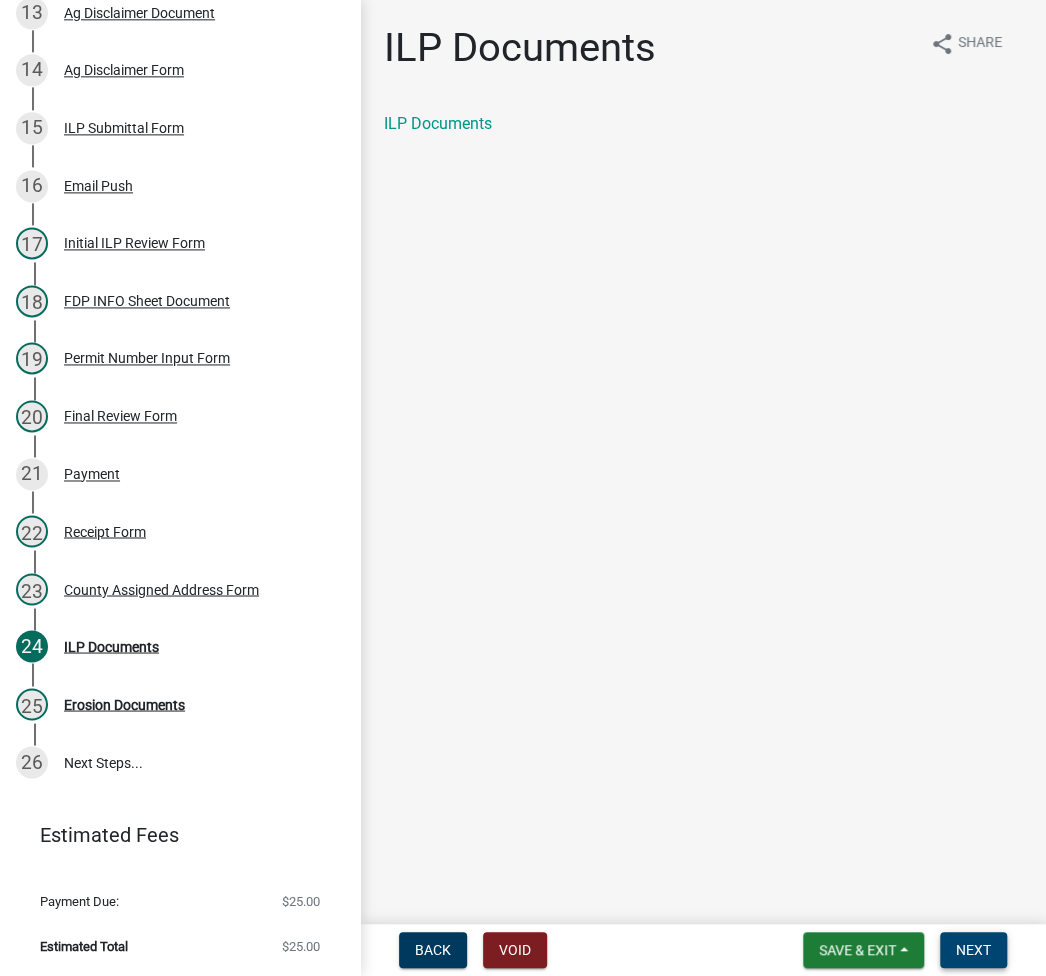 click on "Next" at bounding box center (973, 950) 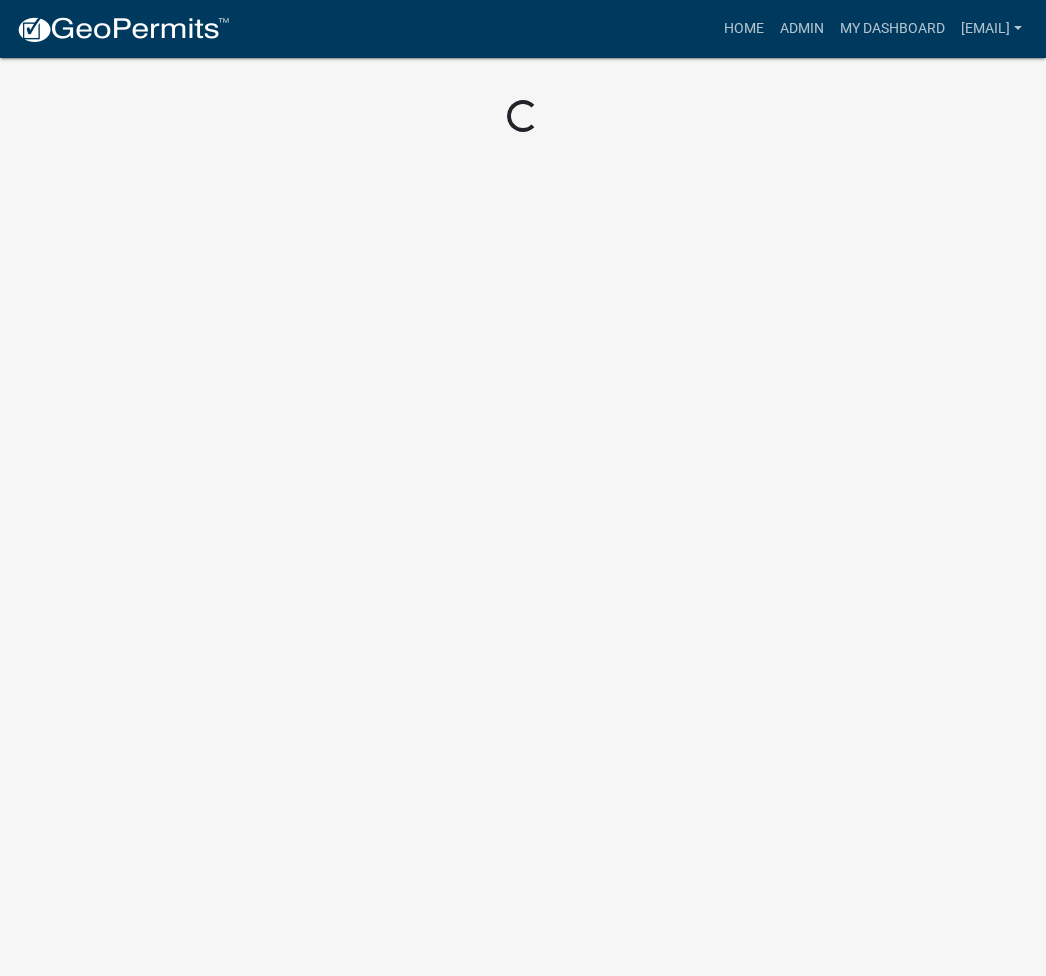 scroll, scrollTop: 0, scrollLeft: 0, axis: both 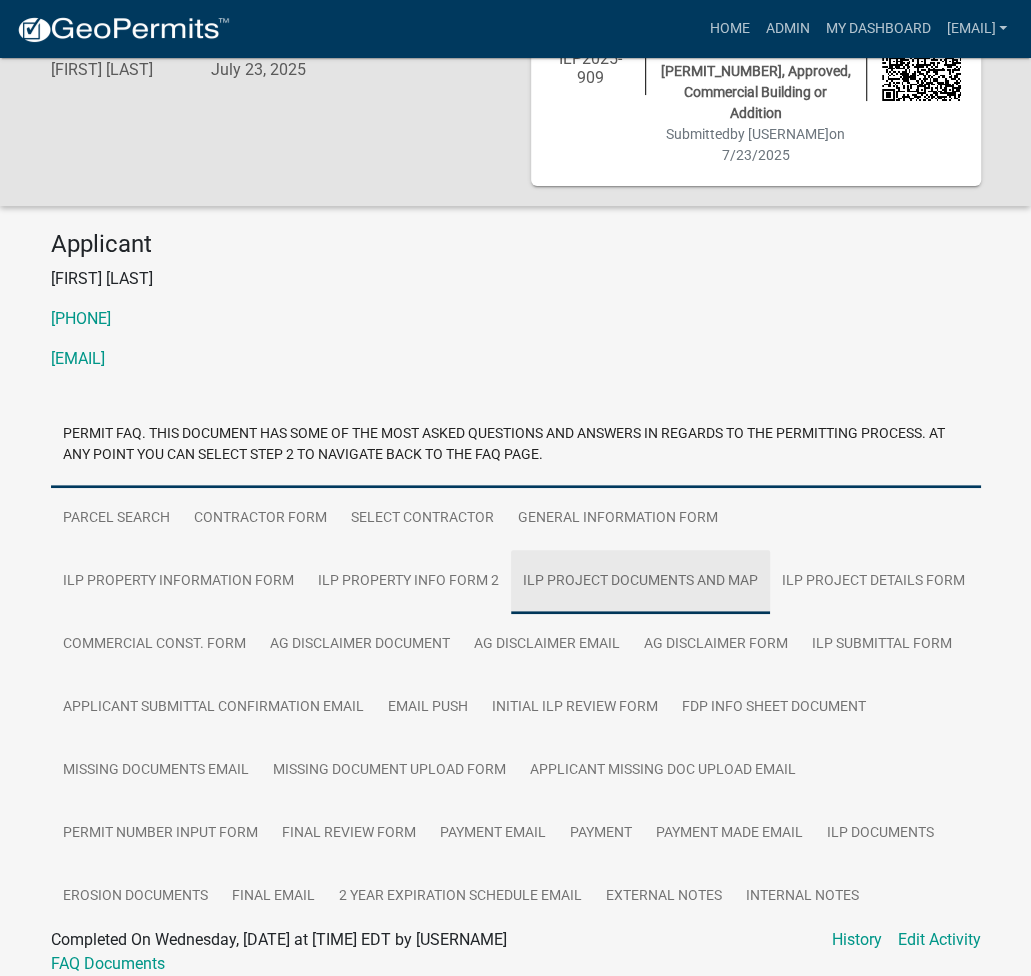 click on "ILP Project Documents and Map" at bounding box center [640, 582] 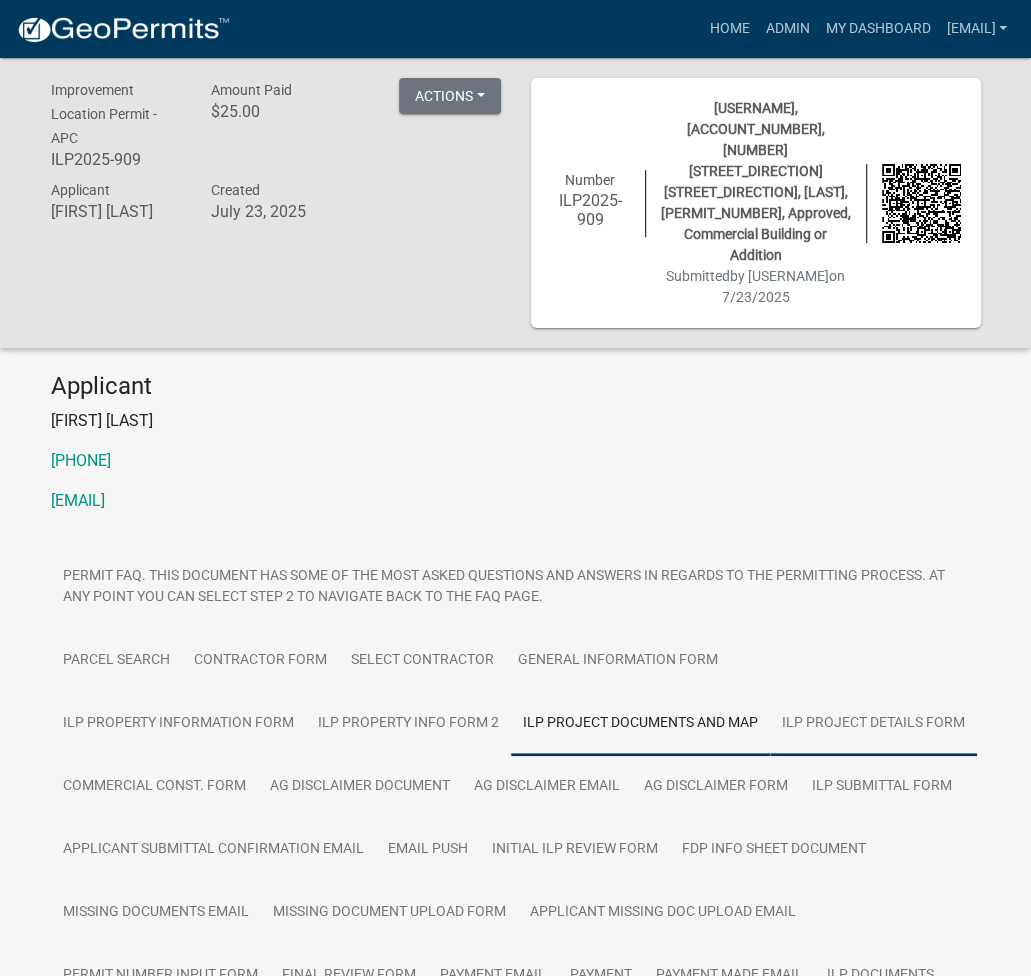 scroll, scrollTop: 266, scrollLeft: 0, axis: vertical 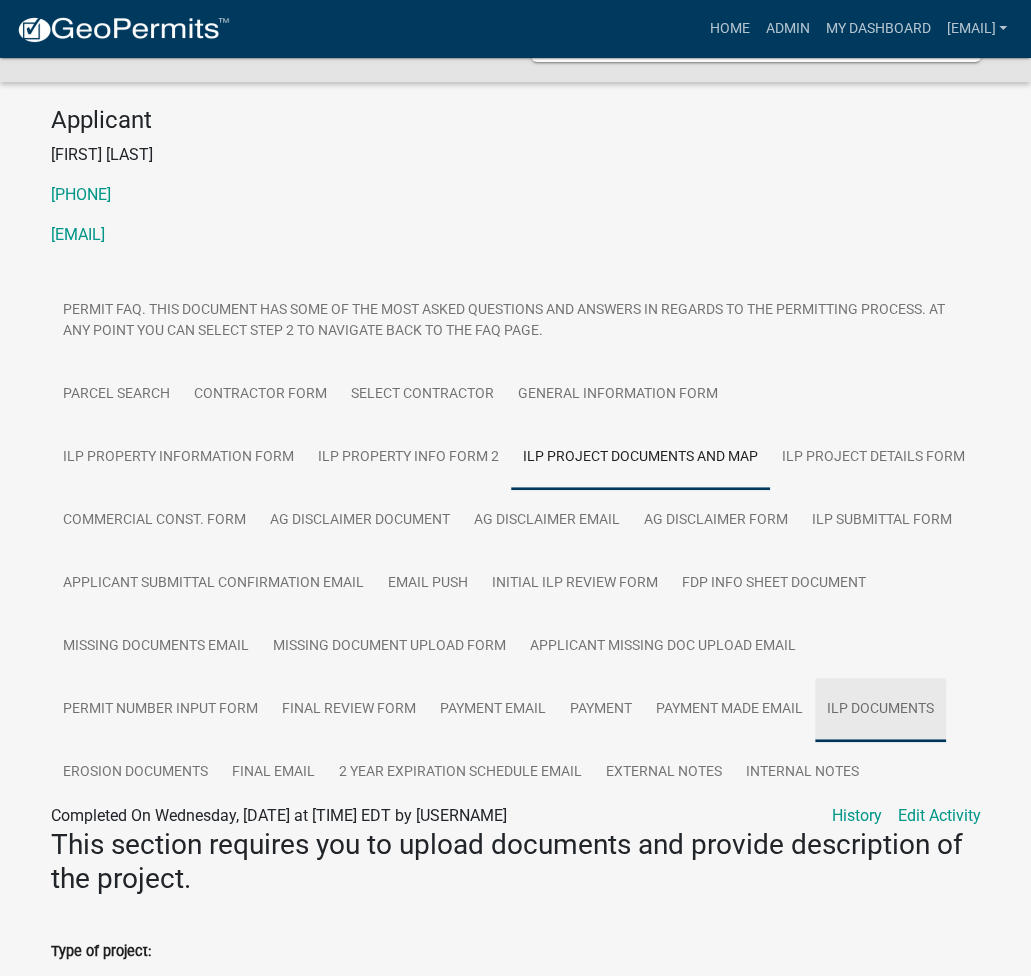 click on "ILP Documents" at bounding box center (880, 710) 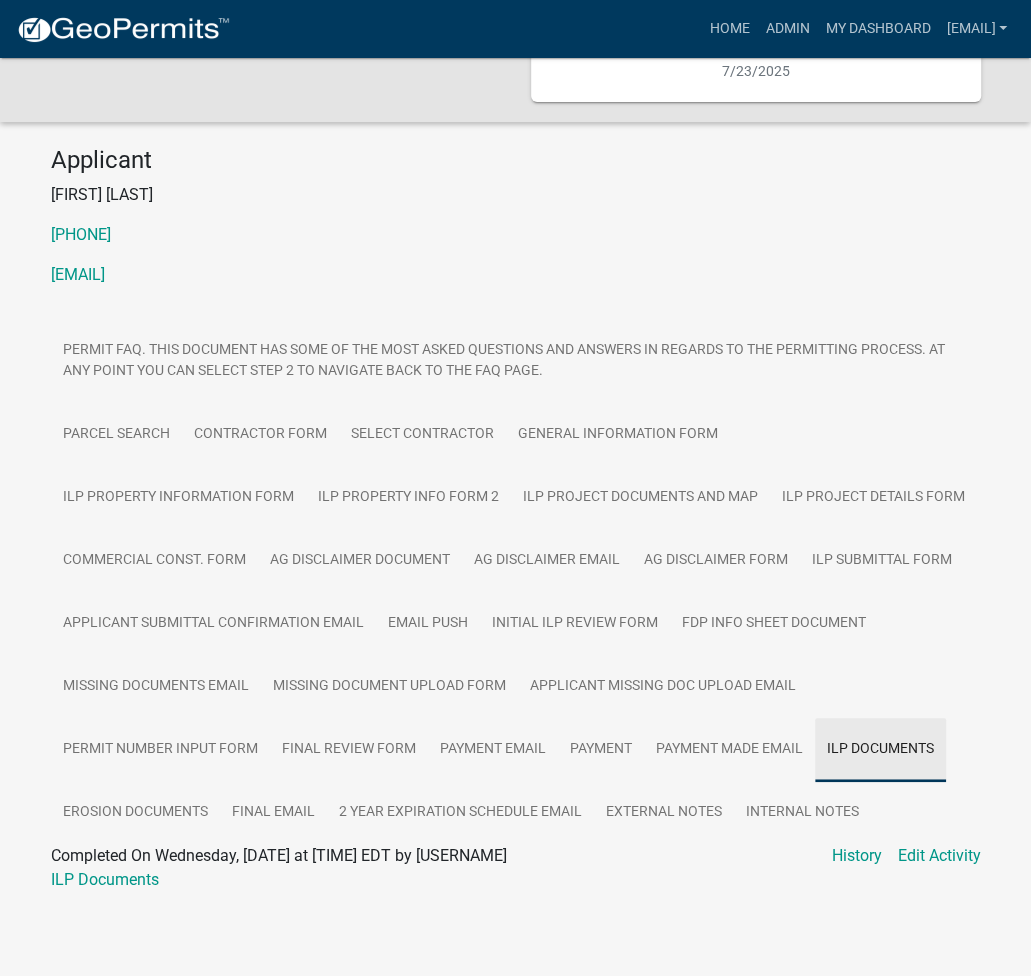 scroll, scrollTop: 142, scrollLeft: 0, axis: vertical 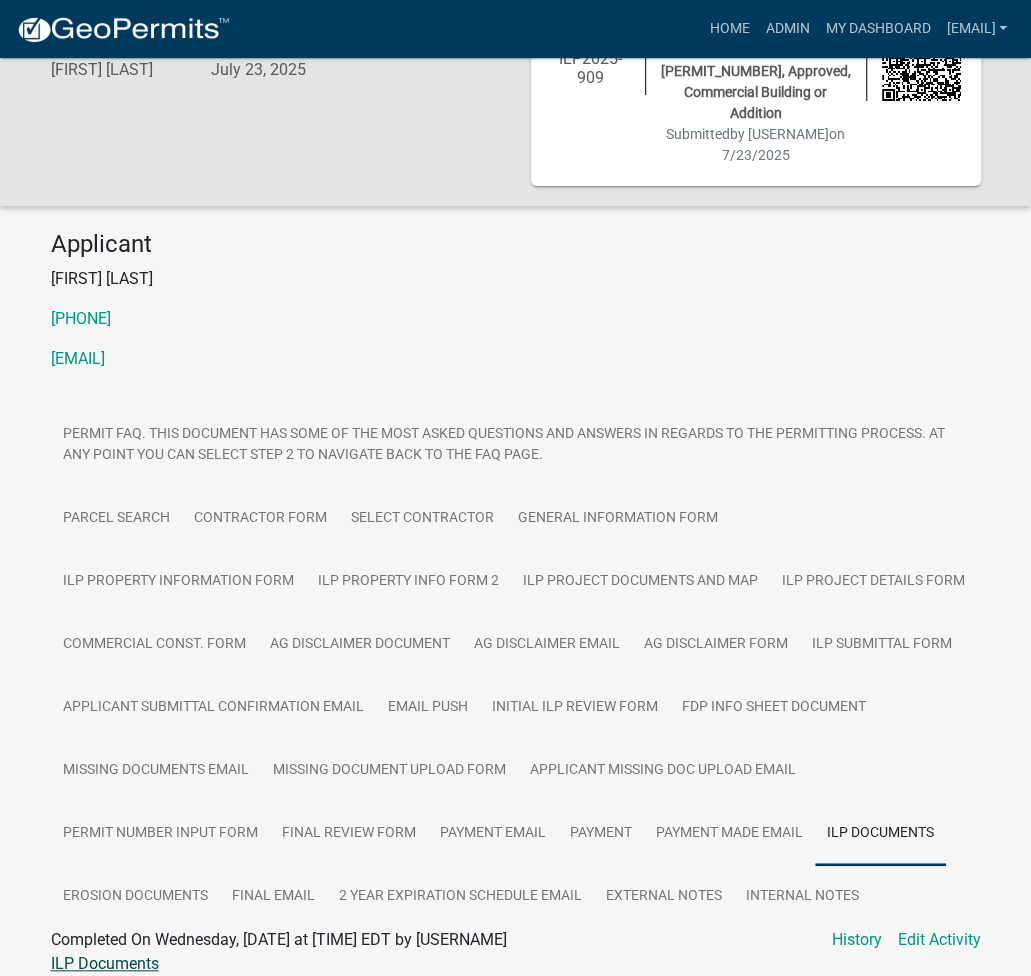 click on "ILP Documents" 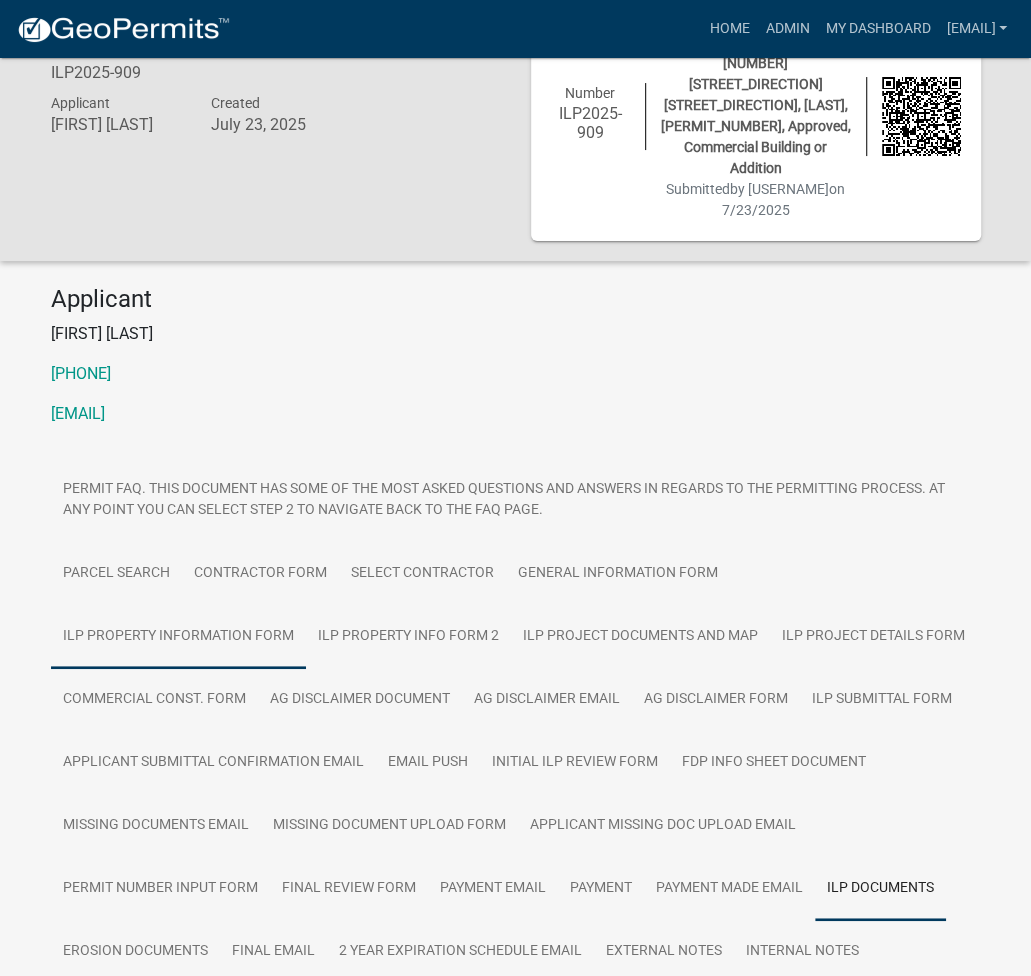 scroll, scrollTop: 142, scrollLeft: 0, axis: vertical 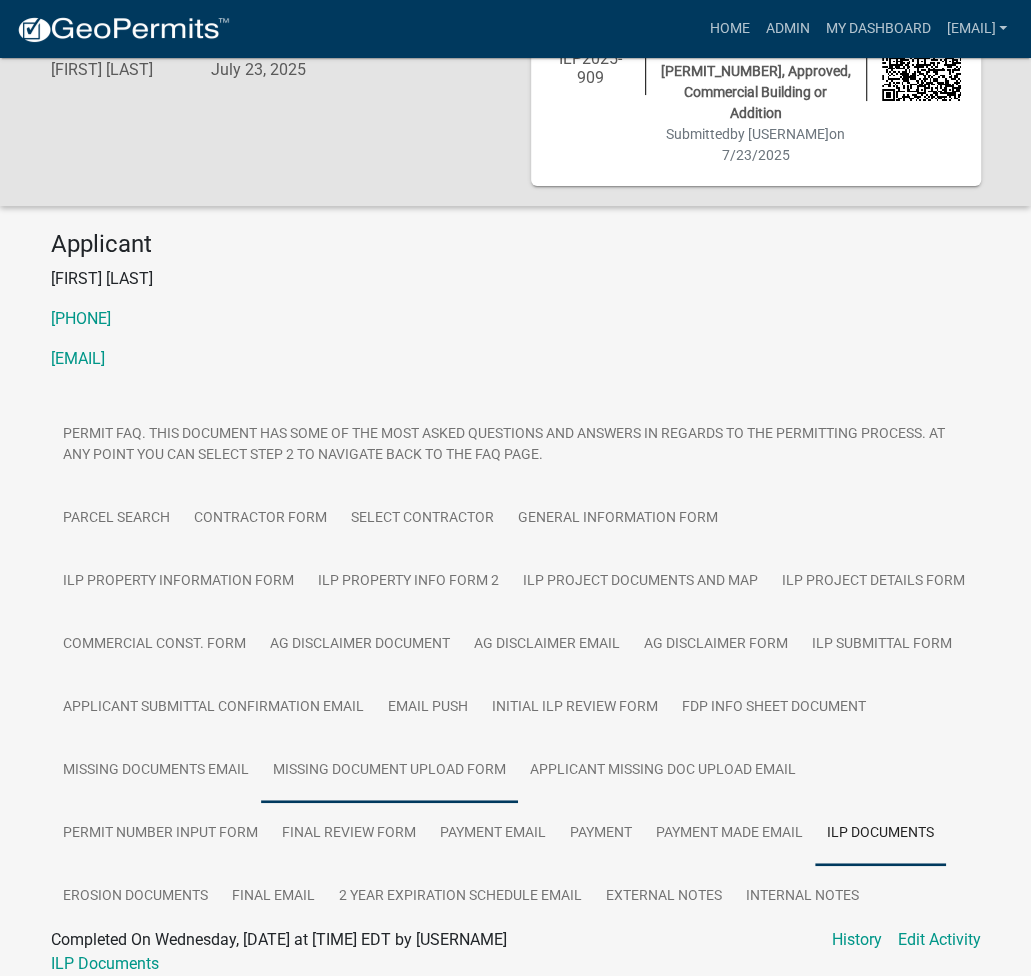 click on "Missing Document Upload Form" at bounding box center (389, 771) 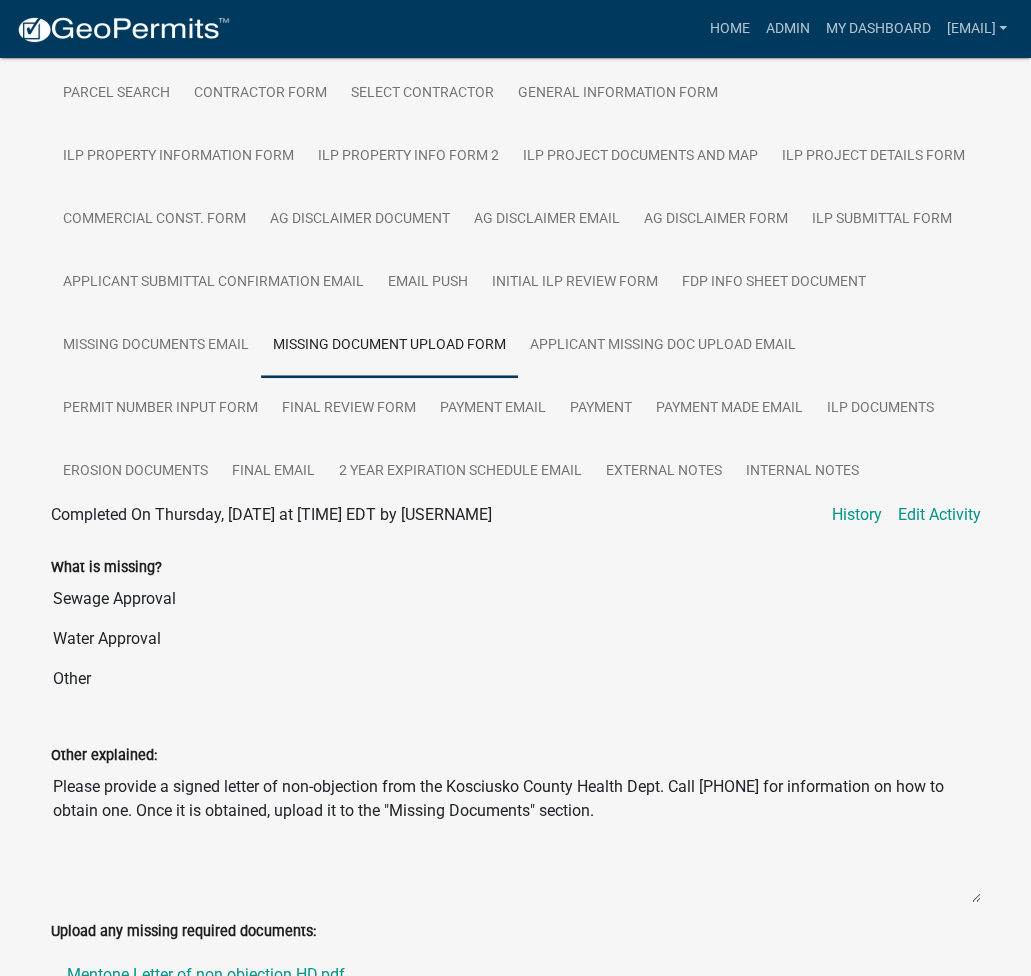 scroll, scrollTop: 612, scrollLeft: 0, axis: vertical 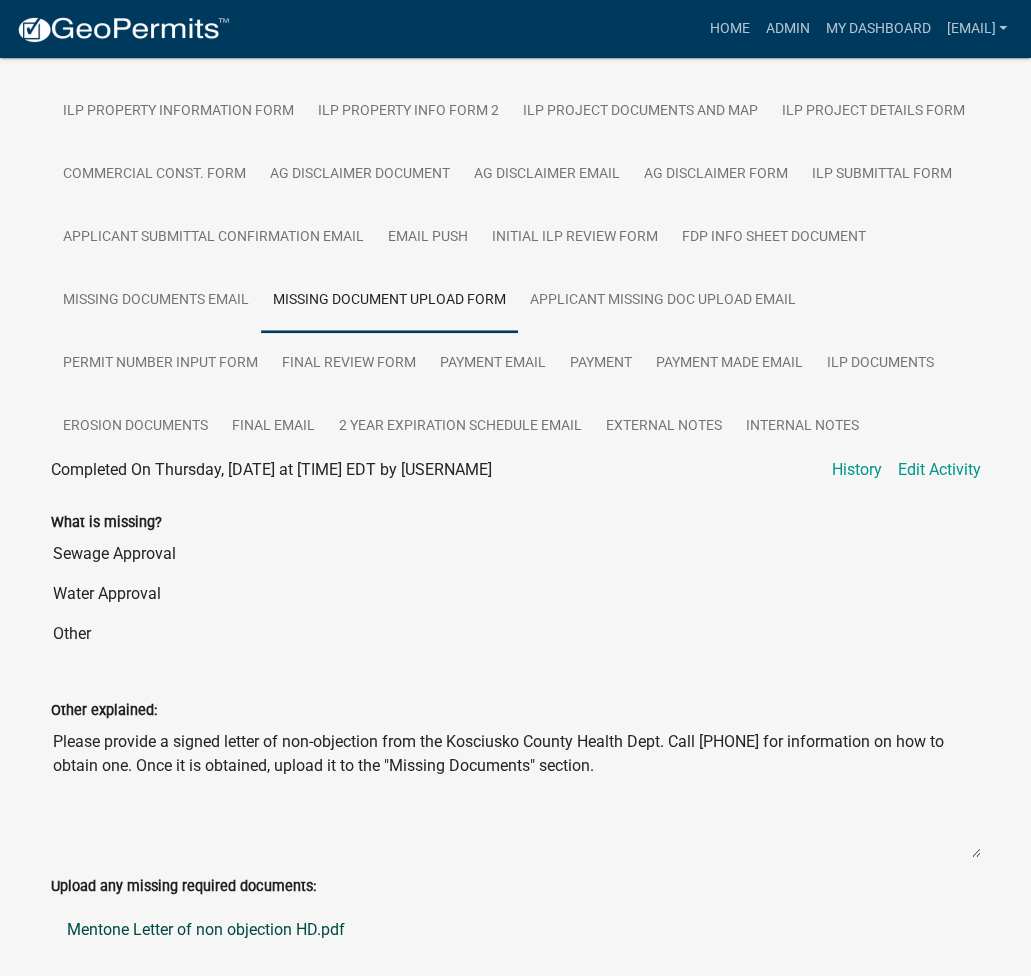click on "Mentone Letter of non objection HD.pdf" 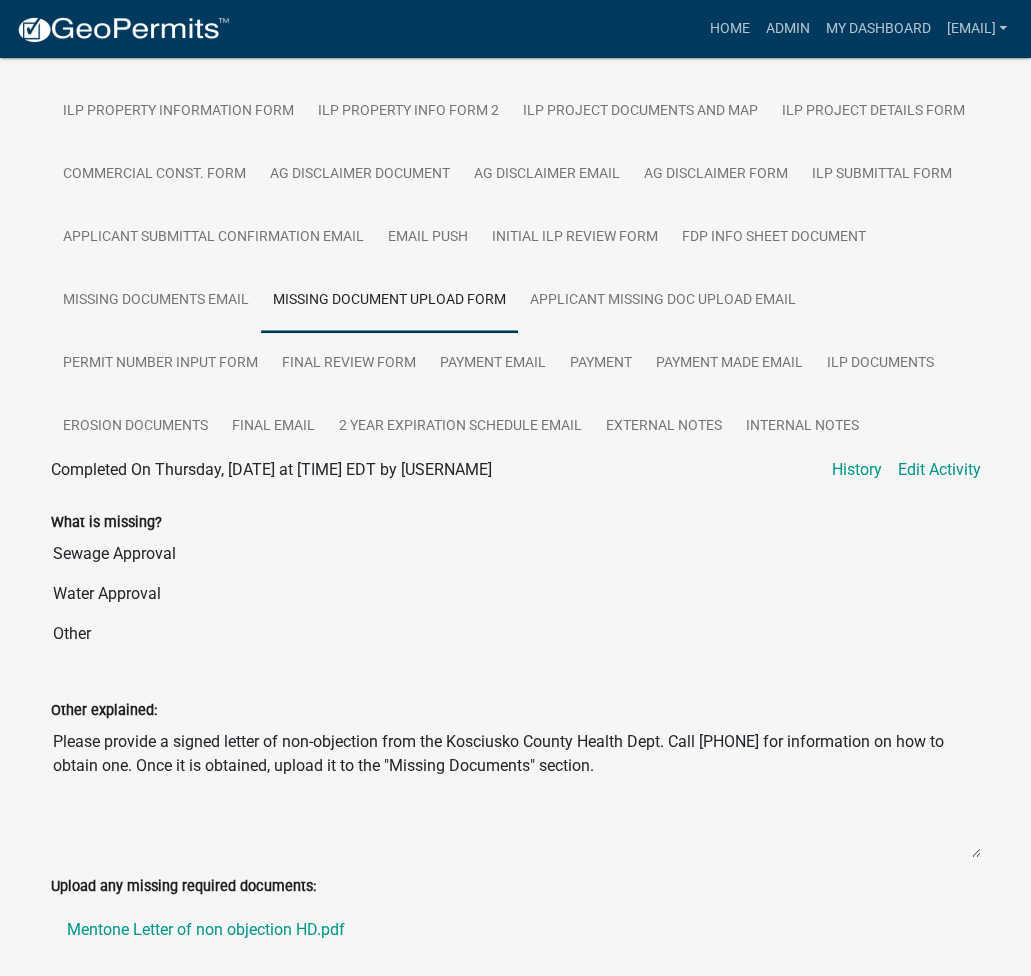 scroll, scrollTop: 0, scrollLeft: 0, axis: both 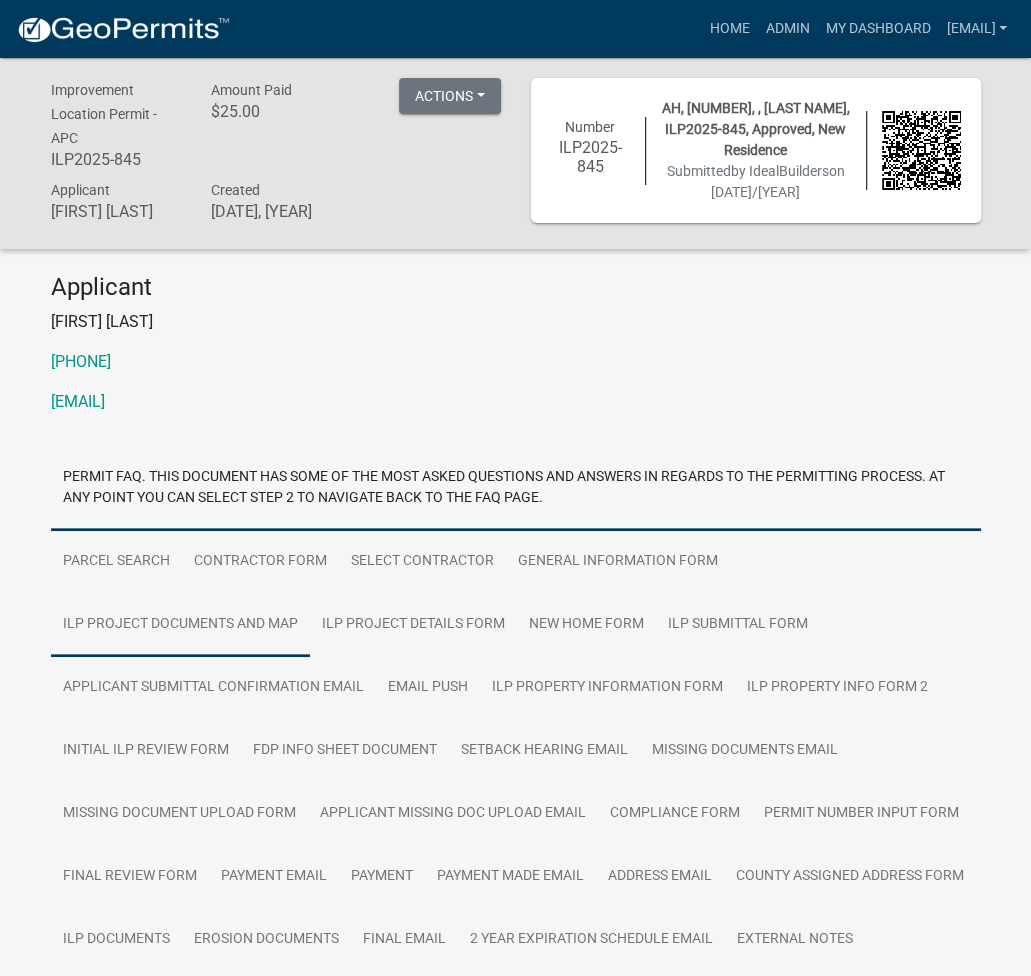 click on "ILP Project Documents and Map" at bounding box center (180, 625) 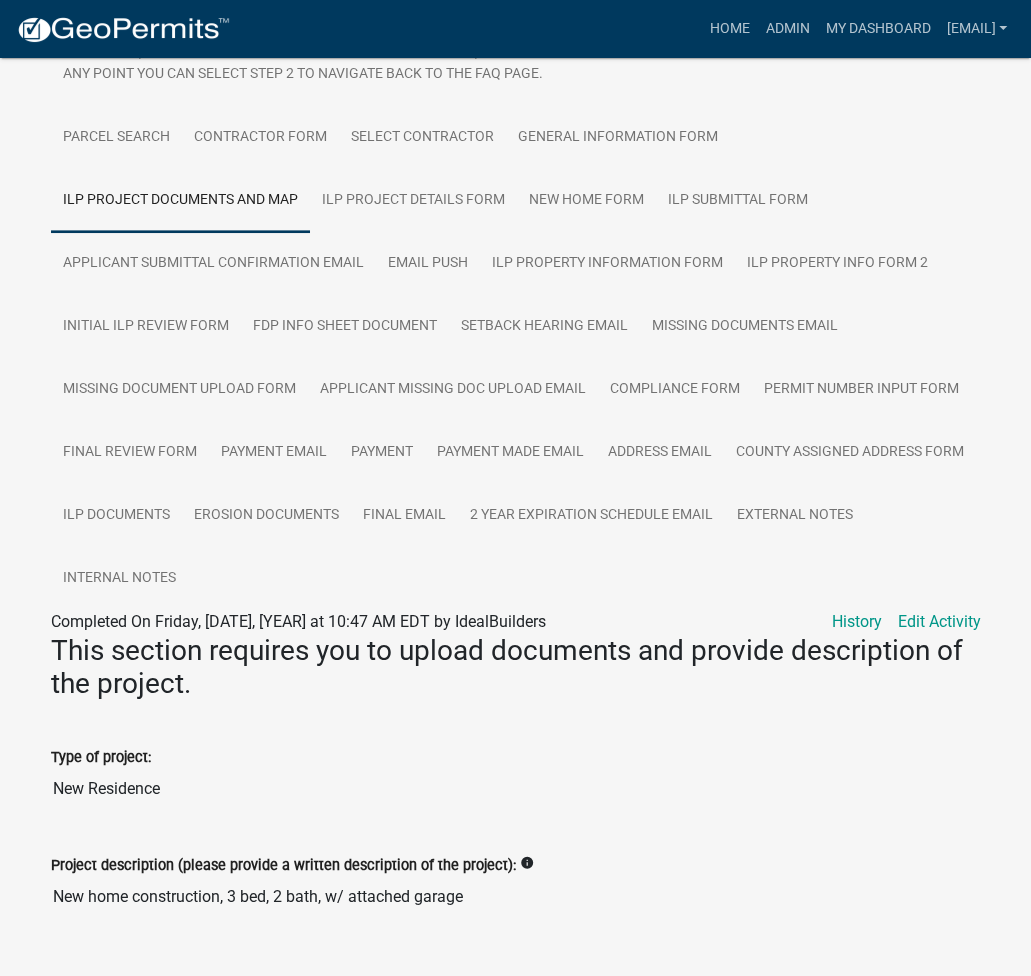 scroll, scrollTop: 266, scrollLeft: 0, axis: vertical 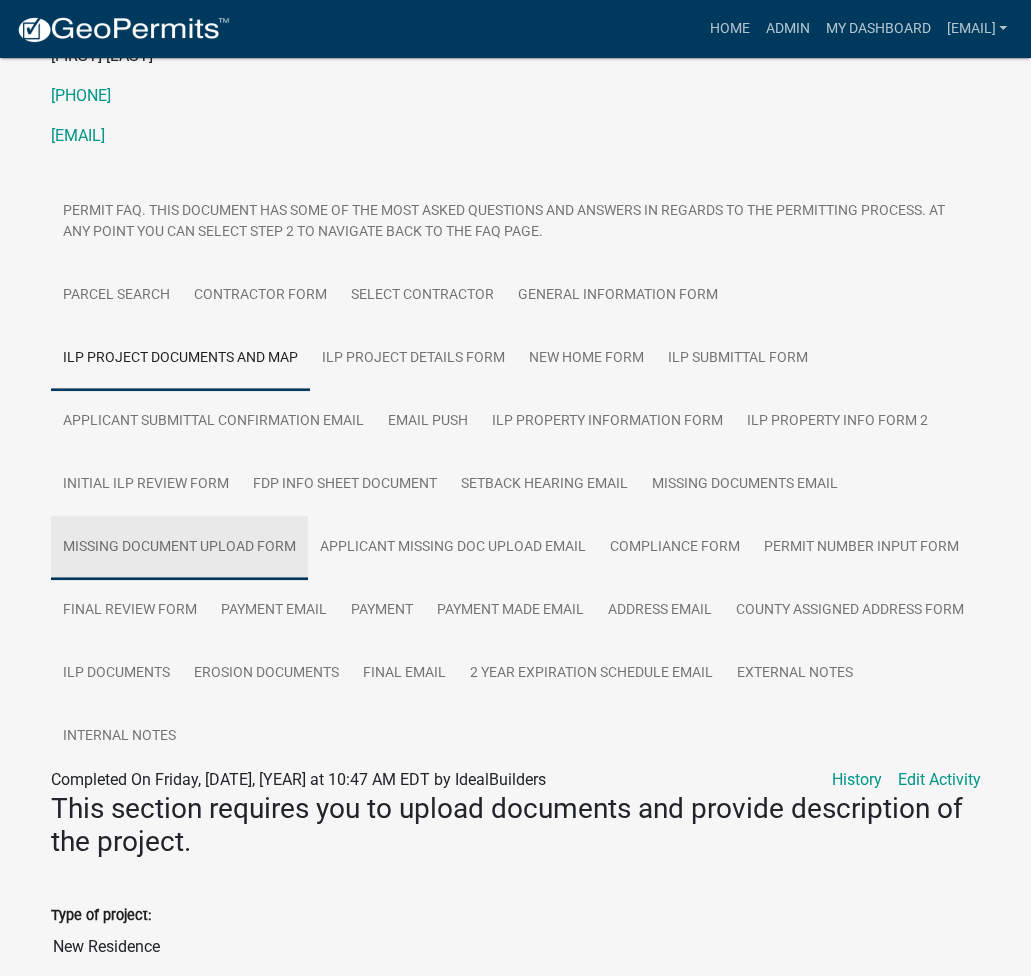 click on "Missing Document Upload Form" at bounding box center [179, 548] 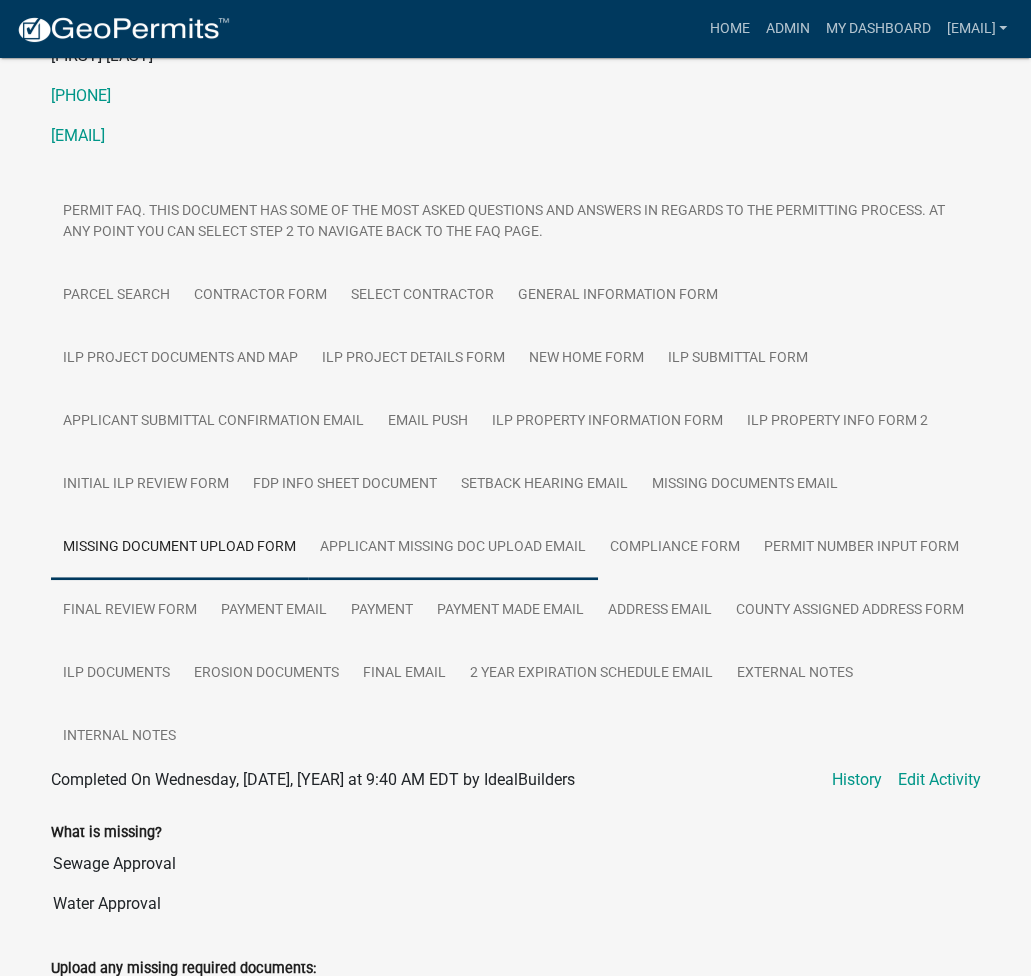 scroll, scrollTop: 481, scrollLeft: 0, axis: vertical 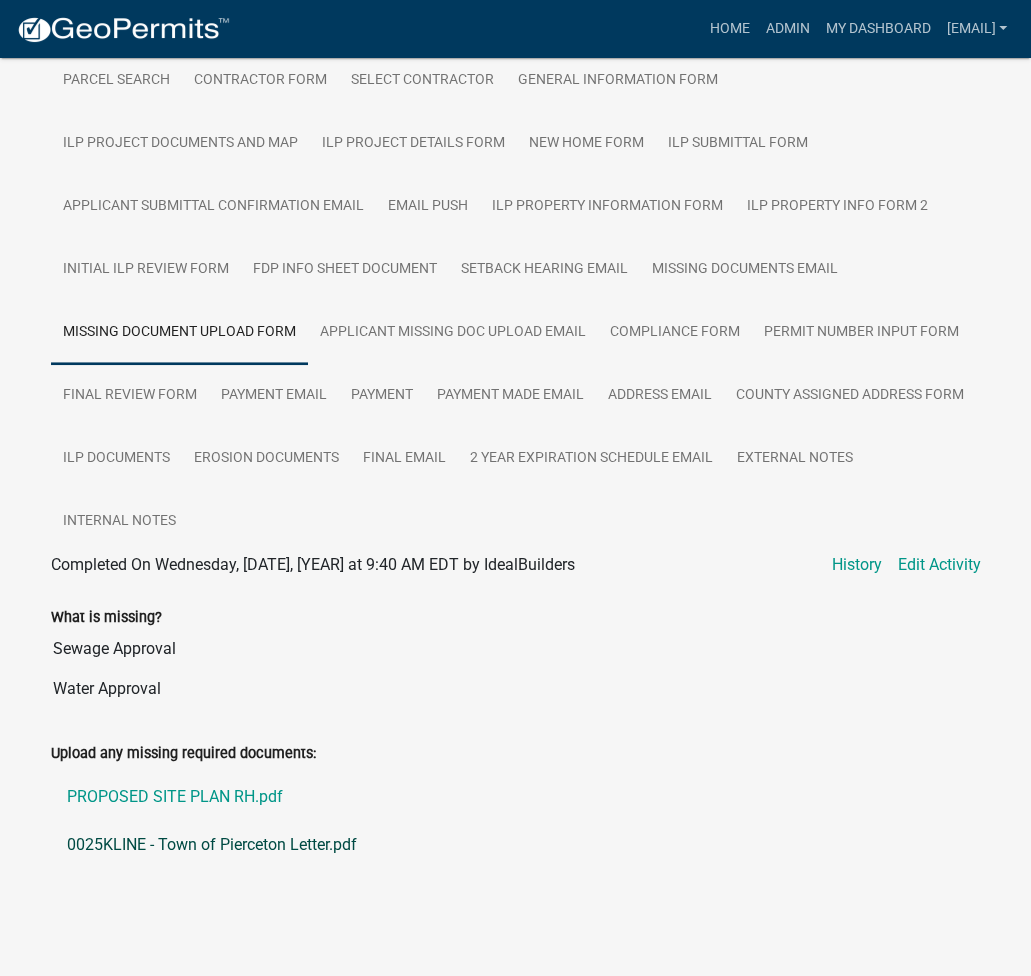 click on "0025KLINE - Town of Pierceton Letter.pdf" 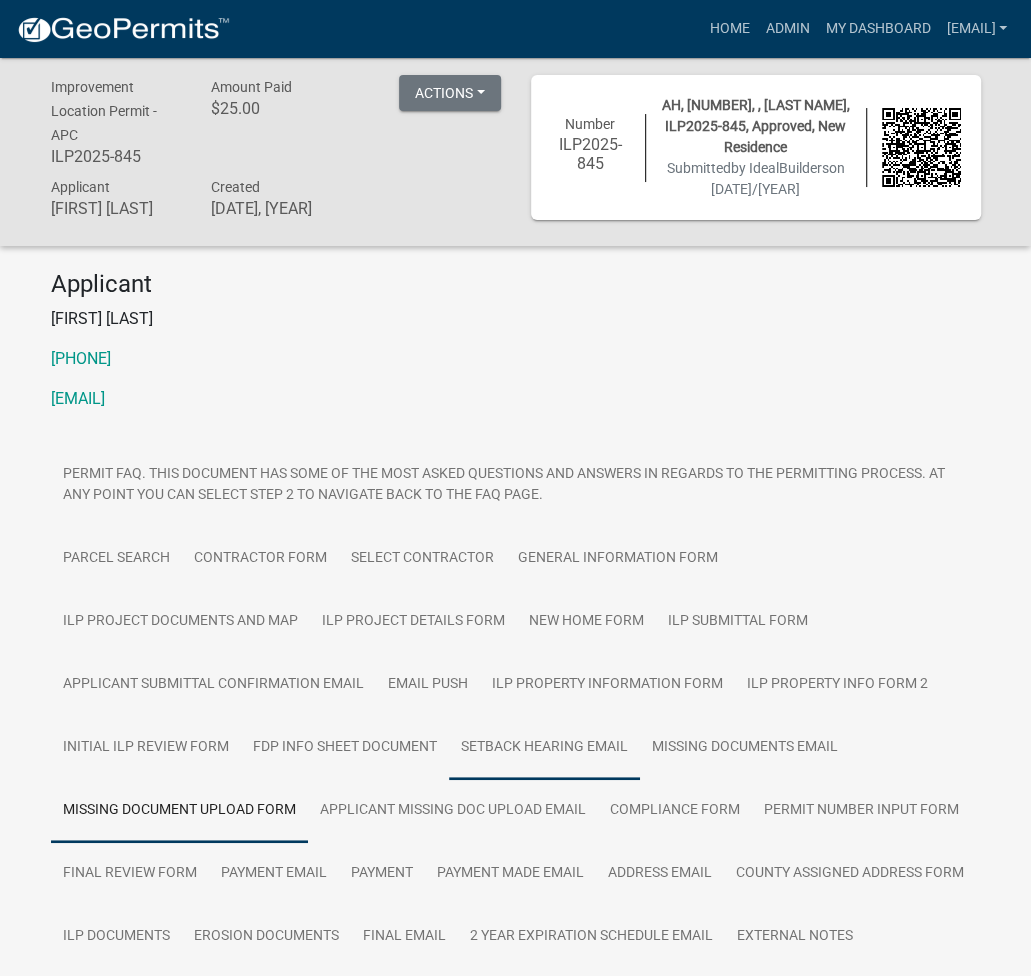 scroll, scrollTop: 0, scrollLeft: 0, axis: both 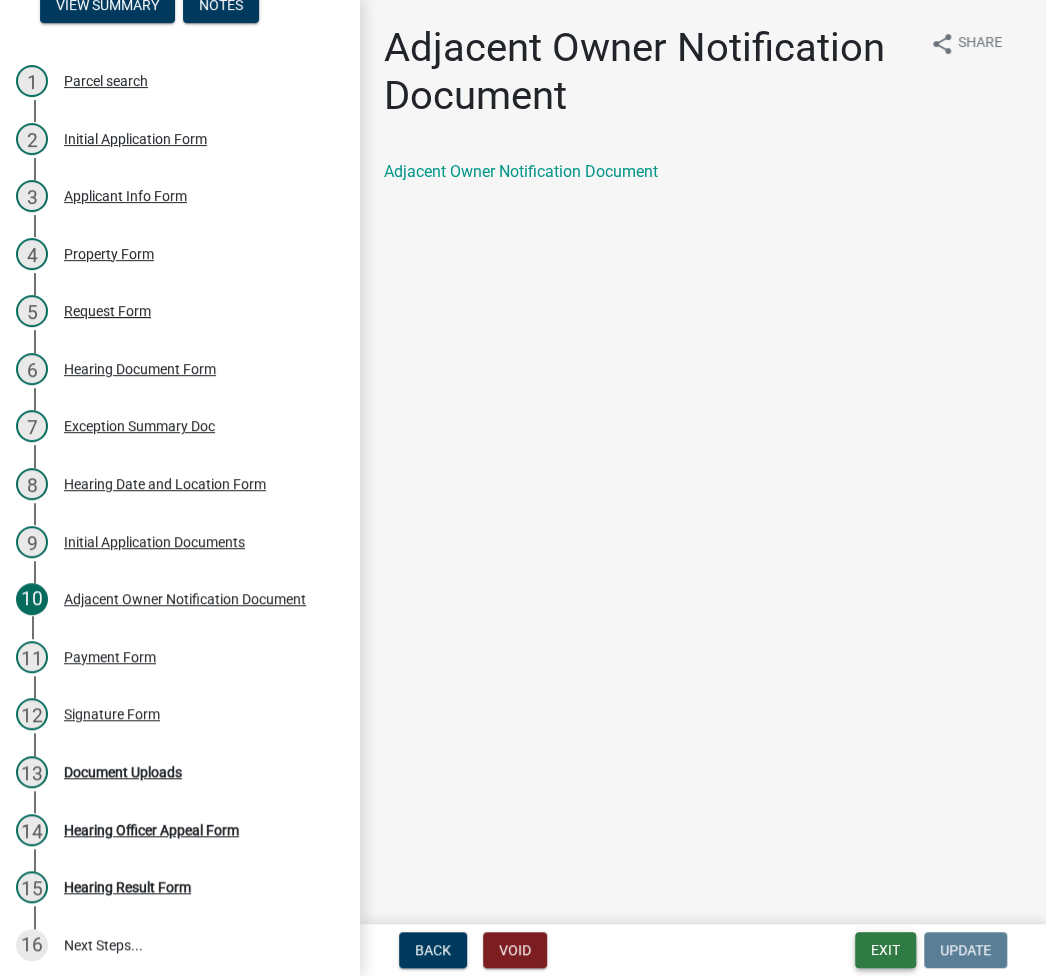 click on "Exit" at bounding box center (885, 950) 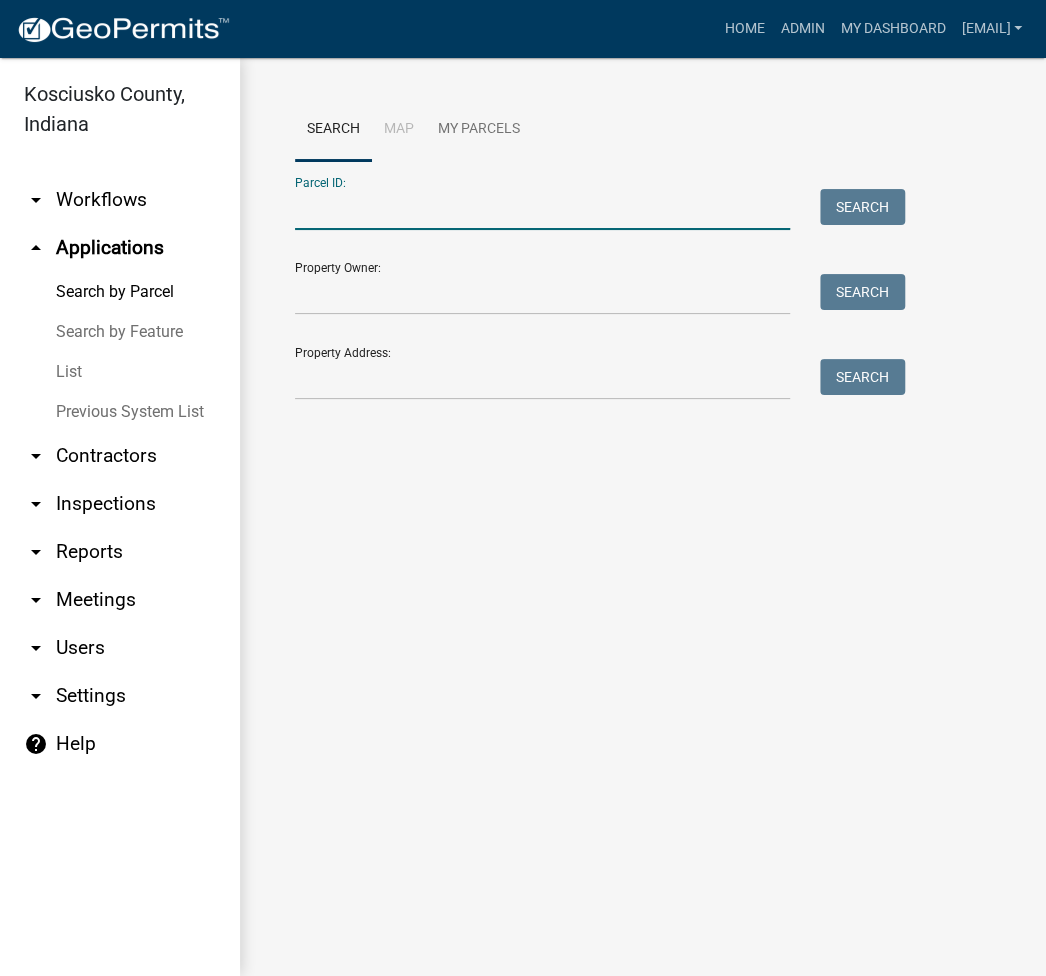 paste on "010-107-288" 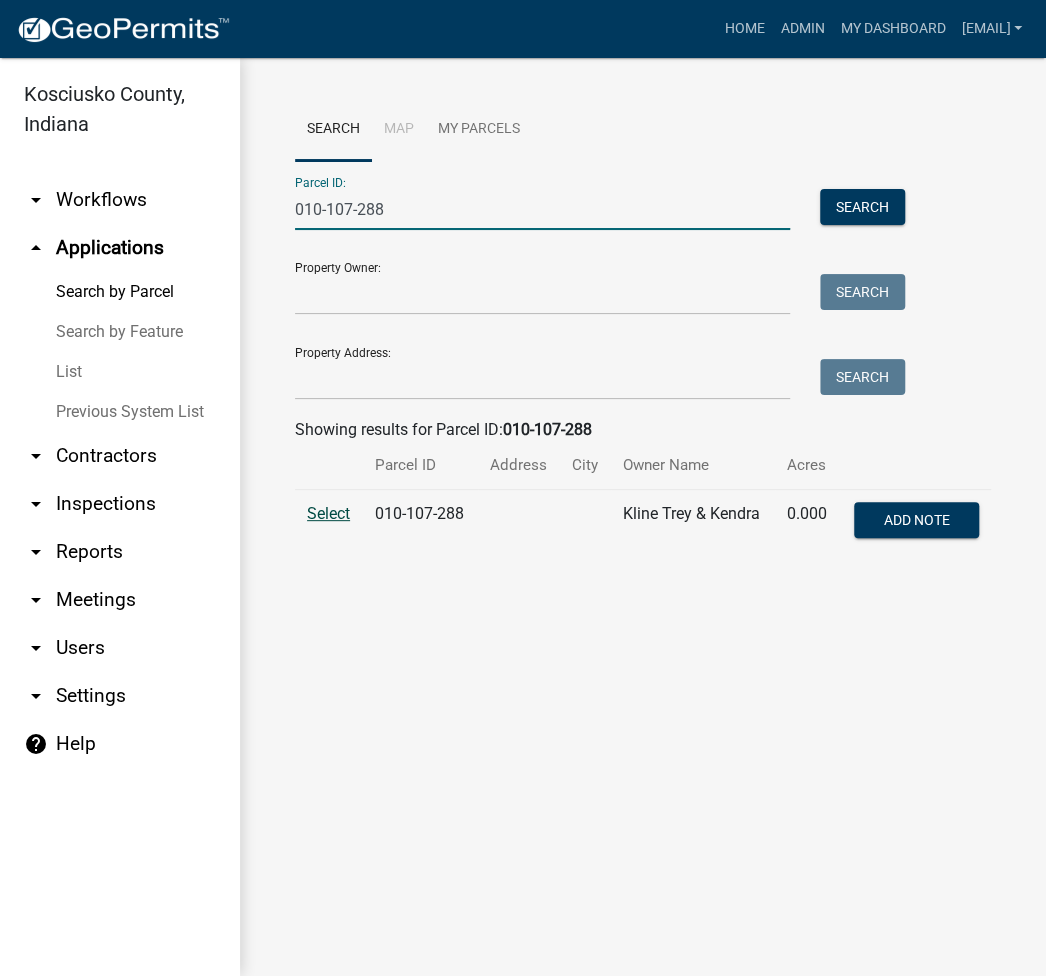 type on "010-107-288" 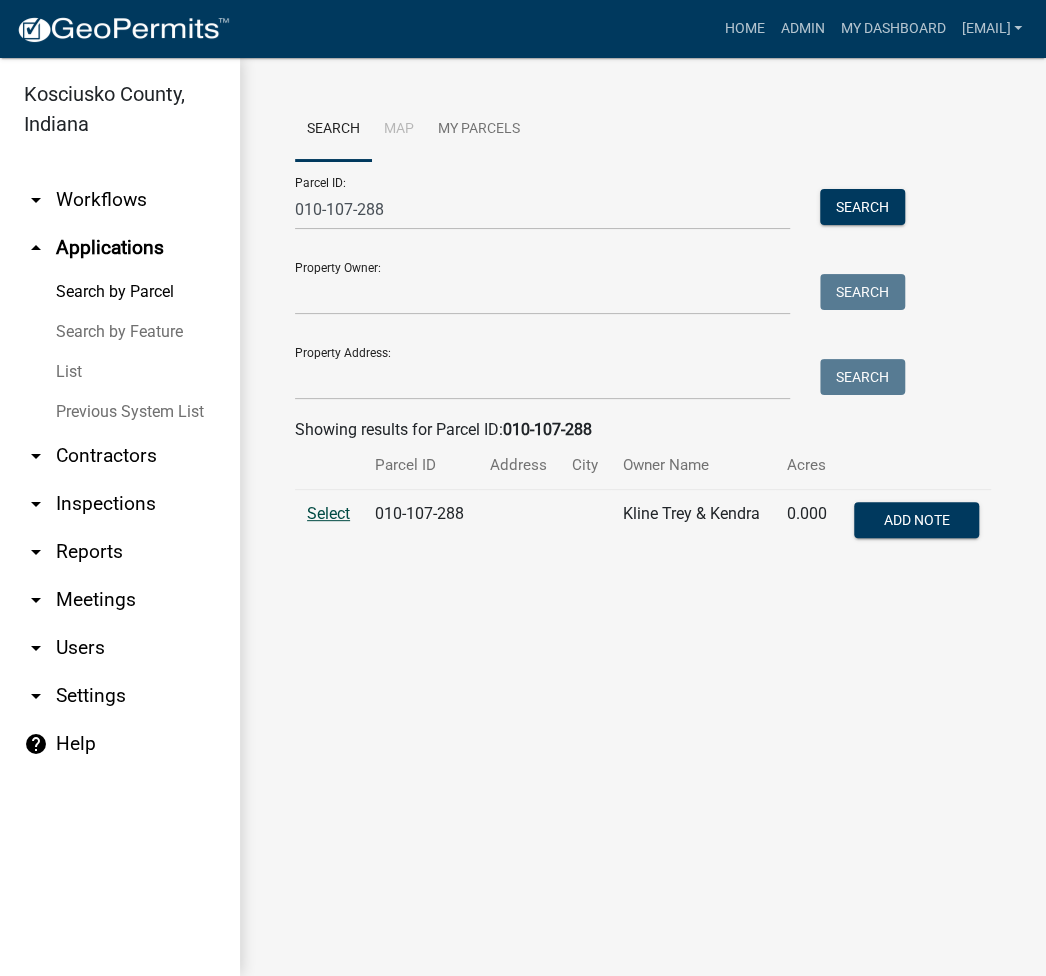 click on "Select" at bounding box center [328, 513] 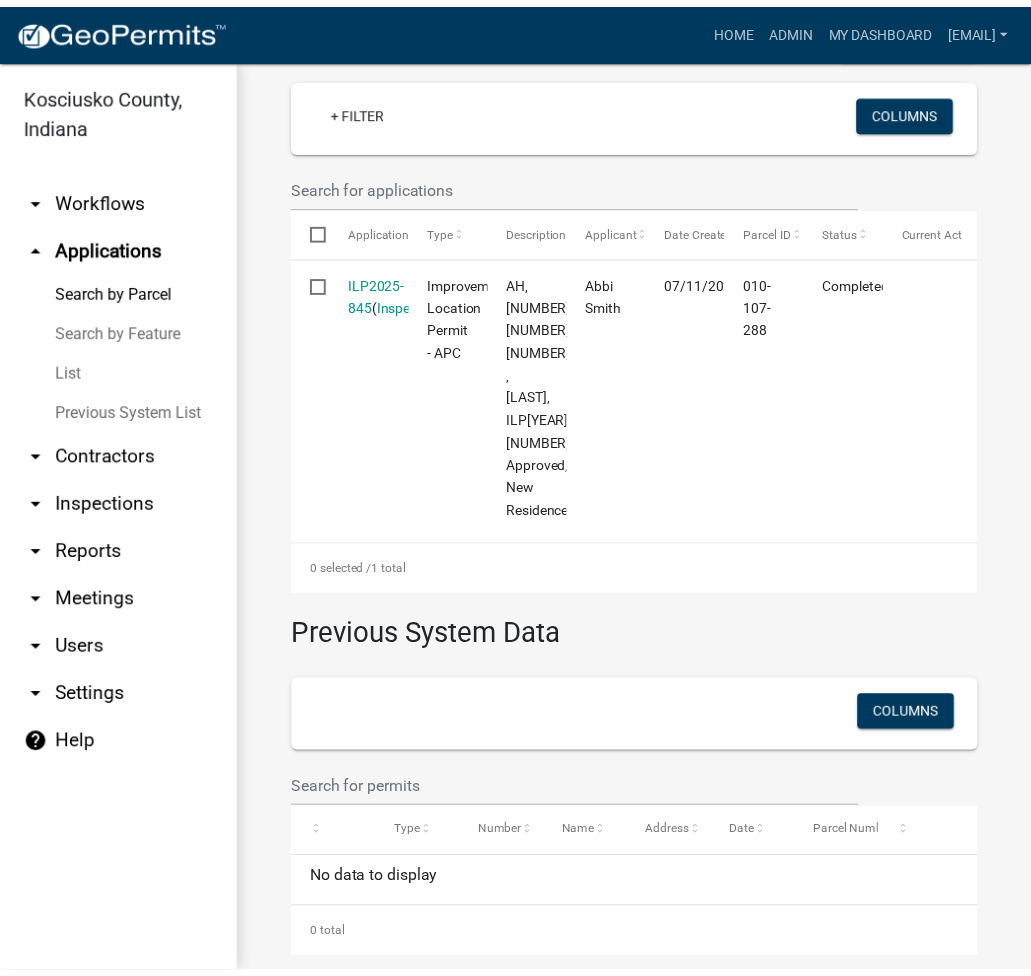 scroll, scrollTop: 0, scrollLeft: 0, axis: both 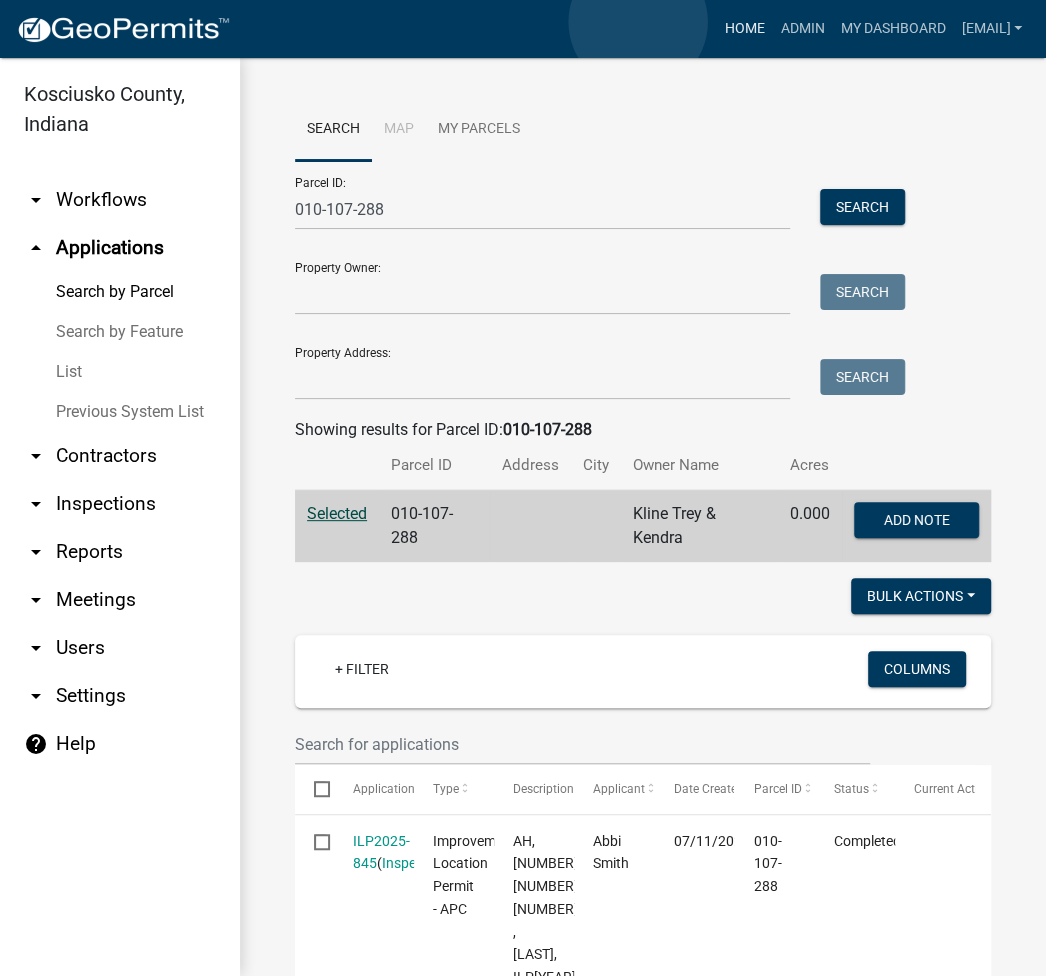 click on "Home" at bounding box center [744, 29] 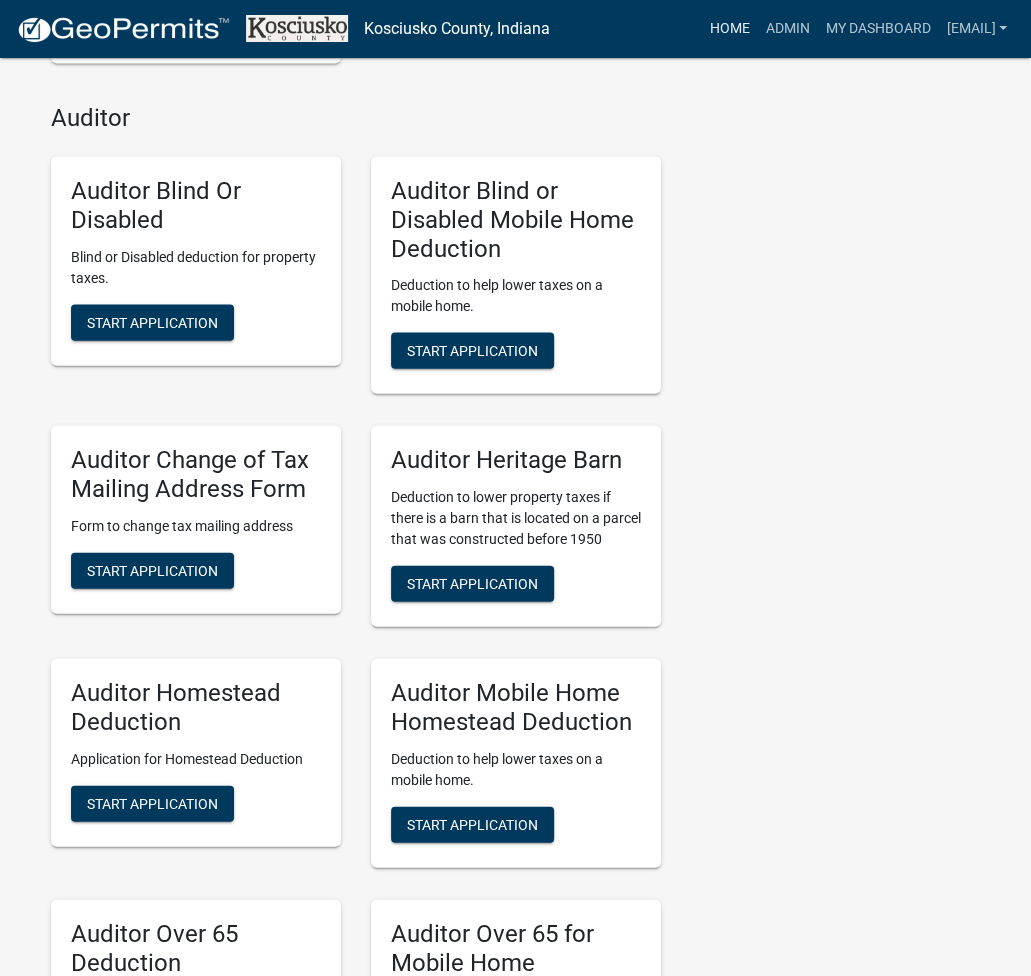 scroll, scrollTop: 4934, scrollLeft: 0, axis: vertical 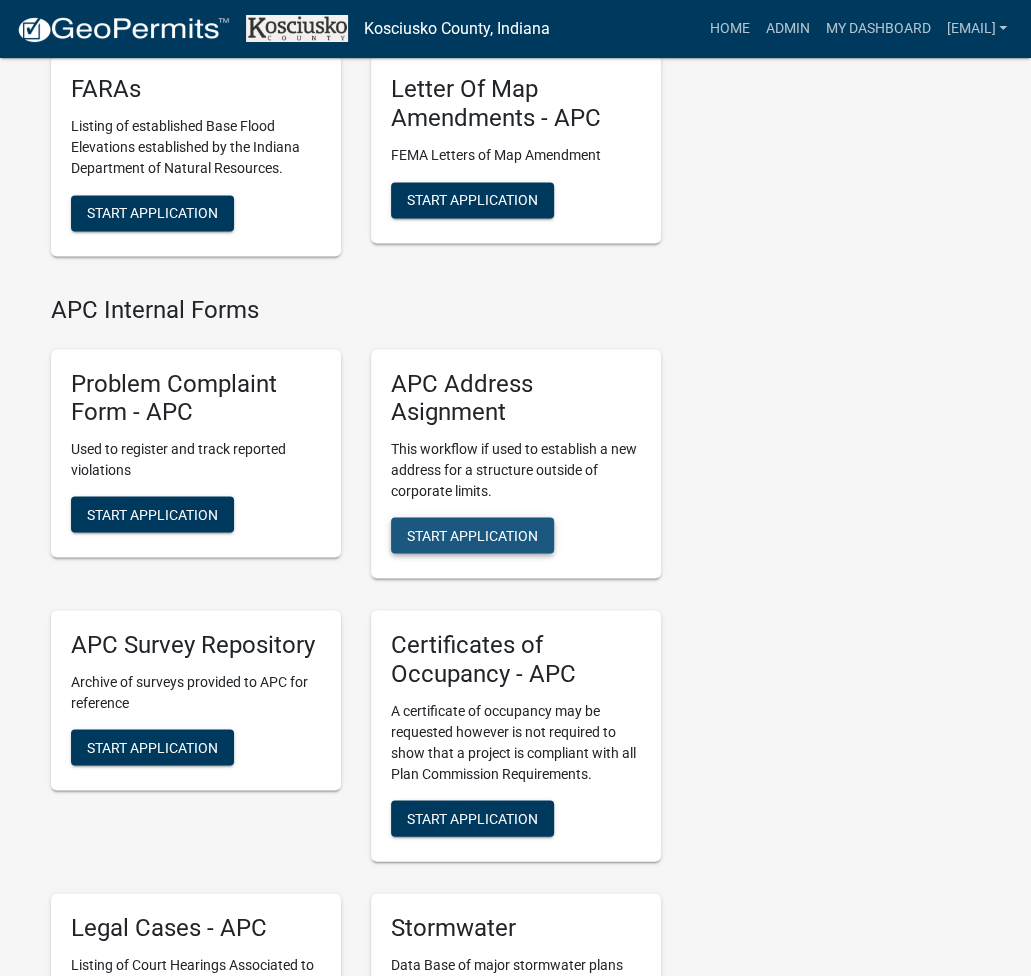 click on "Start Application" at bounding box center [472, 535] 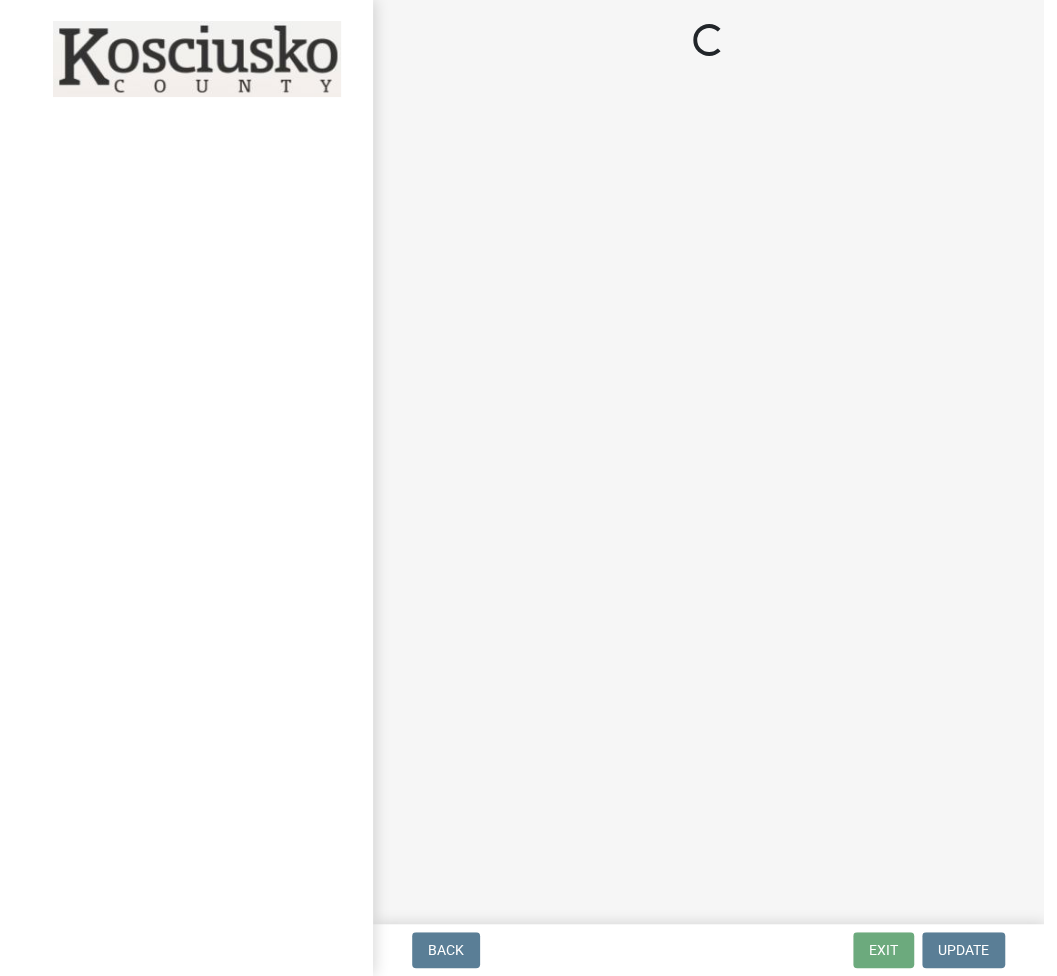 scroll, scrollTop: 0, scrollLeft: 0, axis: both 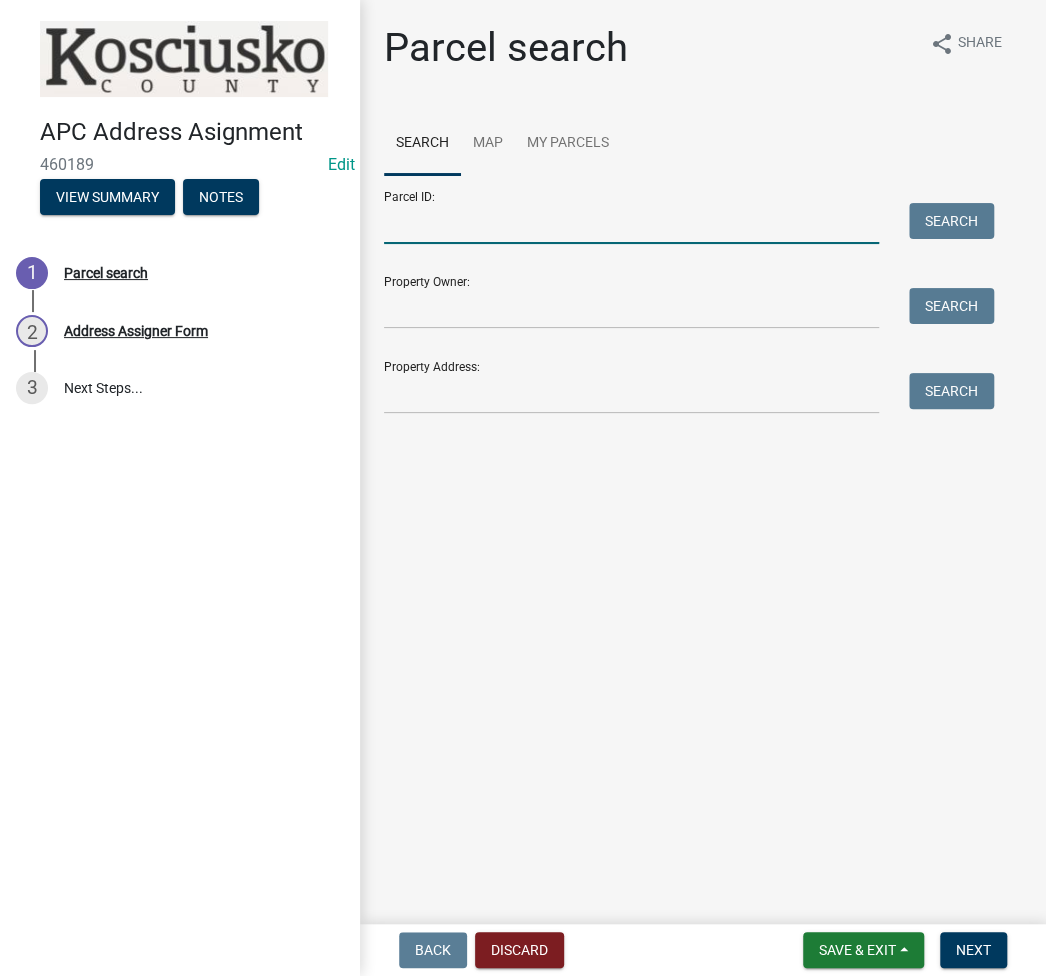 click on "Parcel ID:" at bounding box center (631, 223) 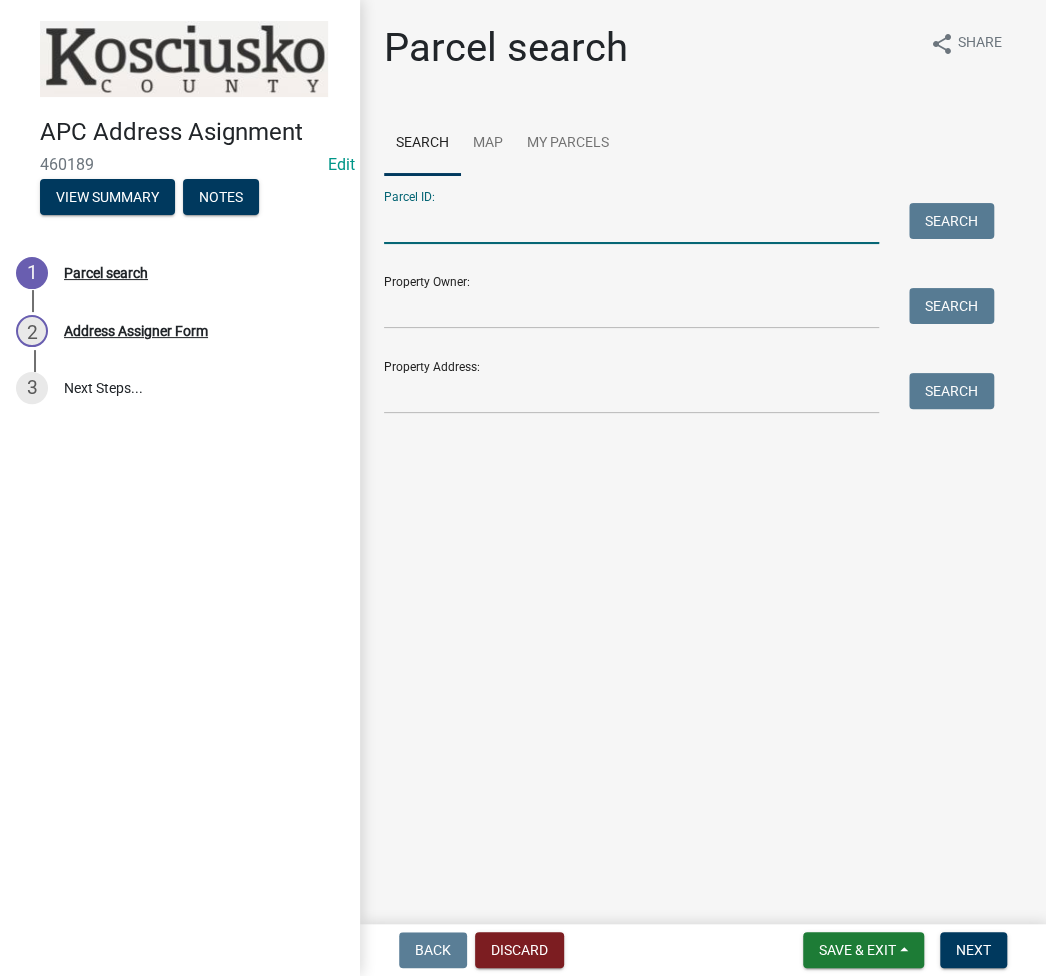 paste on "010-107-288" 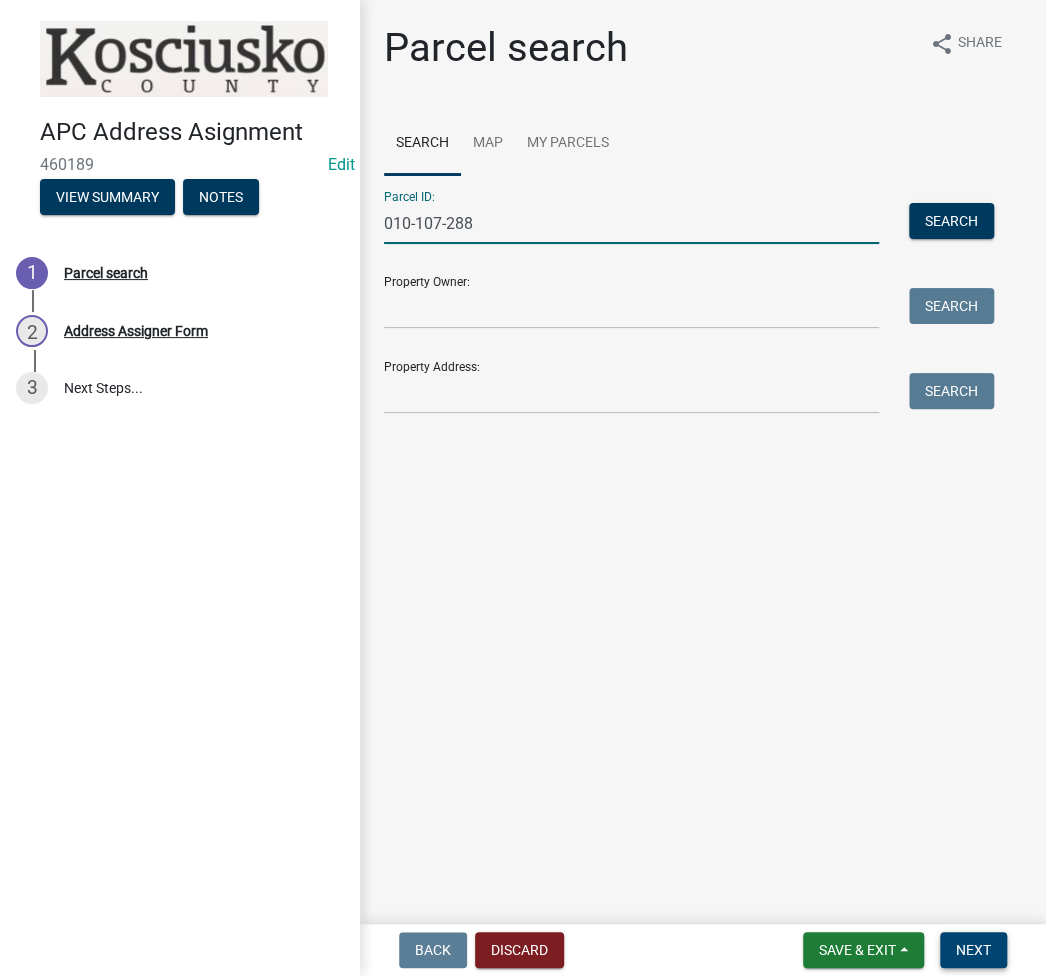 type on "010-107-288" 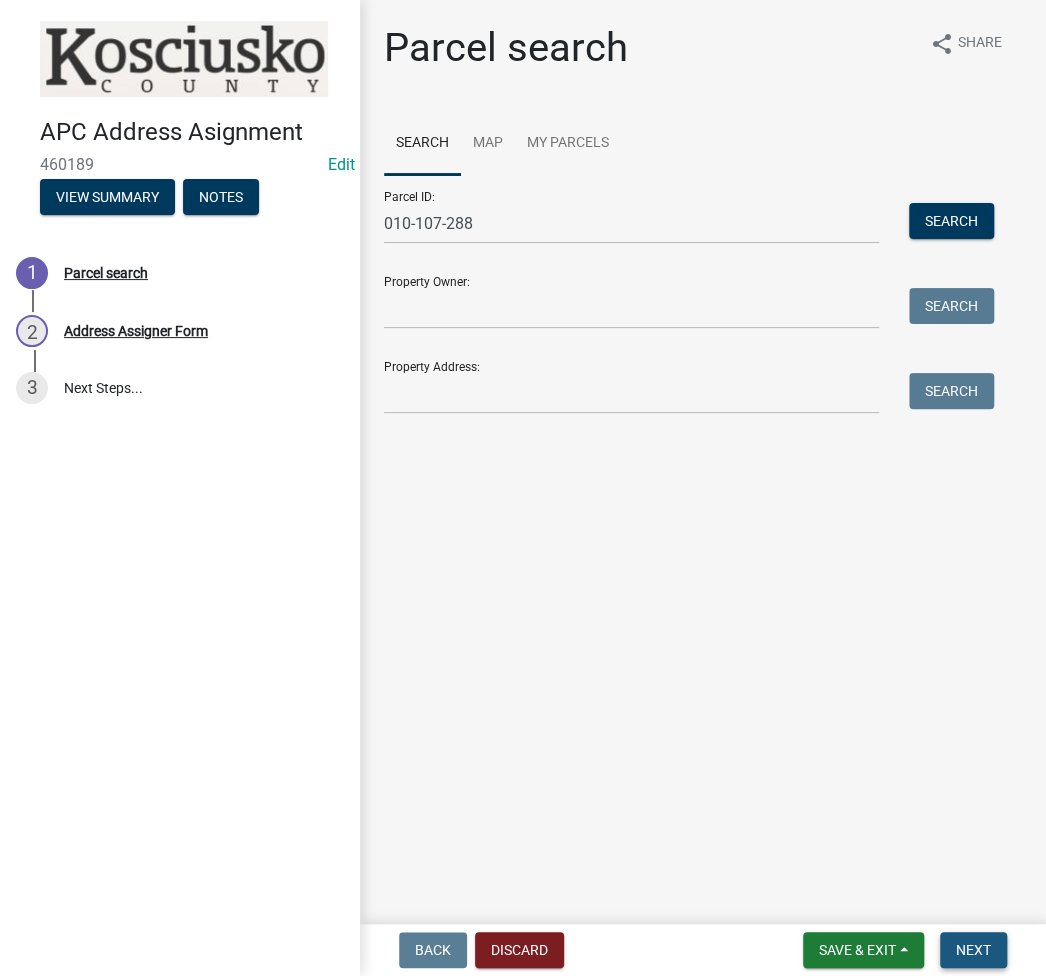 click on "Next" at bounding box center (973, 950) 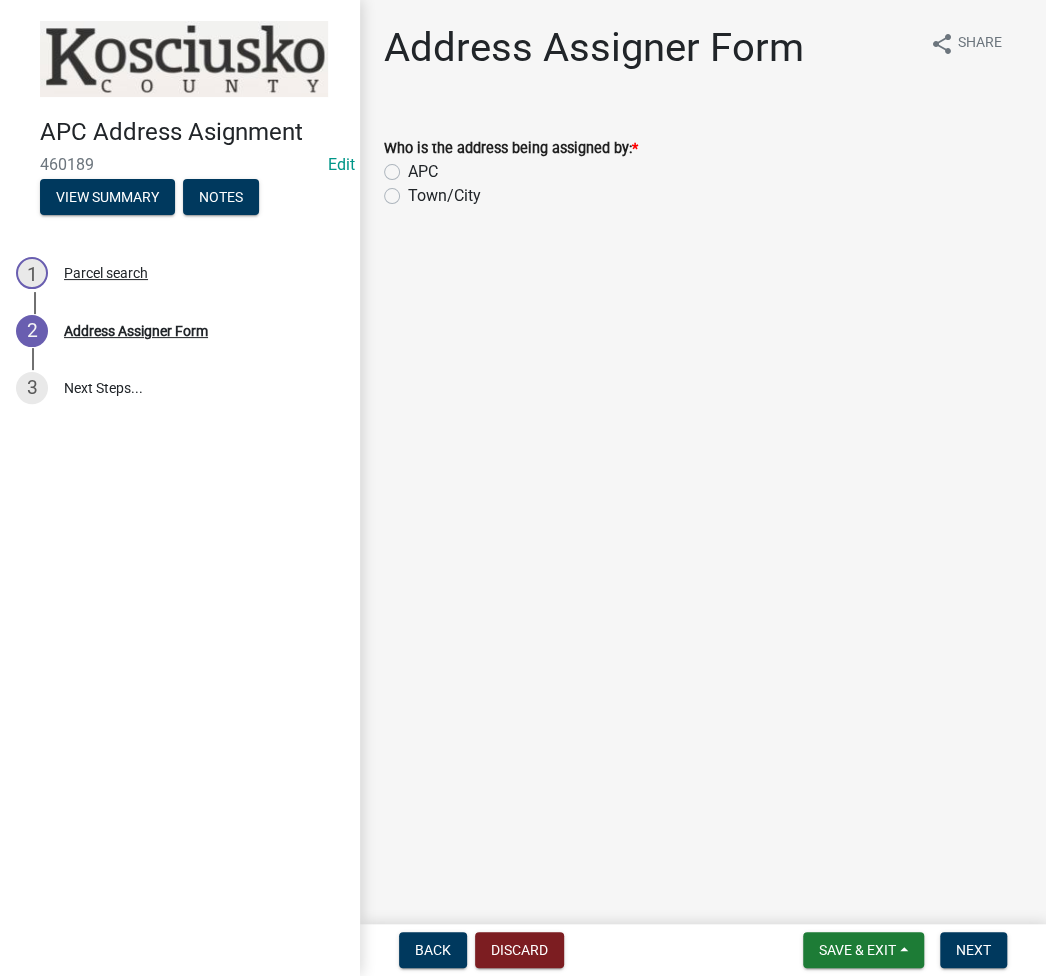 click on "Town/City" 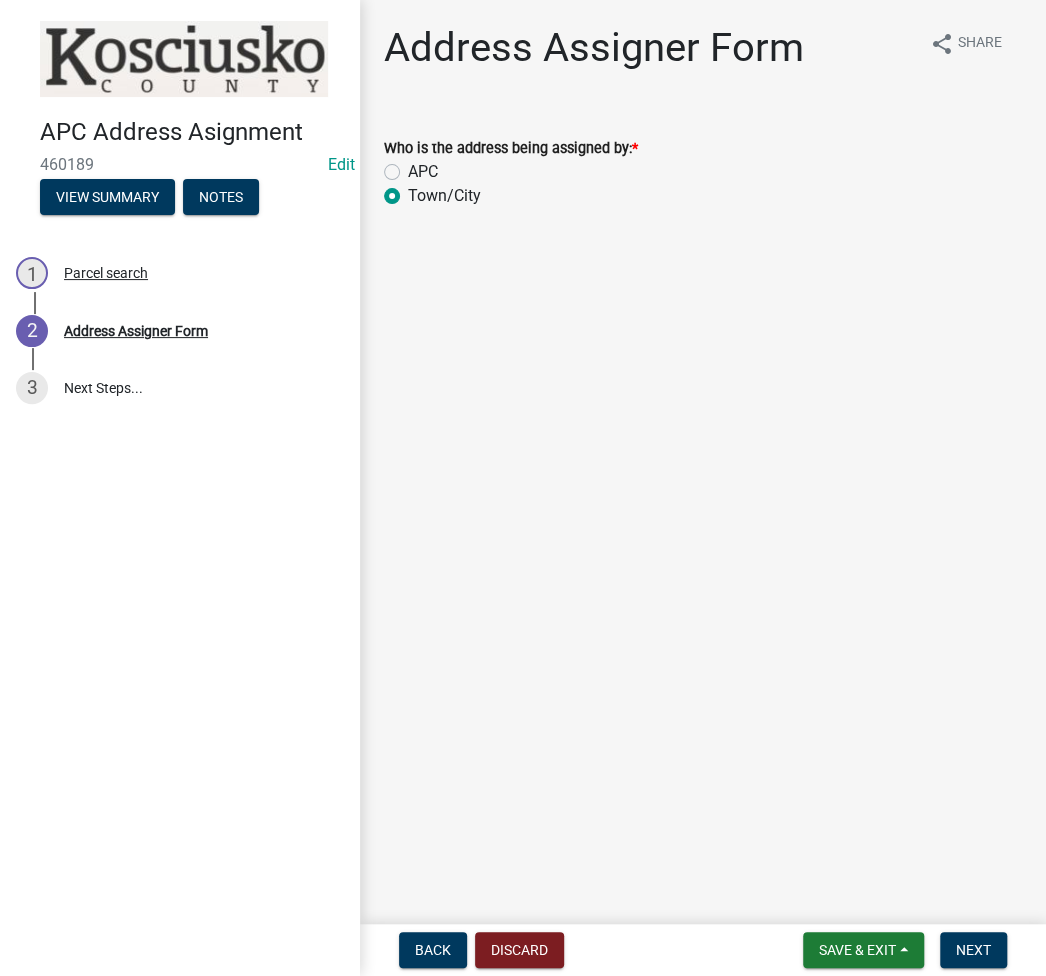 radio on "true" 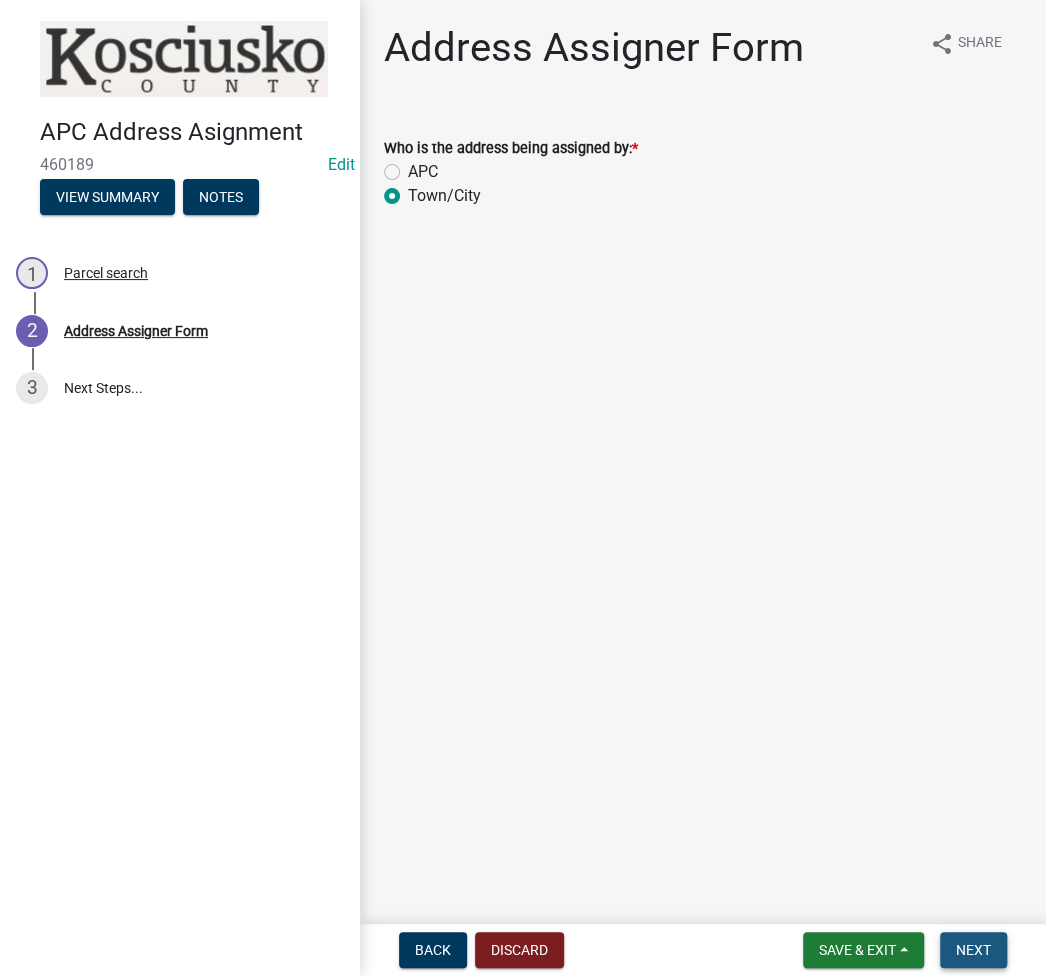 click on "Next" at bounding box center [973, 950] 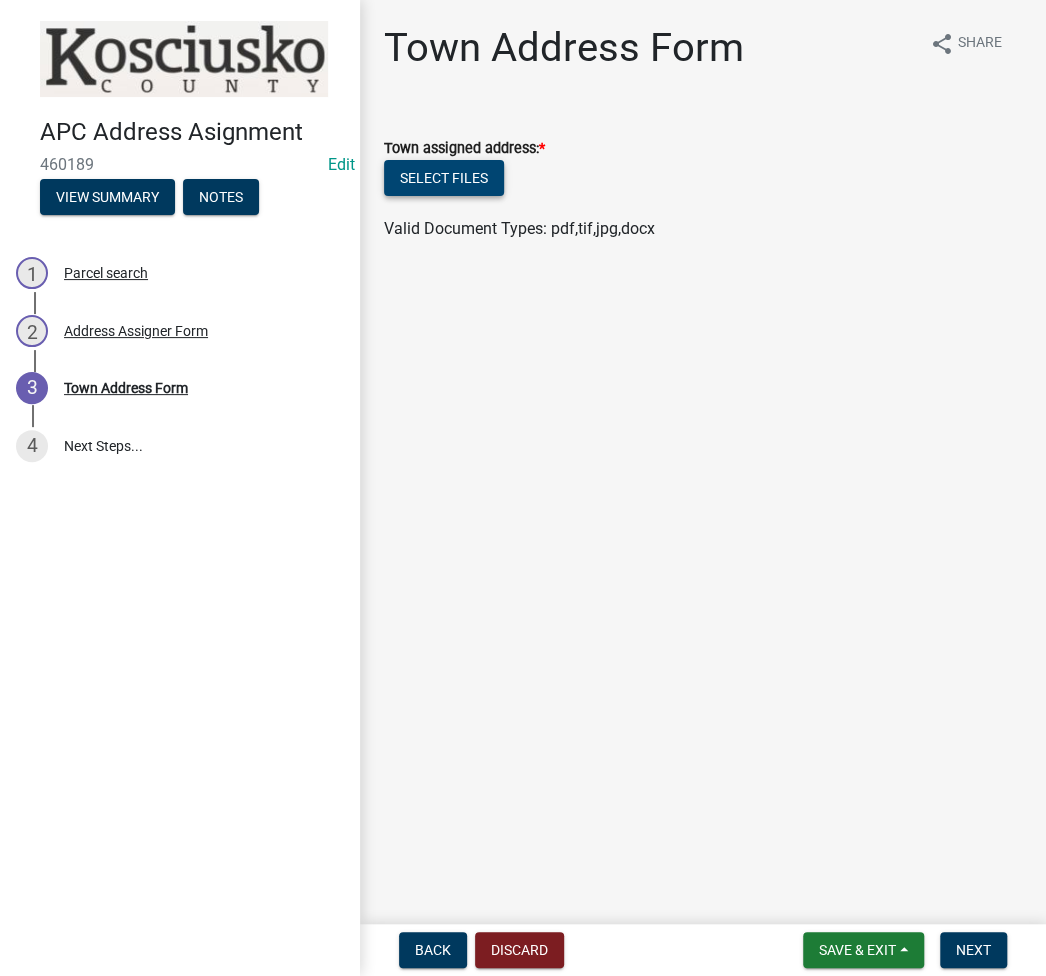 click on "Select files" 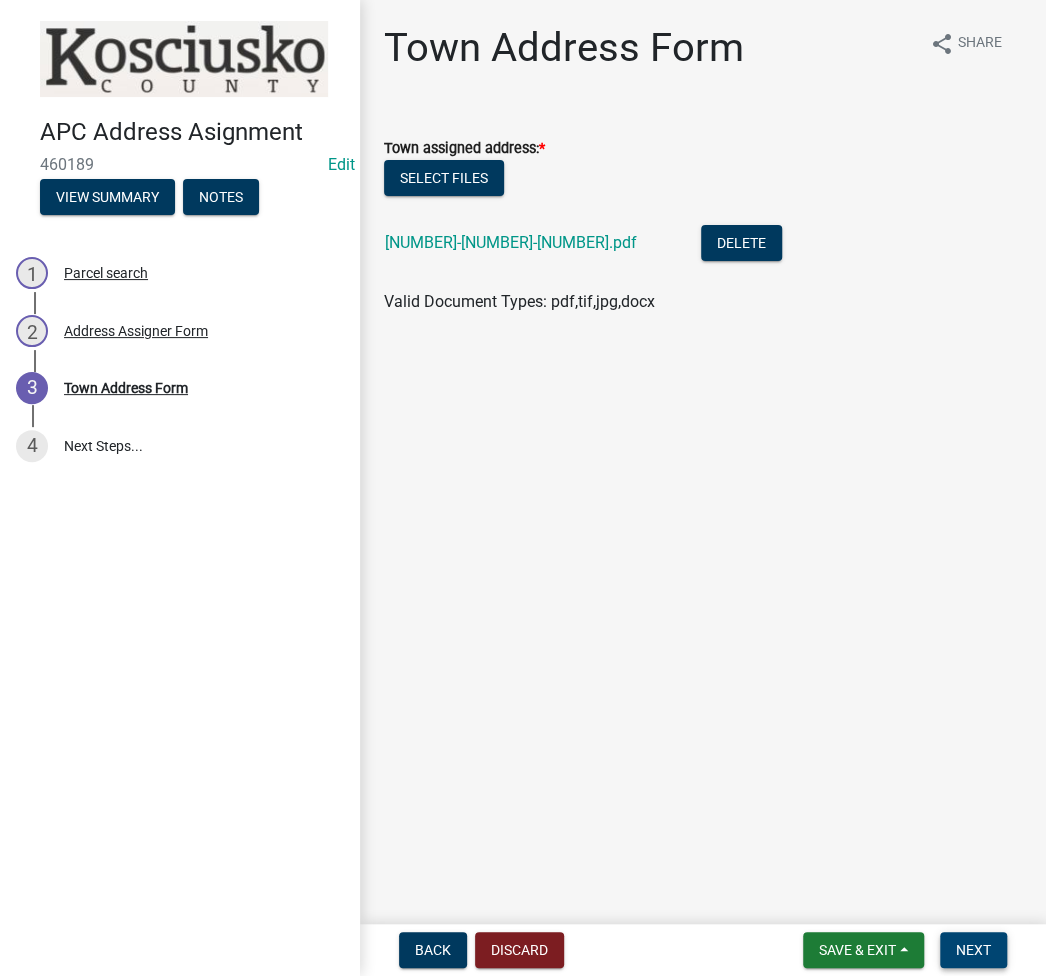 click on "Next" at bounding box center (973, 950) 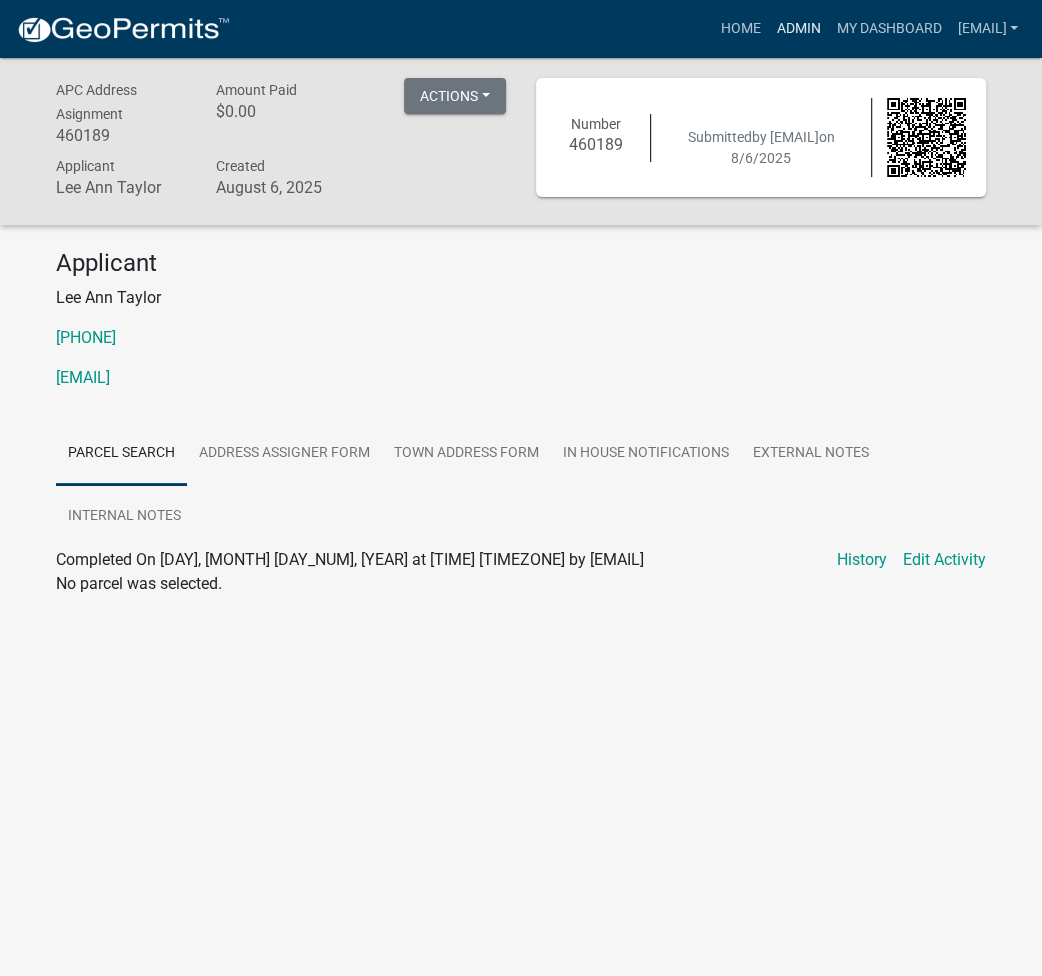 click on "Admin" at bounding box center (798, 29) 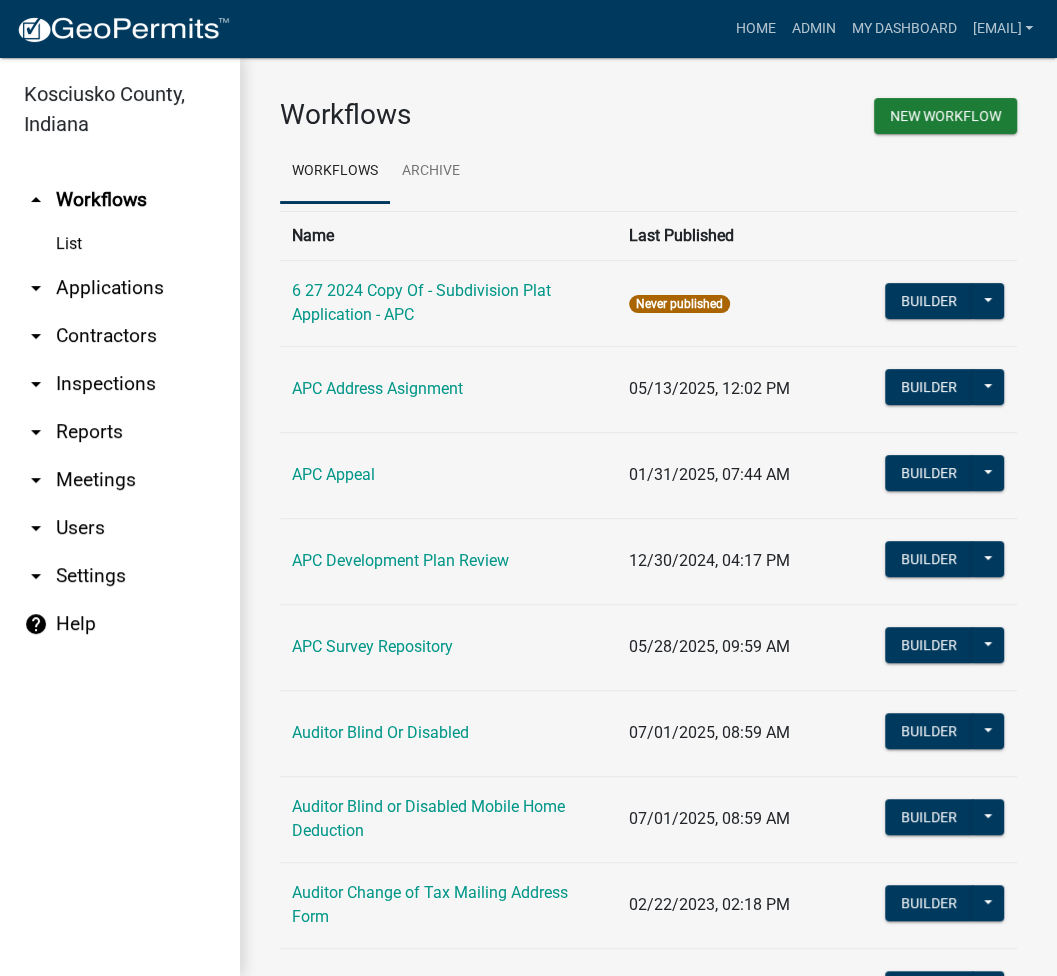 click on "arrow_drop_down   Applications" at bounding box center (120, 288) 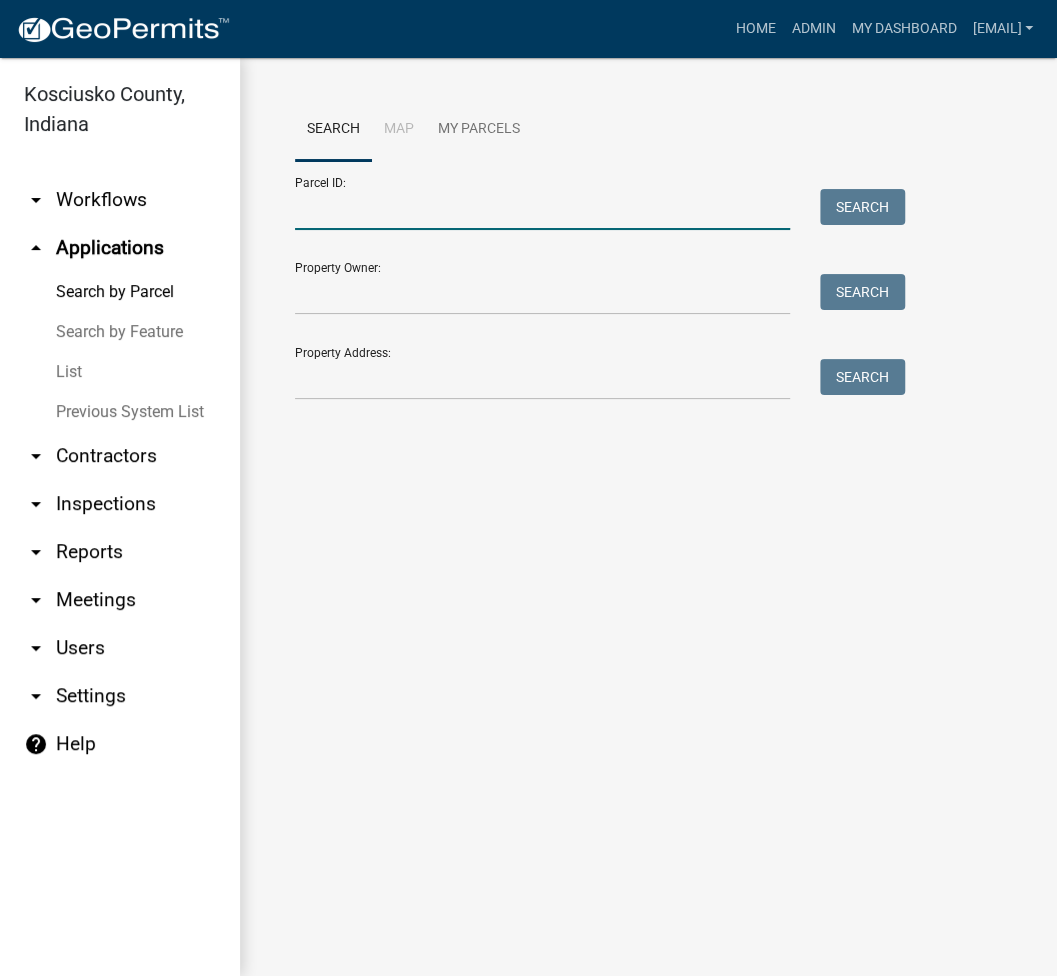 click on "Parcel ID:" at bounding box center [542, 209] 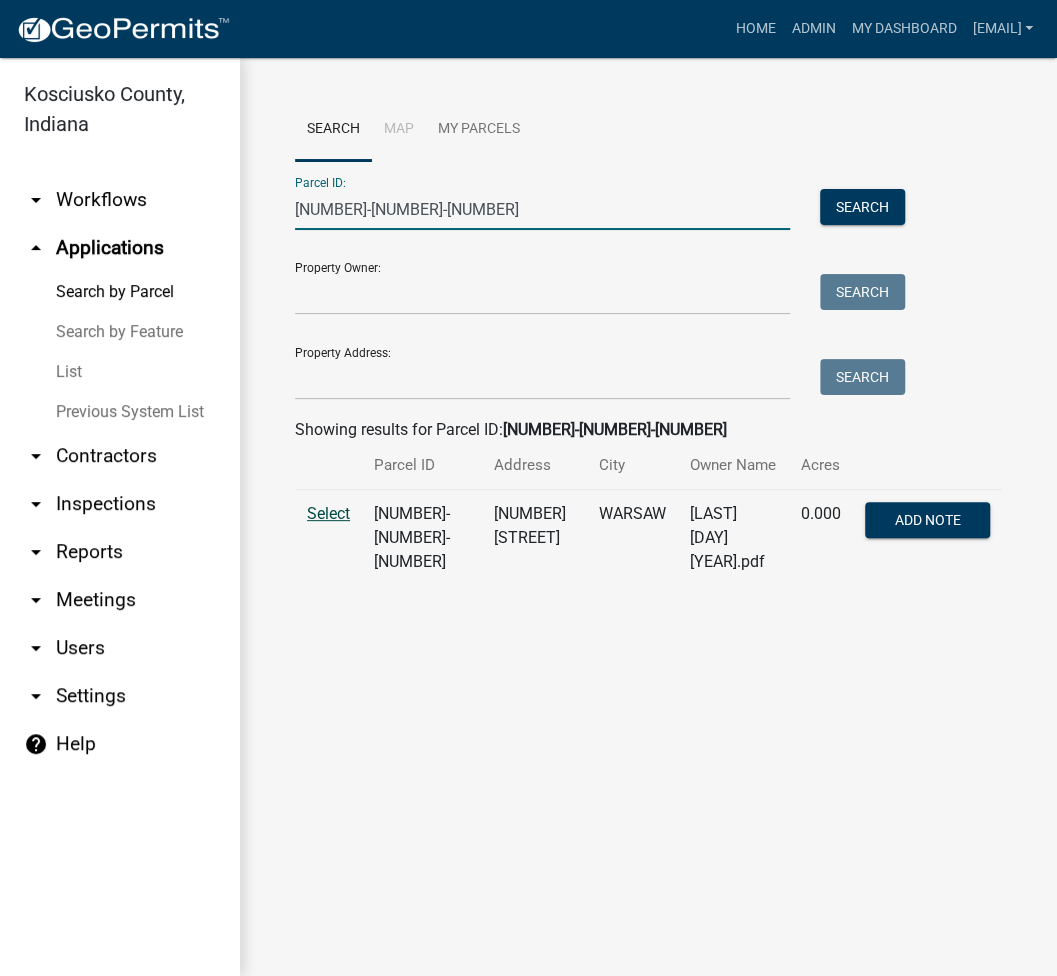 type on "029-087-093" 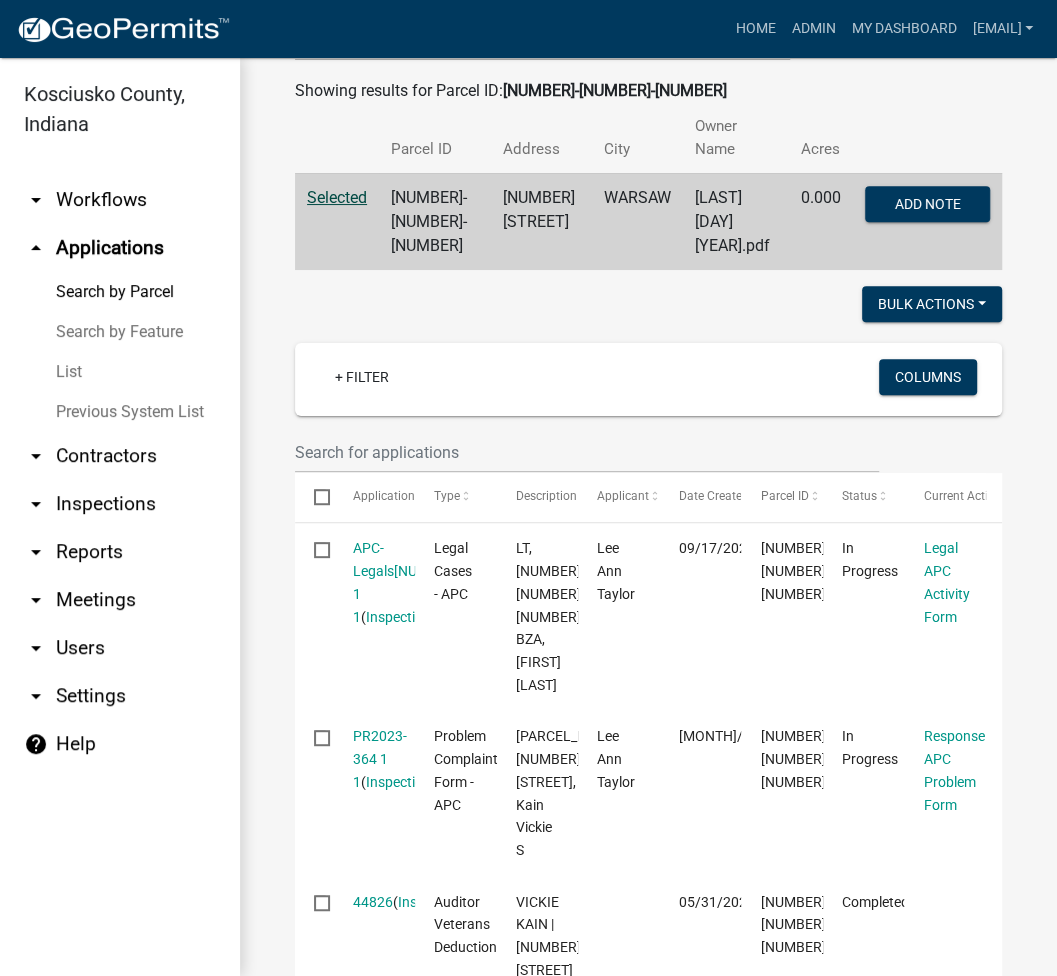 scroll, scrollTop: 533, scrollLeft: 0, axis: vertical 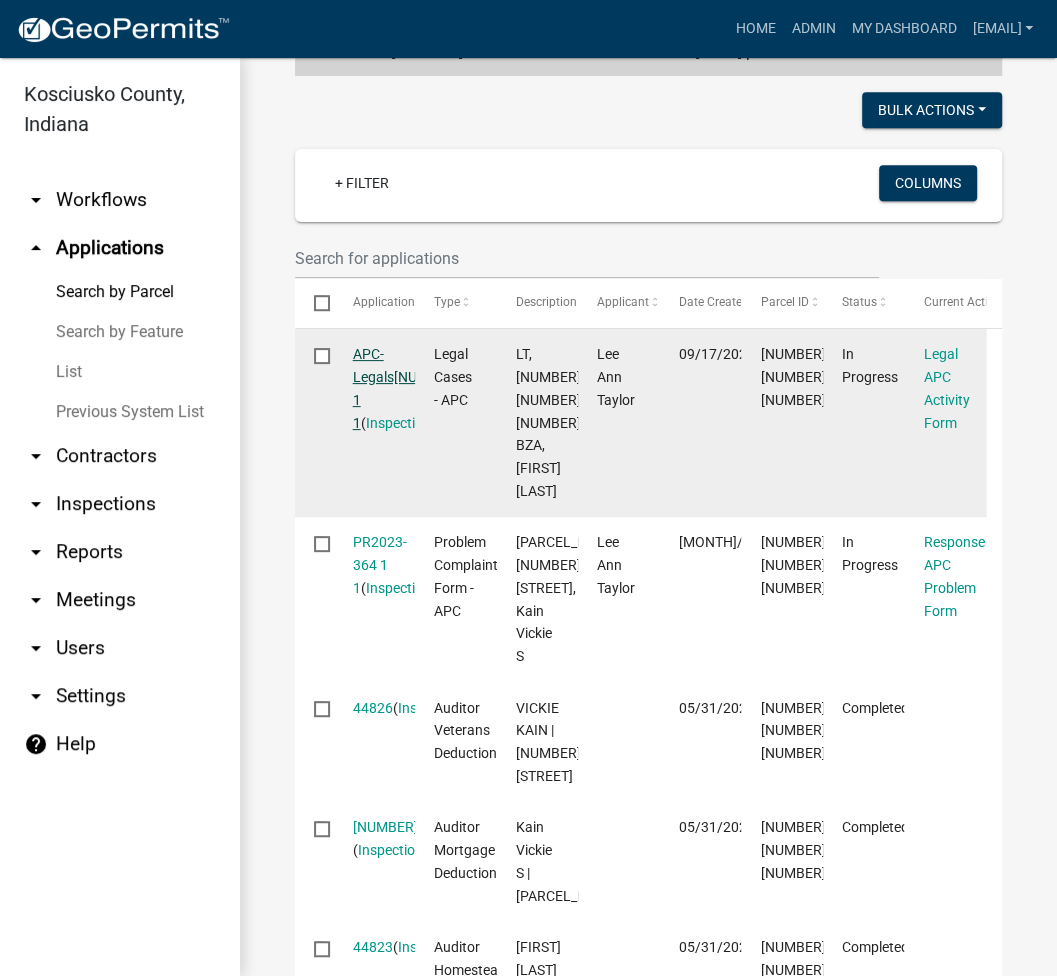 click on "APC-Legals312524 1 1" 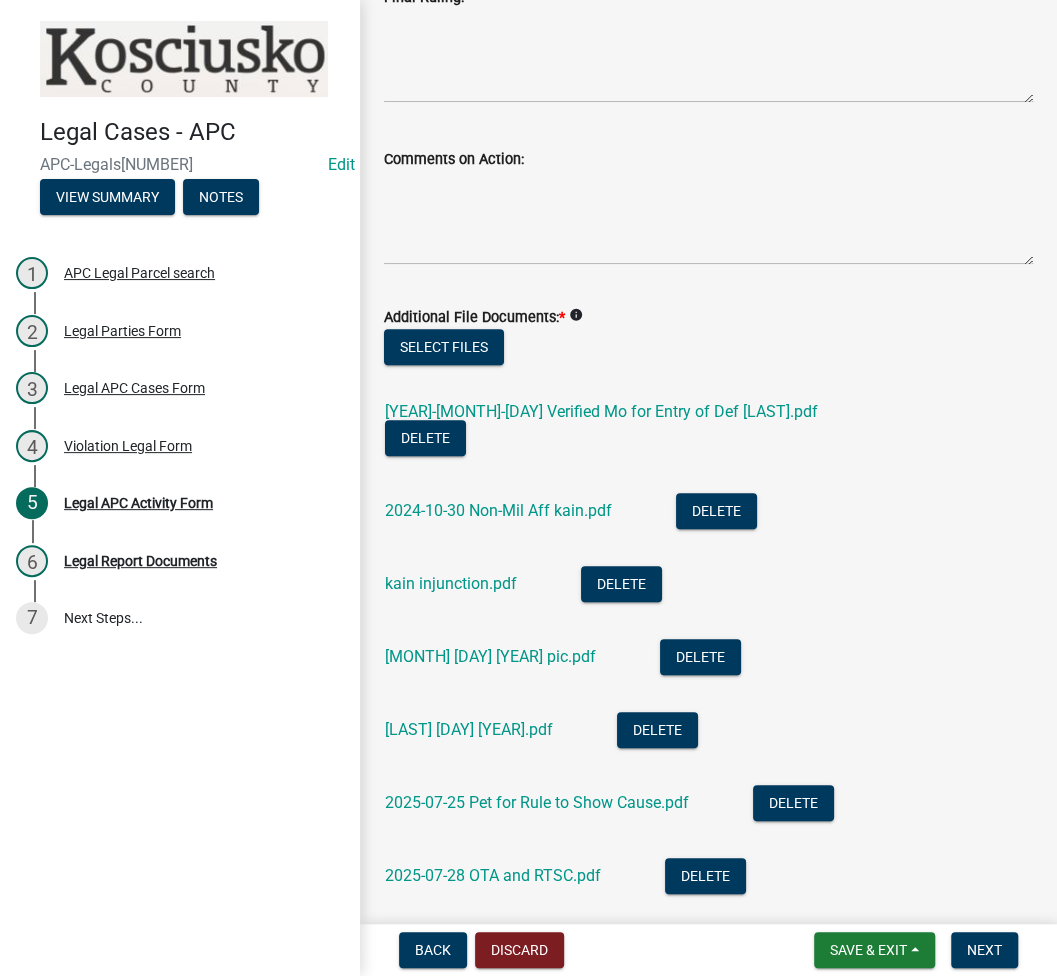 scroll, scrollTop: 366, scrollLeft: 0, axis: vertical 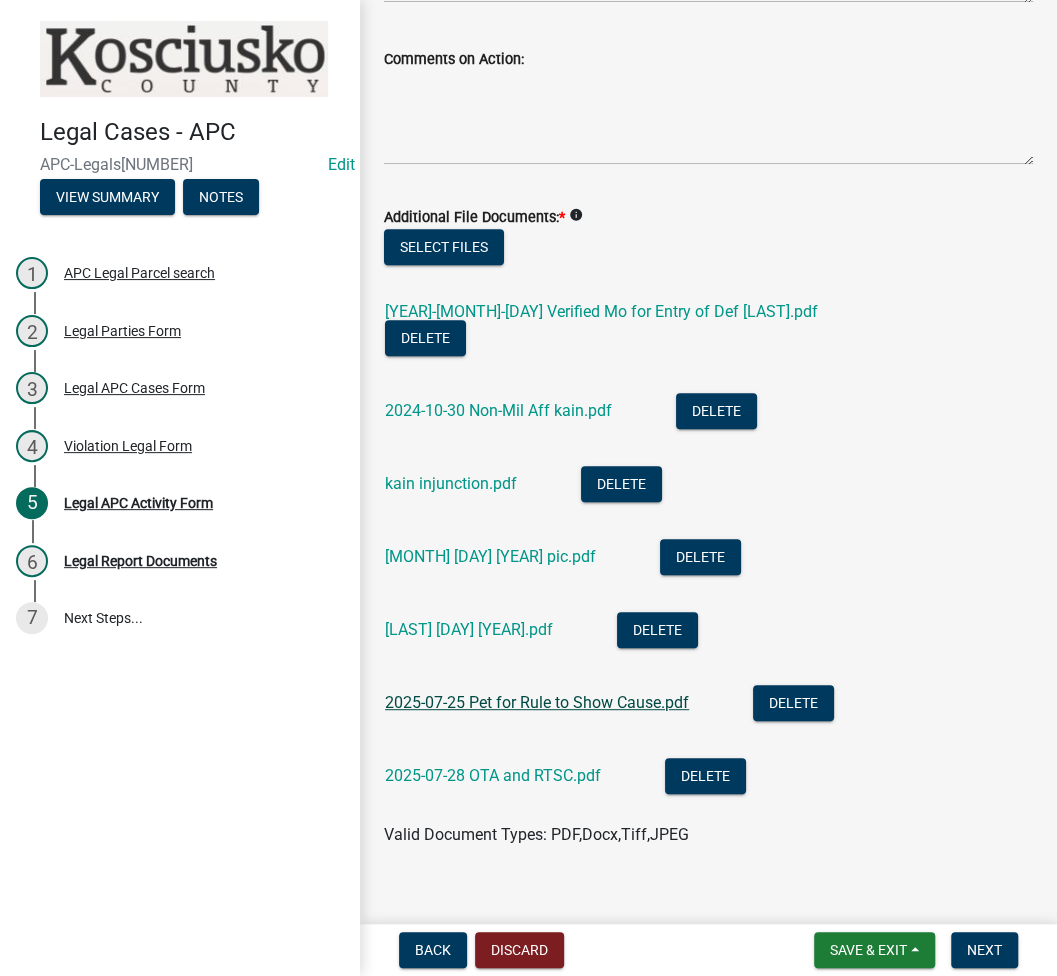 click on "2025-07-25 Pet for Rule to Show Cause.pdf" 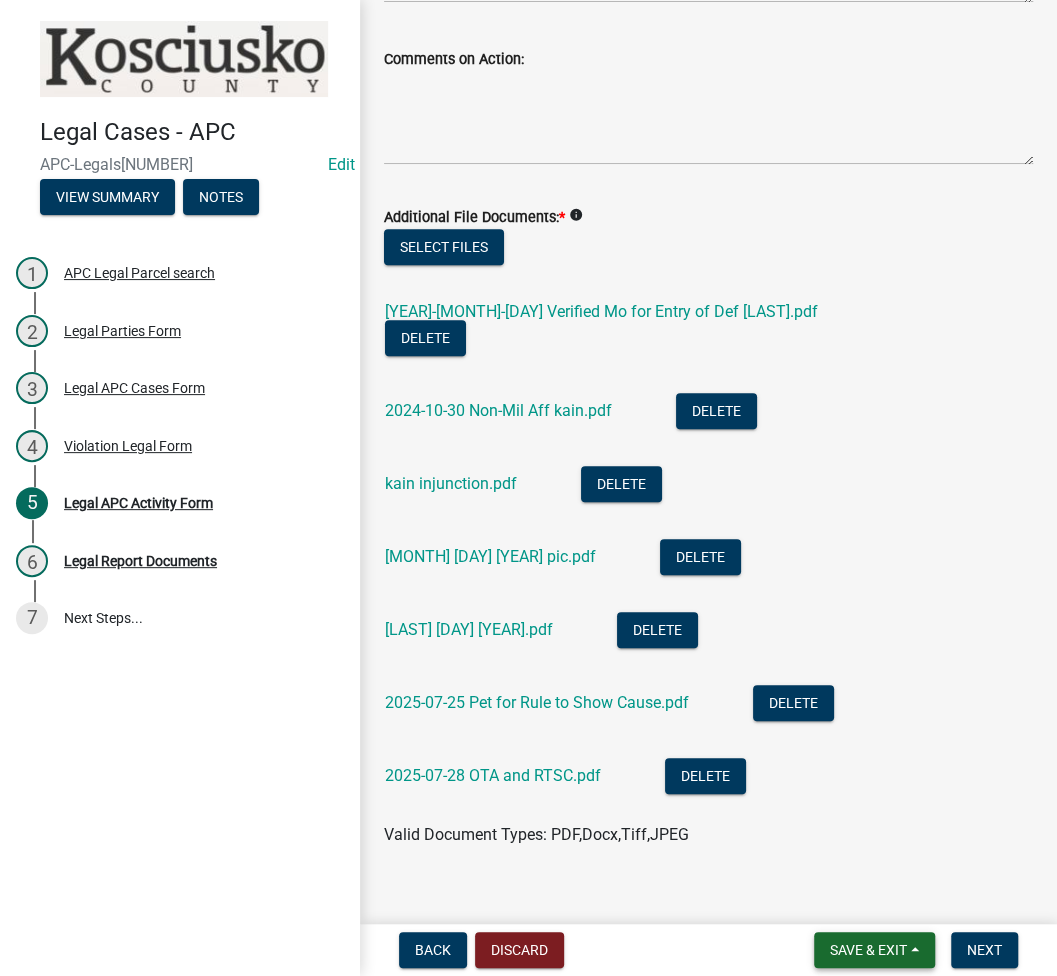 click on "Save & Exit" at bounding box center [868, 950] 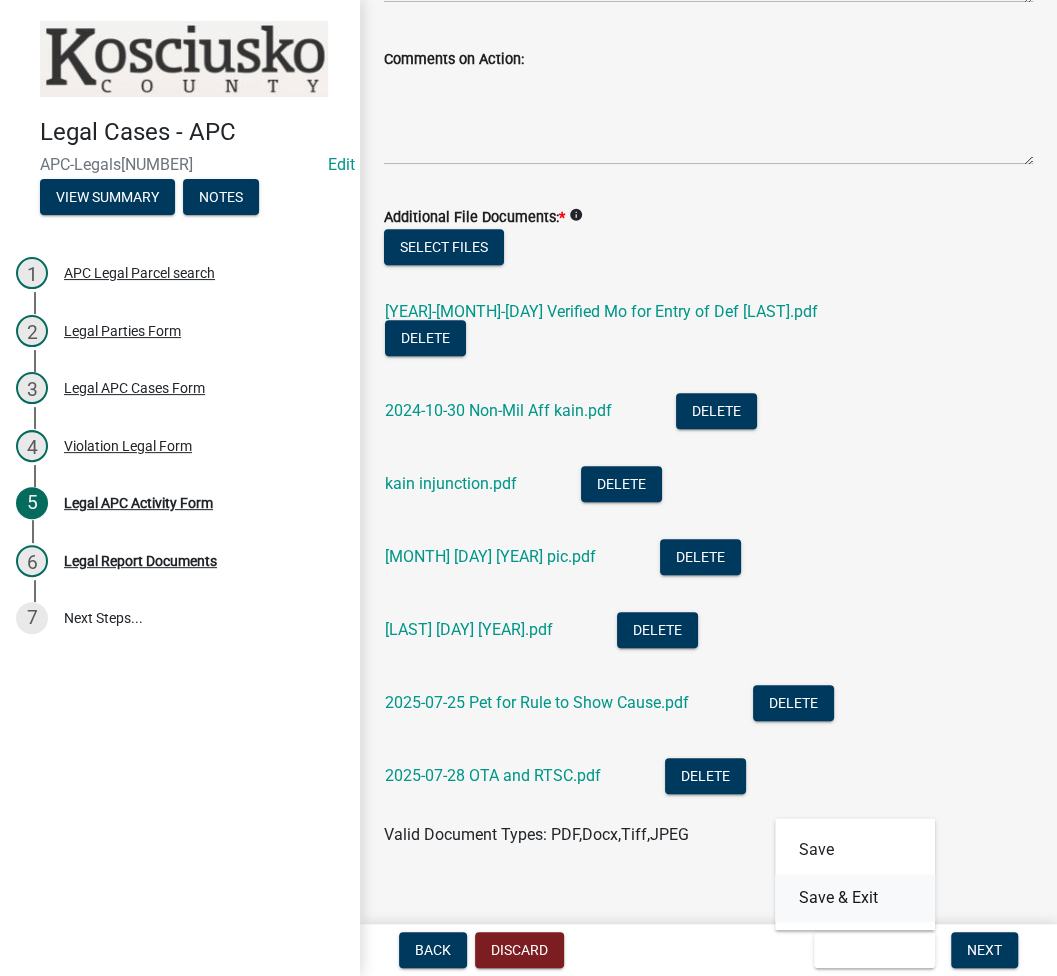 click on "Save & Exit" at bounding box center [855, 898] 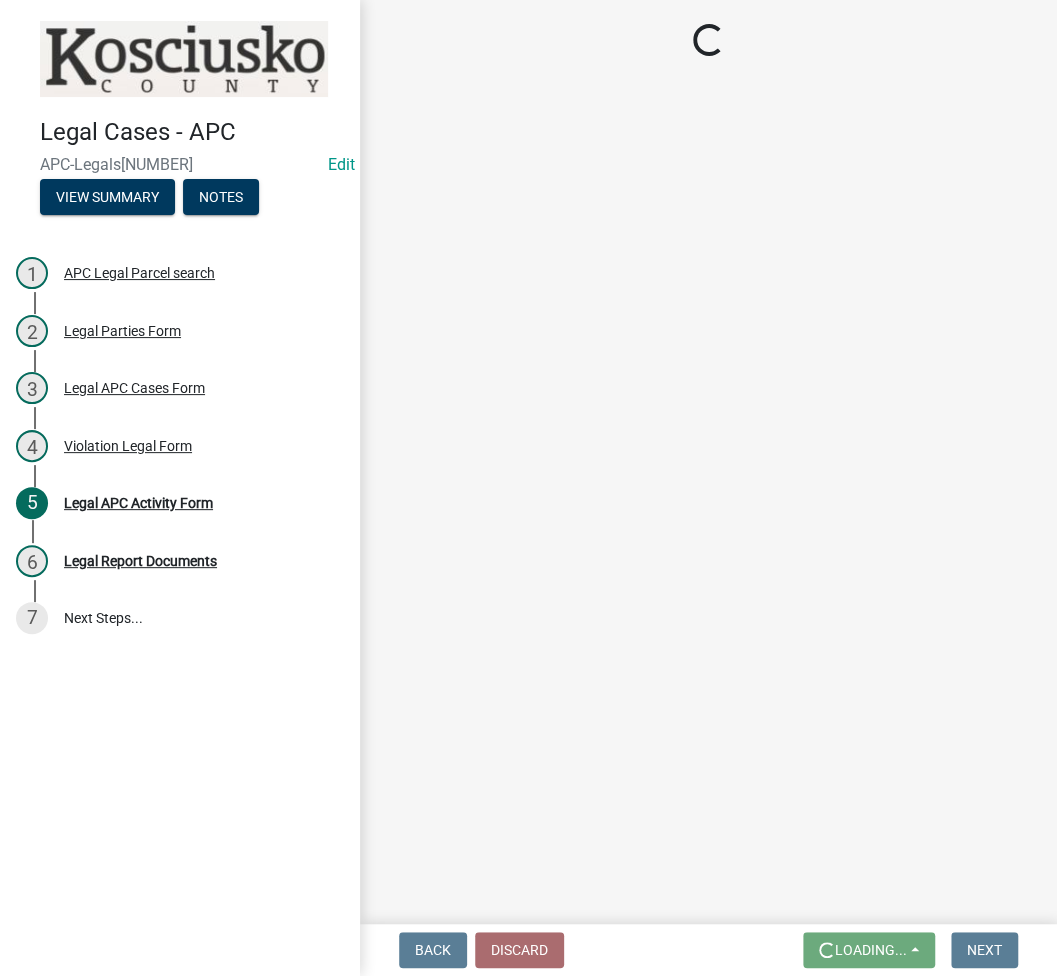 scroll, scrollTop: 0, scrollLeft: 0, axis: both 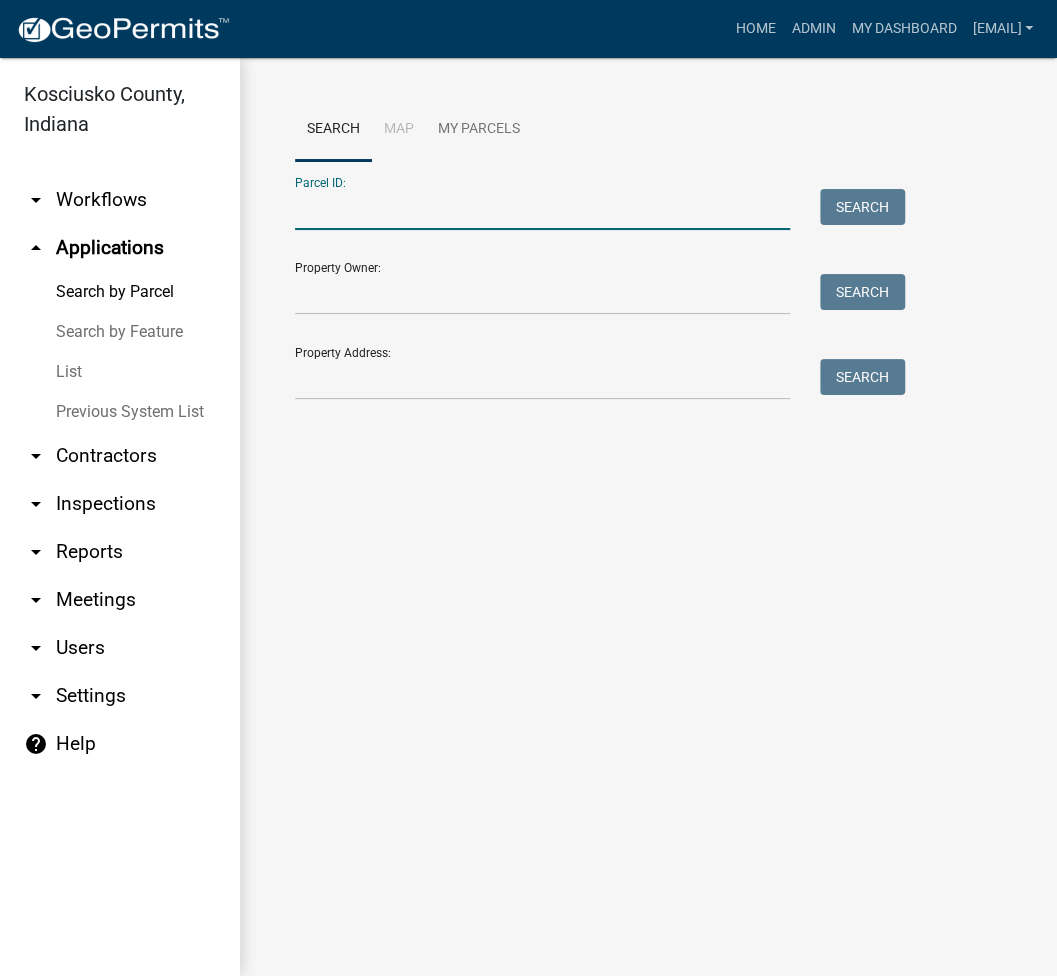 click on "Parcel ID:" at bounding box center (542, 209) 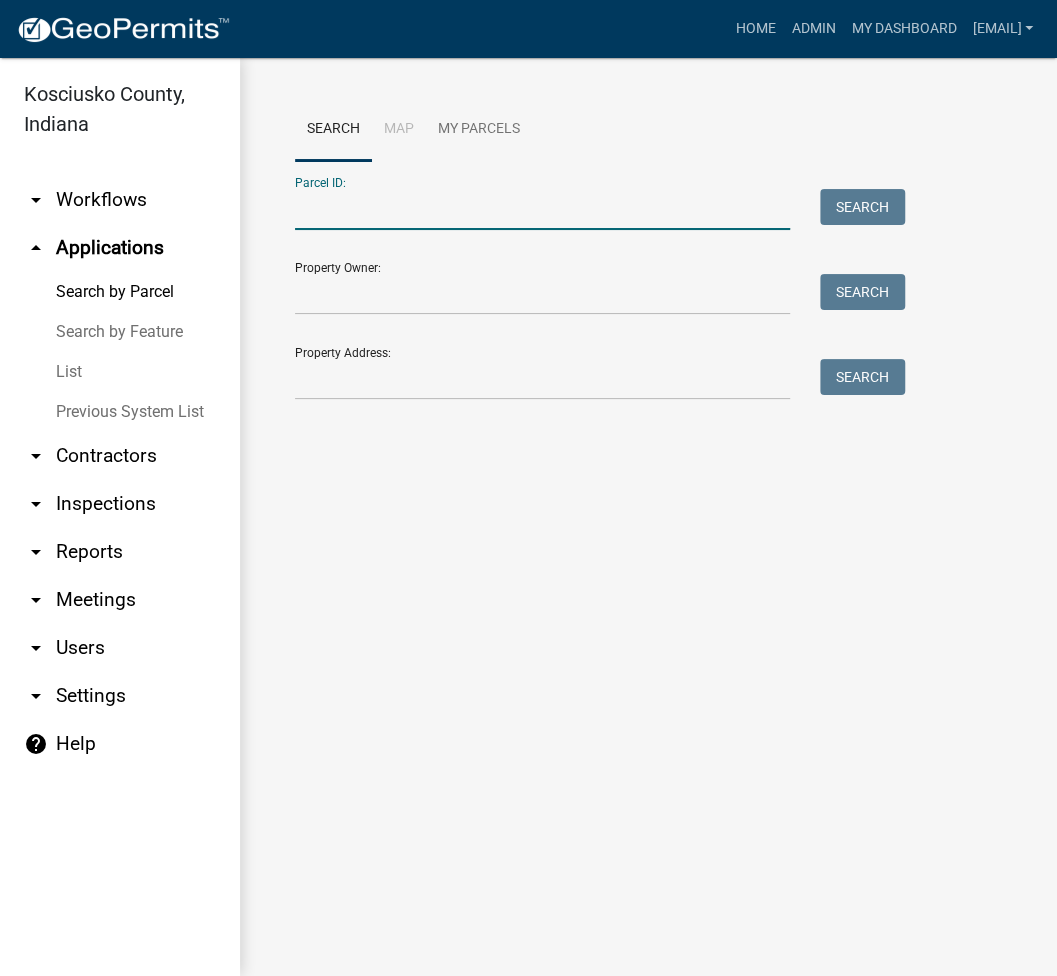 paste on "021-122-094" 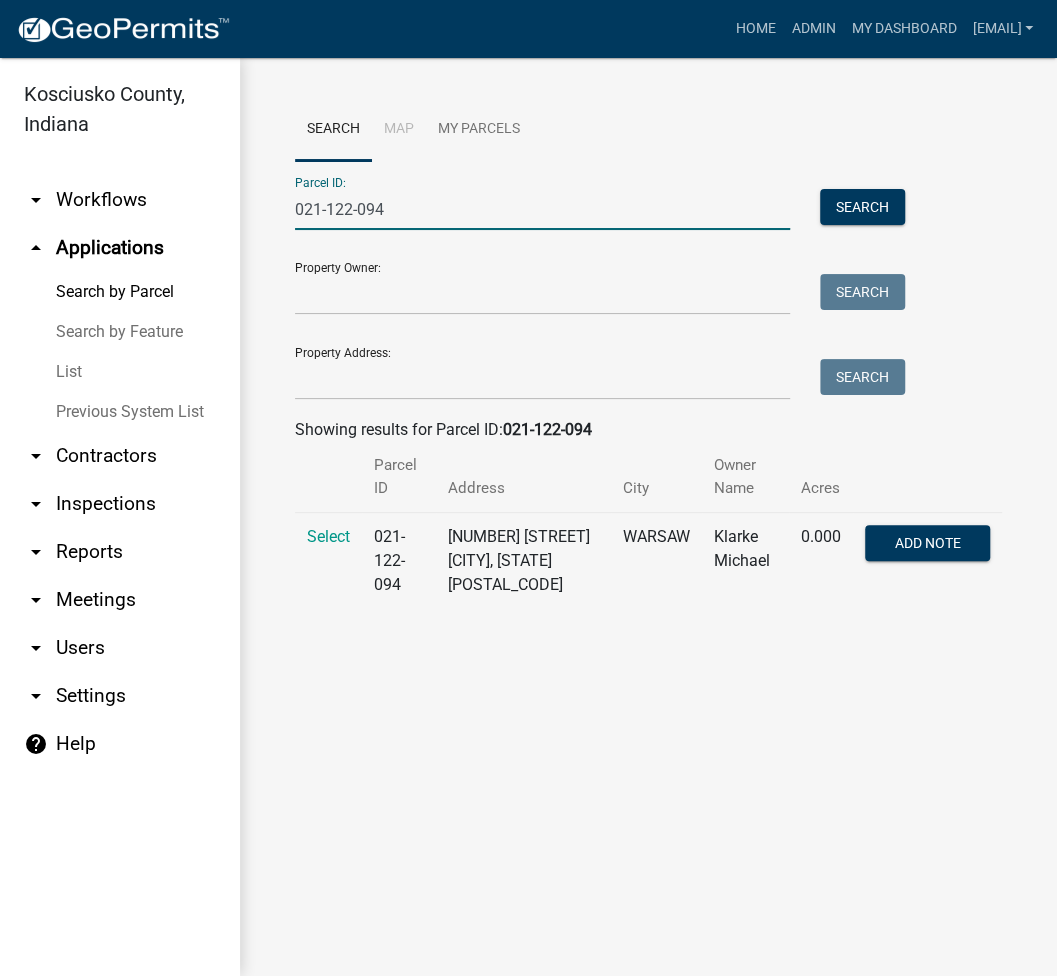 type on "021-122-094" 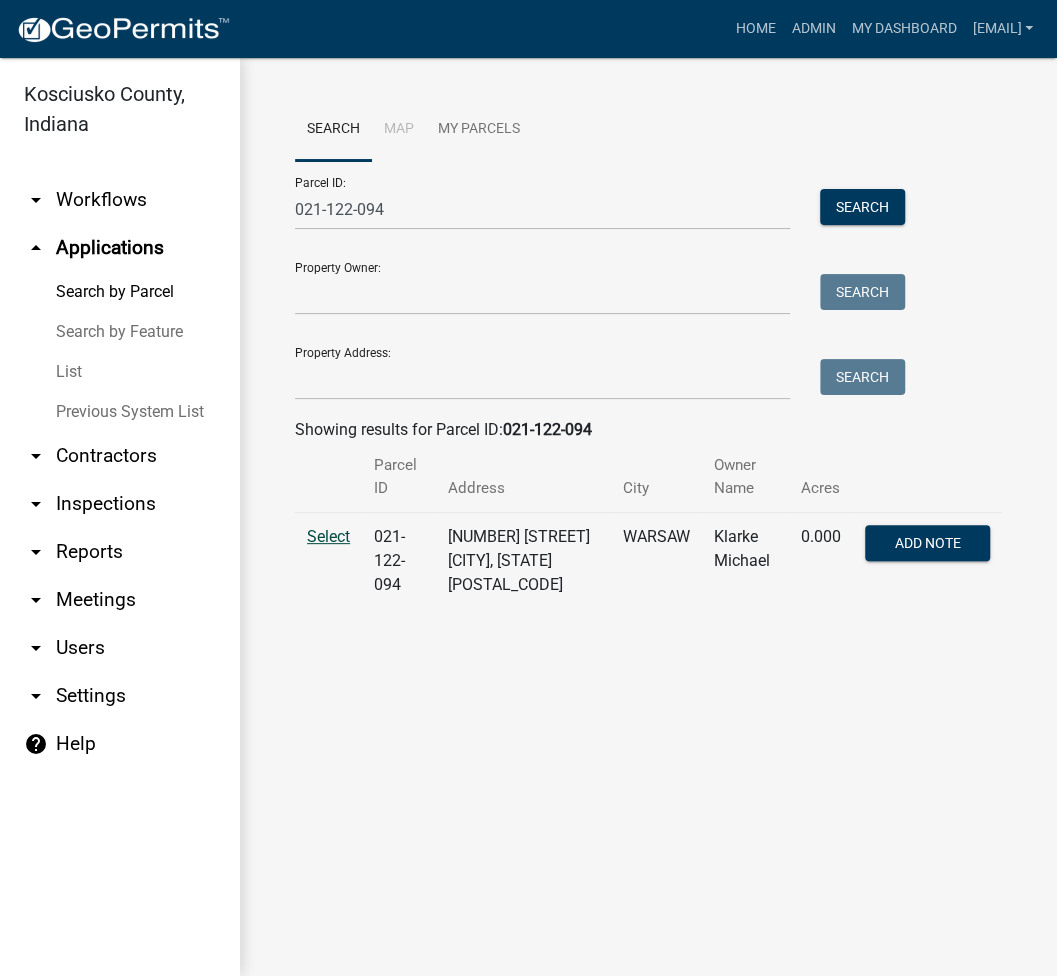 click on "Select" at bounding box center (328, 536) 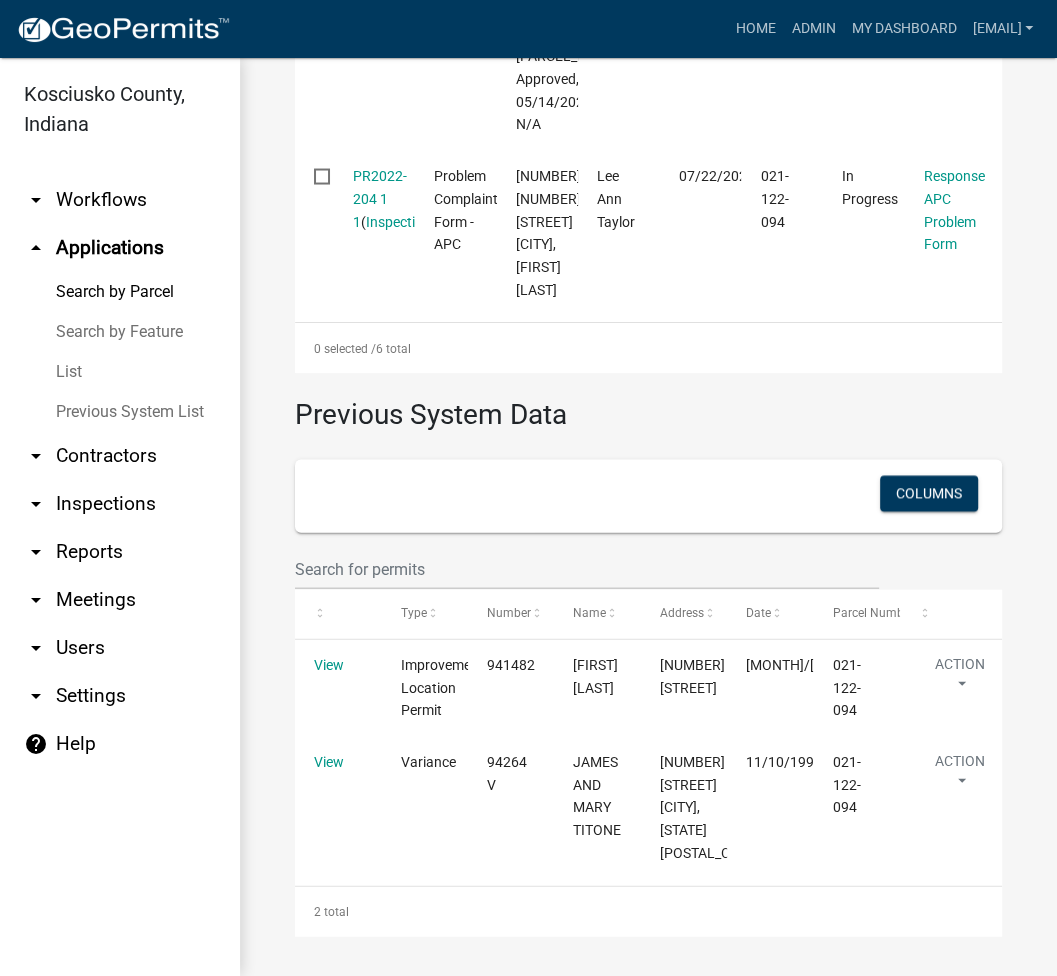 scroll, scrollTop: 215, scrollLeft: 0, axis: vertical 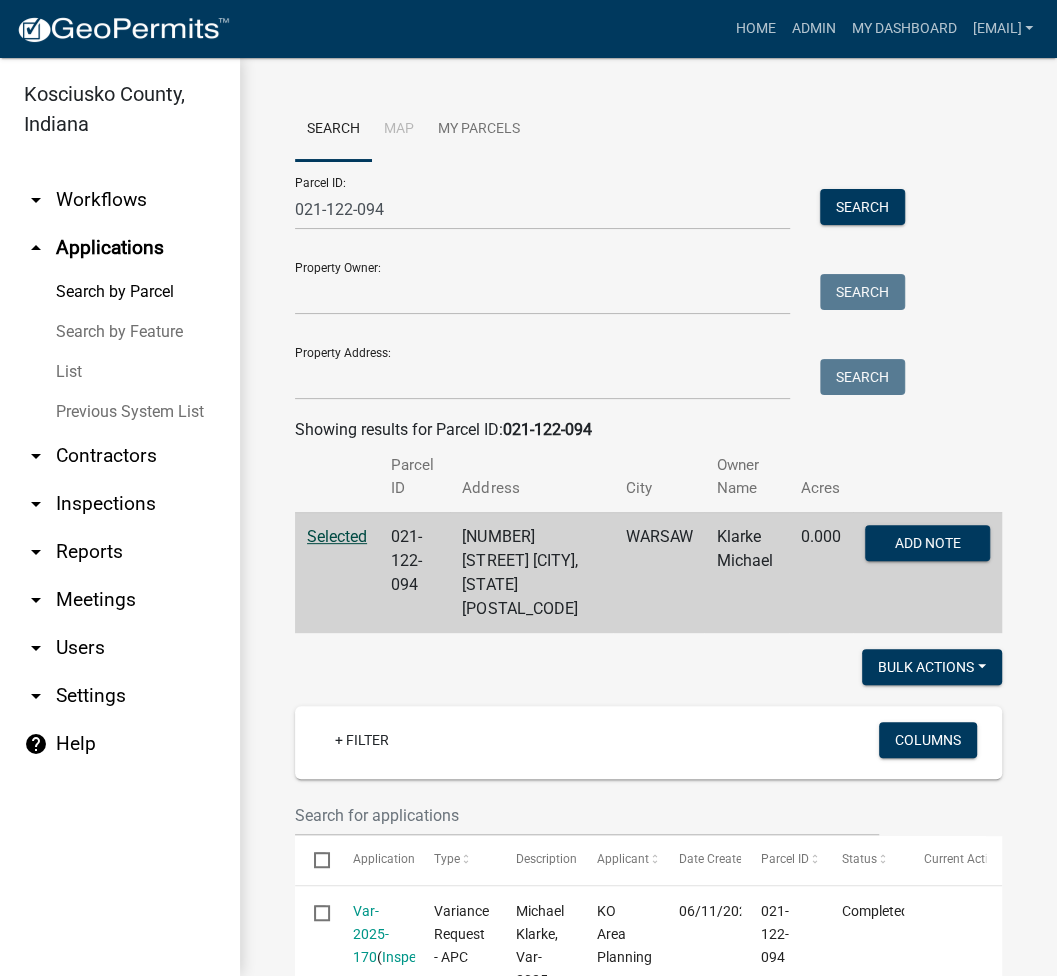 click on "arrow_drop_down   Reports" at bounding box center [120, 552] 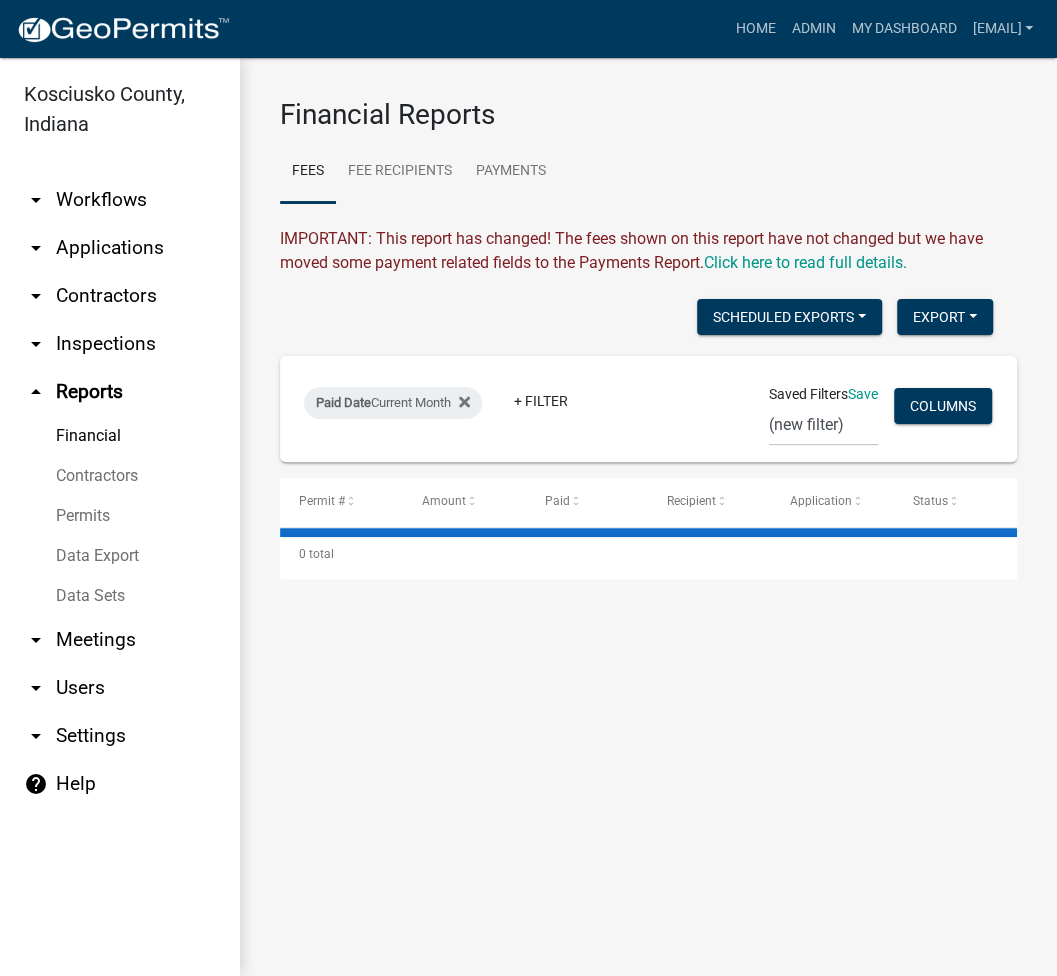 click on "Data Export" at bounding box center (120, 556) 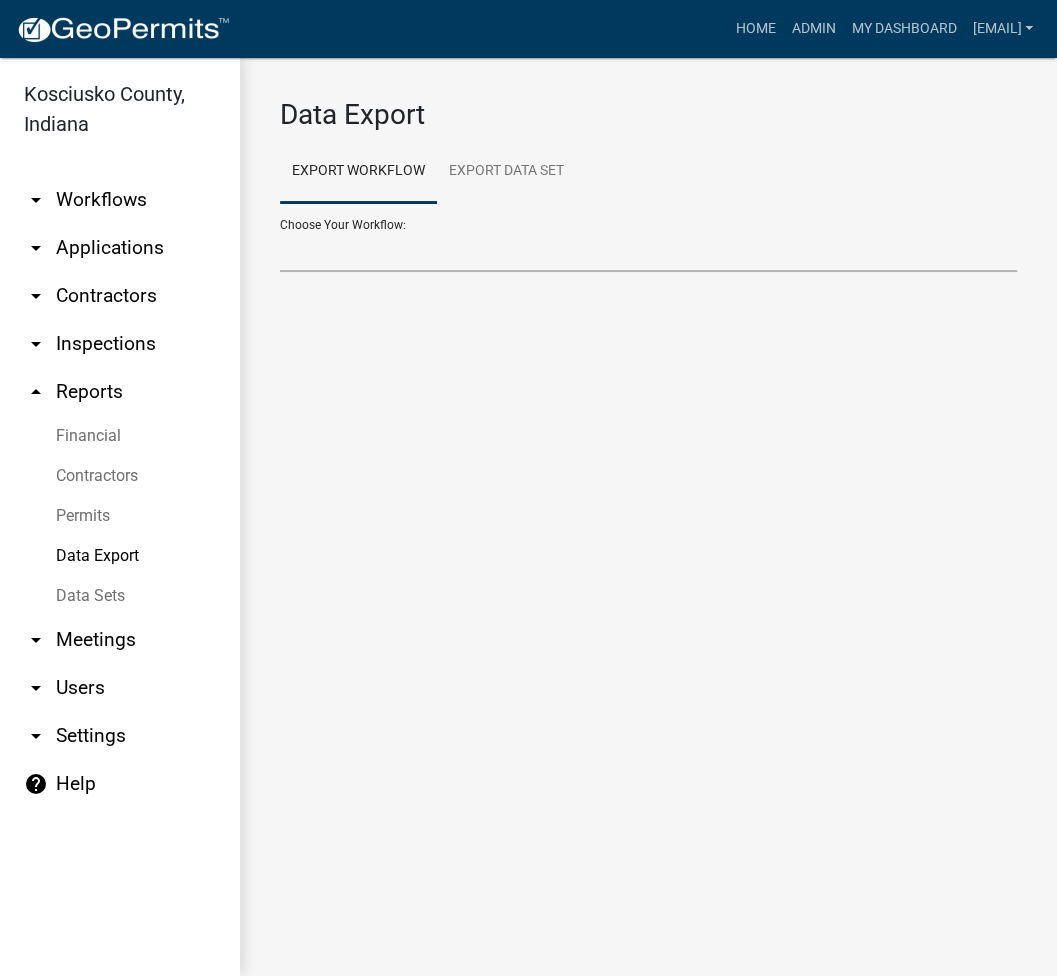 click on "Problem Complaint Form - APC APC Address Asignment APC Appeal APC Development Plan Review APC Survey Repository Auditor Blind Or Disabled Auditor Blind or Disabled Mobile Home Deduction Auditor Change of Tax Mailing Address Form Auditor Energy Systems Deduction Auditor Heritage Barn Auditor Homestead Deduction Auditor Mobile Home Homestead Deduction Auditor Over 65 Deduction Auditor Over 65 for Mobile Home Deduction Auditor Vacation Request Auditor Veterans Deduction Auditor Veterans Deduction for Mobile Home Certificates of Occupancy - APC Contractors Driveway and Right of Way Work Permit Exception - APC FARAs Flood Development Permit - APC Food Permit General Contractor Registration General Contractor Renewal HD Sign Off On Sewage & Water Hoover - Driveway and Right of Way Work Permit Improvement Location Permit - APC Legal Cases - APC Letter Of Map Amendments - APC Platted Subdivision Vacation - APC Property Research Request - APC Rezoning Application ROW Vacation - APC Septic Permit Sign Permit - APC" at bounding box center (648, 251) 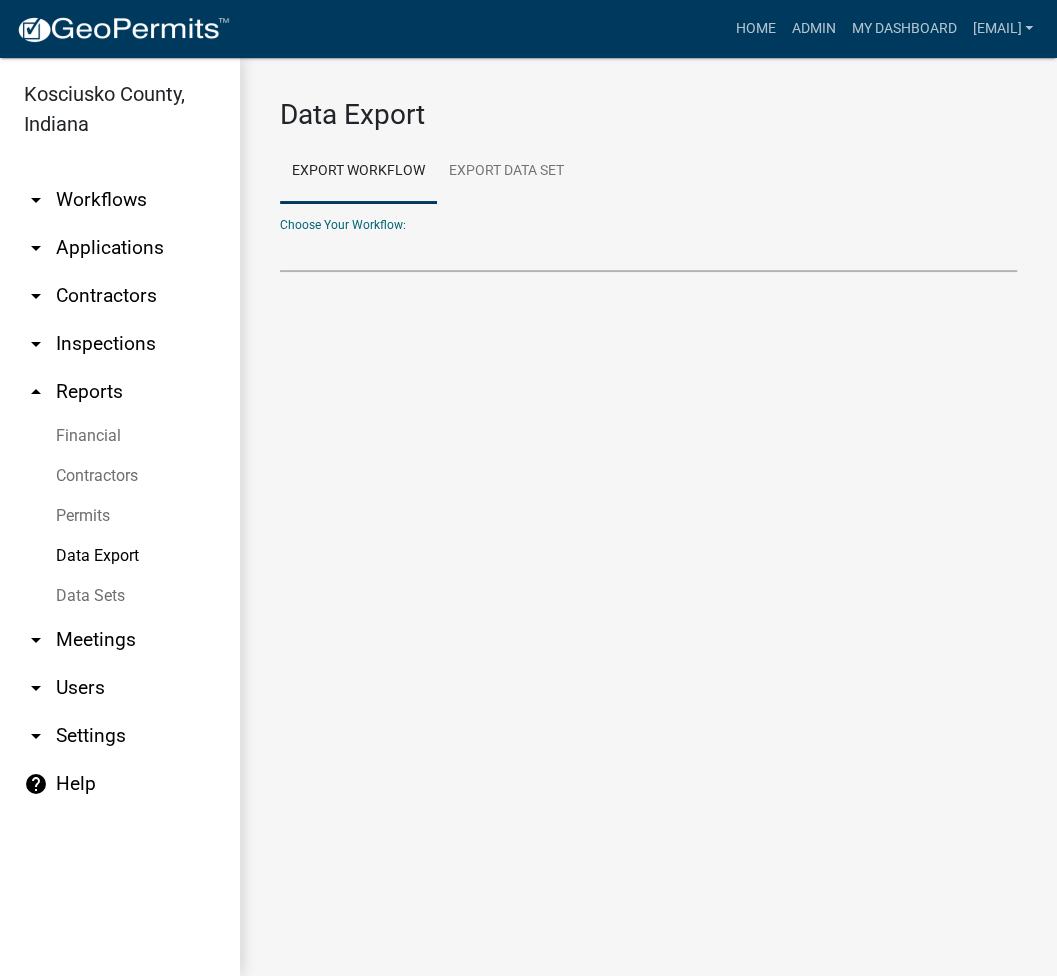 select on "29: Object" 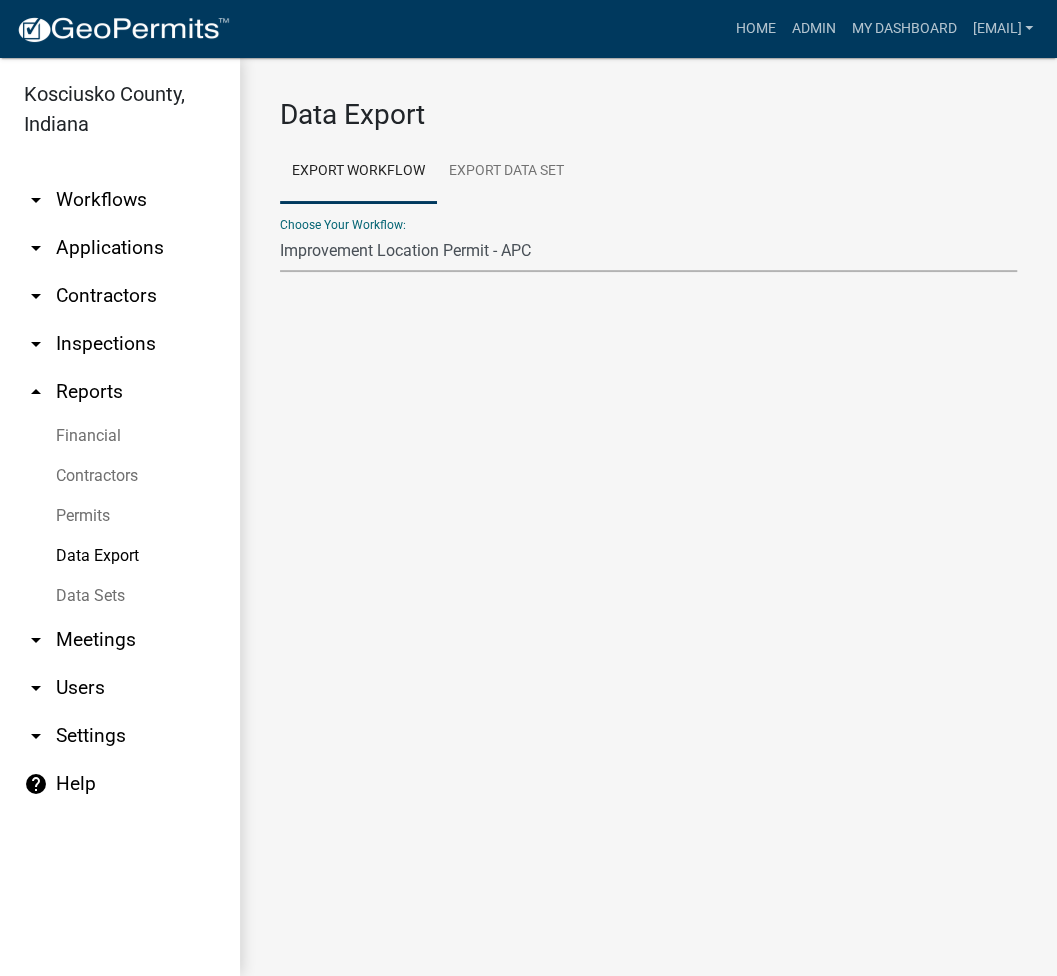 click on "Problem Complaint Form - APC APC Address Asignment APC Appeal APC Development Plan Review APC Survey Repository Auditor Blind Or Disabled Auditor Blind or Disabled Mobile Home Deduction Auditor Change of Tax Mailing Address Form Auditor Energy Systems Deduction Auditor Heritage Barn Auditor Homestead Deduction Auditor Mobile Home Homestead Deduction Auditor Over 65 Deduction Auditor Over 65 for Mobile Home Deduction Auditor Vacation Request Auditor Veterans Deduction Auditor Veterans Deduction for Mobile Home Certificates of Occupancy - APC Contractors Driveway and Right of Way Work Permit Exception - APC FARAs Flood Development Permit - APC Food Permit General Contractor Registration General Contractor Renewal HD Sign Off On Sewage & Water Hoover - Driveway and Right of Way Work Permit Improvement Location Permit - APC Legal Cases - APC Letter Of Map Amendments - APC Platted Subdivision Vacation - APC Property Research Request - APC Rezoning Application ROW Vacation - APC Septic Permit Sign Permit - APC" at bounding box center [648, 251] 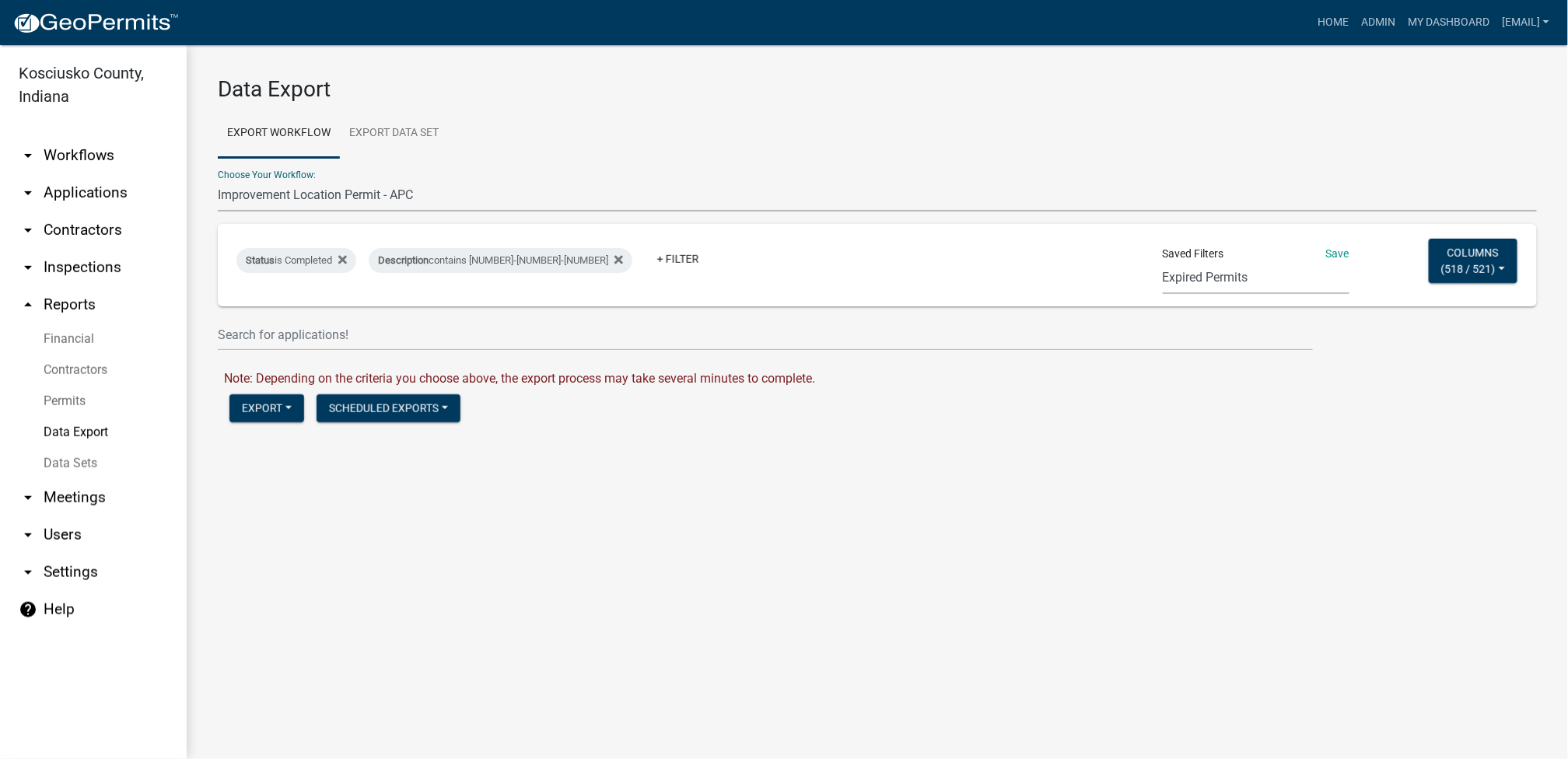 click on "Expired Permits   ILP Public Review Report   FDP EC Report   Homestead Deductions   Exception Legal Ad Report   Variance Legal Ad Report   Exception Monthly Hearing Report   Variance Monthly Hearing Report   Annual ILP Report   address list   ILP FOR GIS   ai - subdivisions   ai - rezonings   shively   EXCEPTION MEETING/PARCEL   new violations   LEE'S SEARCH   gis layer   CRS_Recert_Filter   VAR FEES   variance   Cheryl filings report   CensusBPS   LEE FDP   (new filter)" at bounding box center (1256, 278) 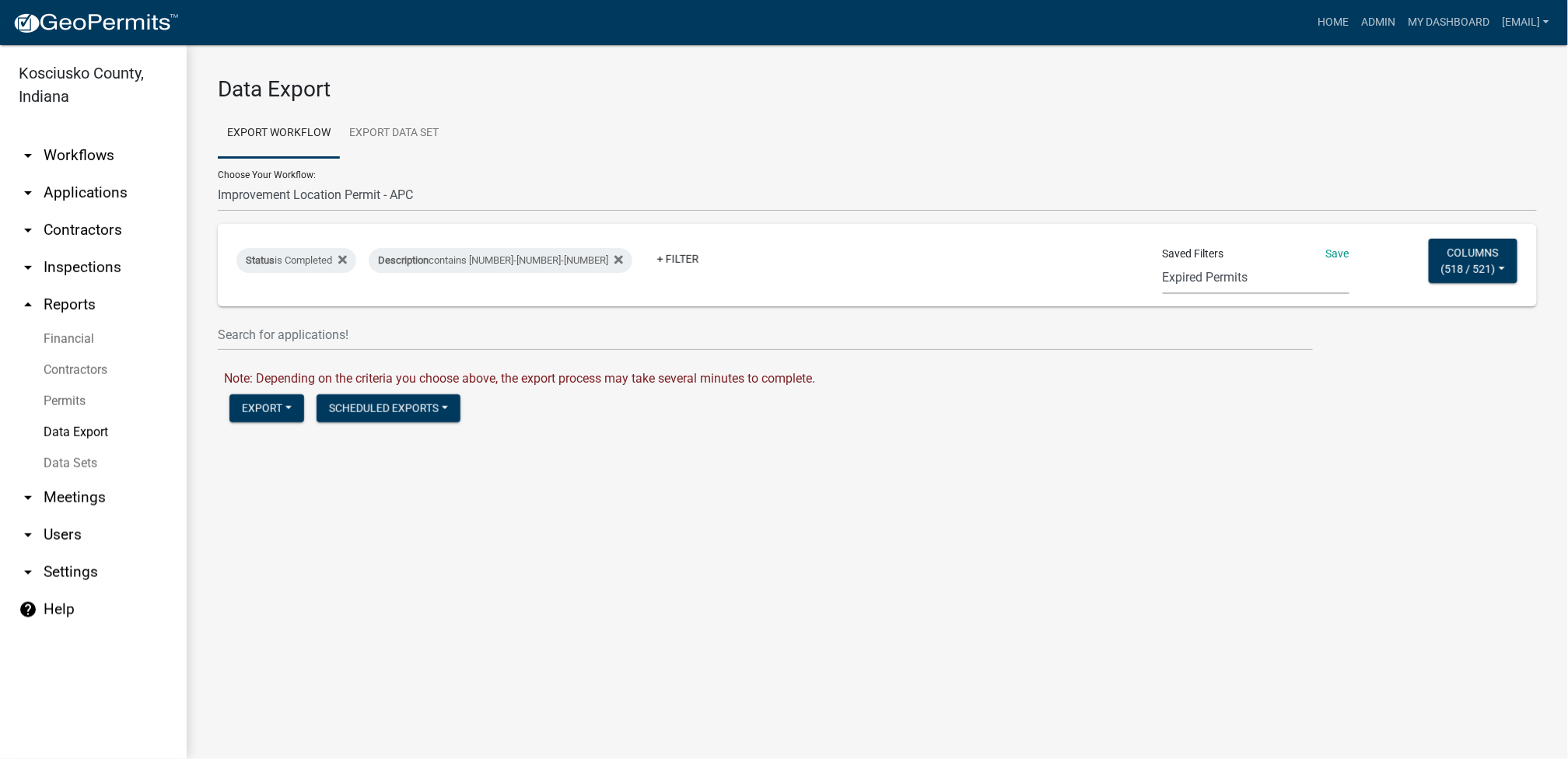 select on "17: 98ca3ebe-2bad-44fb-ac45-71a31e907474" 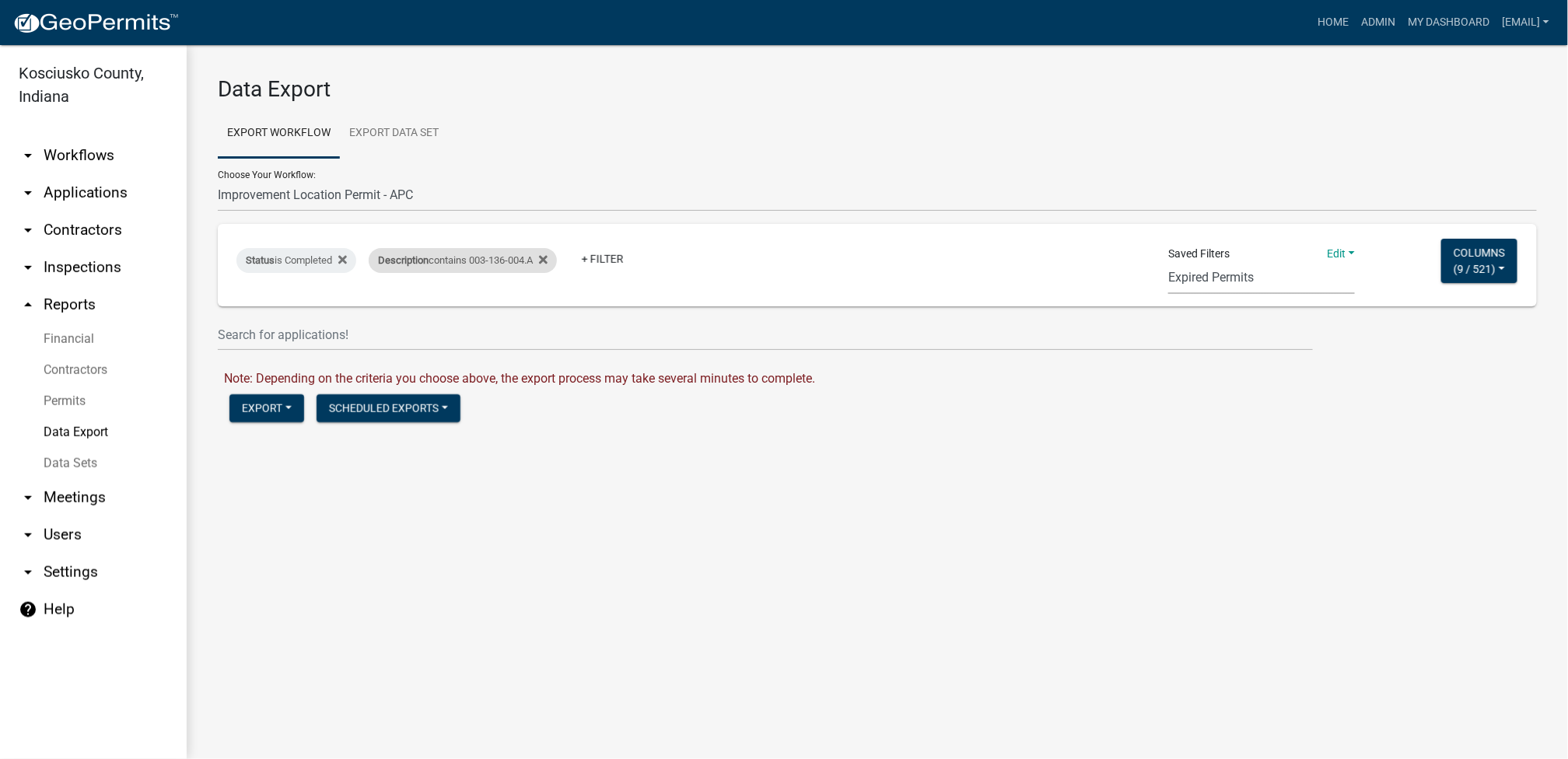 click on "Description" at bounding box center [403, 260] 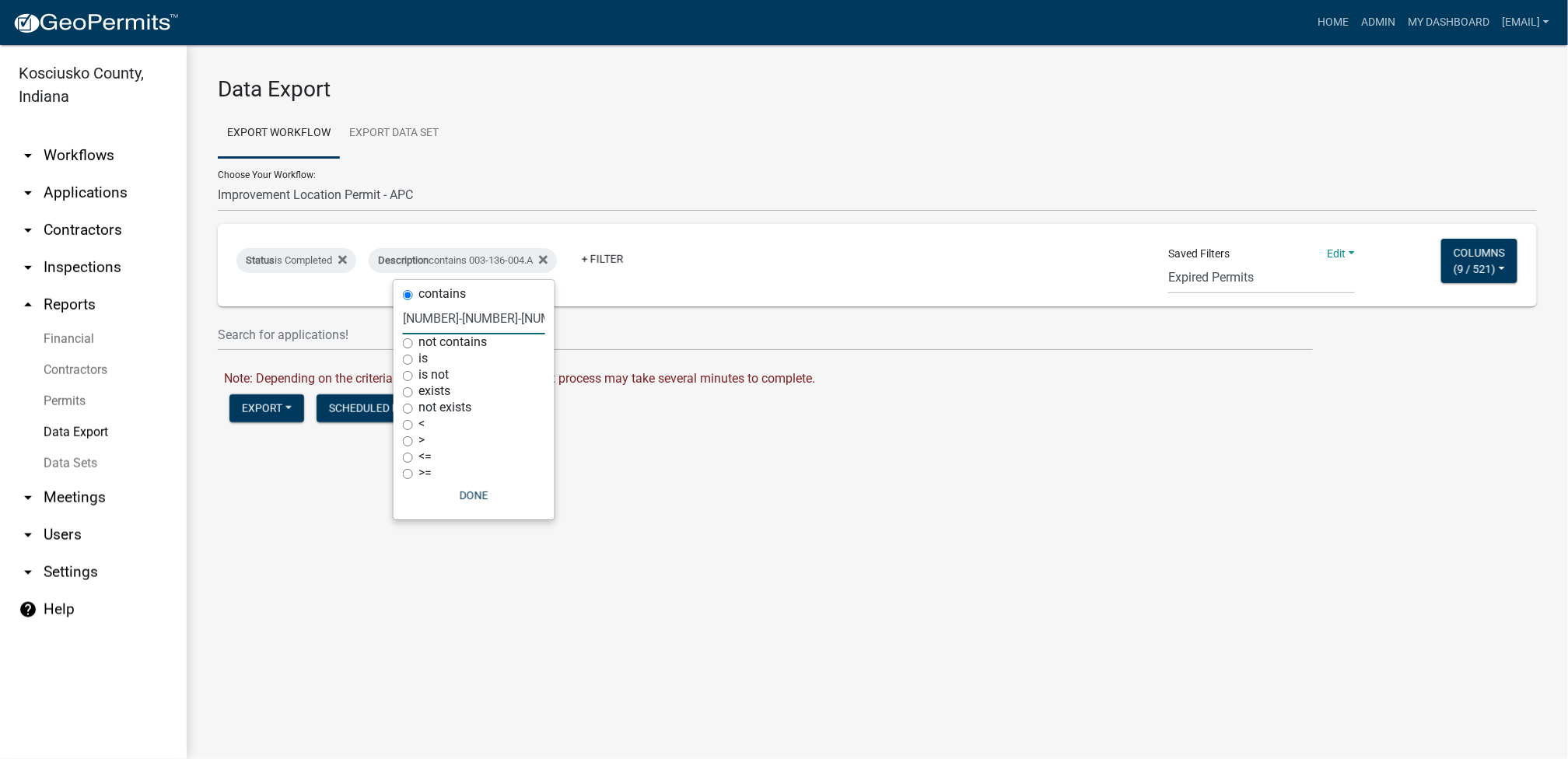click on "003-136-004.A" at bounding box center (474, 318) 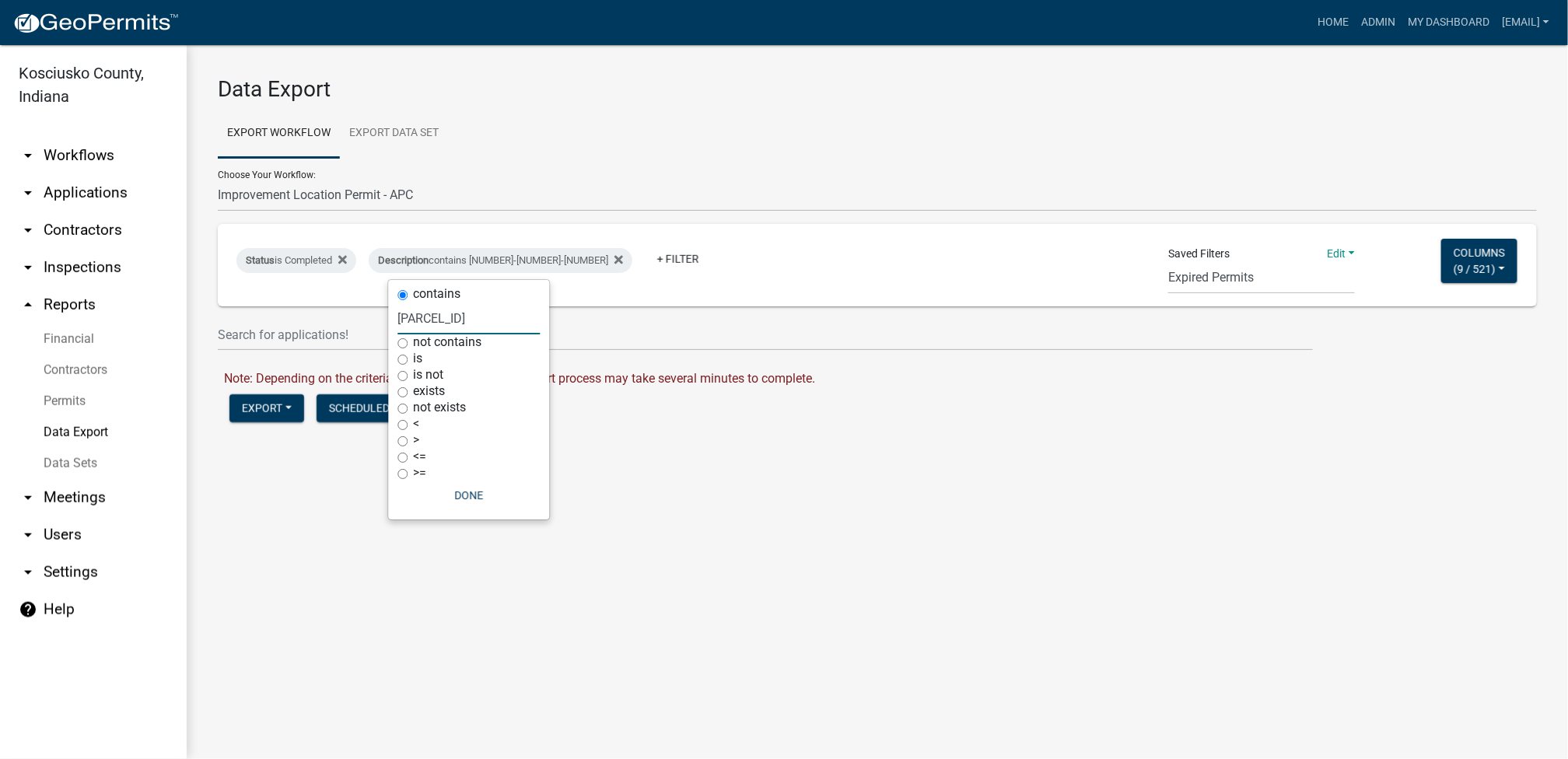 type on "005-113-026" 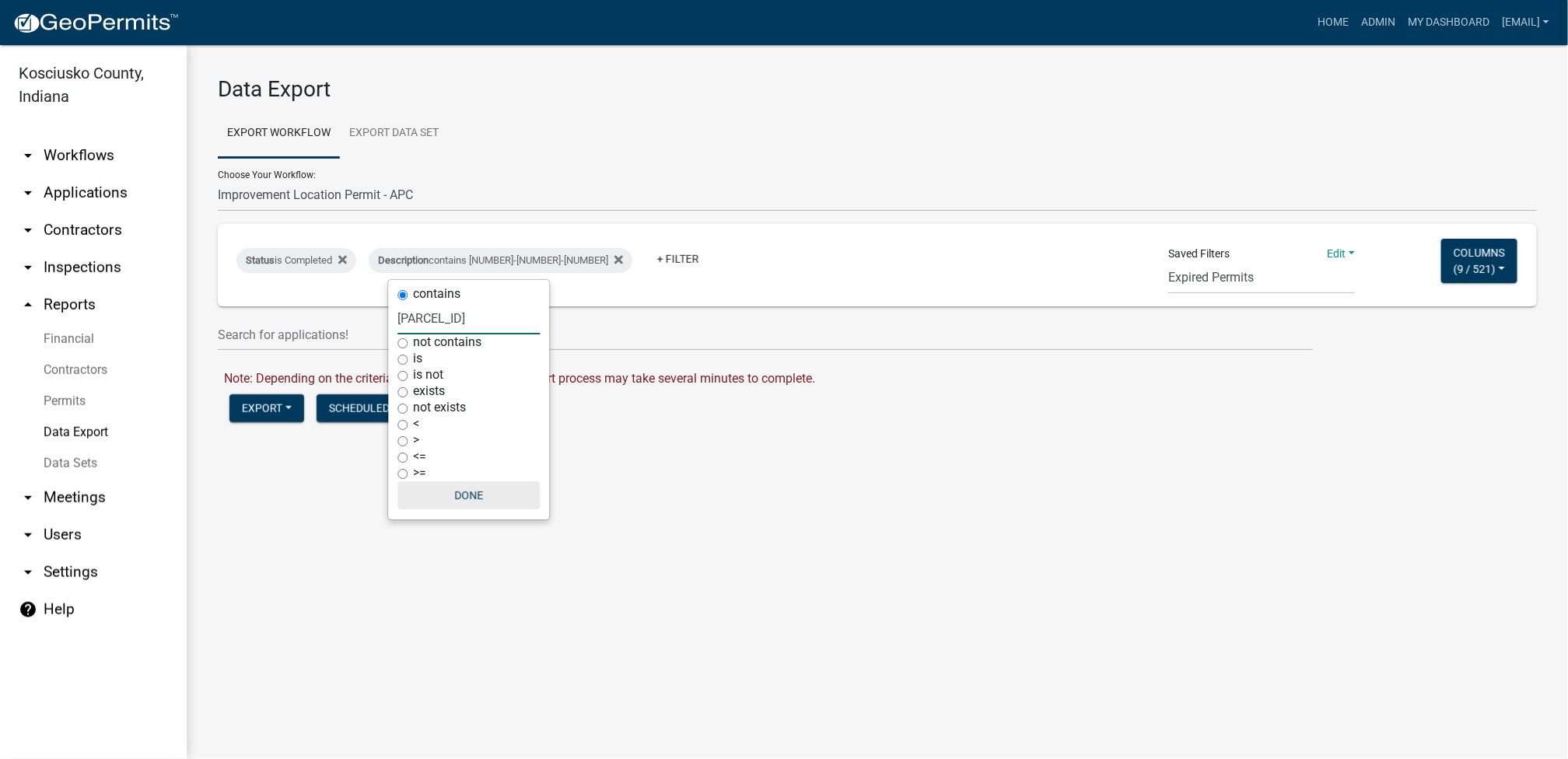 click on "Done" at bounding box center [468, 495] 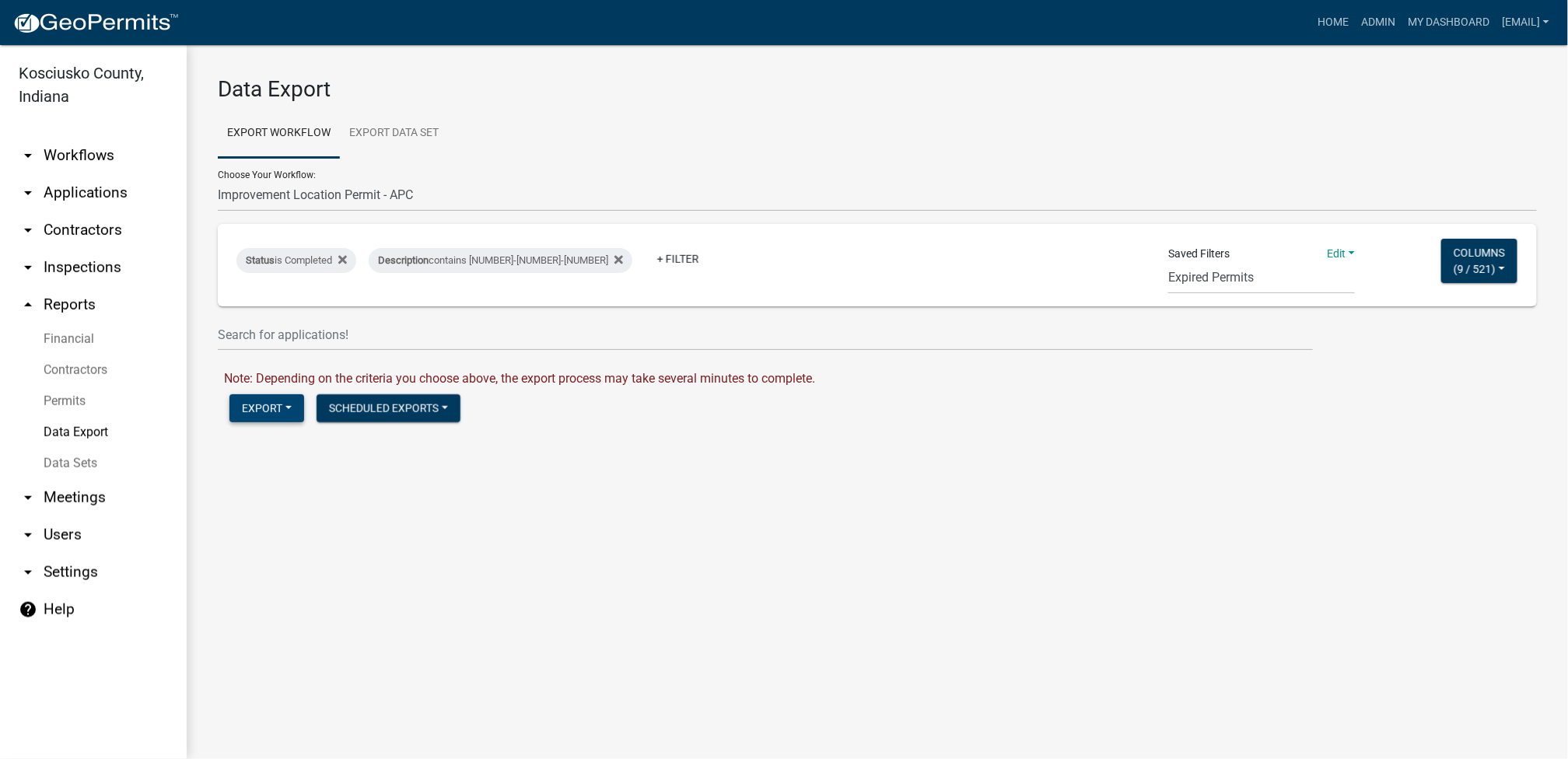 click on "Export" at bounding box center (267, 408) 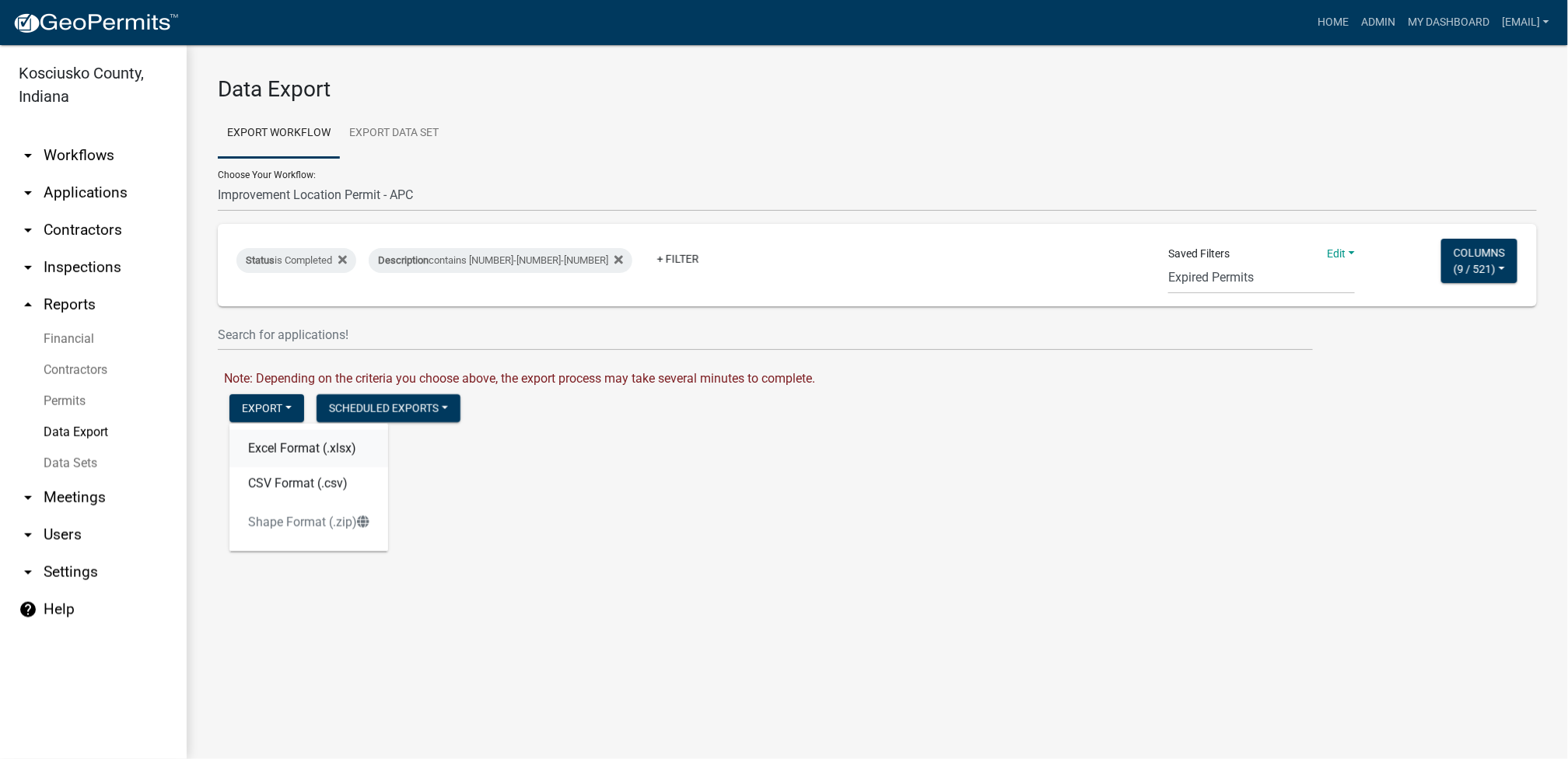 click on "Excel Format (.xlsx)" 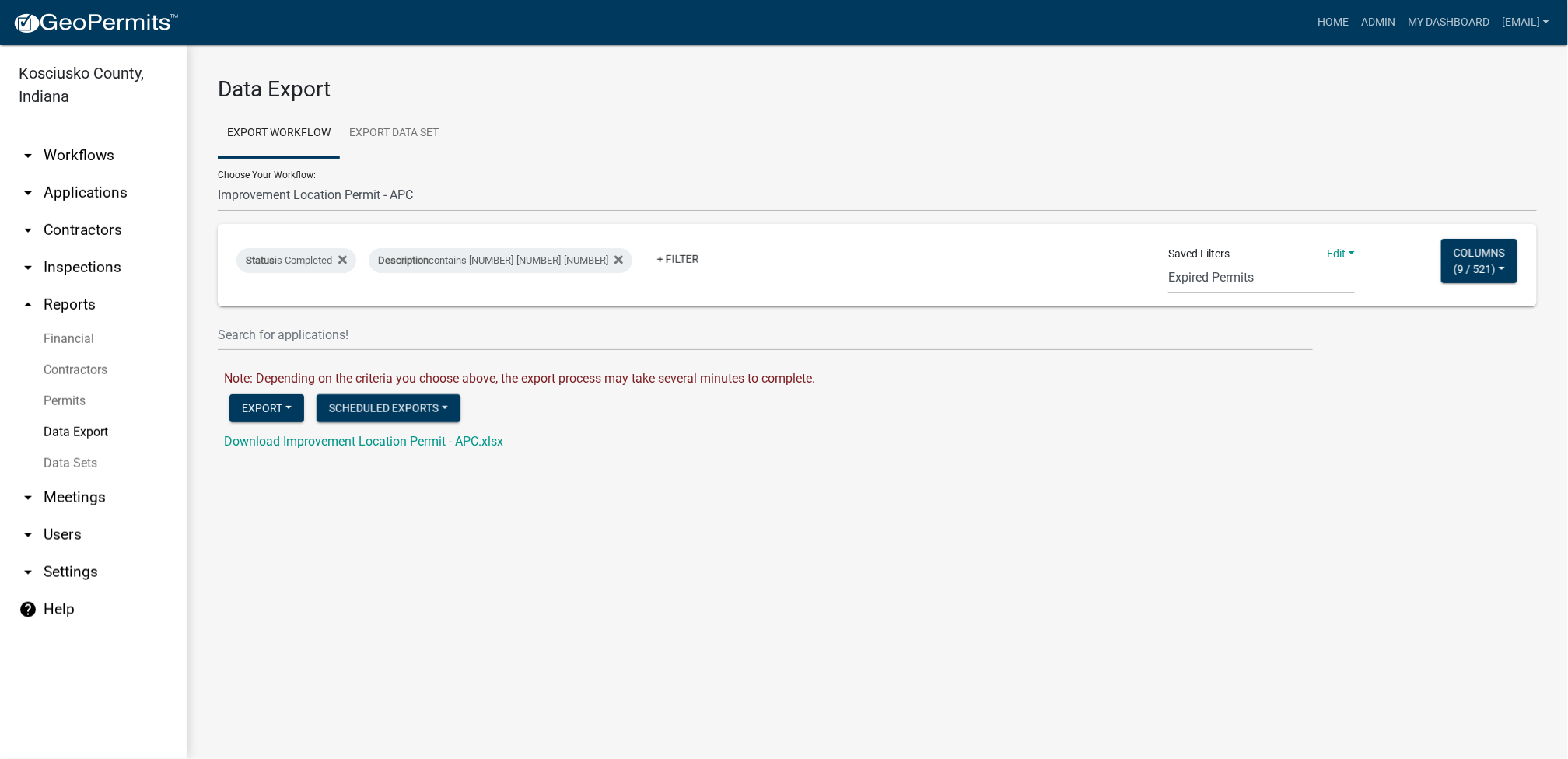 click on "Download Improvement Location Permit - APC.xlsx" 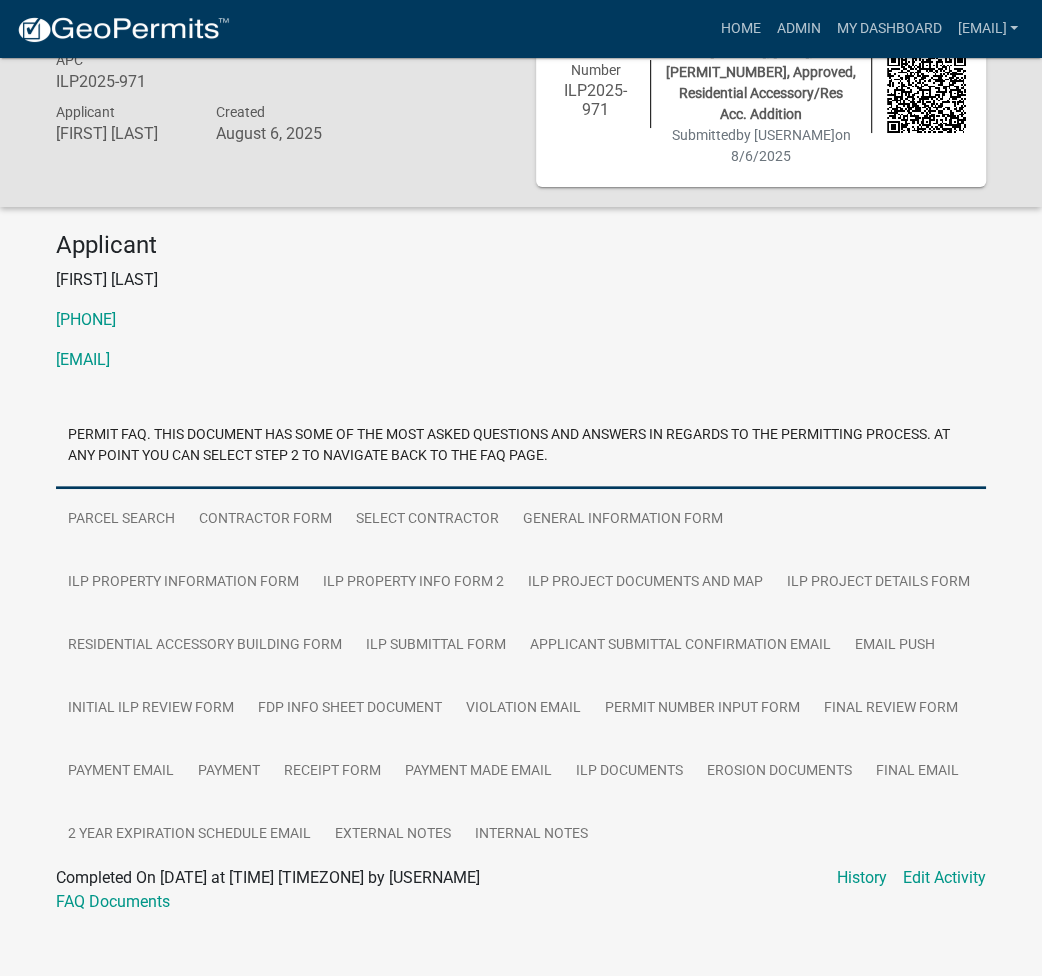 scroll, scrollTop: 79, scrollLeft: 0, axis: vertical 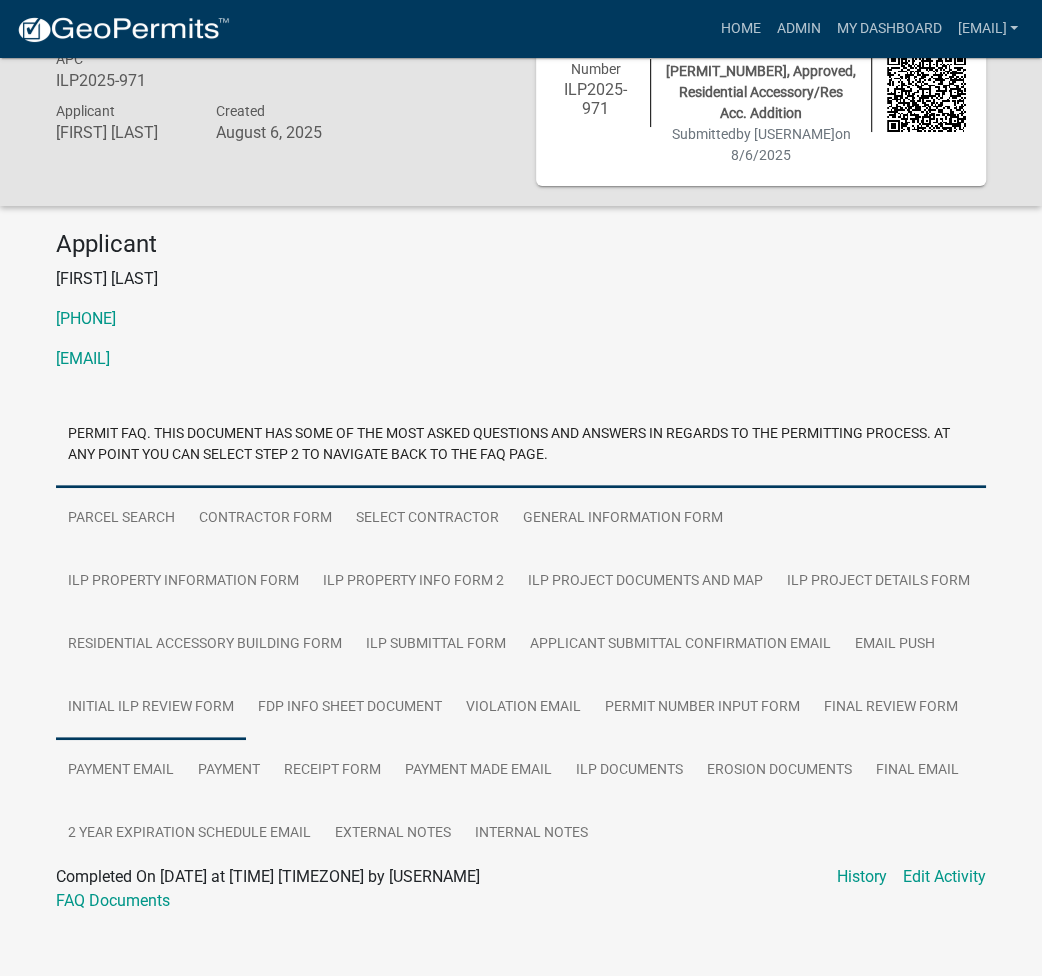 click on "Initial ILP Review Form" at bounding box center (151, 708) 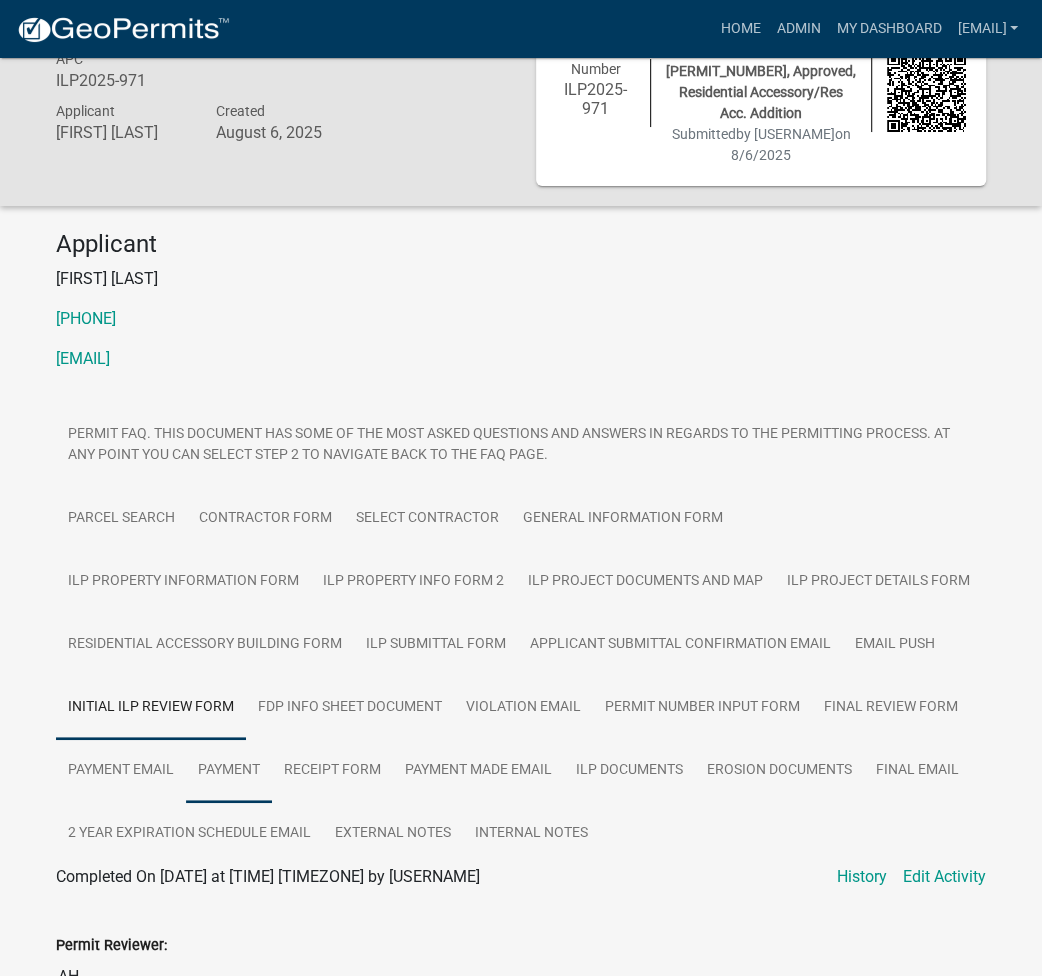 click on "Payment" at bounding box center (229, 771) 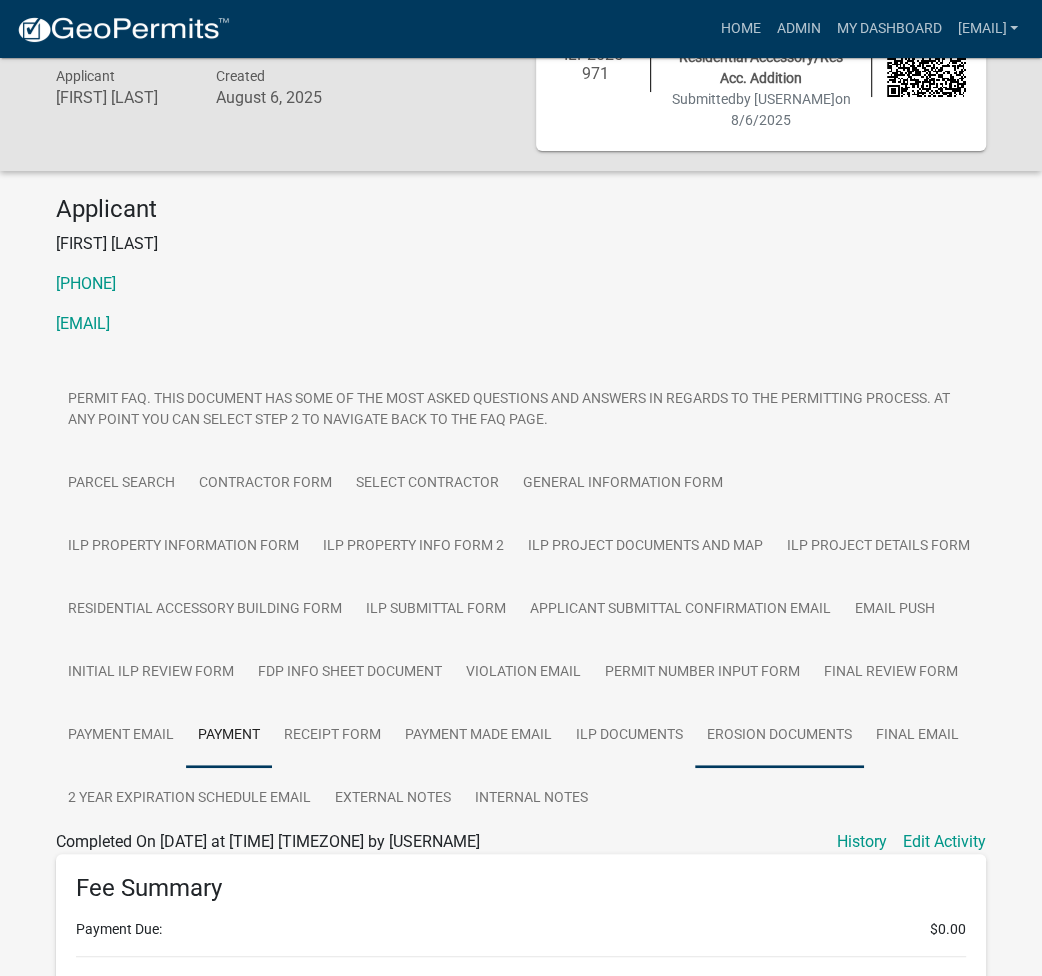 scroll, scrollTop: 0, scrollLeft: 0, axis: both 